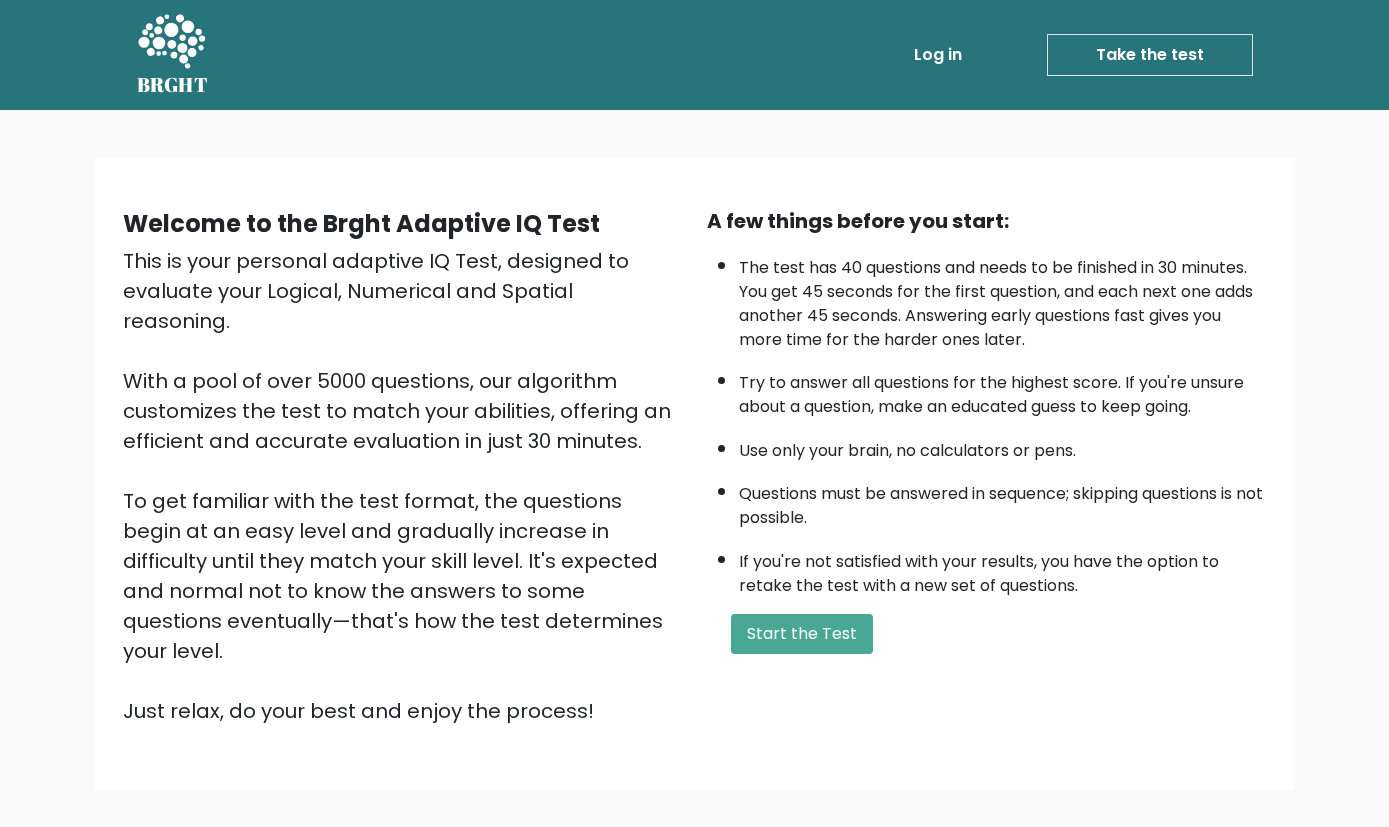 scroll, scrollTop: 106, scrollLeft: 0, axis: vertical 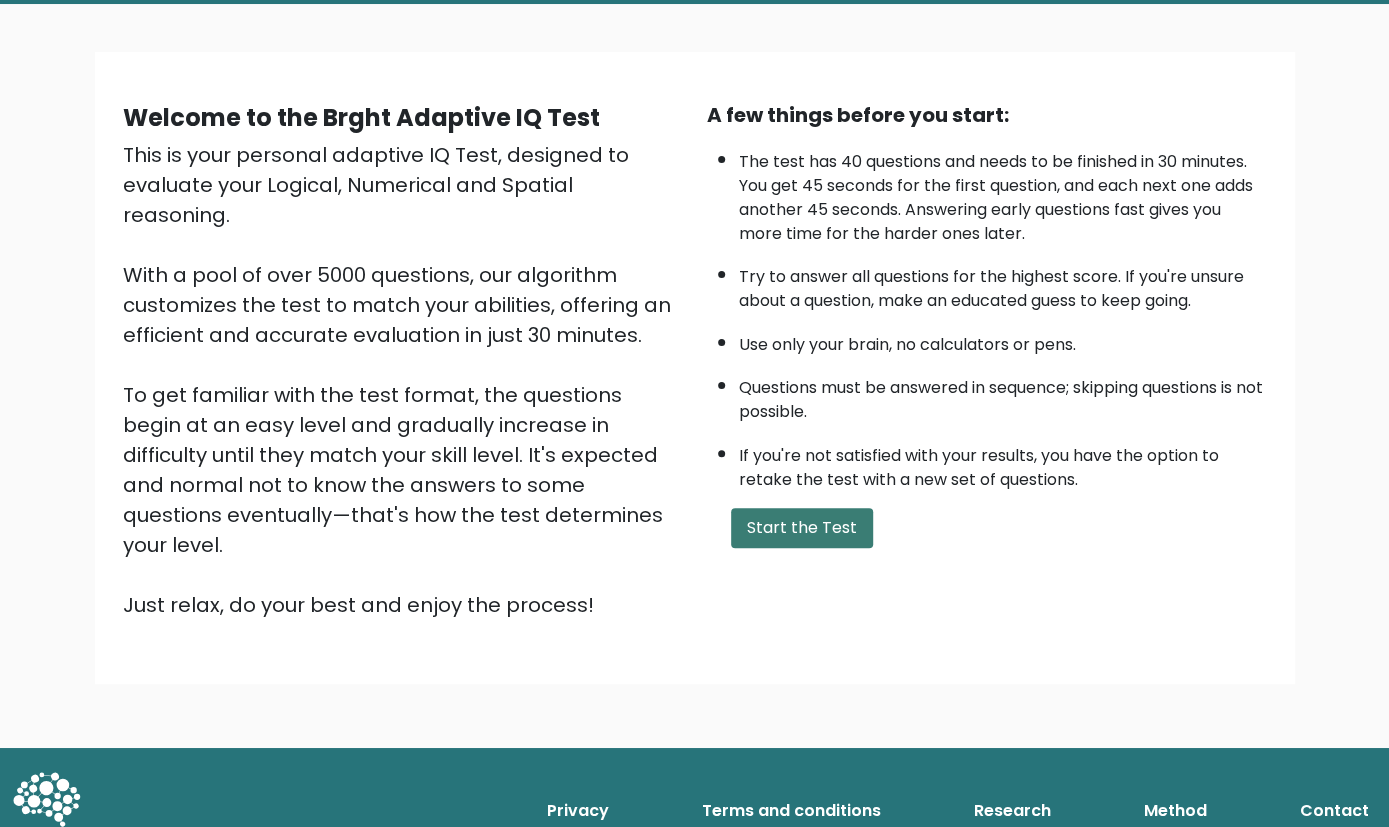 click on "Start the Test" at bounding box center (802, 528) 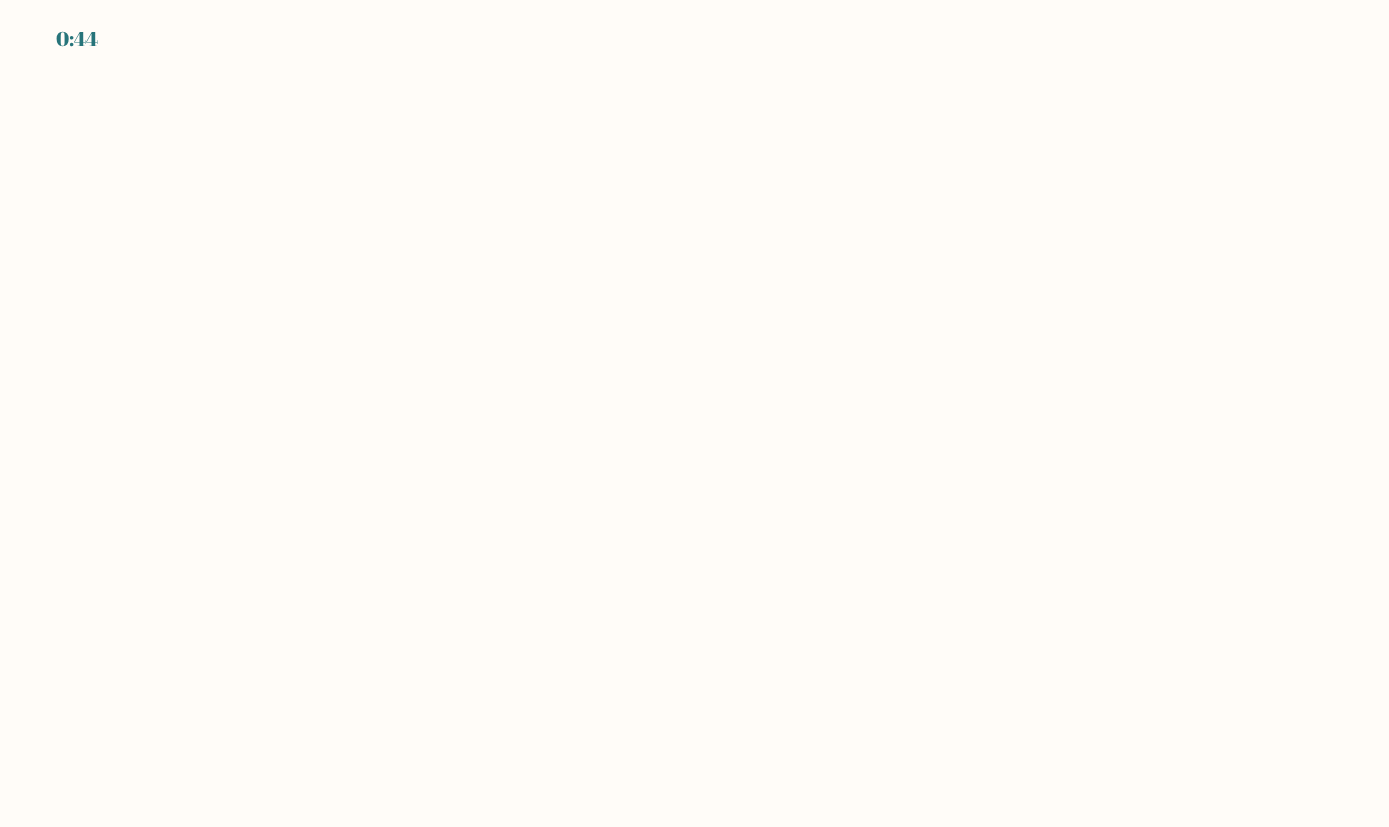 scroll, scrollTop: 0, scrollLeft: 0, axis: both 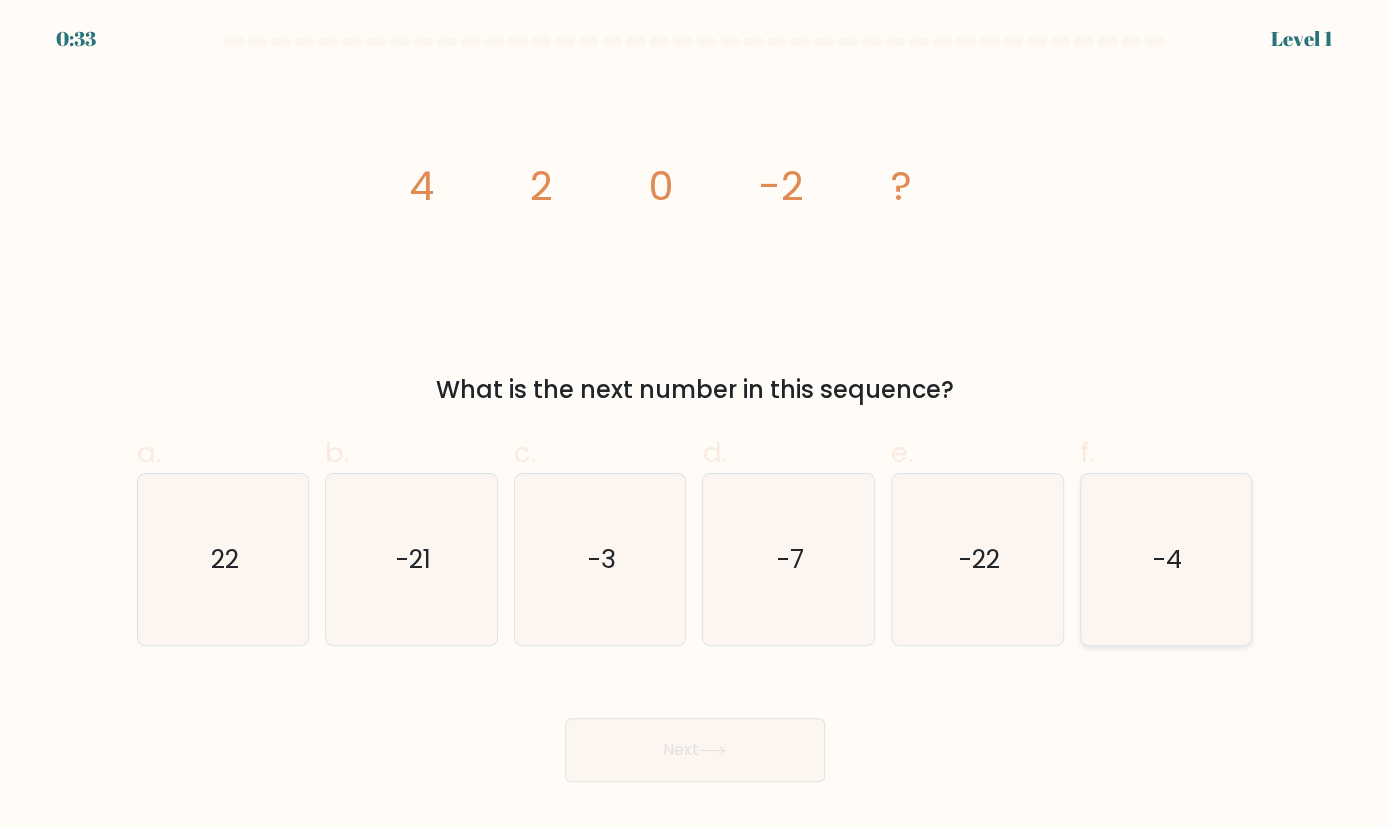 click on "-4" 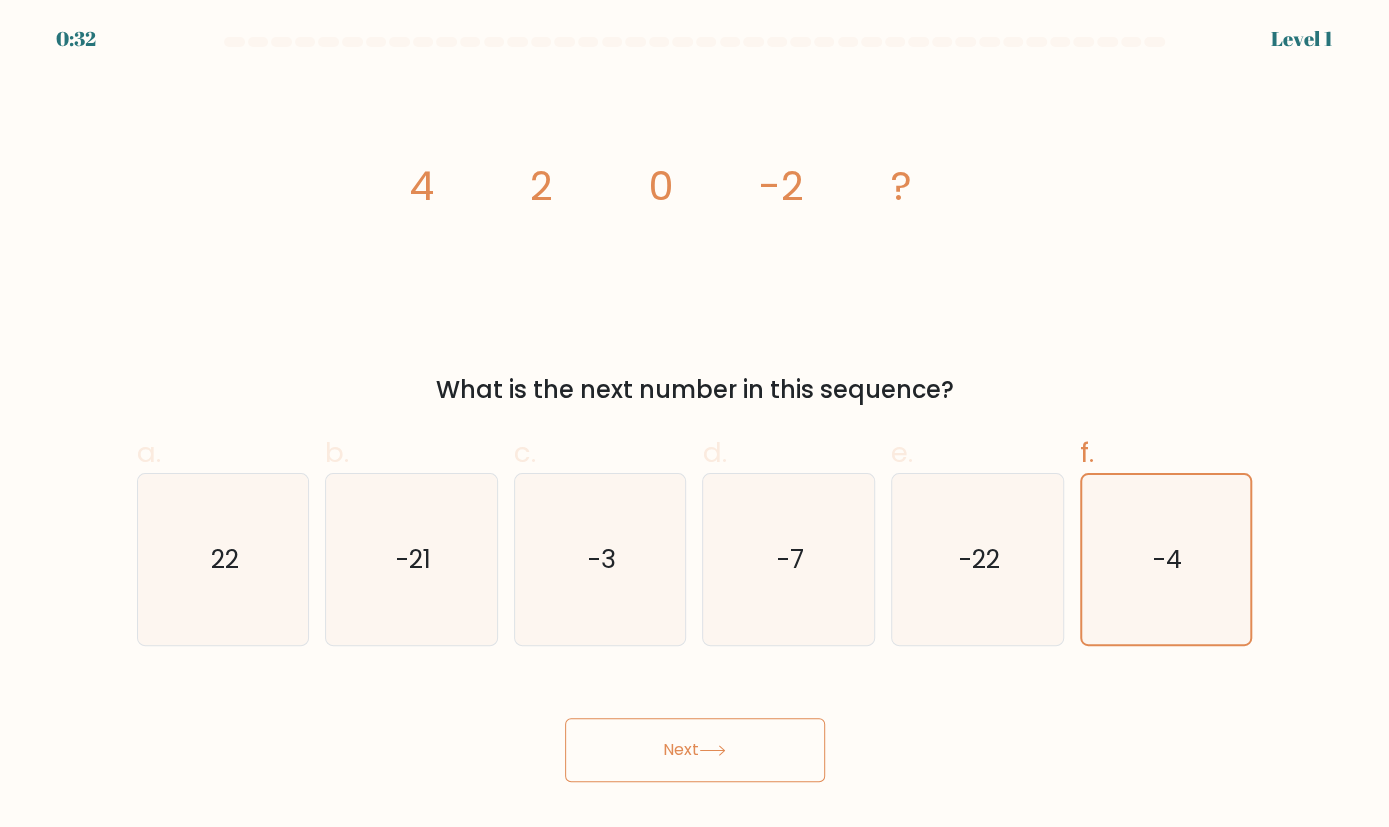 click on "Next" at bounding box center (695, 750) 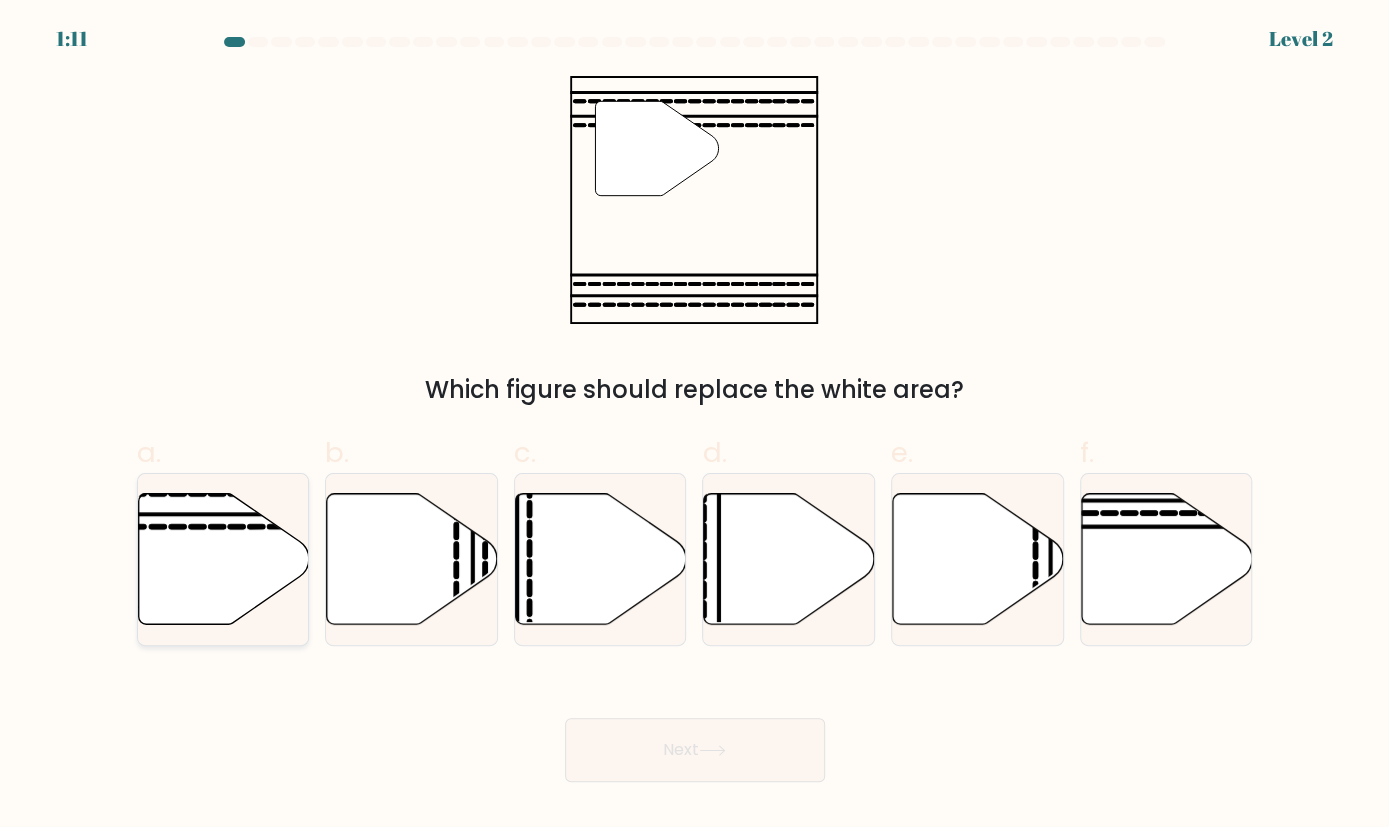 click 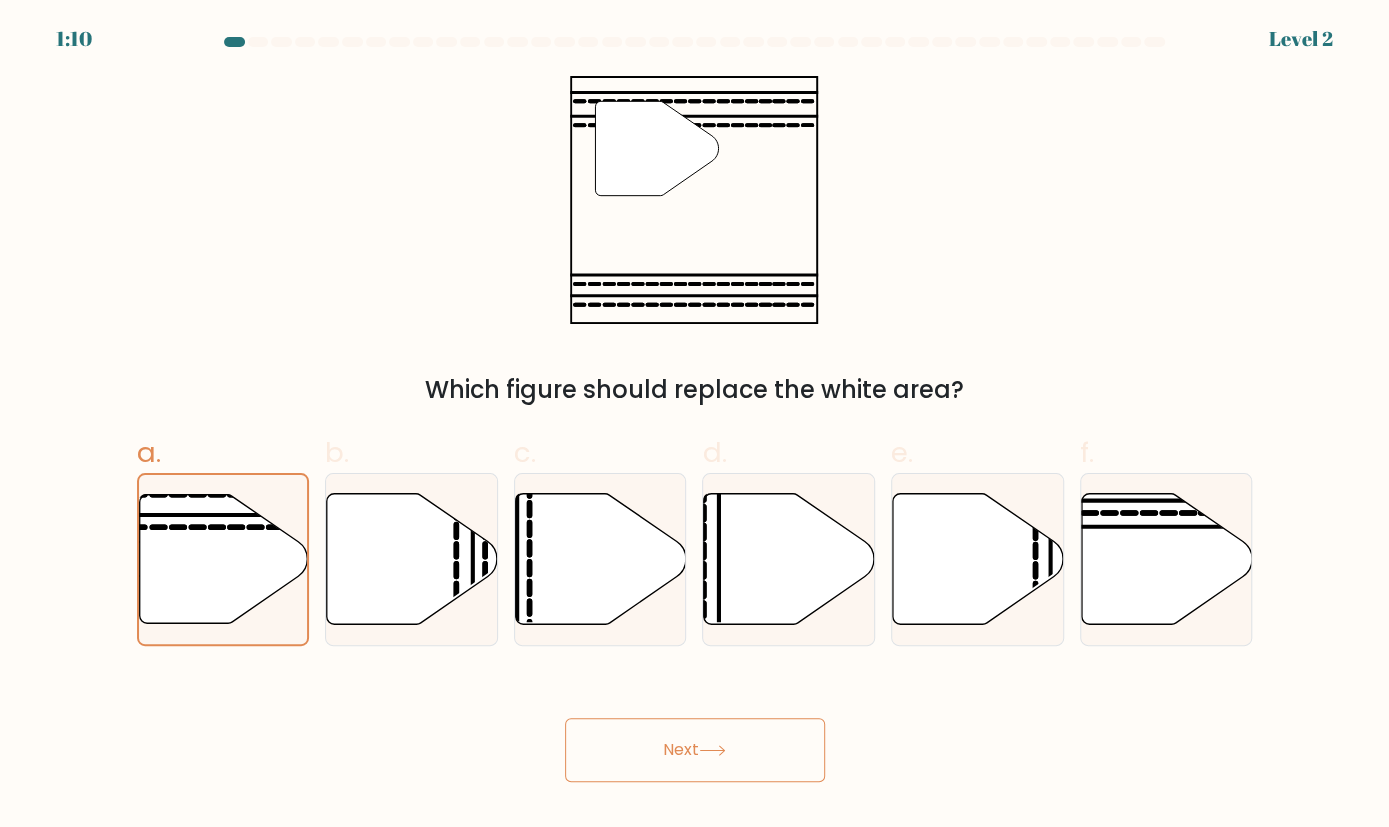 click on "Next" at bounding box center (695, 750) 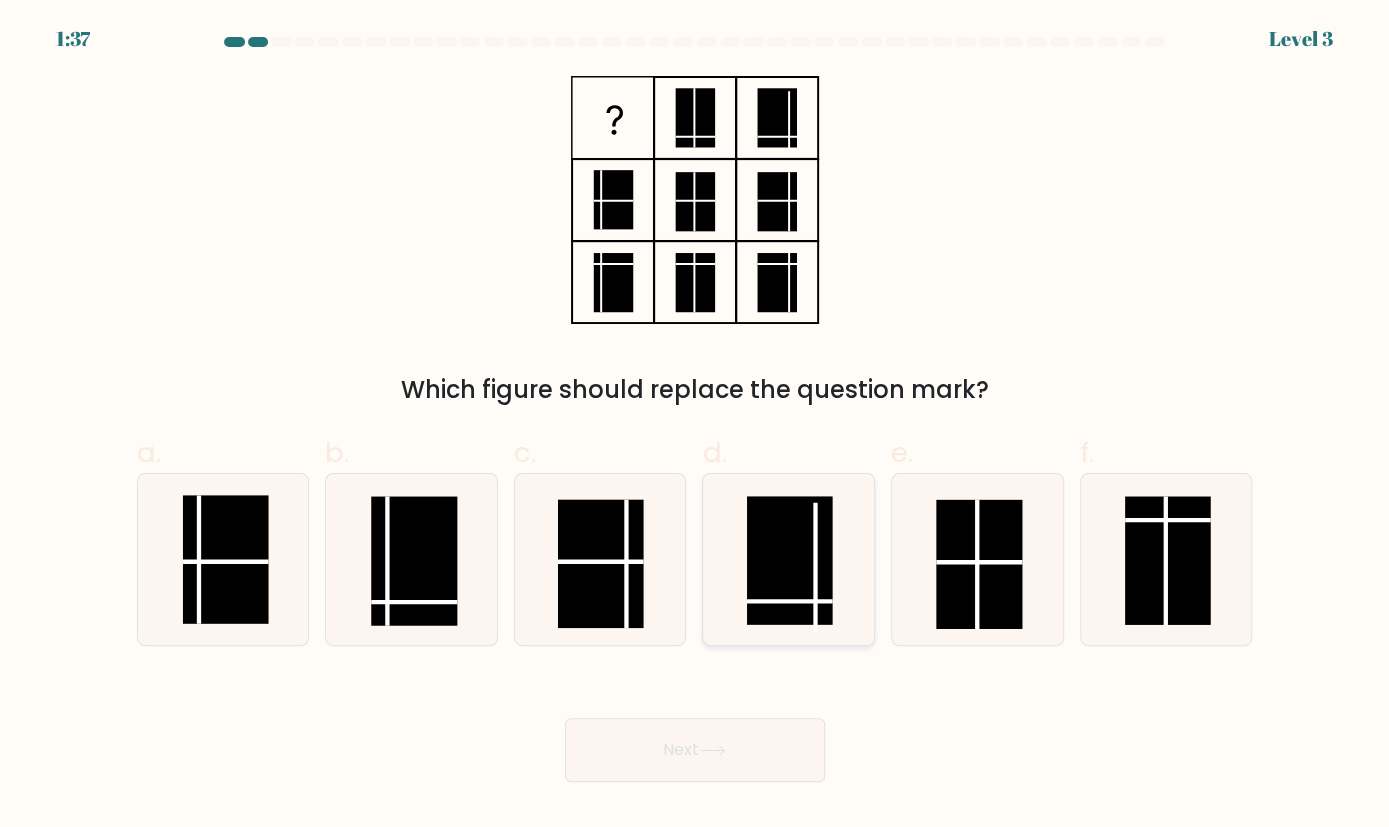click 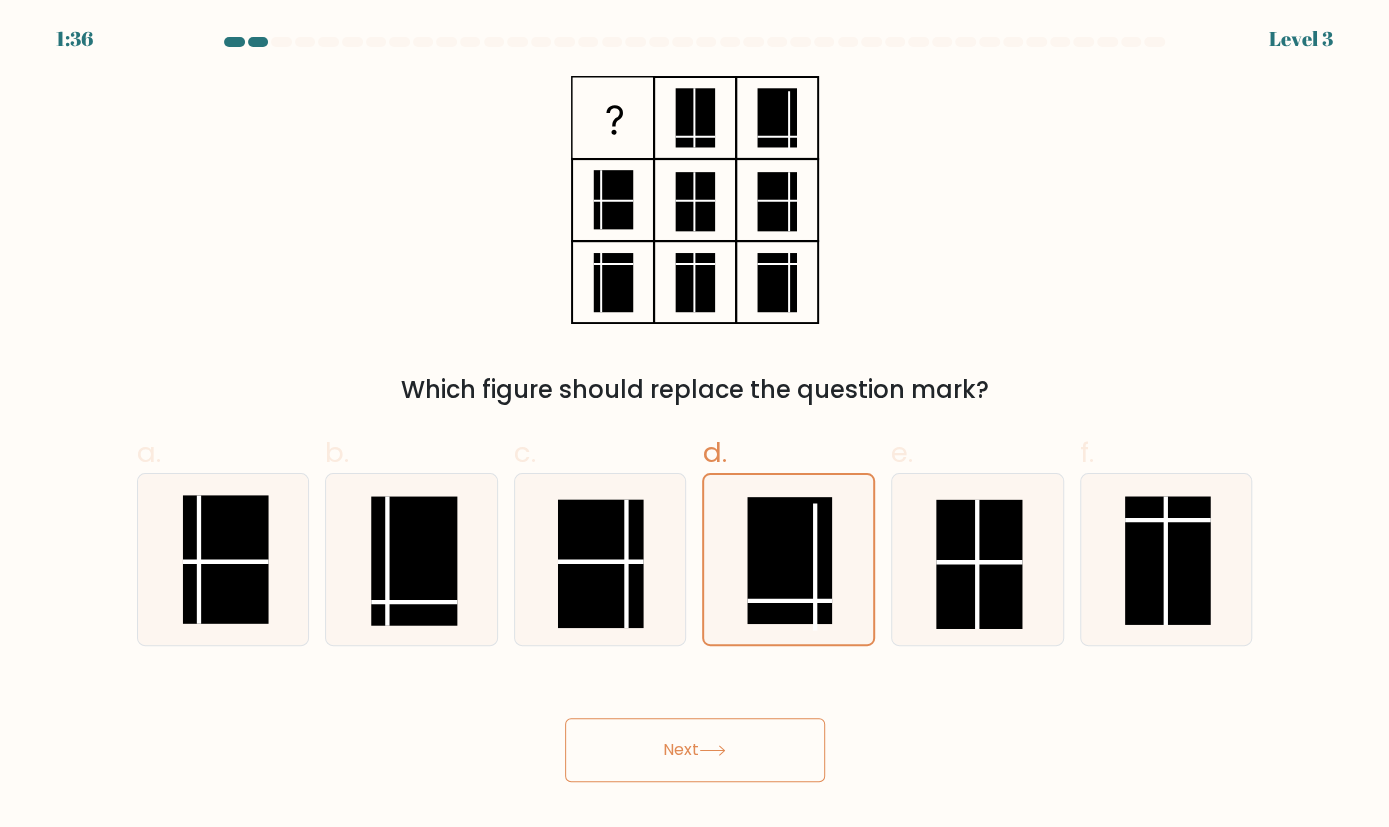 click on "Next" at bounding box center [695, 750] 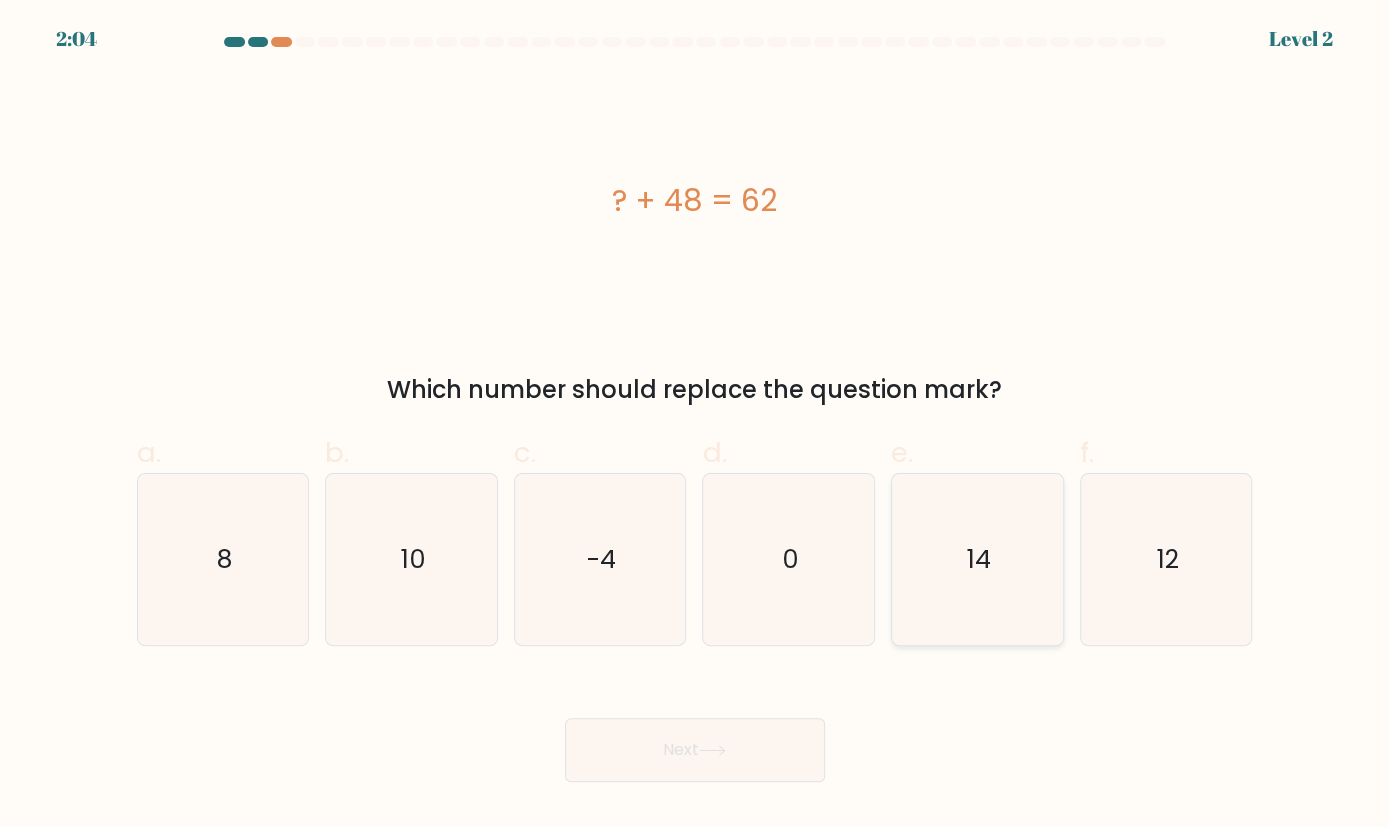 click on "14" 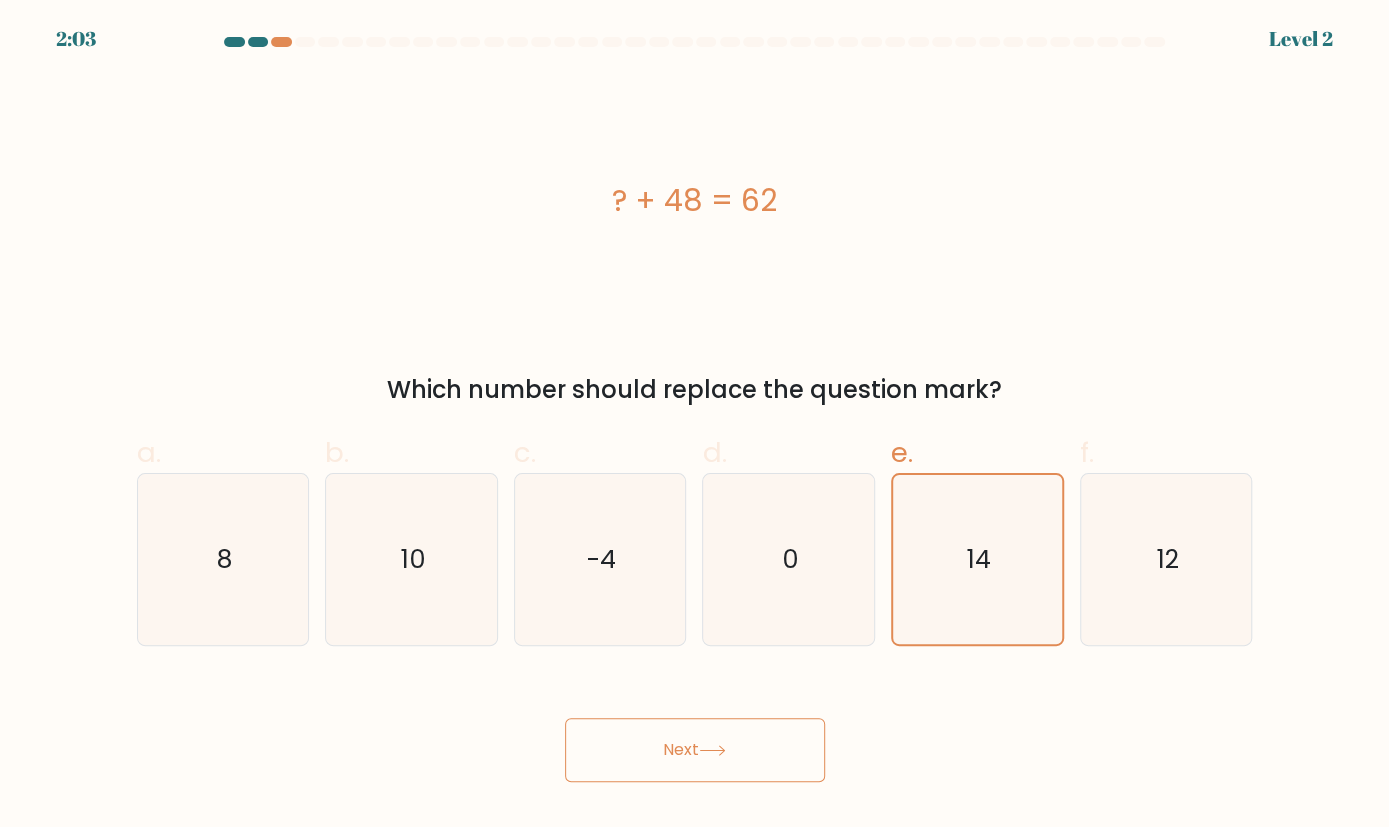click on "Next" at bounding box center [695, 750] 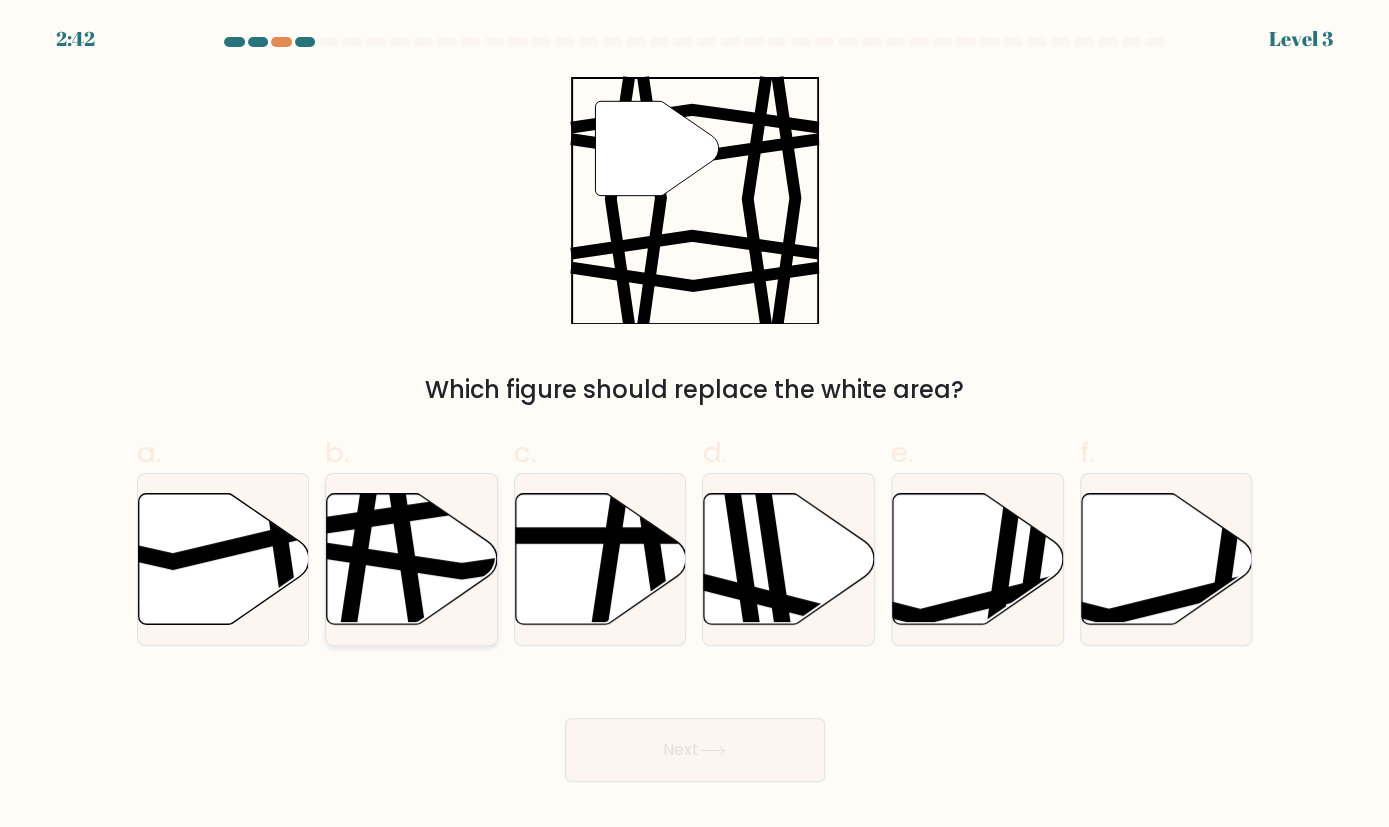 click 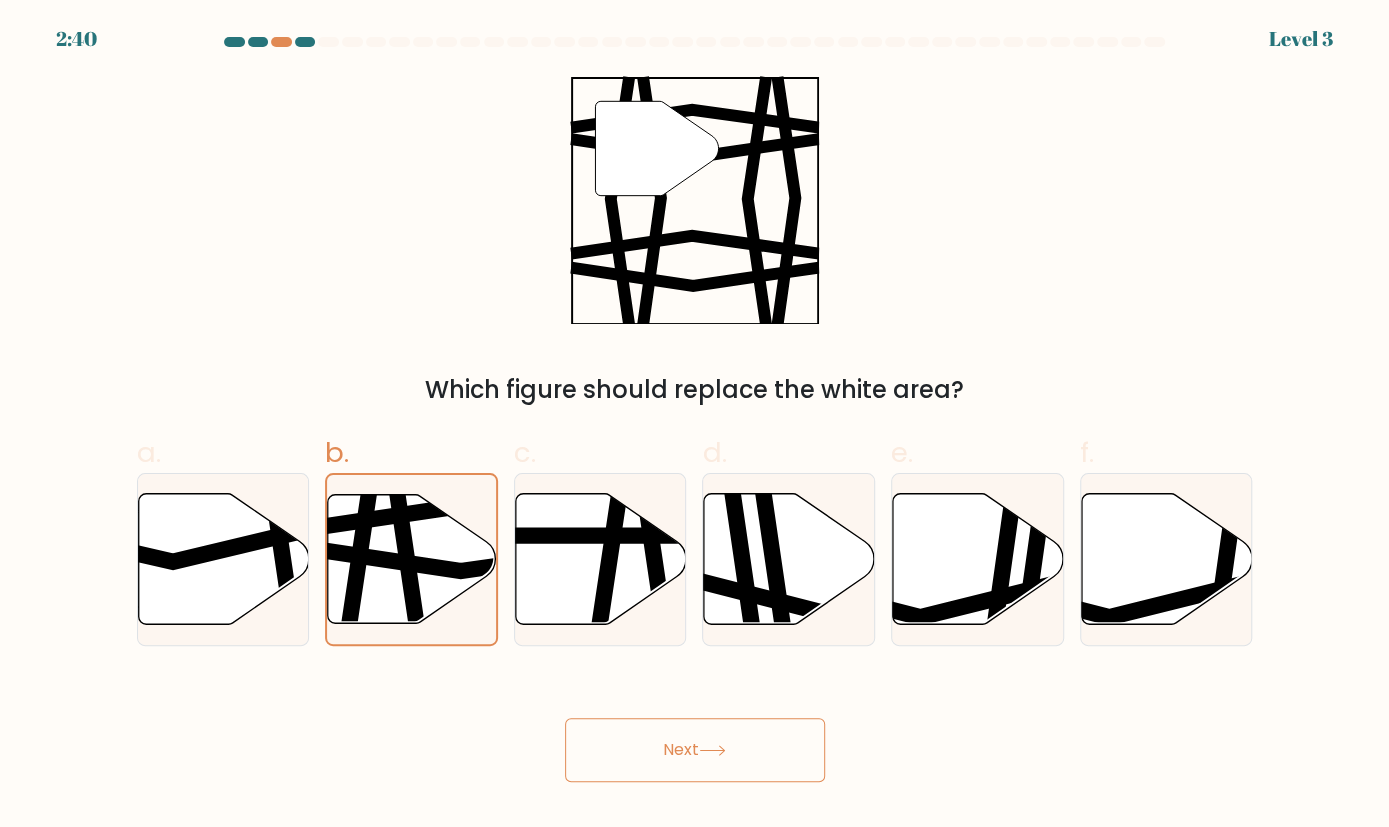 click on "Next" at bounding box center [695, 750] 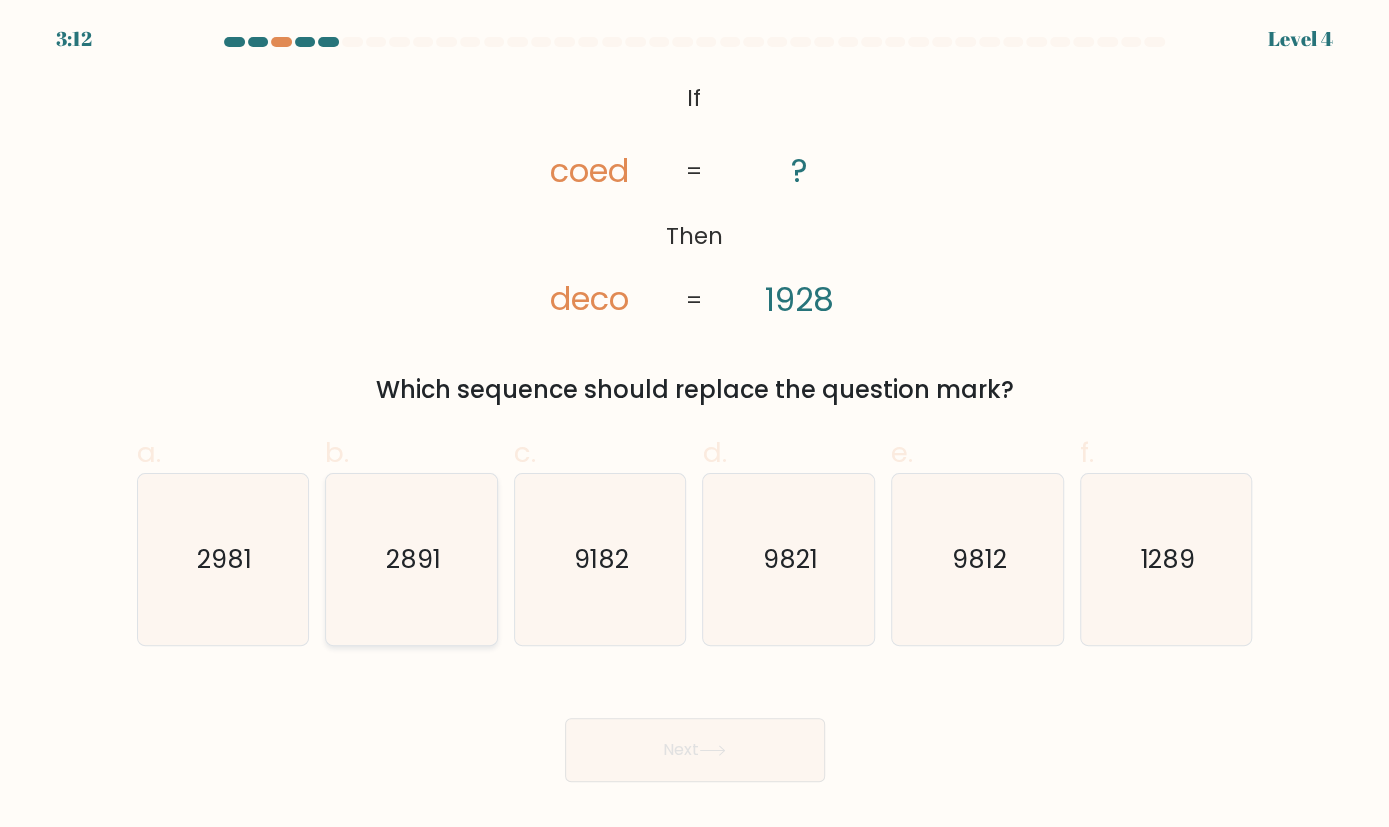 click on "2891" 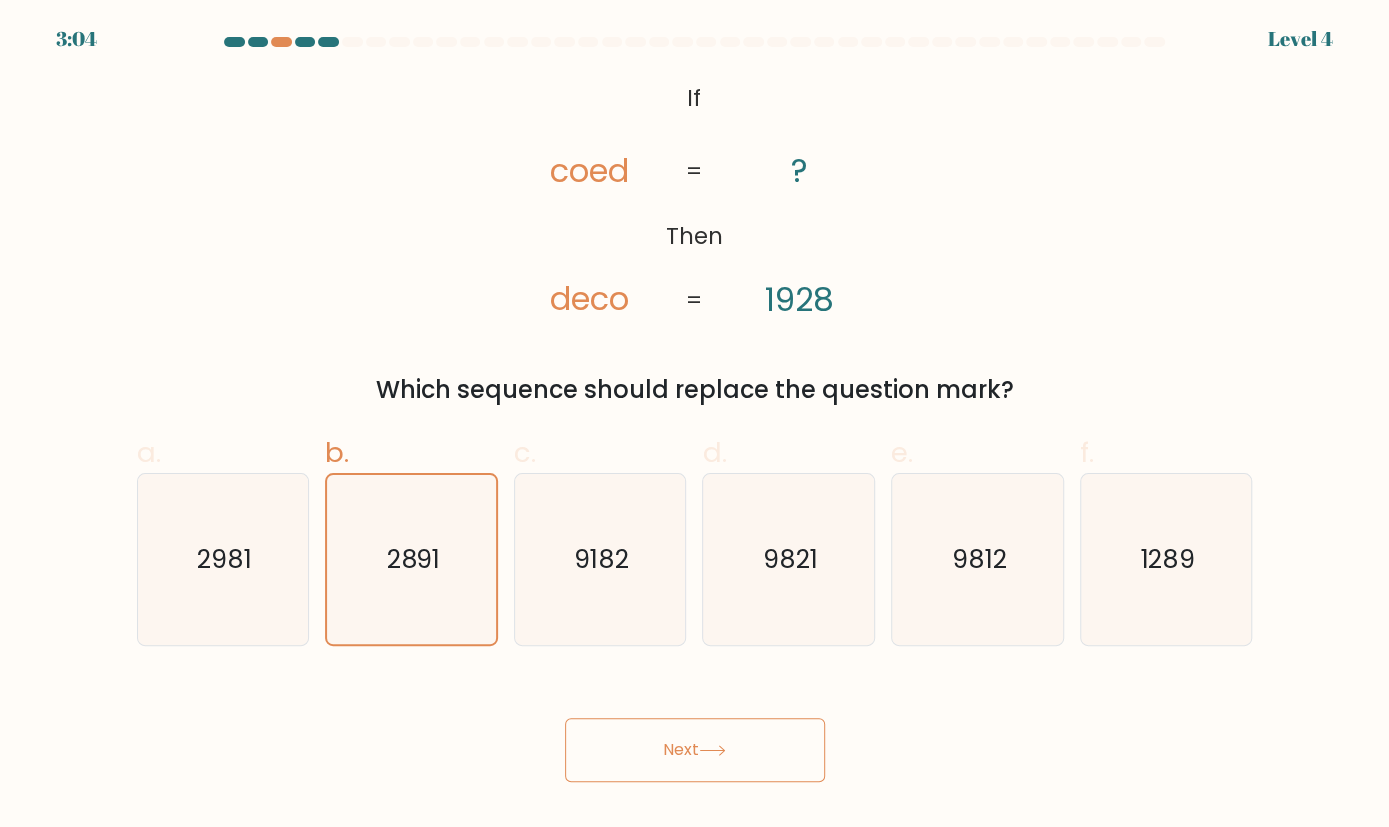 click on "Next" at bounding box center (695, 750) 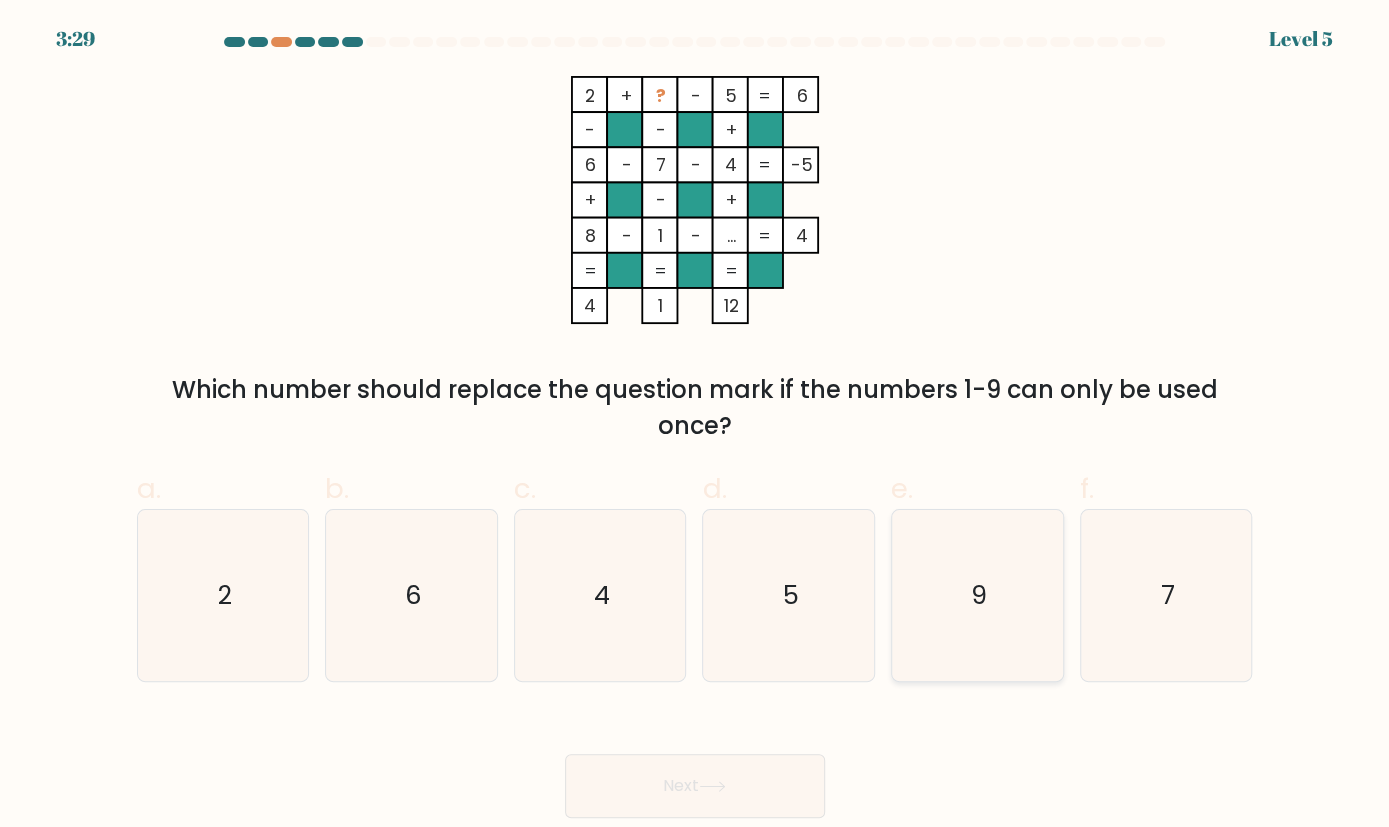 click on "9" 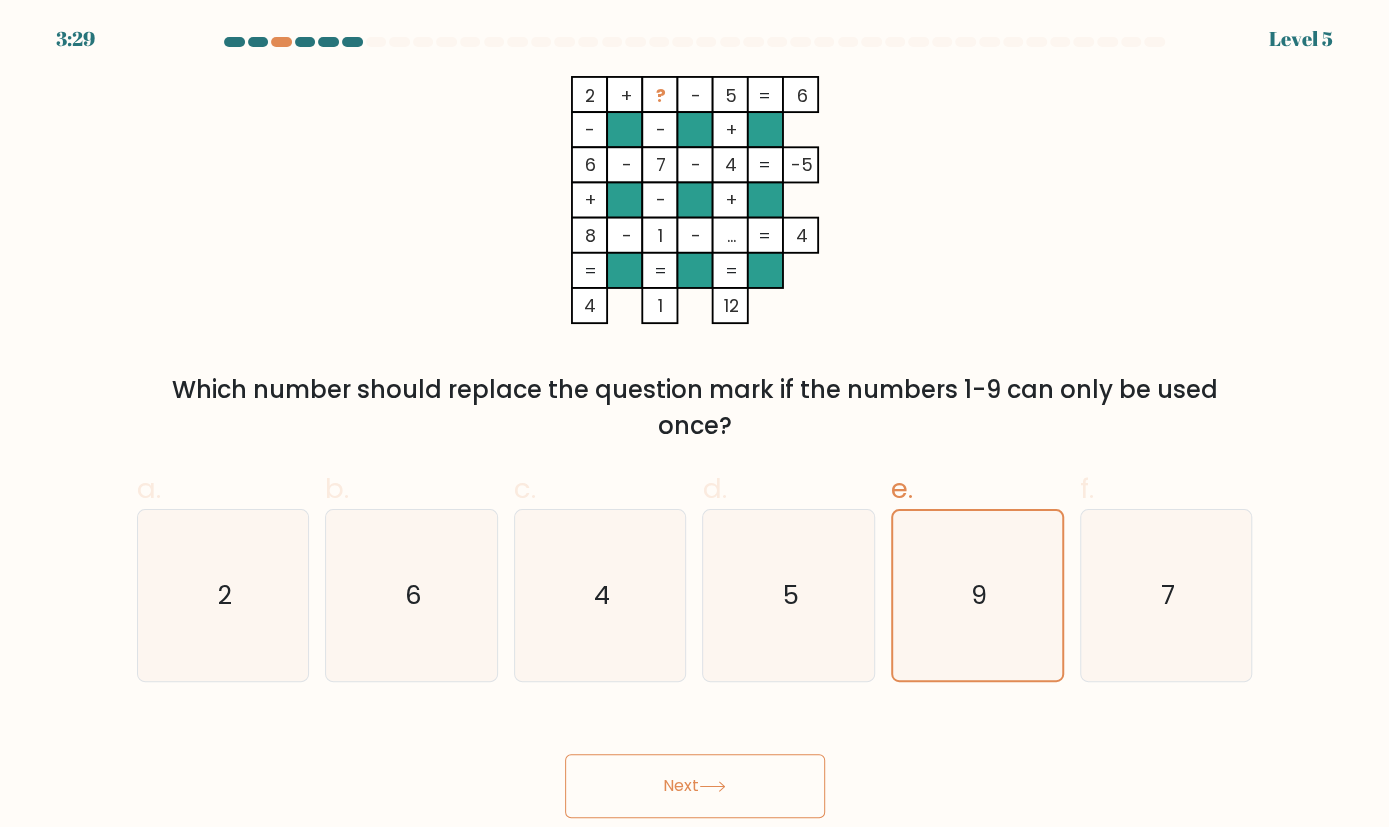 click on "Next" at bounding box center (695, 786) 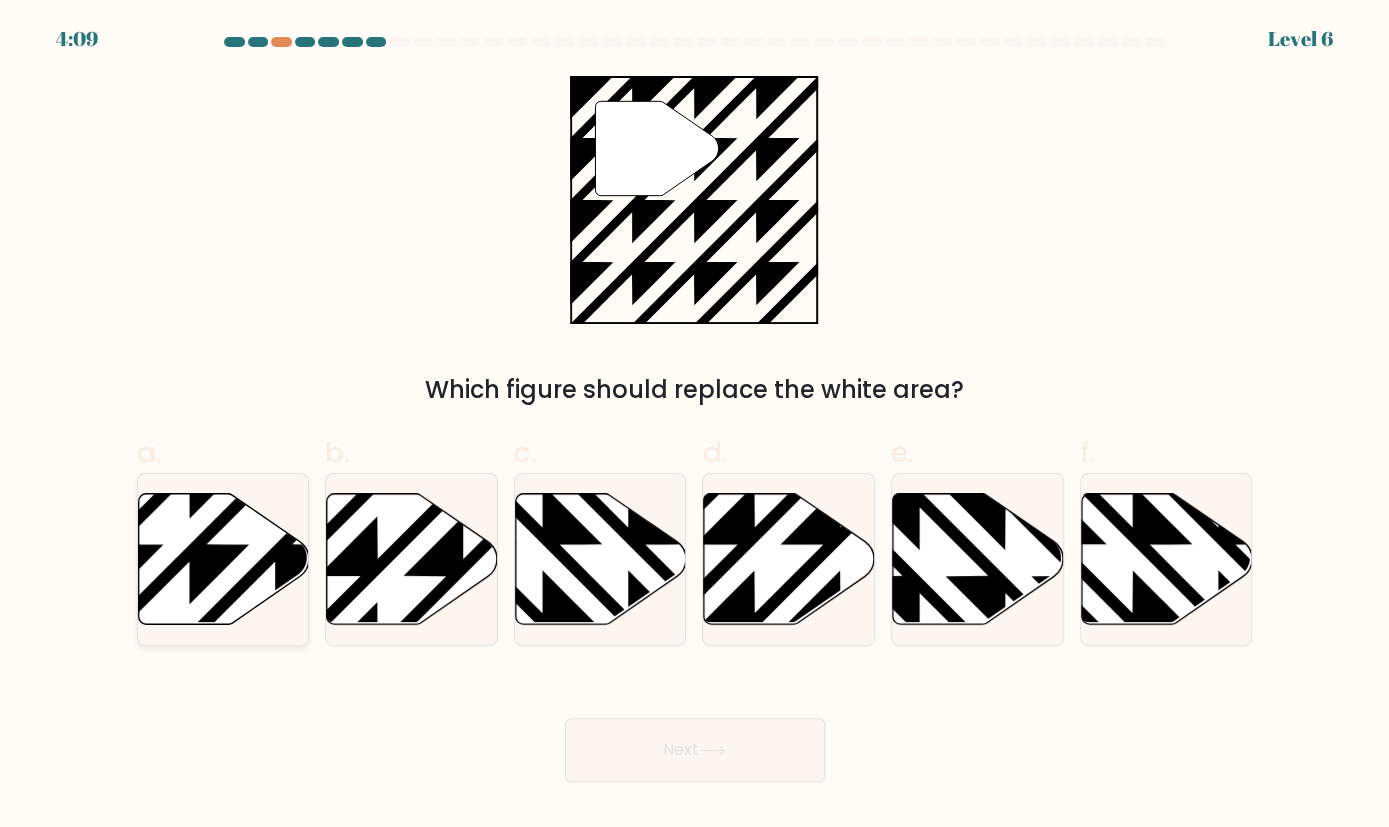 click 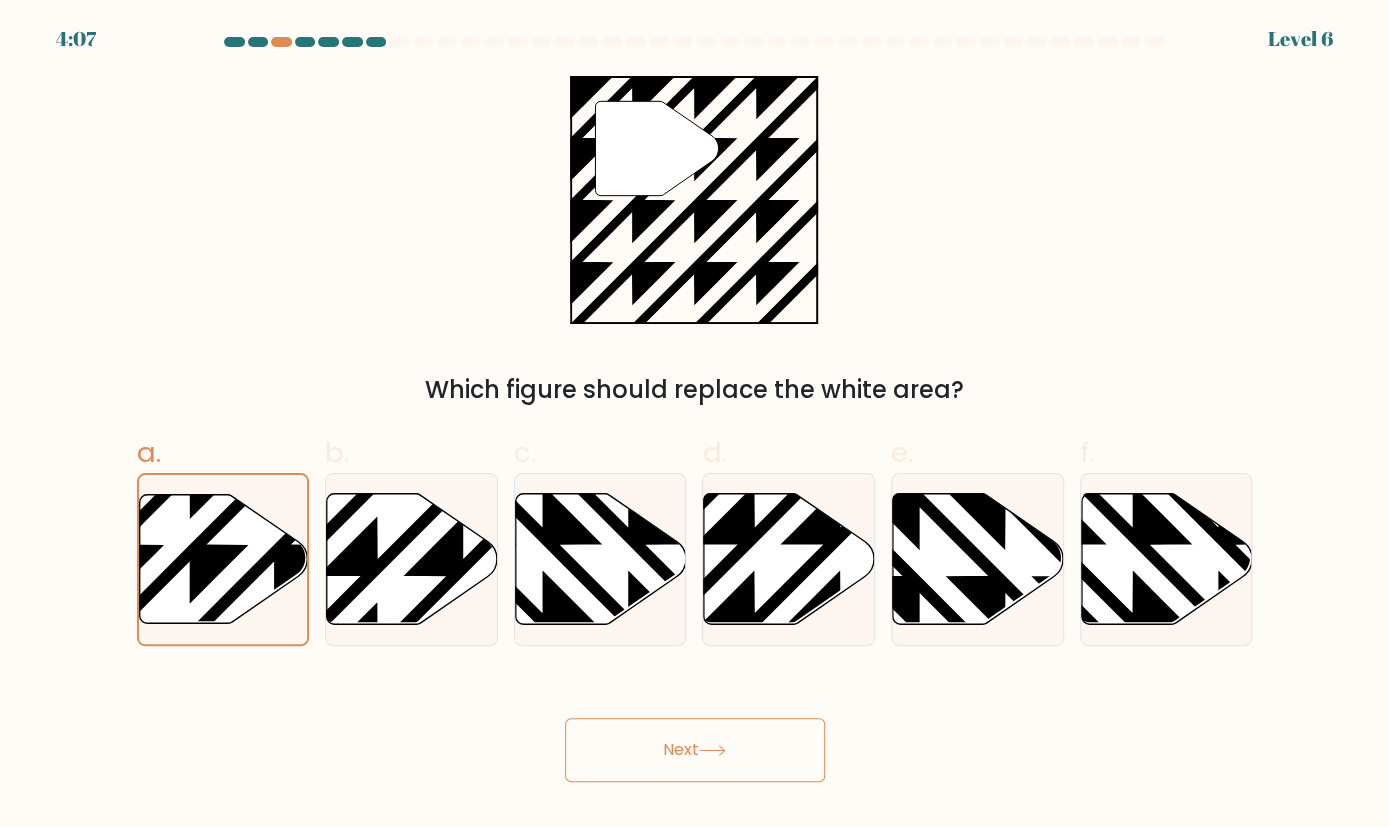 click on "Next" at bounding box center (695, 750) 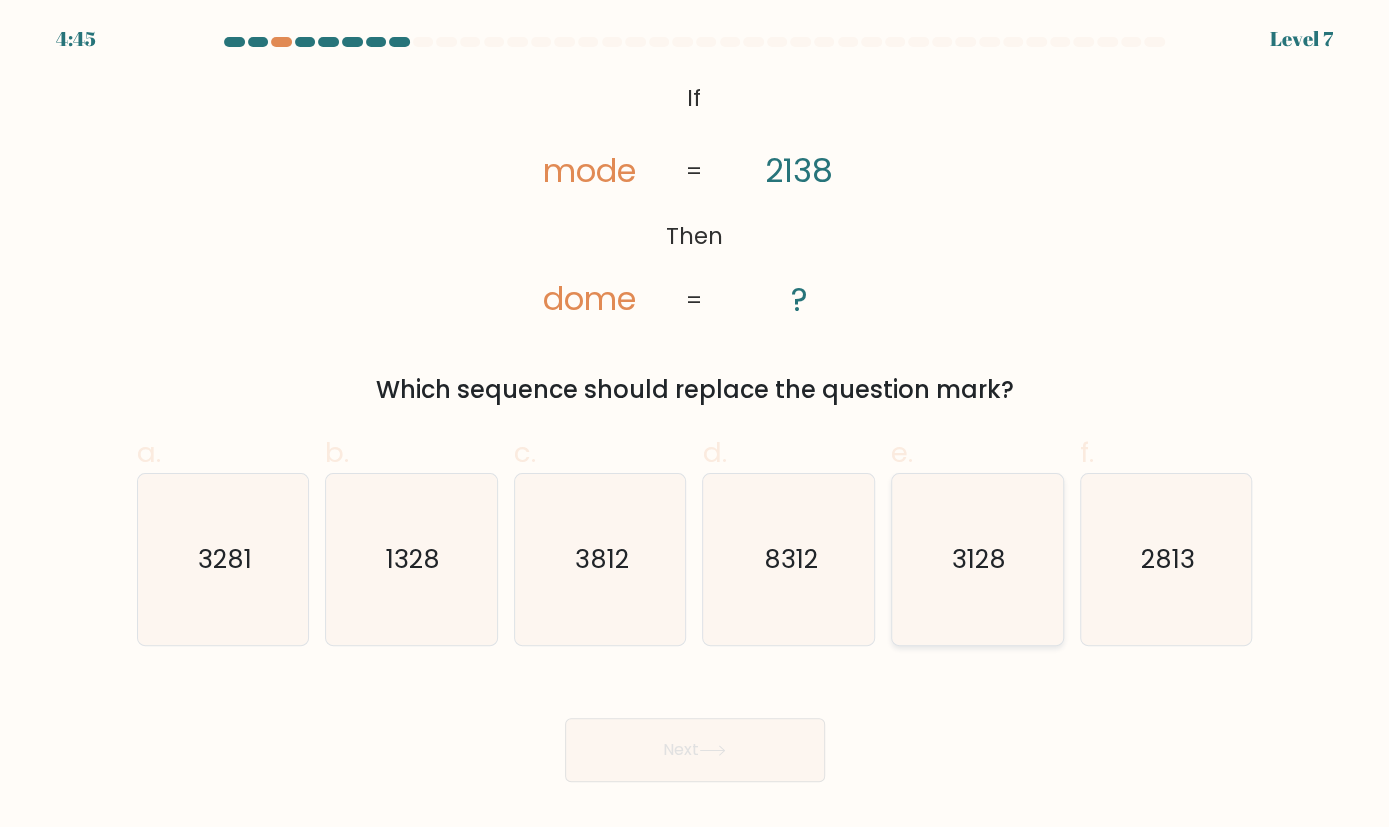 click on "3128" 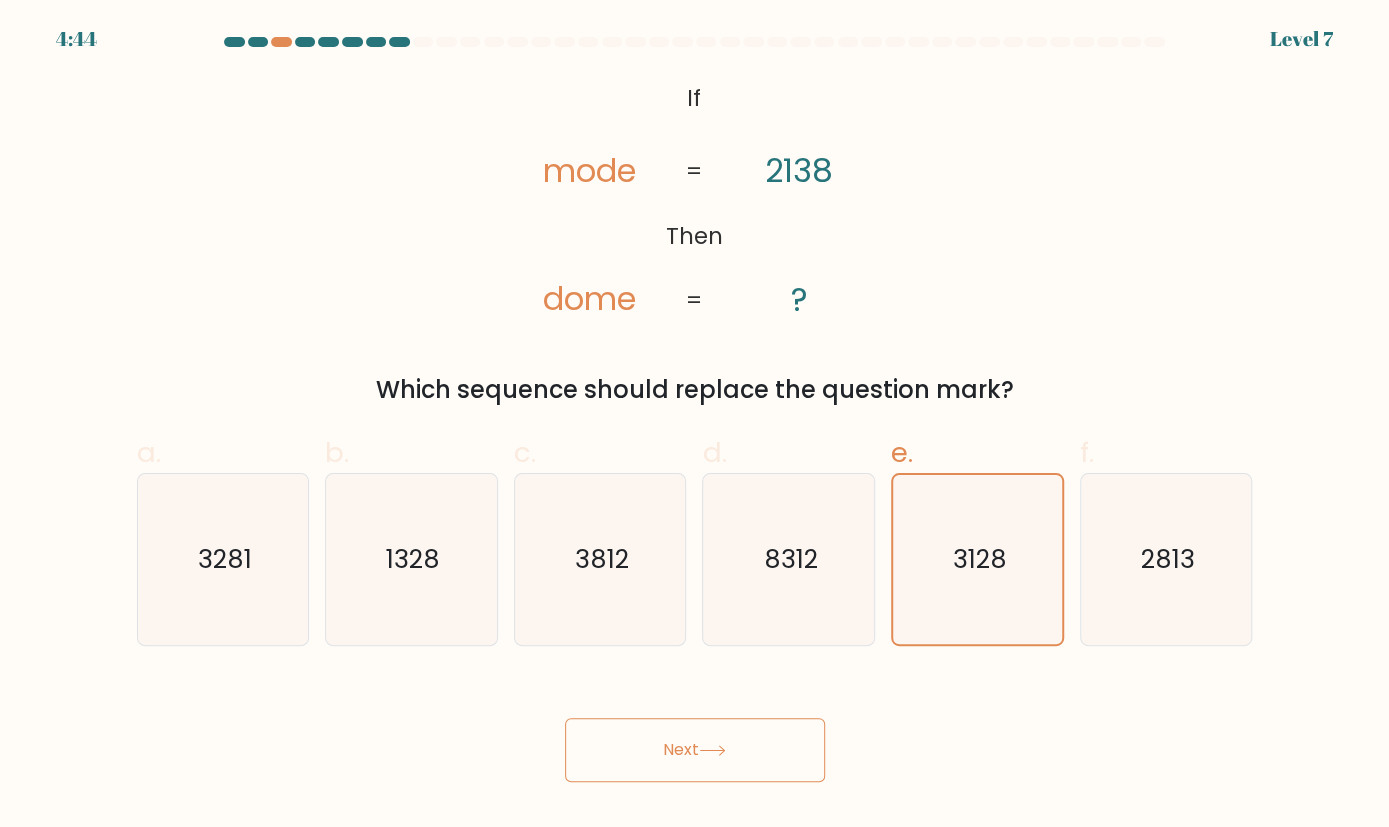 click on "Next" at bounding box center (695, 750) 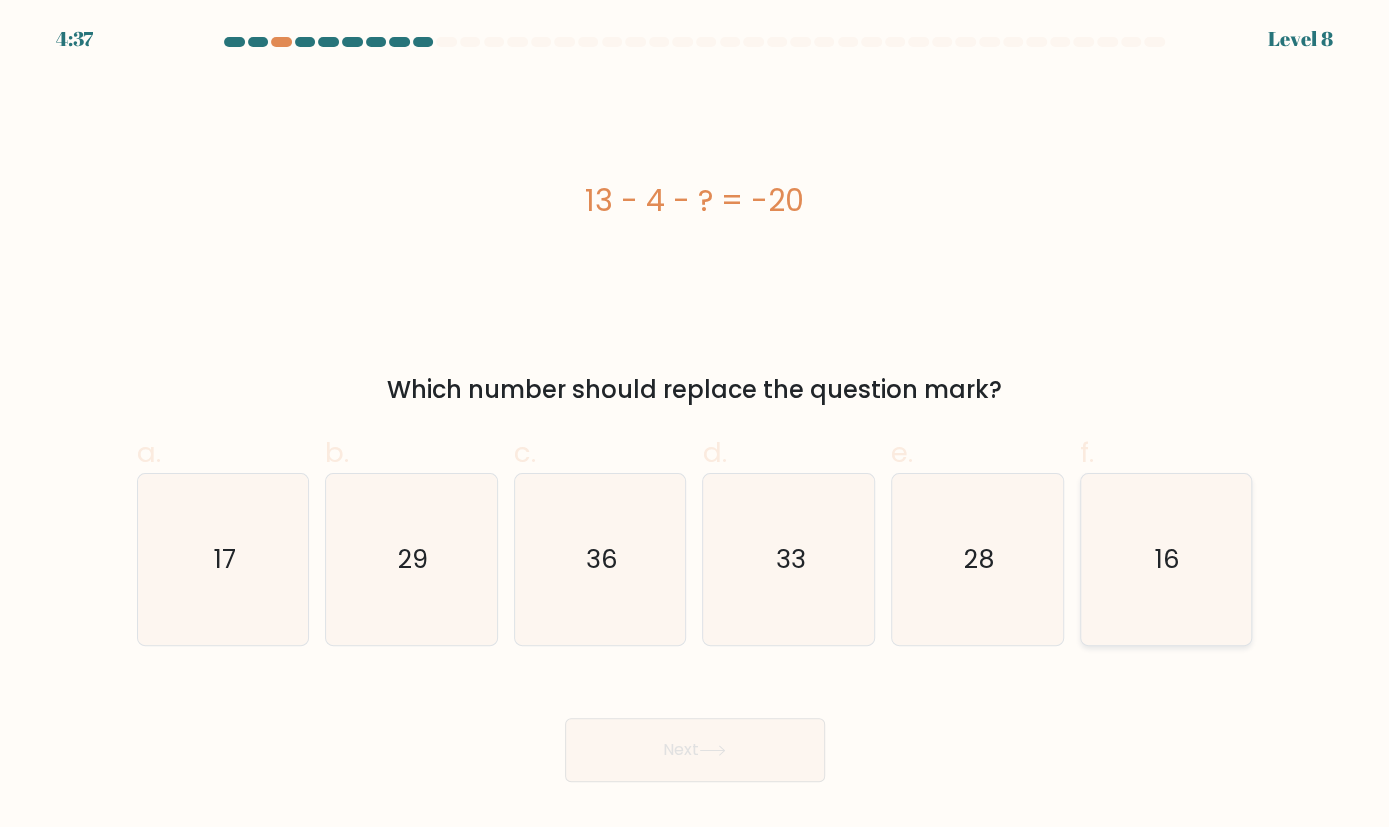 click on "16" 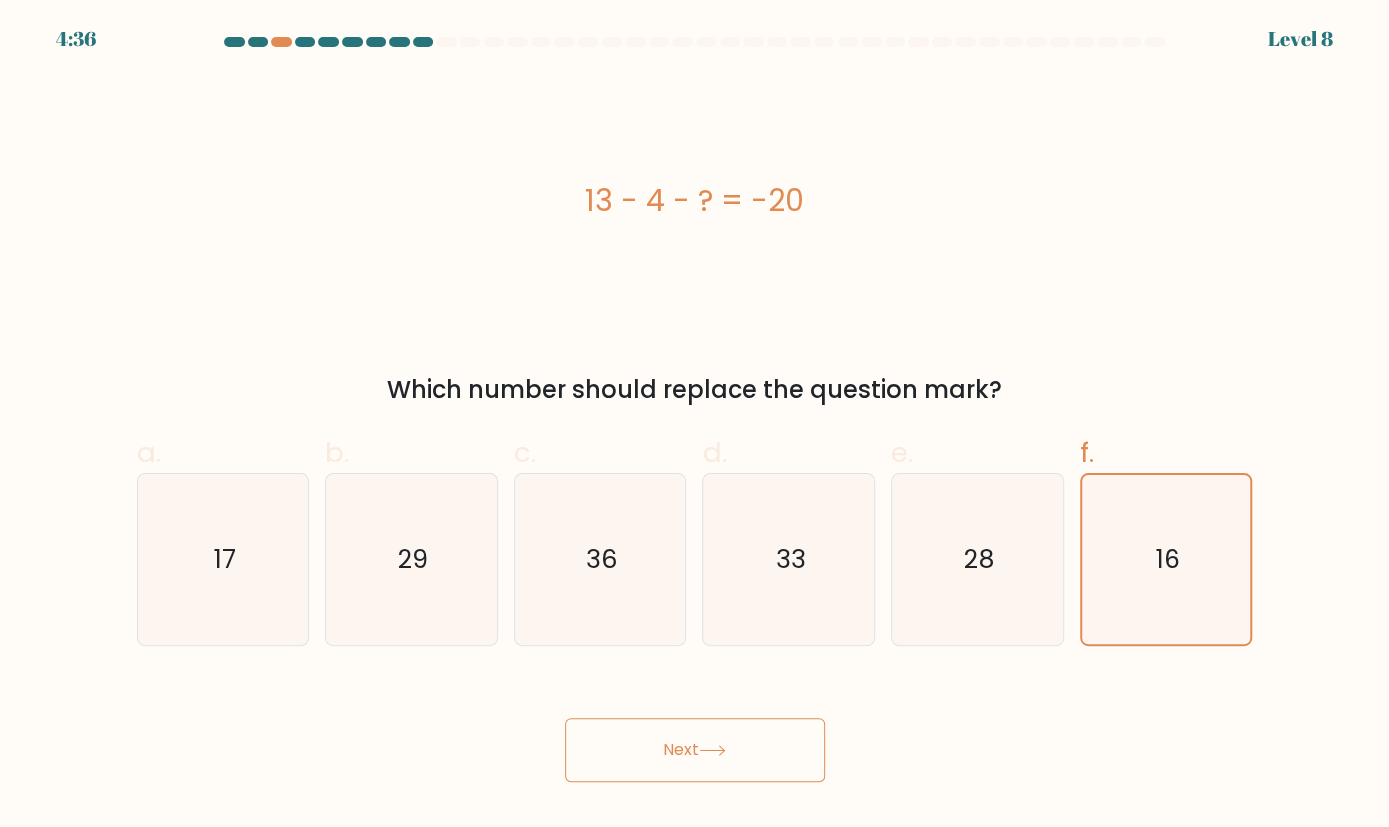 click on "Next" at bounding box center [695, 750] 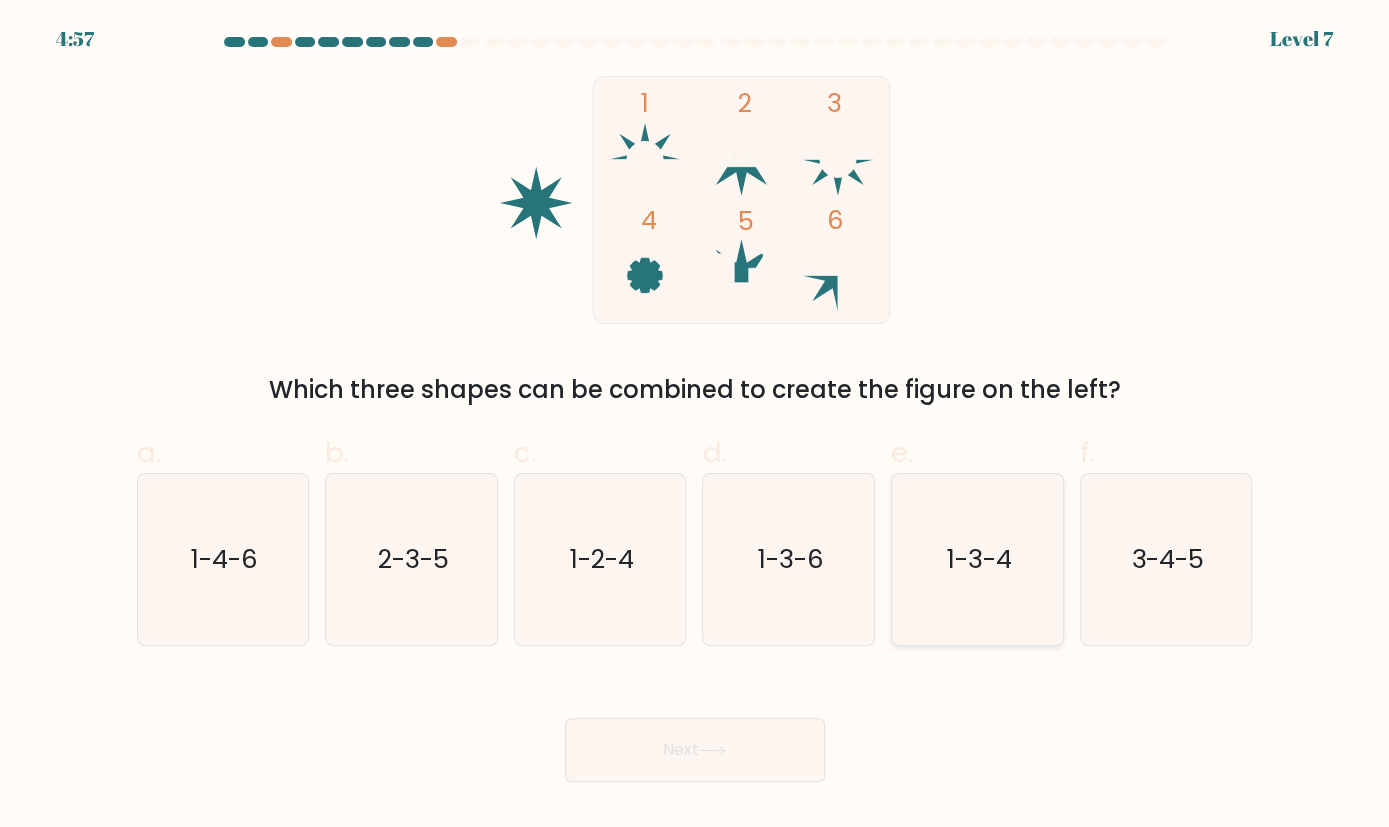 click on "1-3-4" 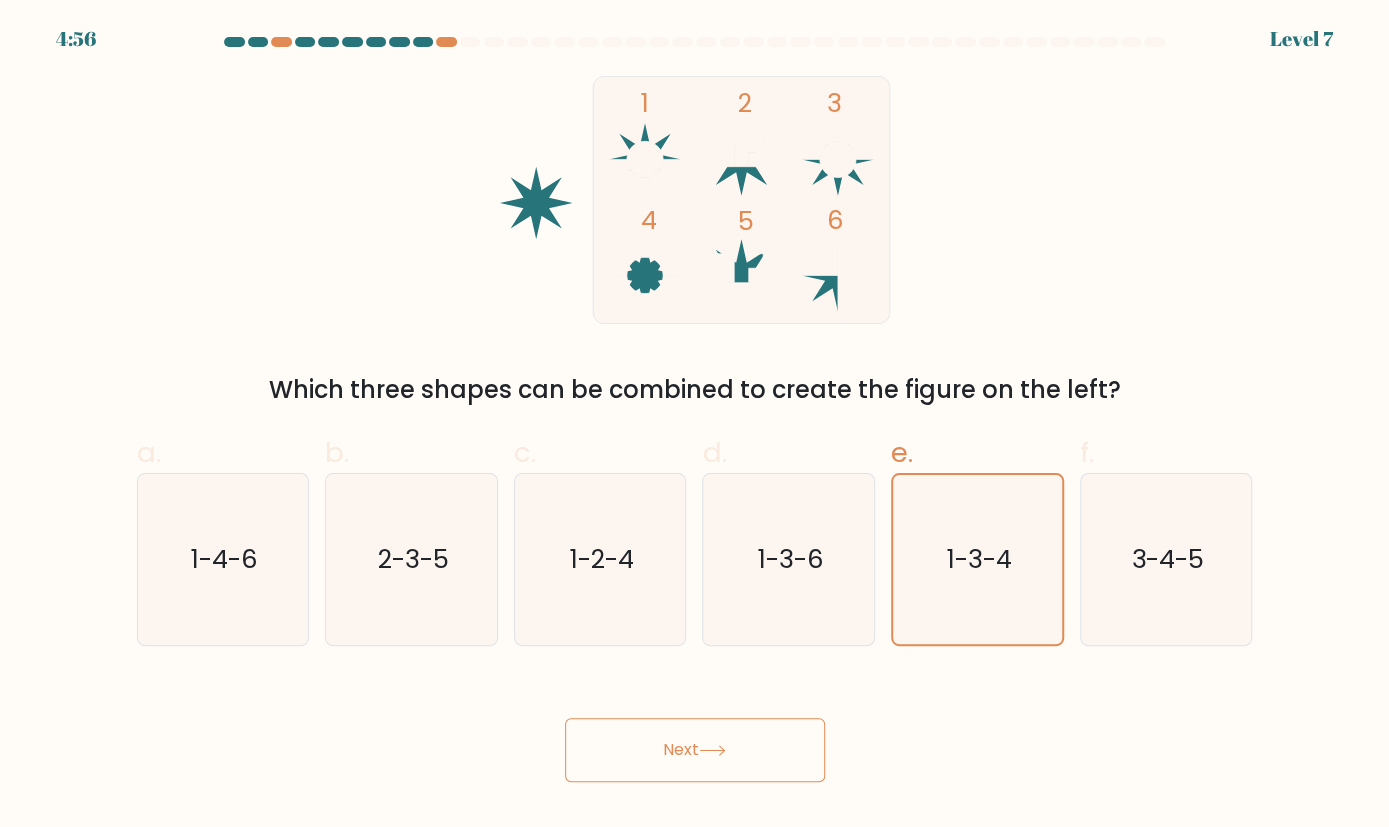 click on "Next" at bounding box center (695, 750) 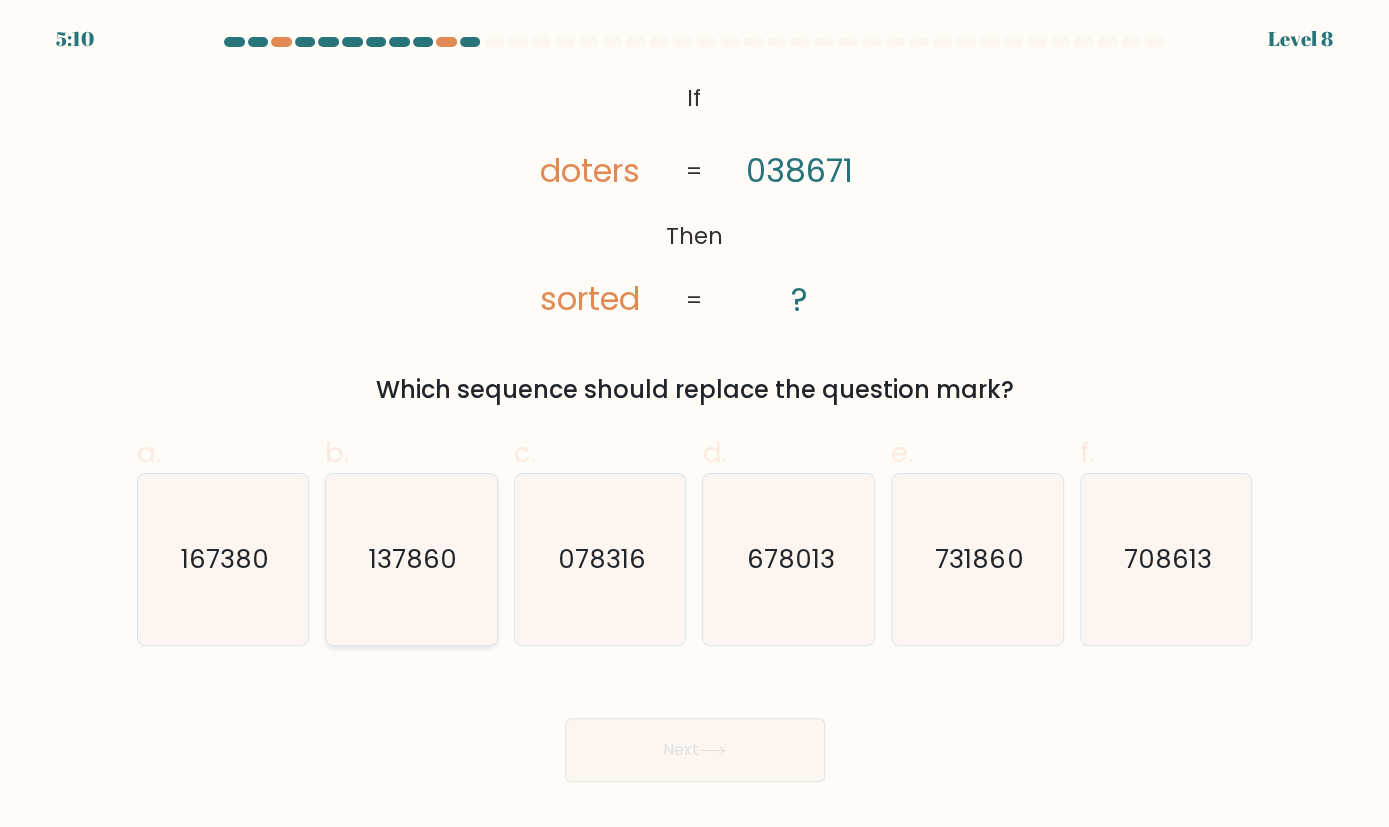 click on "137860" 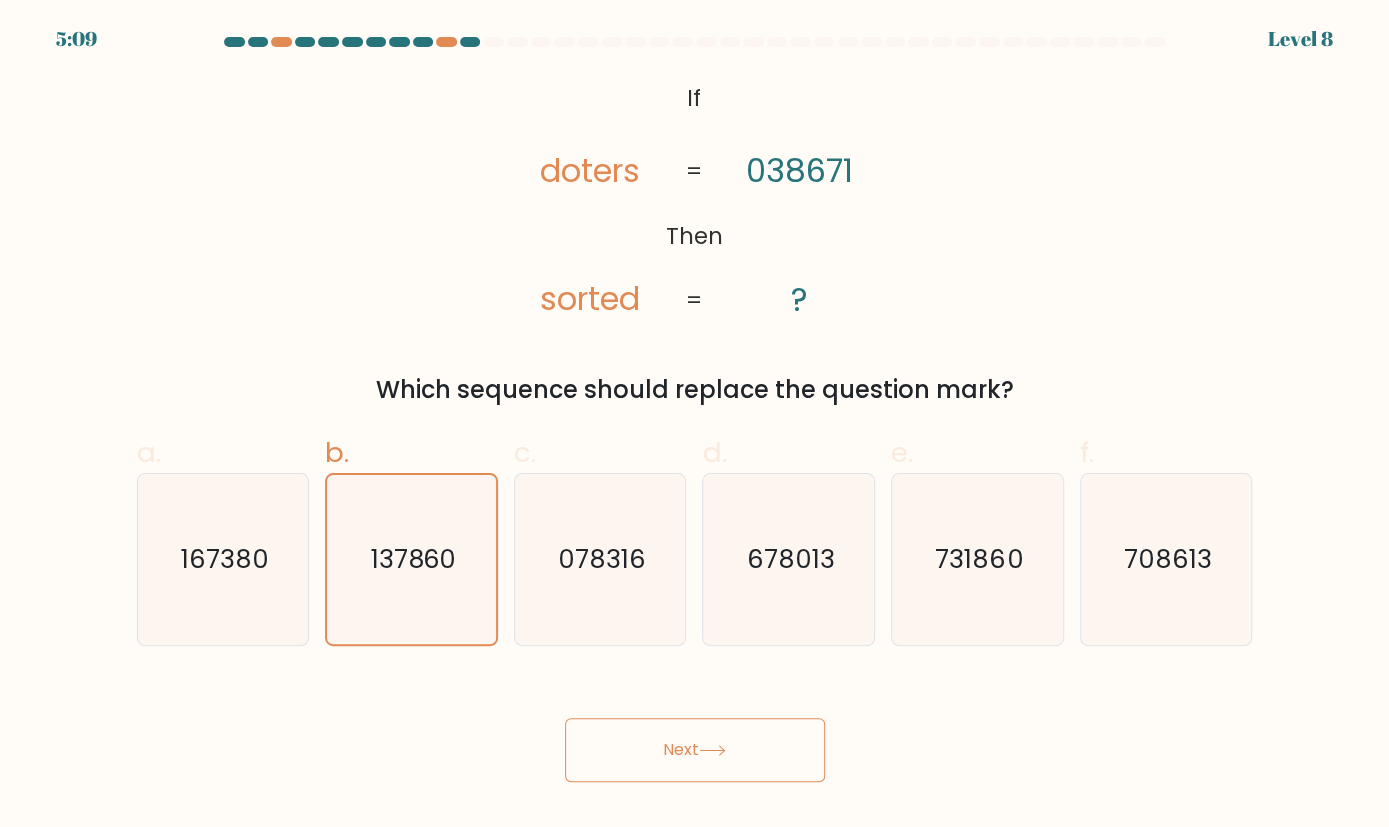 click on "Next" at bounding box center [695, 750] 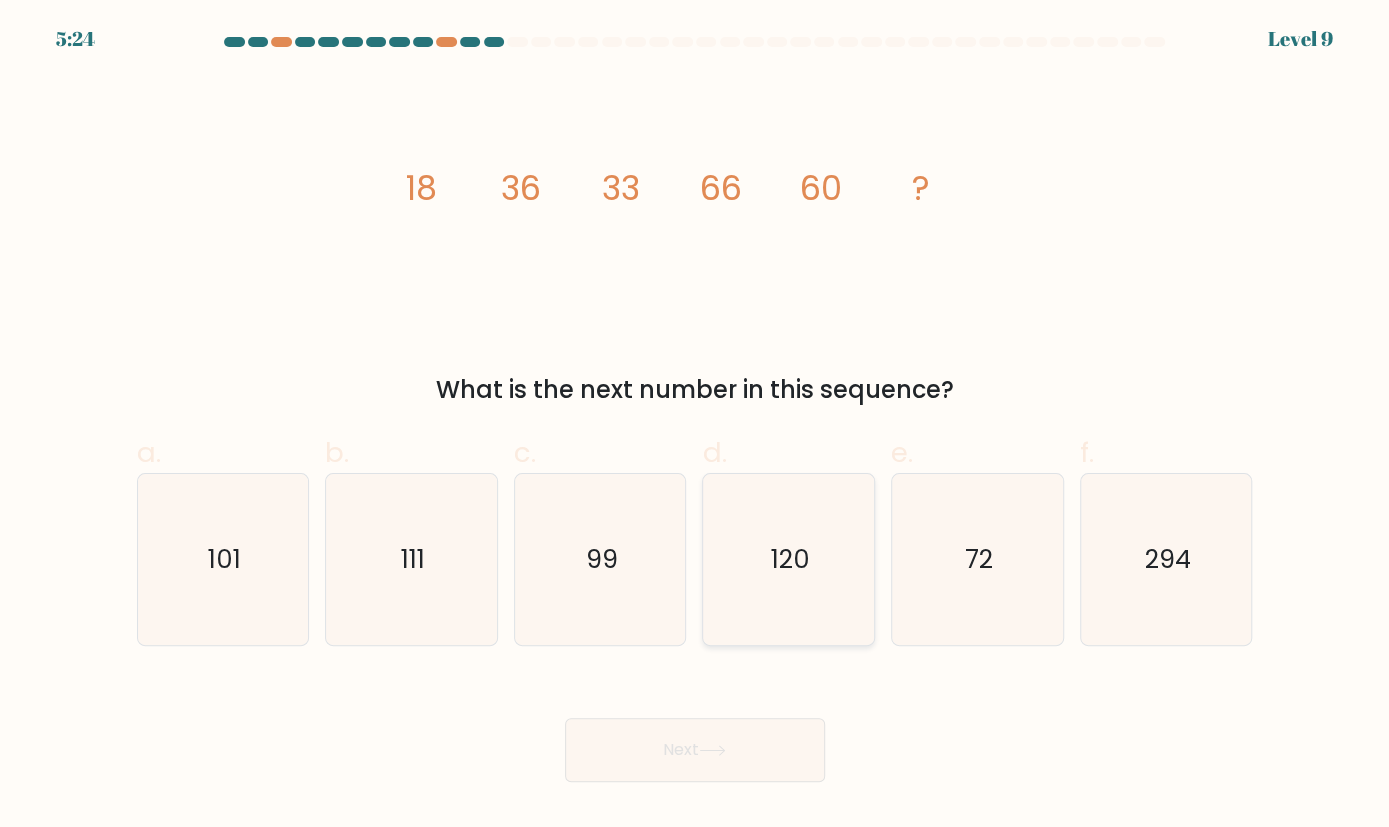 click on "120" 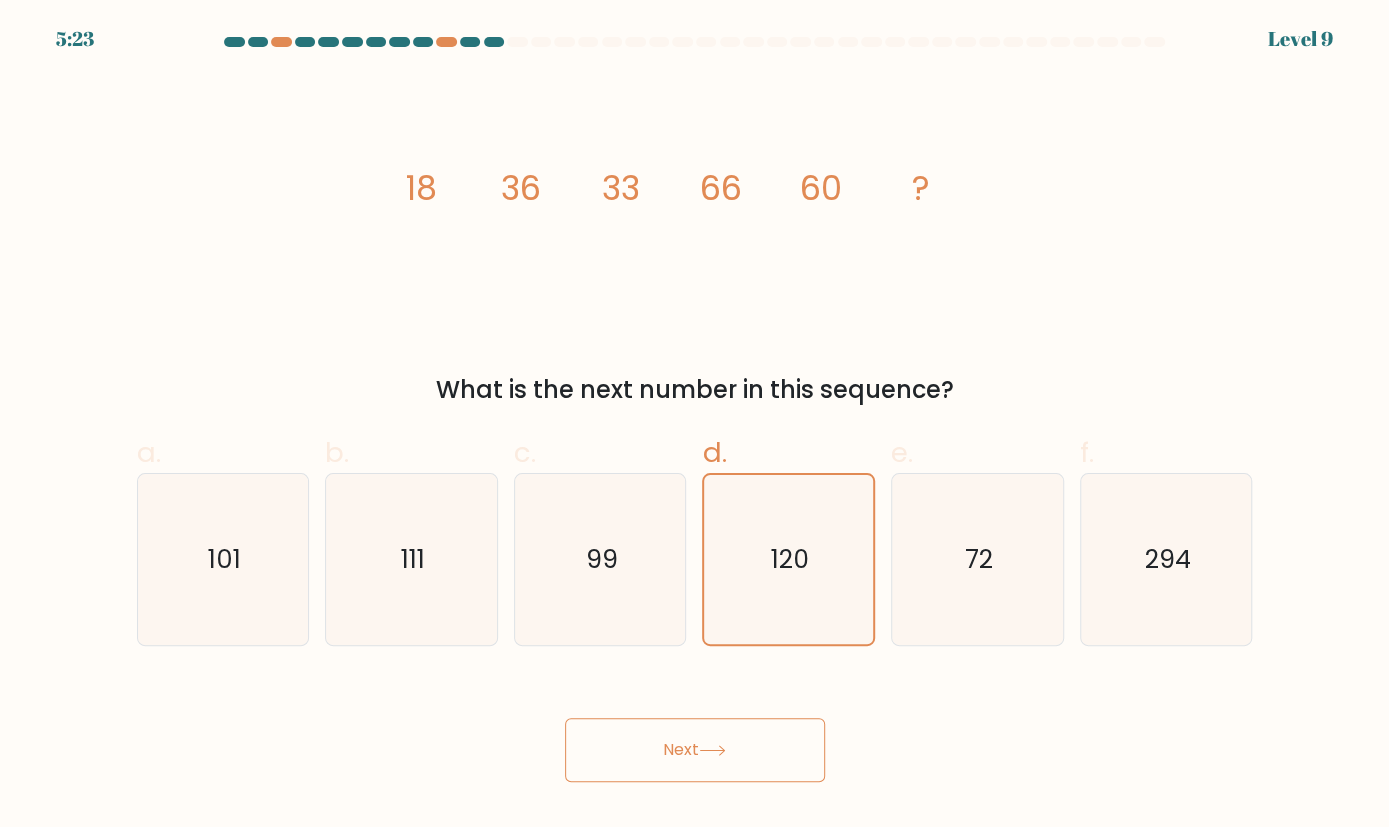click on "Next" at bounding box center [695, 750] 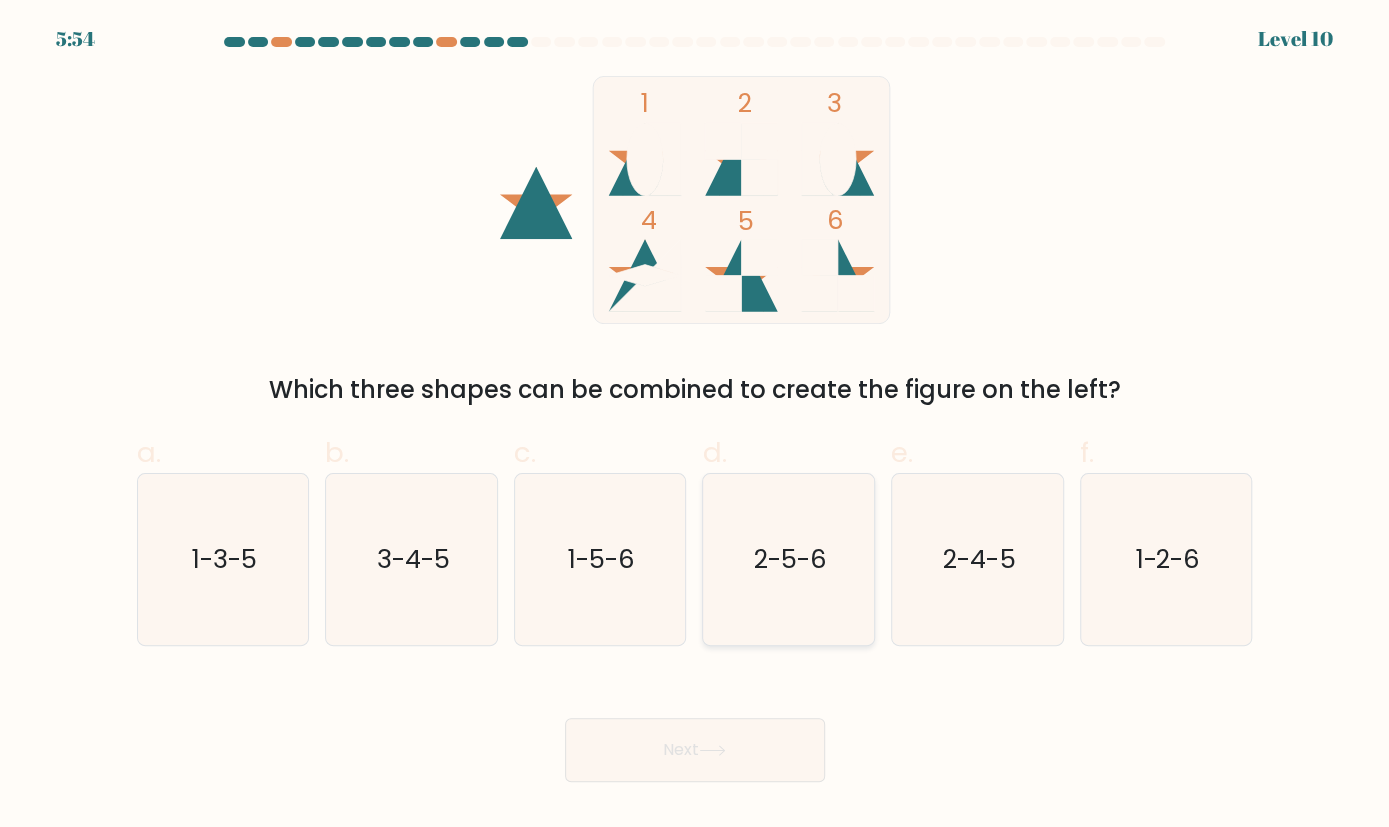 click on "2-5-6" 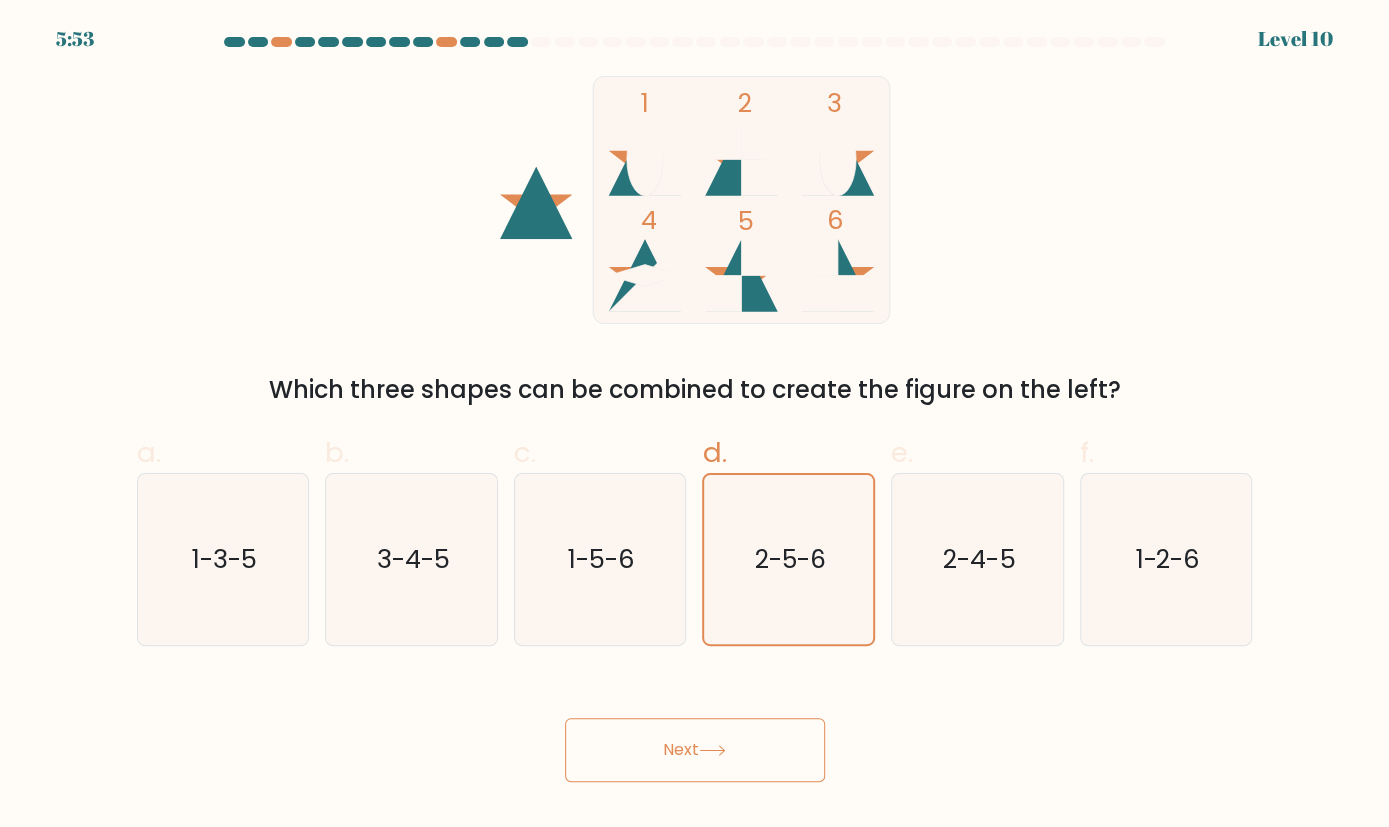 click on "Next" at bounding box center [695, 750] 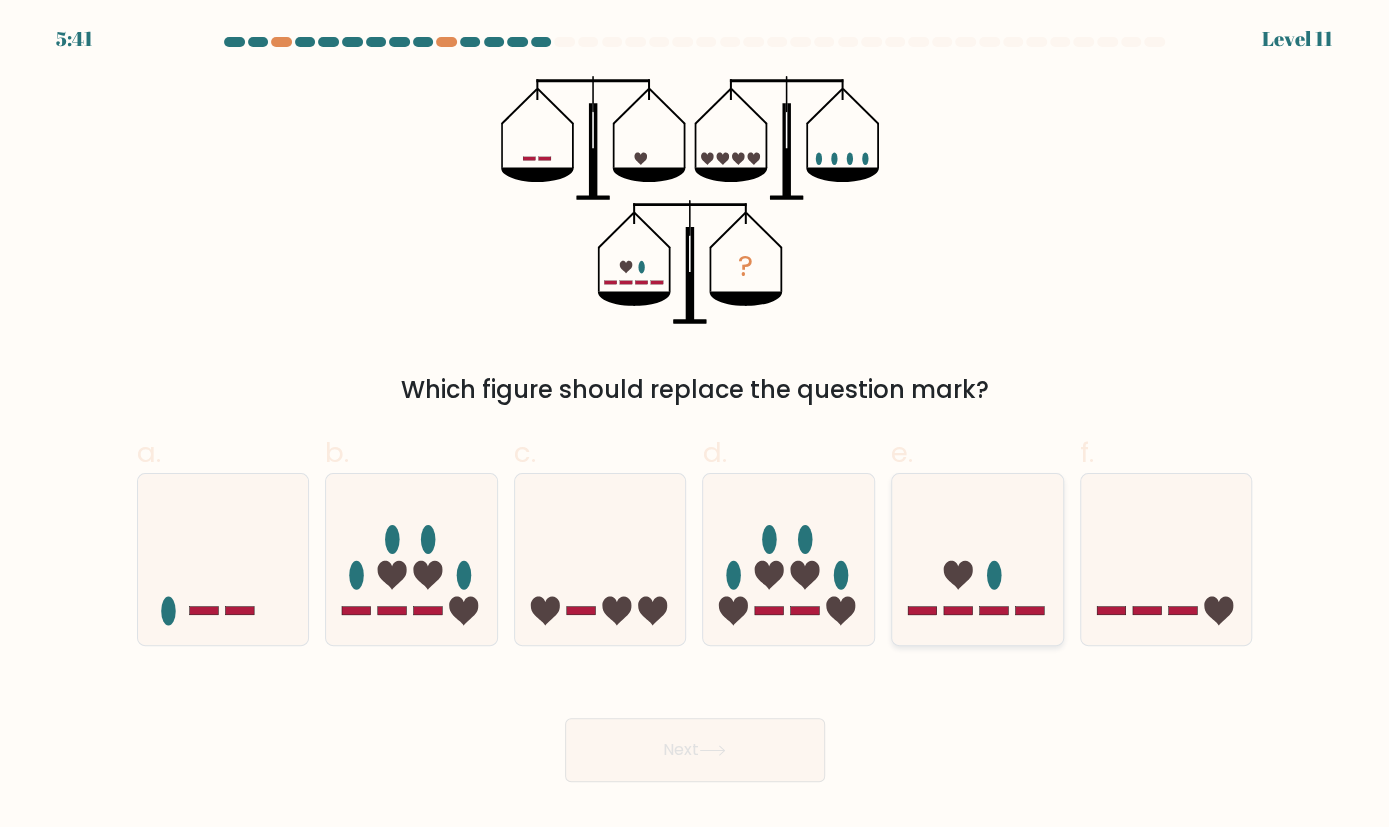 click 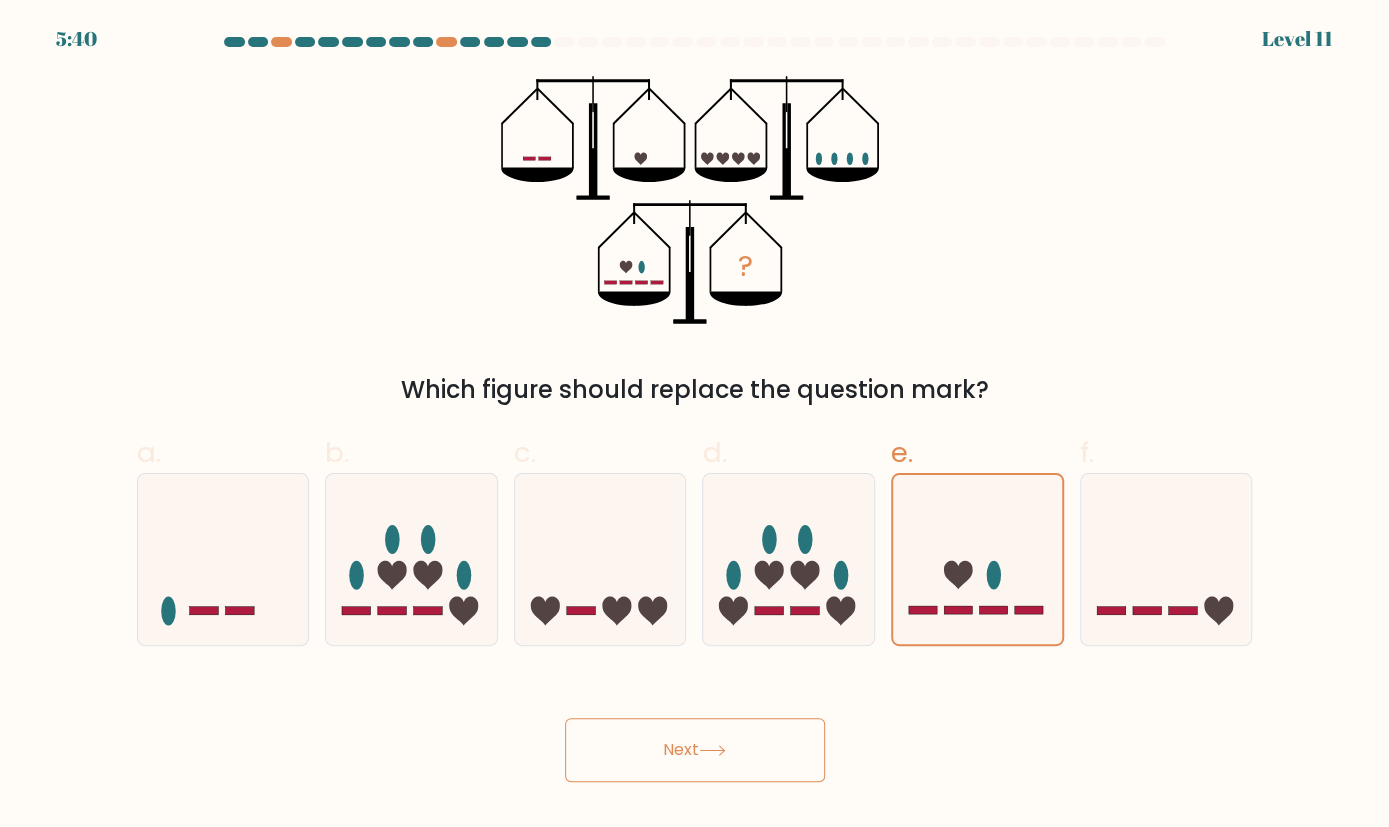 click 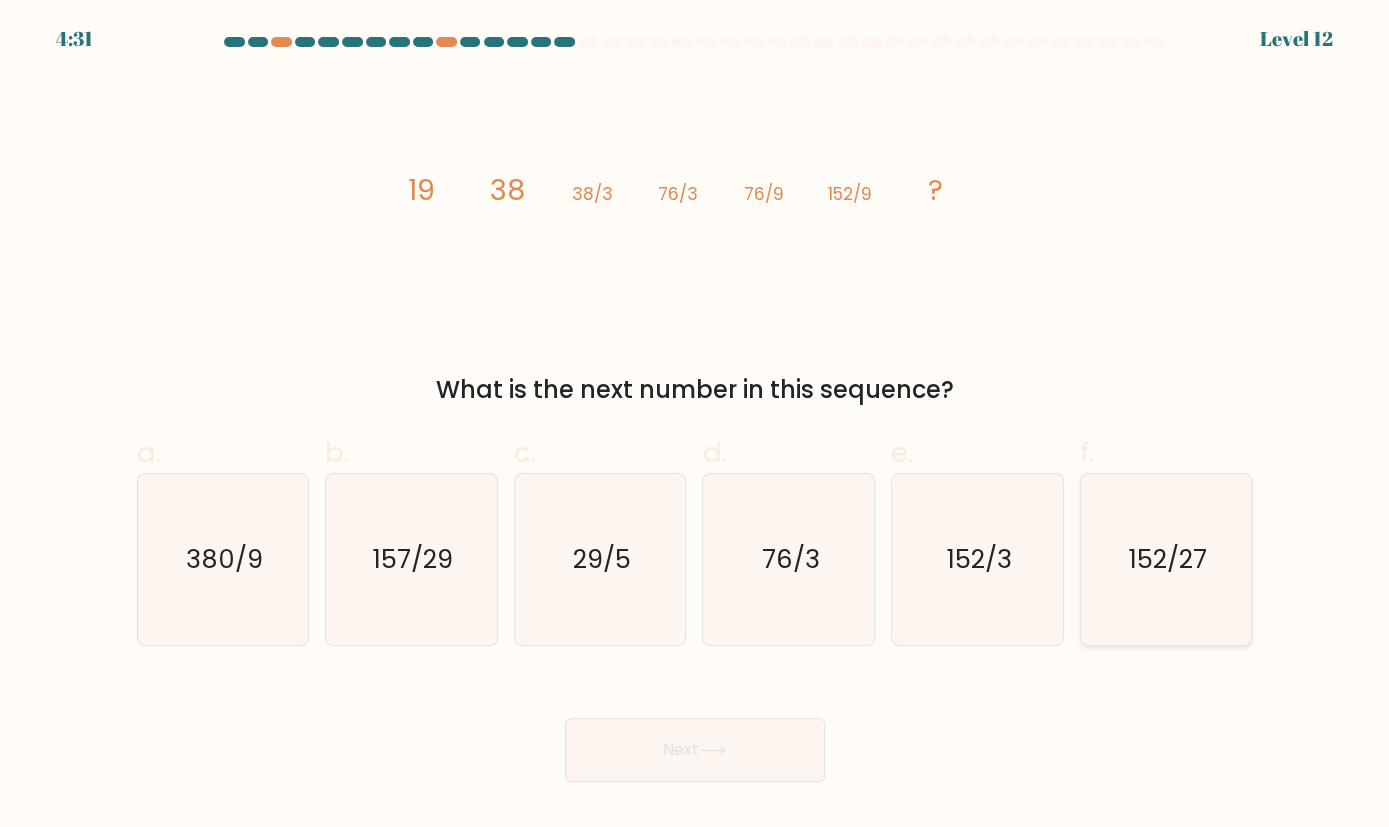 click on "152/27" 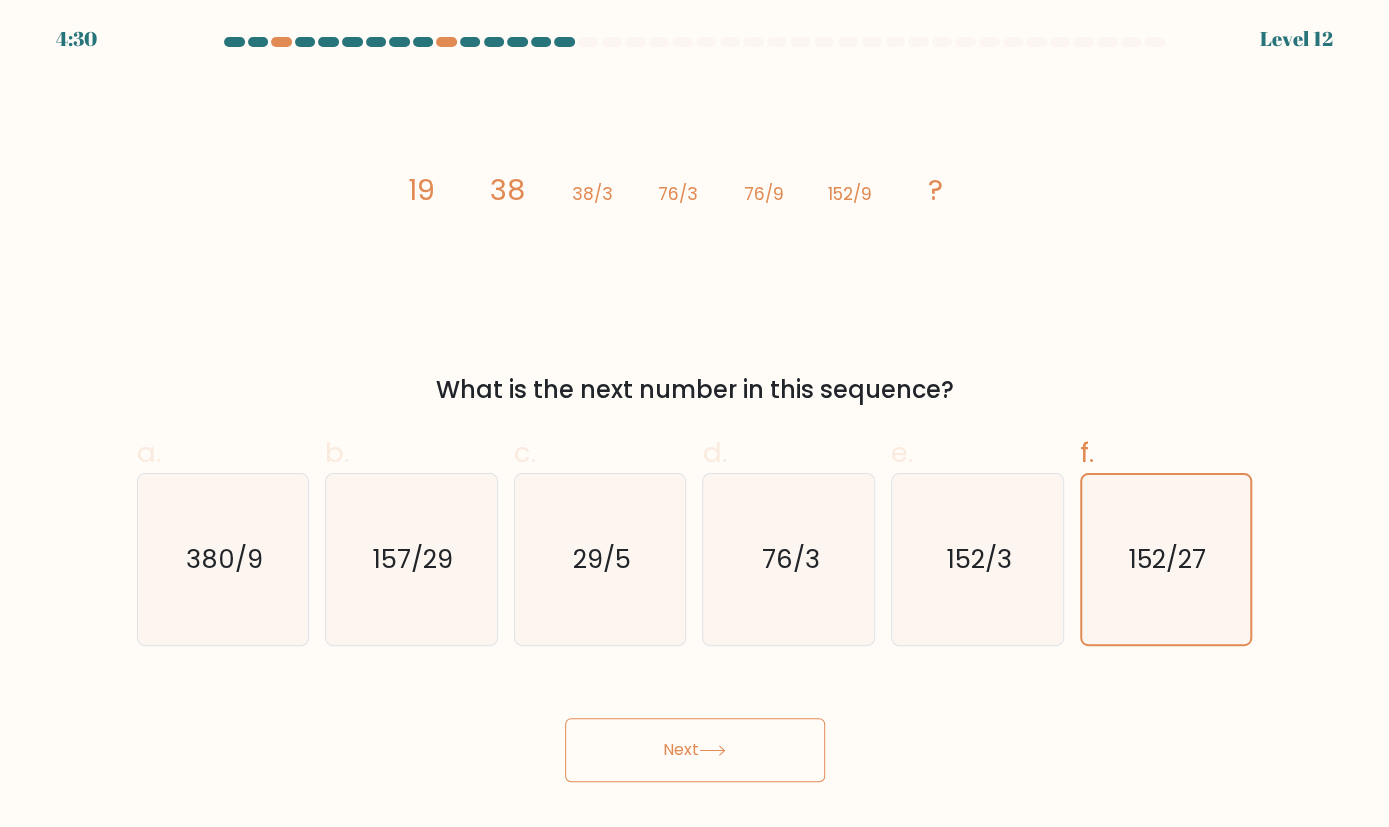 click on "Next" at bounding box center [695, 750] 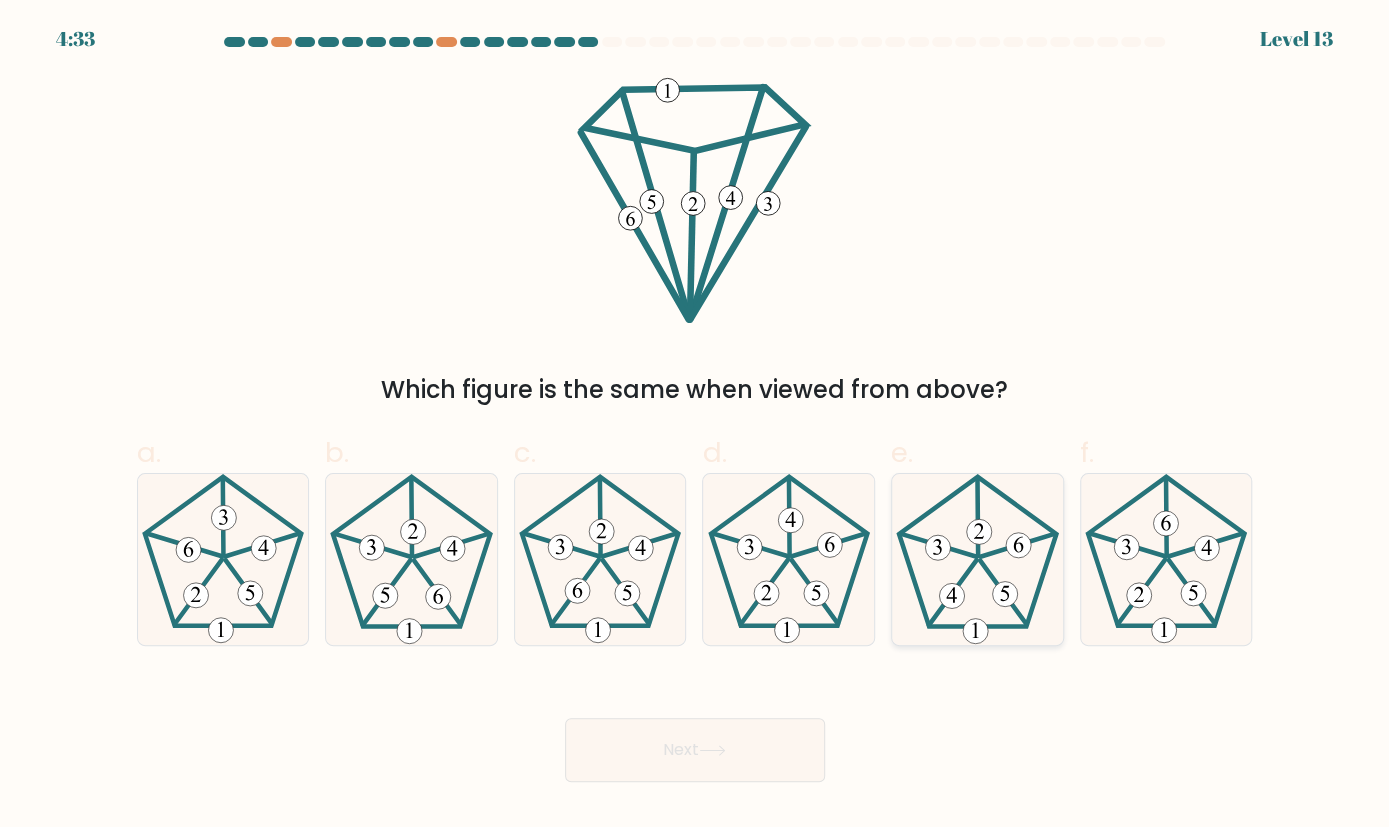 click 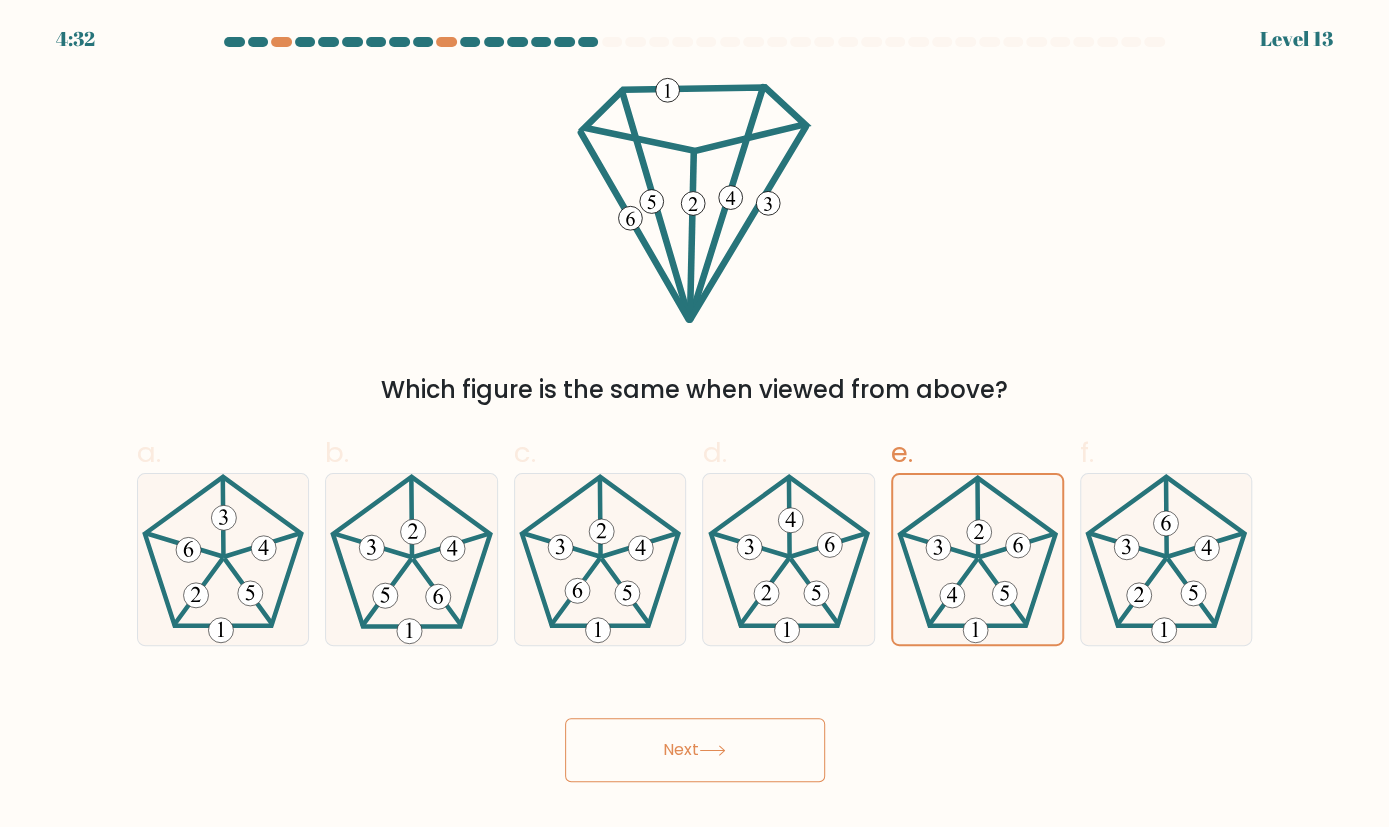 click on "Next" at bounding box center [695, 750] 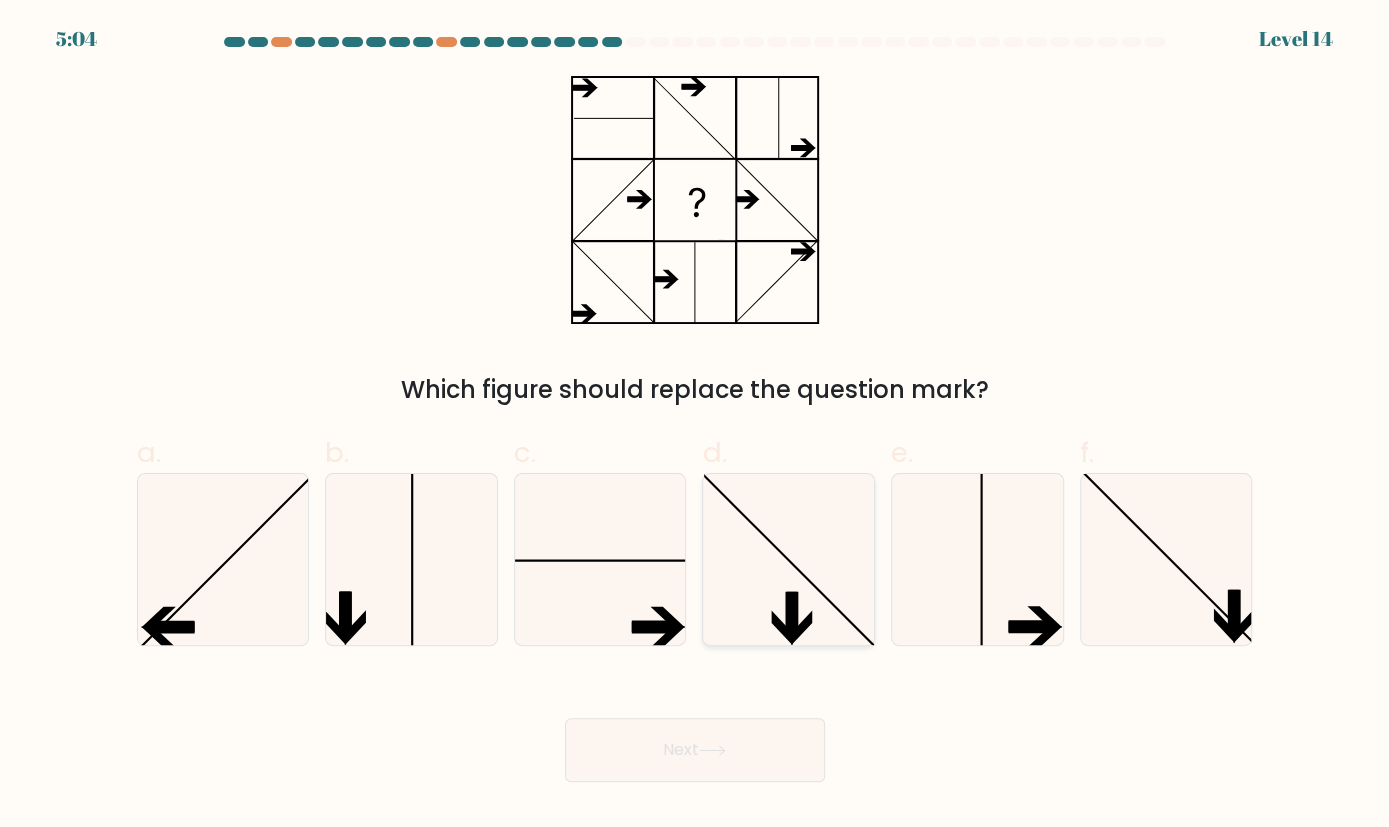 click 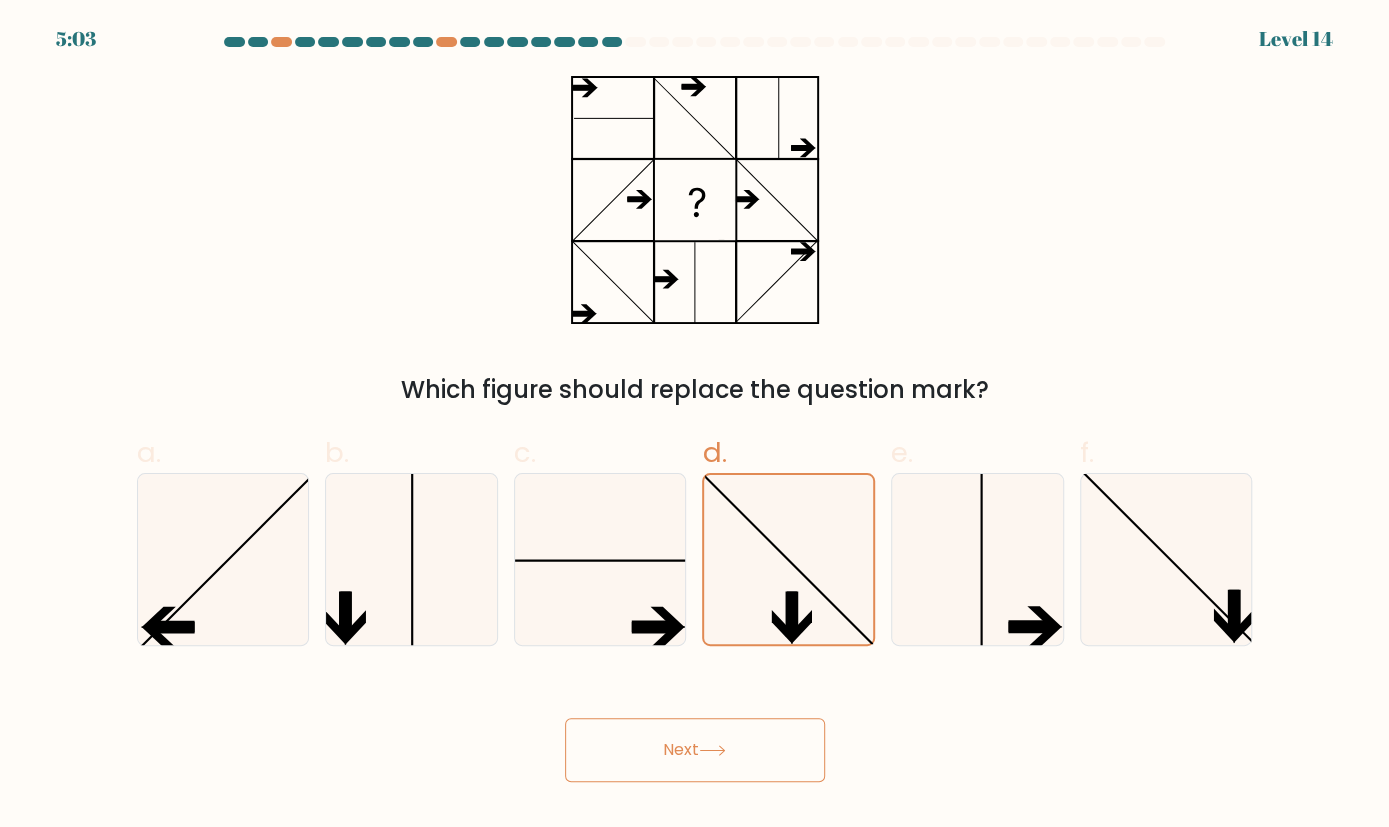 click on "Next" at bounding box center [695, 750] 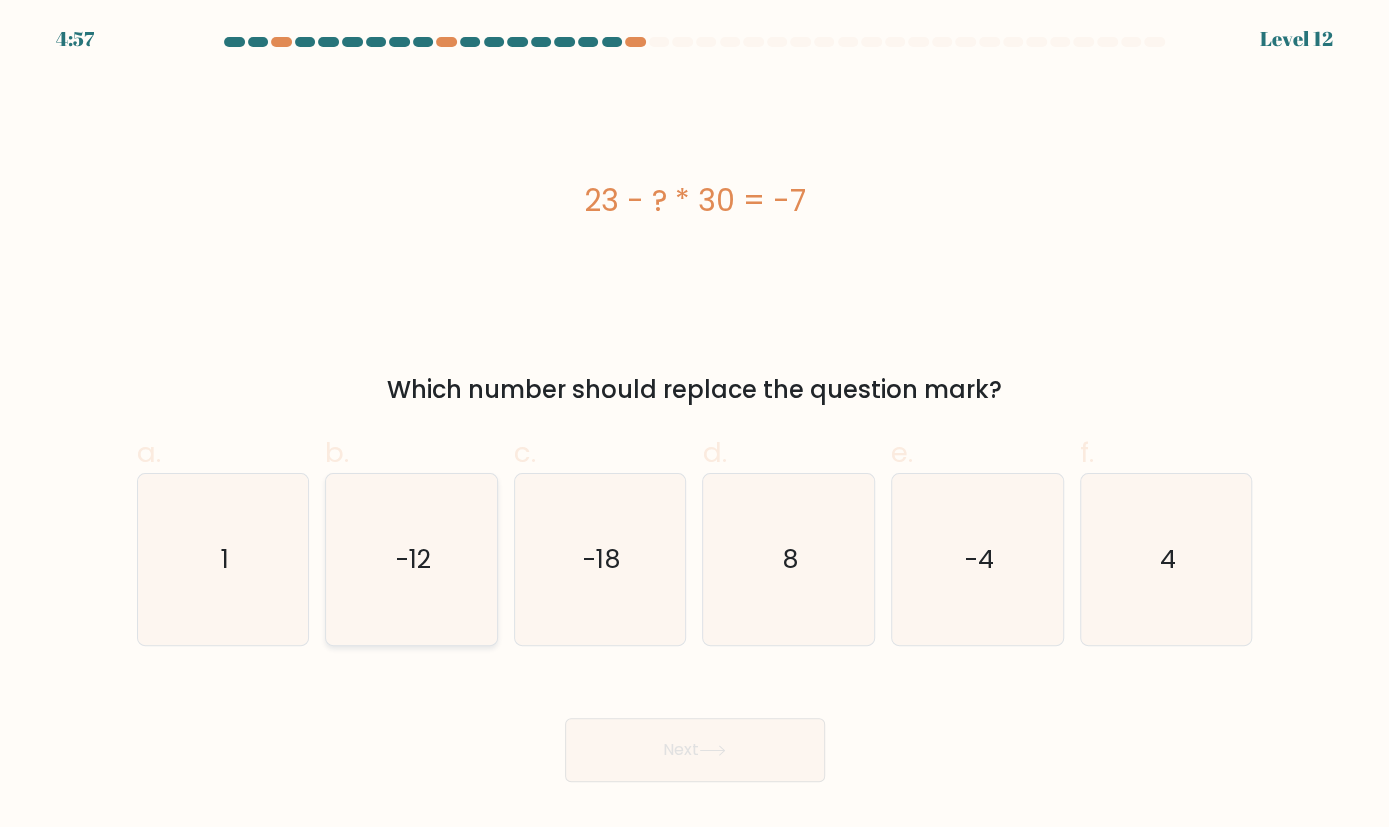 click on "-12" 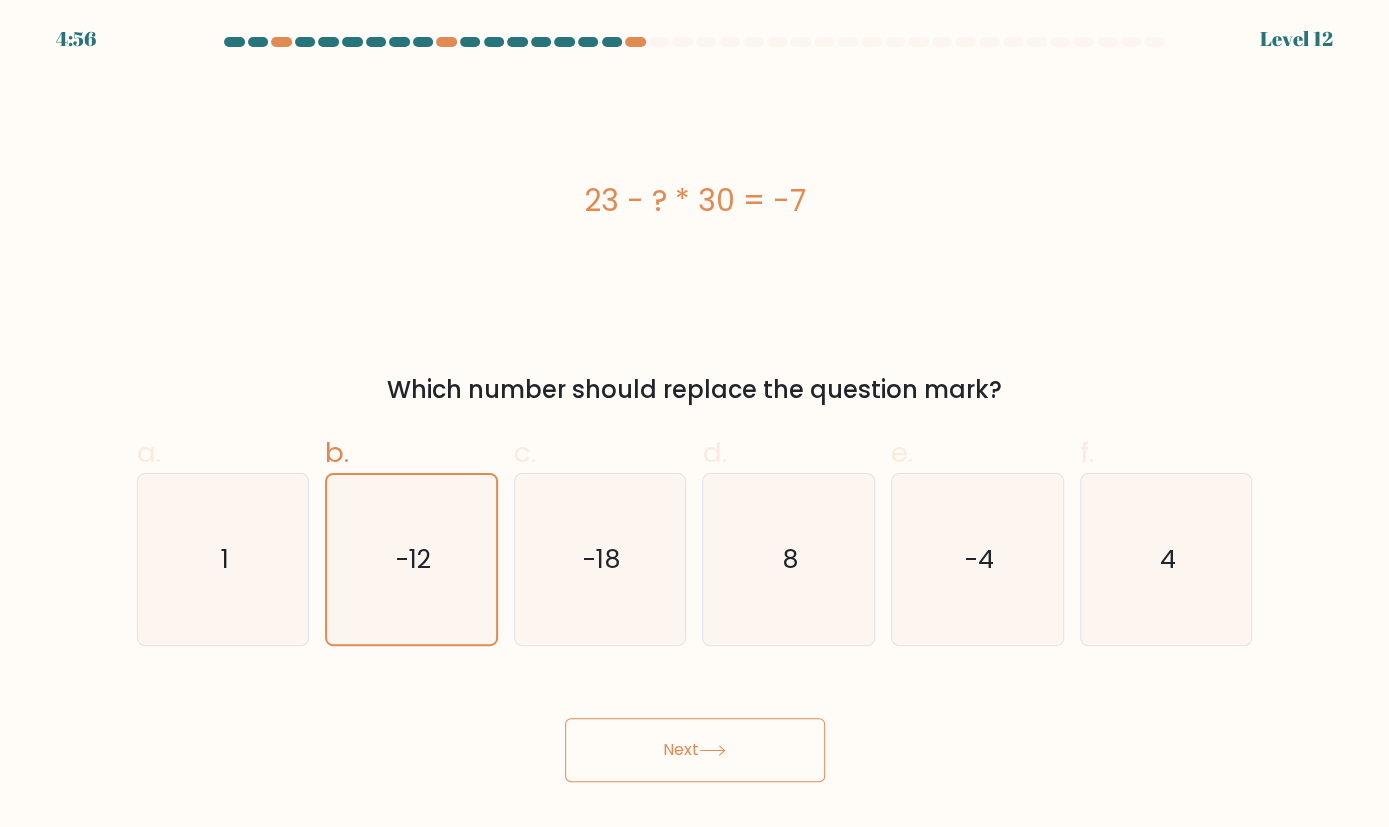 click on "Next" at bounding box center (695, 750) 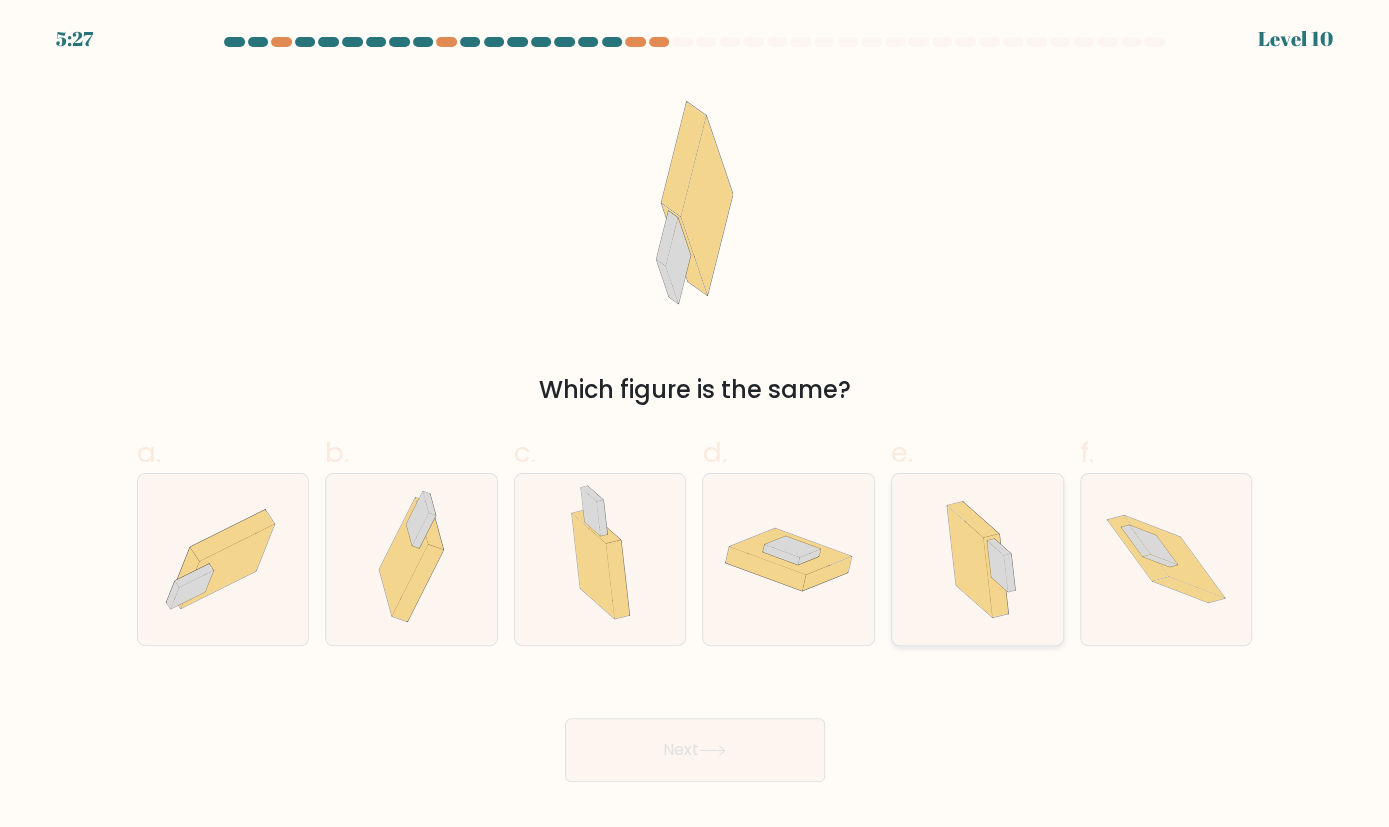 click 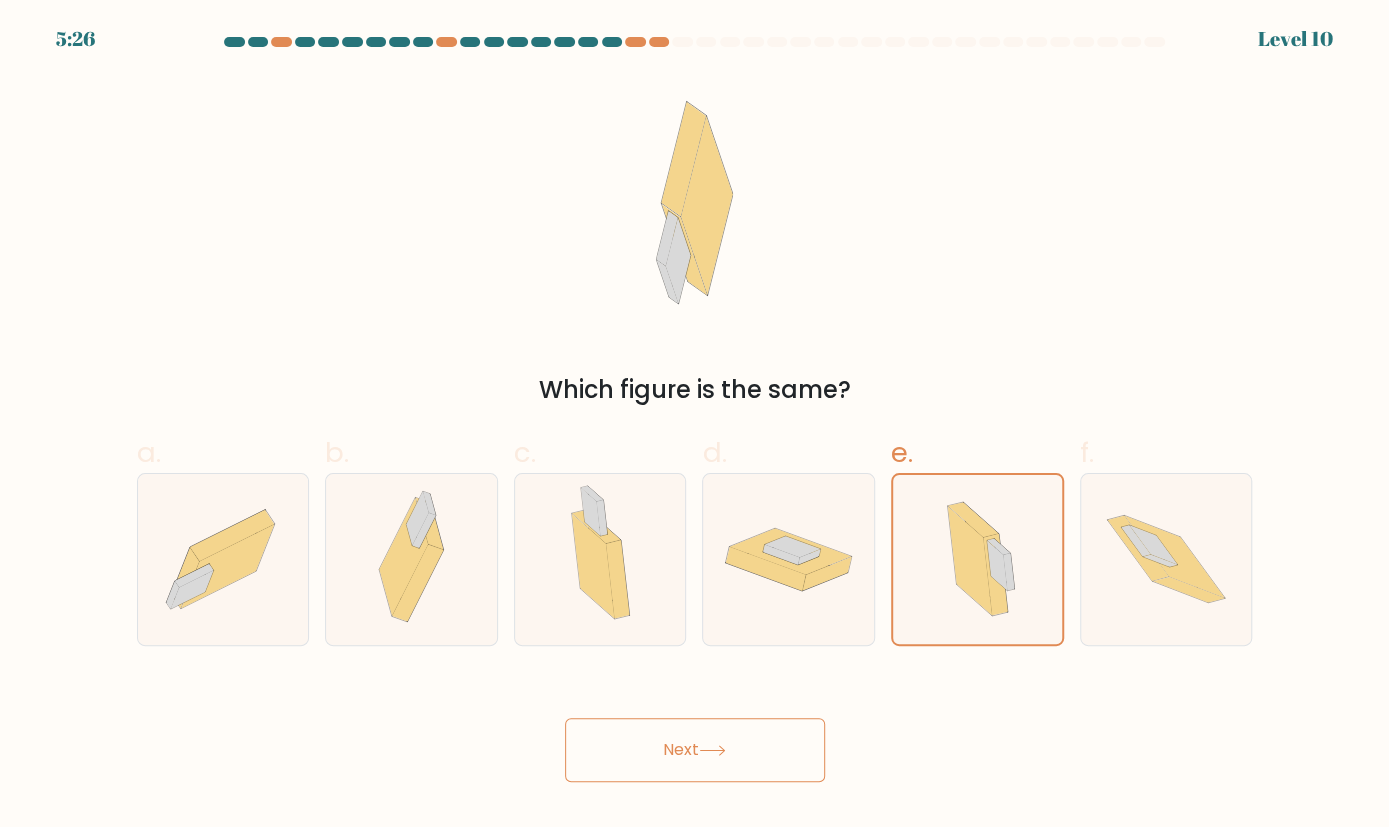 click on "Next" at bounding box center [695, 750] 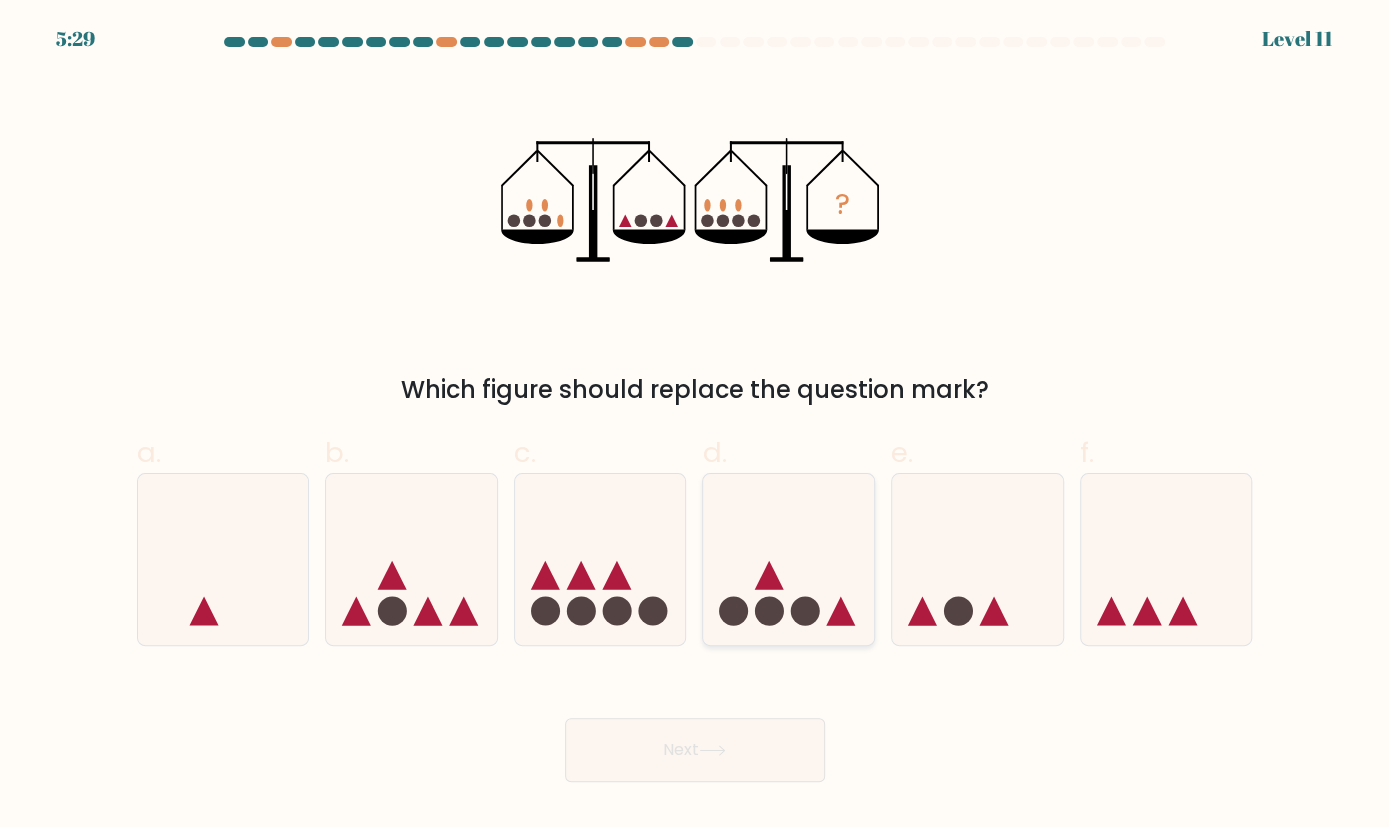 click 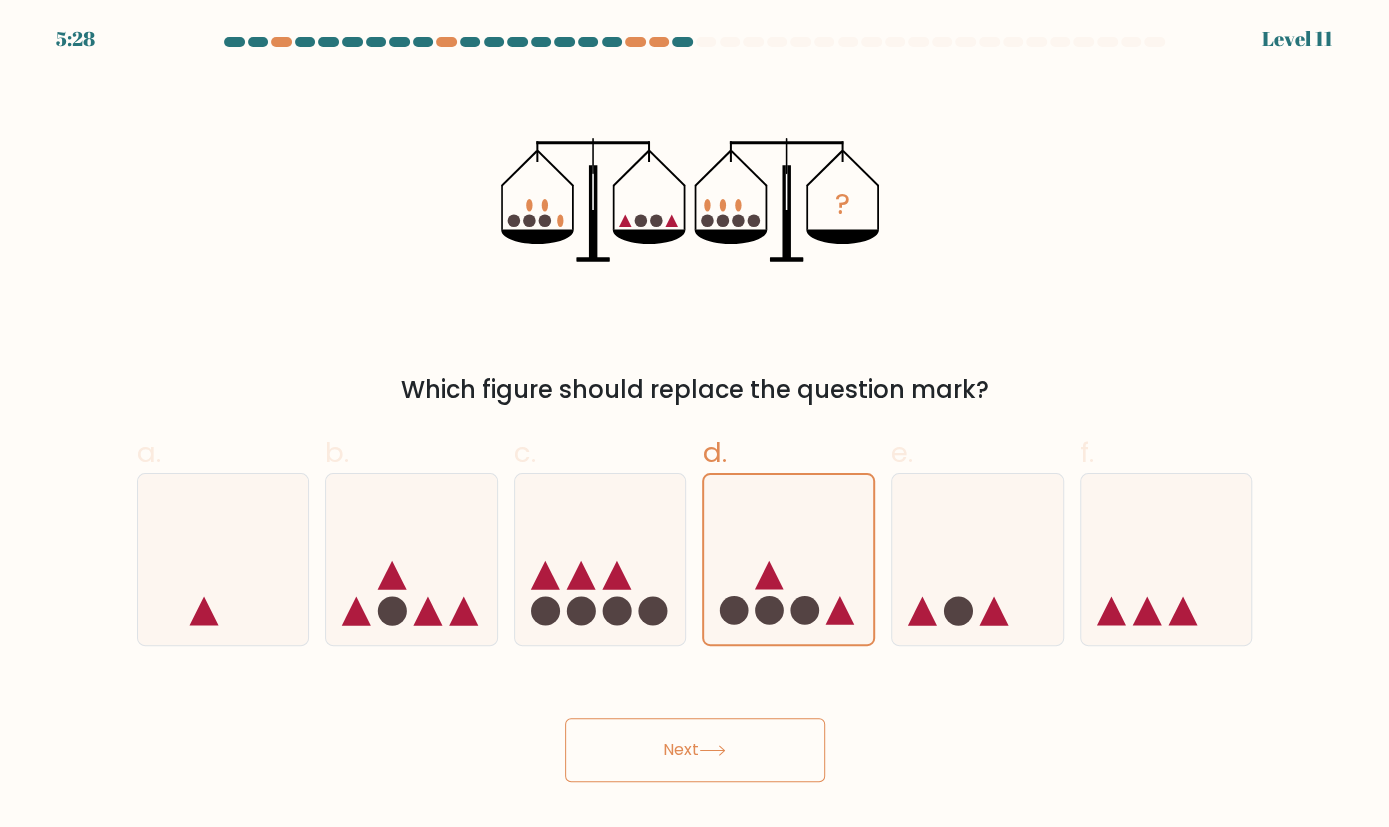 click on "Next" at bounding box center (695, 750) 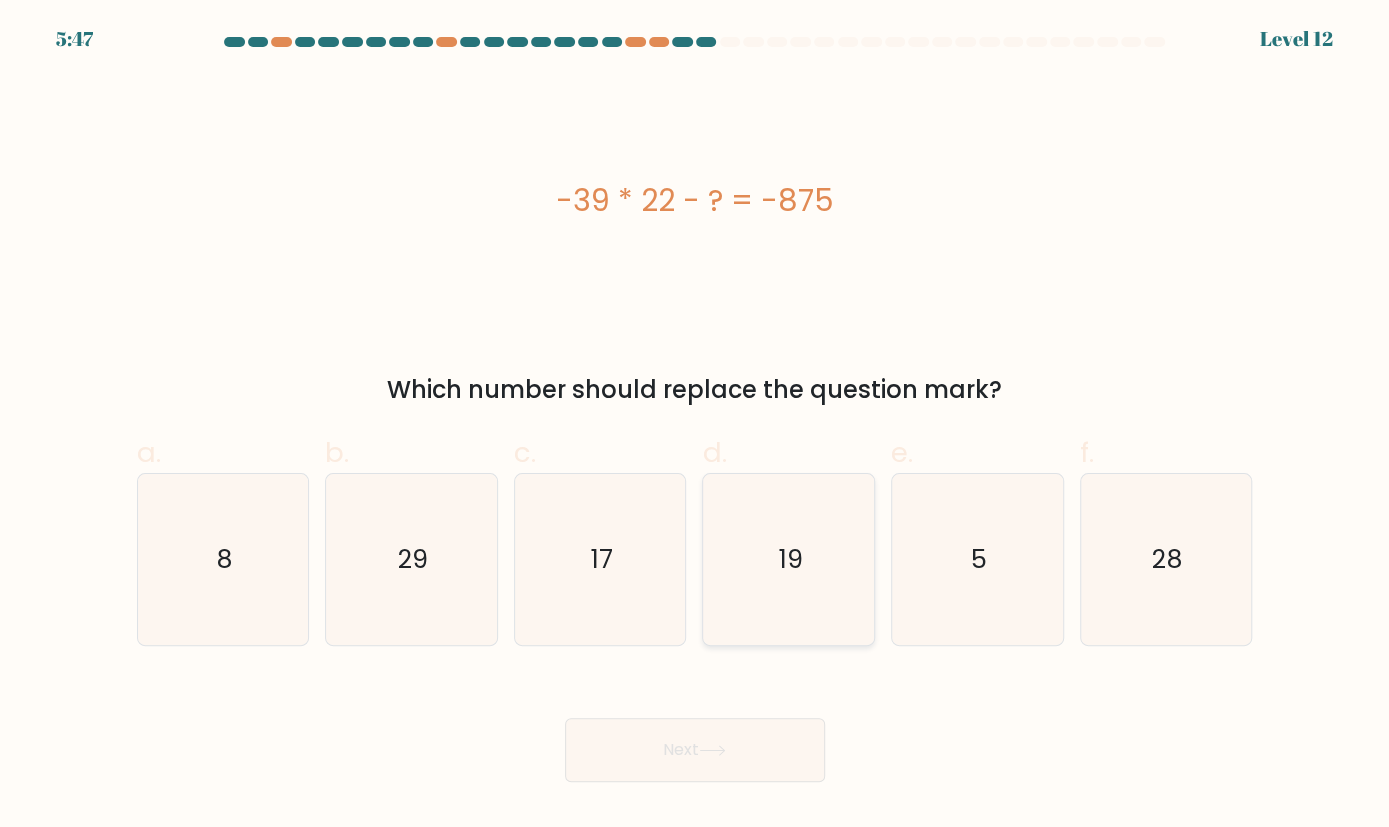 click on "19" 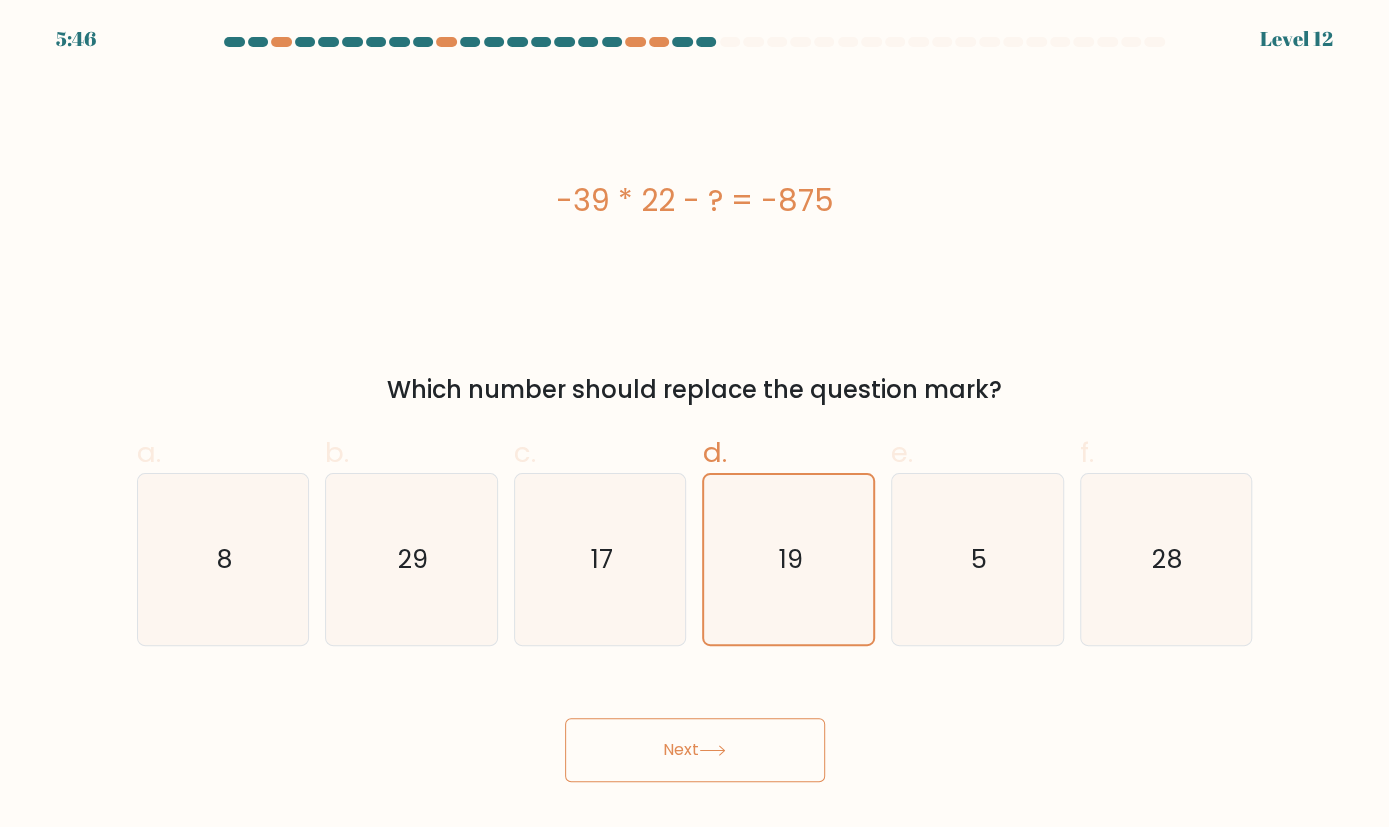 click on "Next" at bounding box center (695, 750) 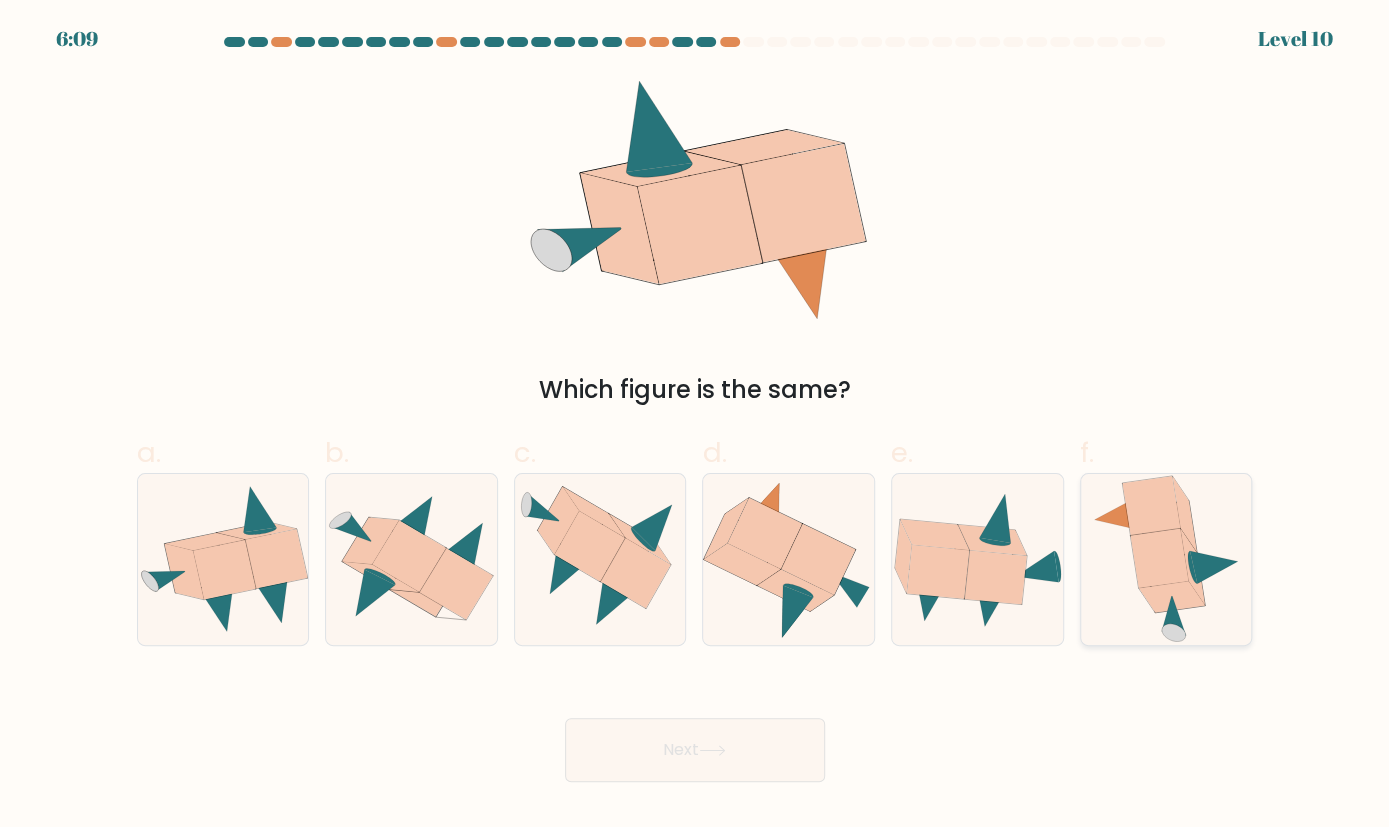 click 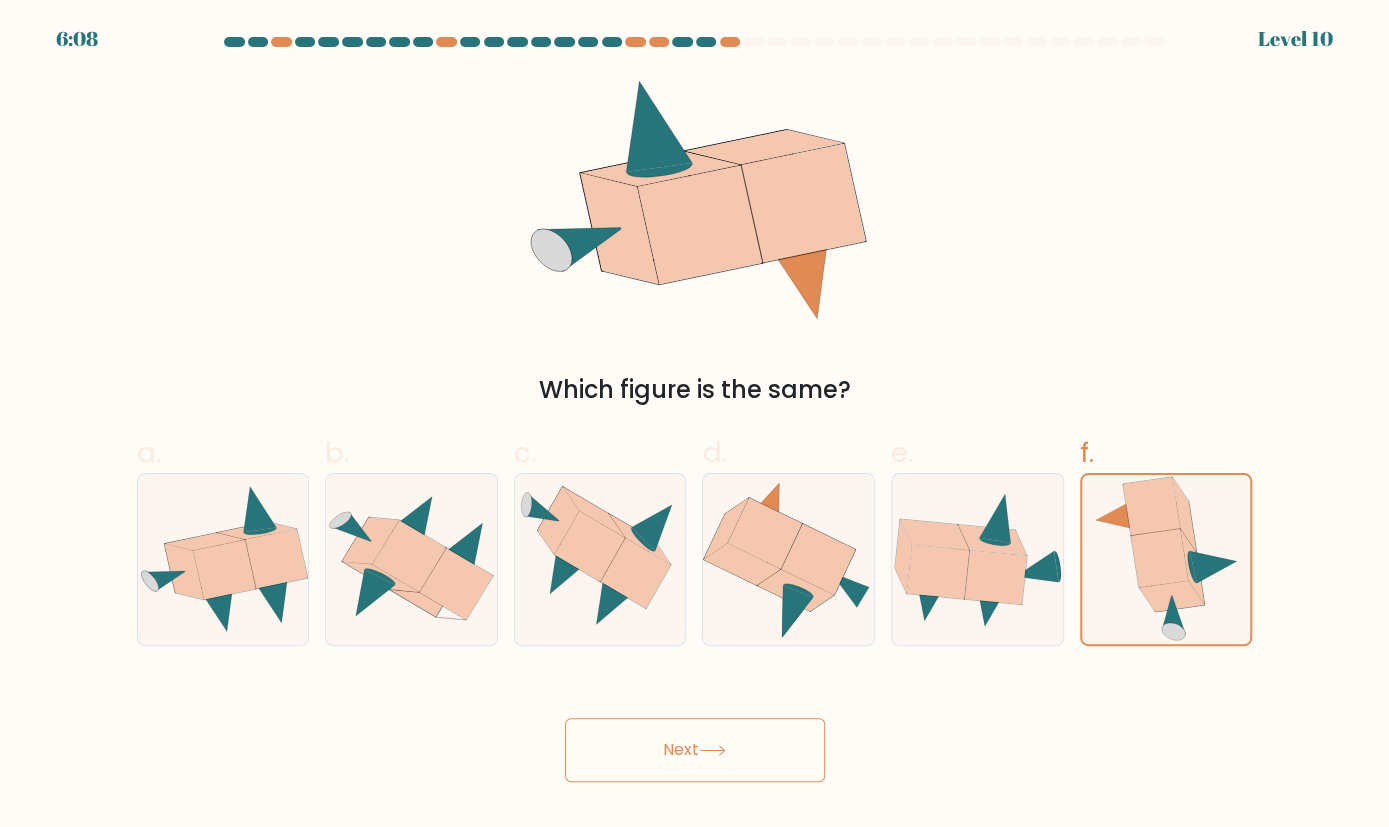 click on "Next" at bounding box center [695, 750] 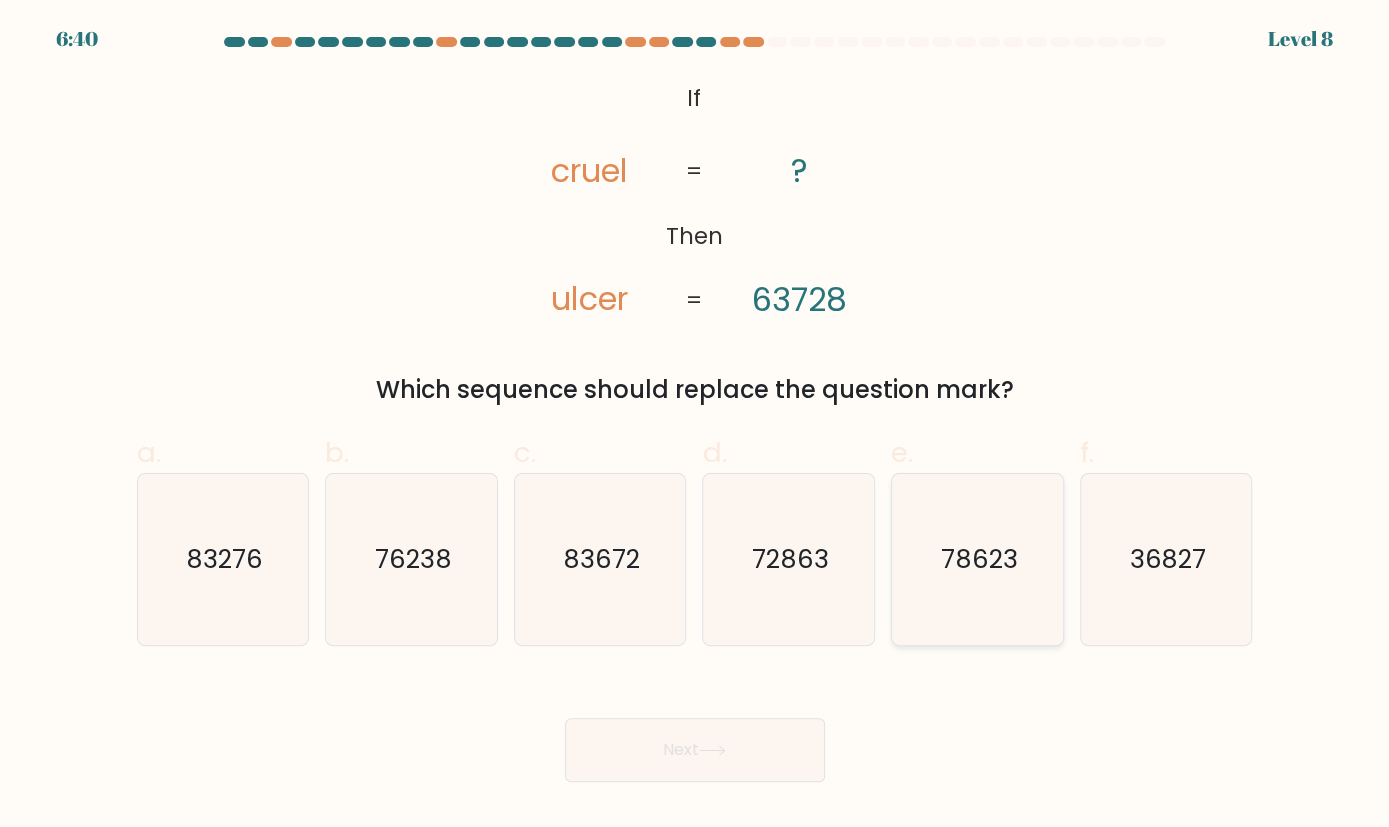 click on "78623" 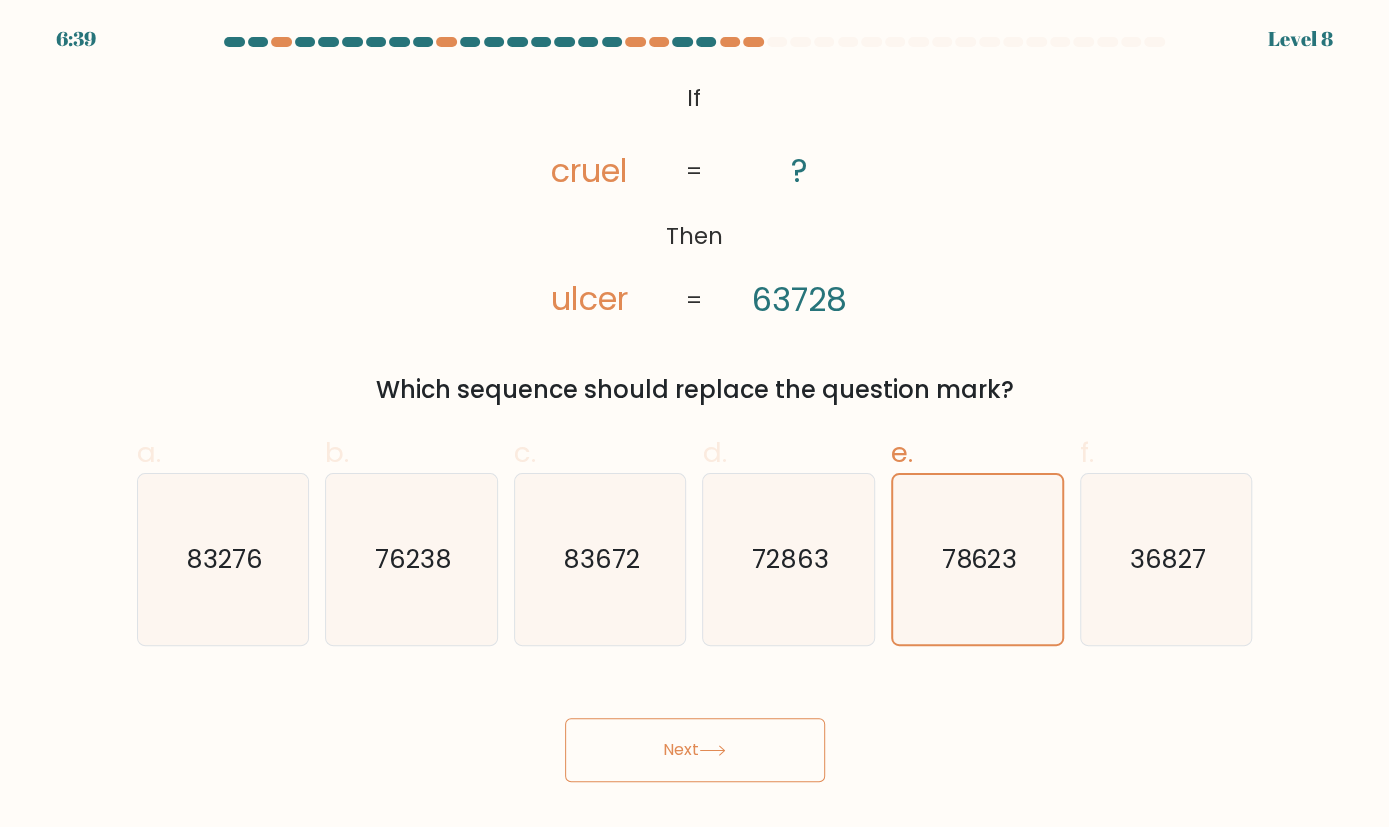 click on "Next" at bounding box center (695, 750) 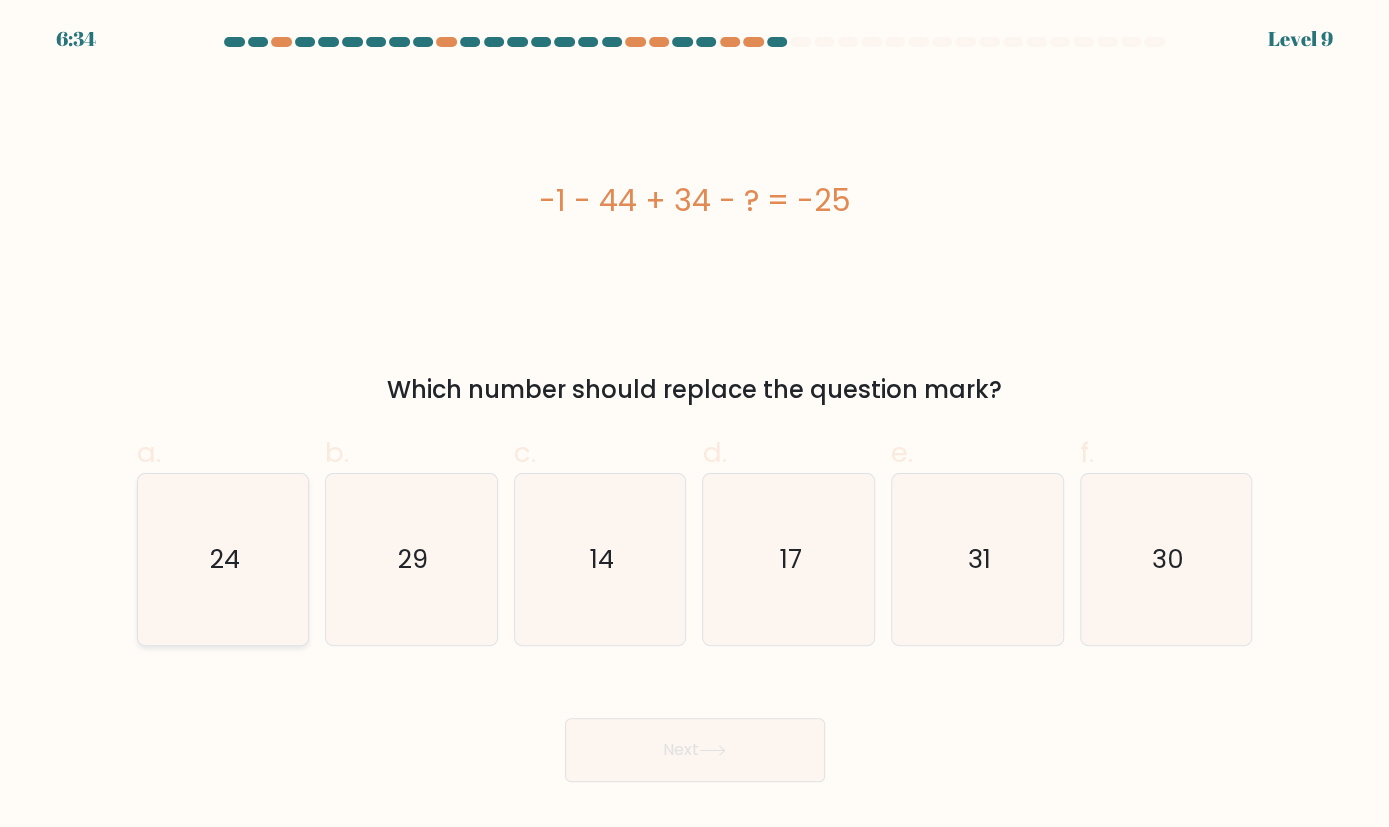 click on "24" 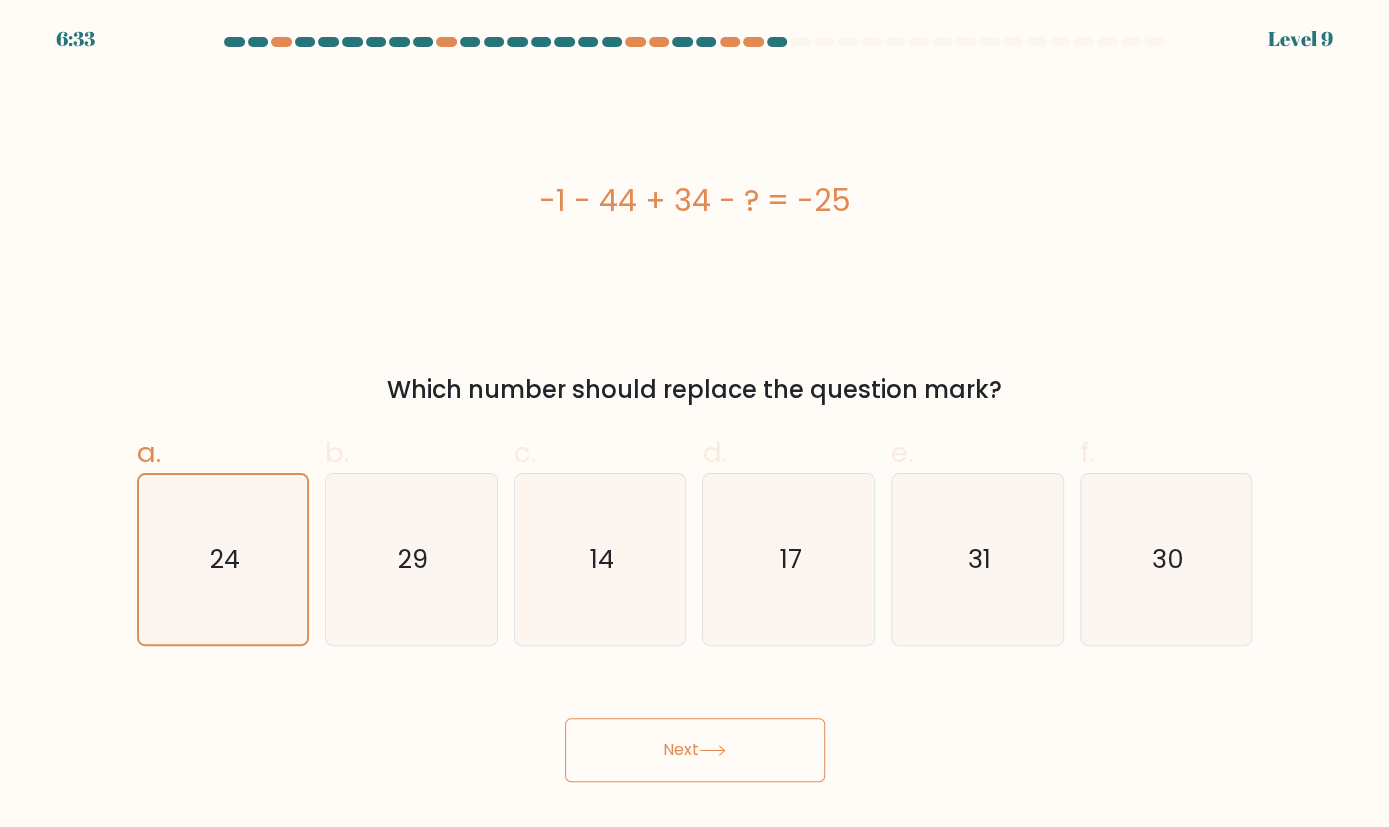 click on "Next" at bounding box center [695, 750] 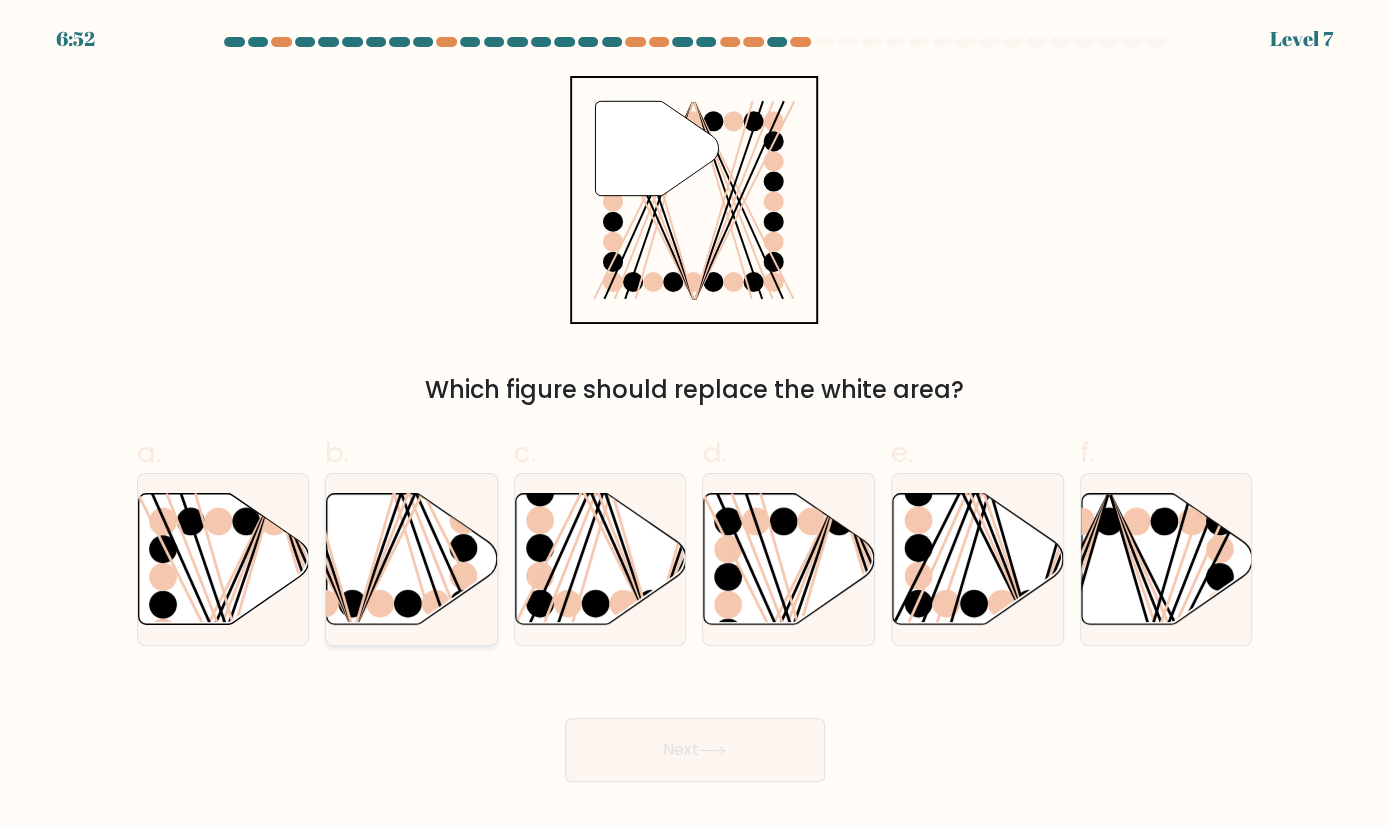 click 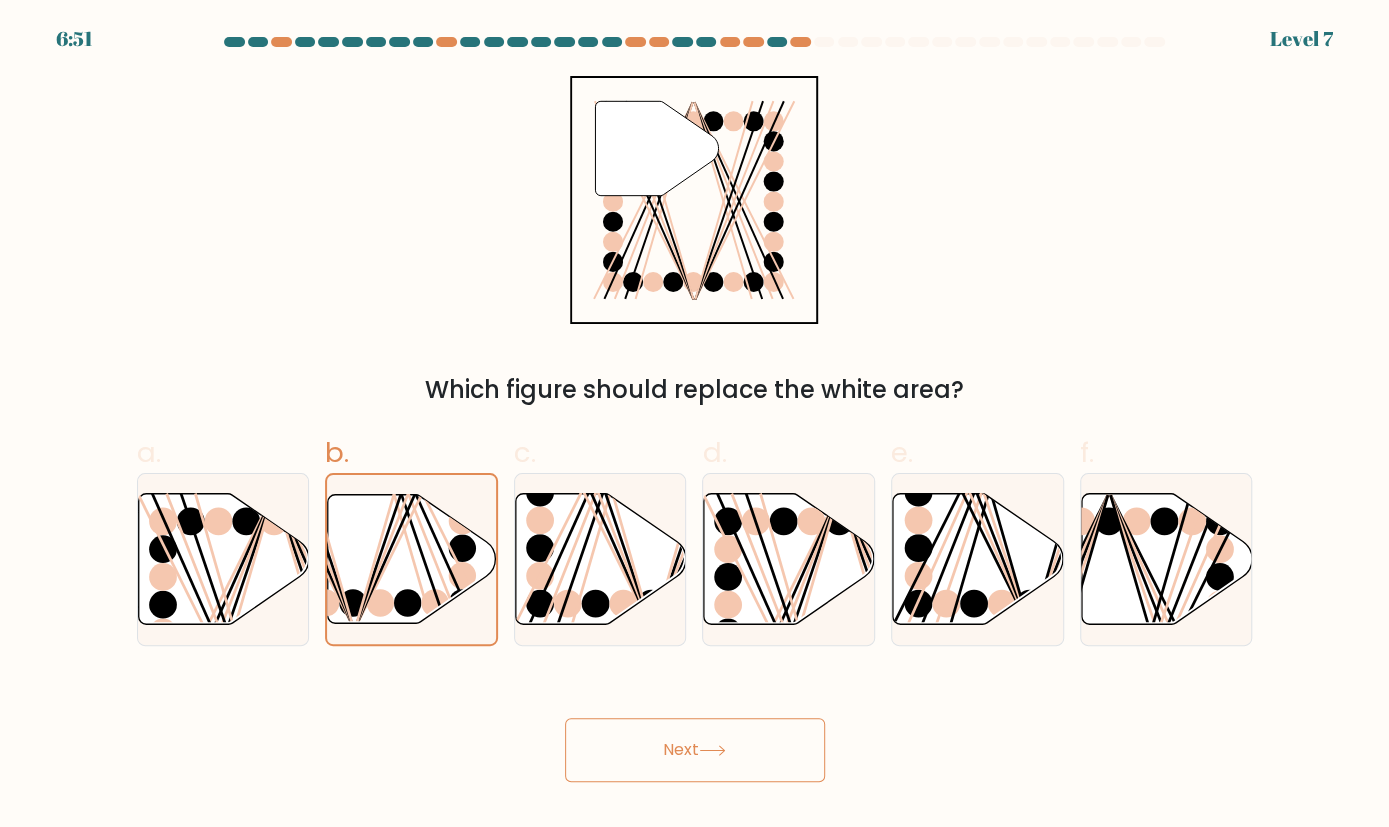click on "Next" at bounding box center [695, 750] 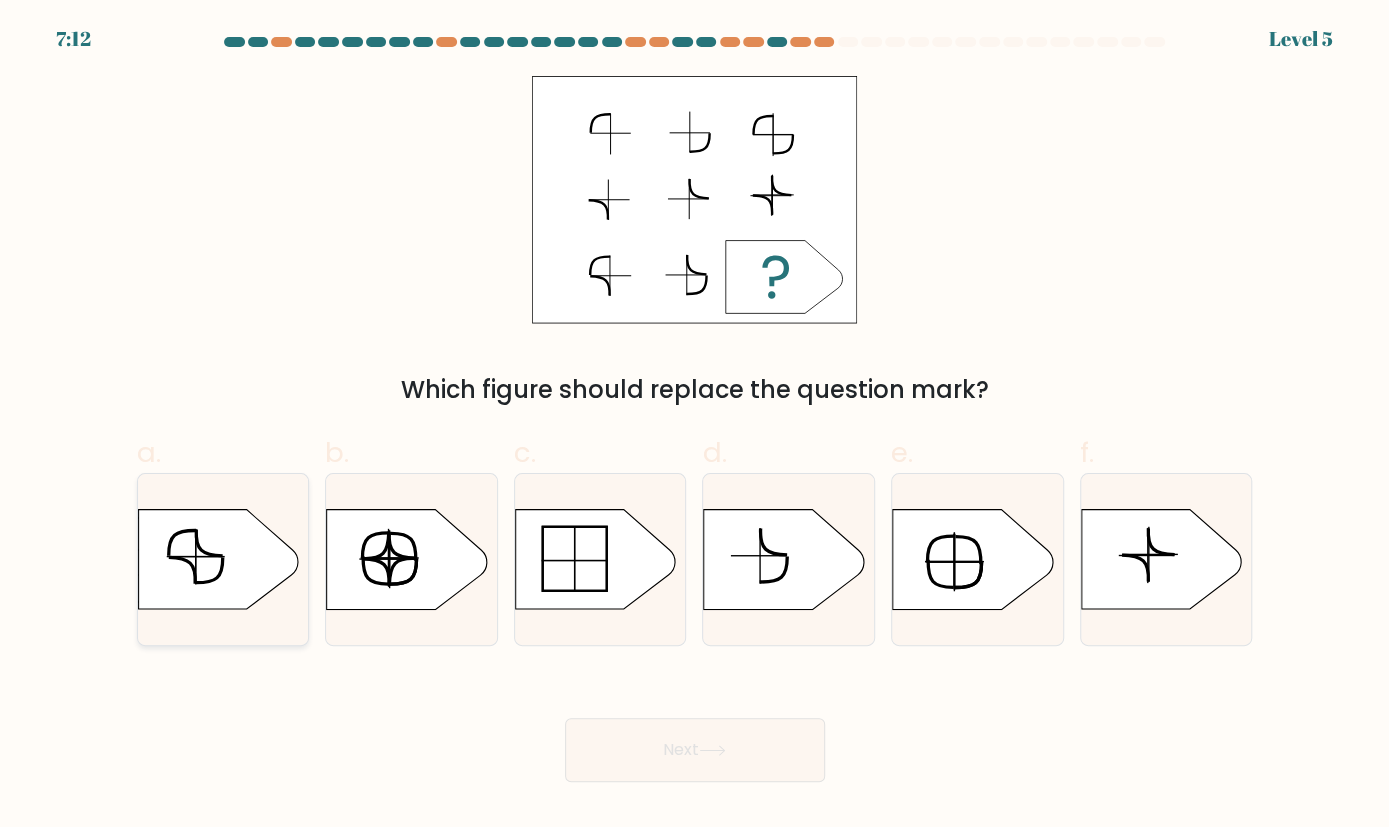 click 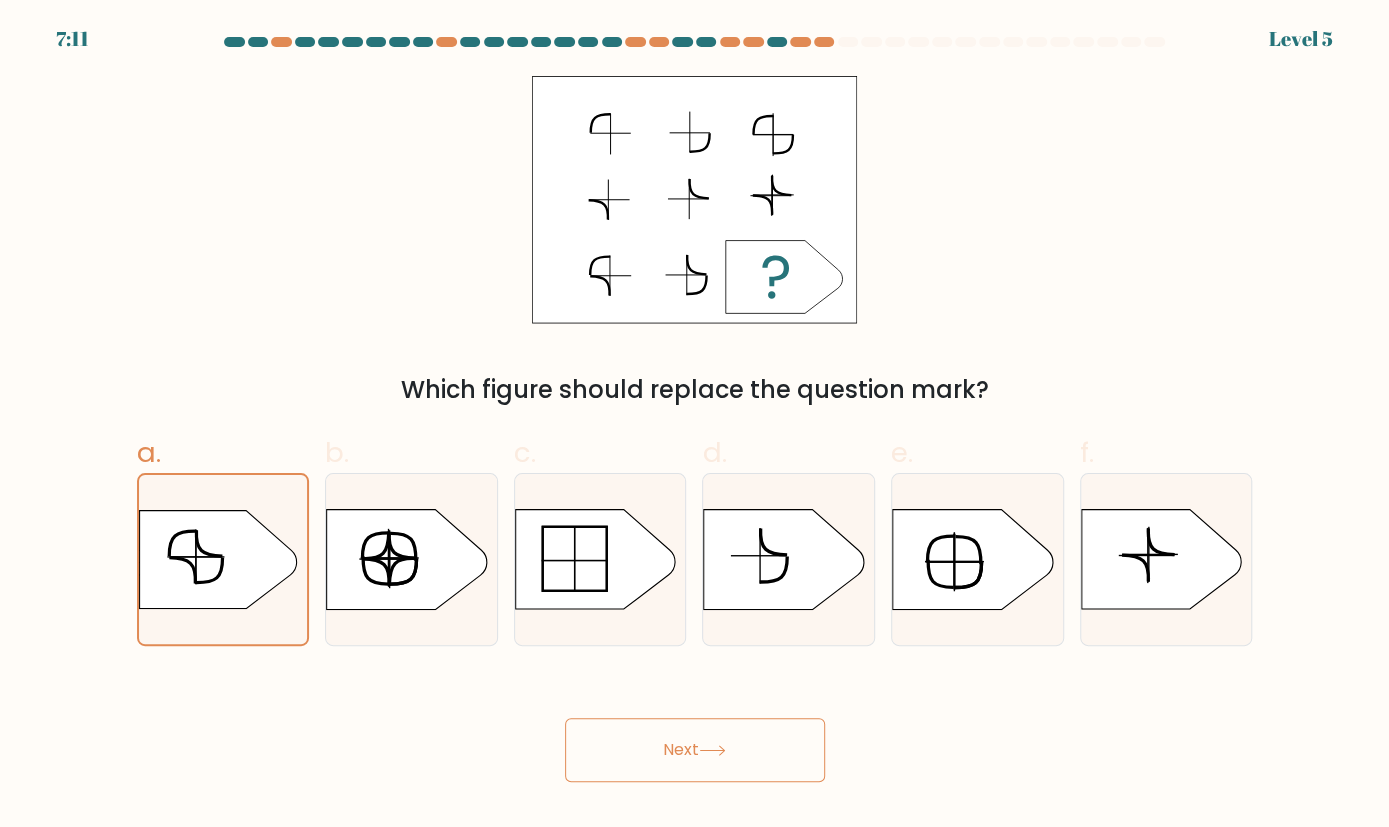 click on "Next" at bounding box center [695, 750] 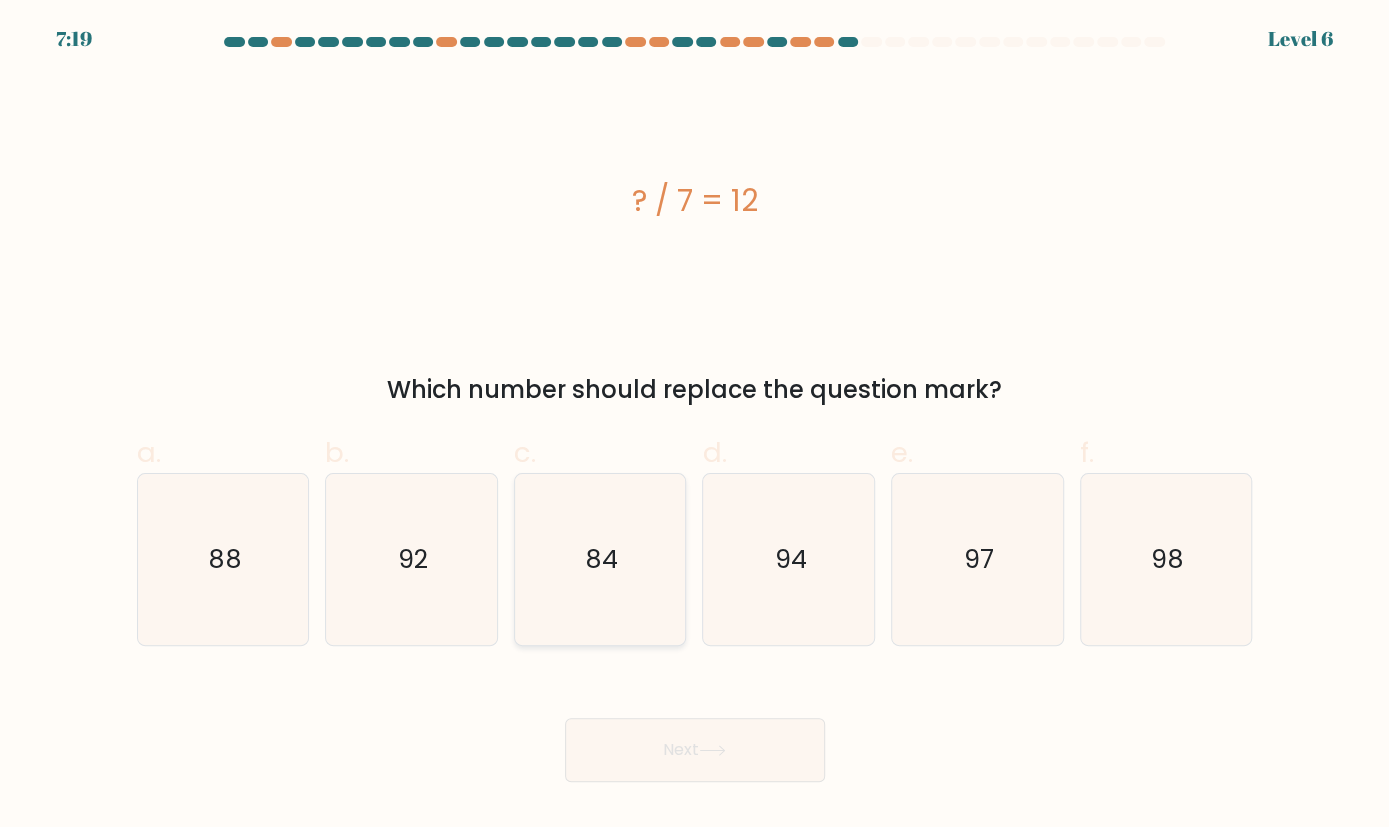 click on "84" 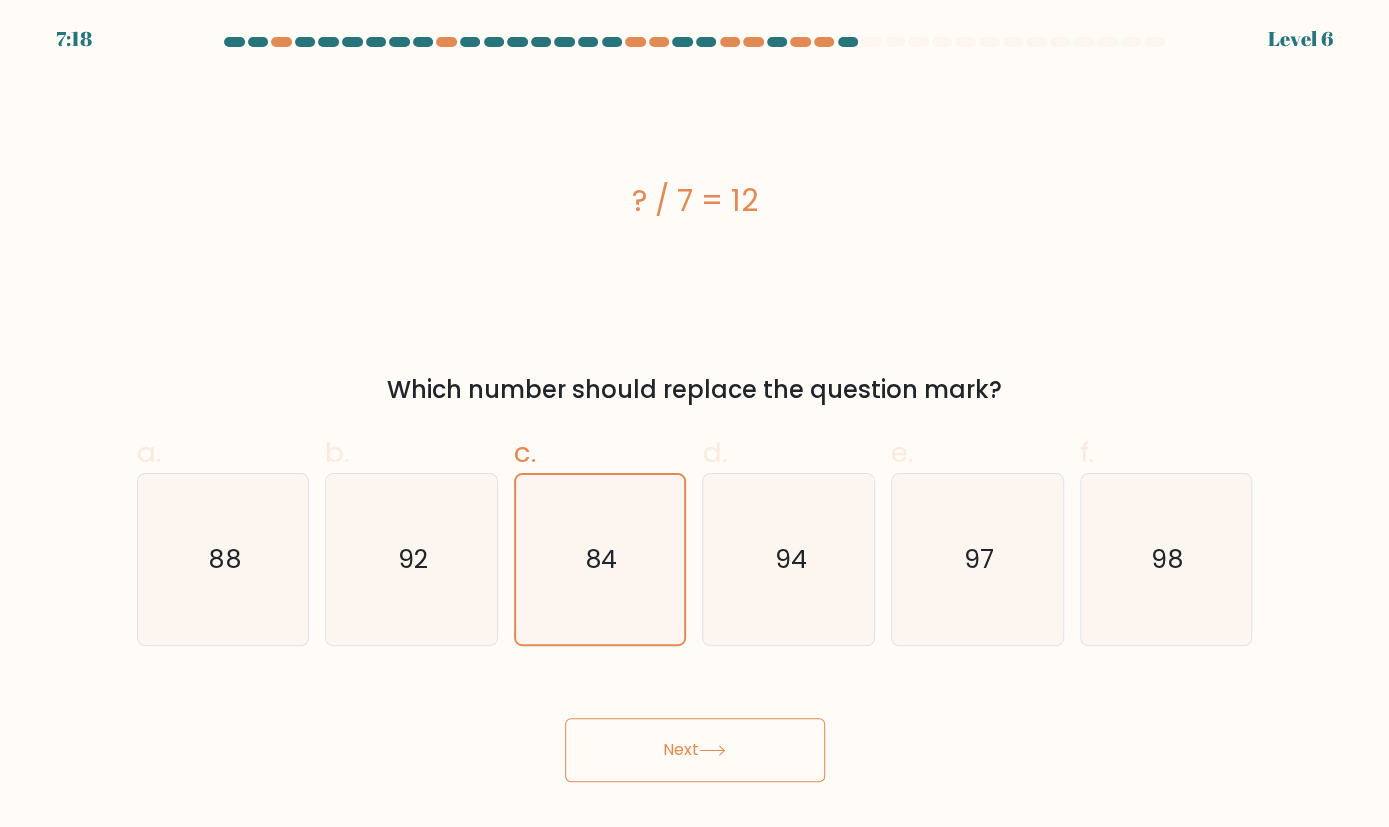 click on "Next" at bounding box center (695, 750) 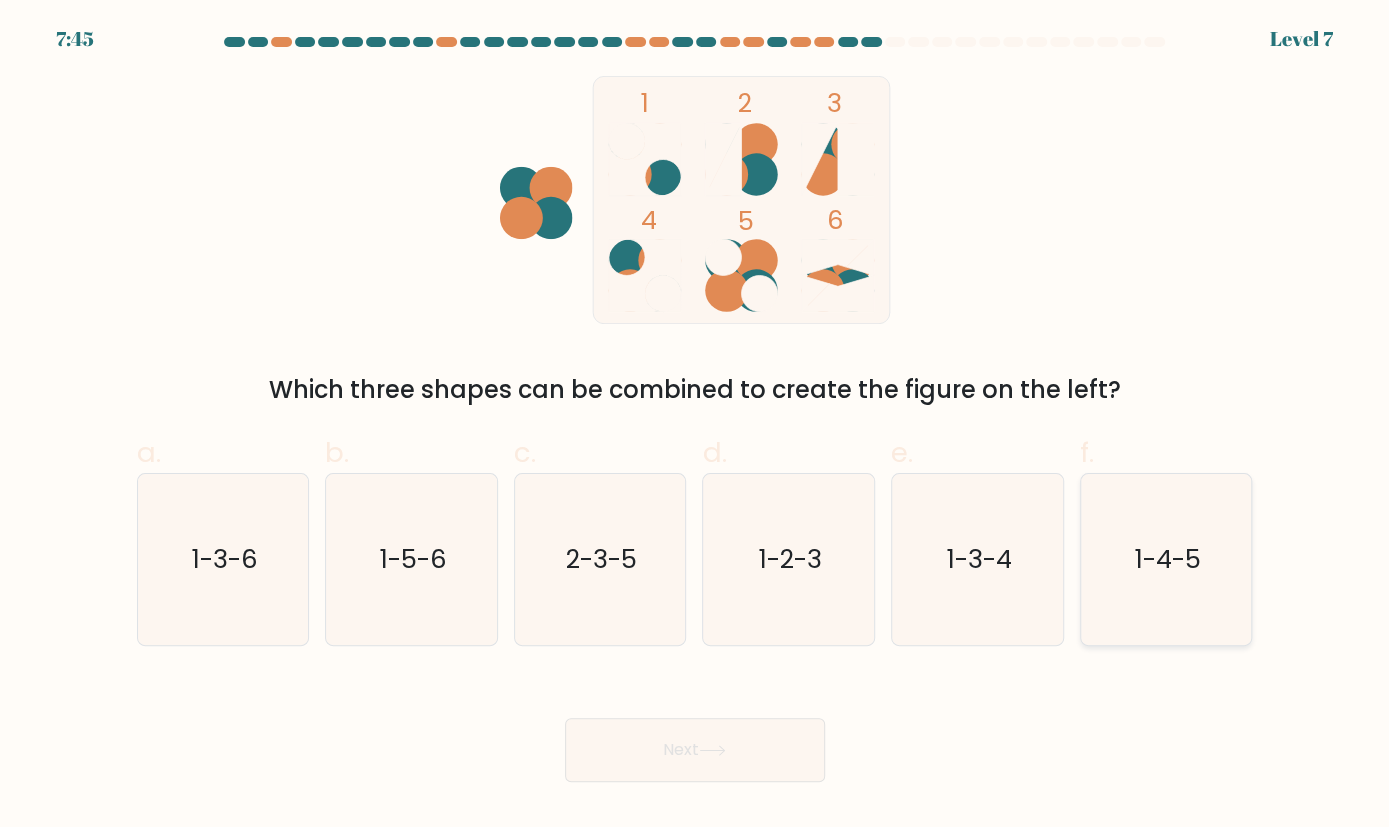 click on "1-4-5" 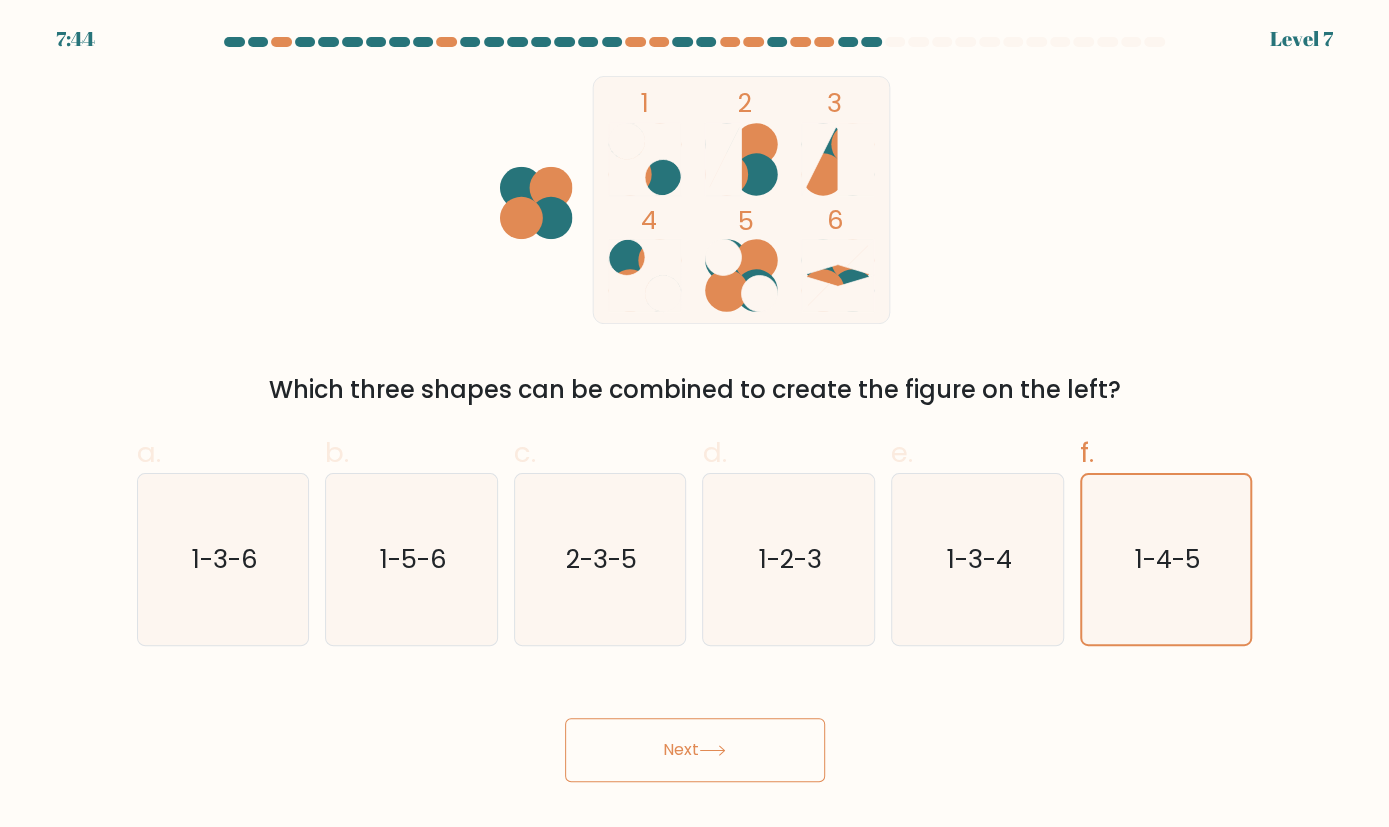 click on "Next" at bounding box center [695, 750] 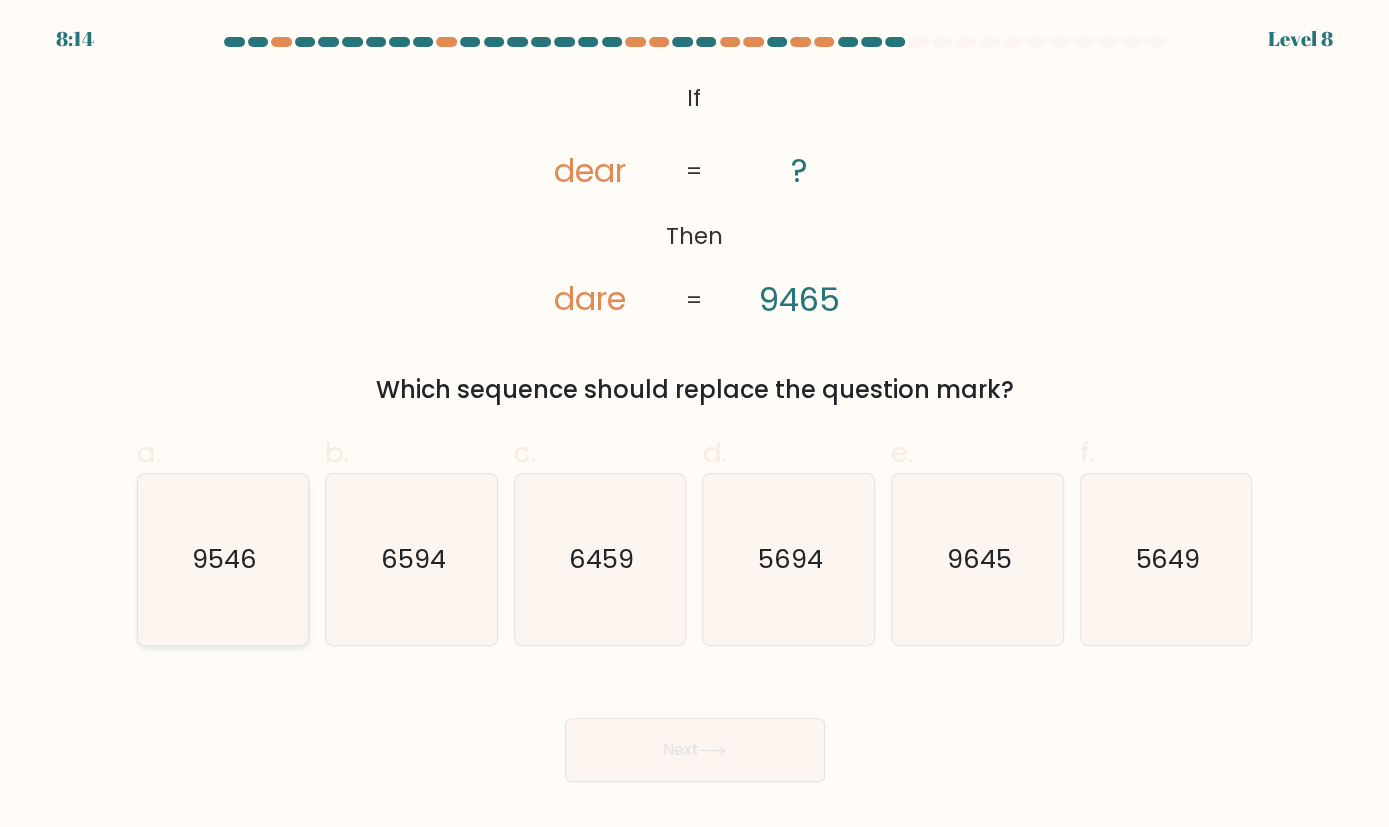 click on "9546" 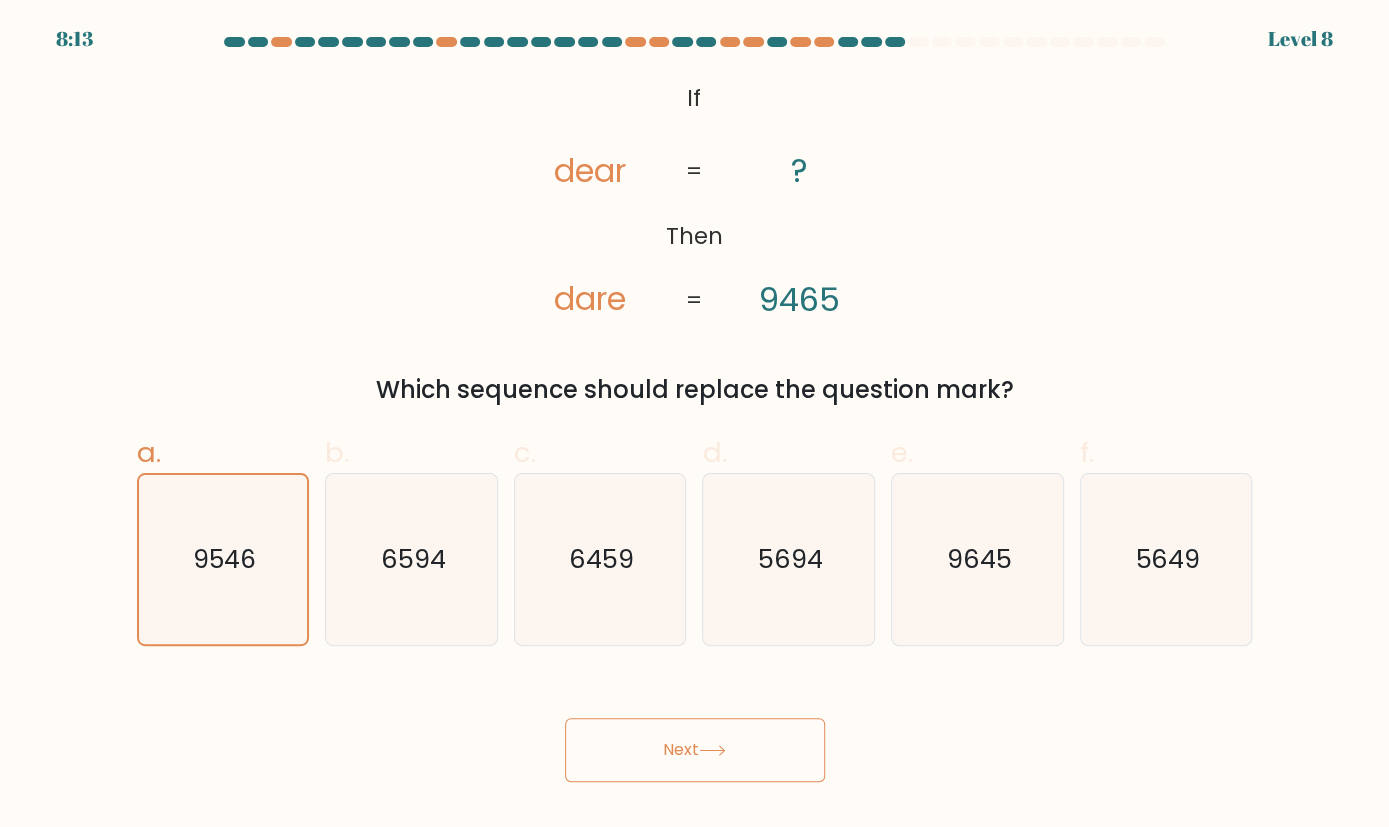 click on "Next" at bounding box center [695, 750] 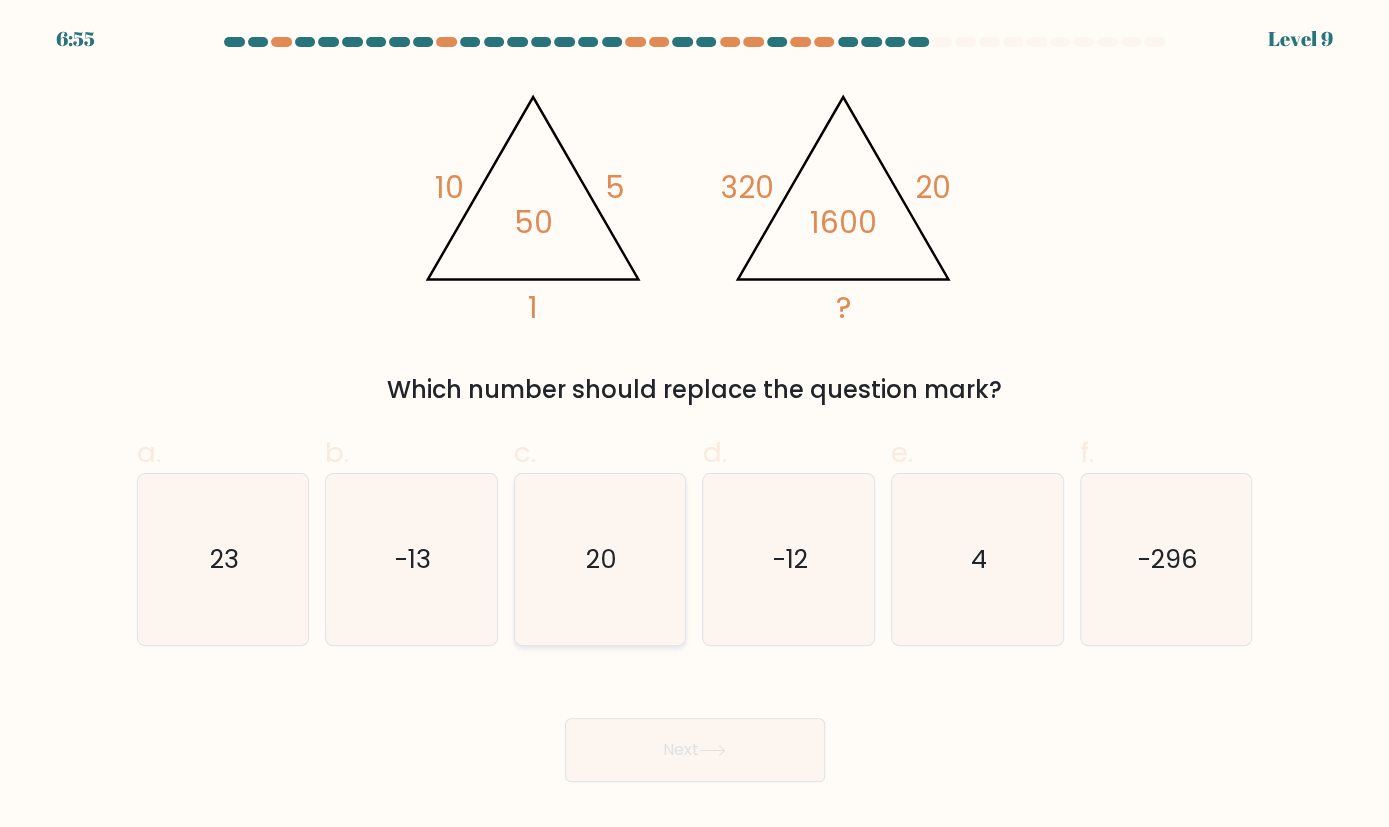 click on "20" 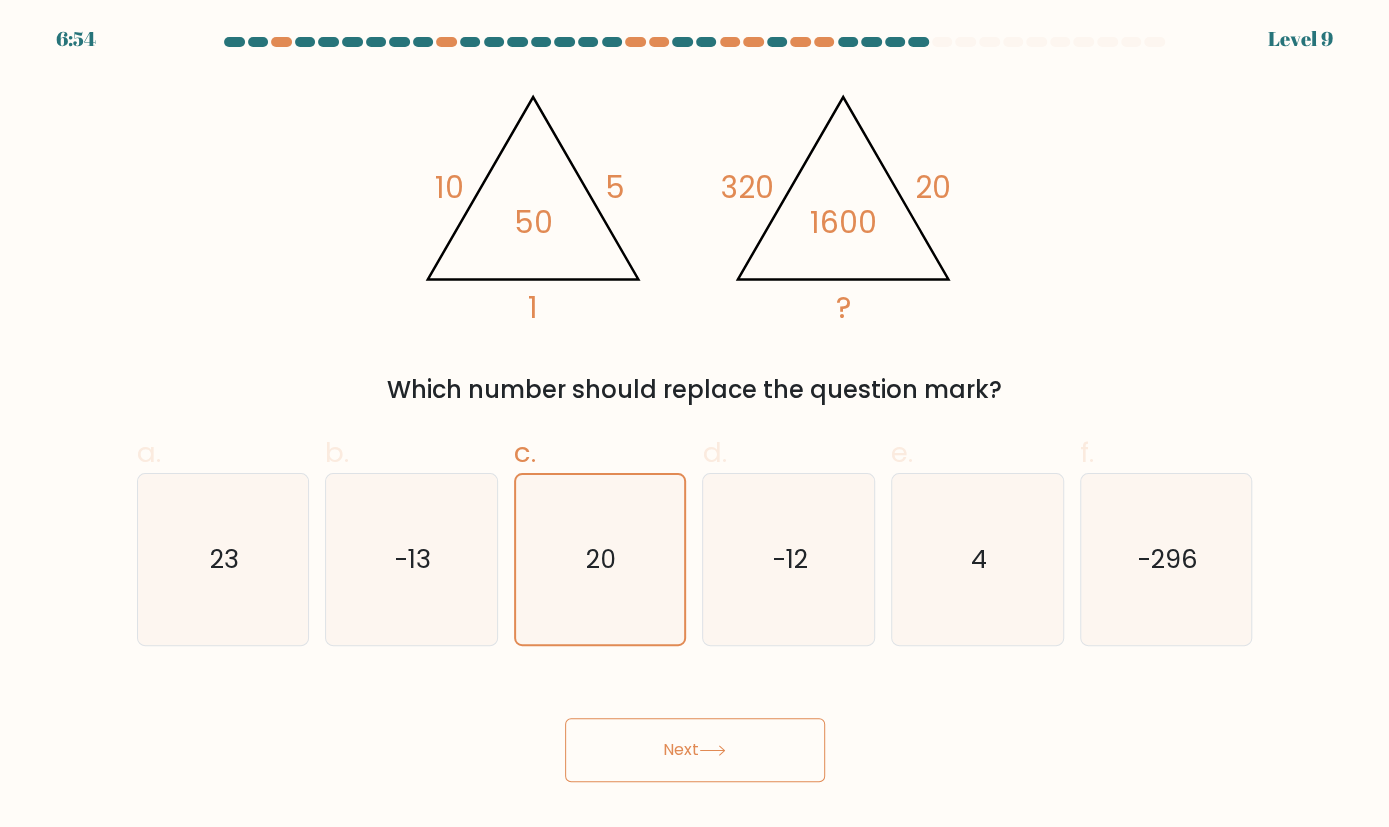 click on "Next" at bounding box center [695, 750] 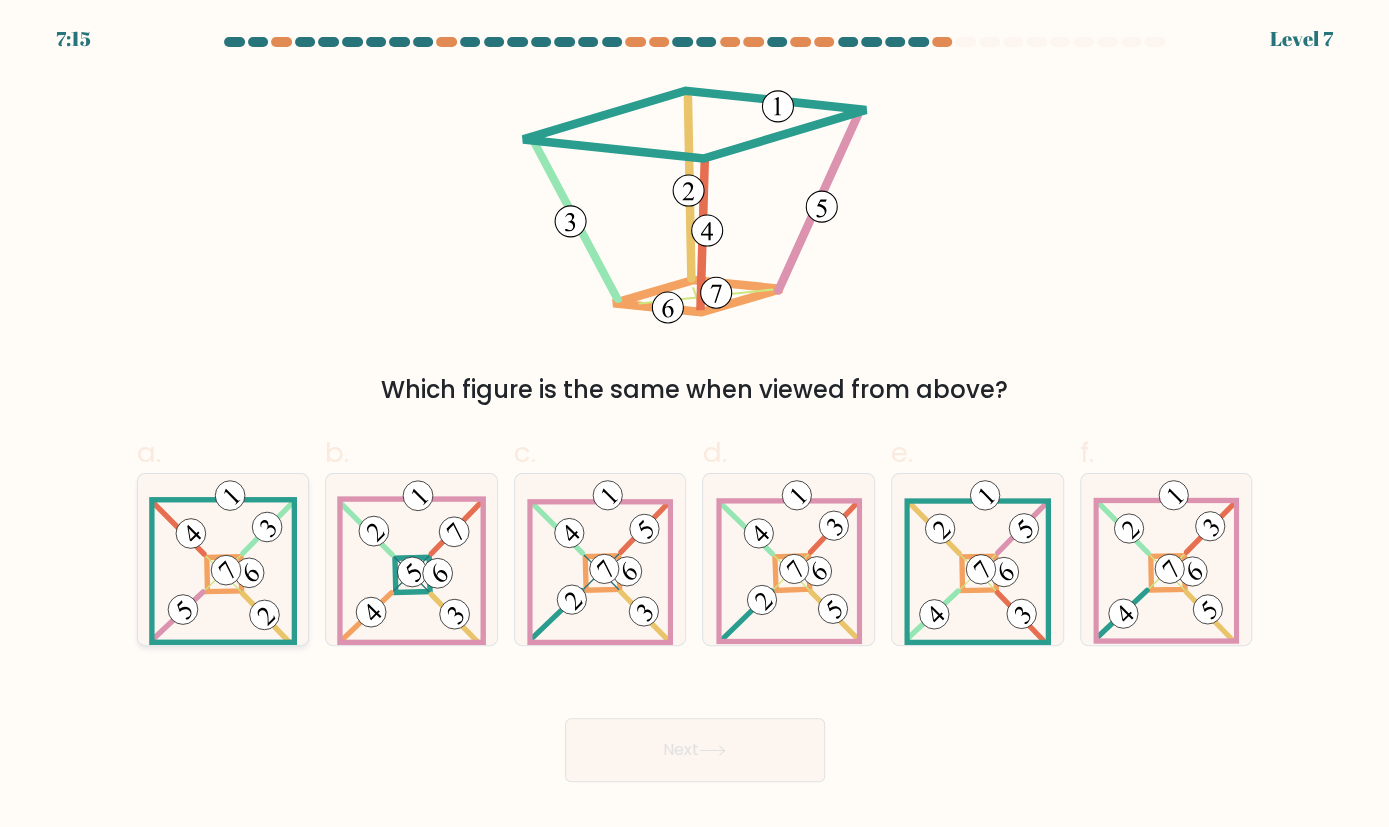 click 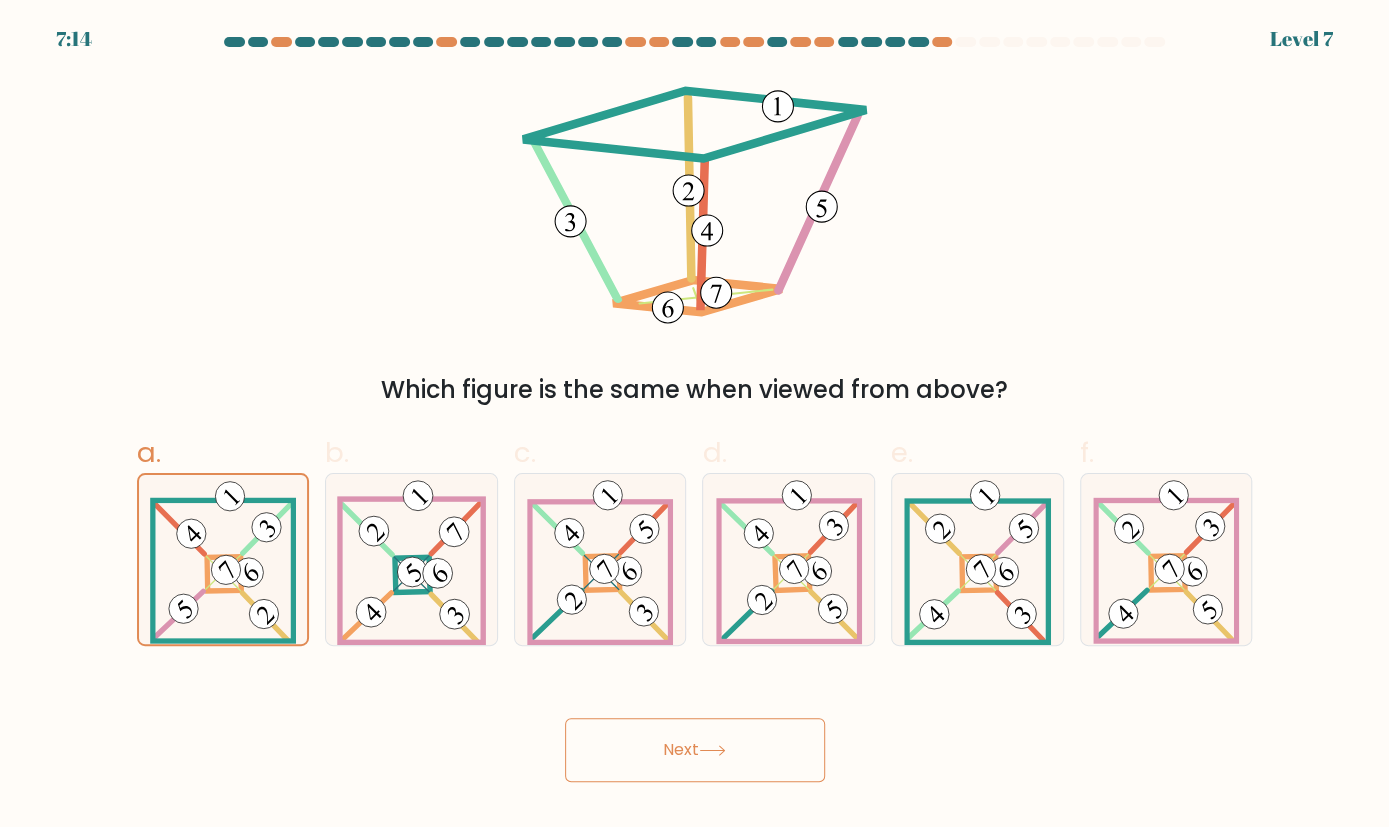 click on "Next" at bounding box center [695, 750] 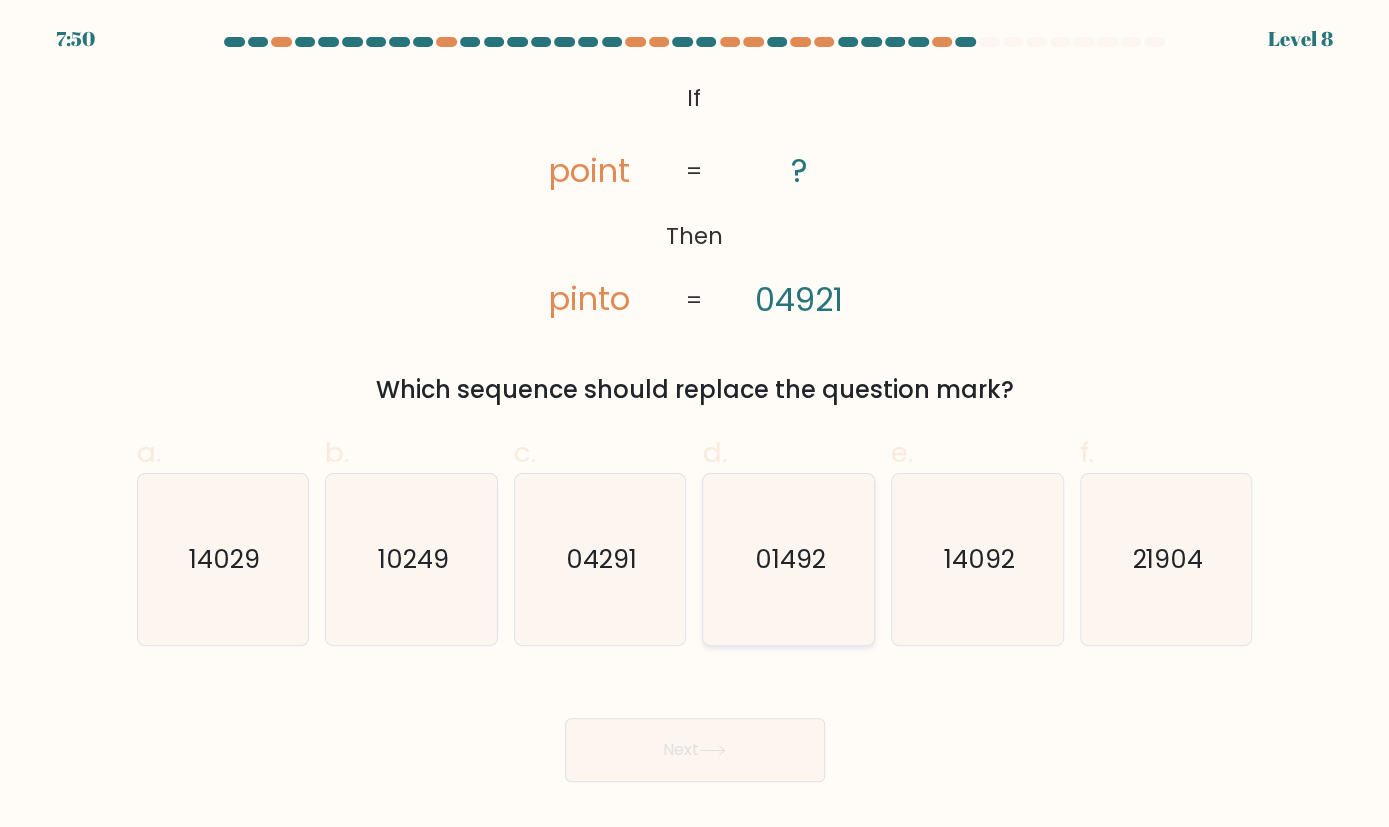 click on "01492" 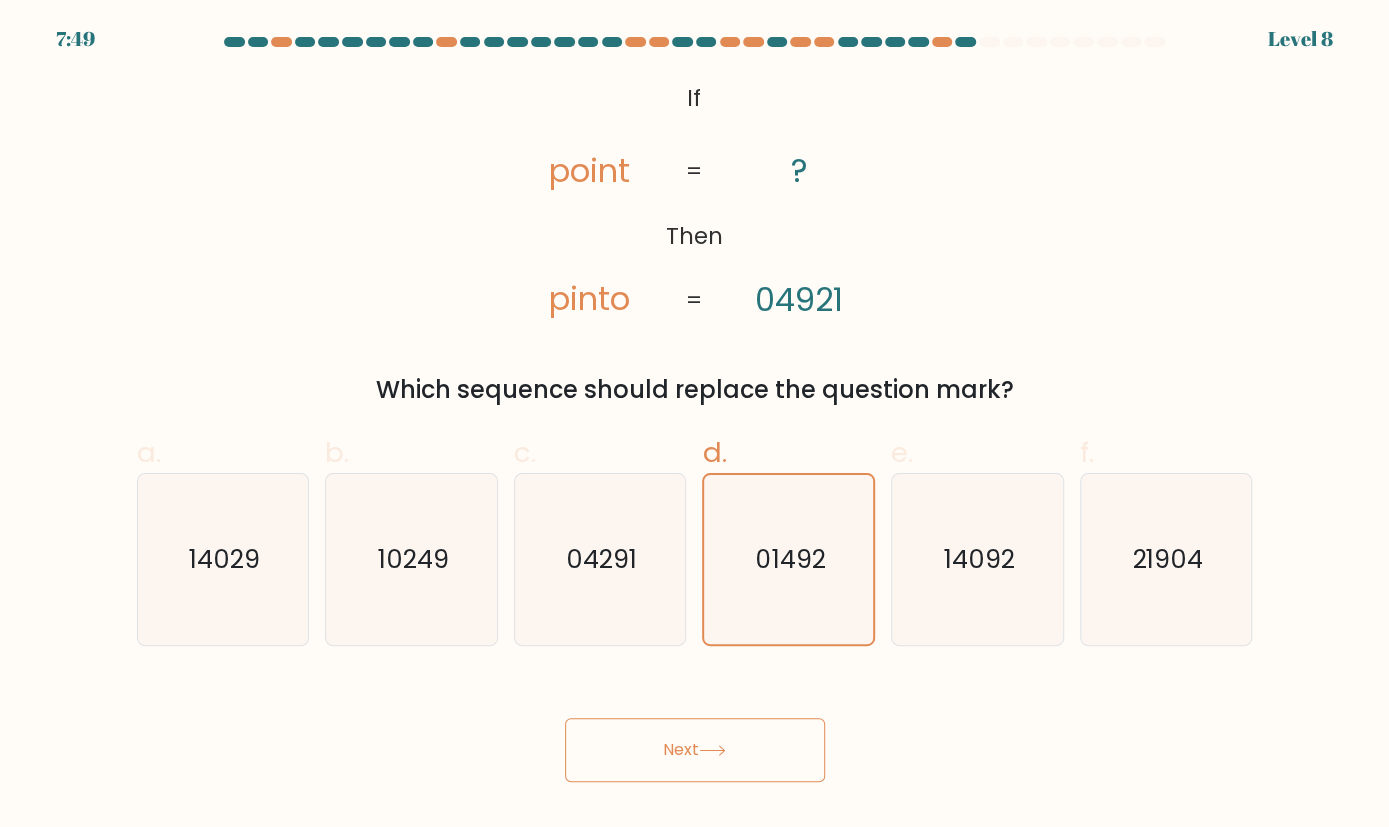 click on "Next" at bounding box center (695, 750) 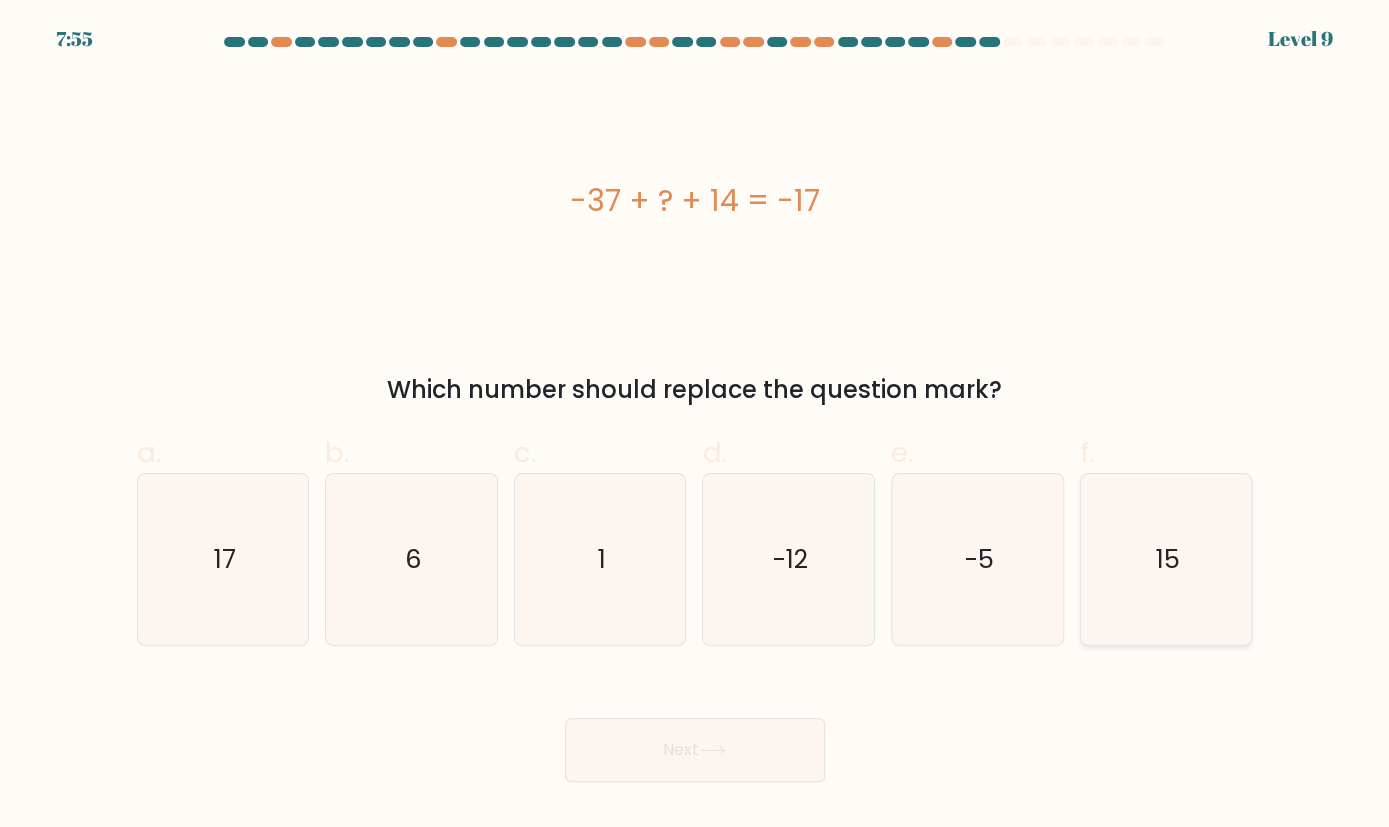 click on "15" 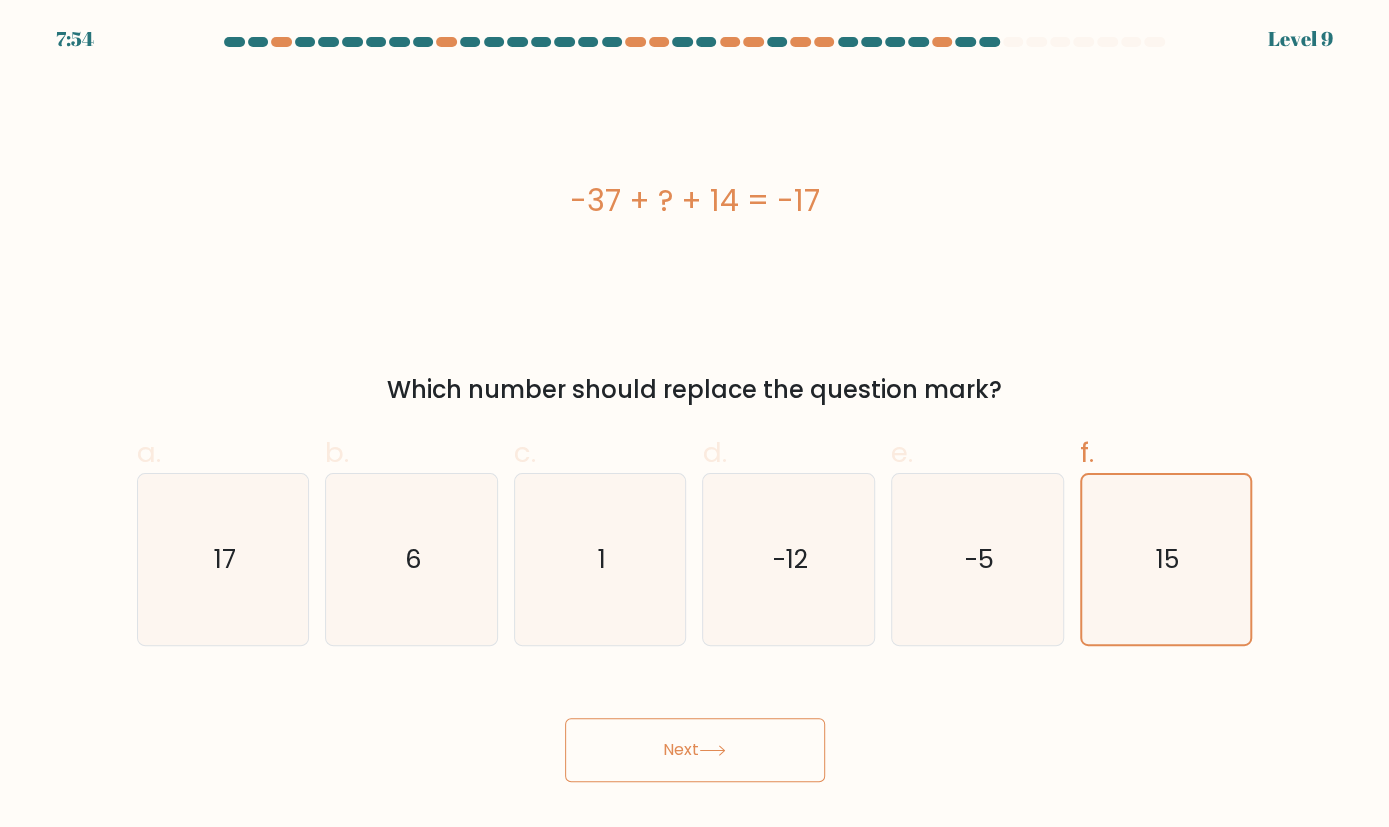 click on "Next" at bounding box center [695, 750] 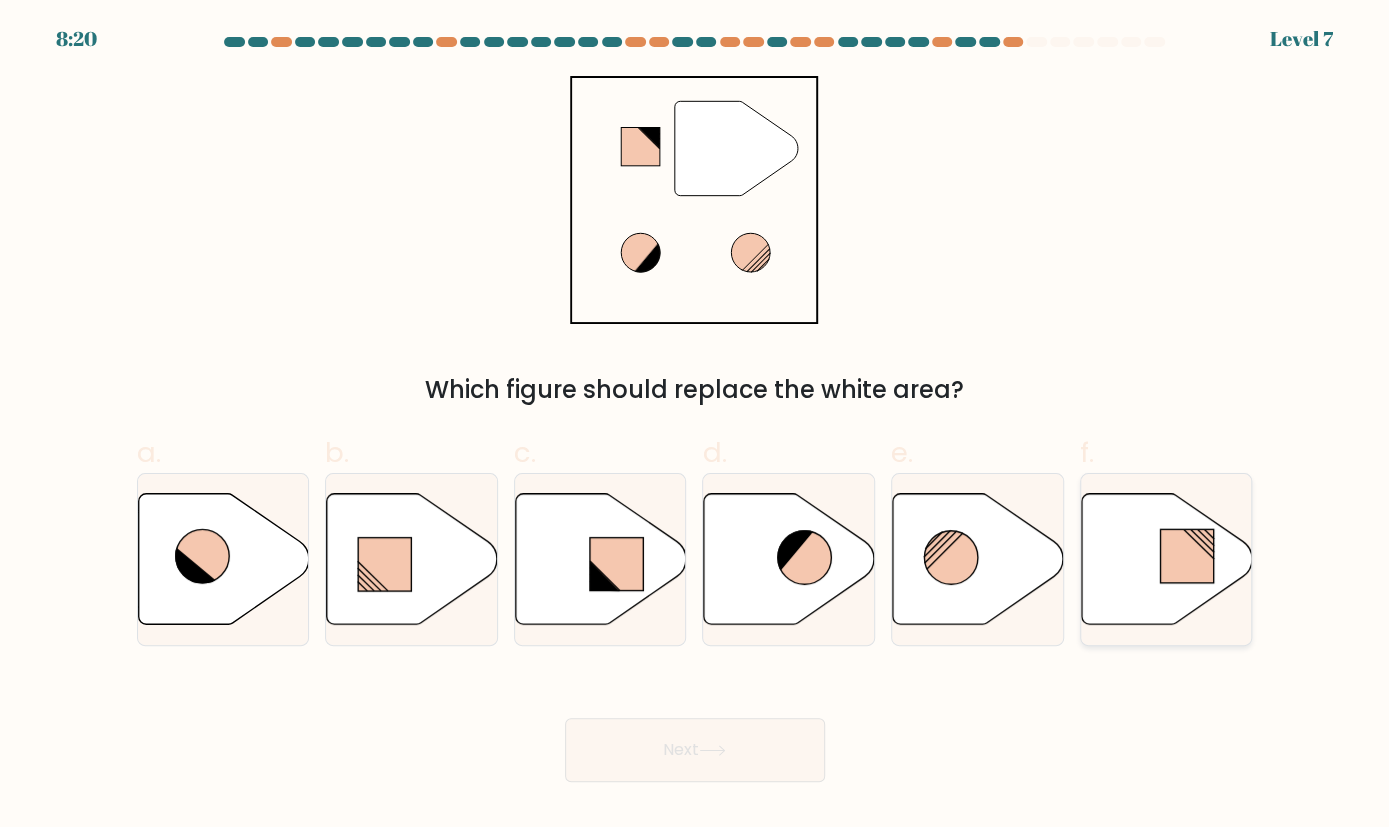 click 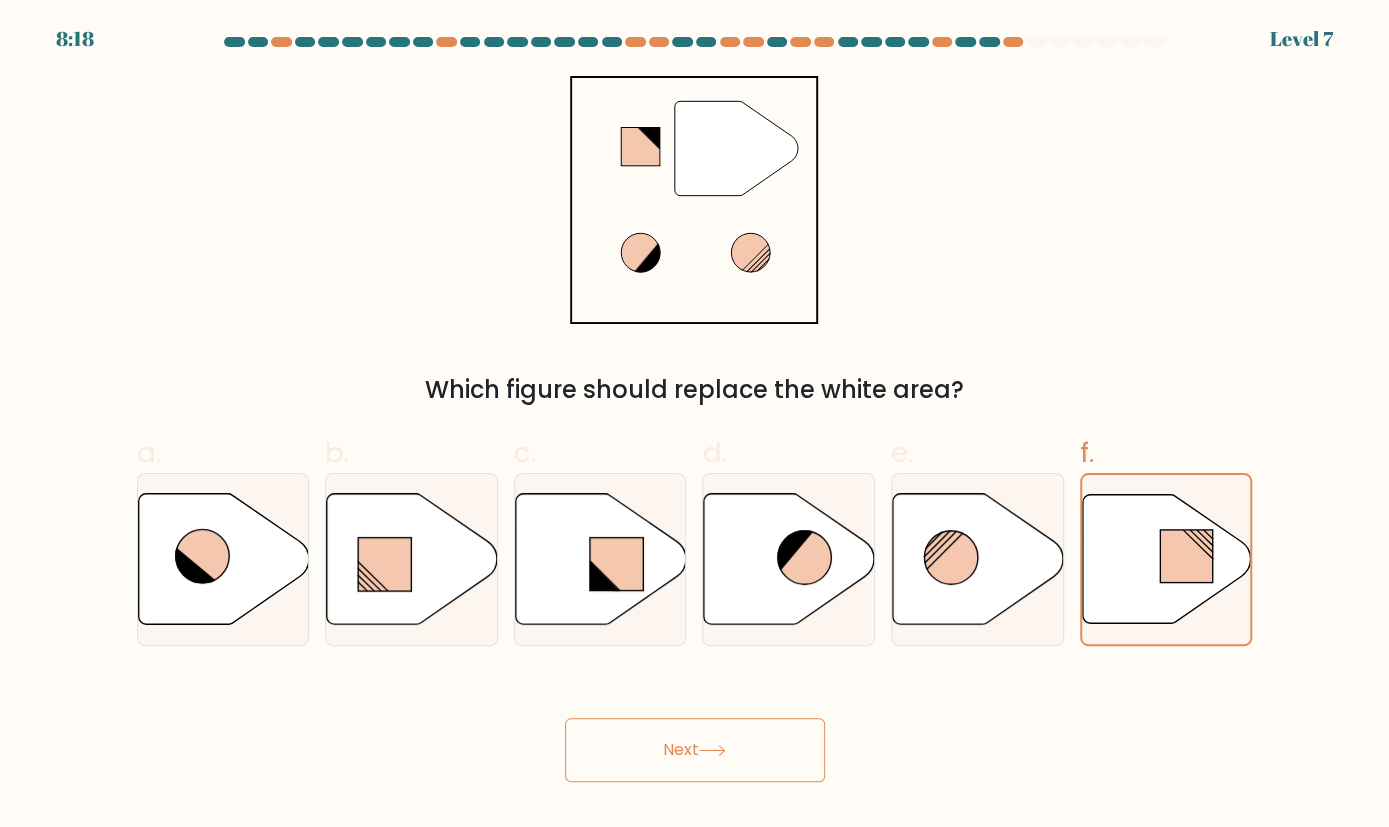 click 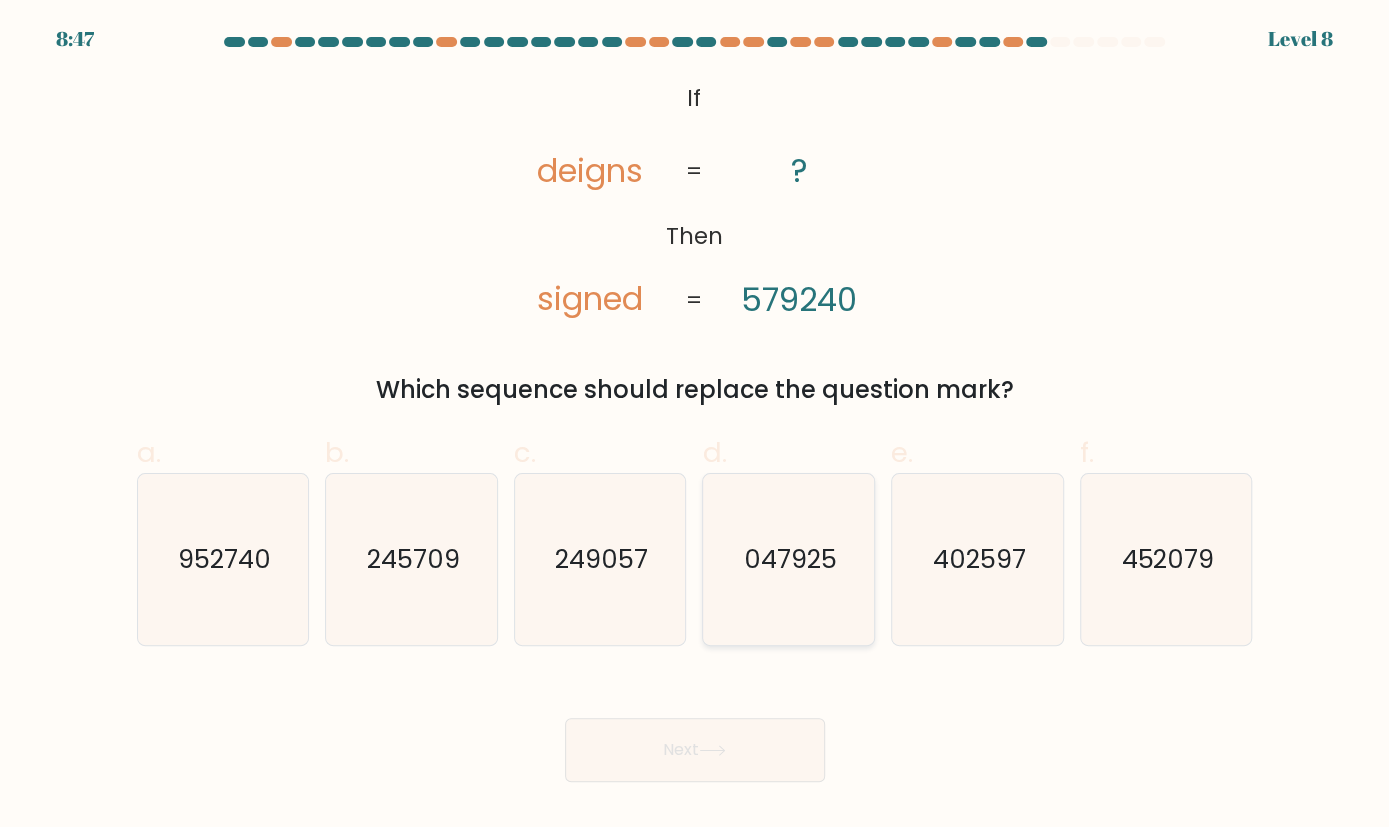 click on "047925" 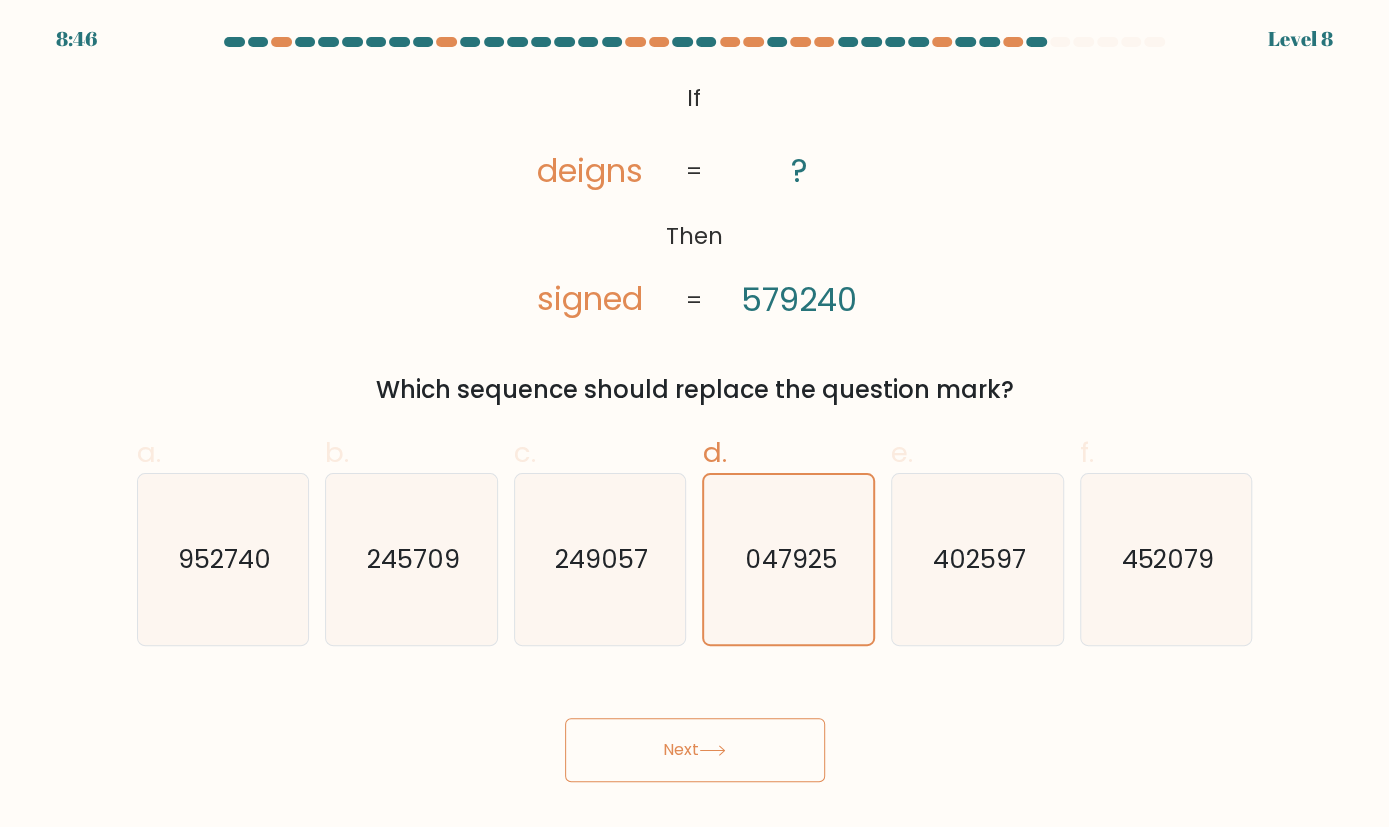 click 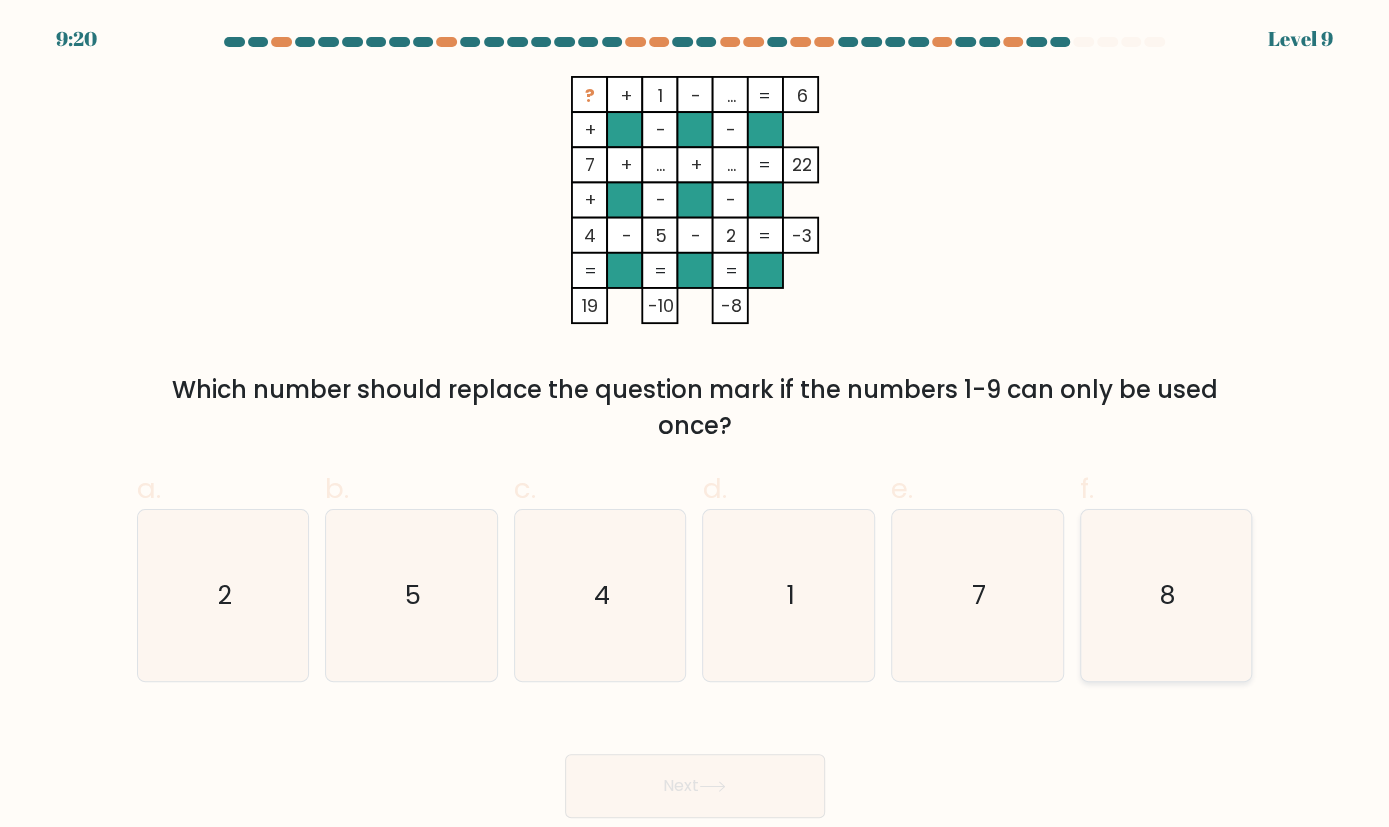 click on "8" 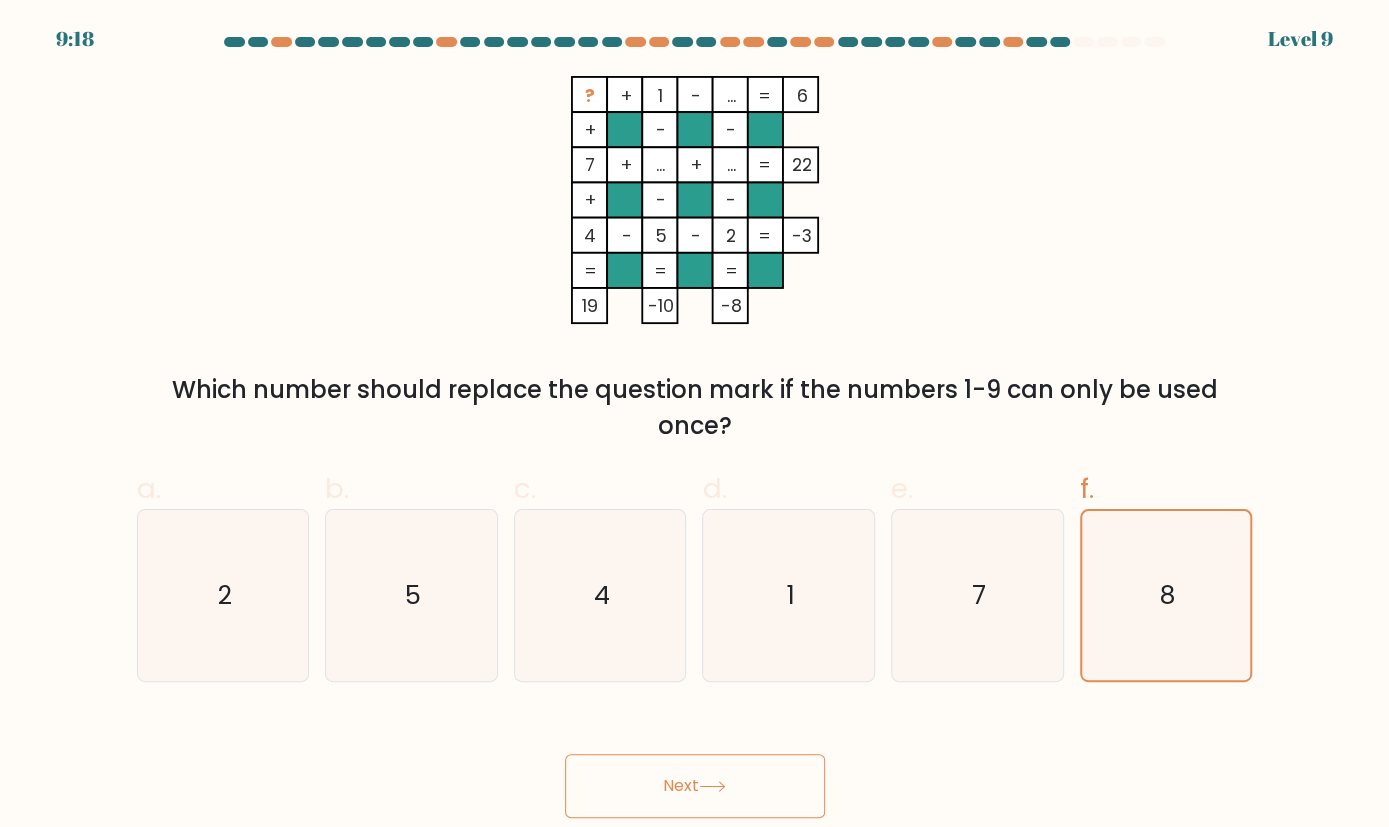 click on "Next" at bounding box center [695, 786] 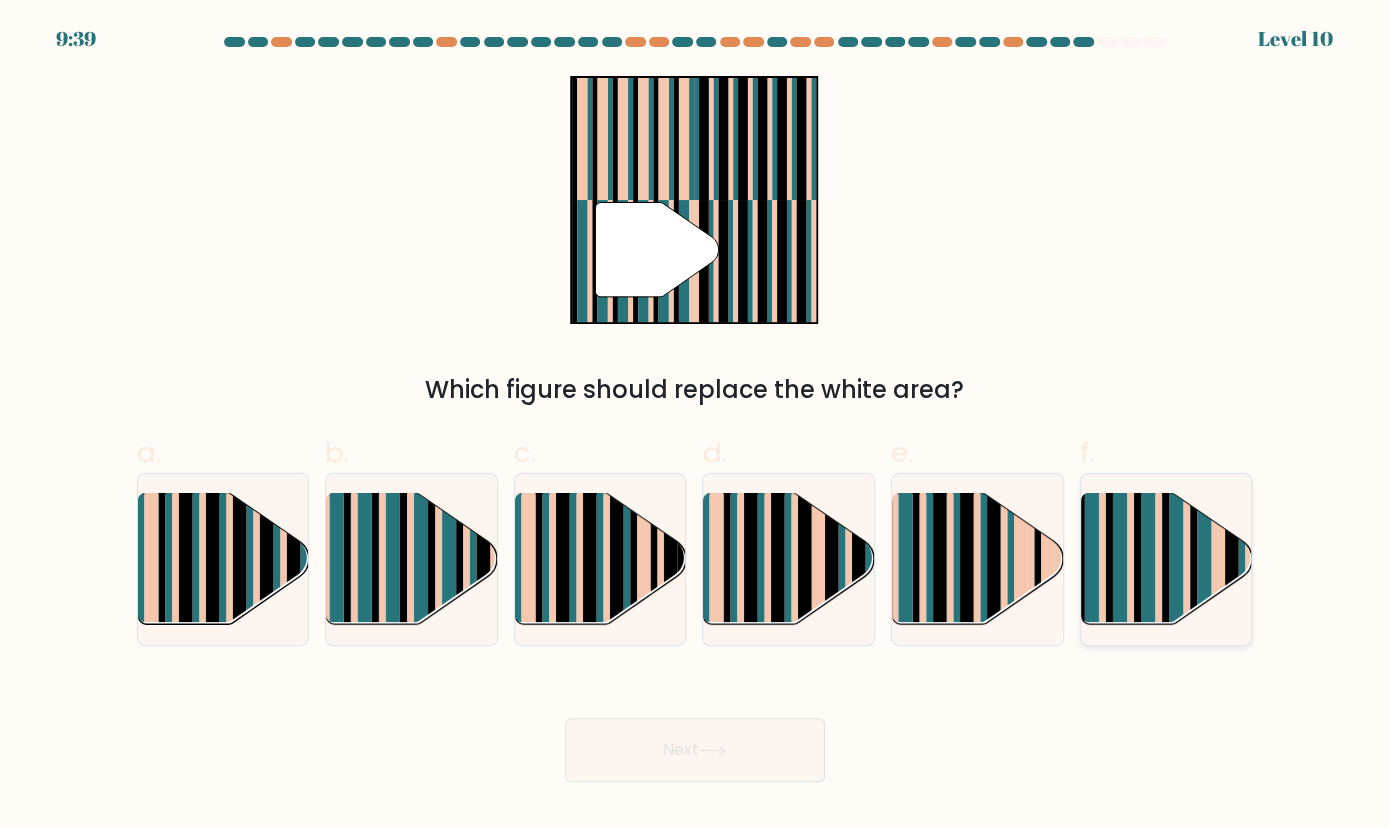 click 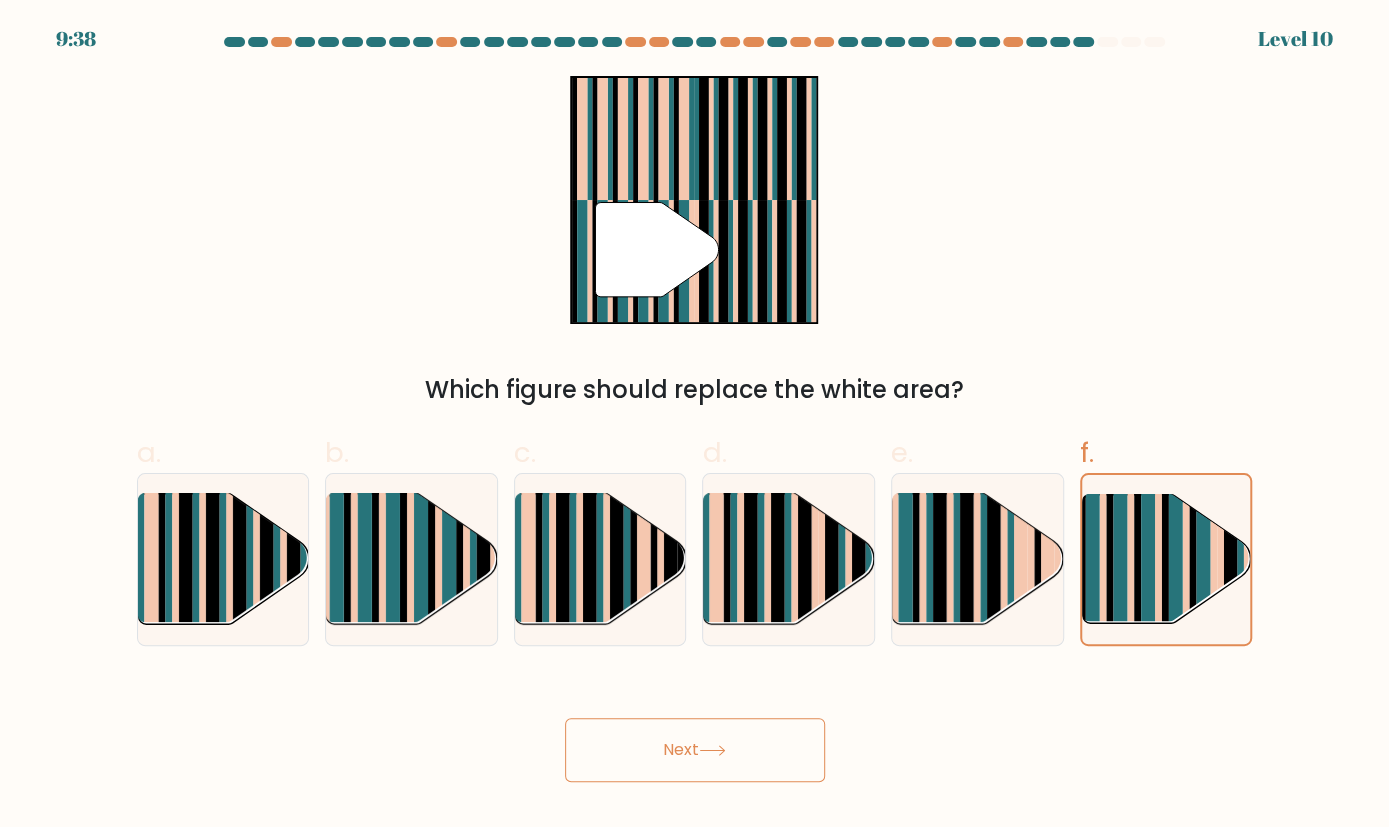 click on "Next" at bounding box center (695, 750) 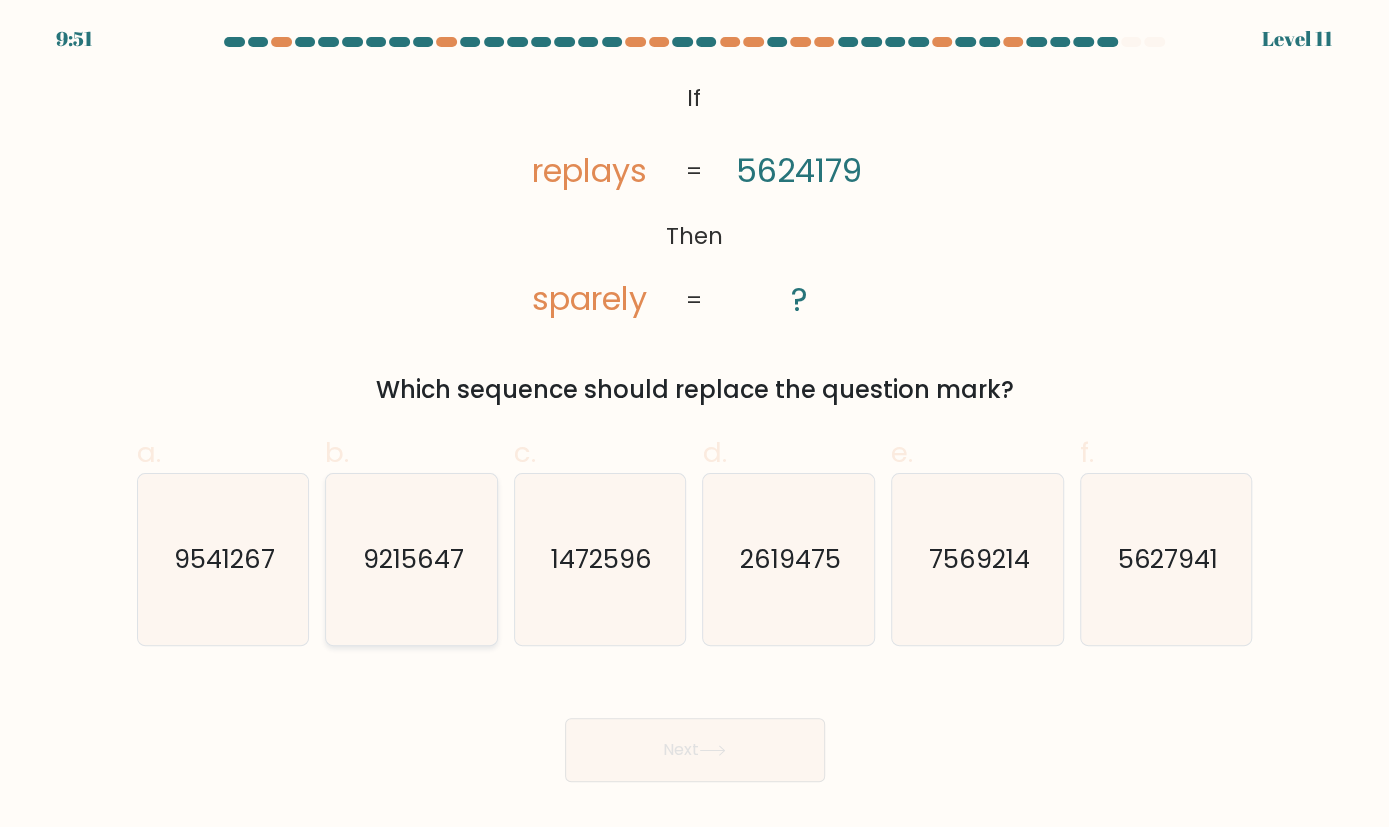 click on "9215647" 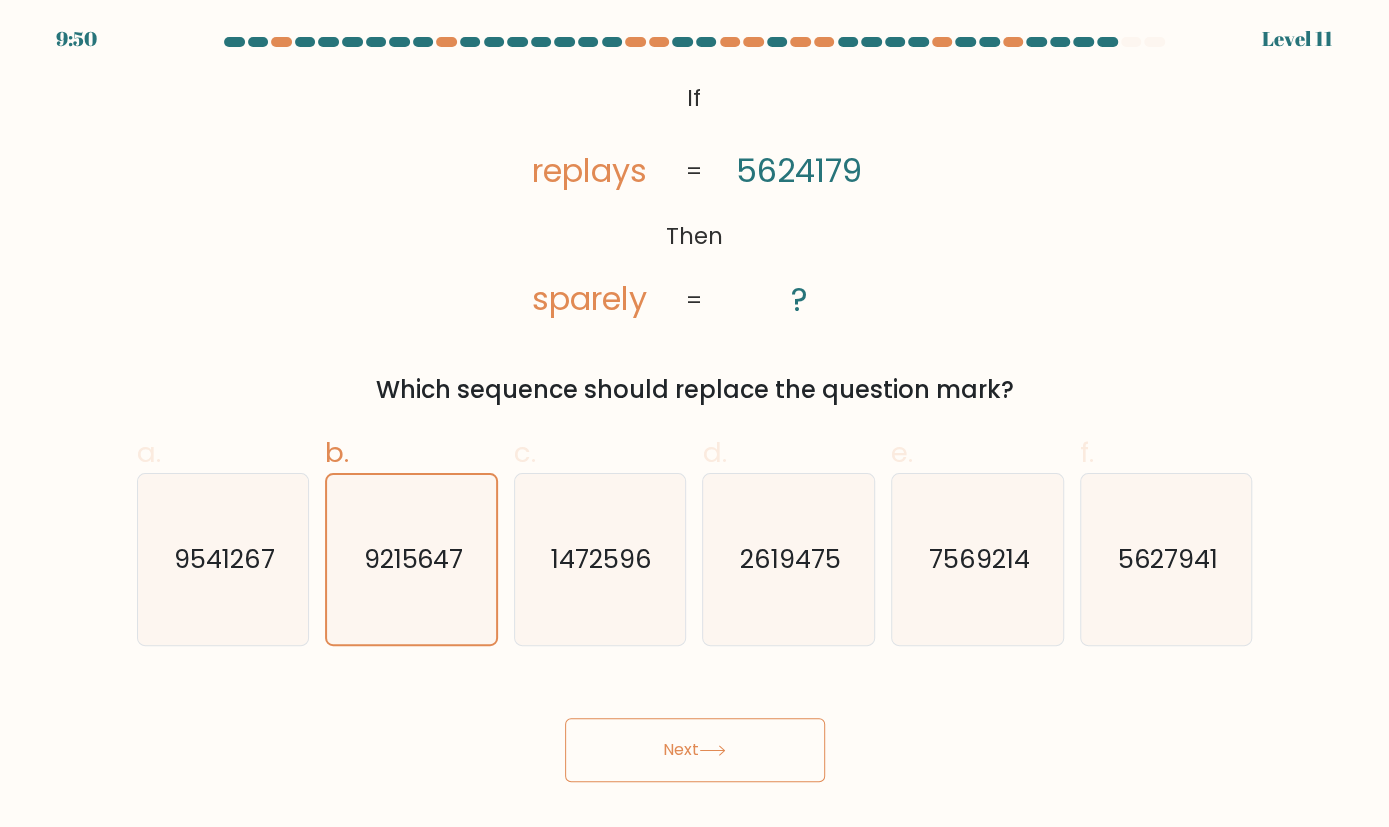 click on "Next" at bounding box center [695, 750] 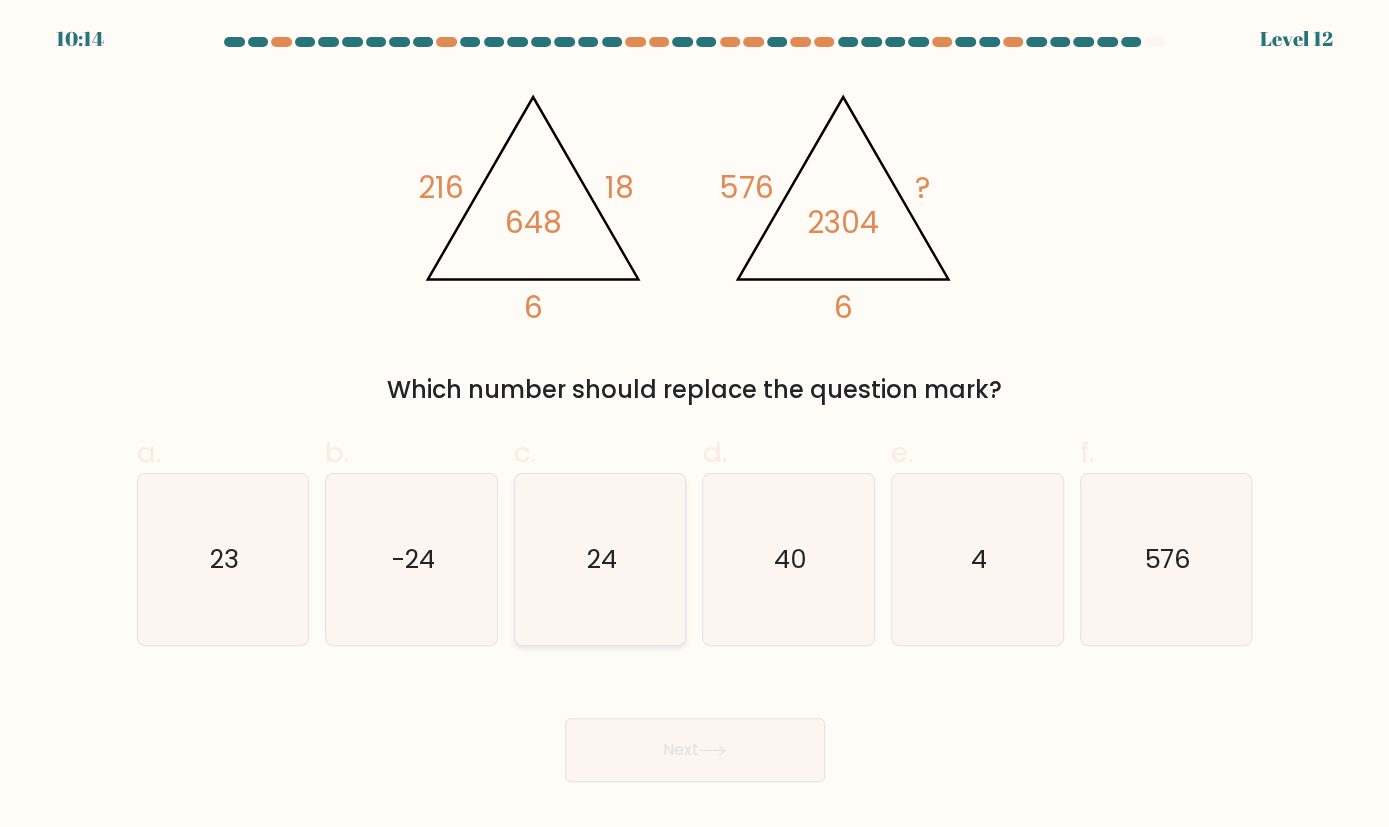 click on "24" 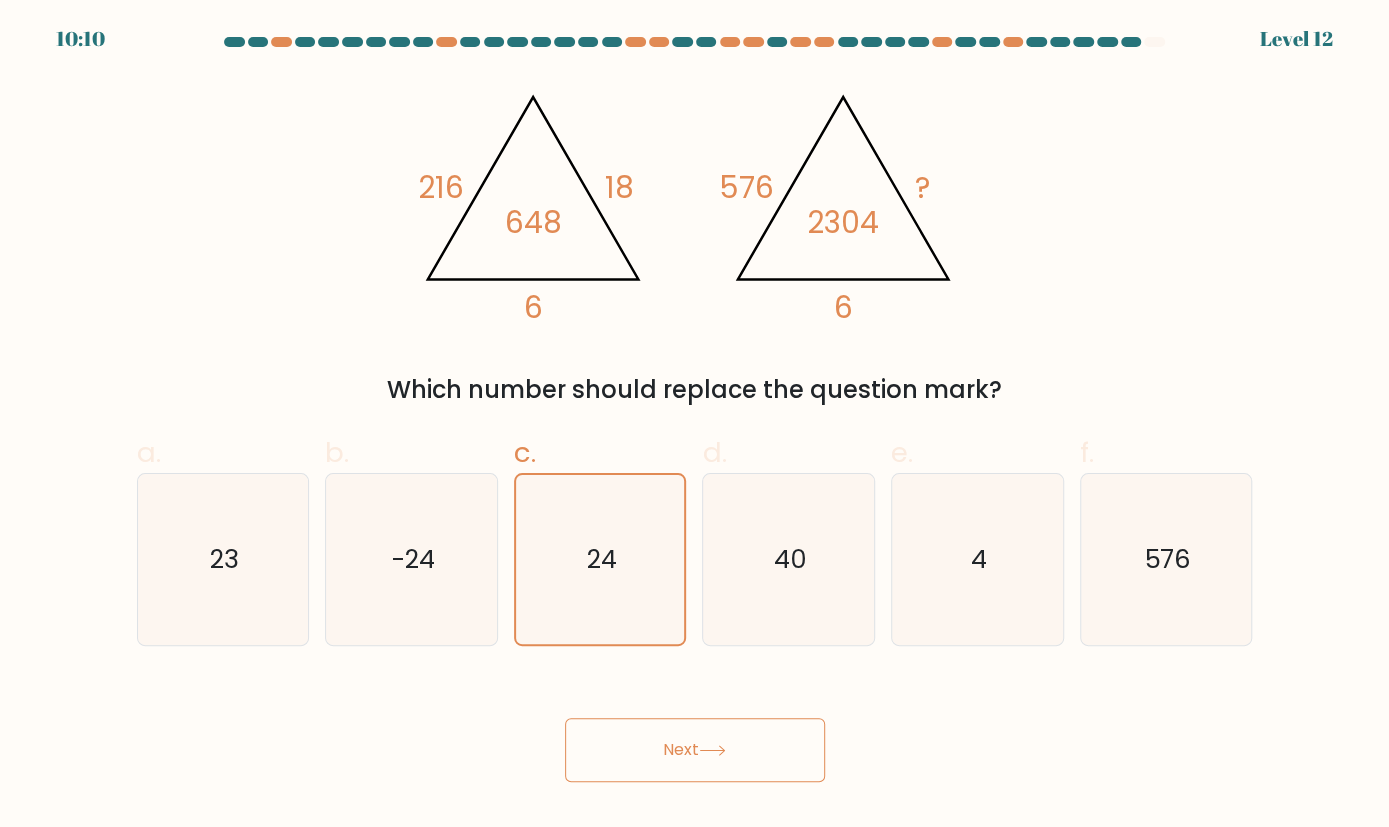 click on "Next" at bounding box center [695, 750] 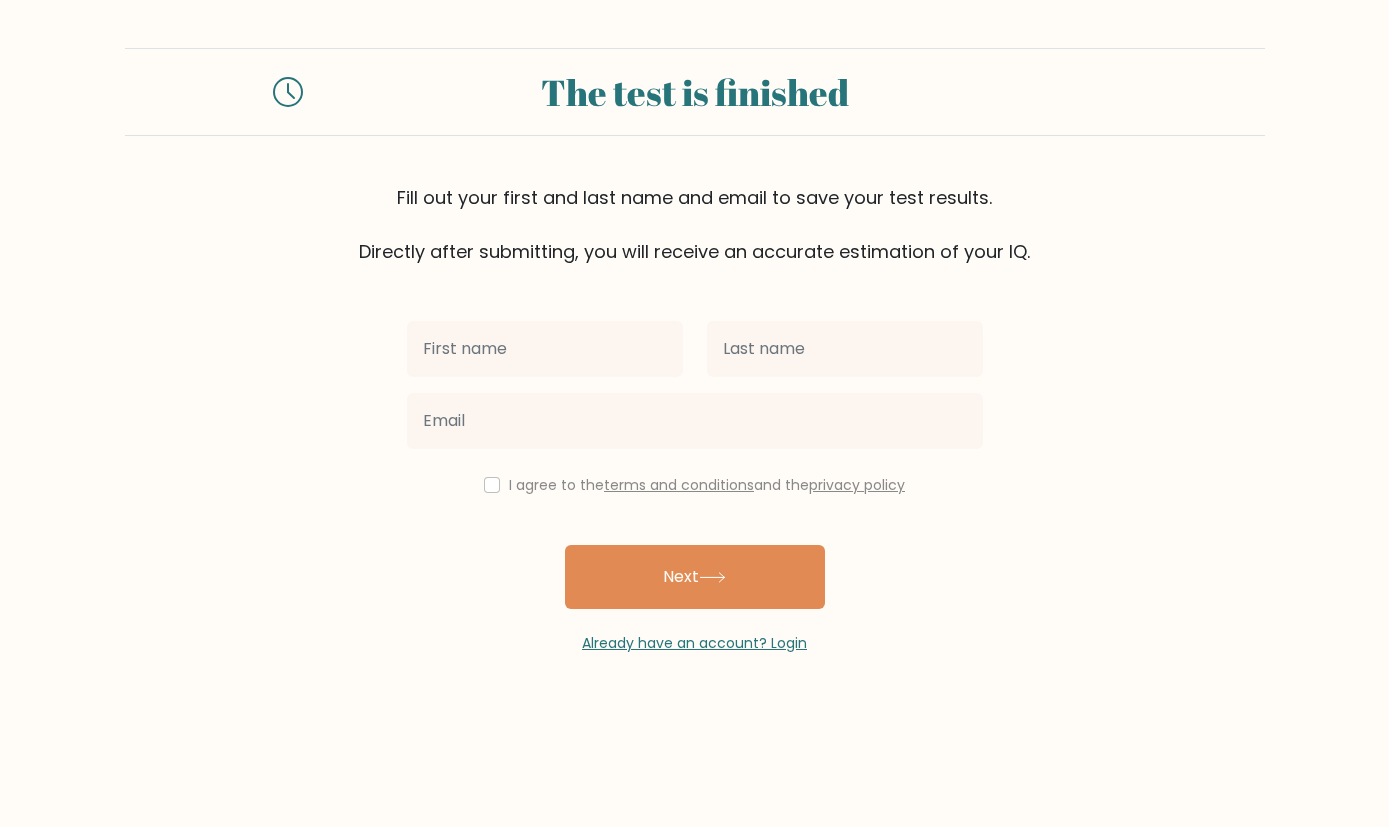 scroll, scrollTop: 0, scrollLeft: 0, axis: both 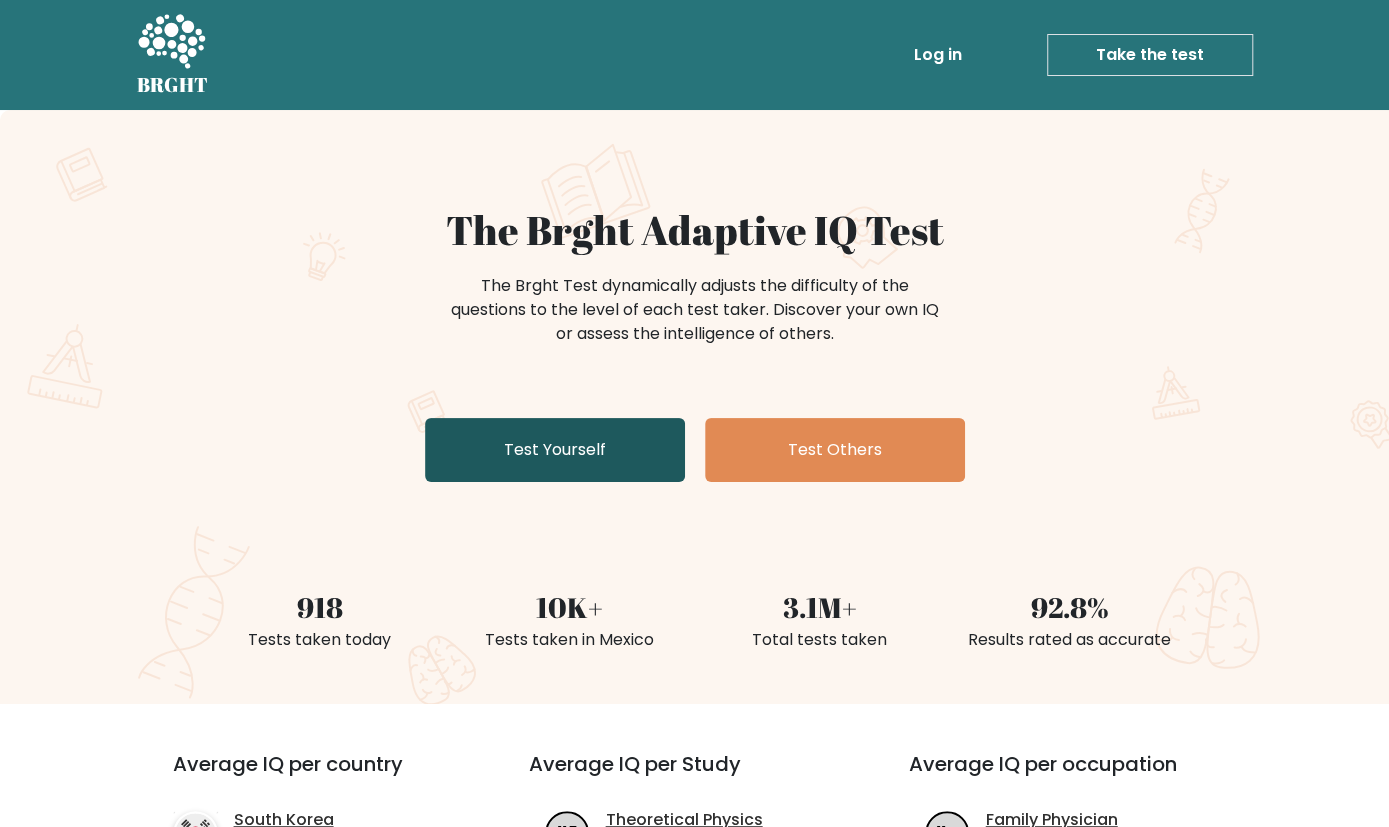 click on "Test Yourself" at bounding box center [555, 450] 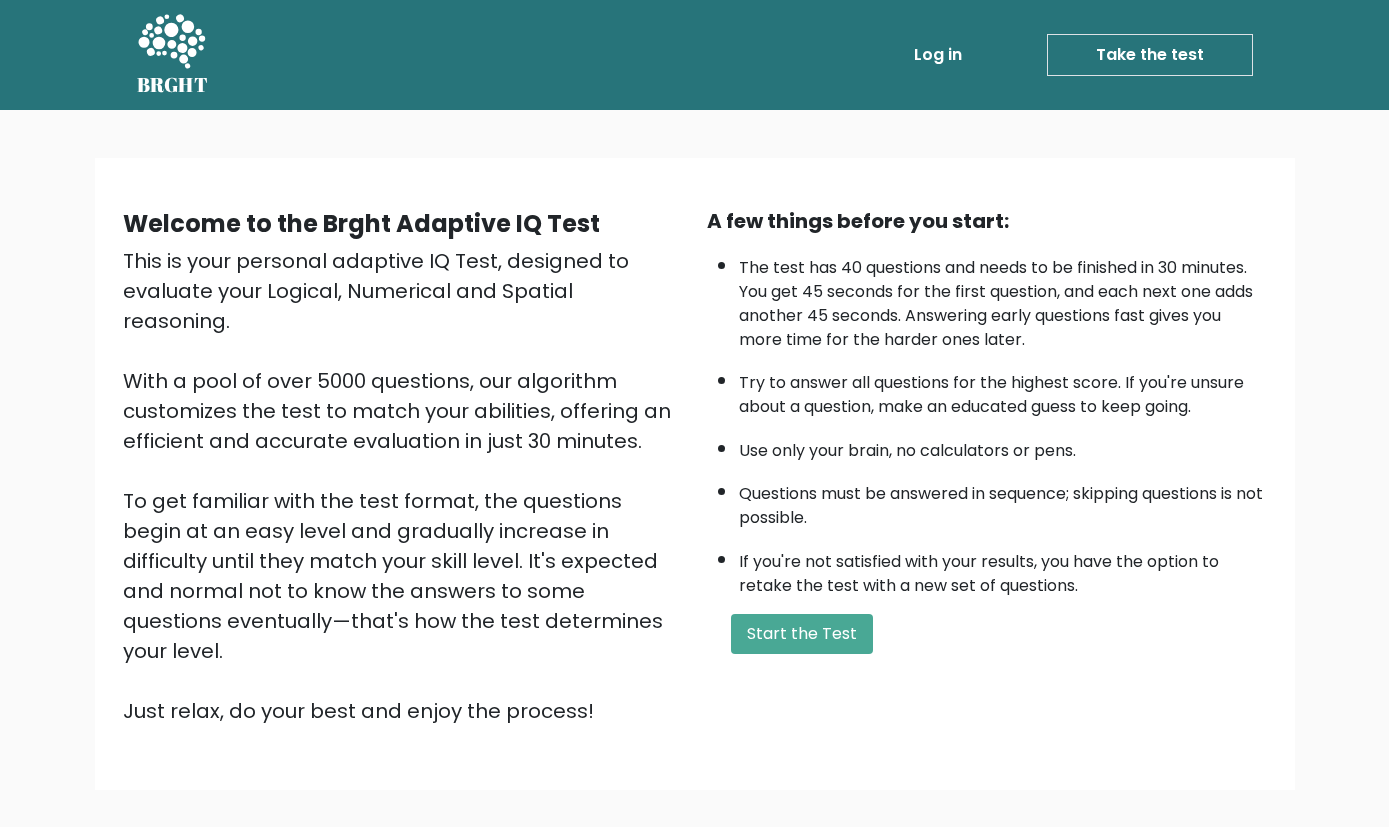 scroll, scrollTop: 0, scrollLeft: 0, axis: both 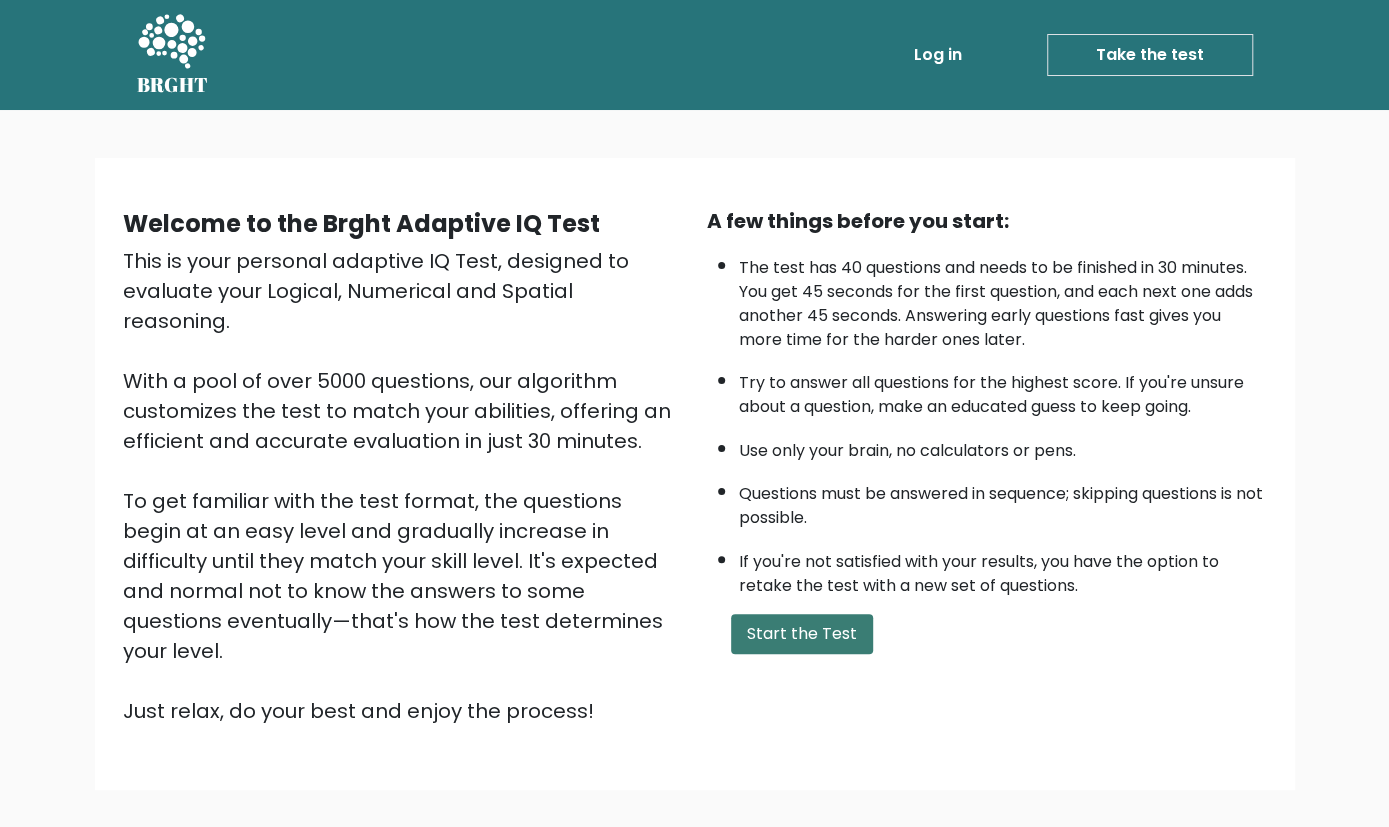 click on "Start the Test" at bounding box center (802, 634) 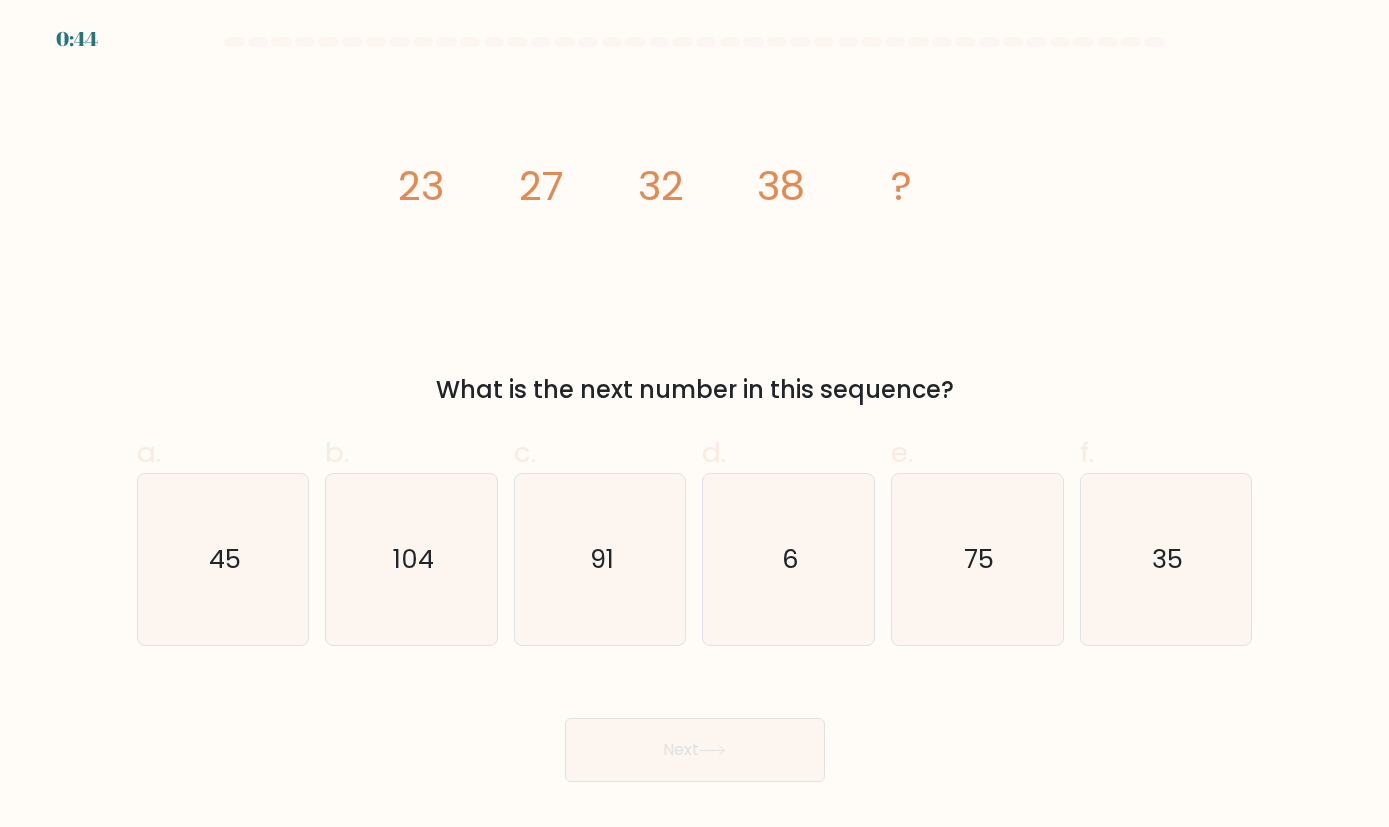 scroll, scrollTop: 0, scrollLeft: 0, axis: both 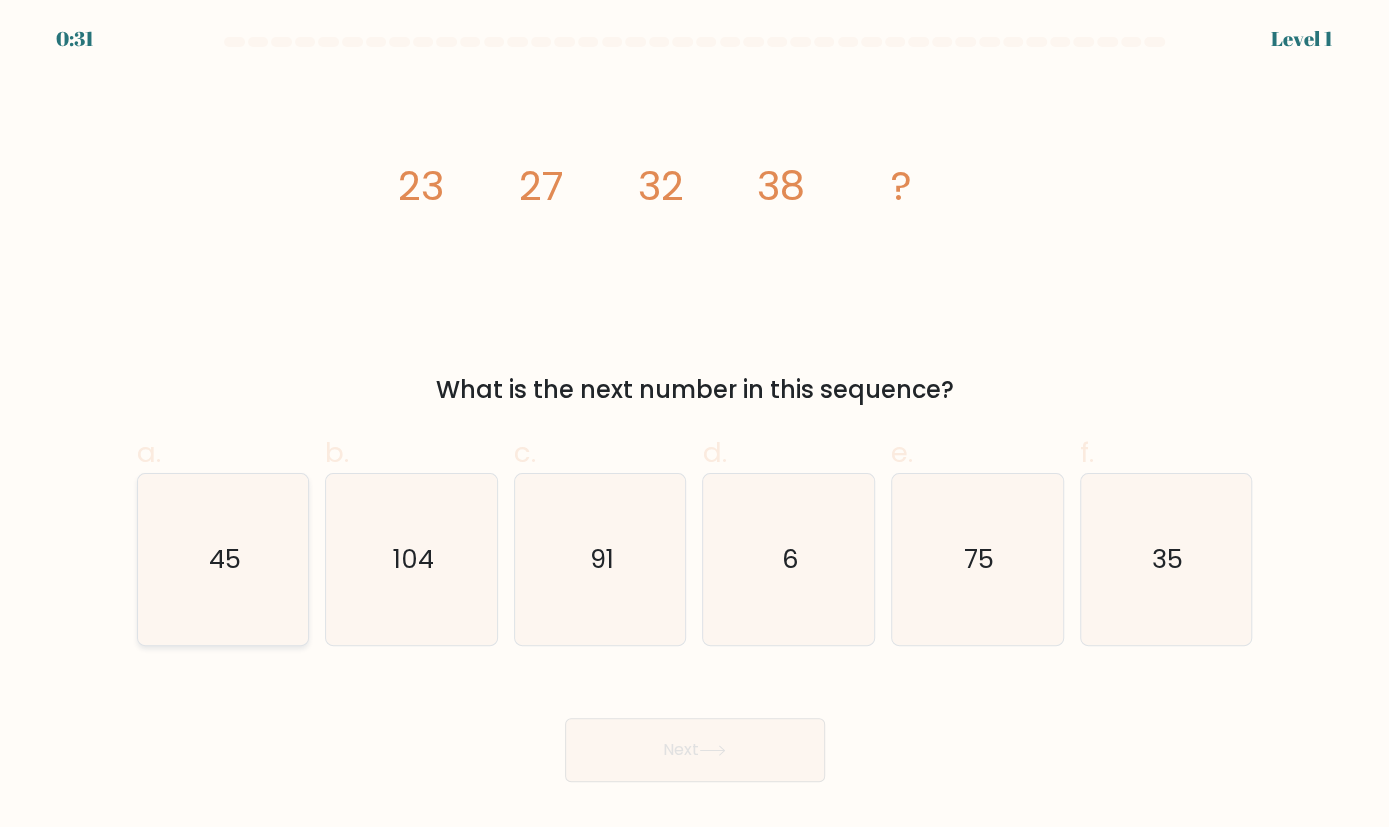 click on "45" 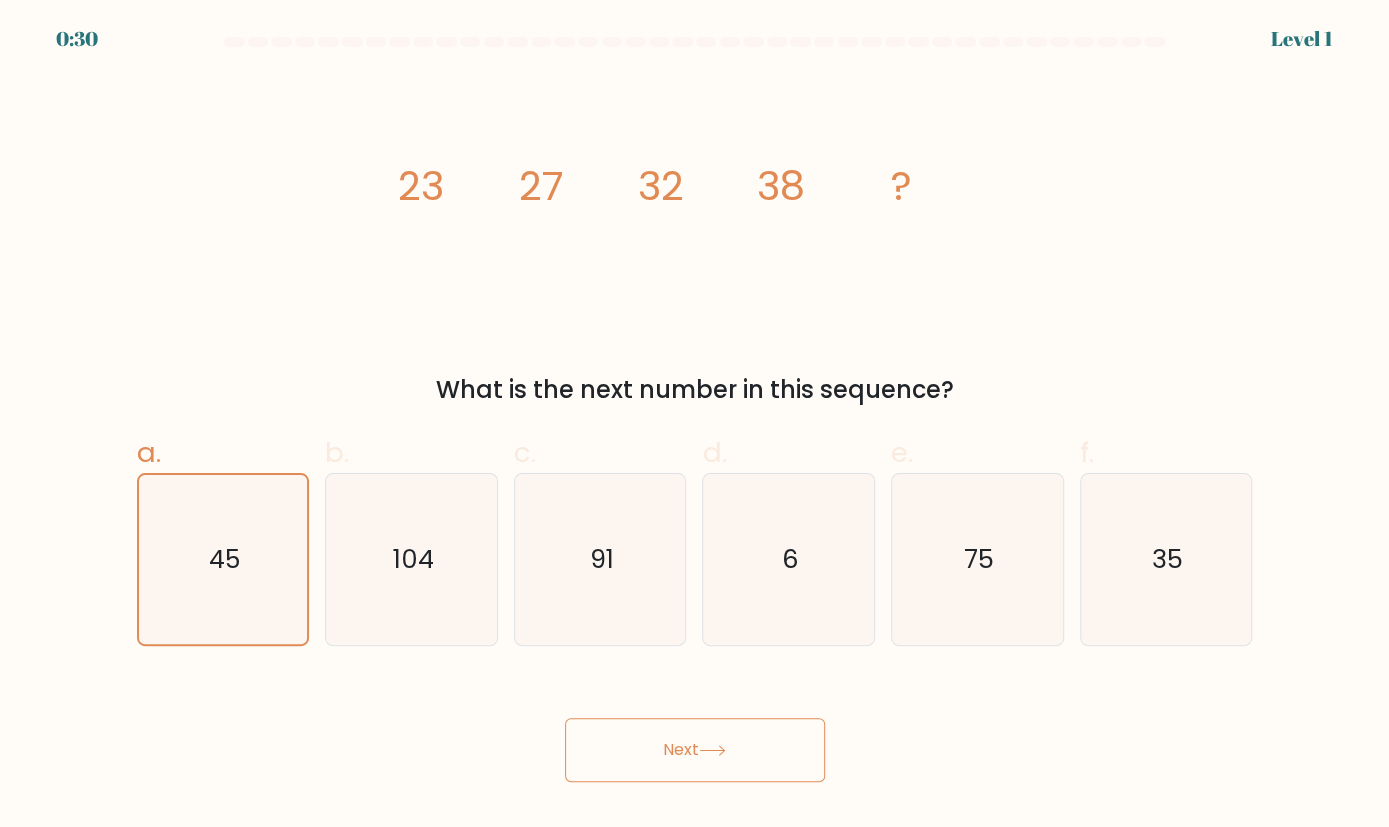 click on "Next" at bounding box center [695, 750] 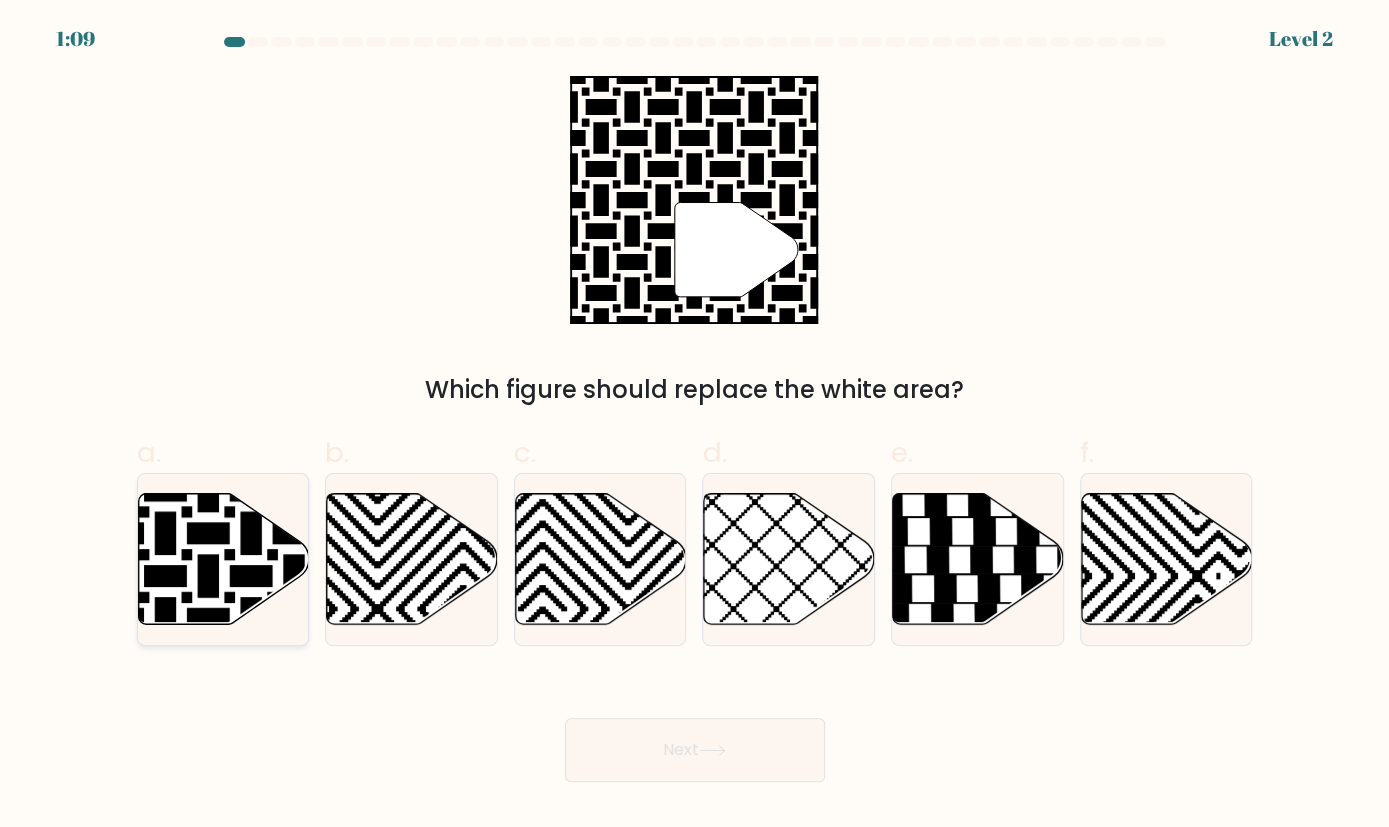 click 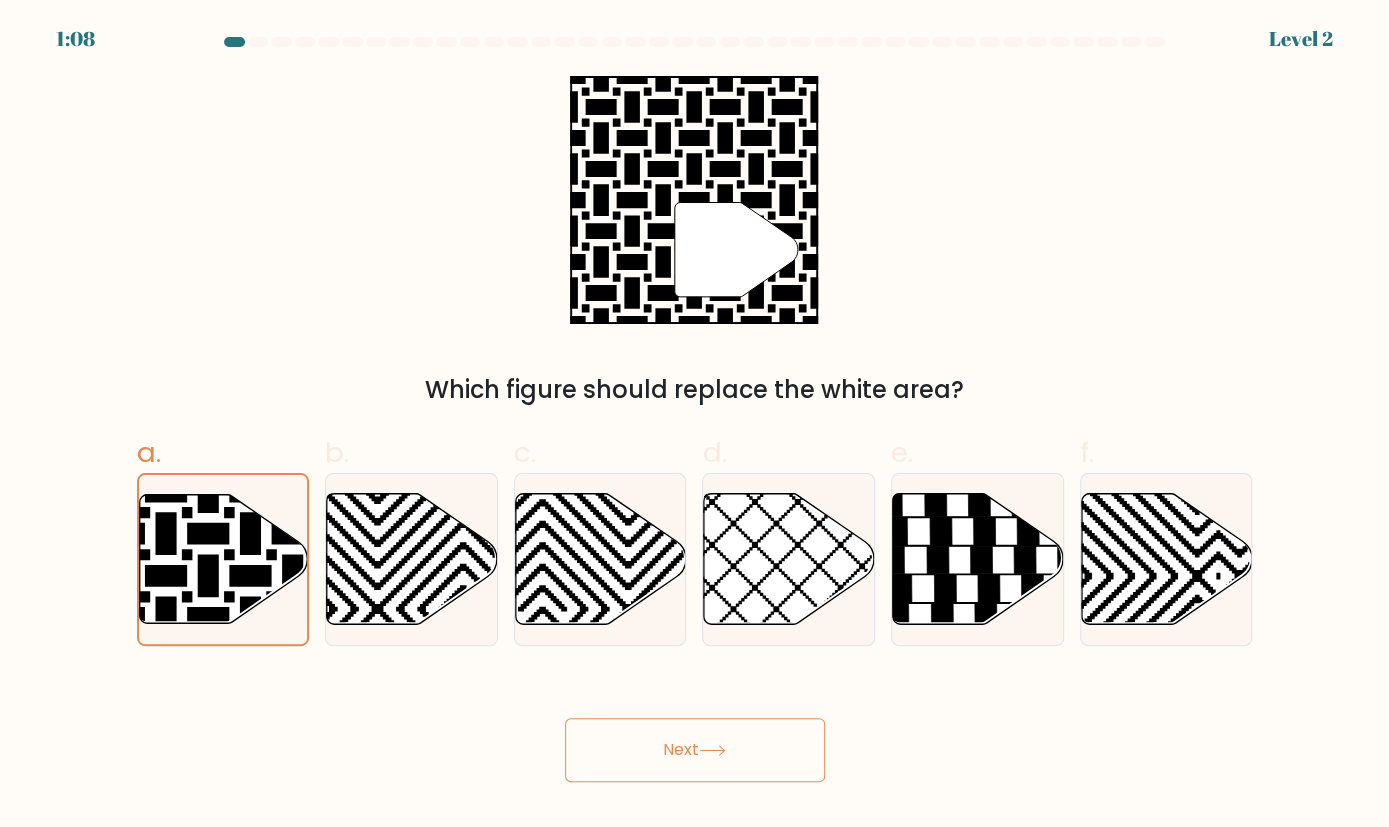 click 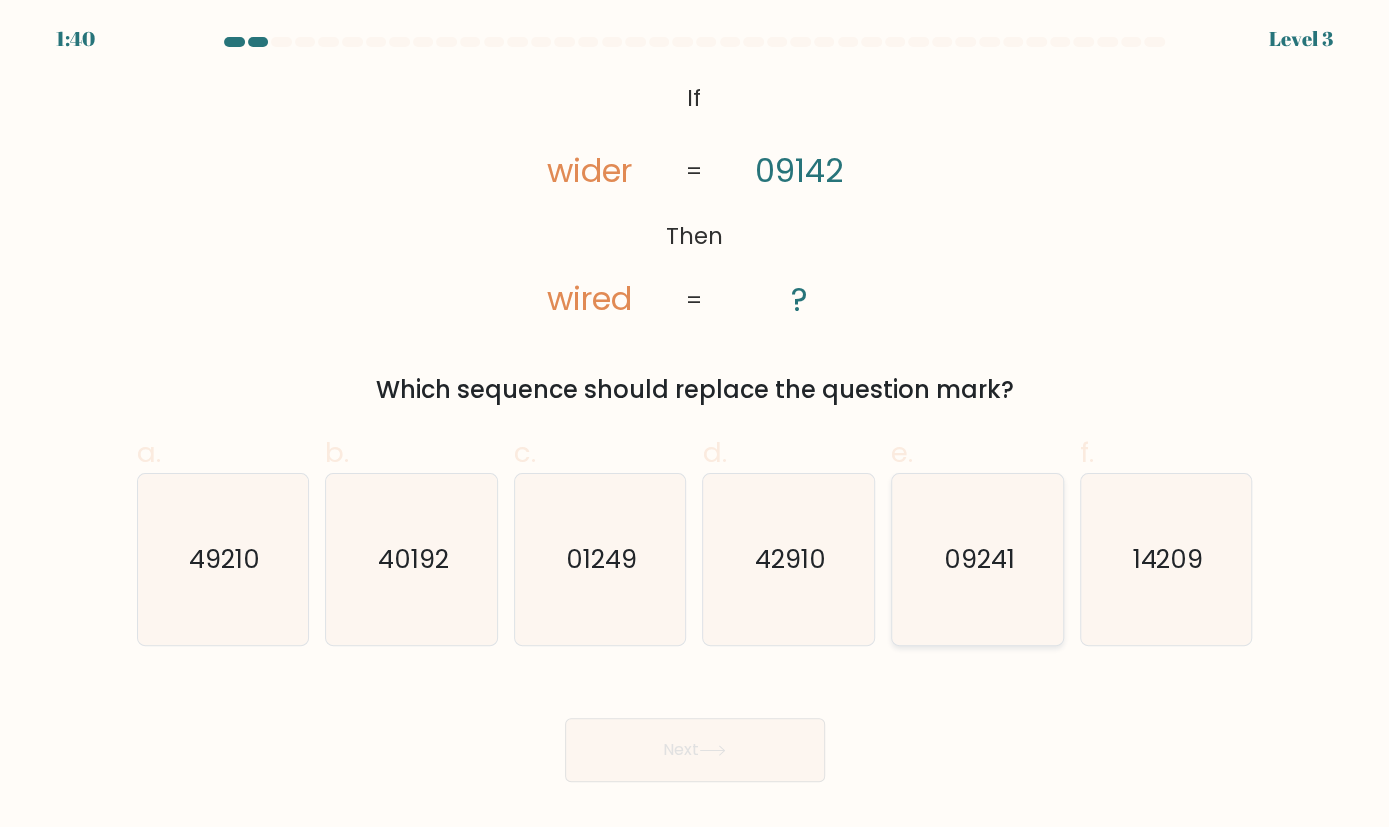 click on "09241" 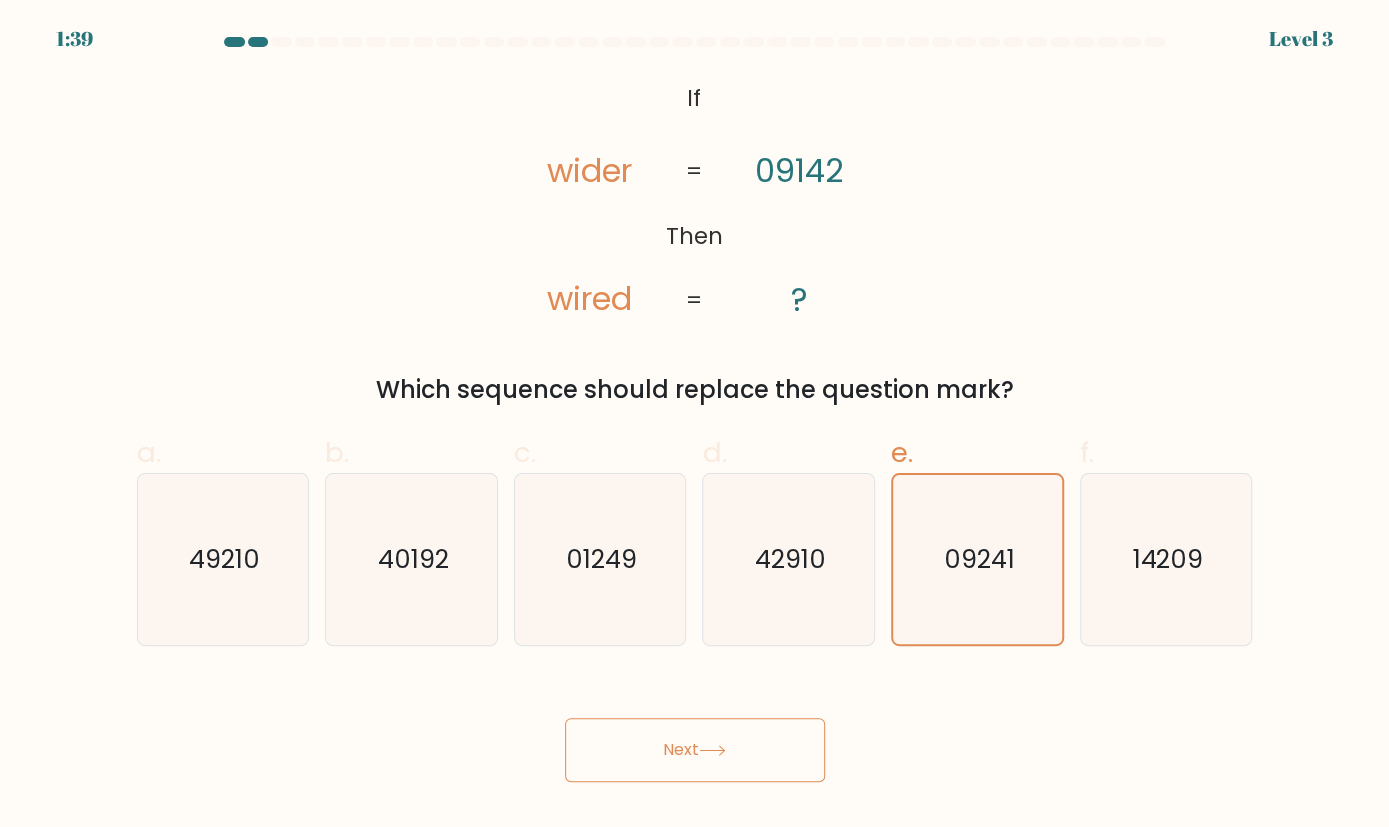 click on "Next" at bounding box center [695, 750] 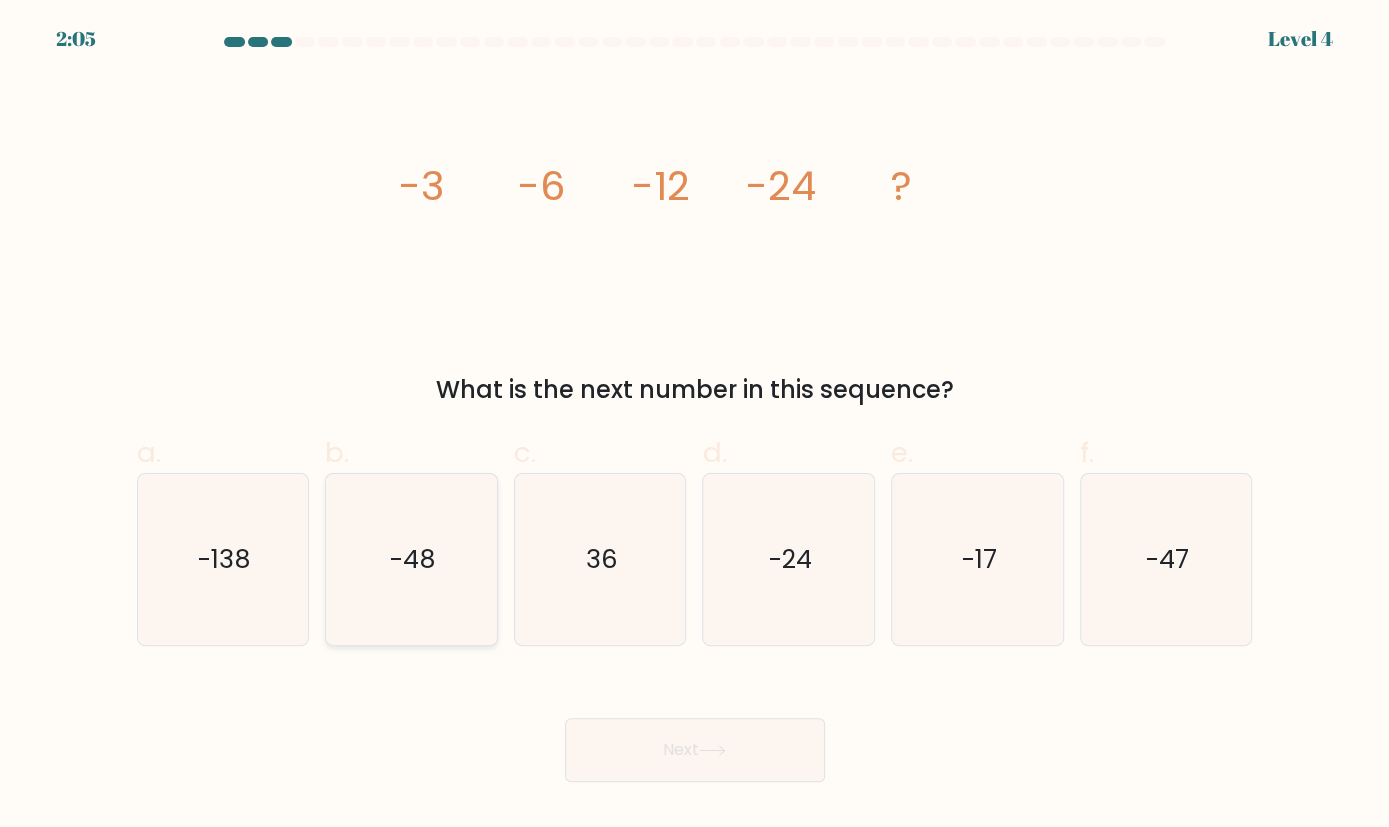 click on "-48" 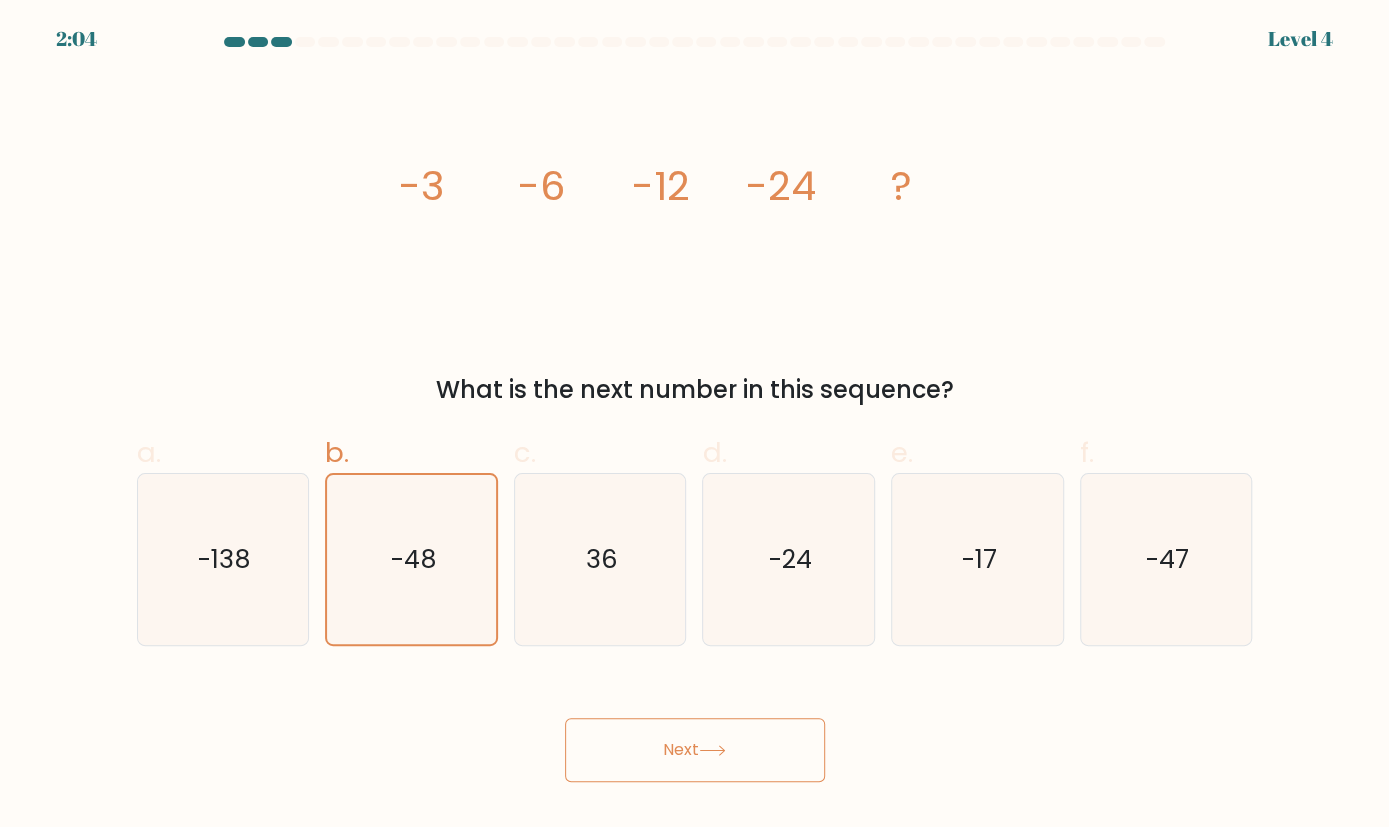 click on "Next" at bounding box center [695, 750] 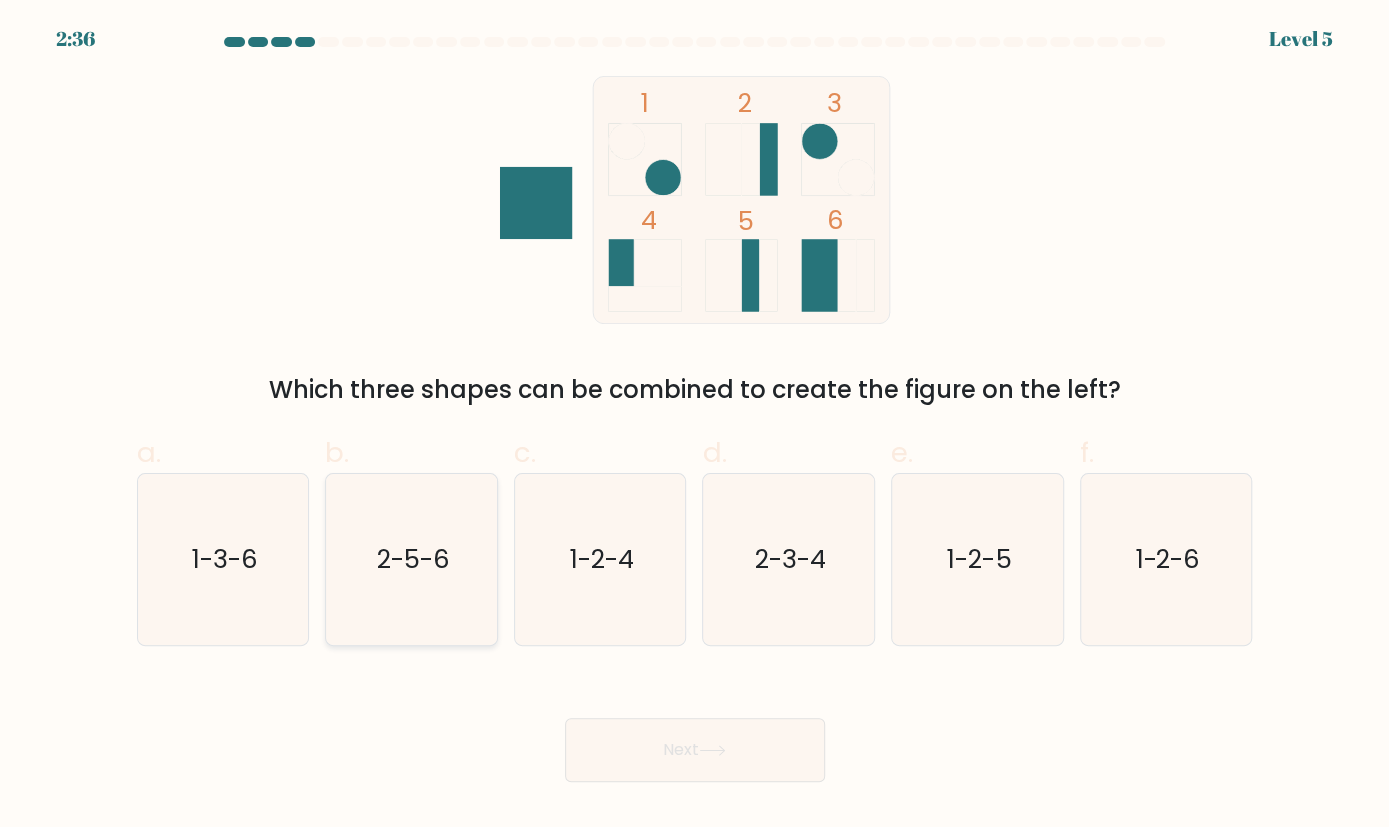 click on "2-5-6" 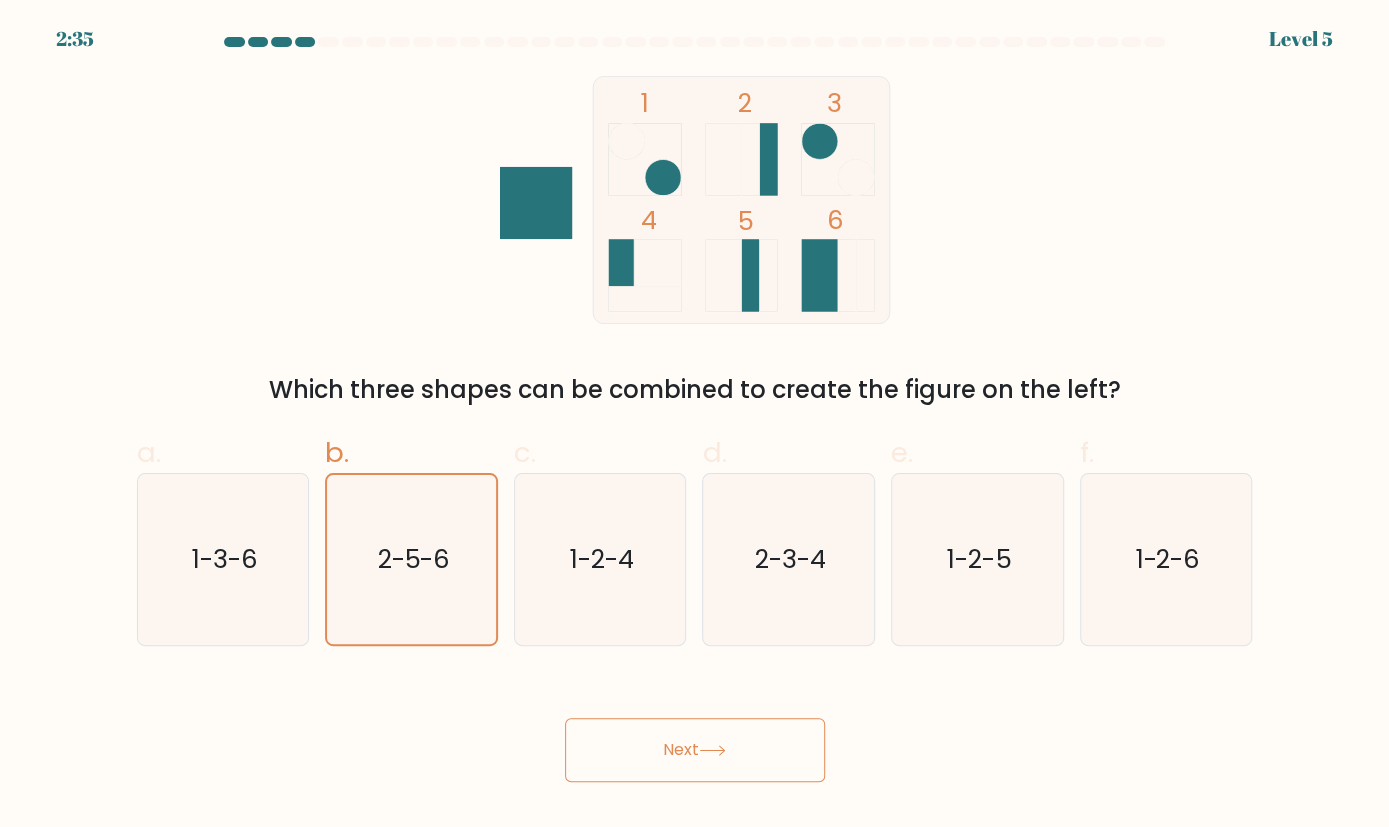 click on "Next" at bounding box center (695, 750) 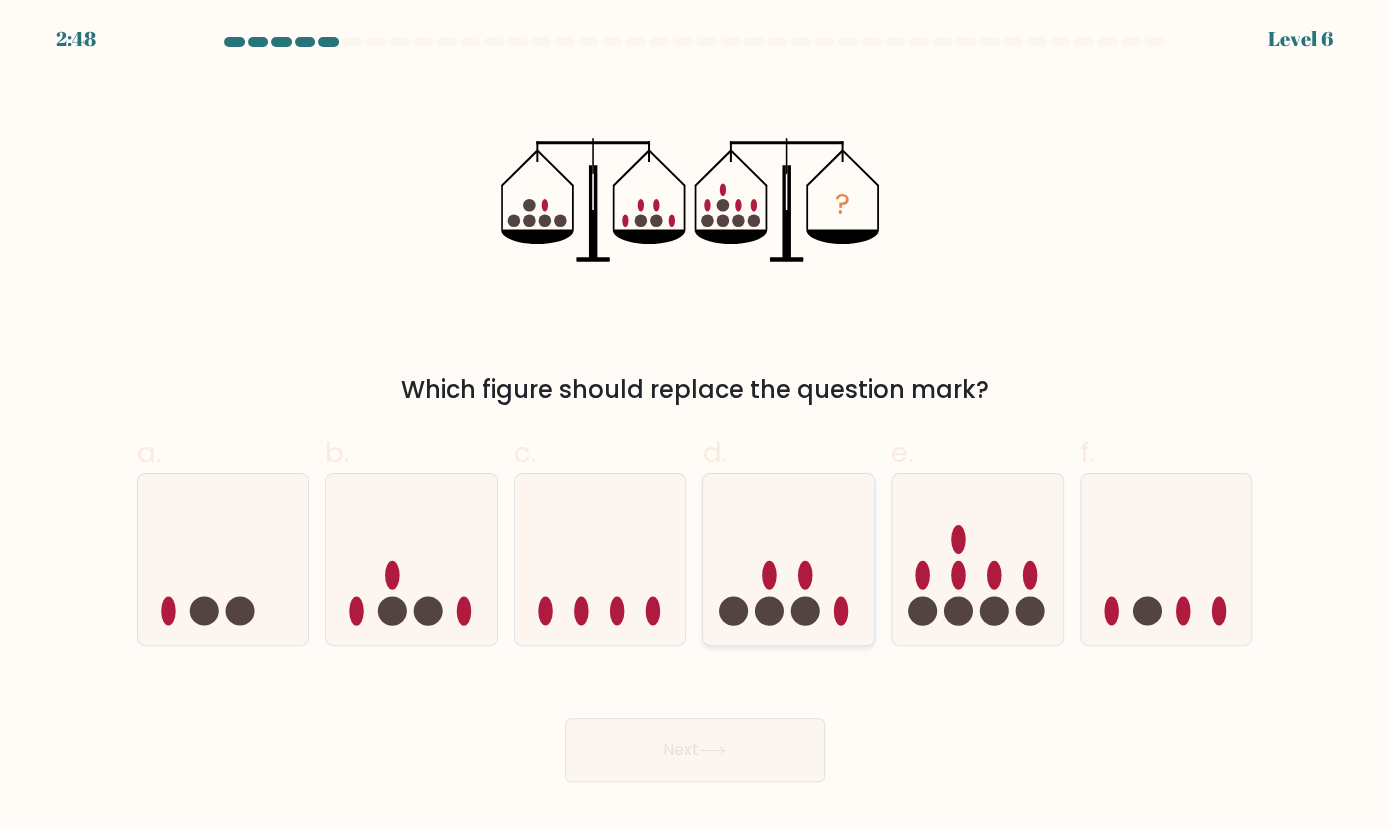 click 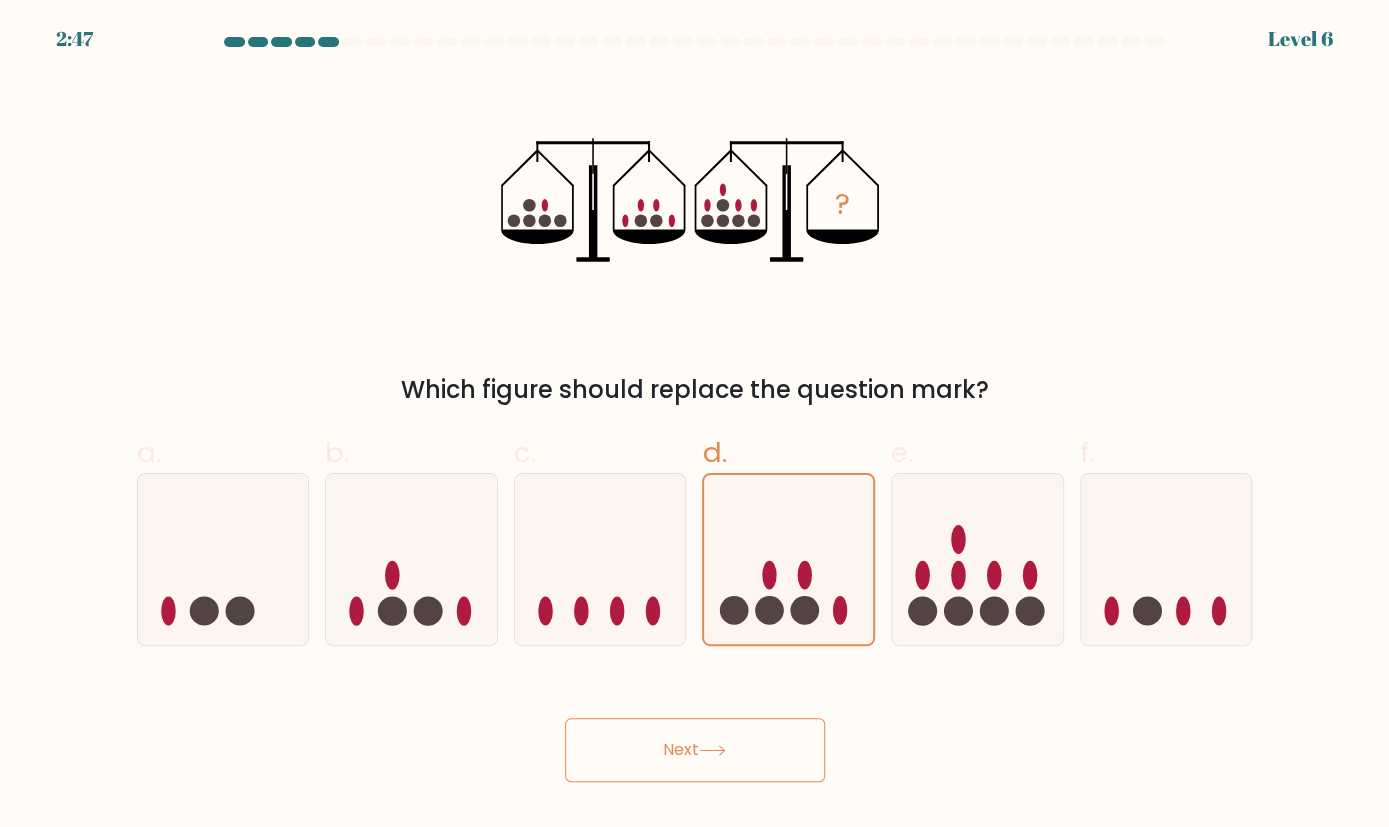 click on "Next" at bounding box center (695, 750) 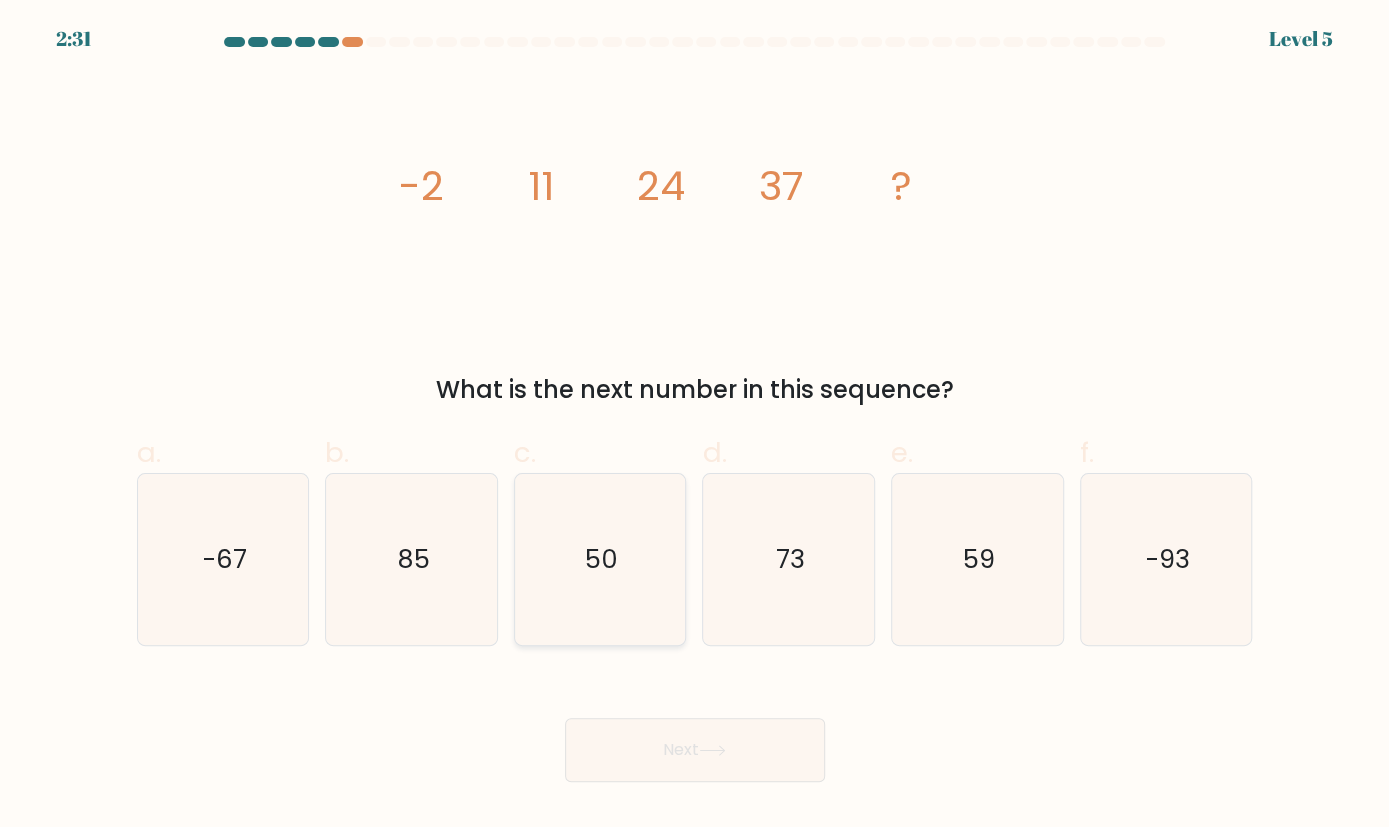 click on "50" 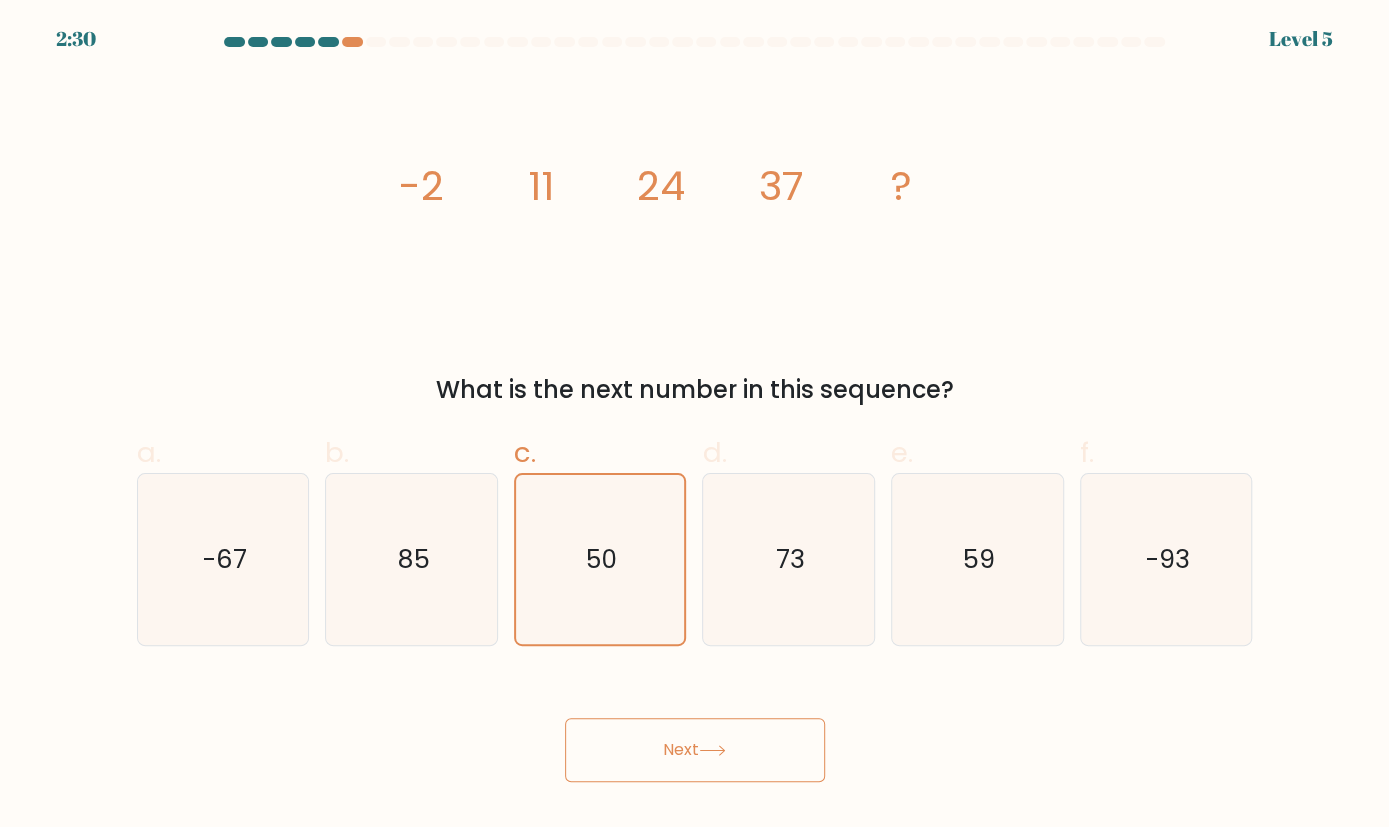 click on "Next" at bounding box center [695, 750] 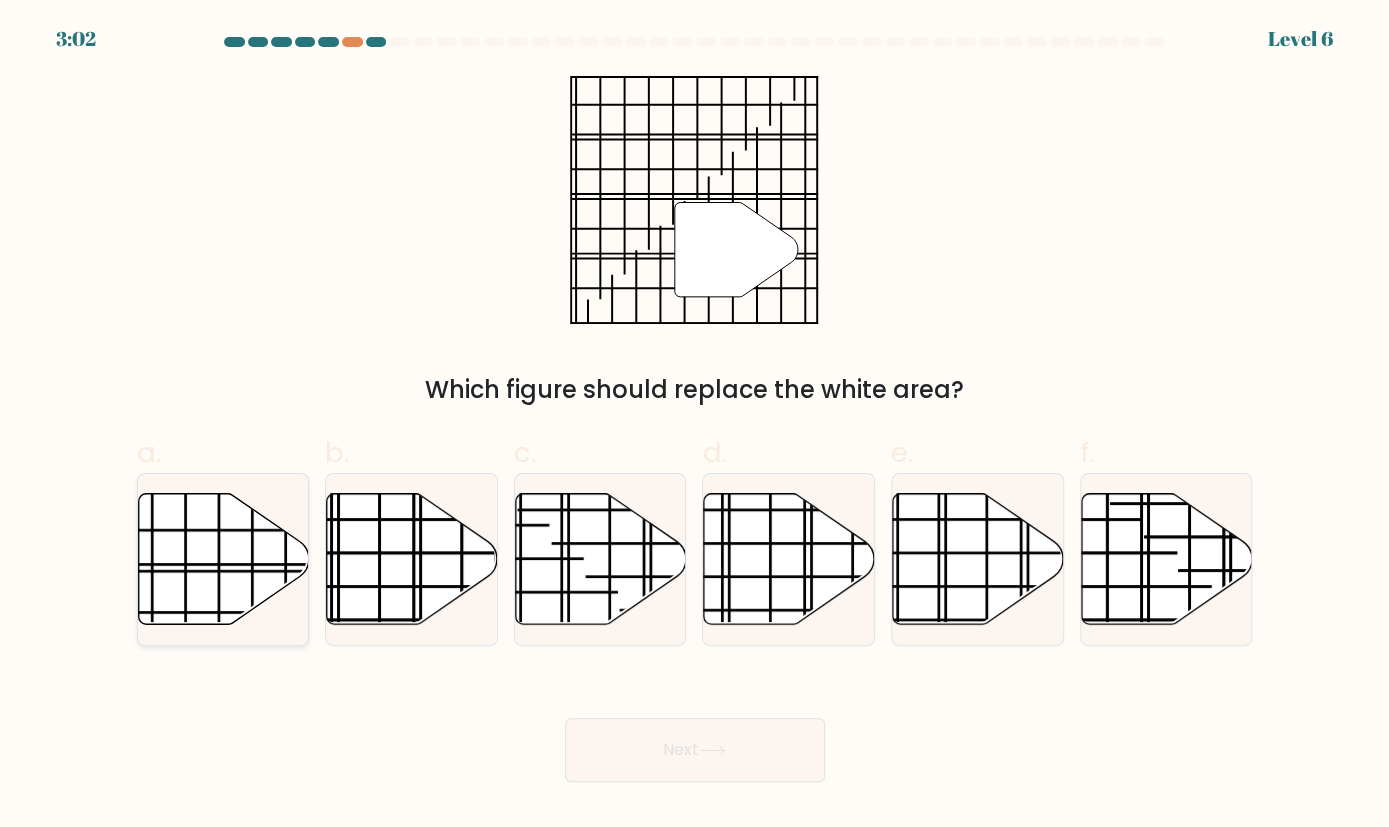 click 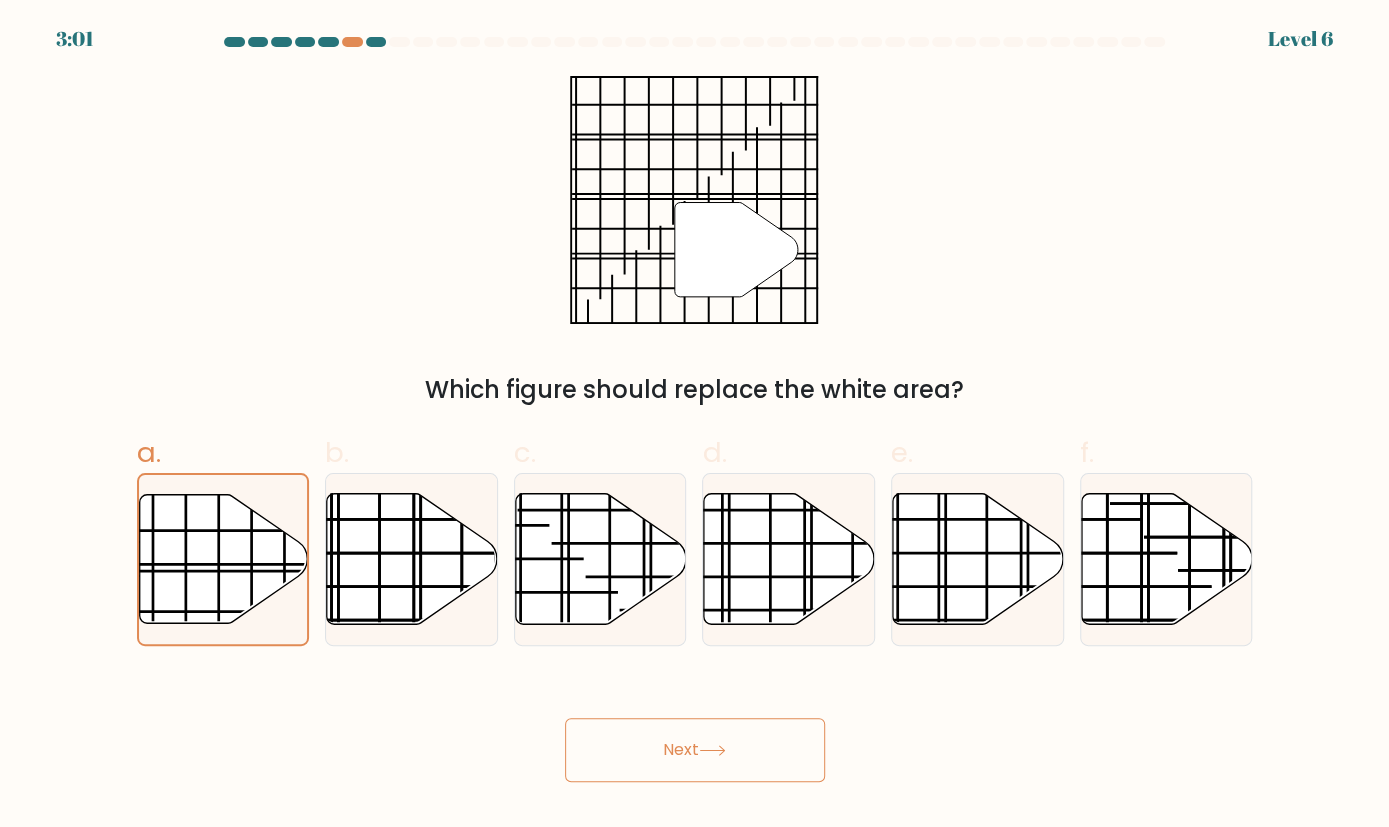 click on "Next" at bounding box center [695, 750] 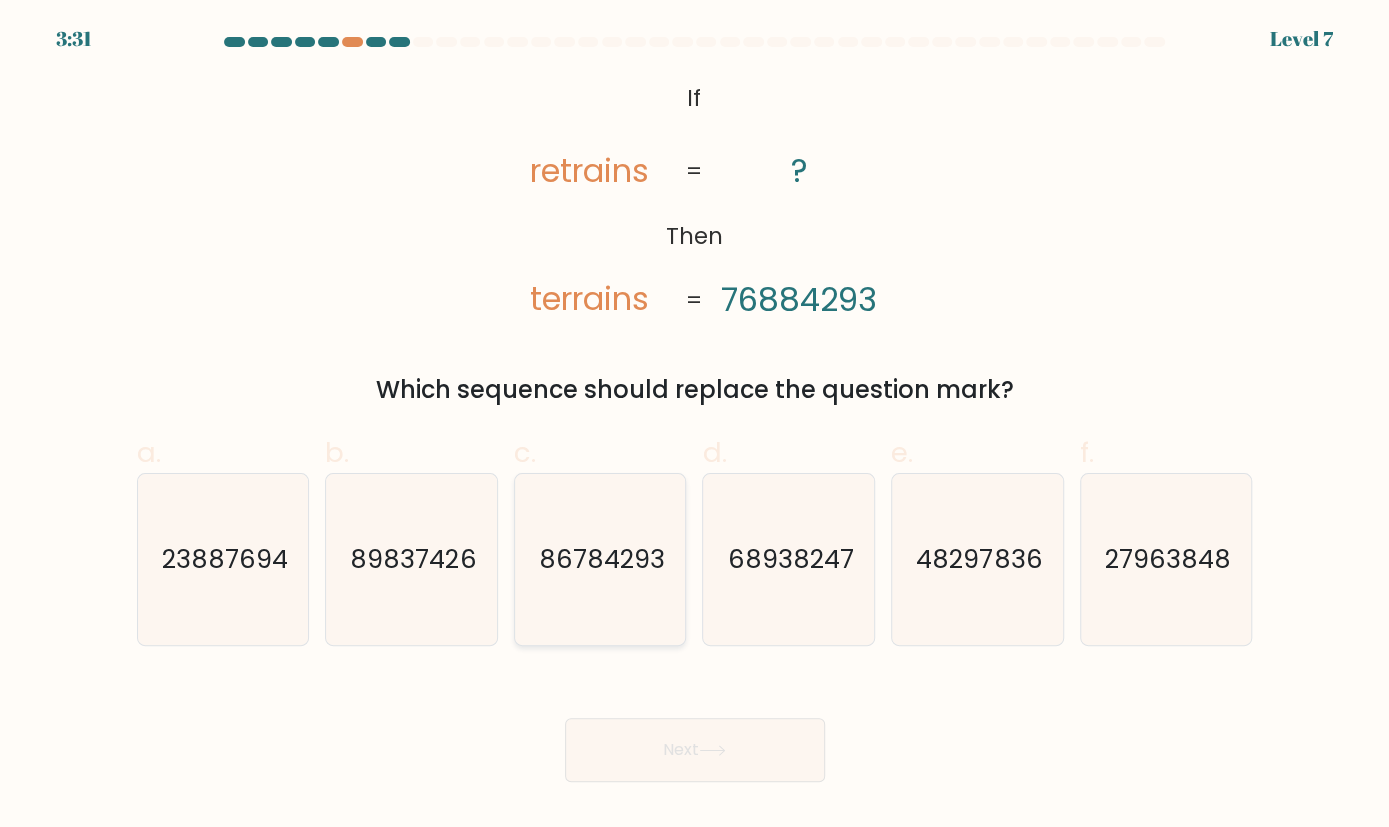 click on "86784293" 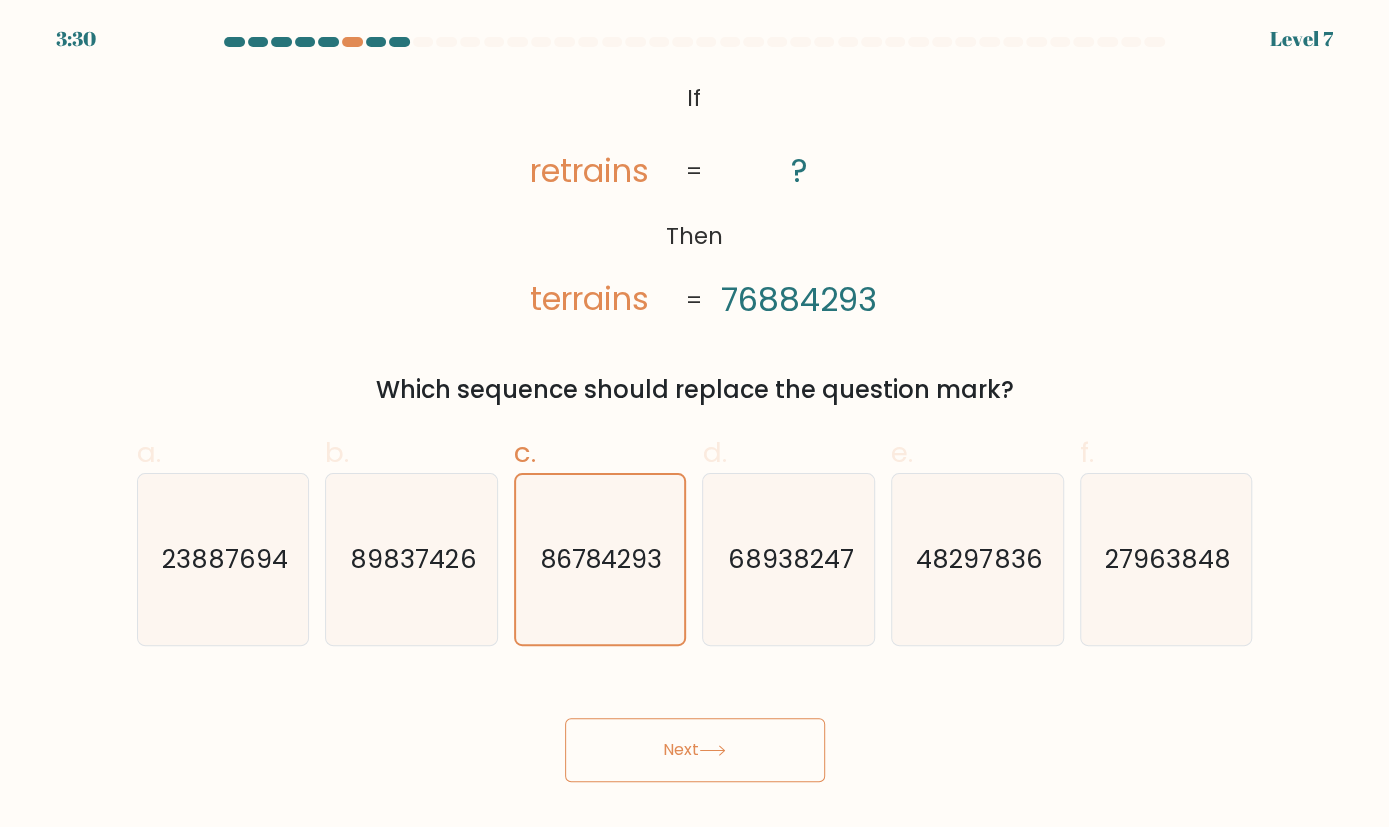 click on "Next" at bounding box center (695, 750) 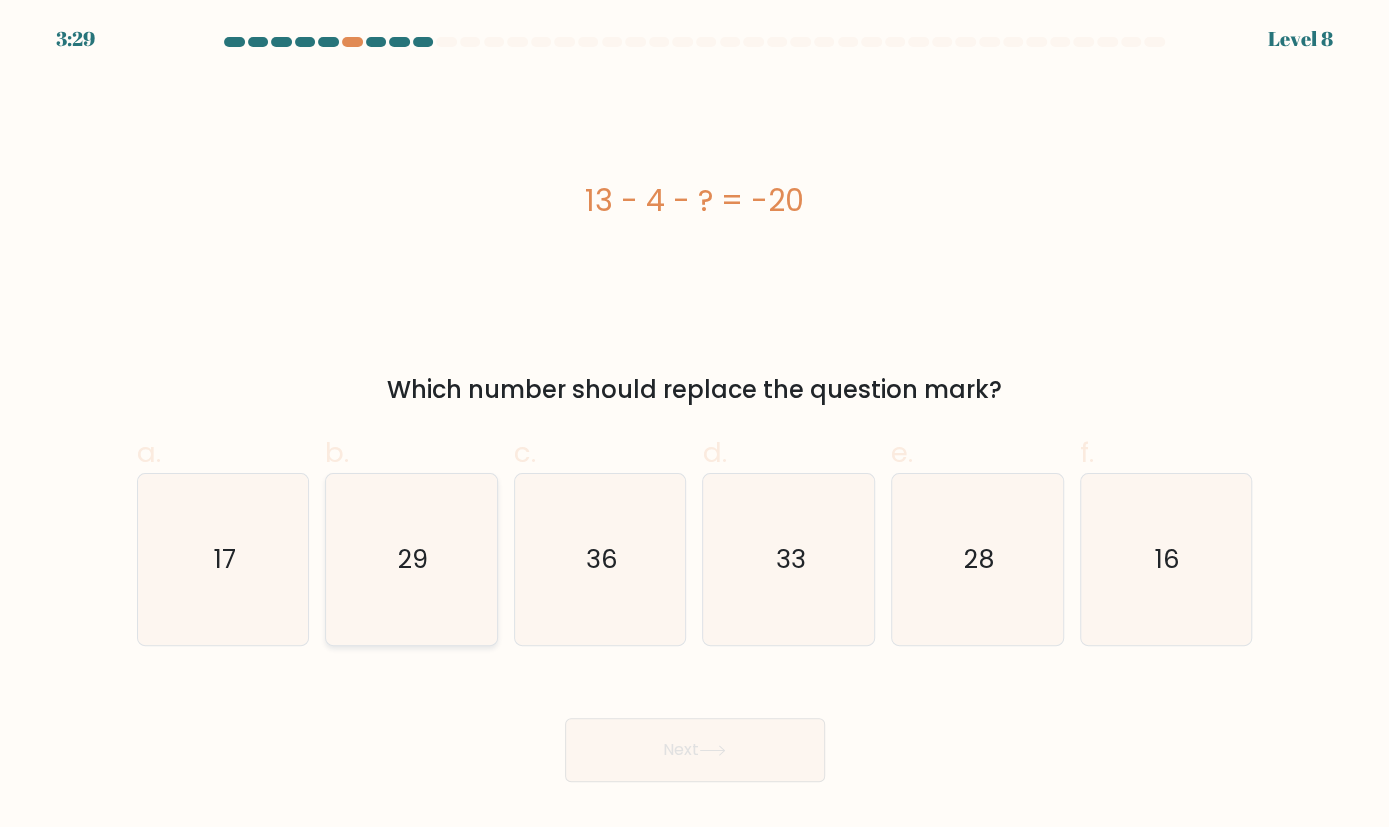 click on "29" 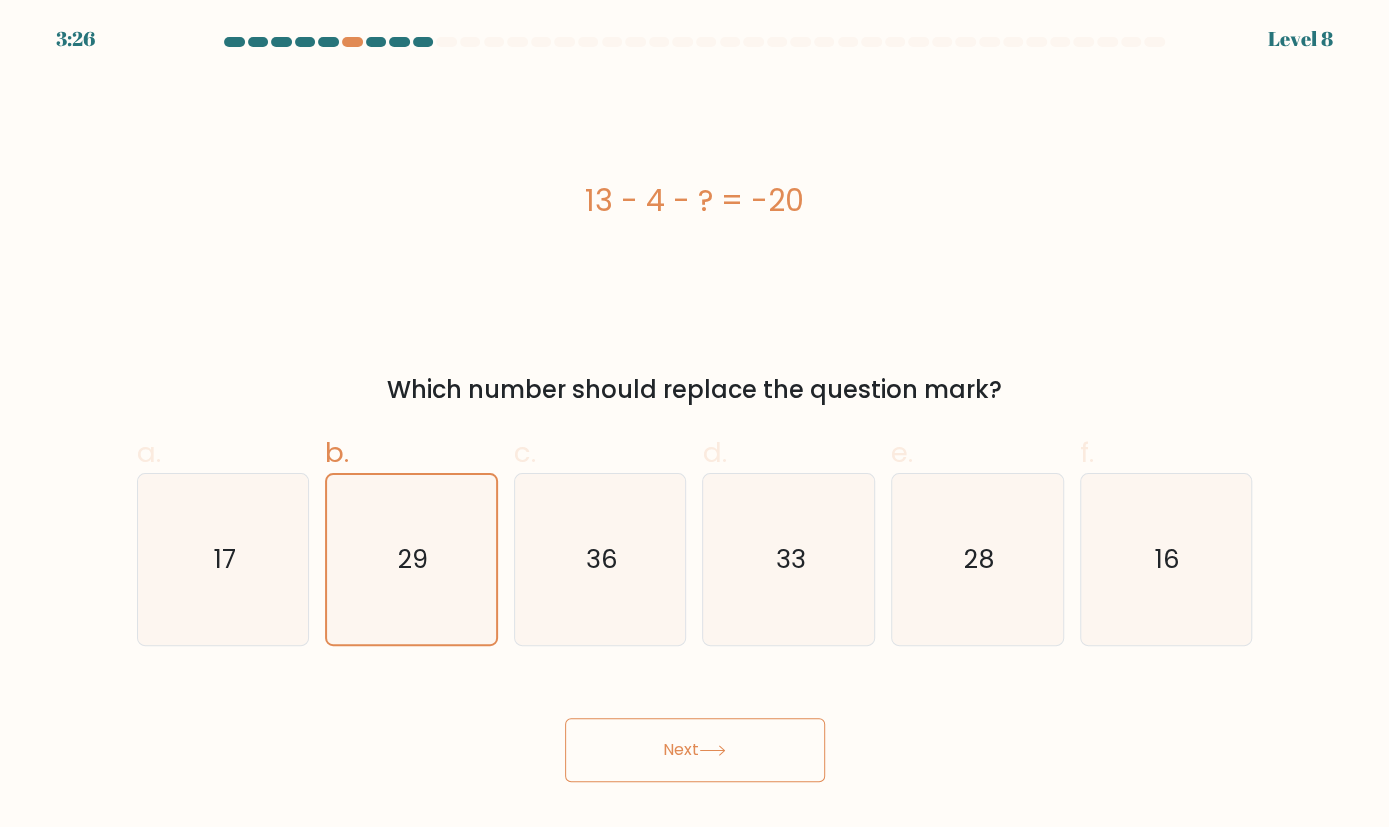 click on "Next" at bounding box center (695, 750) 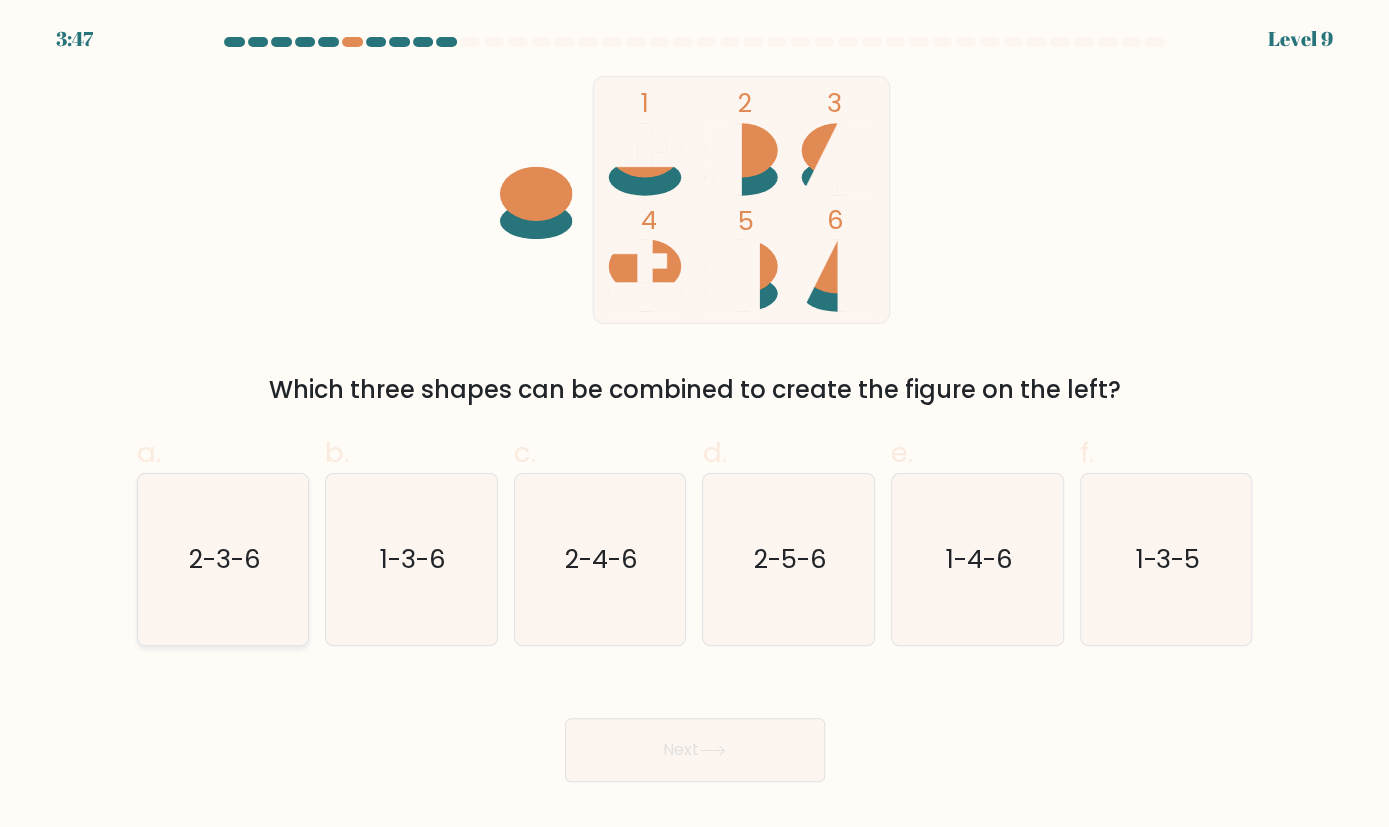 click on "2-3-6" 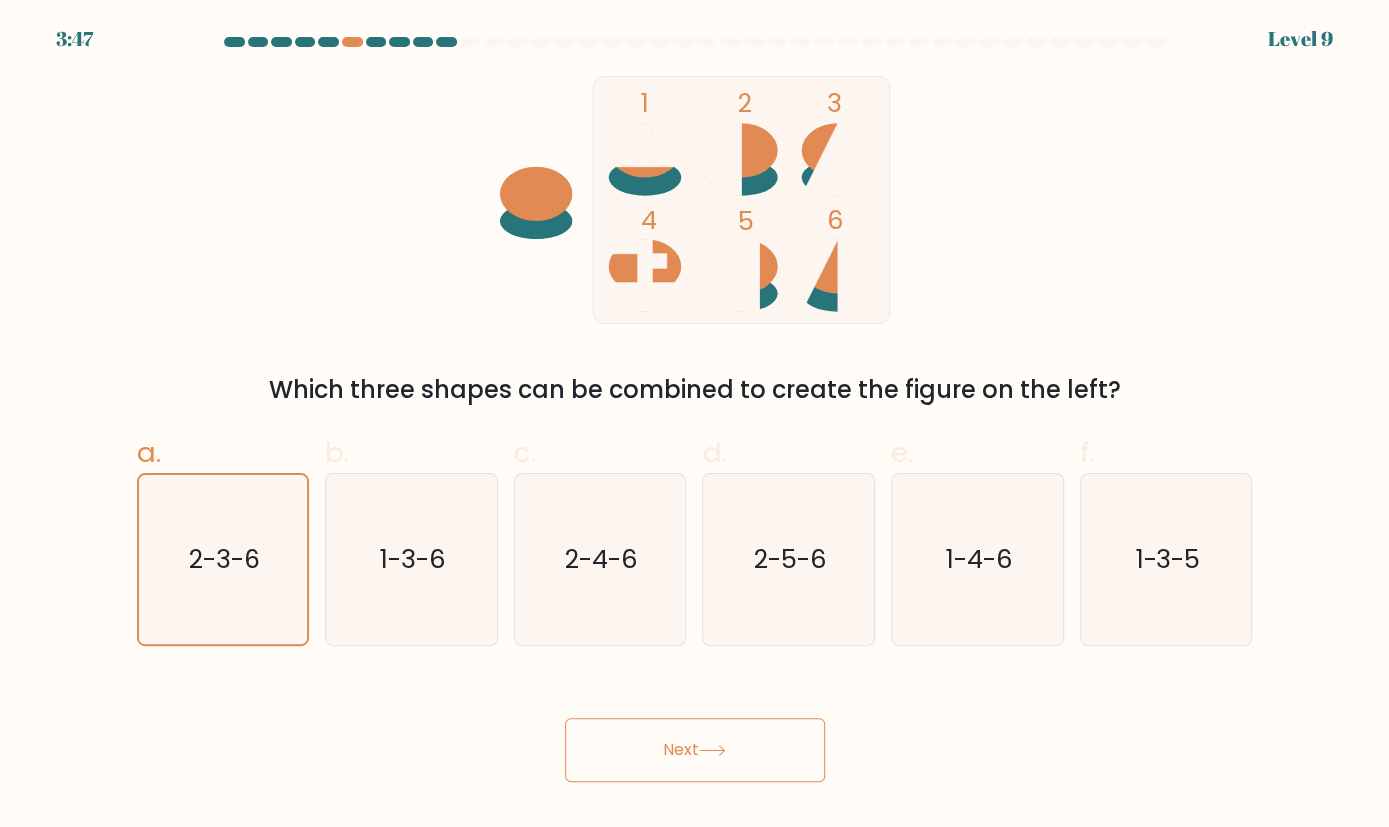 click on "Next" at bounding box center [695, 750] 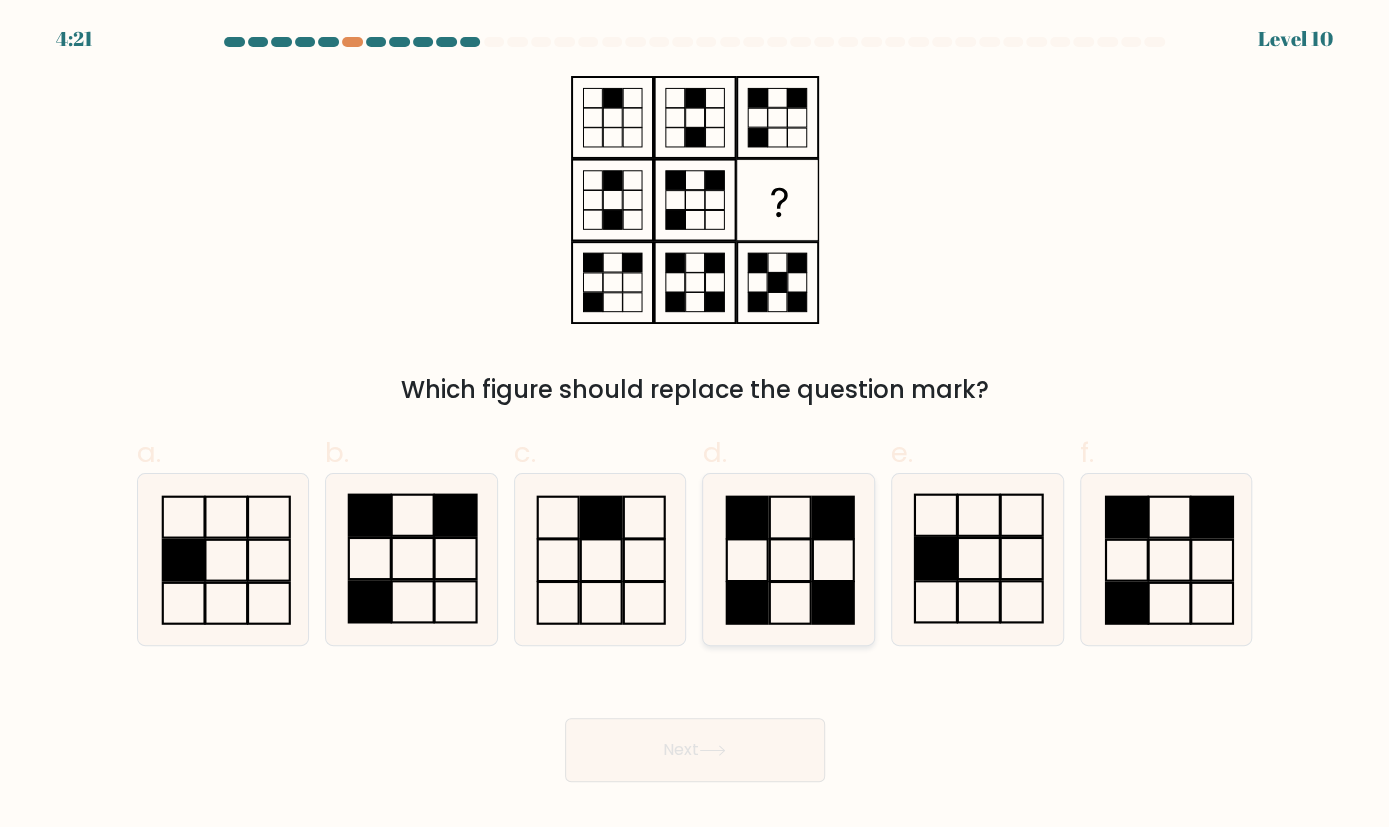click 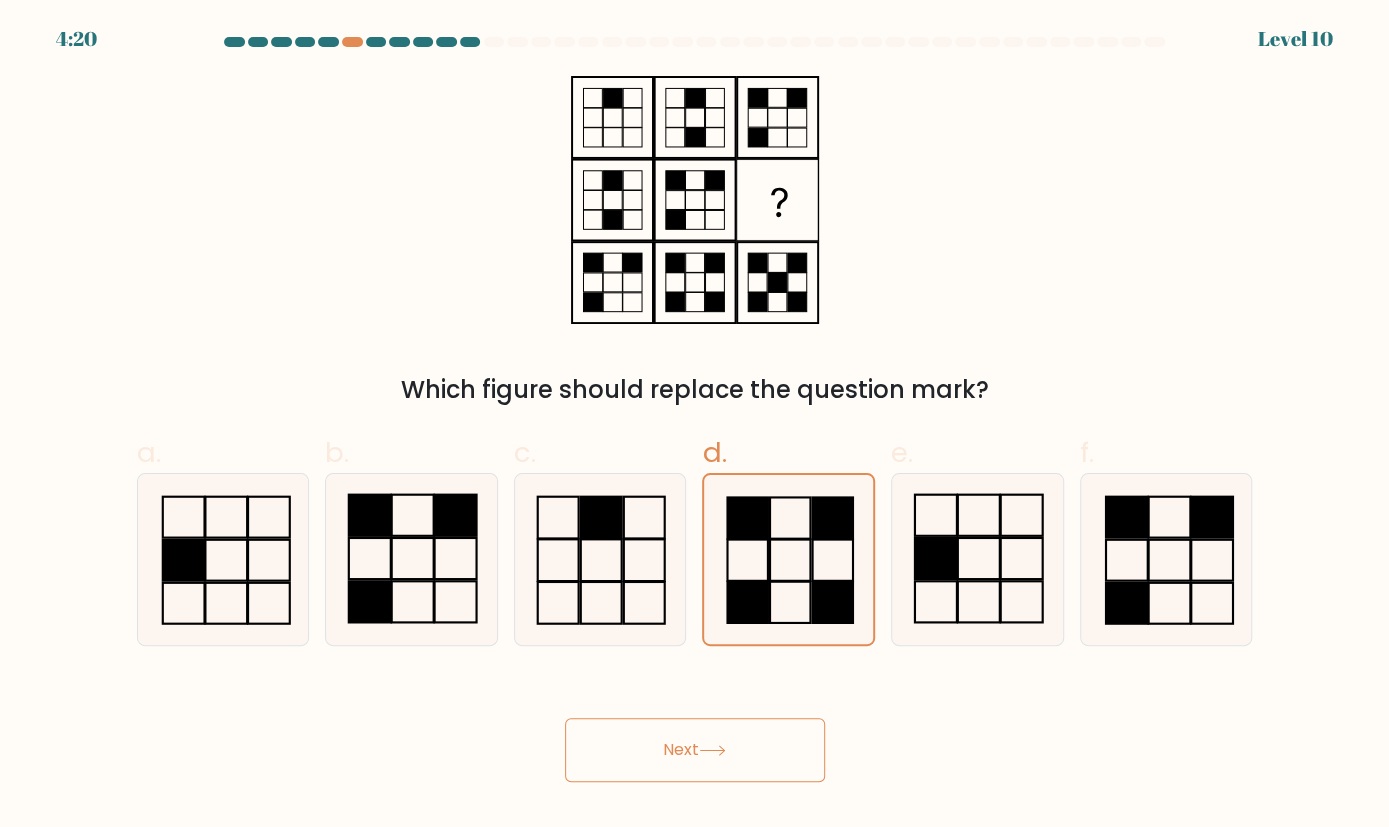 click on "Next" at bounding box center [695, 750] 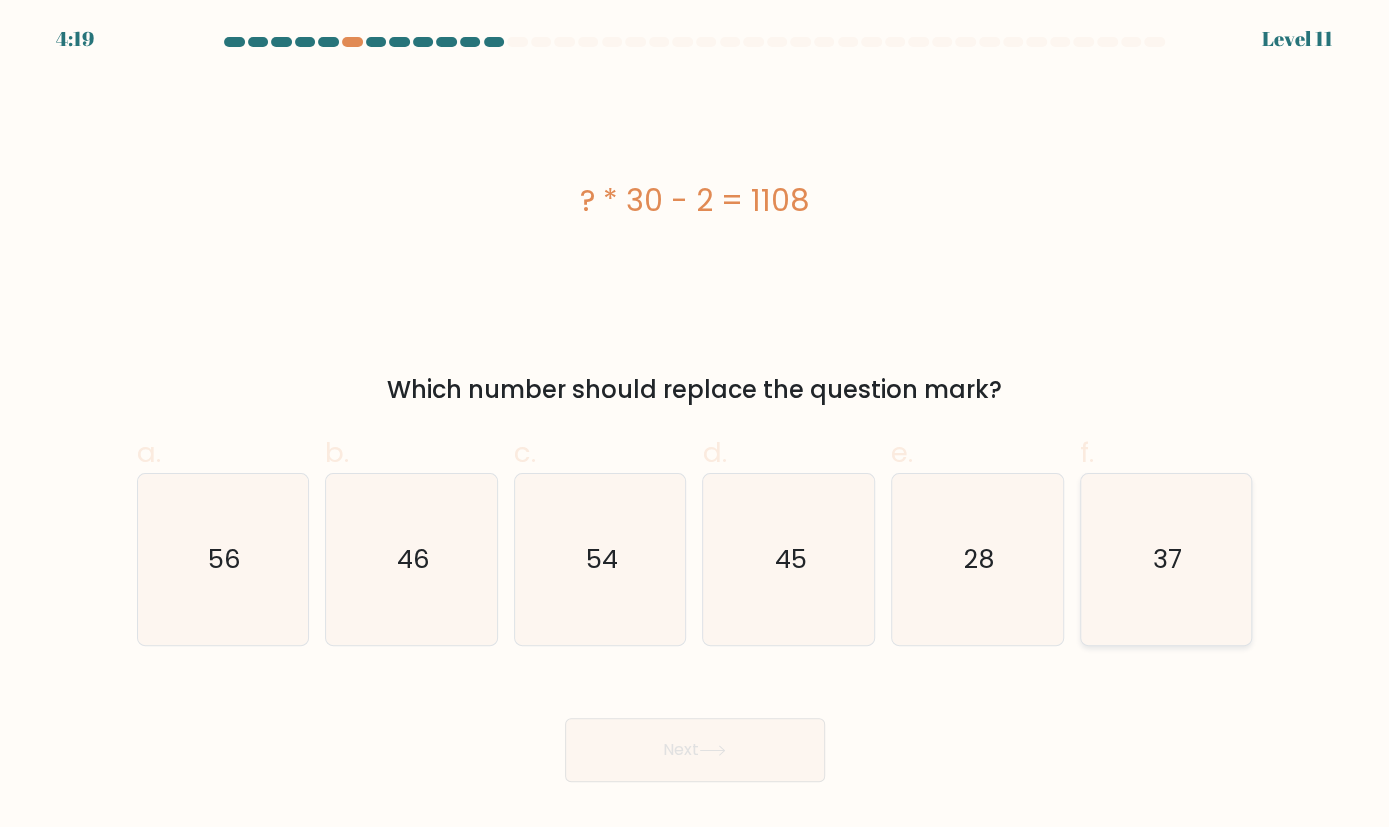 click on "37" 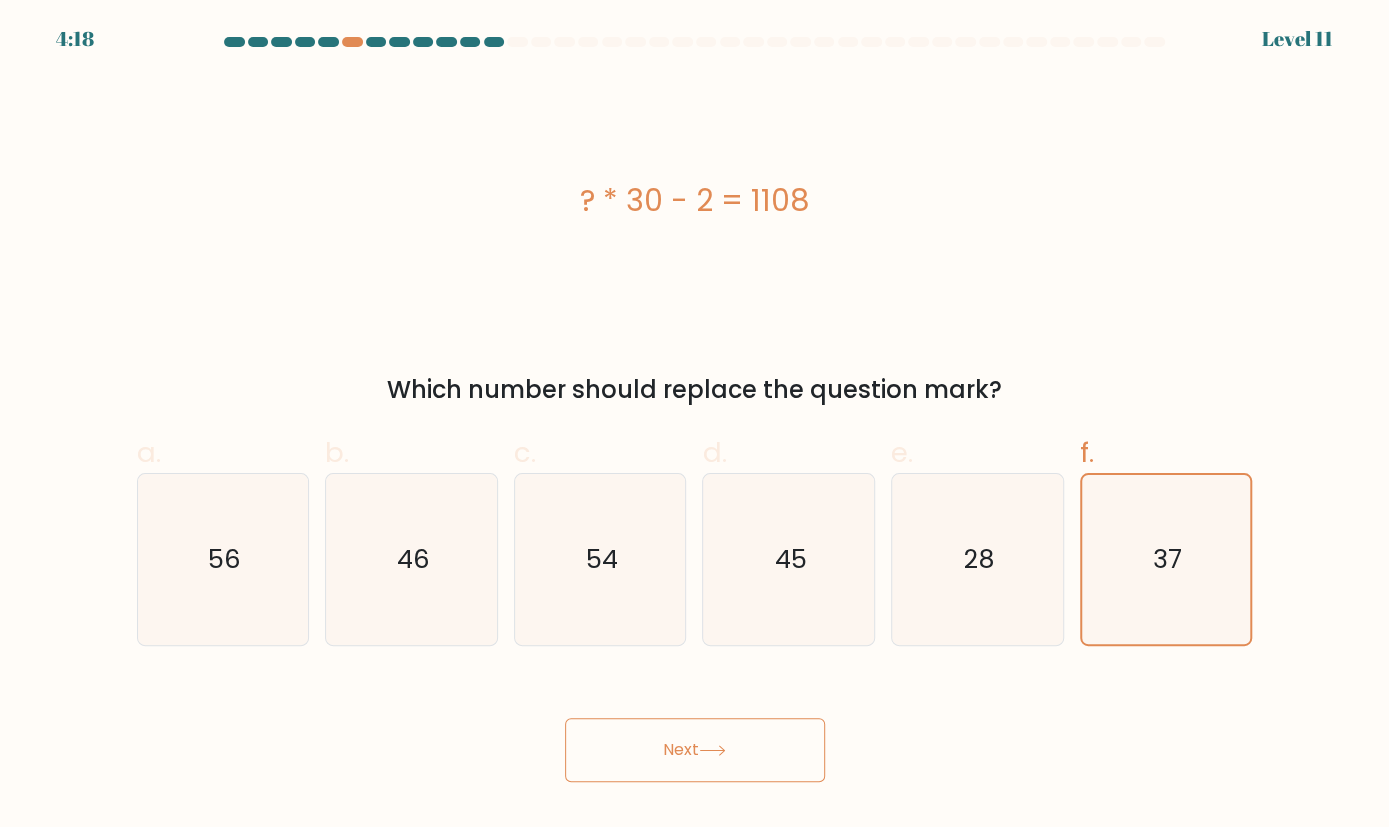 click on "Next" at bounding box center (695, 750) 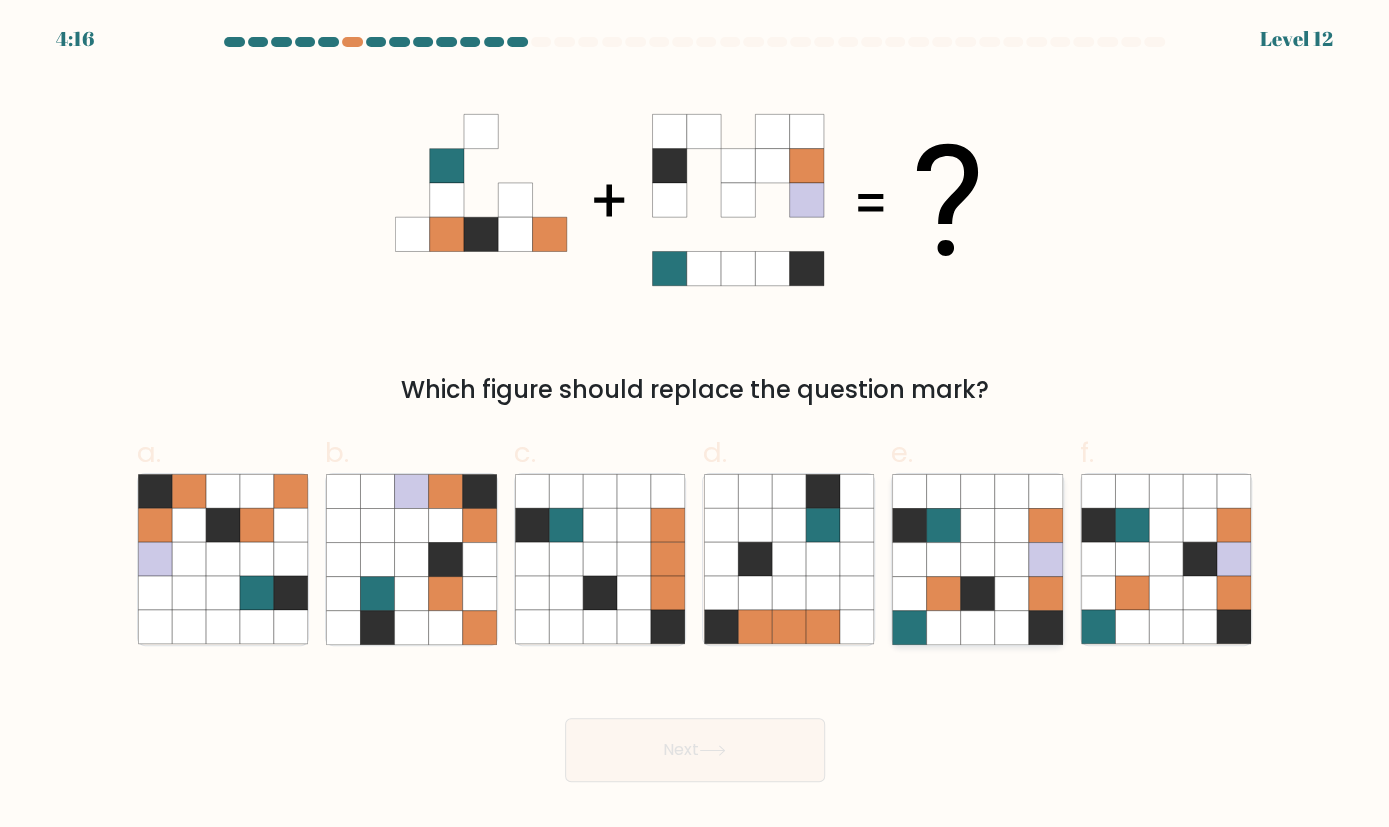 click 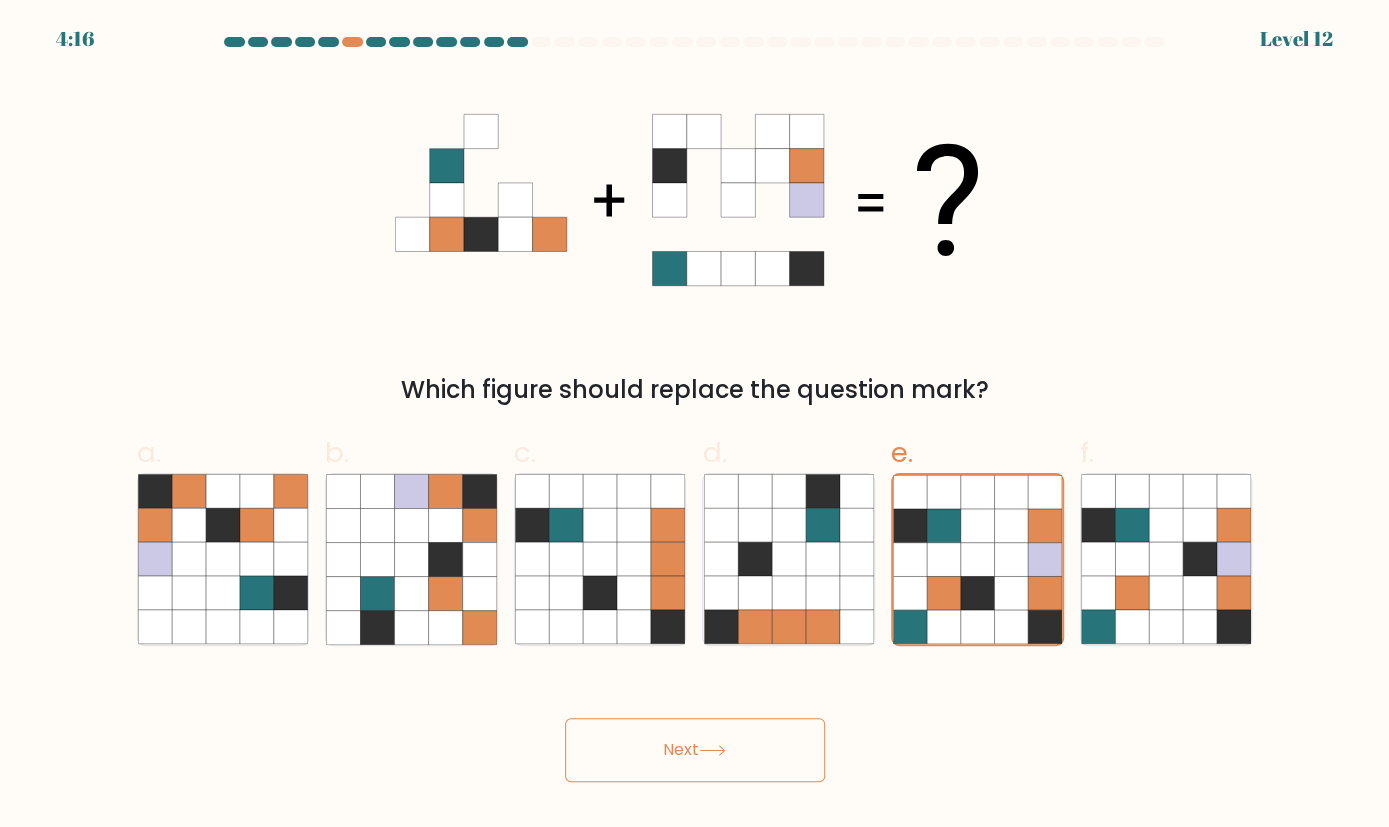 click on "Next" at bounding box center (695, 750) 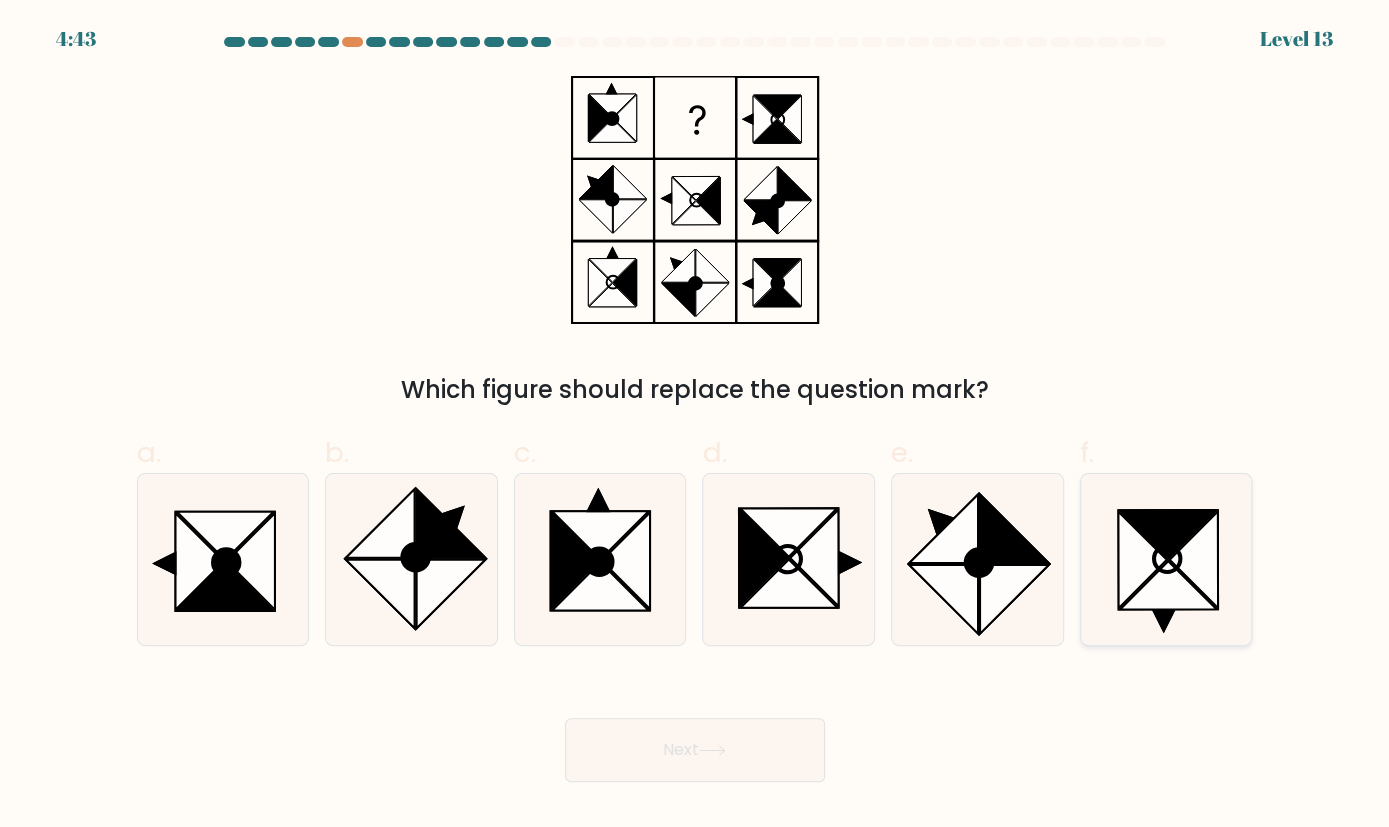click 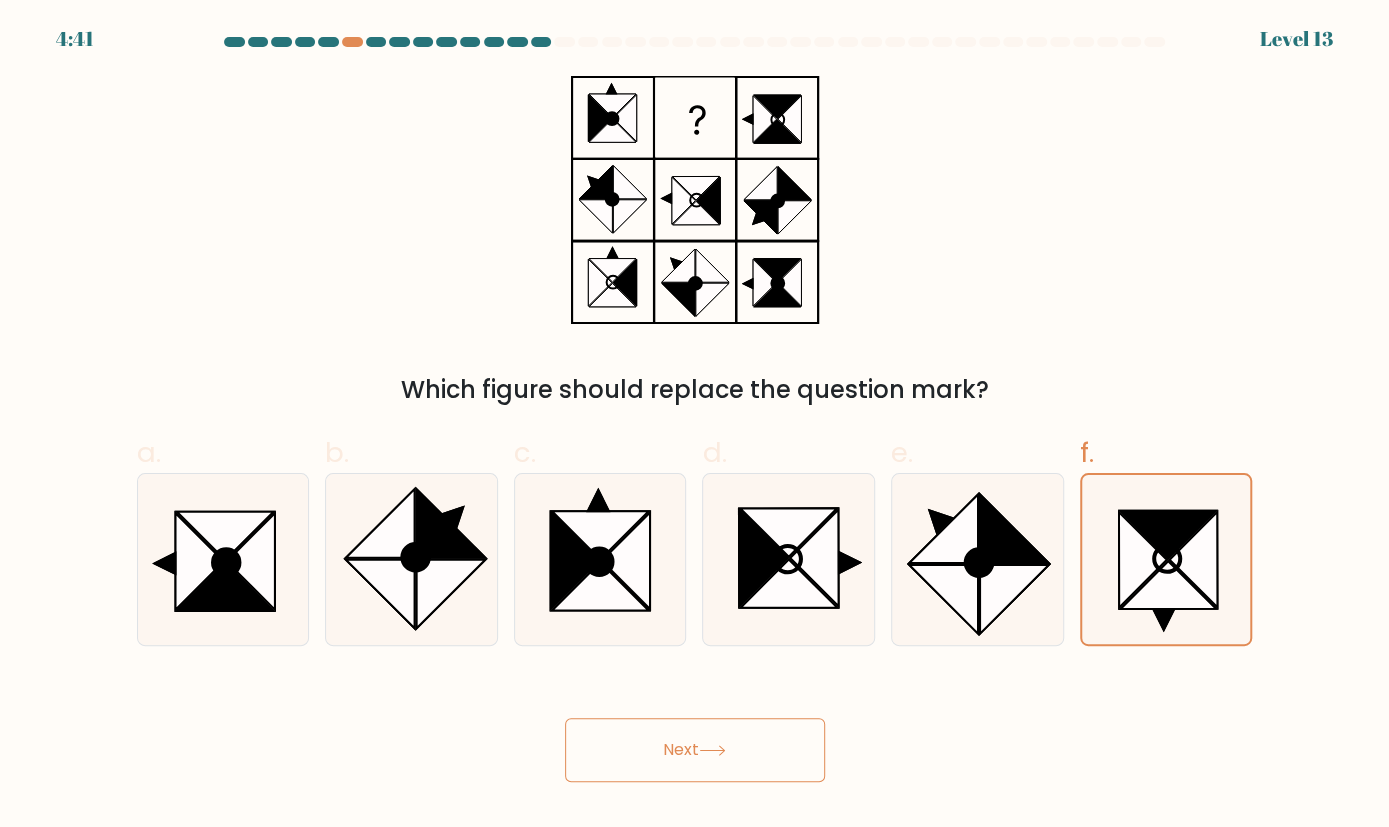 click on "Next" at bounding box center [695, 750] 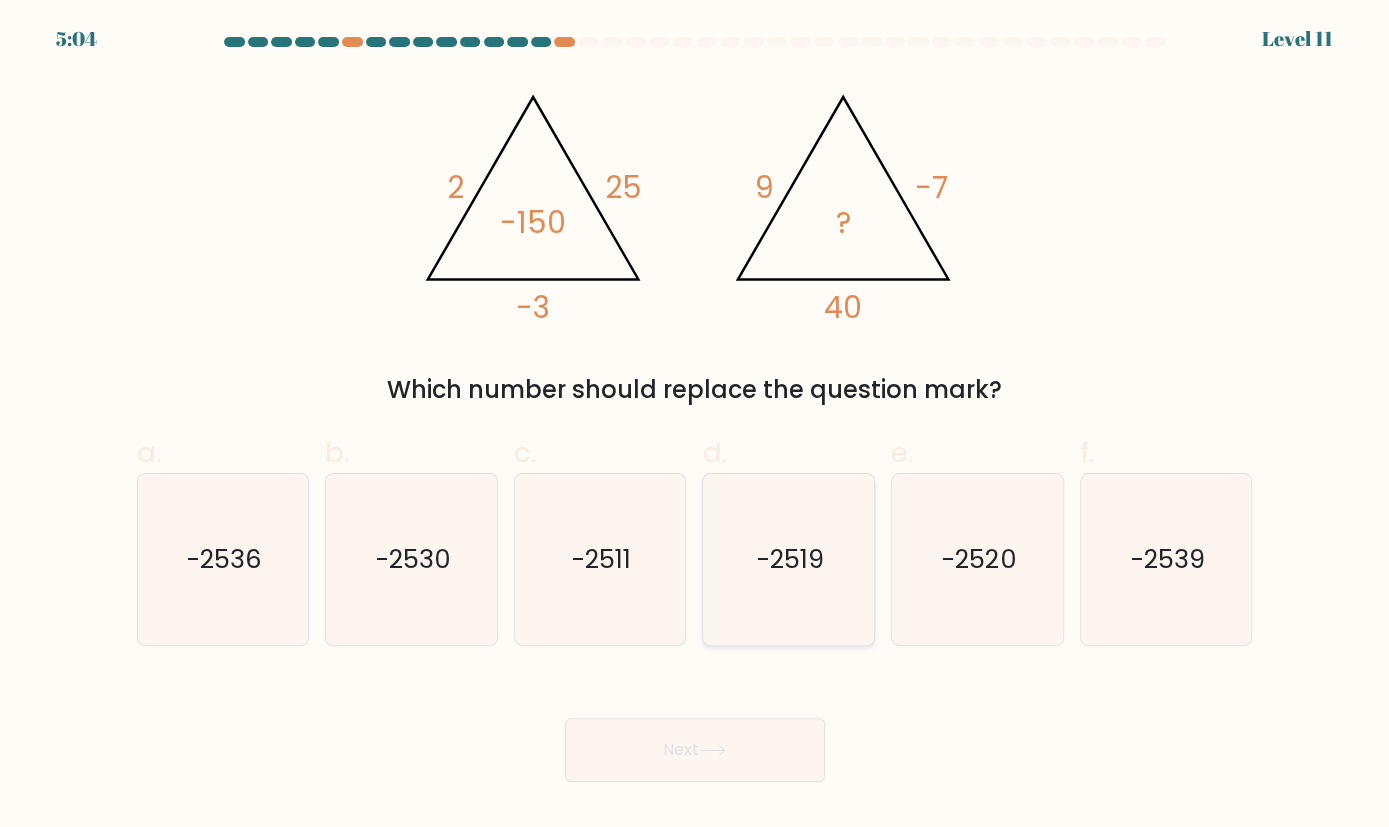 click on "-2519" 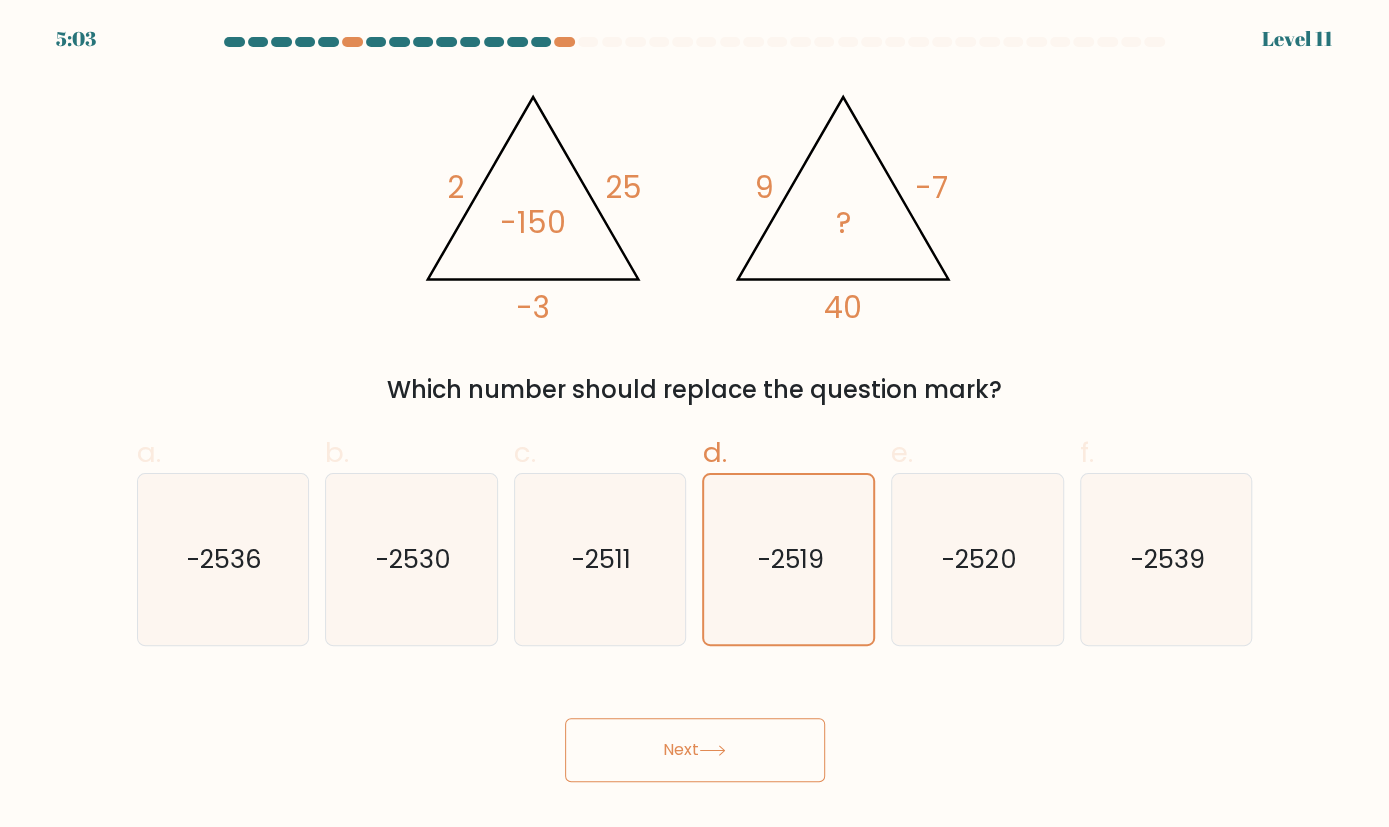 click 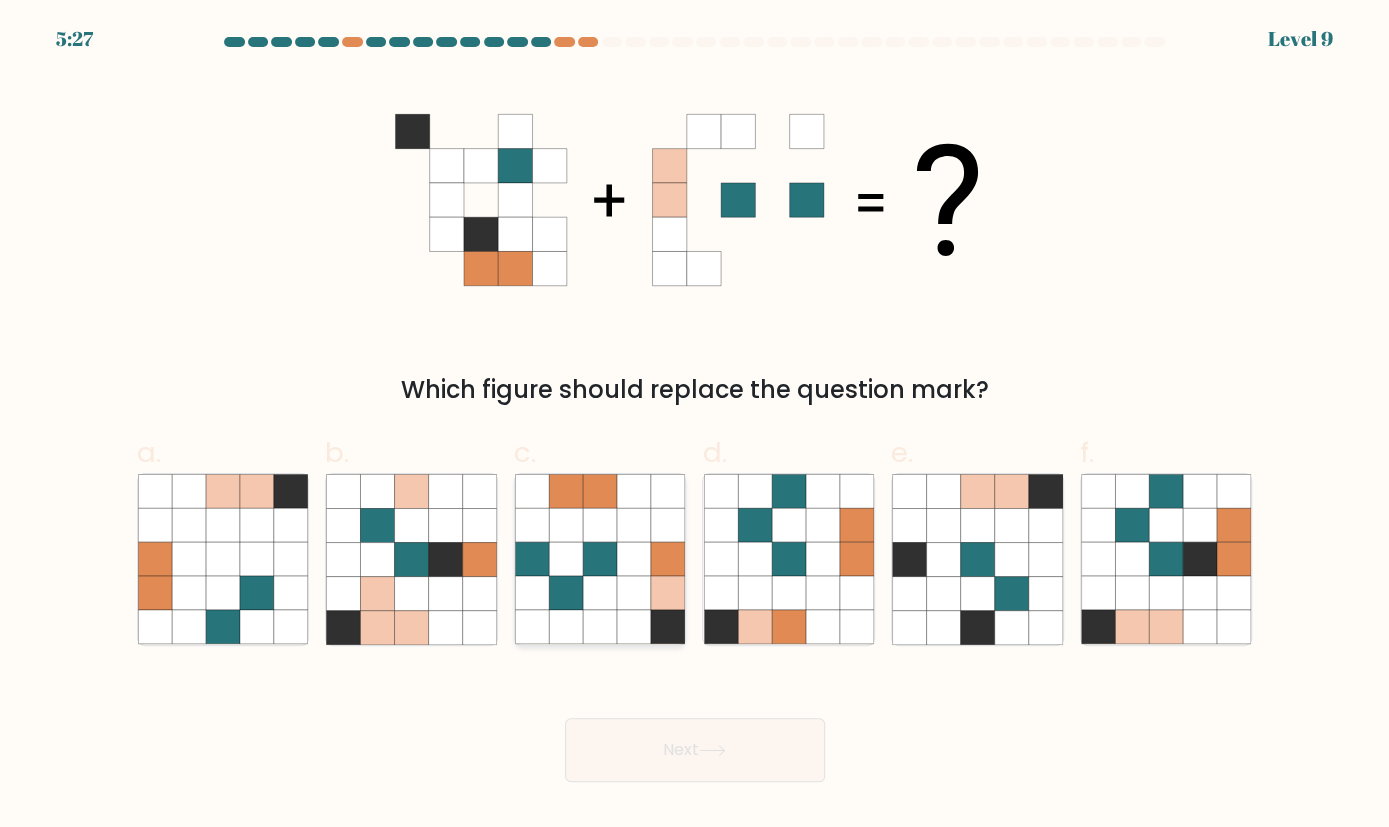 click 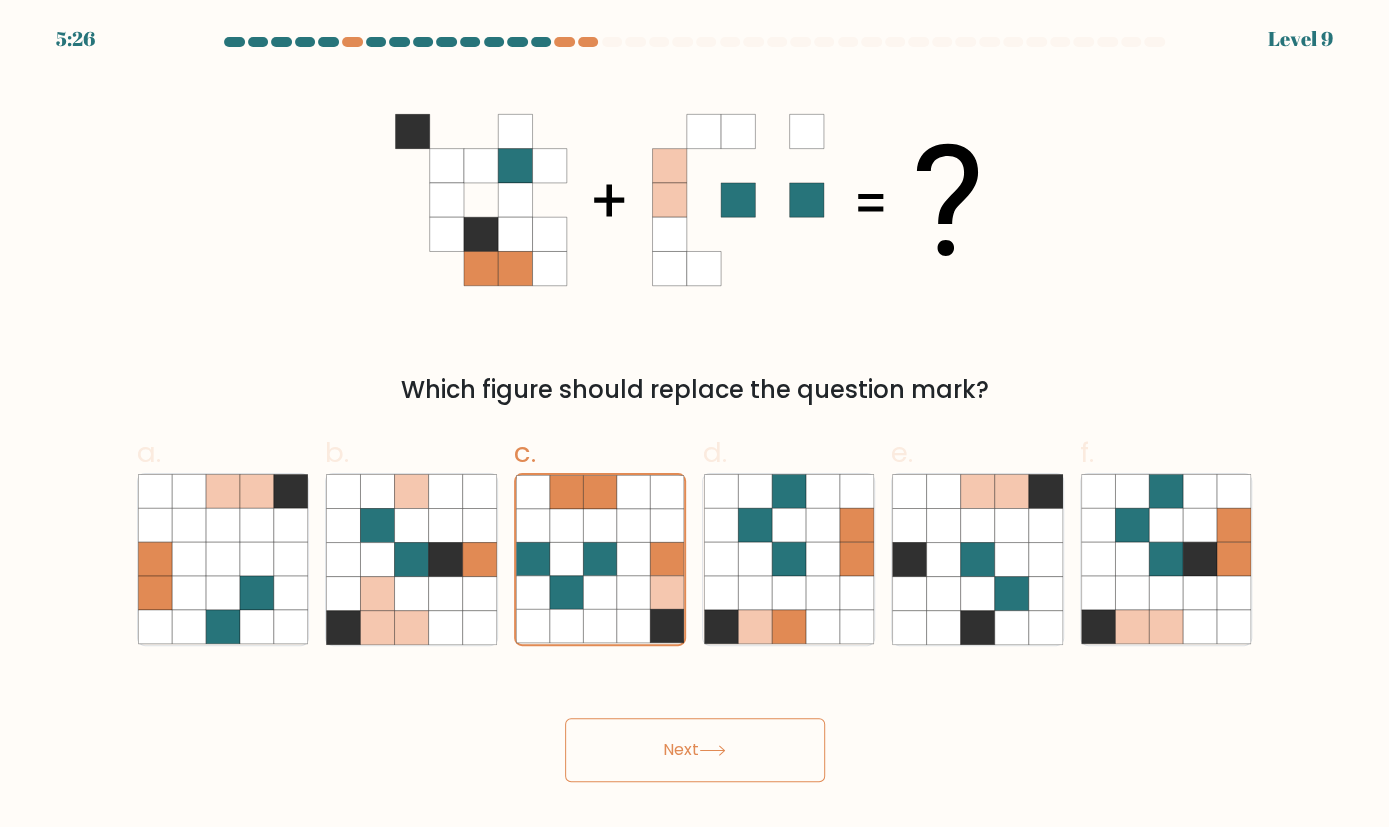 click on "Next" at bounding box center (695, 750) 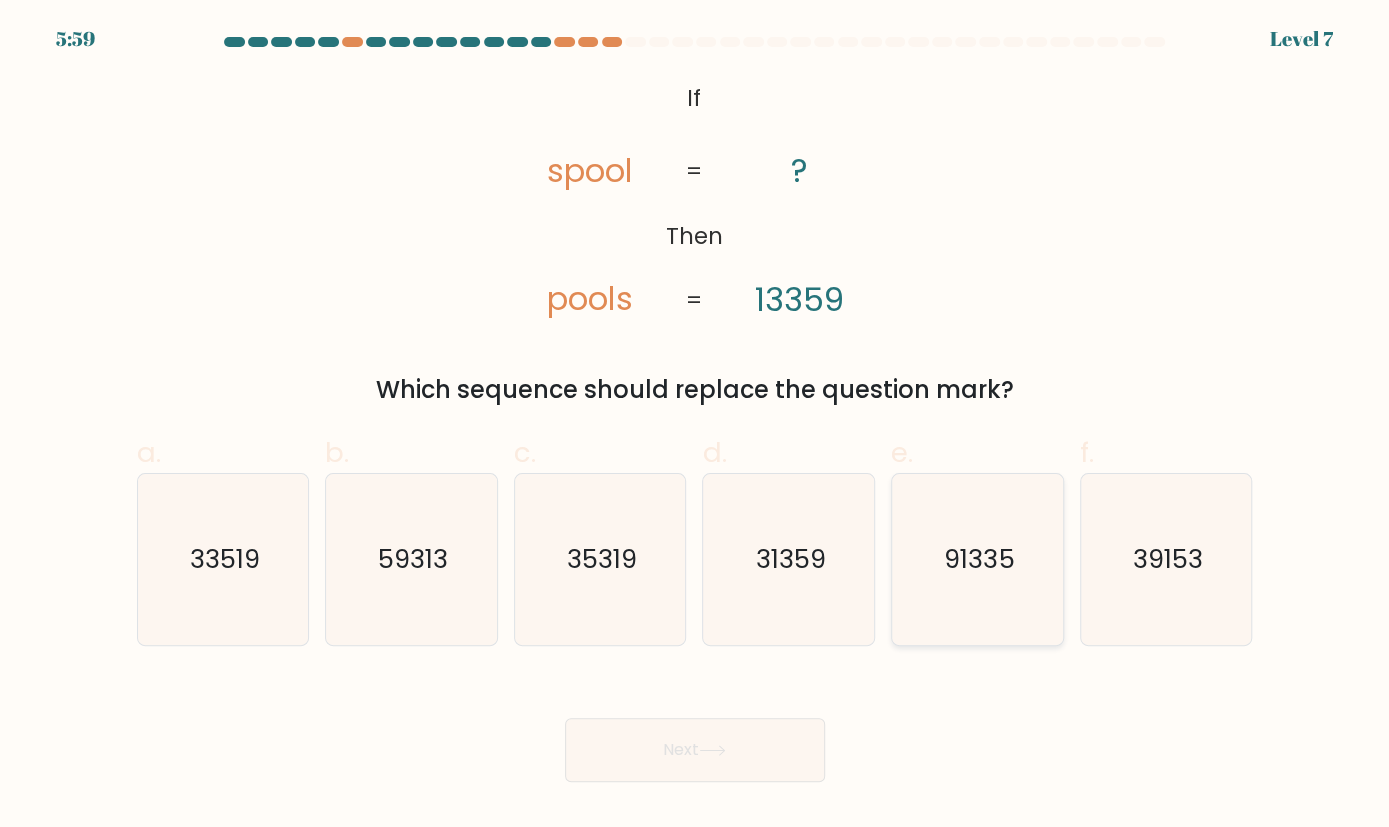 click on "91335" 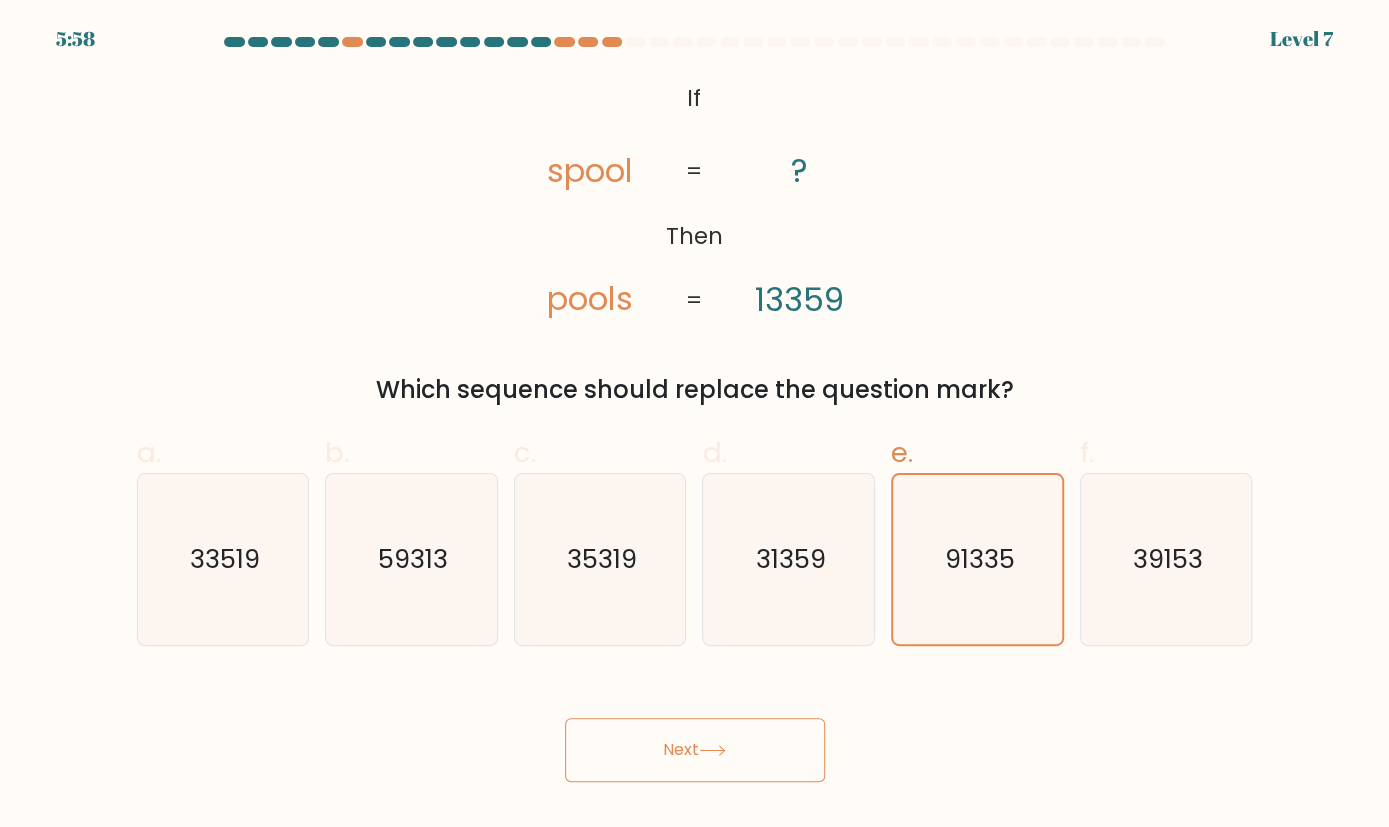 click on "Next" at bounding box center [695, 750] 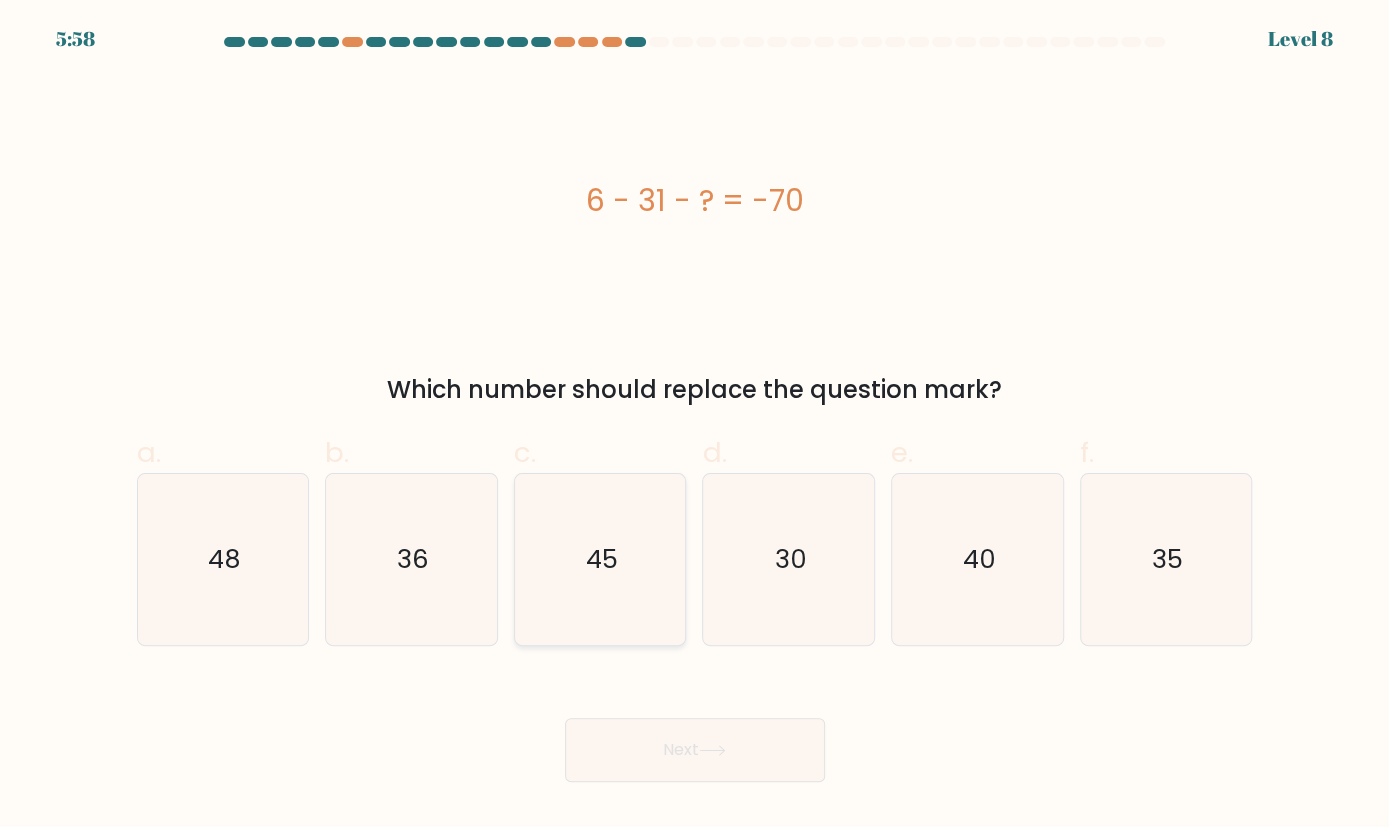 click on "45" 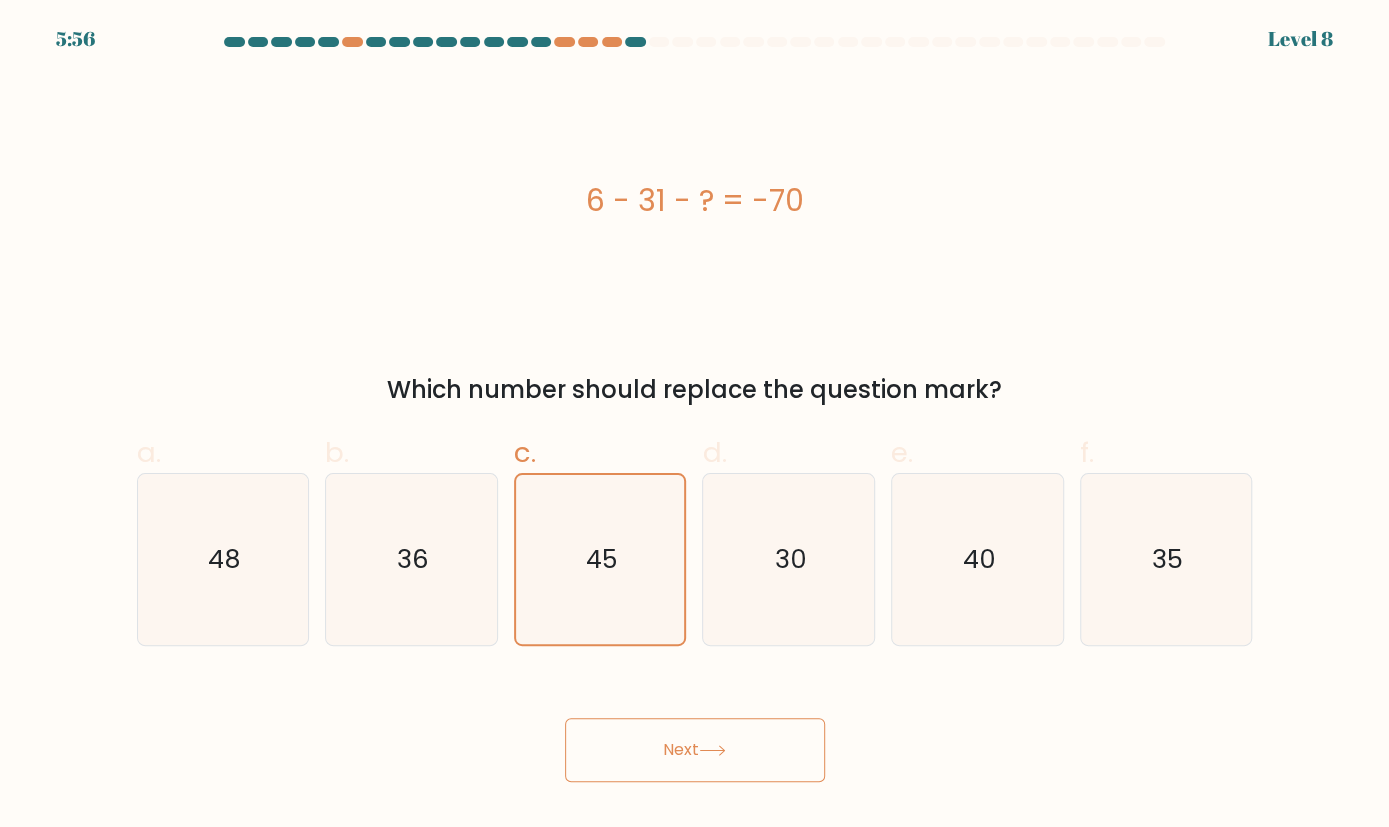 click on "Next" at bounding box center [695, 750] 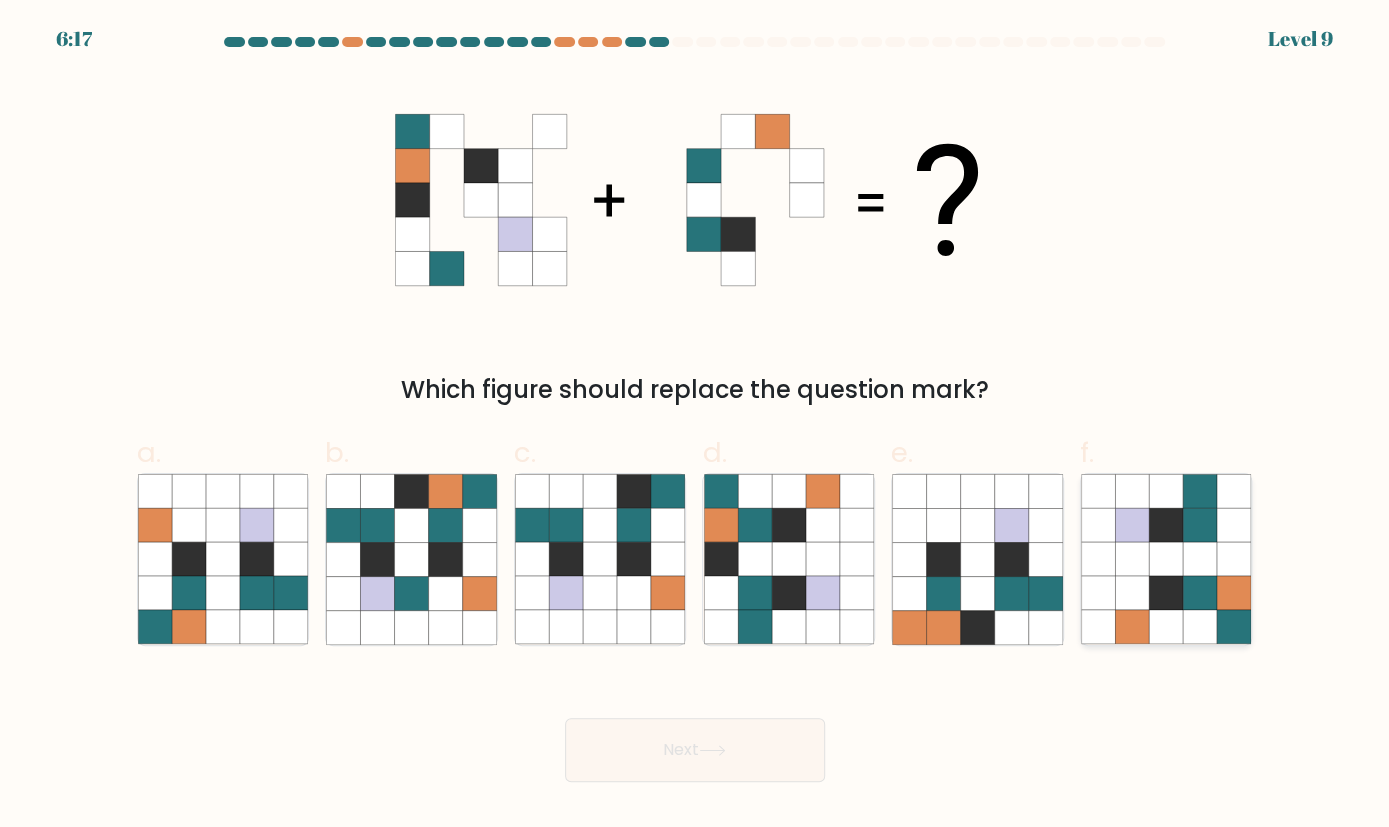 click 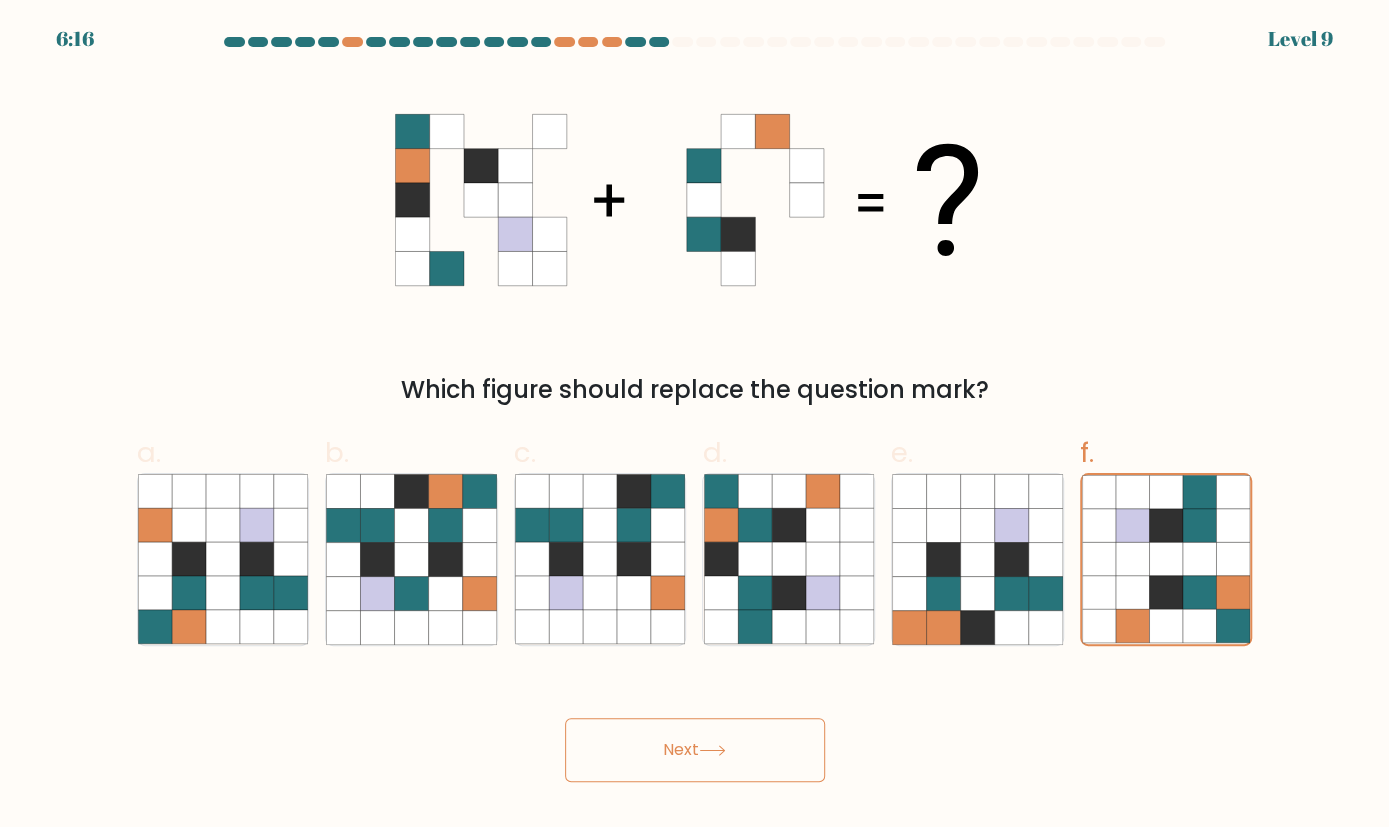 click on "Next" at bounding box center (695, 750) 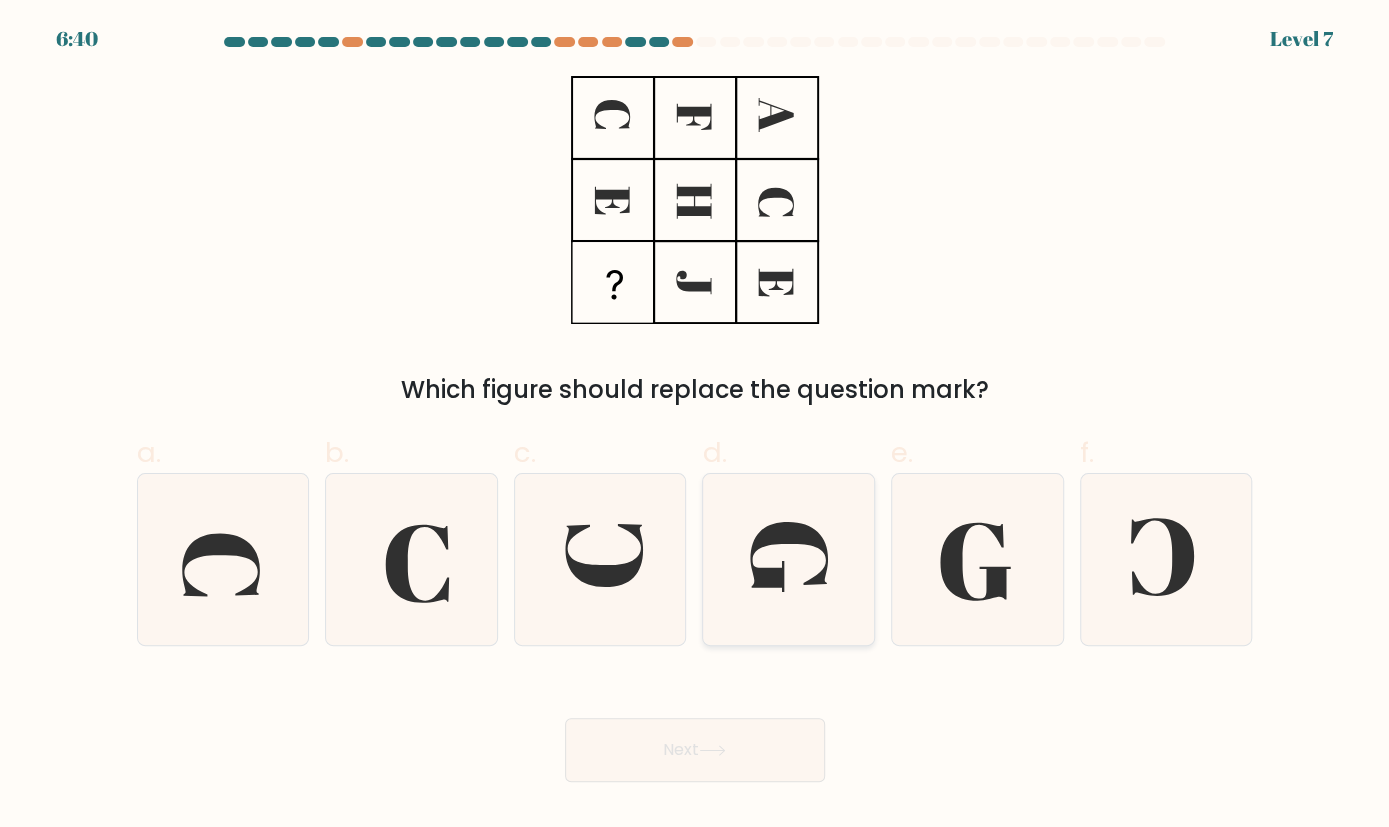 click 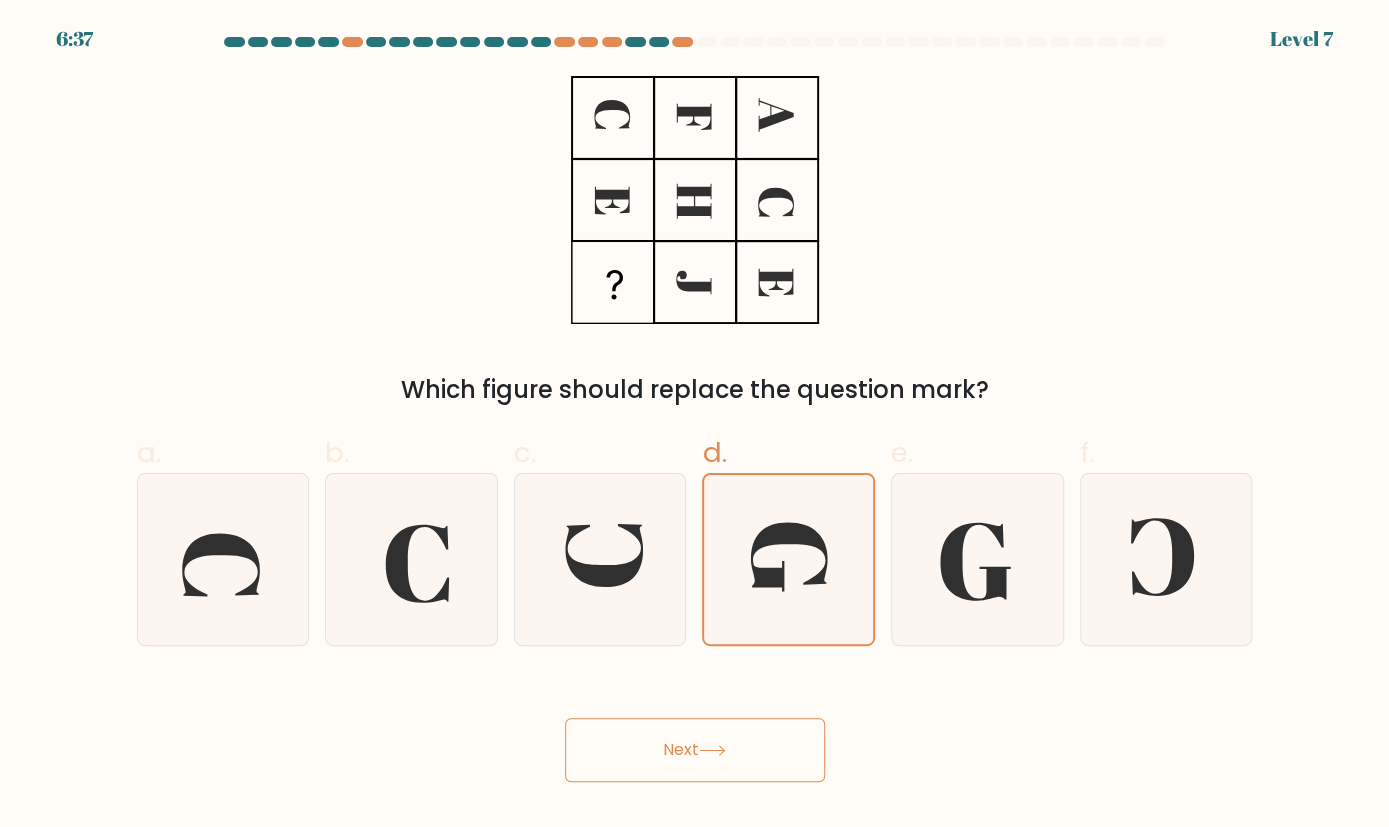 click on "Next" at bounding box center [695, 750] 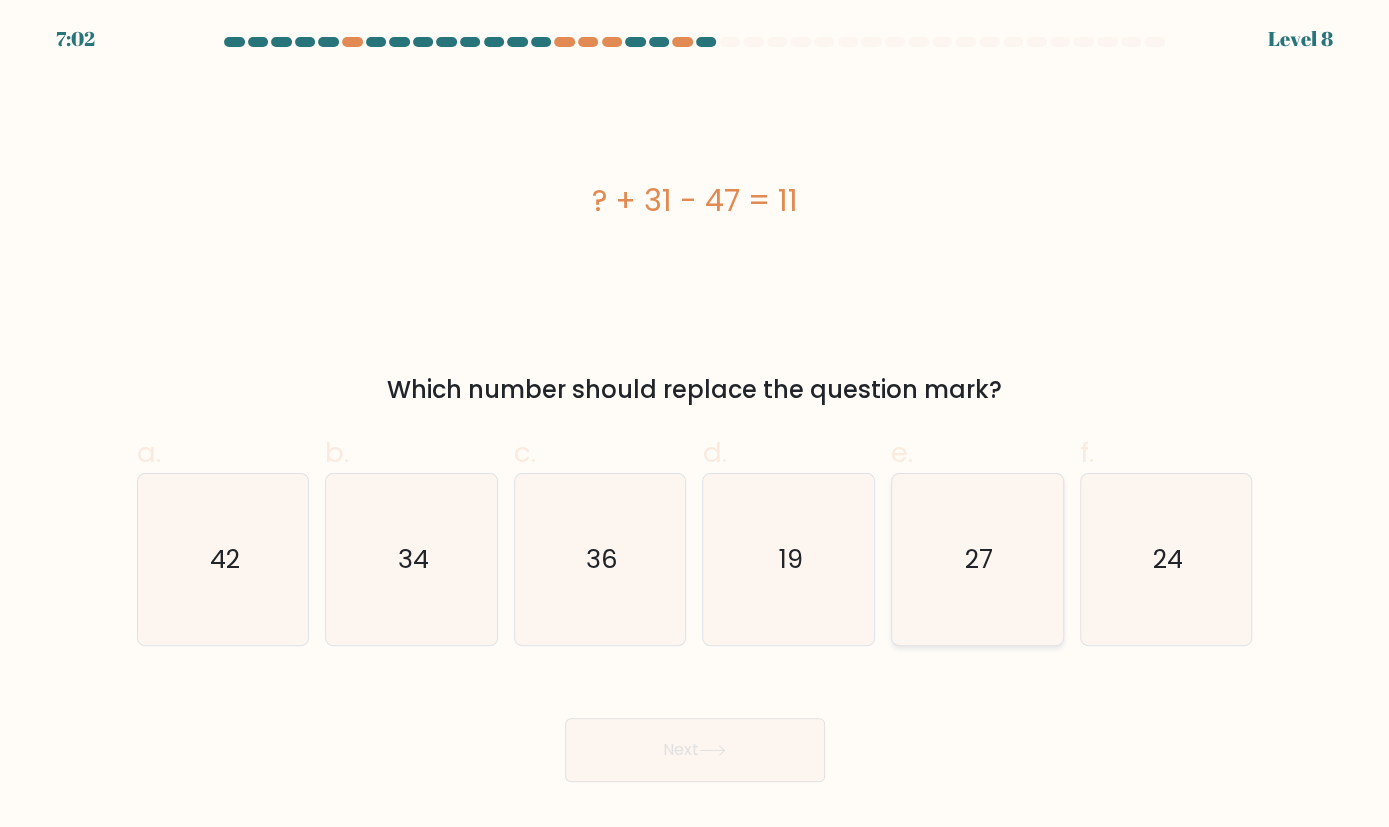 click on "27" 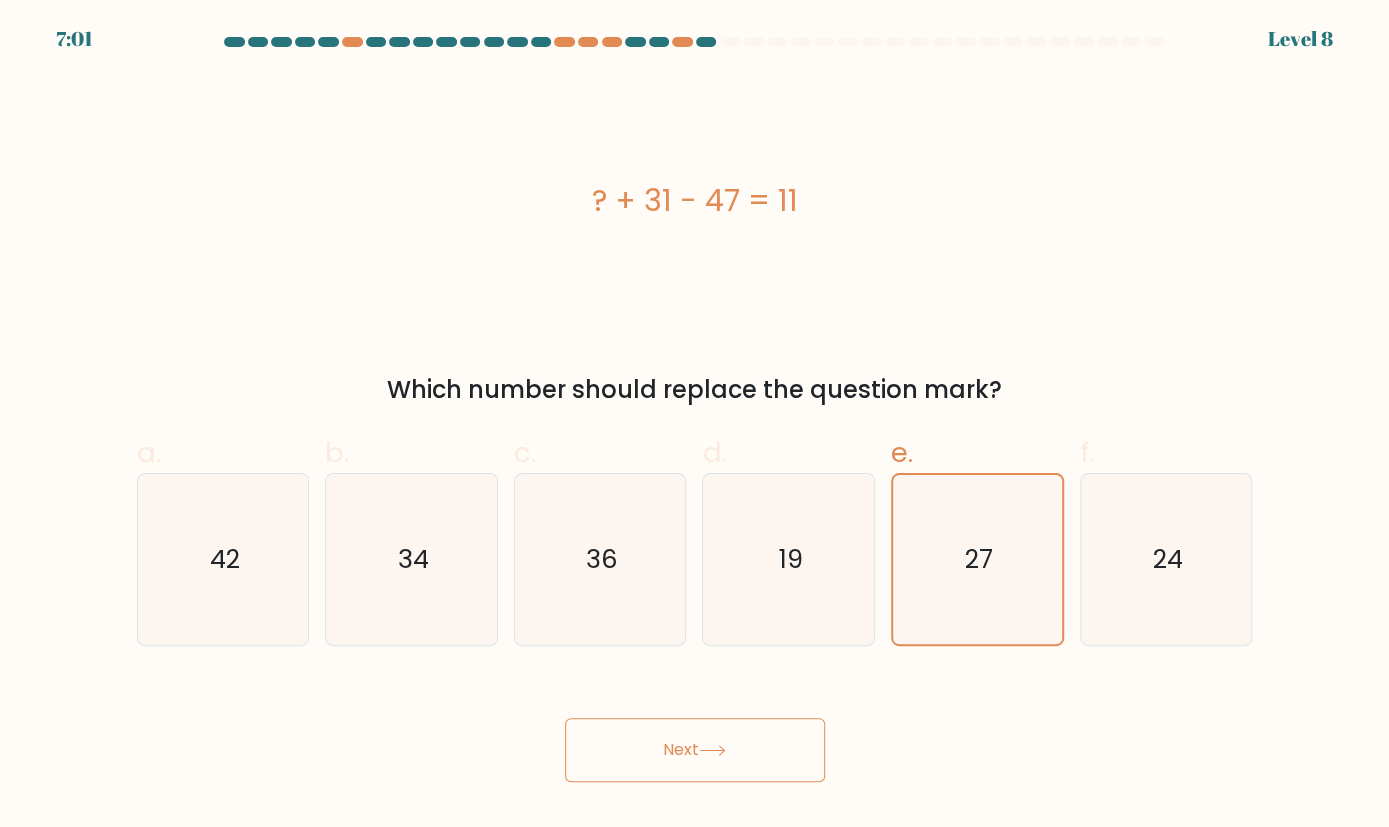 click on "Next" at bounding box center [695, 750] 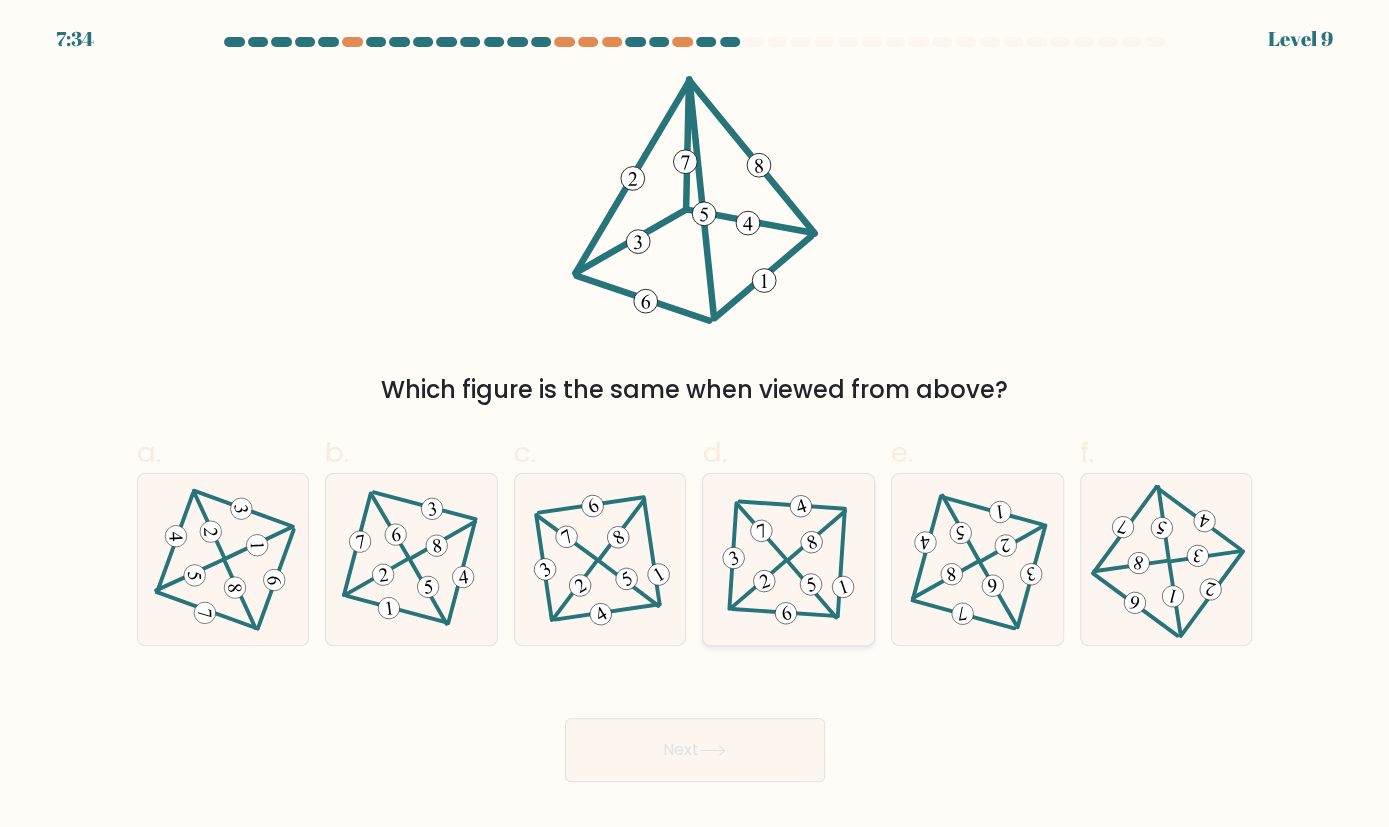 click 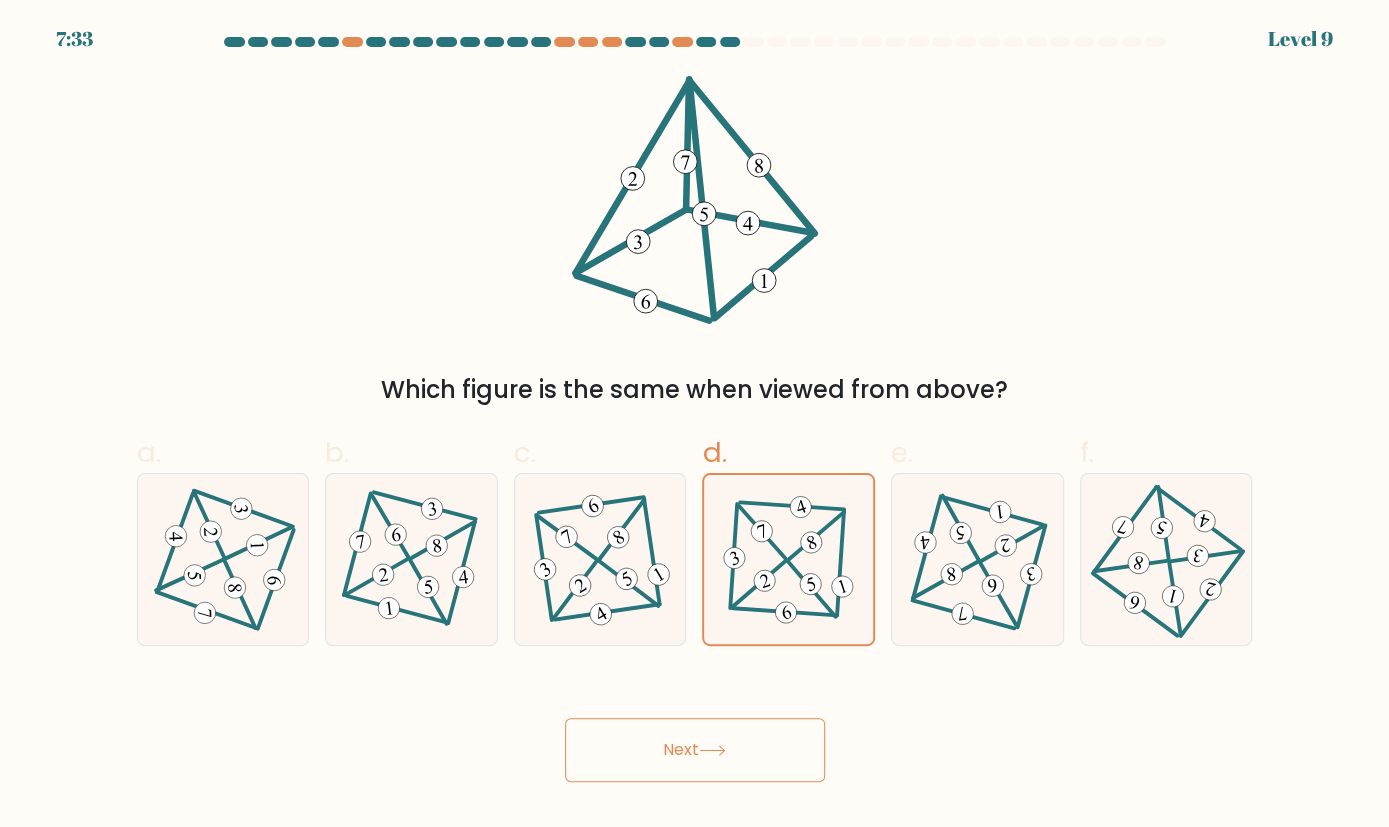 click on "Next" at bounding box center (695, 750) 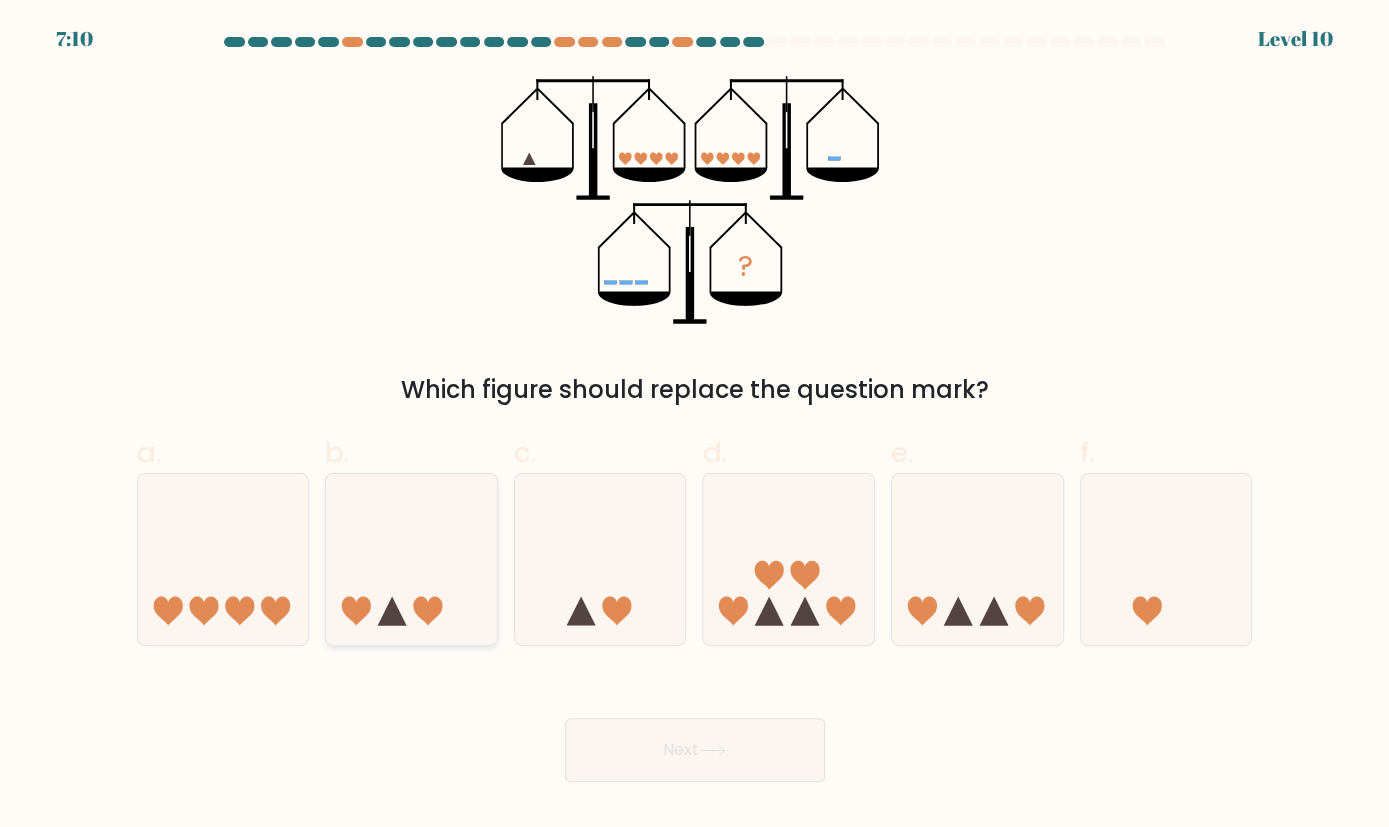click 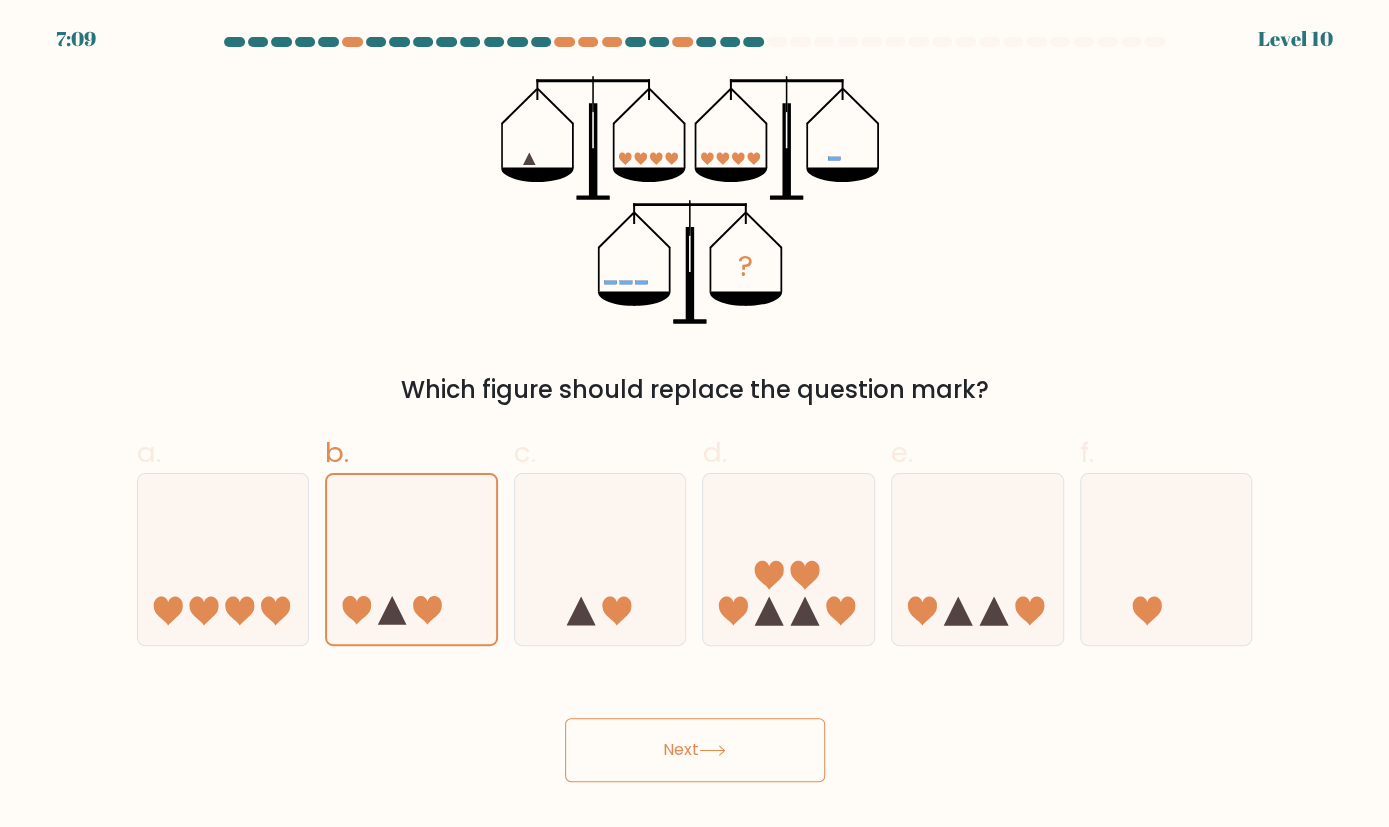 click on "Next" at bounding box center (695, 750) 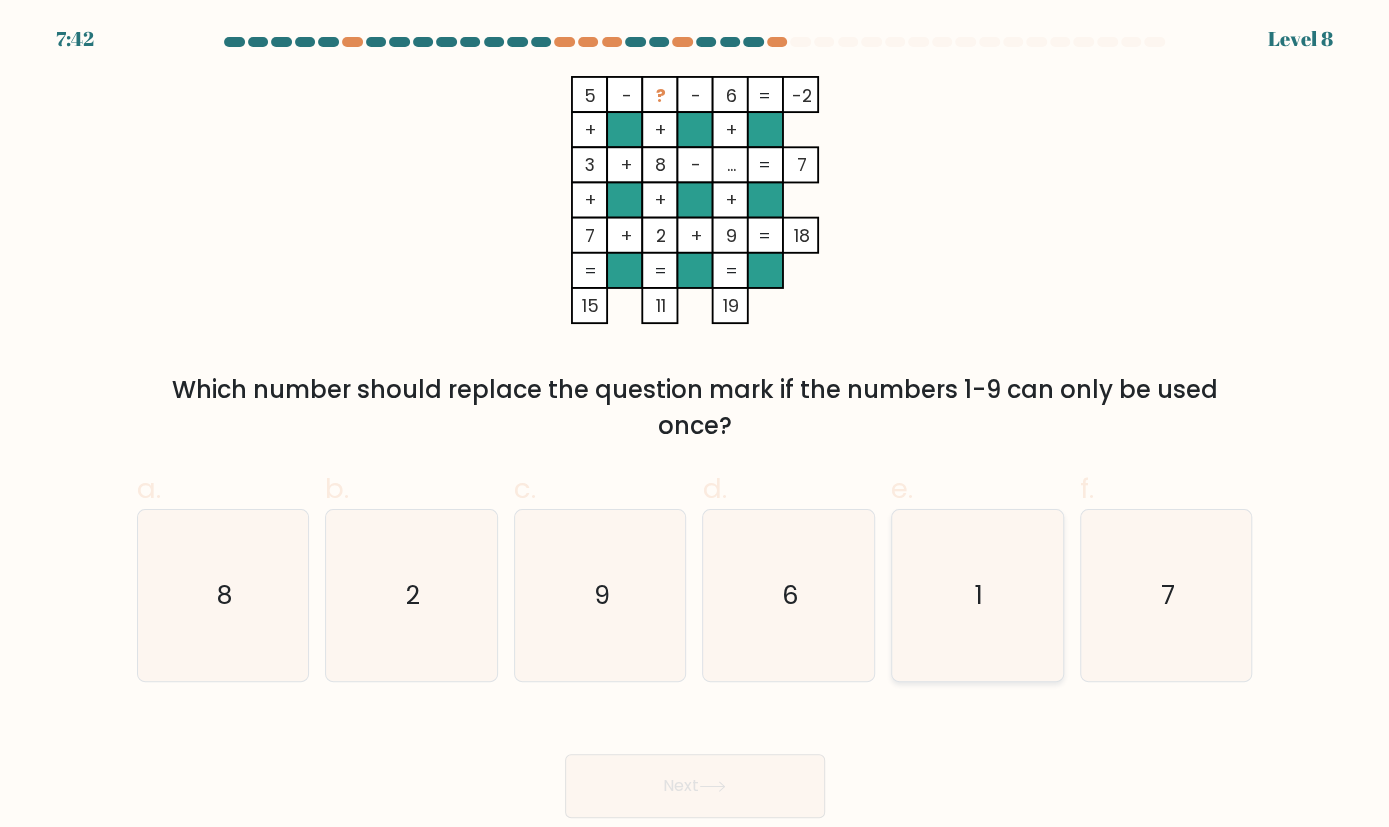click on "1" 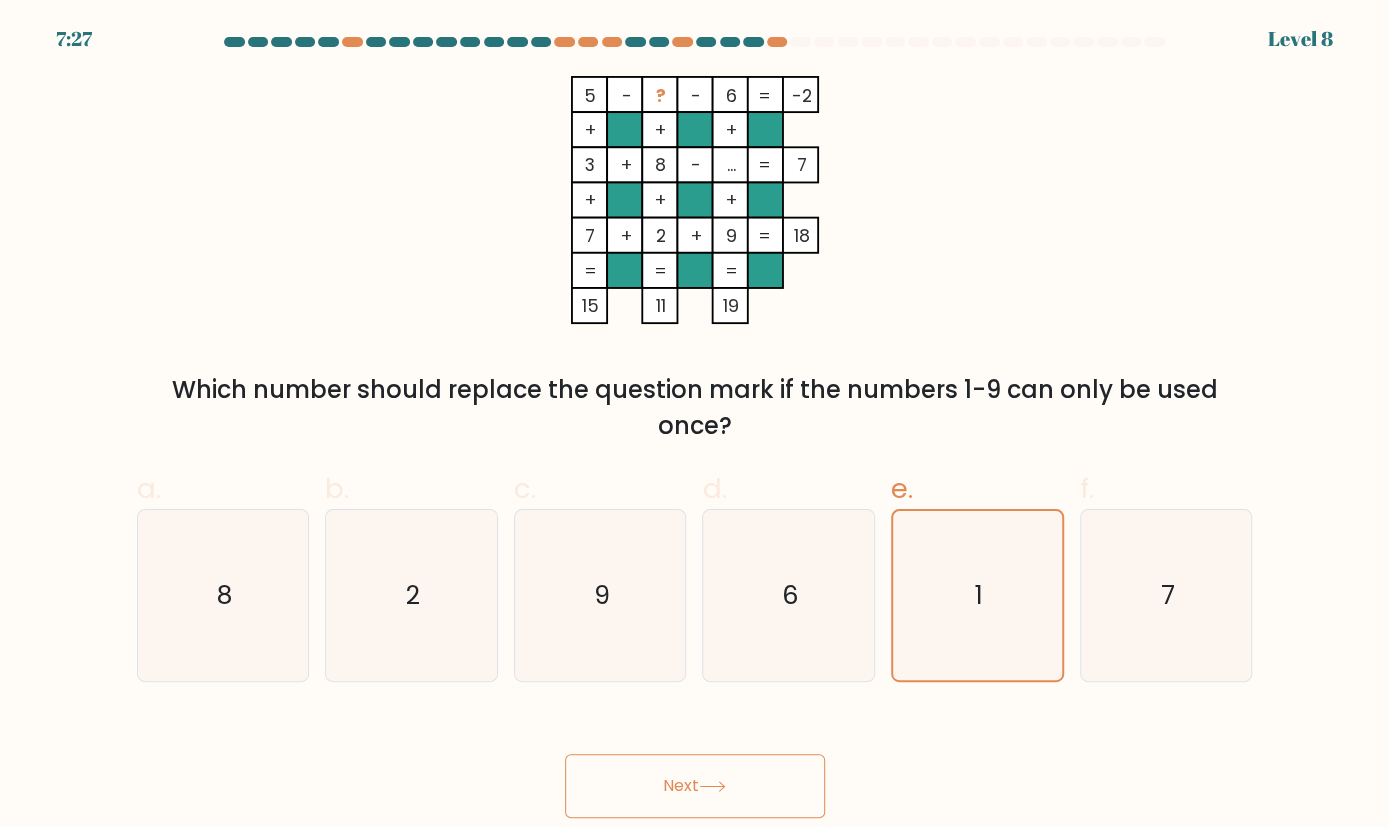 click on "Next" at bounding box center [695, 786] 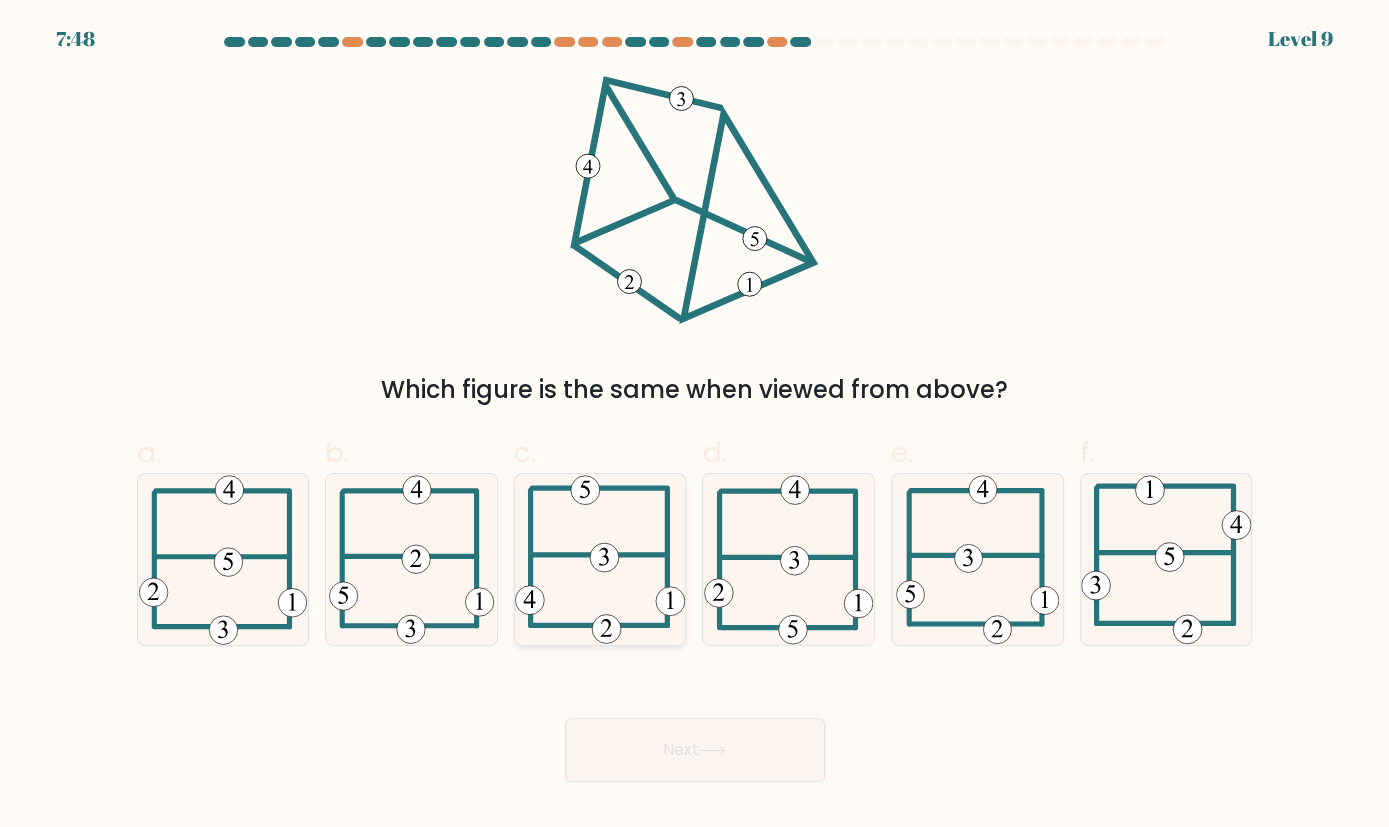 click 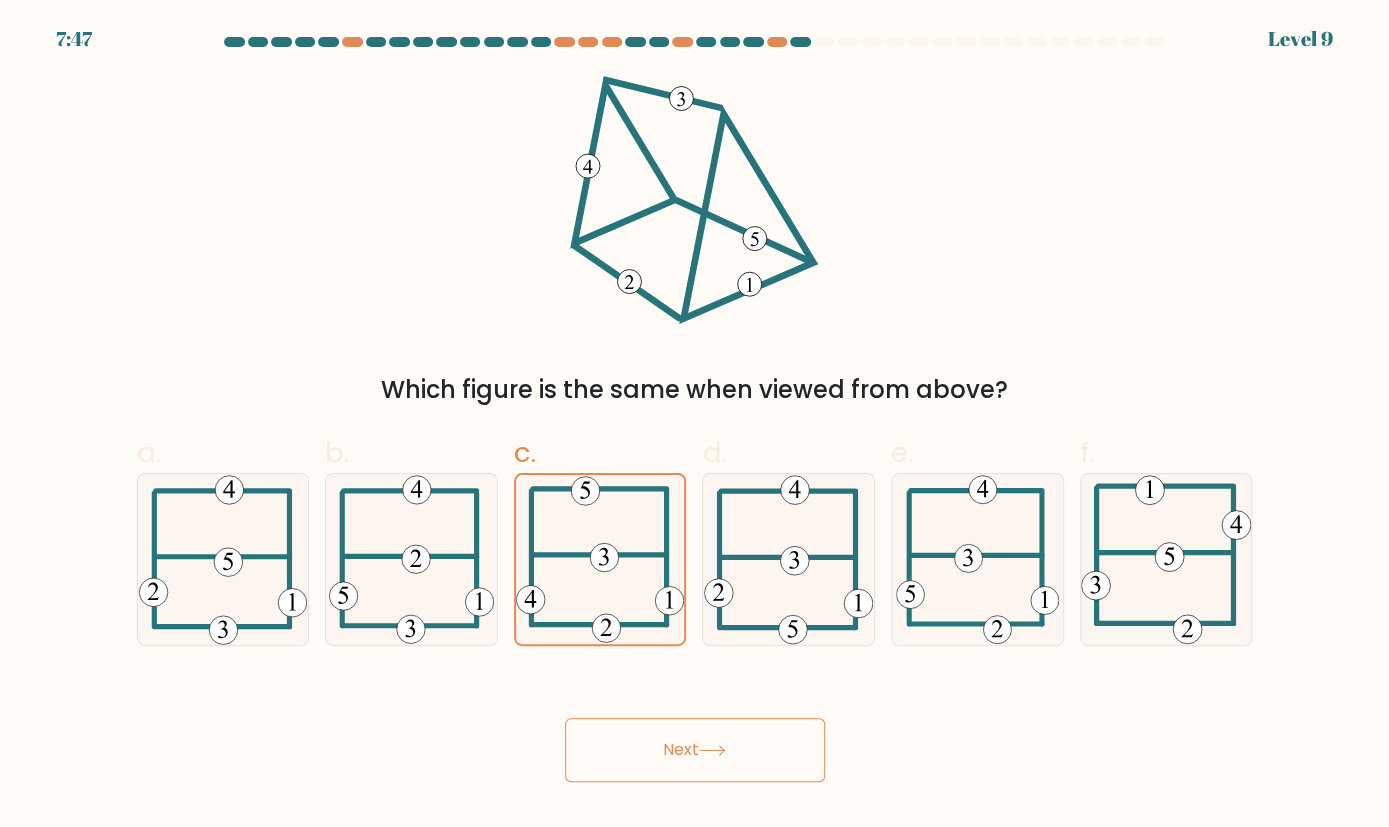 click on "Next" at bounding box center (695, 750) 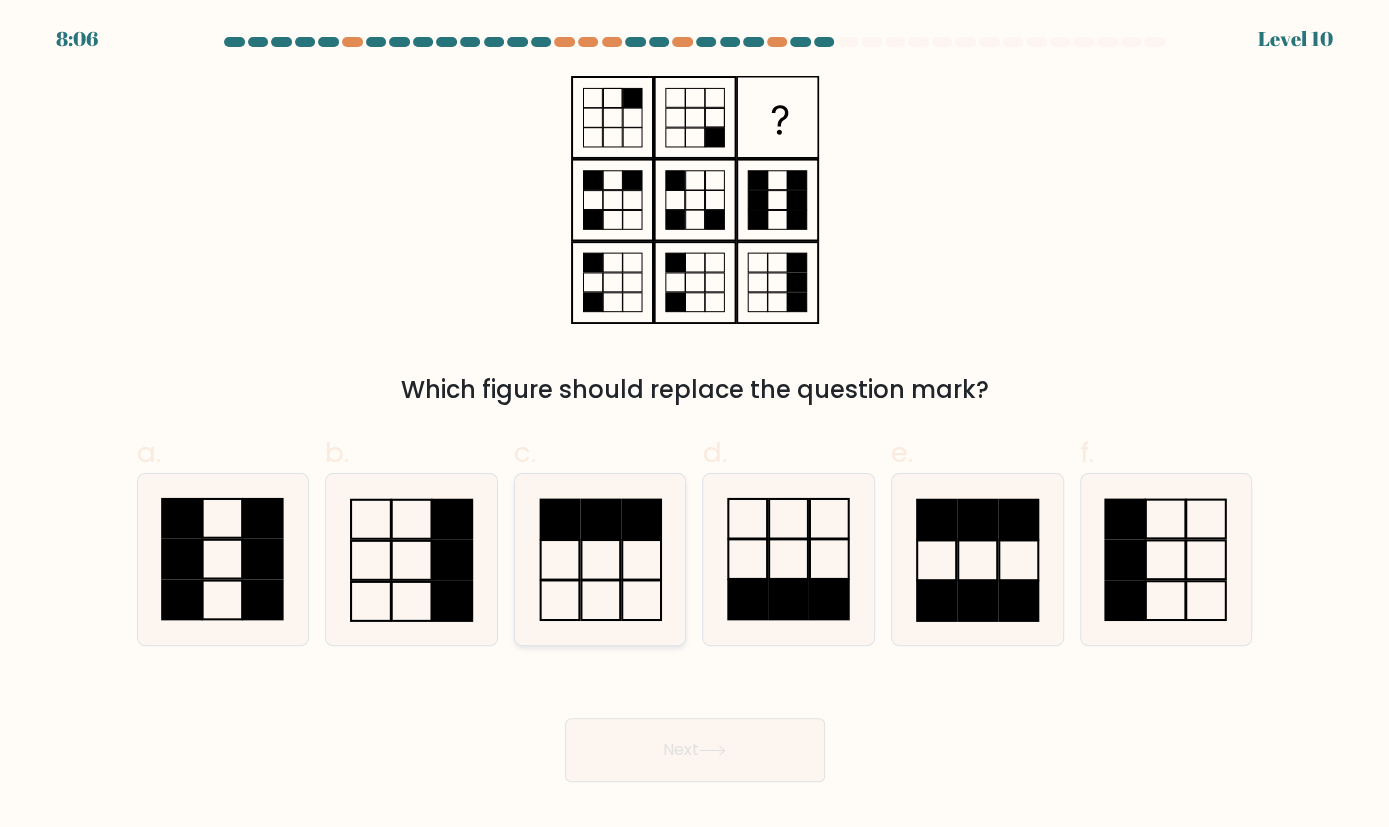 click 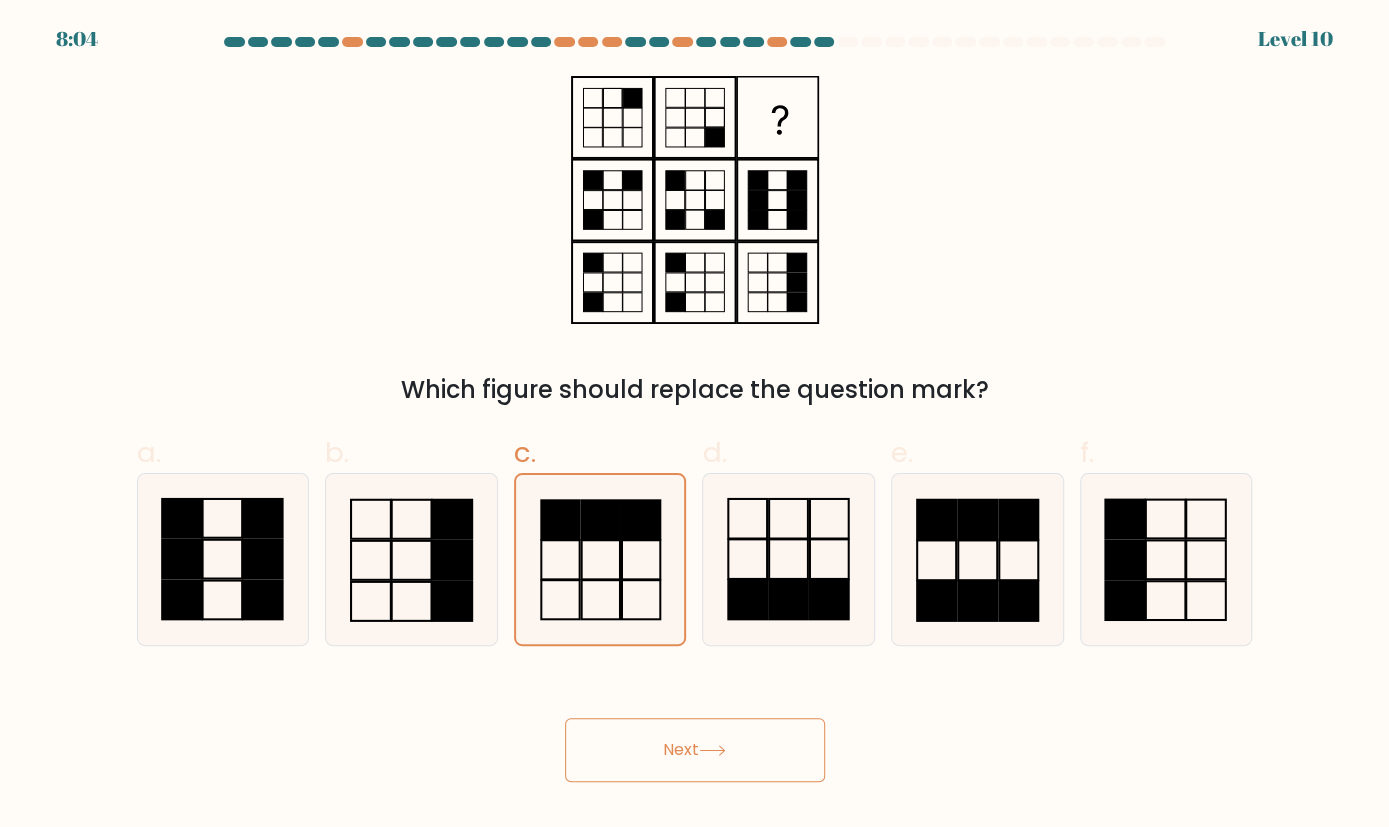 click on "Next" at bounding box center [695, 750] 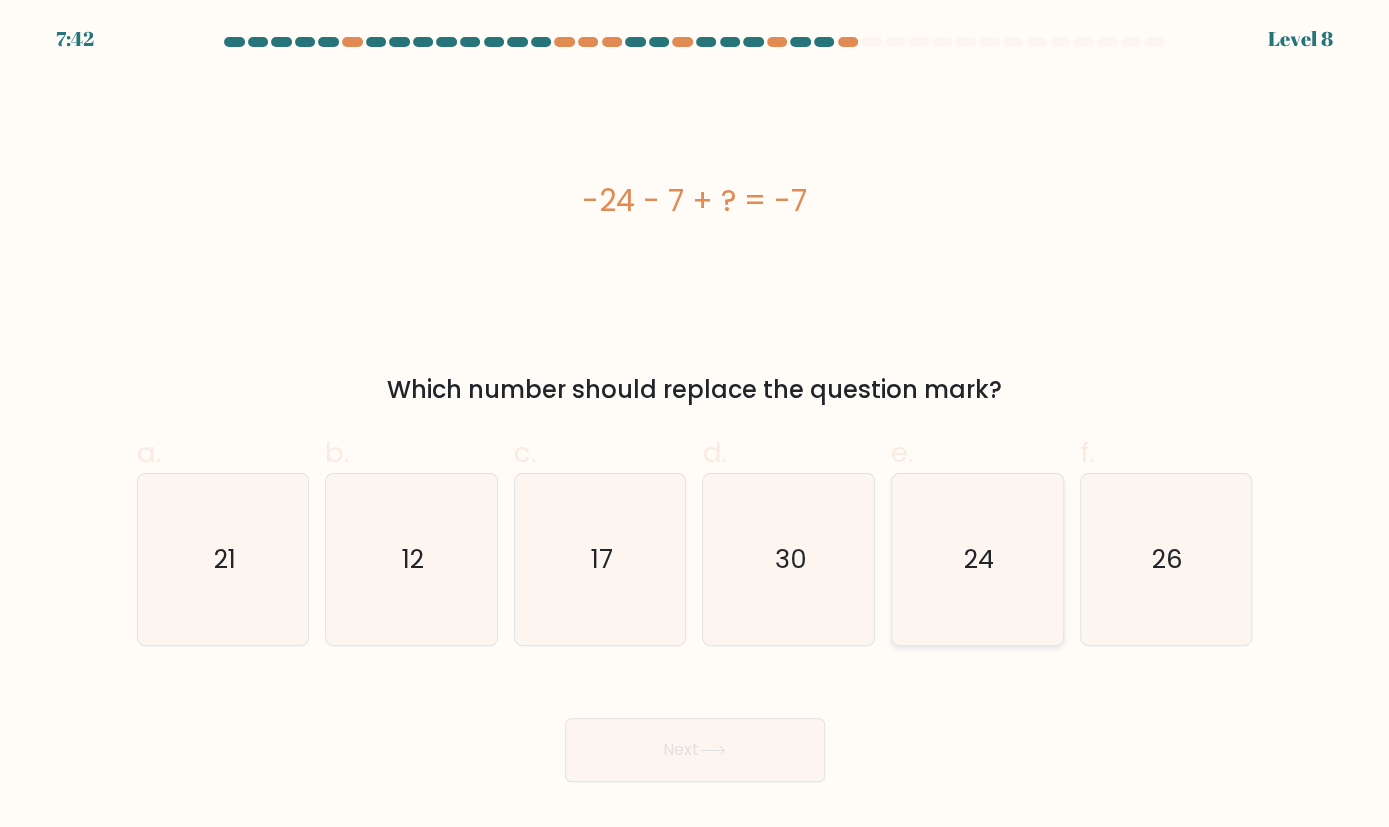 click on "24" 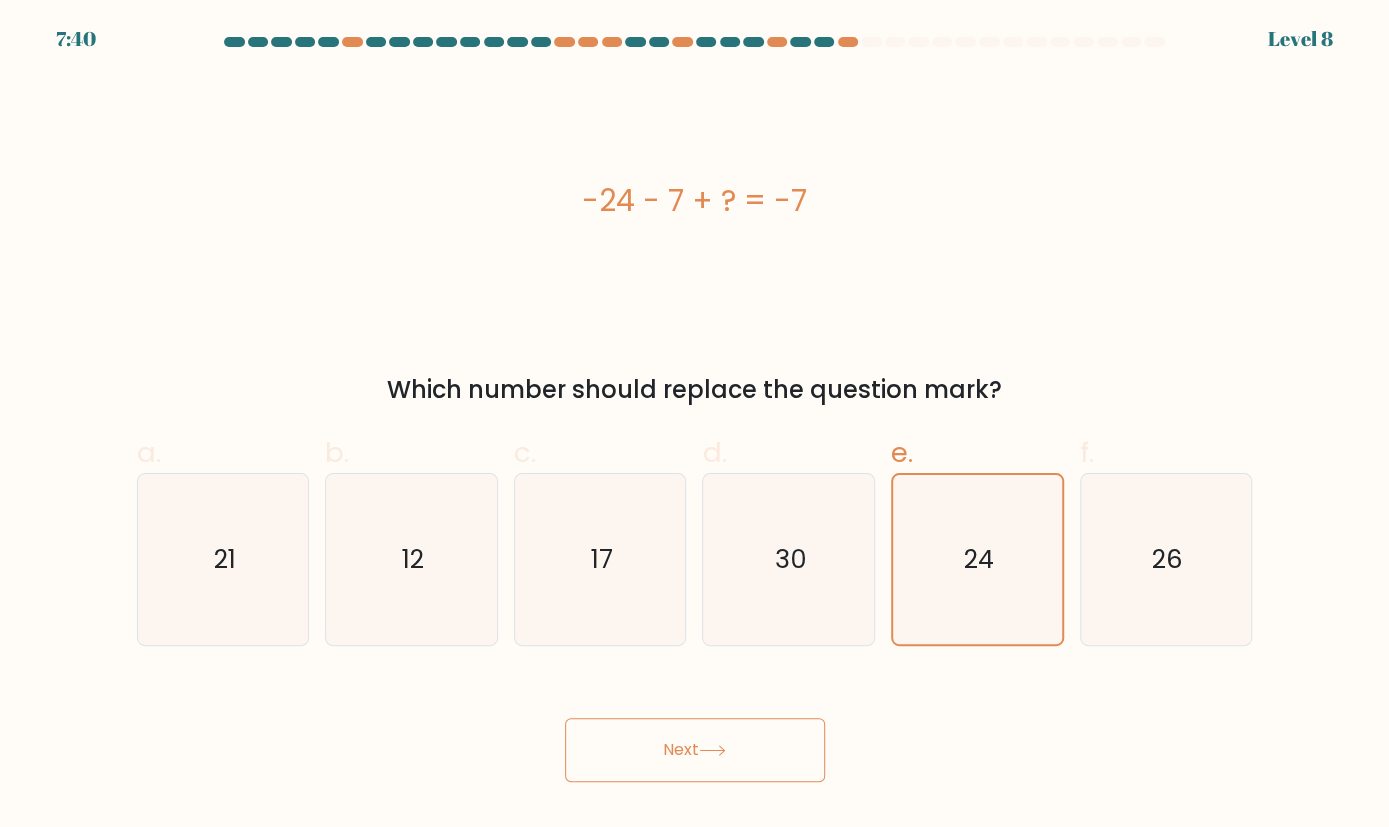 click on "Next" at bounding box center [695, 750] 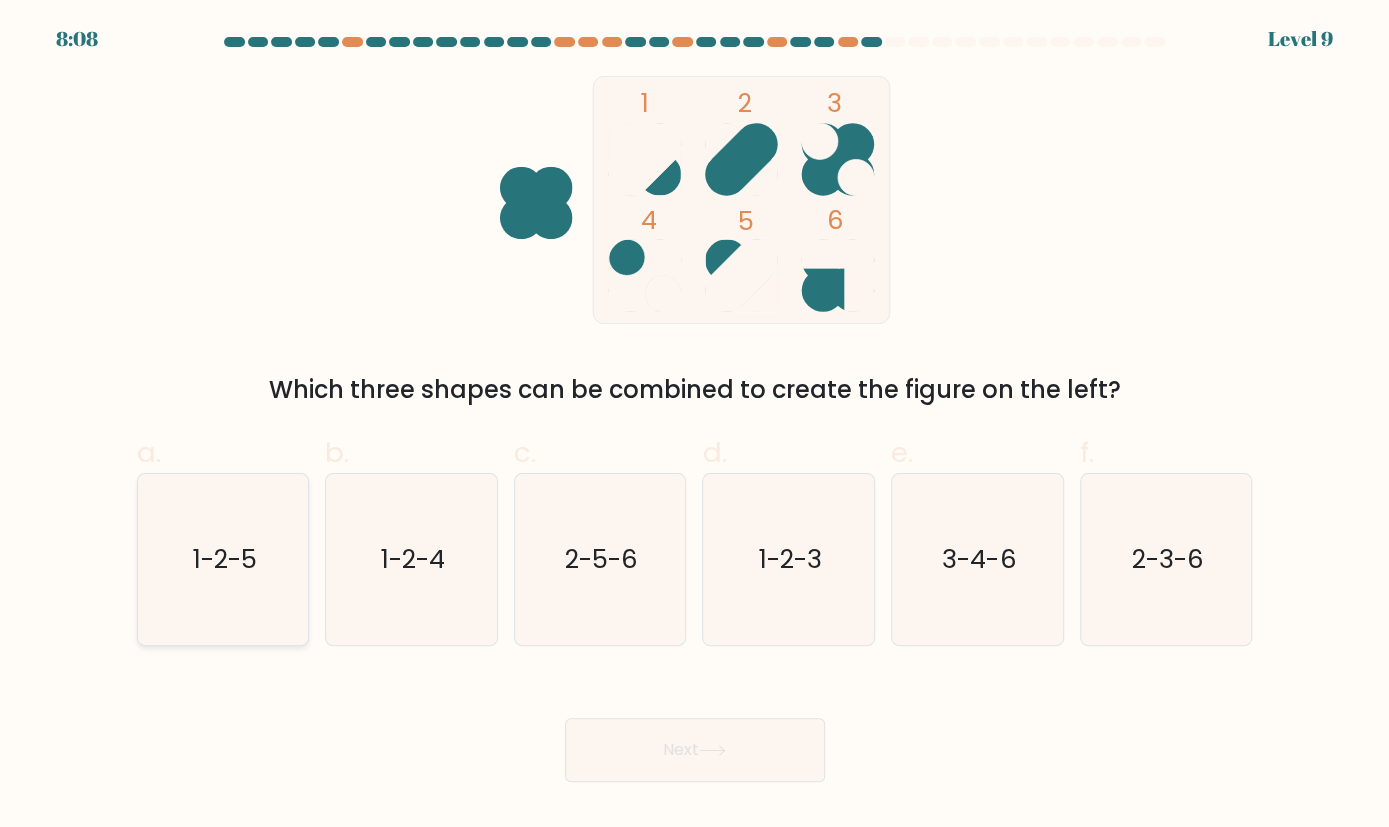click on "1-2-5" 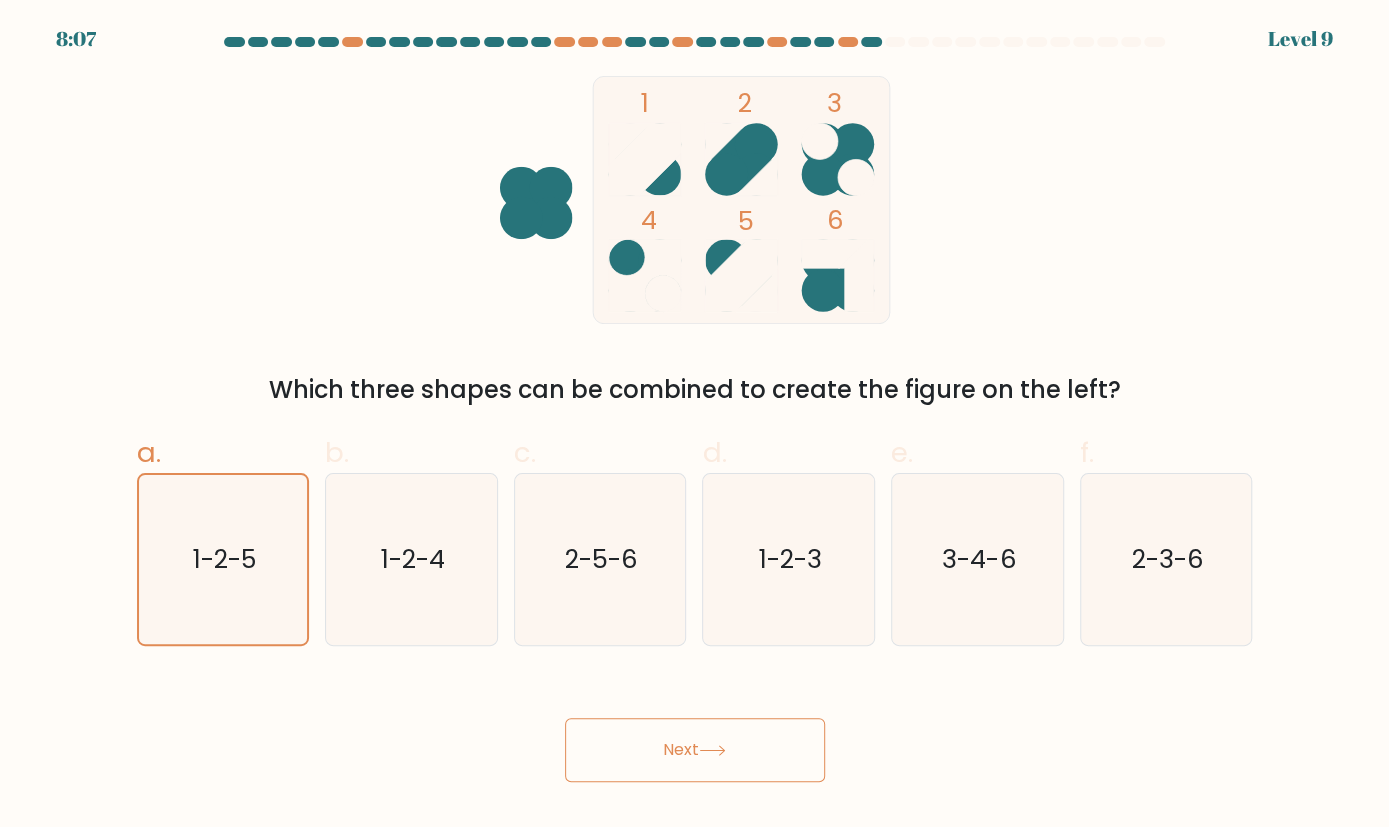 click on "Next" at bounding box center [695, 750] 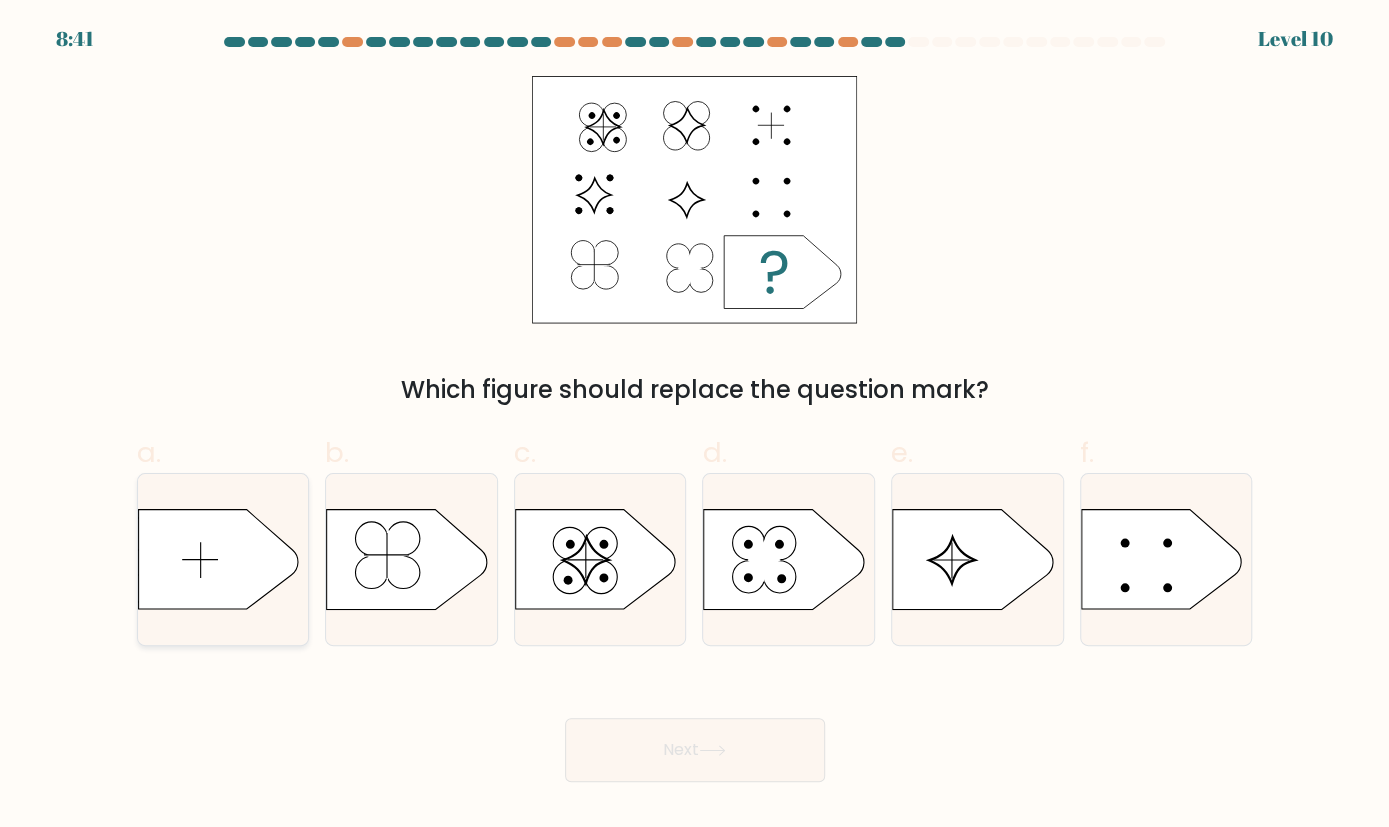 click 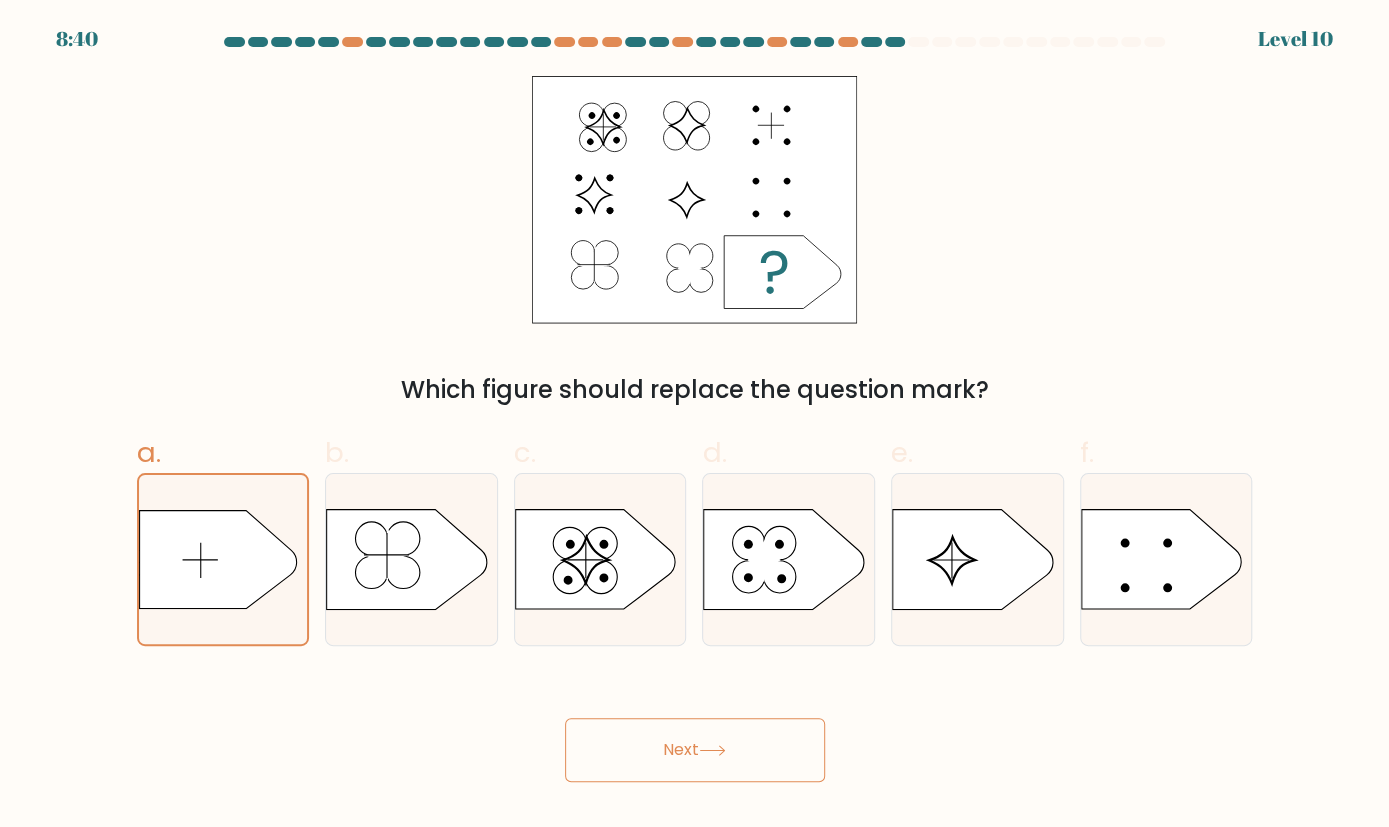 click on "Next" at bounding box center (695, 750) 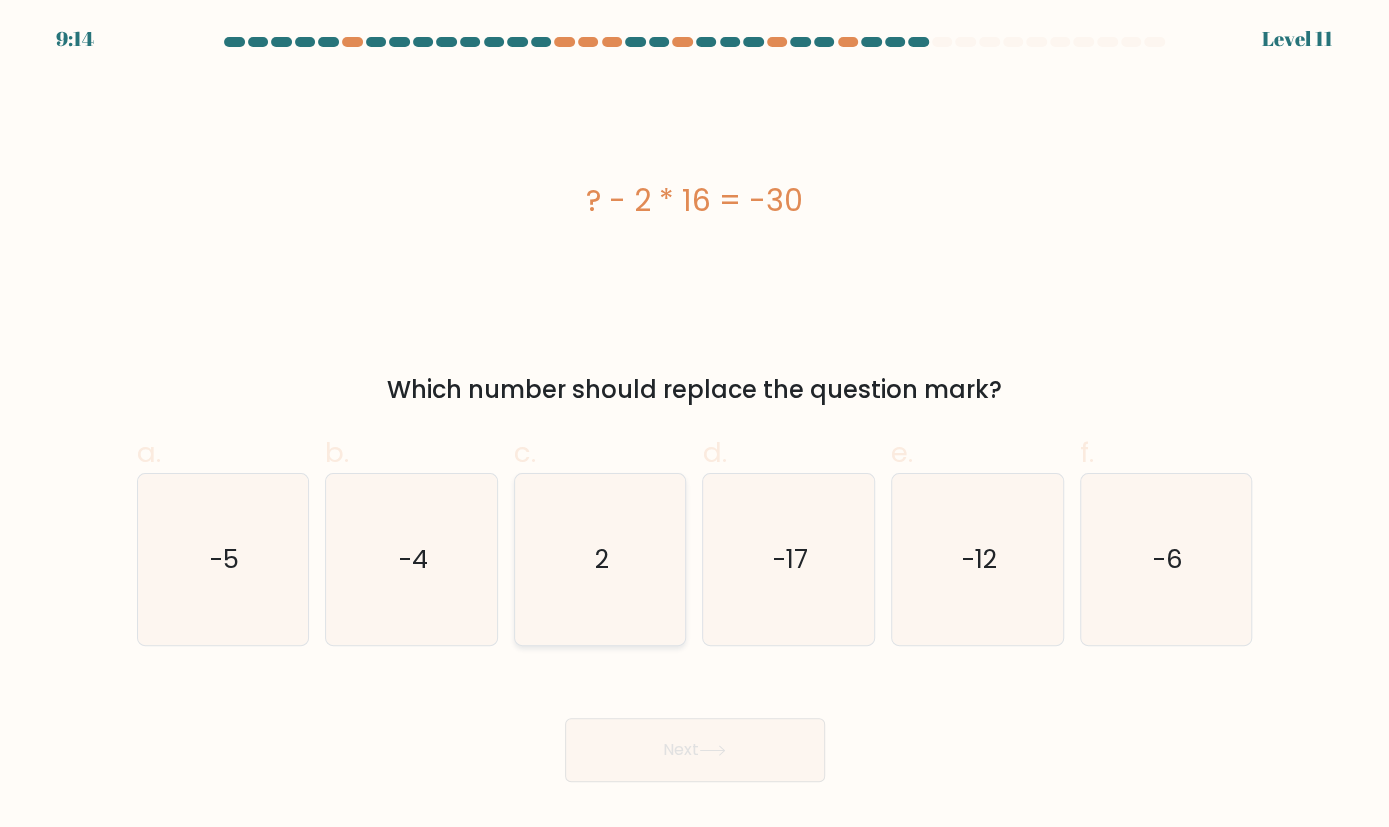click on "2" 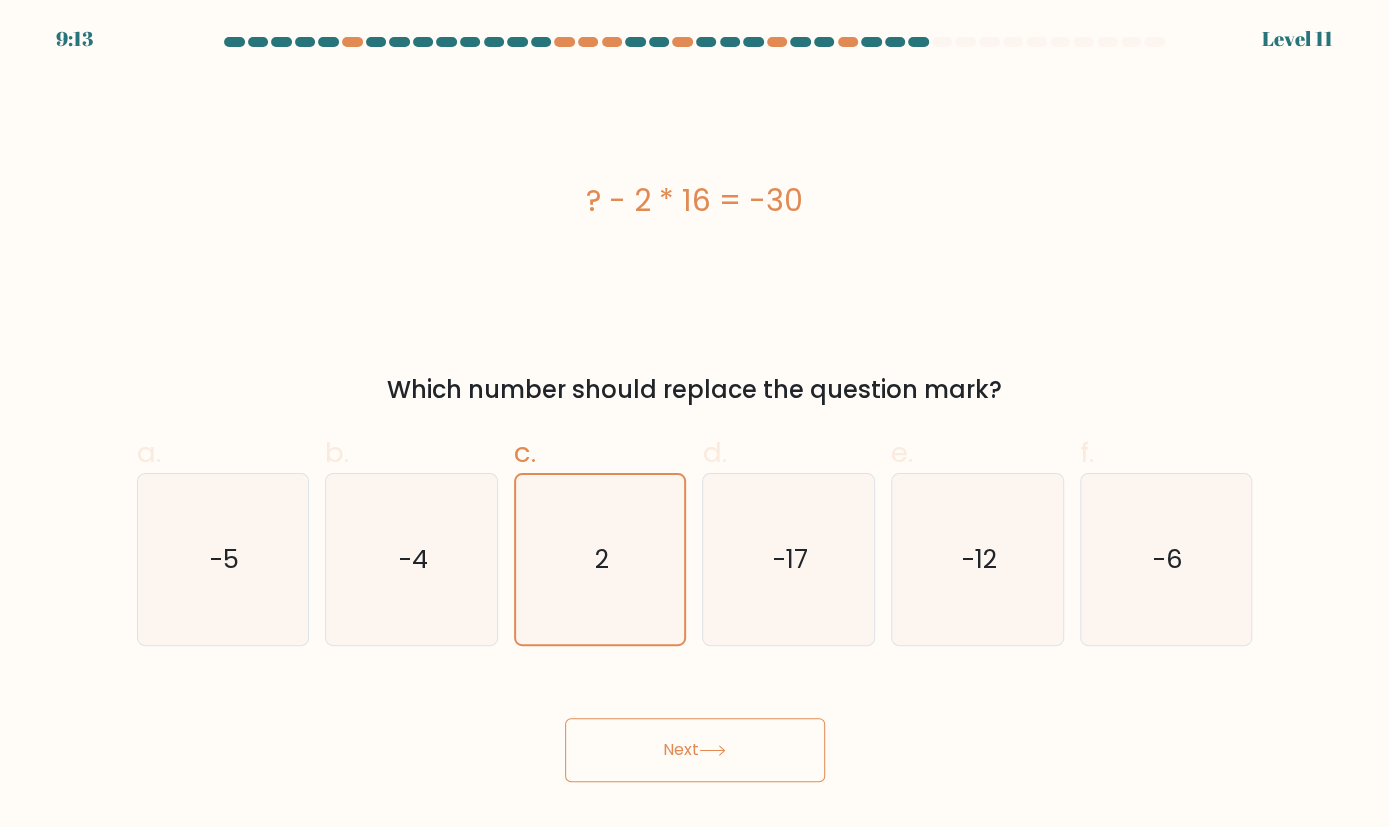 click on "Next" at bounding box center [695, 750] 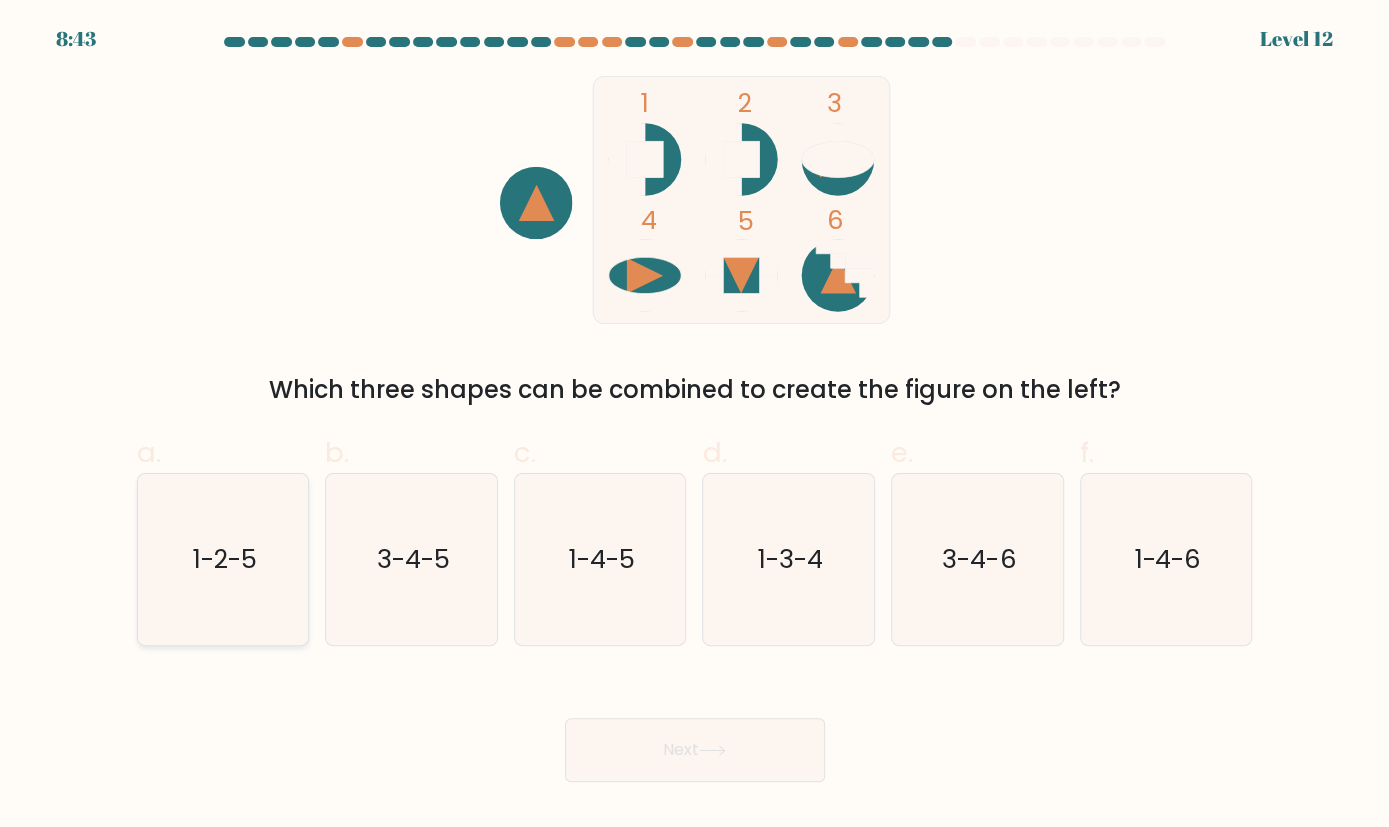 click on "1-2-5" 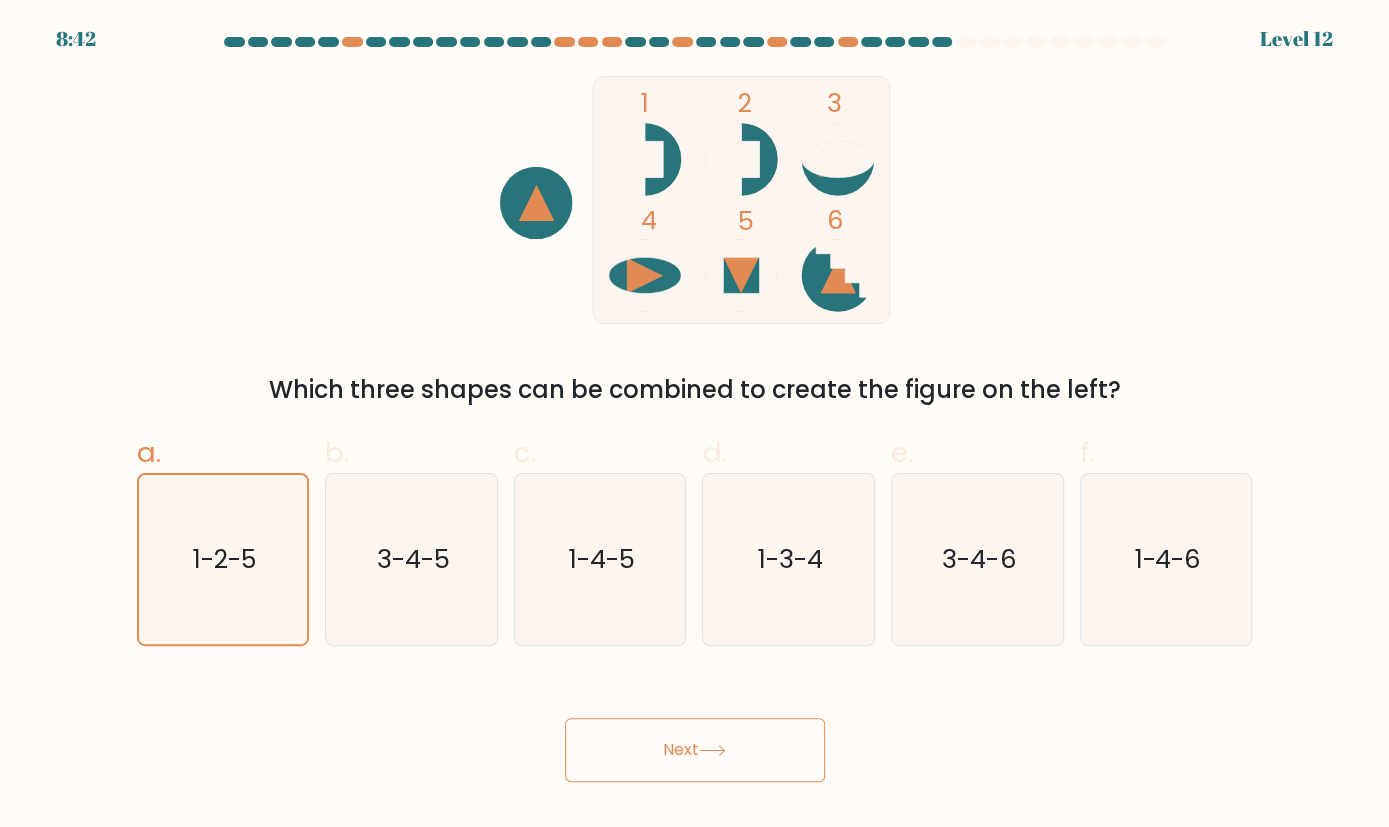 click on "Next" at bounding box center [695, 750] 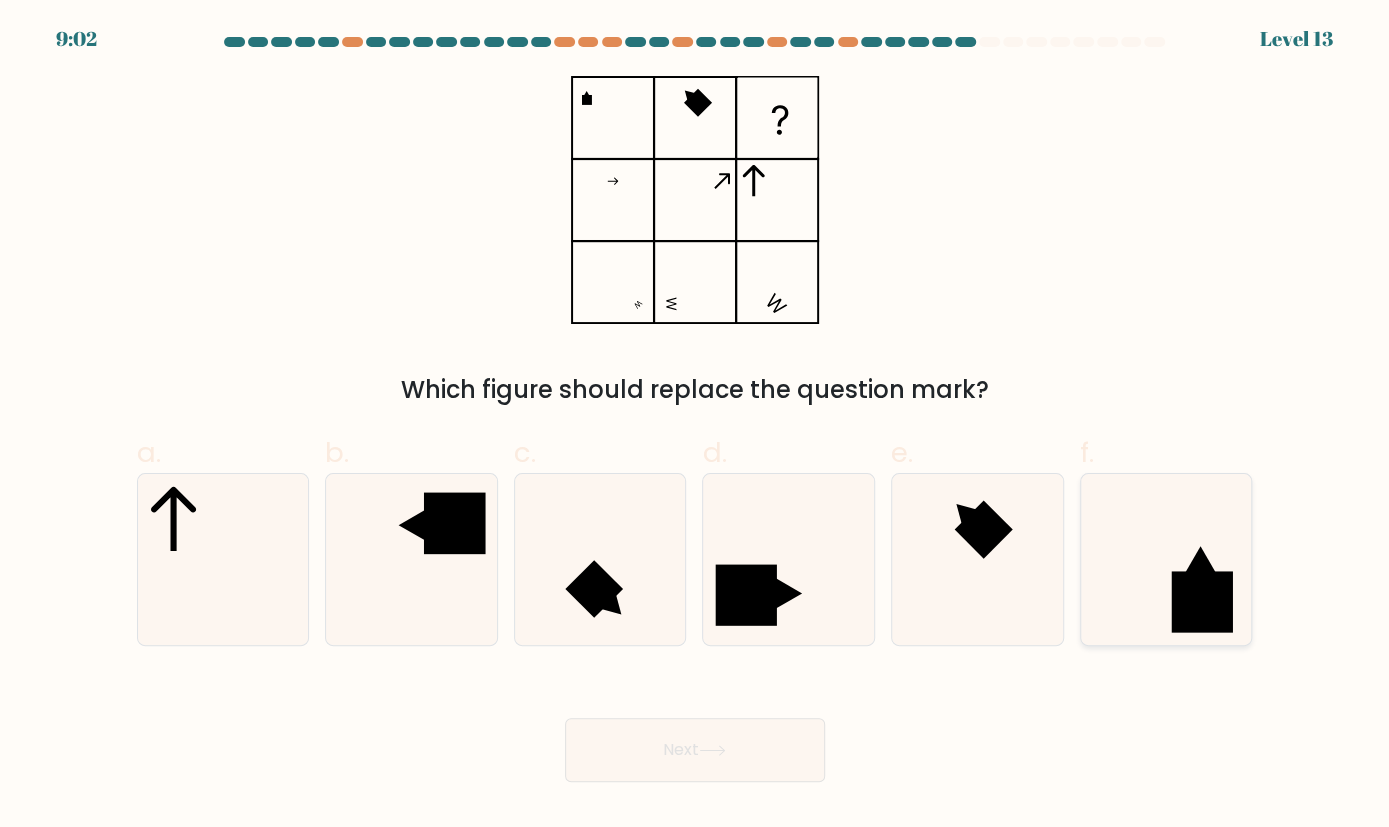 click 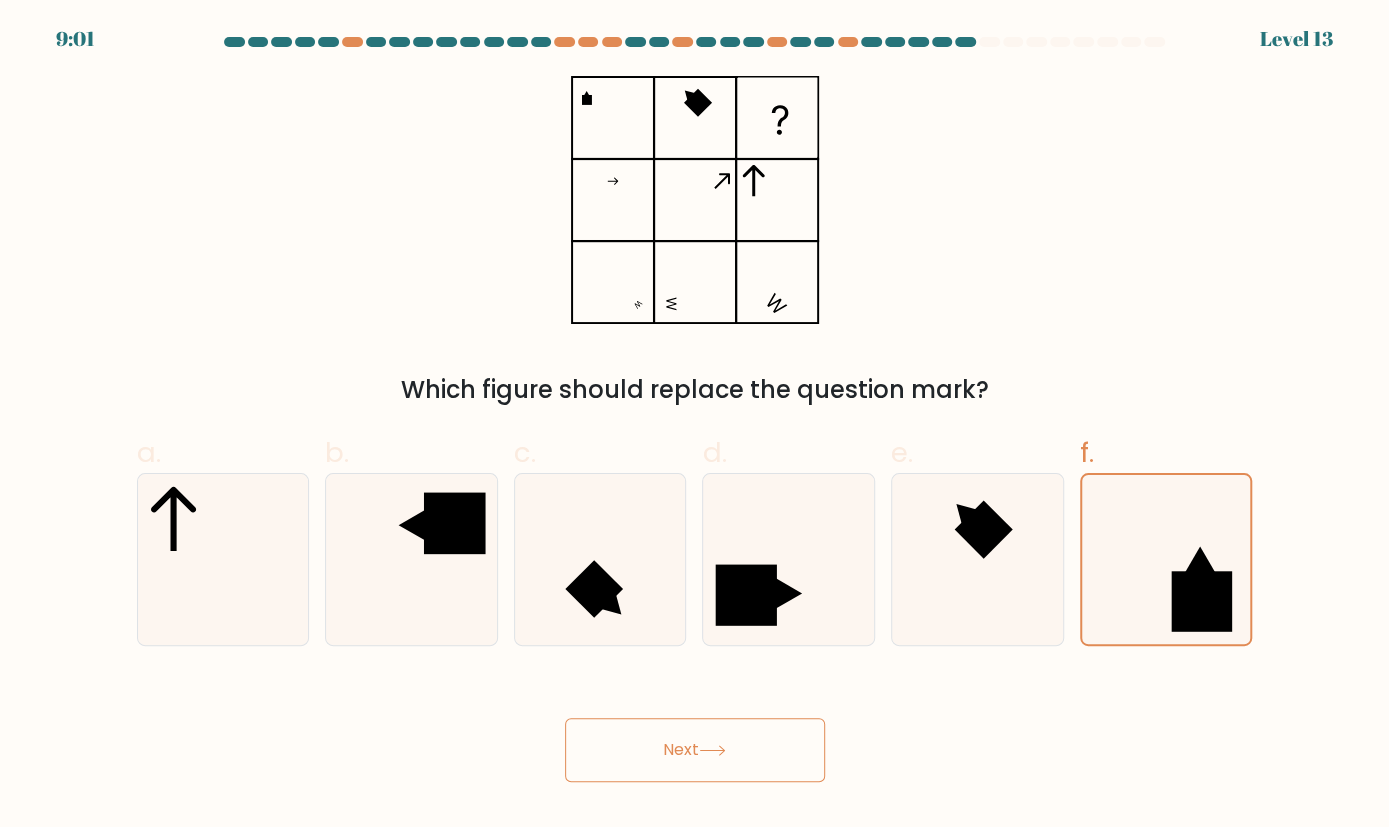 click on "Next" at bounding box center (695, 750) 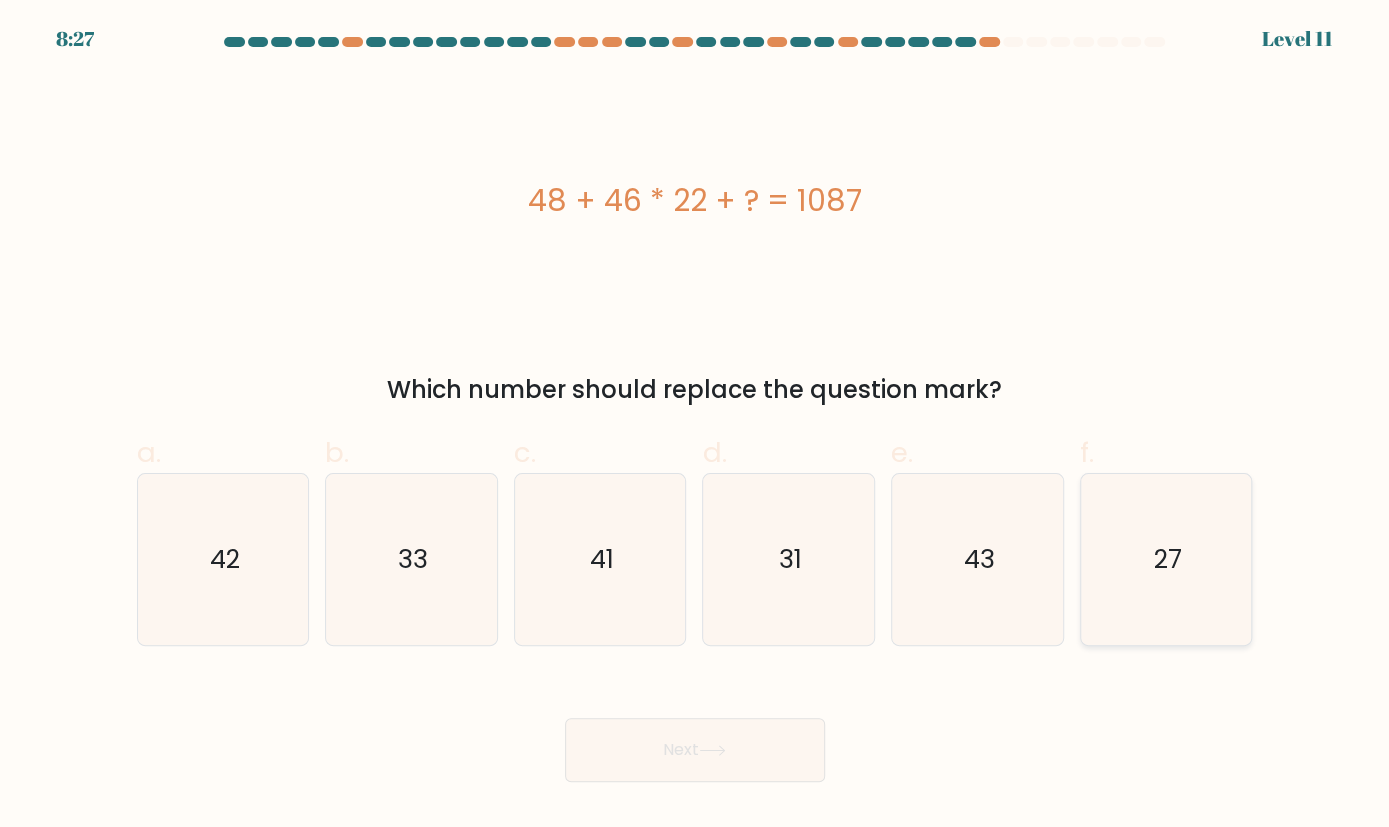 click on "27" 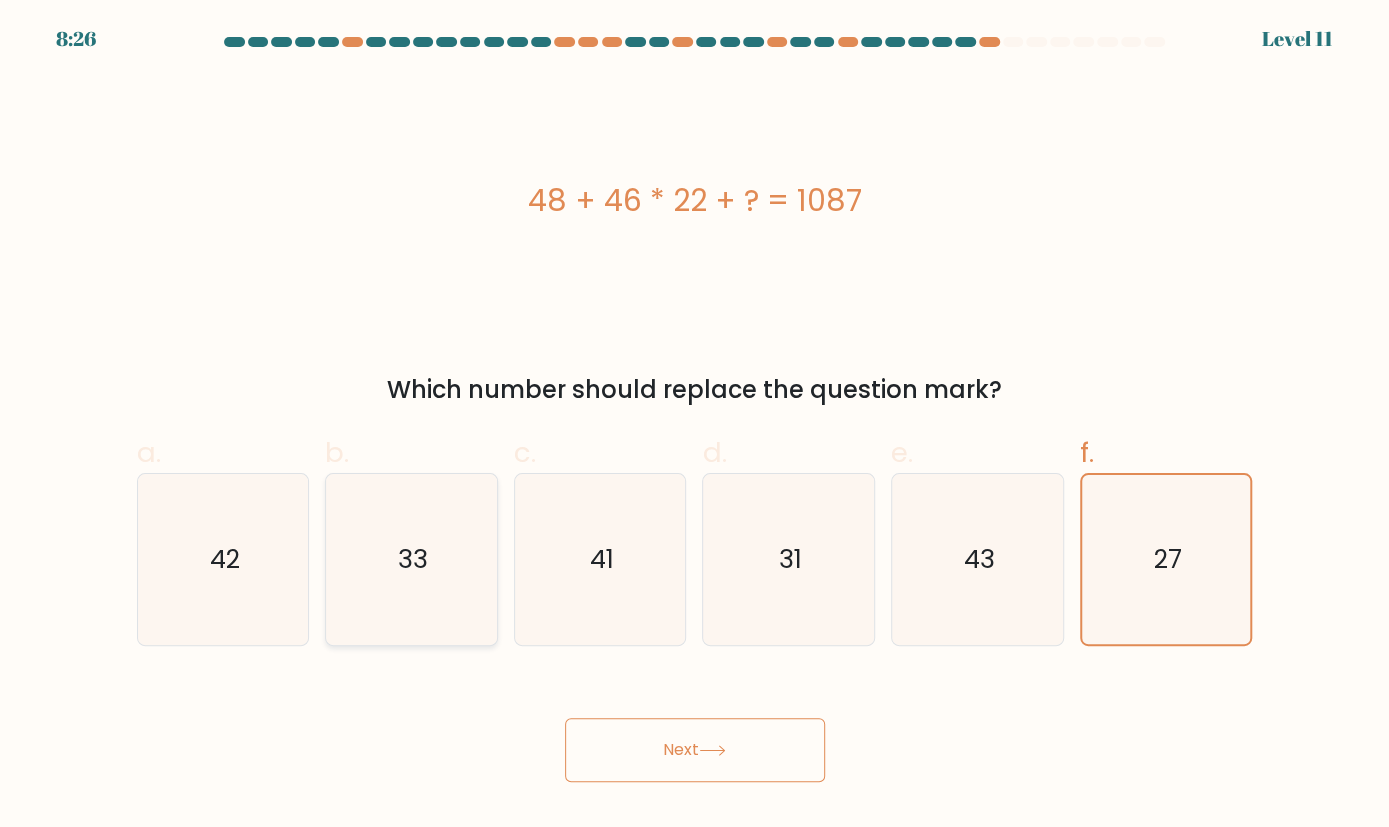 click on "33" 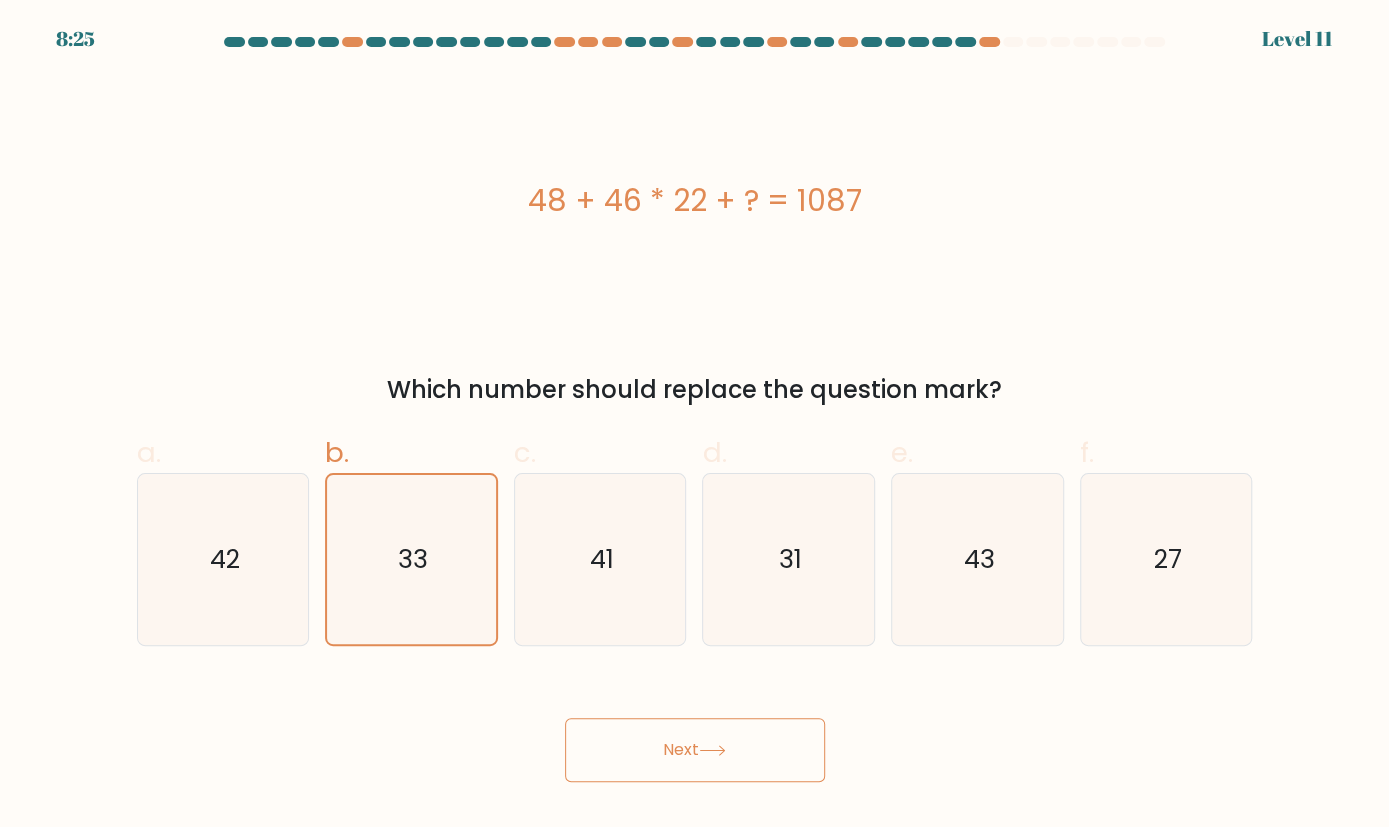 click on "Next" at bounding box center [695, 750] 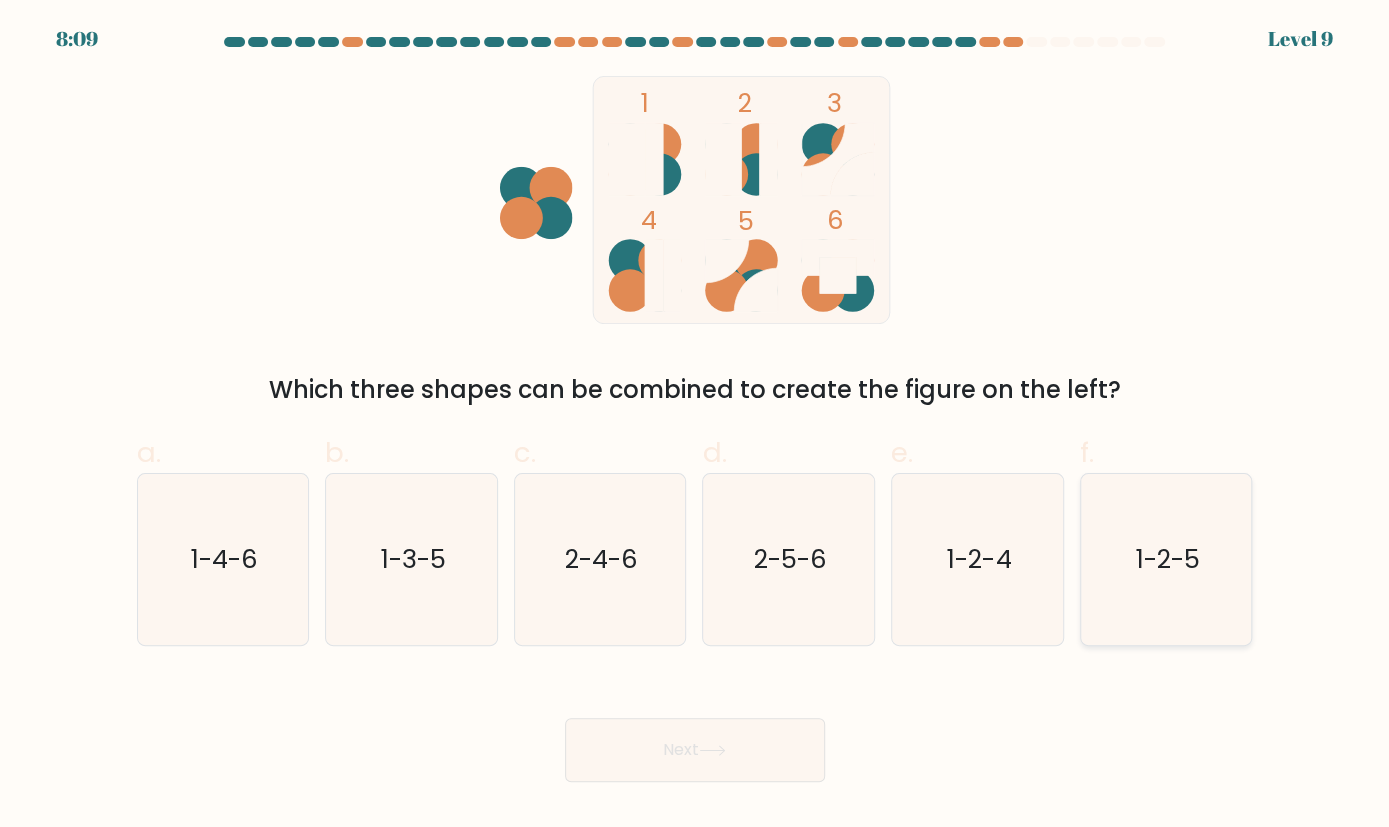 click on "1-2-5" 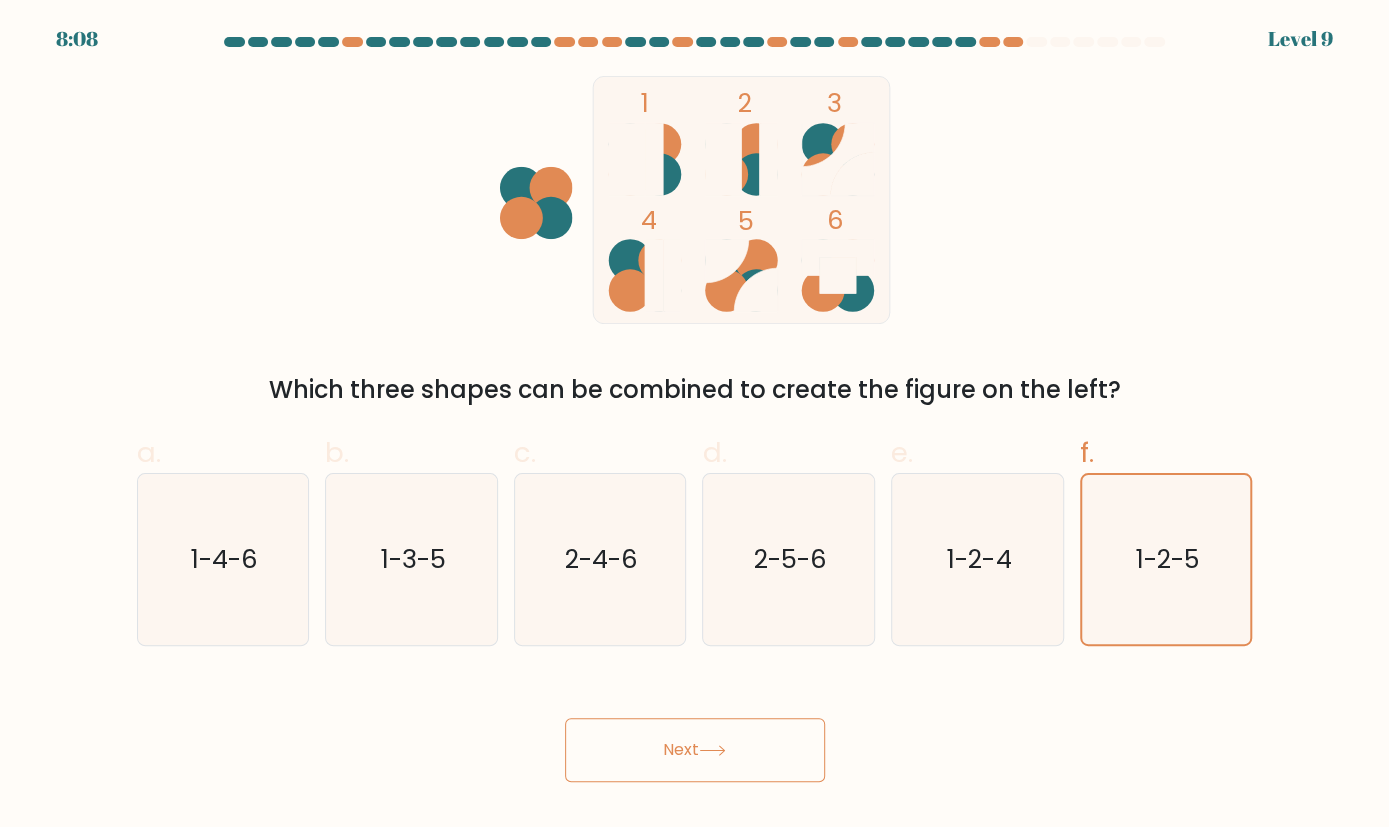 click on "Next" at bounding box center [695, 750] 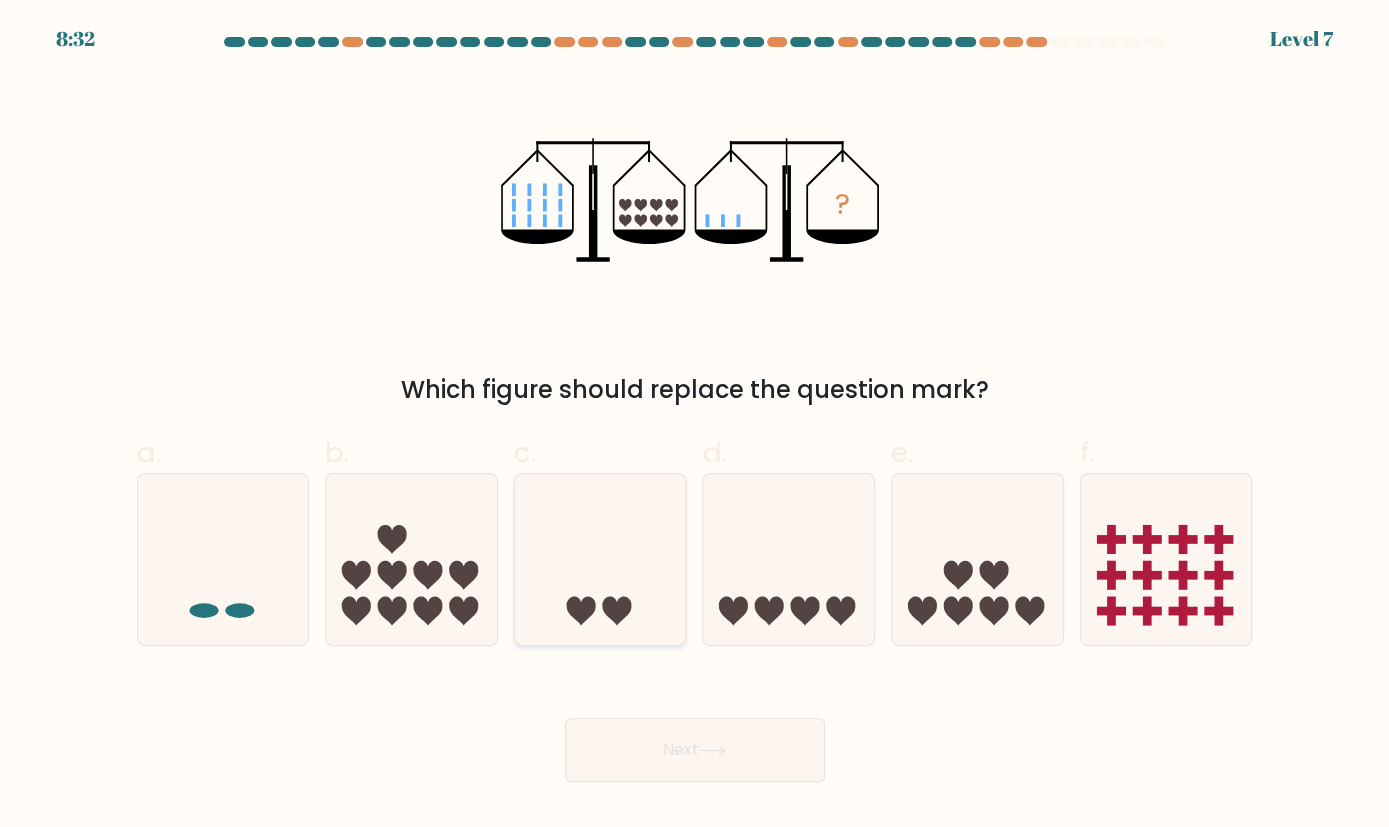 click 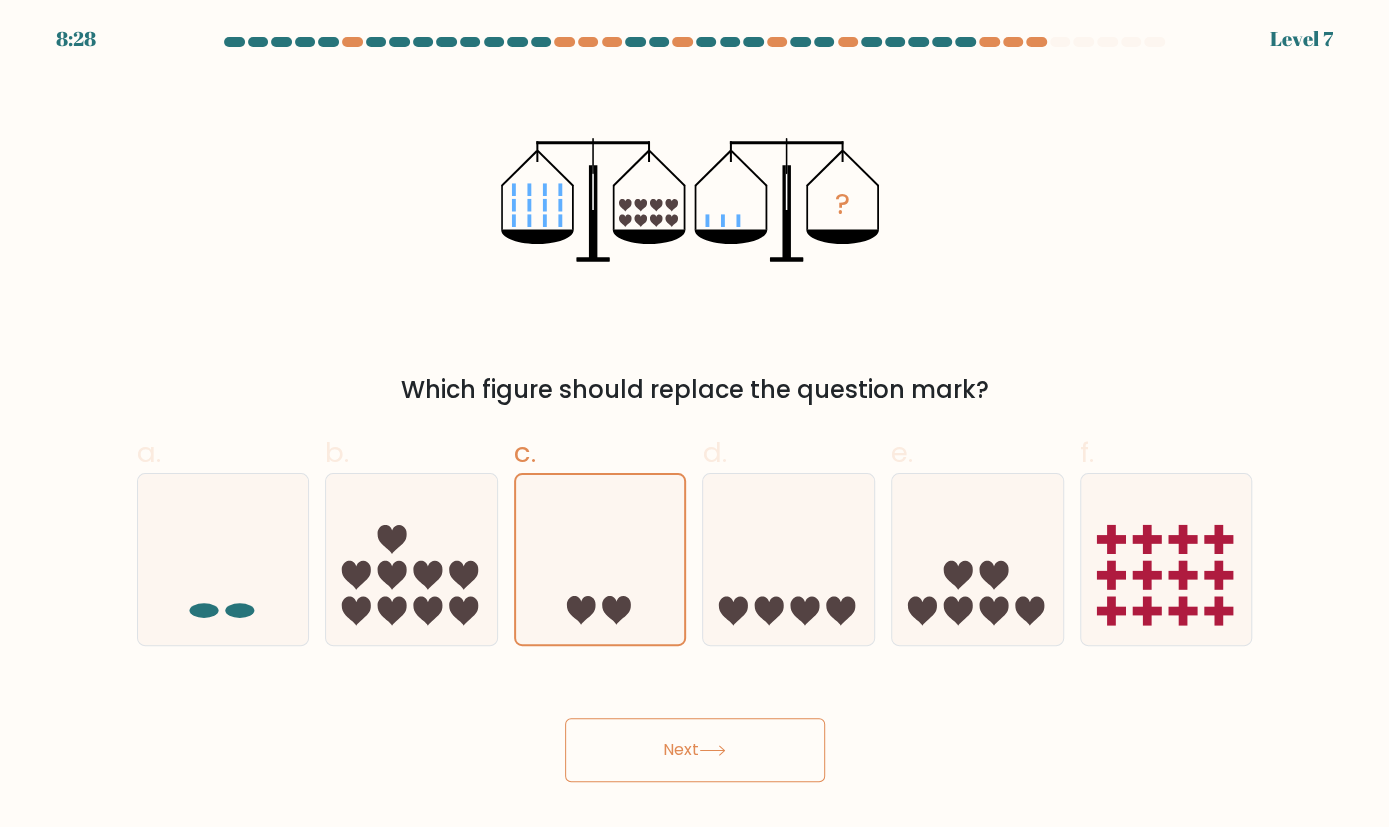 click on "Next" at bounding box center (695, 750) 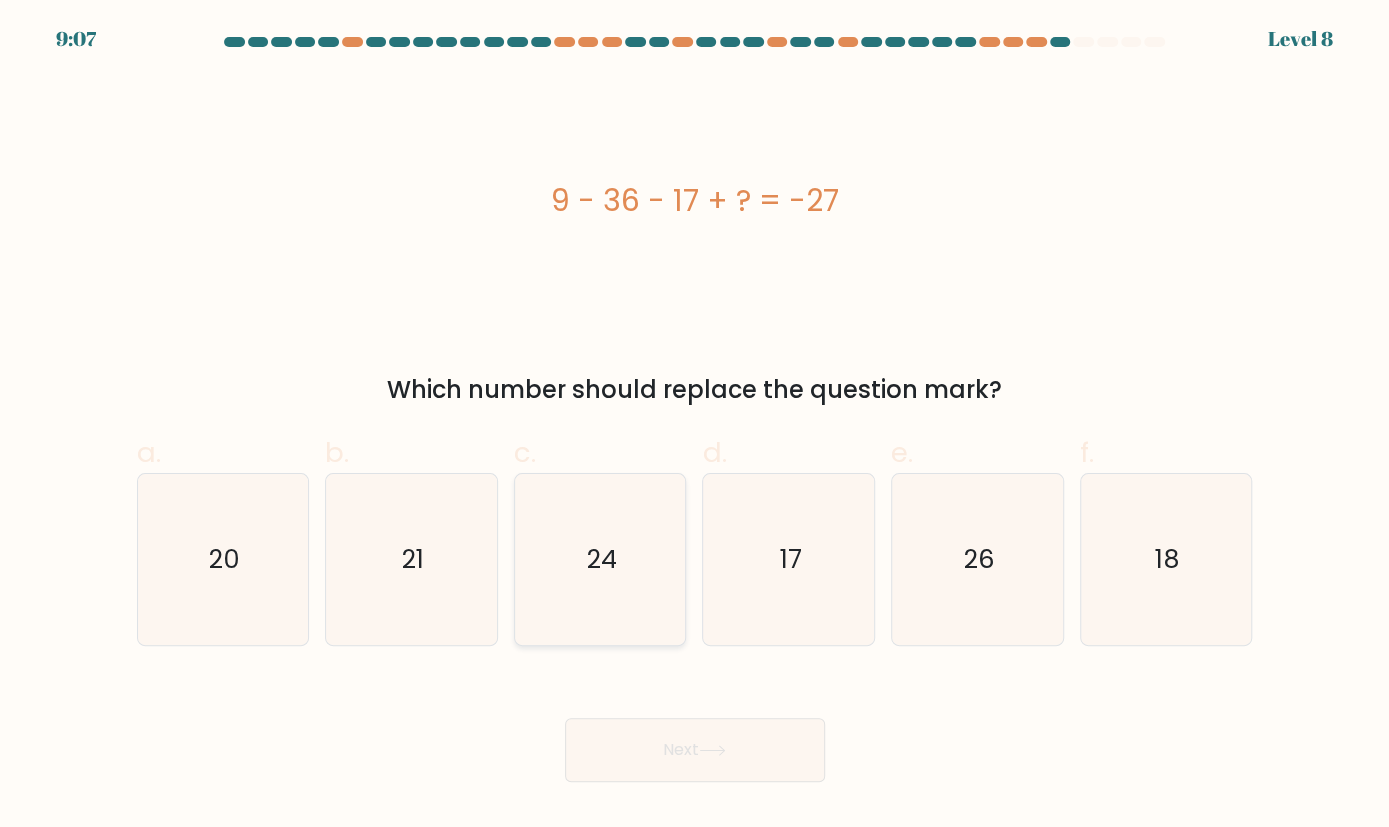 click on "24" 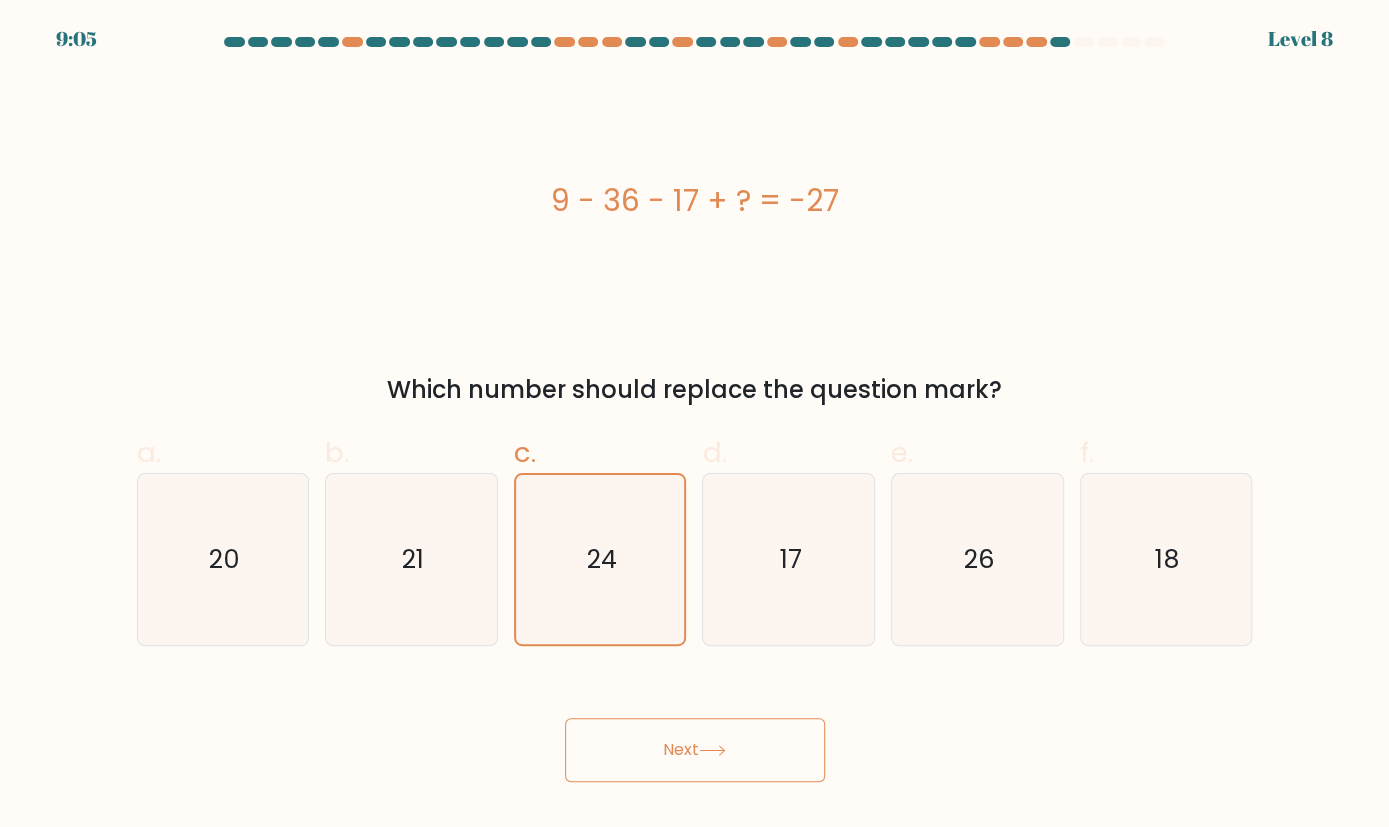 click on "Next" at bounding box center [695, 750] 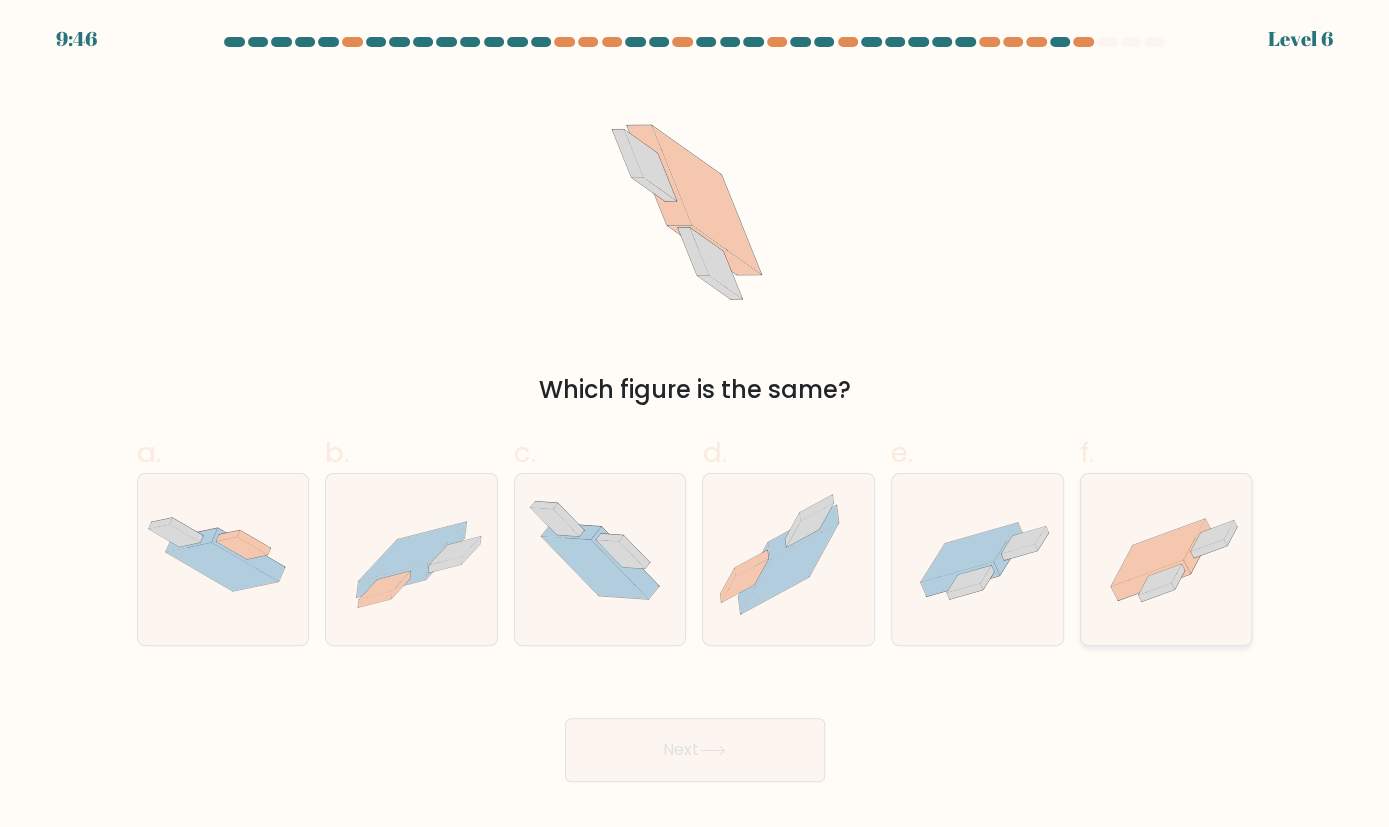 click 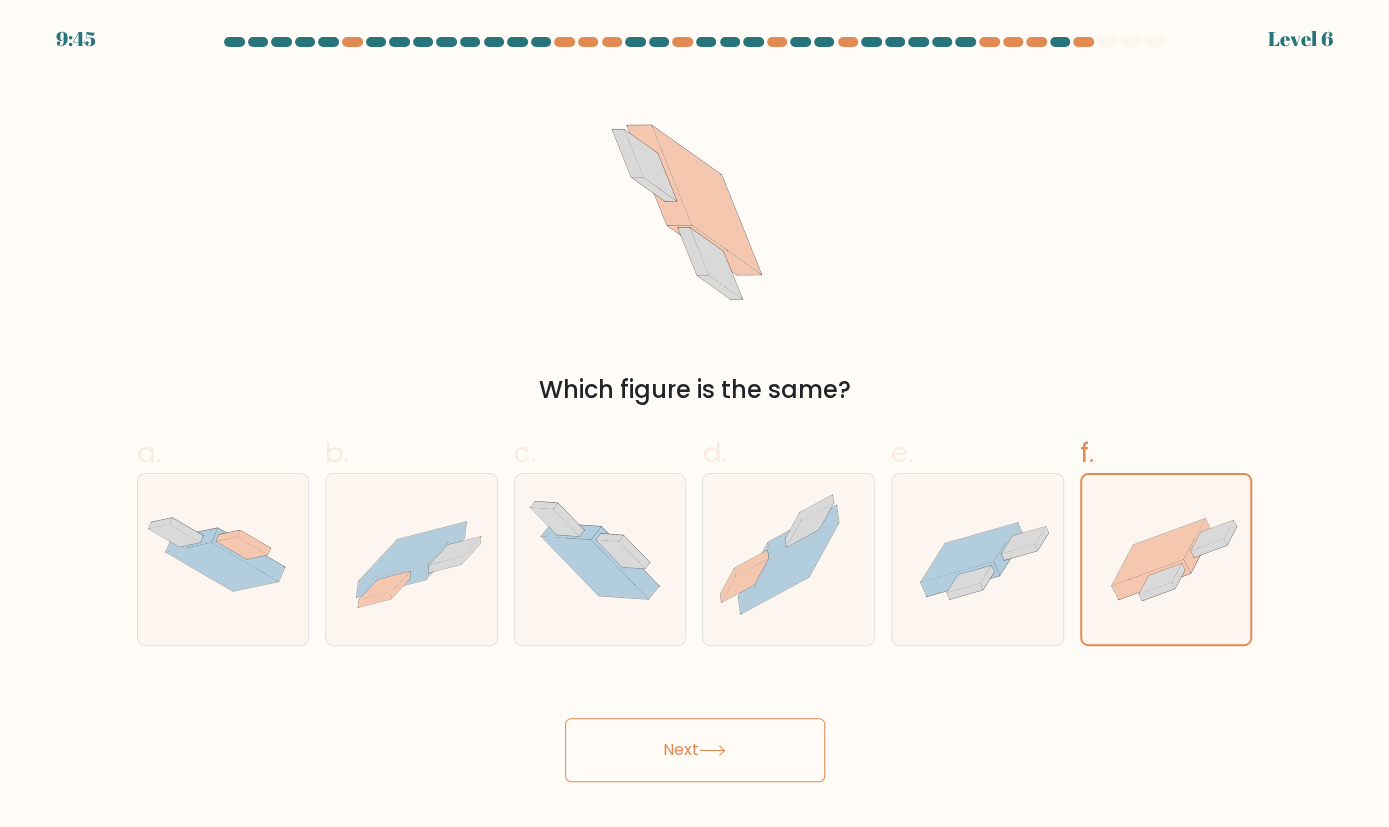 click on "Next" at bounding box center (695, 750) 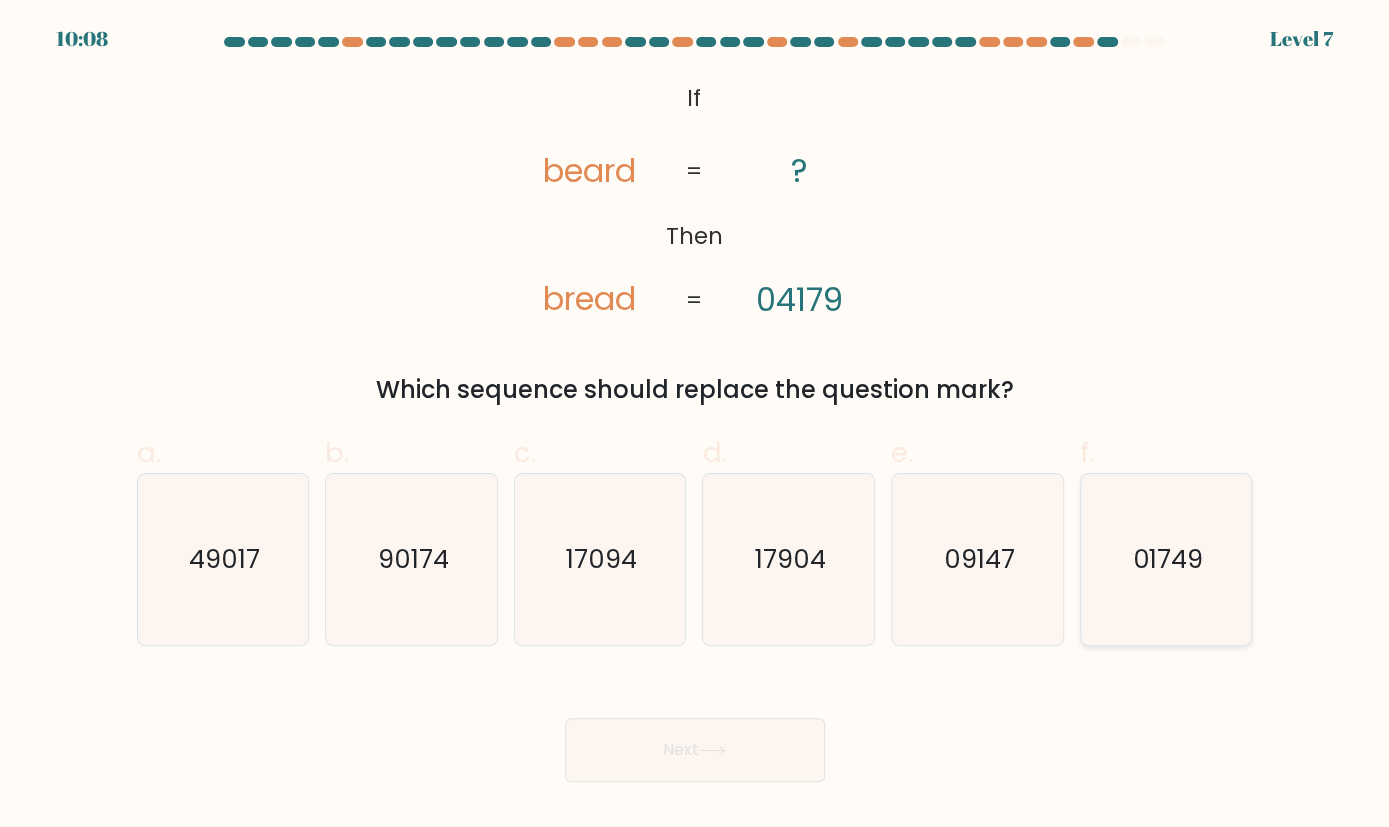click on "01749" 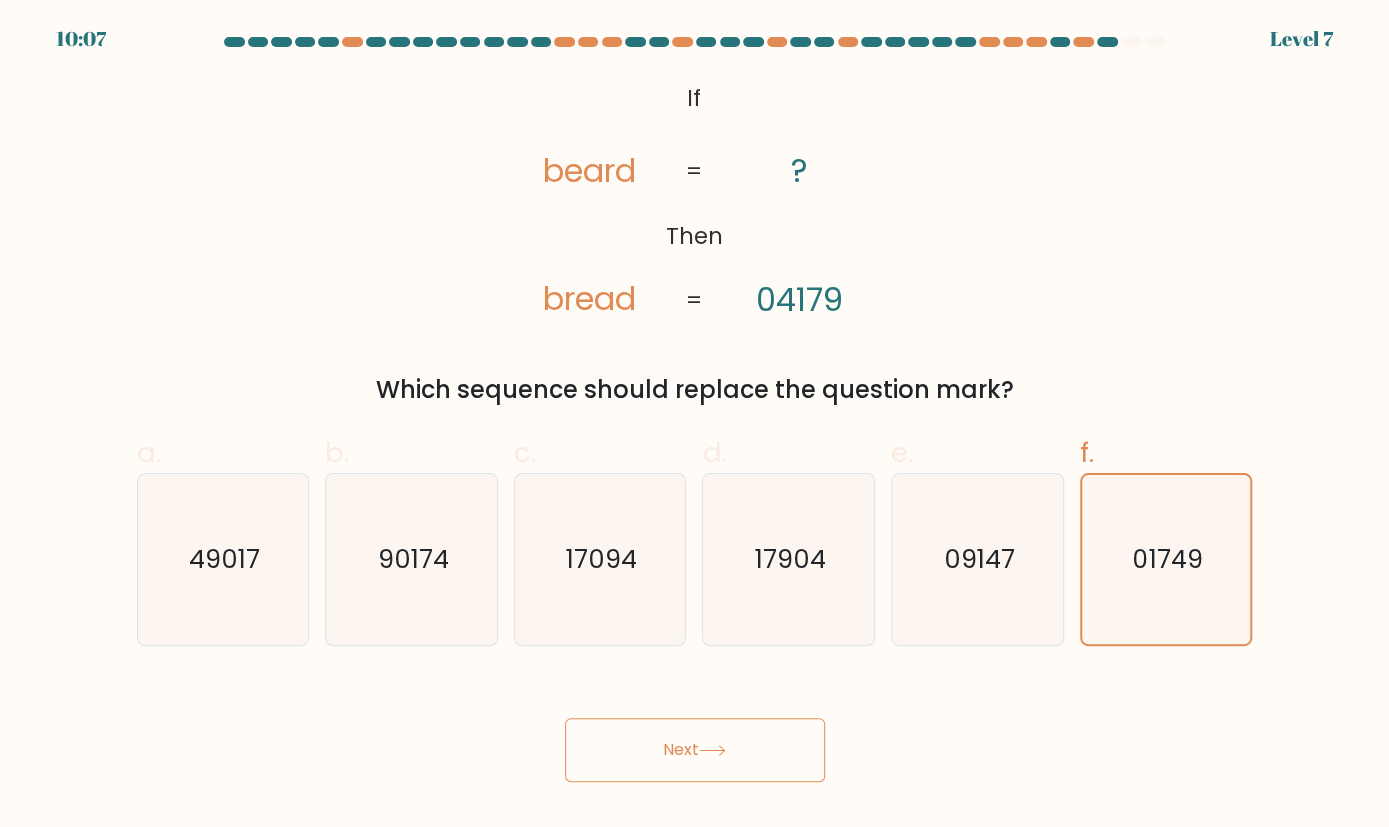 click on "Next" at bounding box center [695, 750] 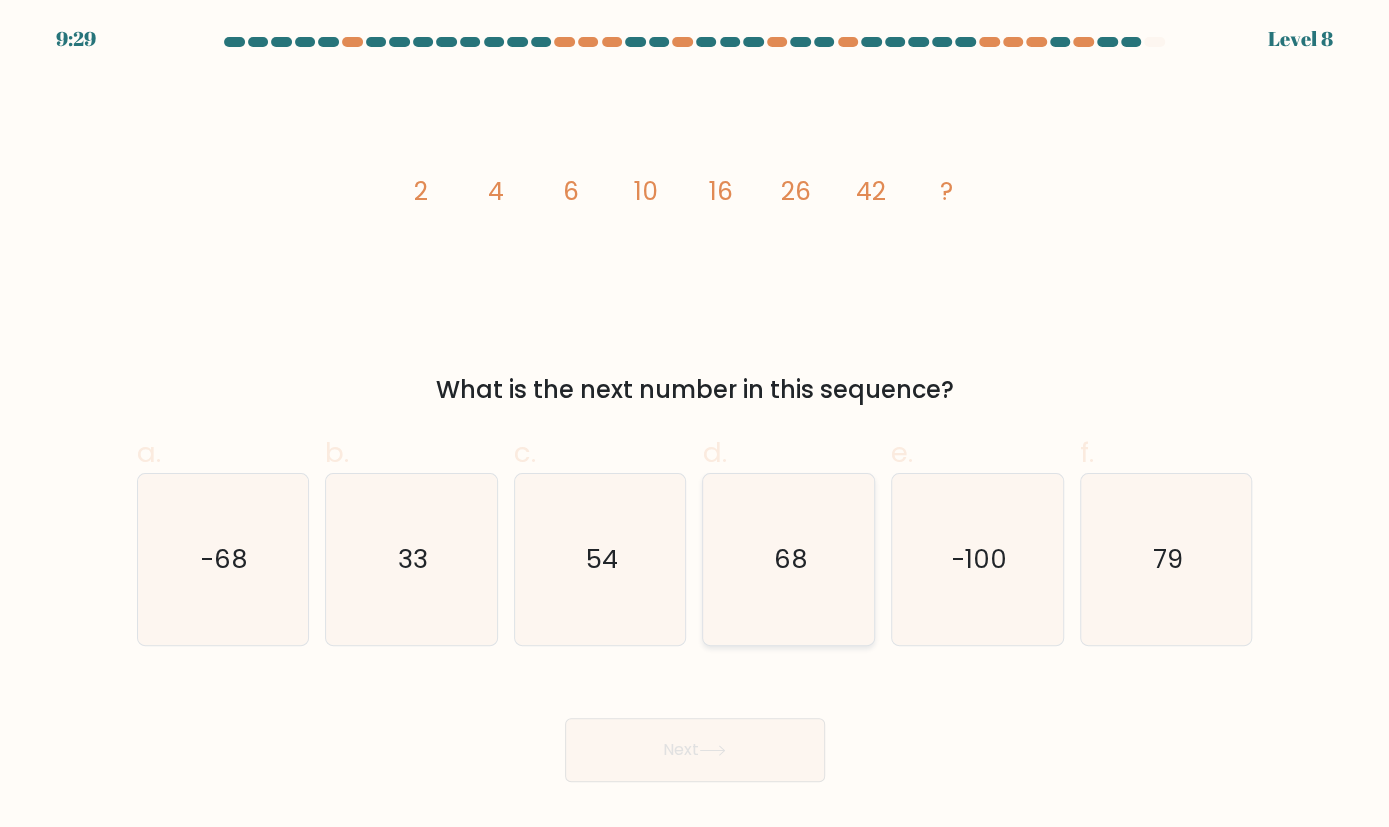 click on "68" 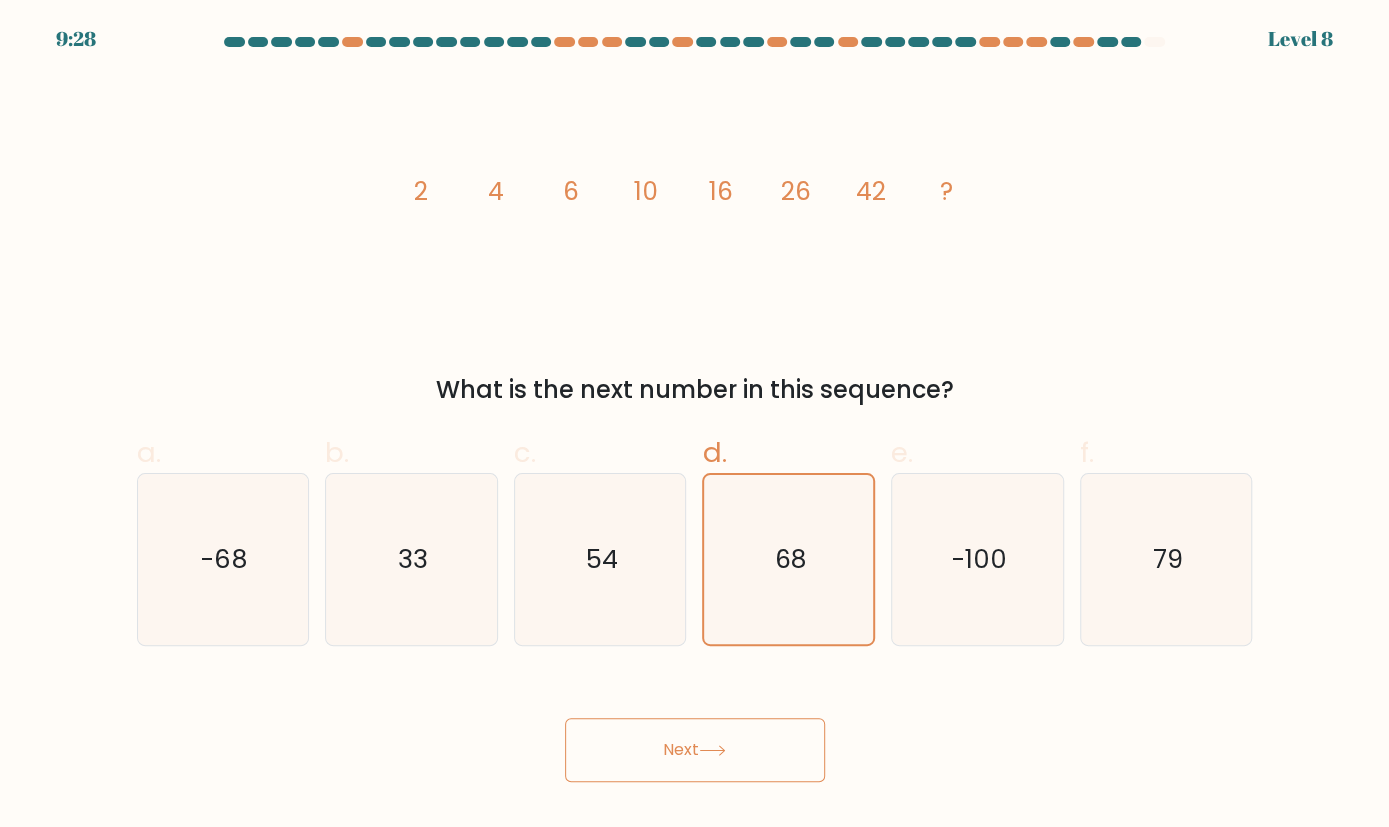 click on "Next" at bounding box center (695, 750) 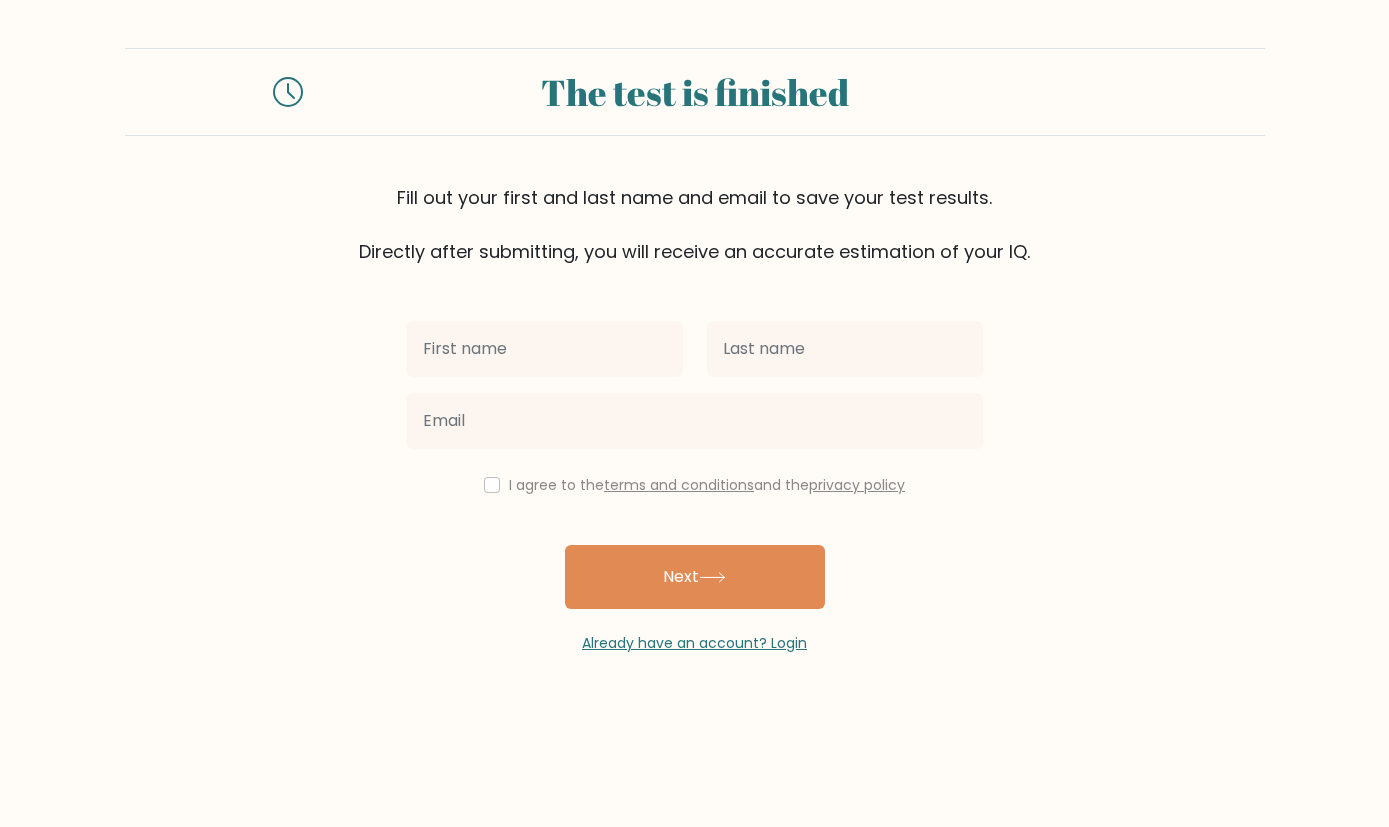 scroll, scrollTop: 0, scrollLeft: 0, axis: both 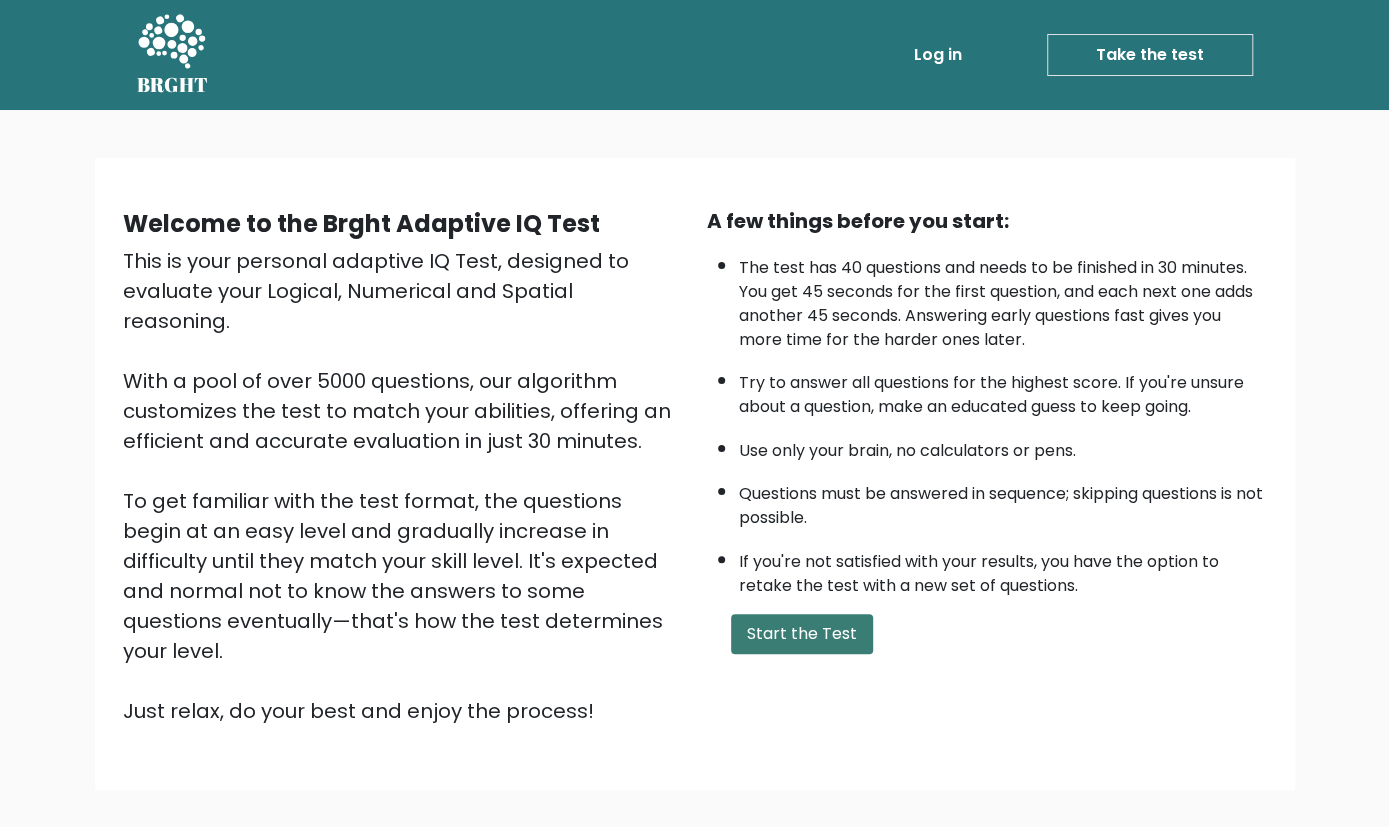 click on "Start the Test" at bounding box center (802, 634) 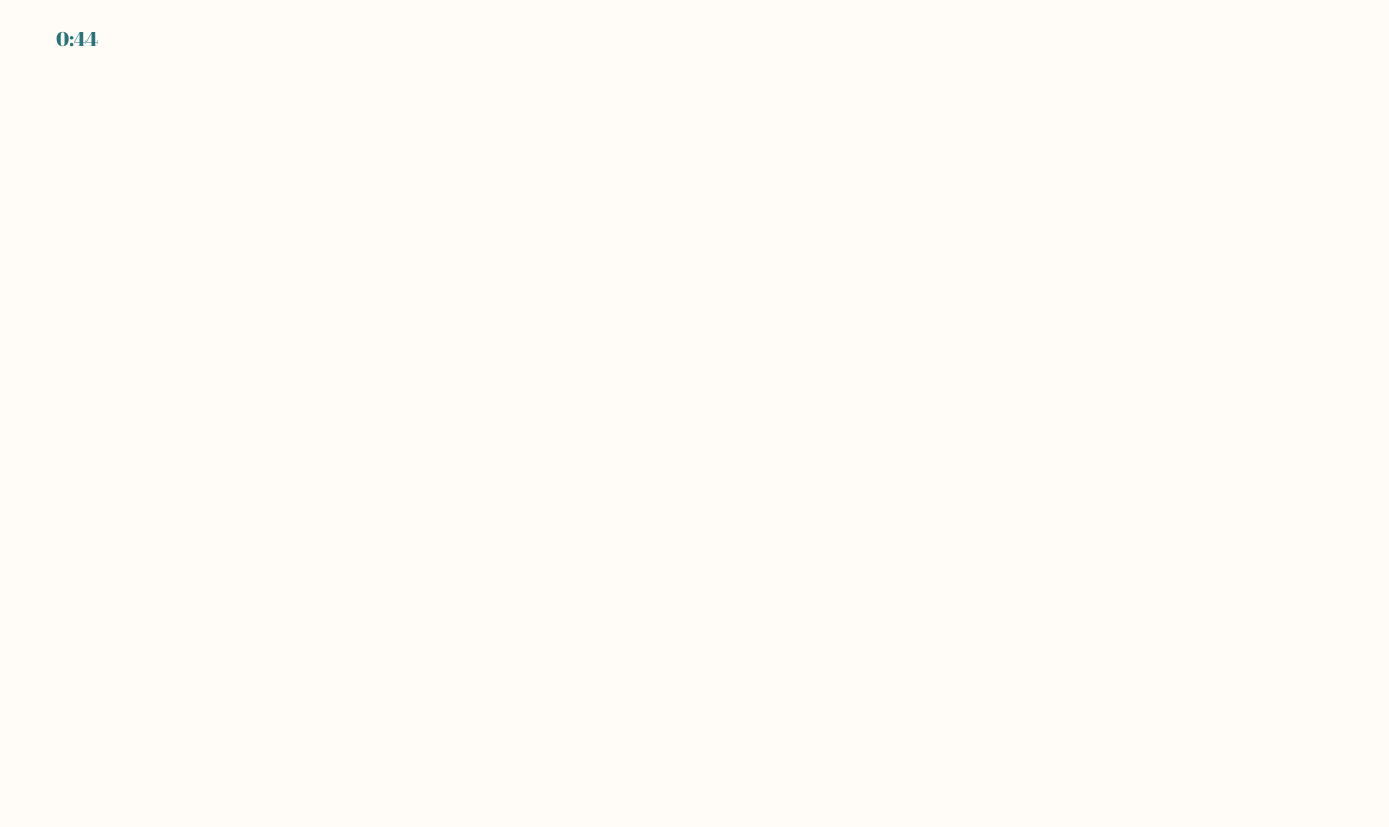 scroll, scrollTop: 0, scrollLeft: 0, axis: both 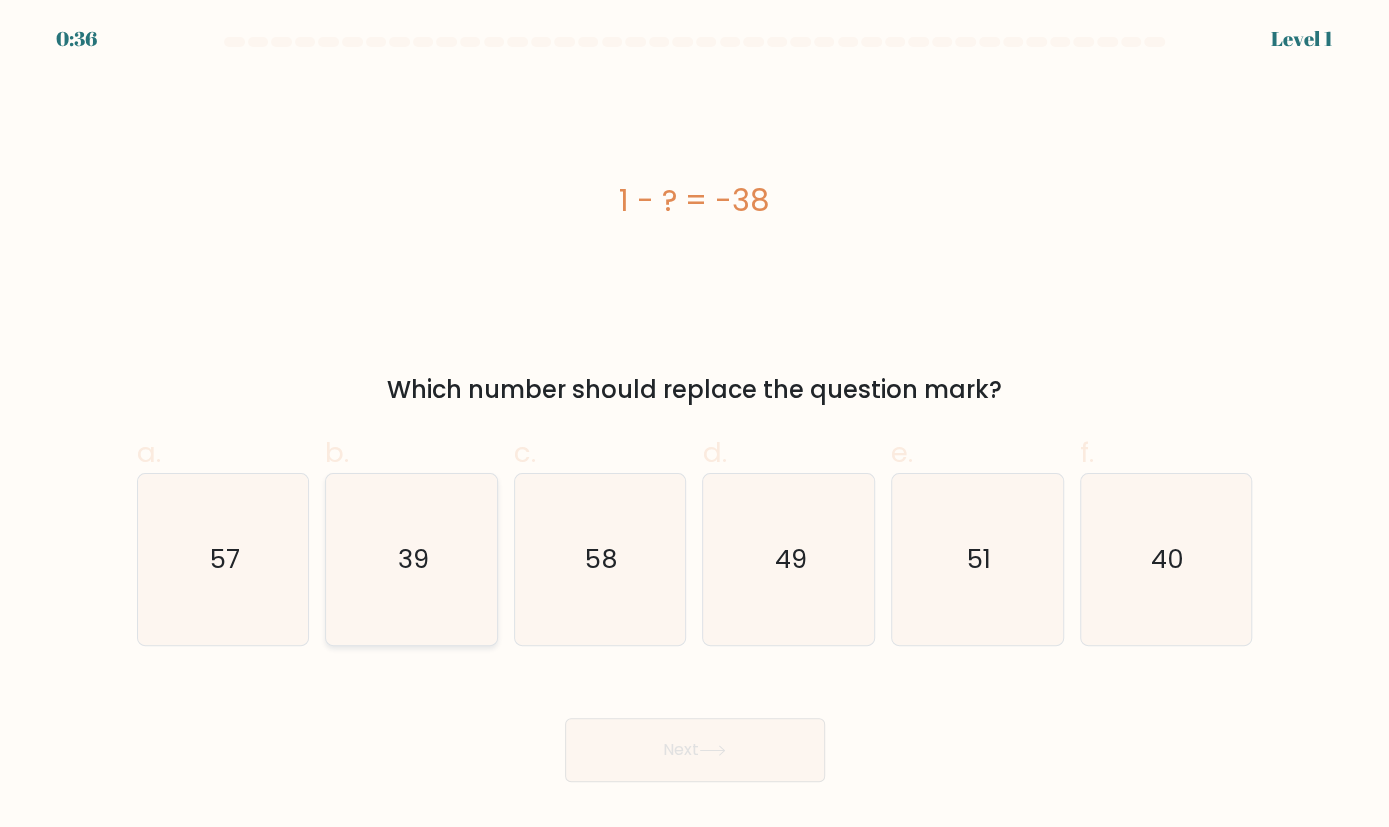 click on "39" 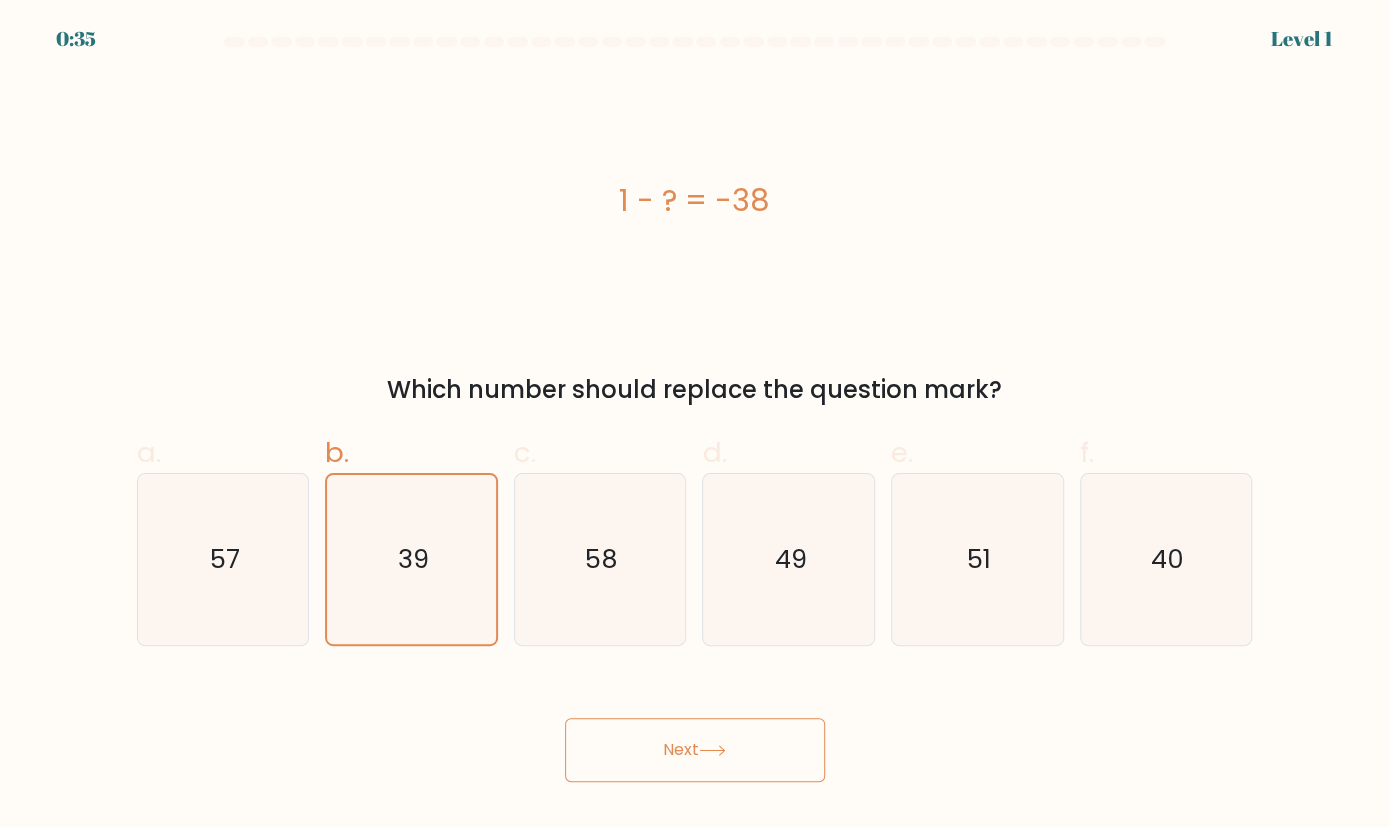 click on "Next" at bounding box center (695, 750) 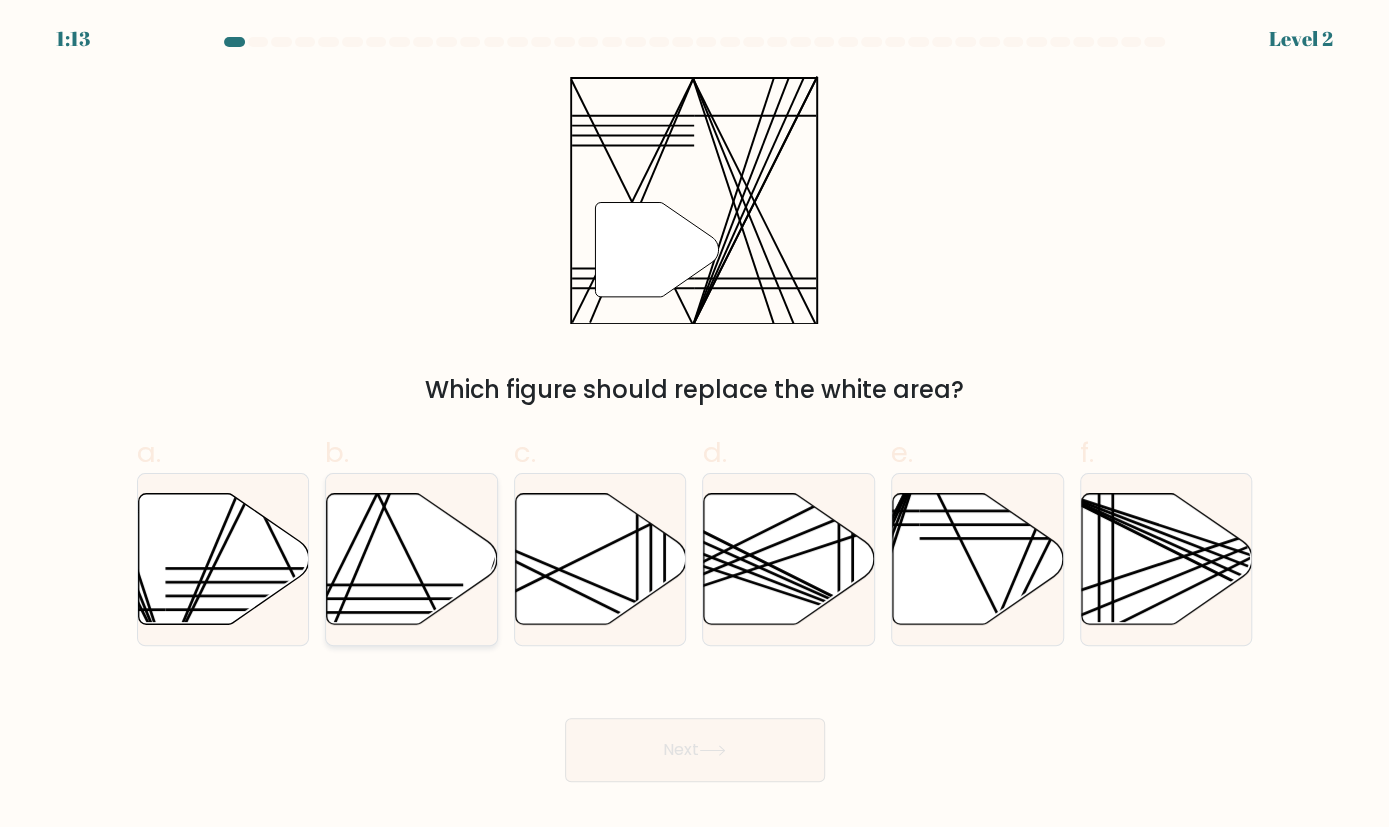 click 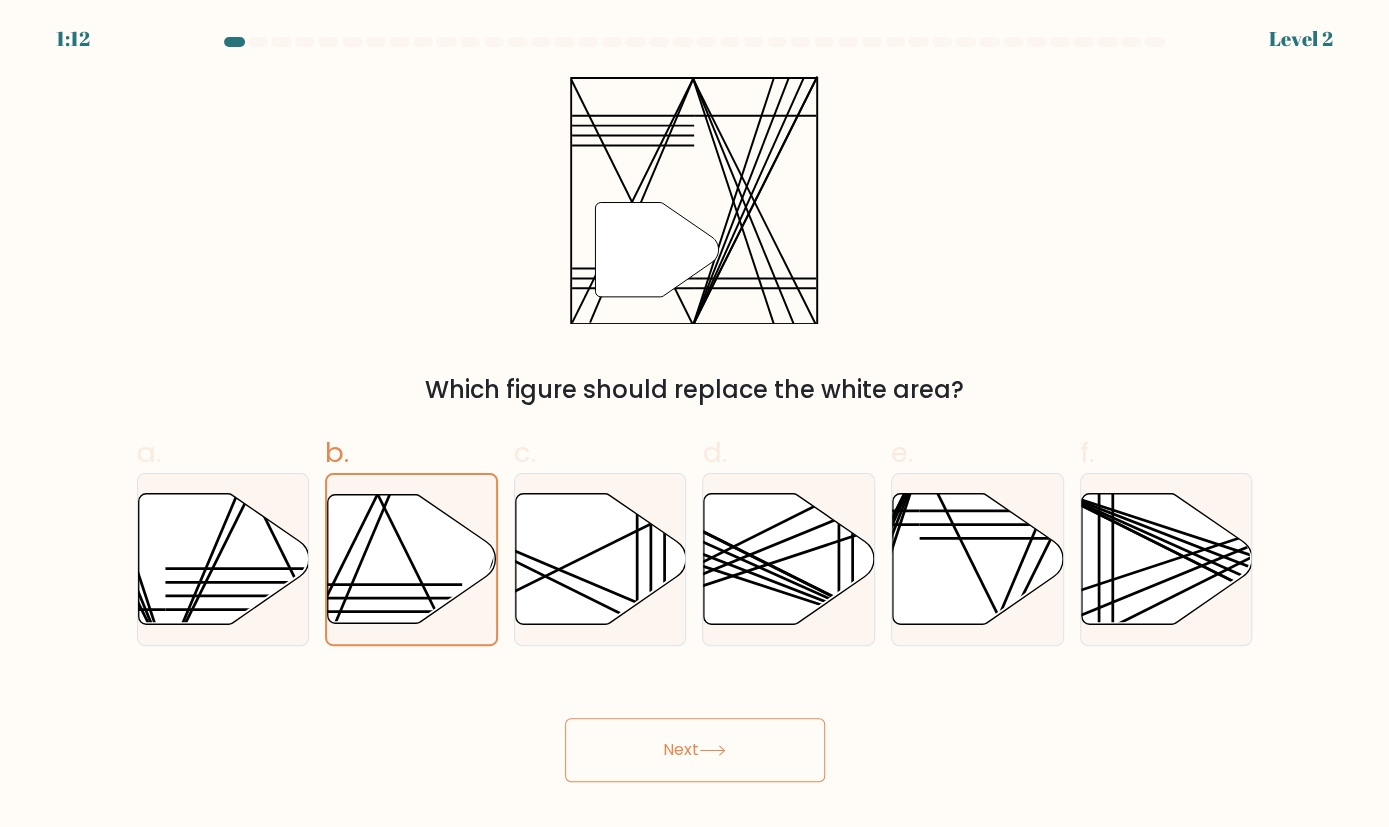click on "Next" at bounding box center (695, 750) 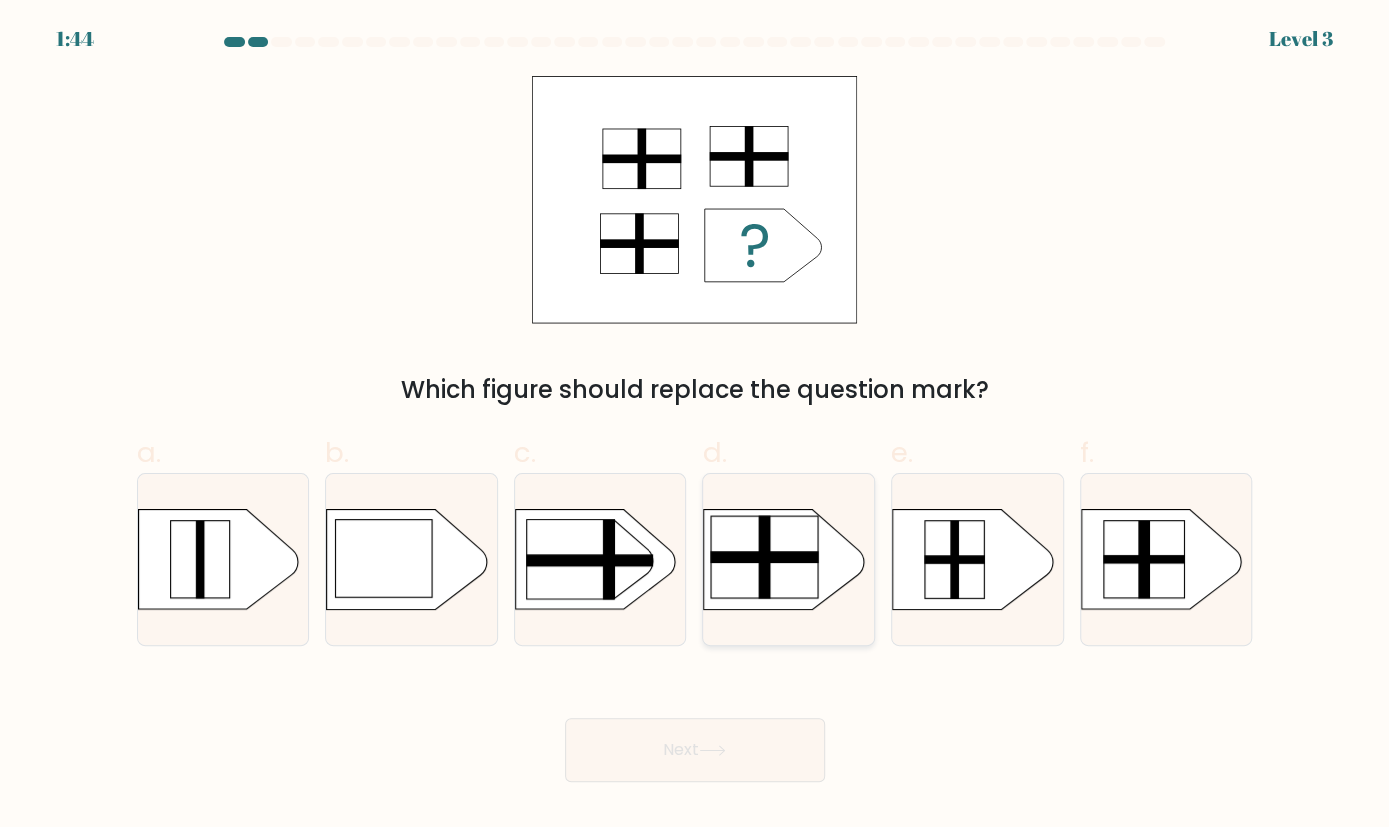 click 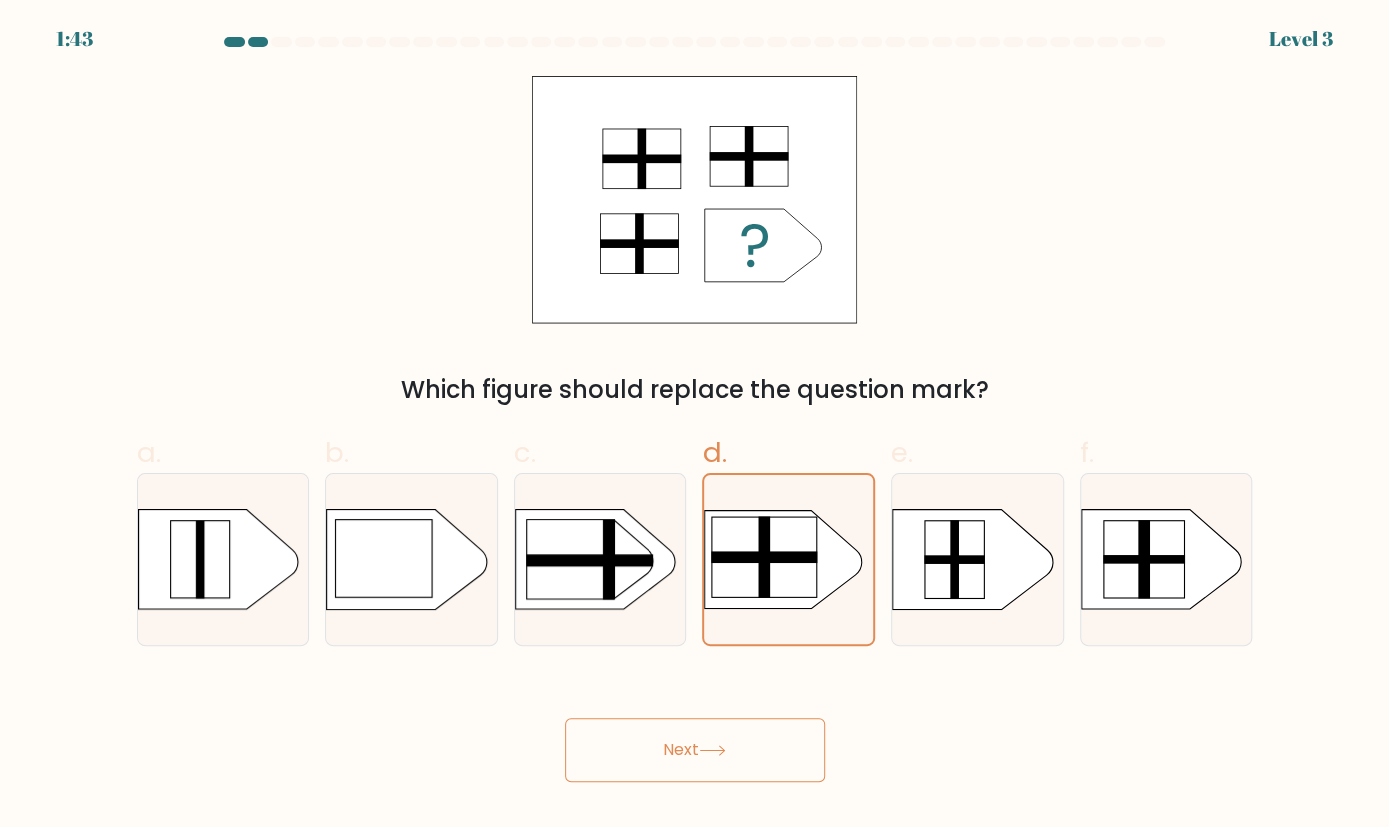 click on "Next" at bounding box center [695, 750] 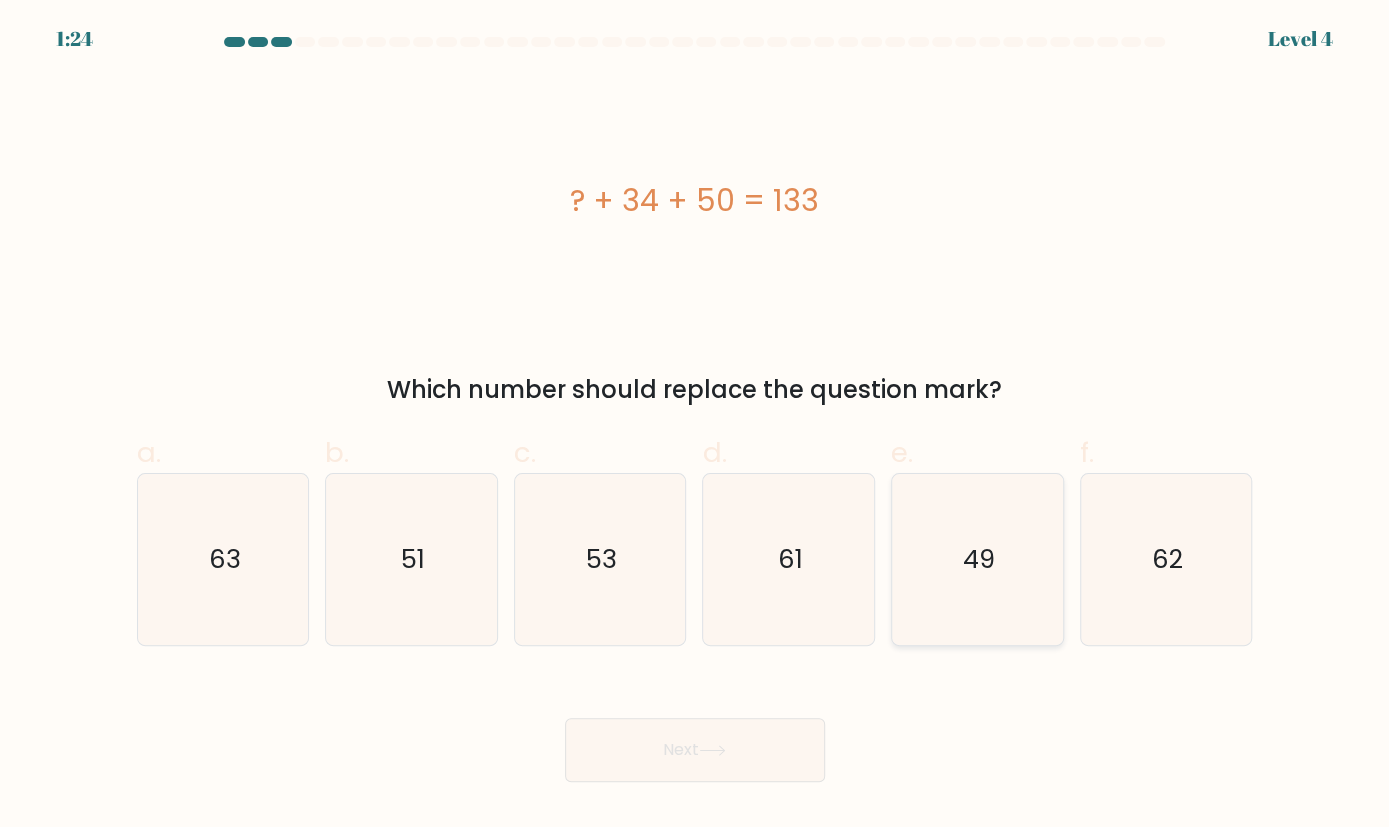 click on "49" 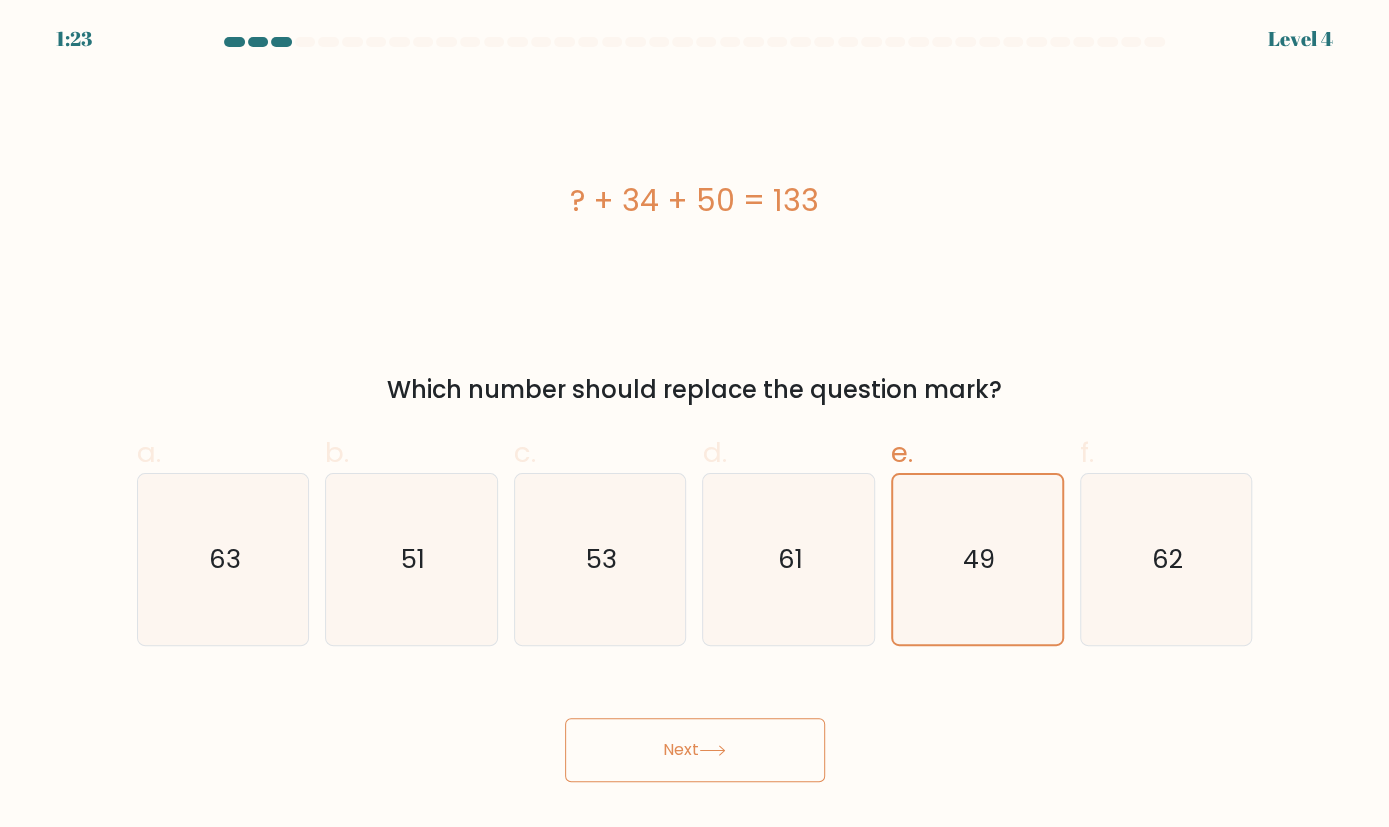 click on "Next" at bounding box center (695, 750) 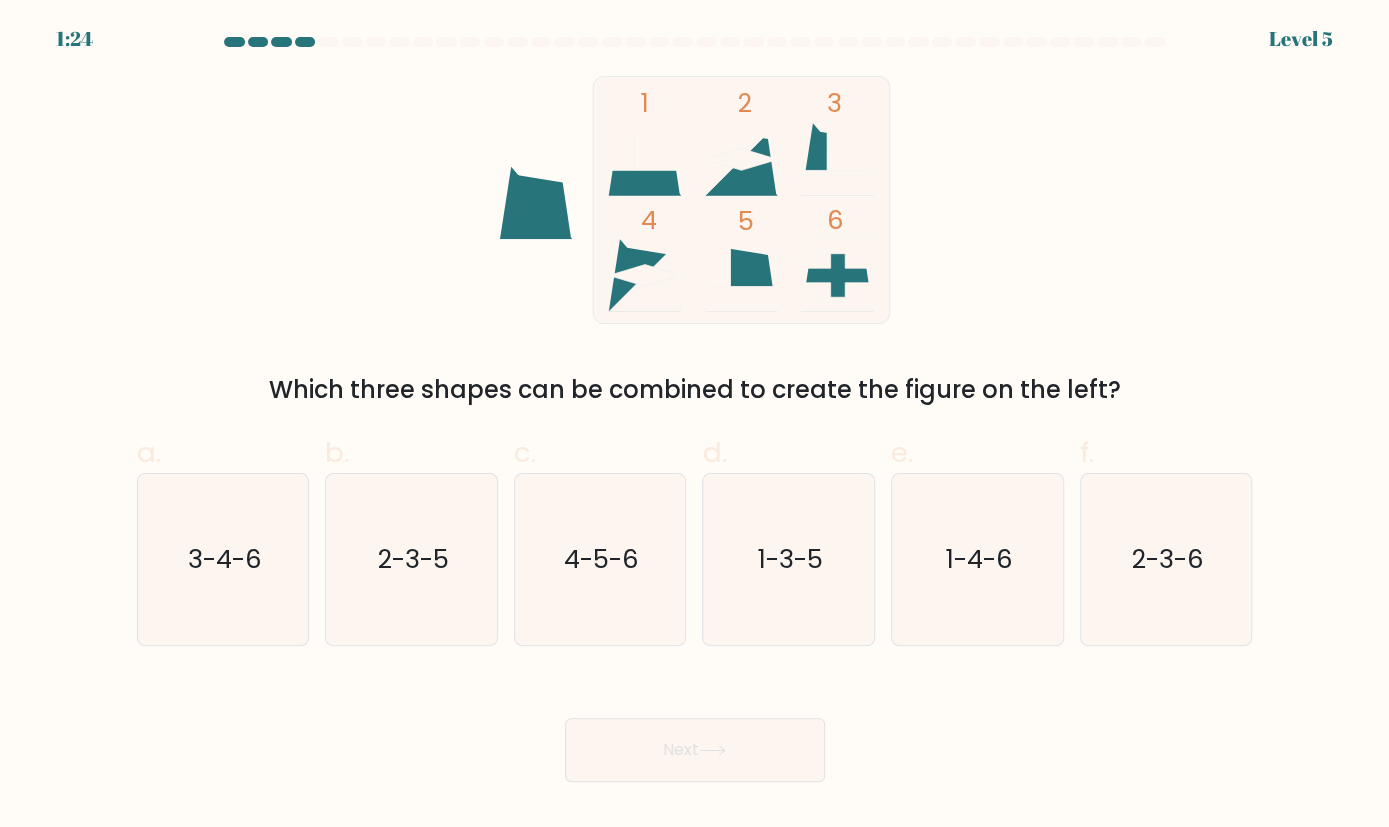 click 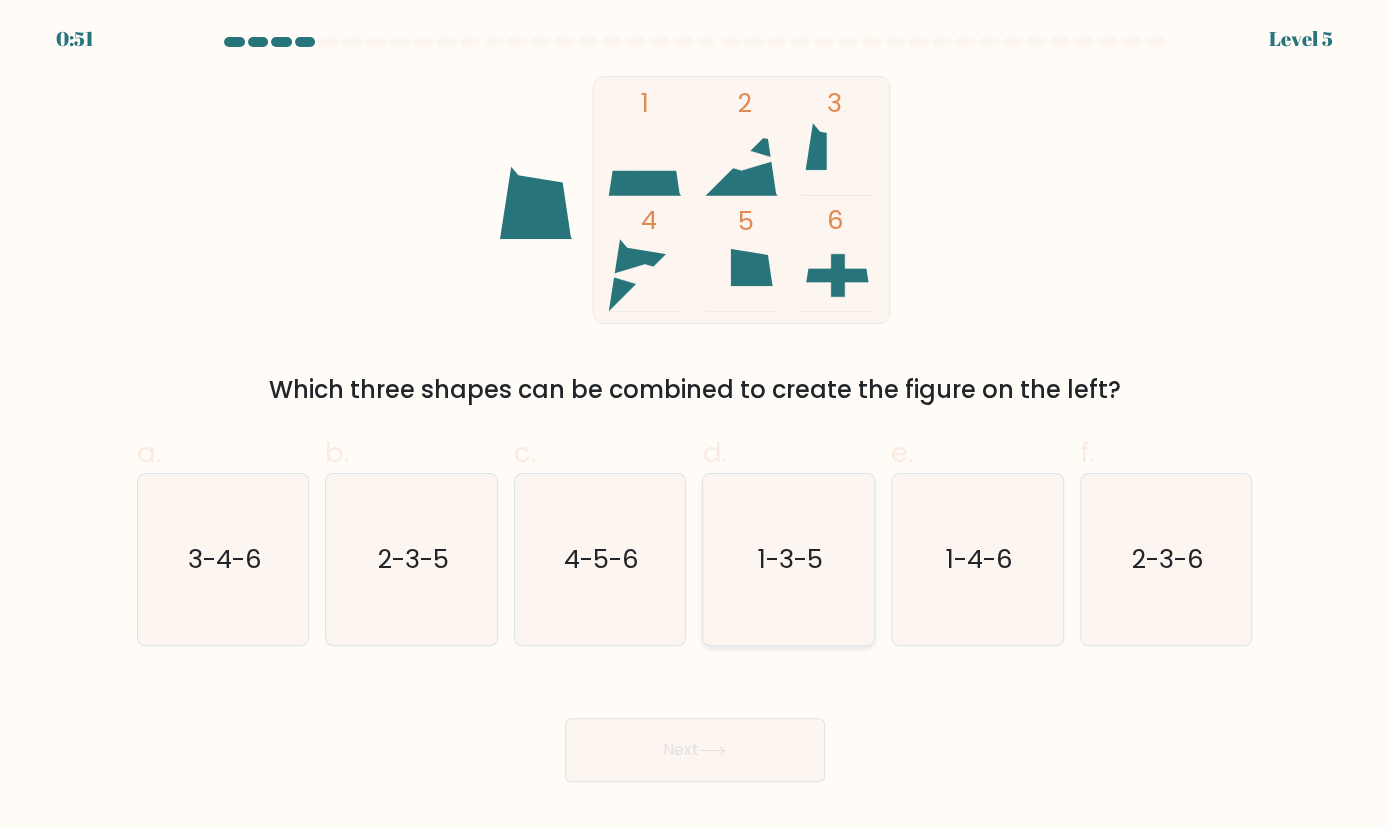 click on "1-3-5" 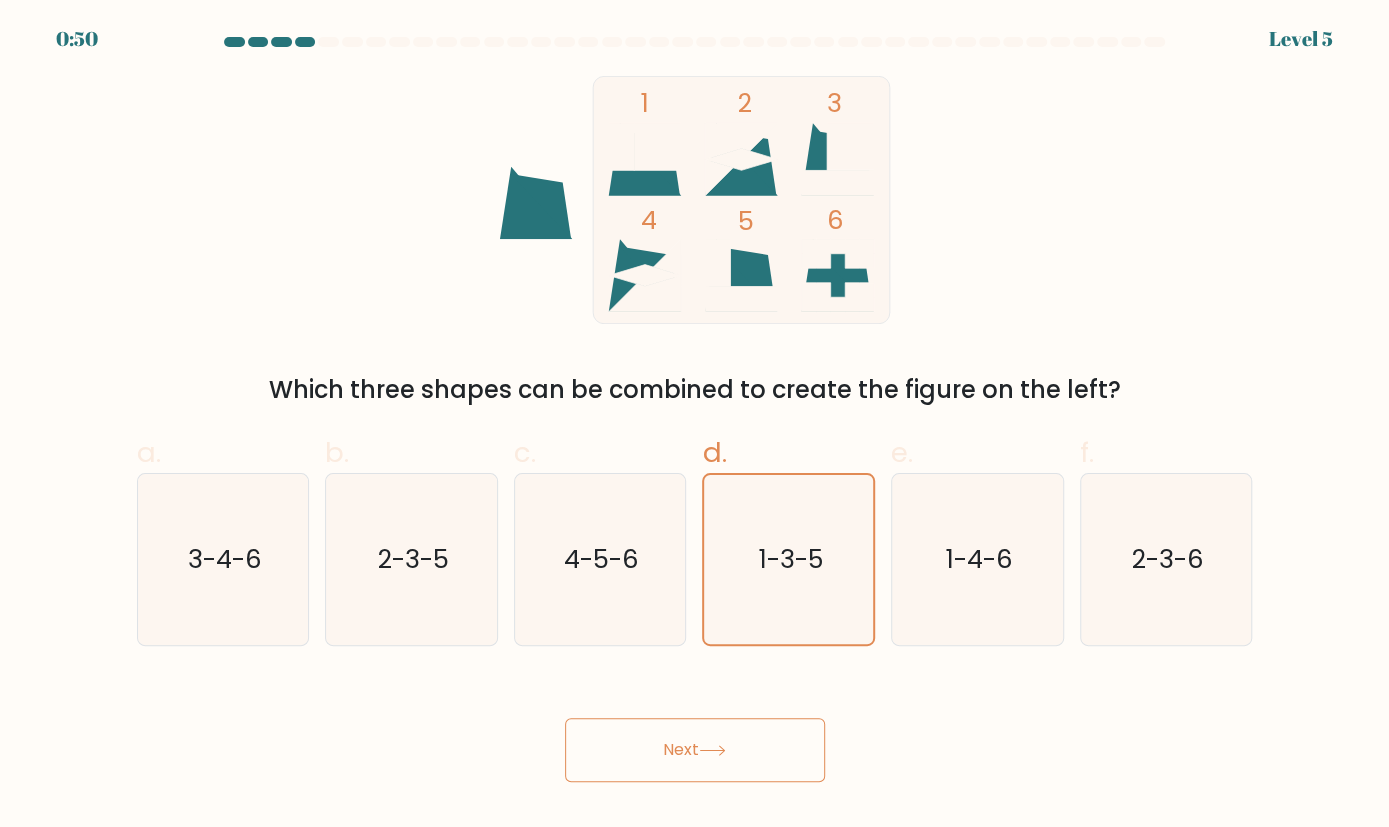 click on "Next" at bounding box center [695, 750] 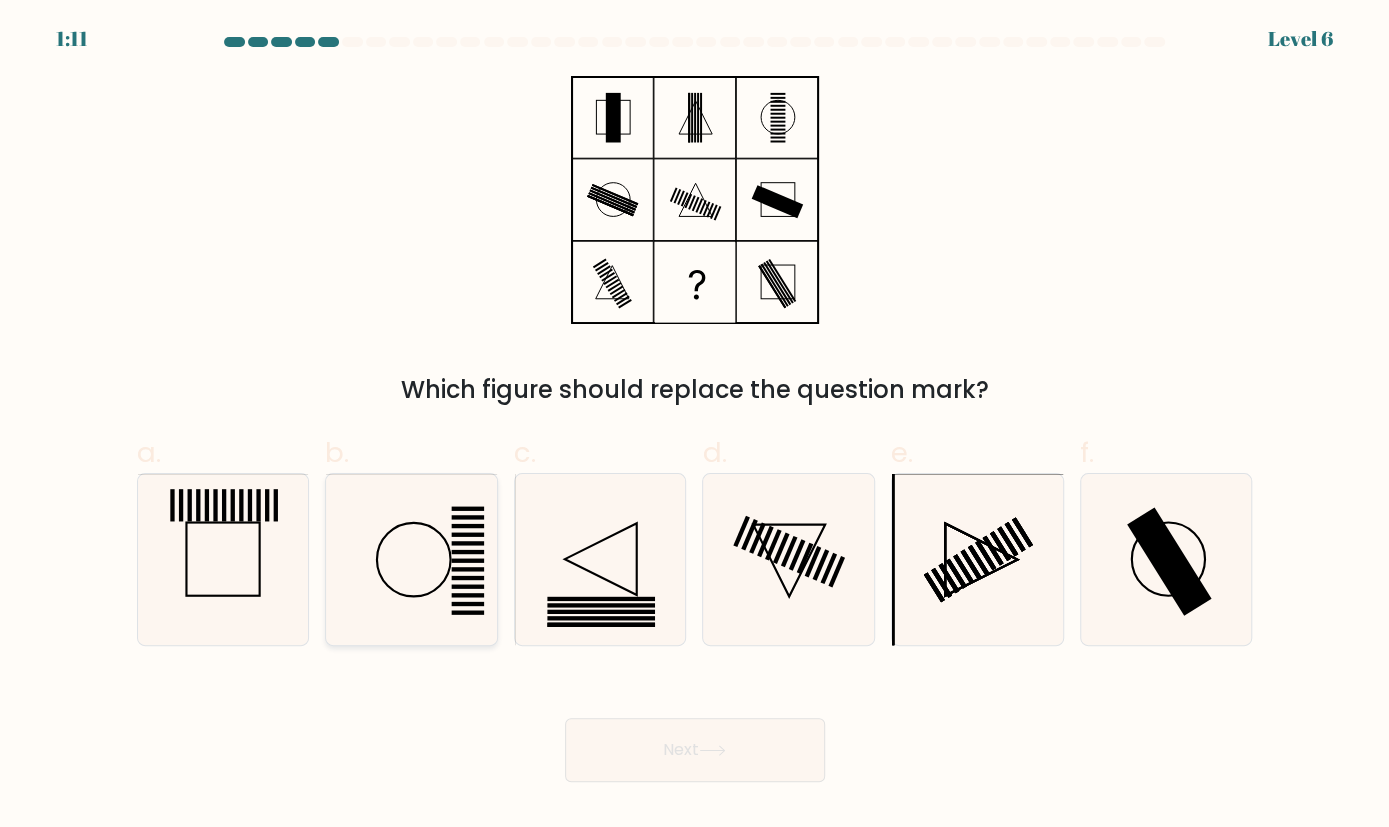 click 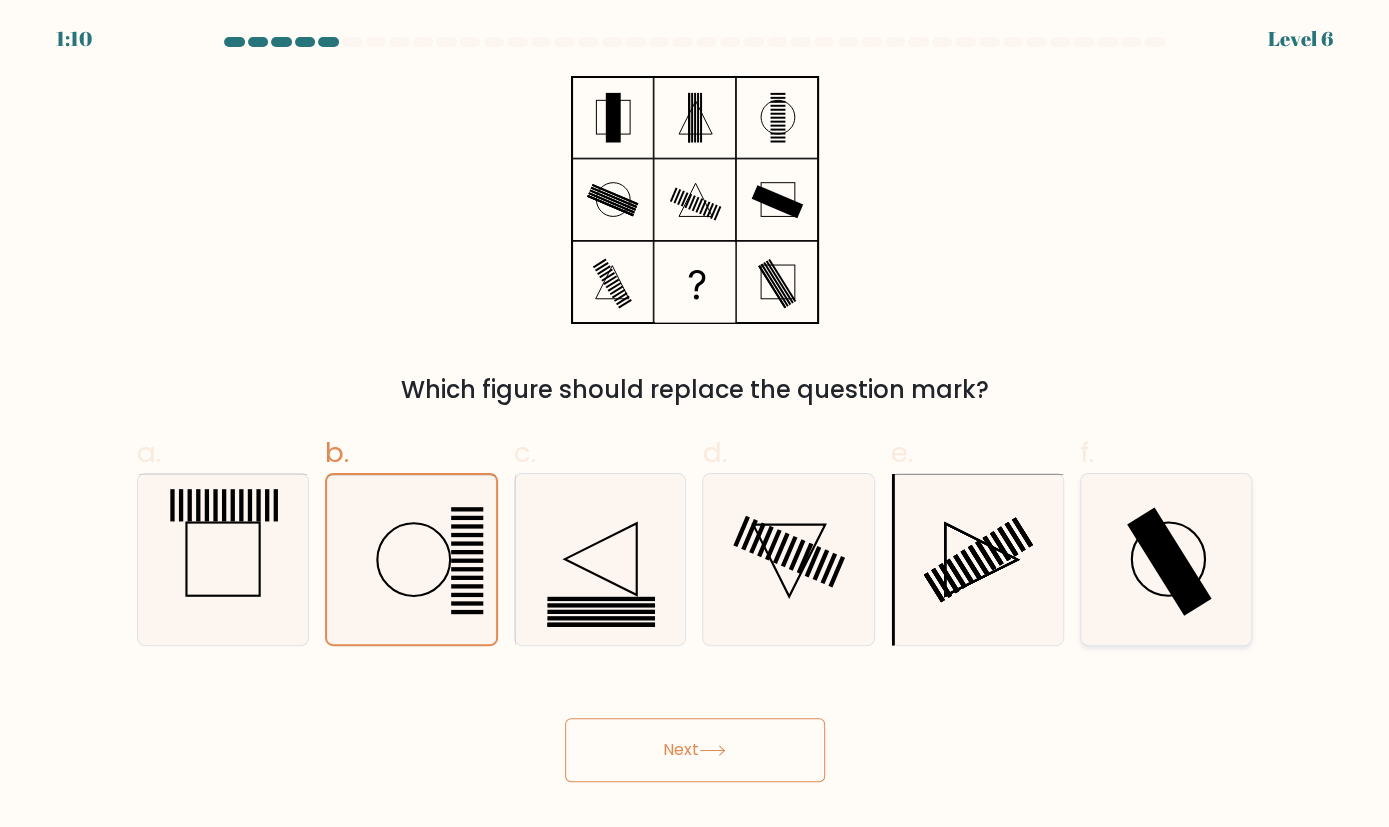 click 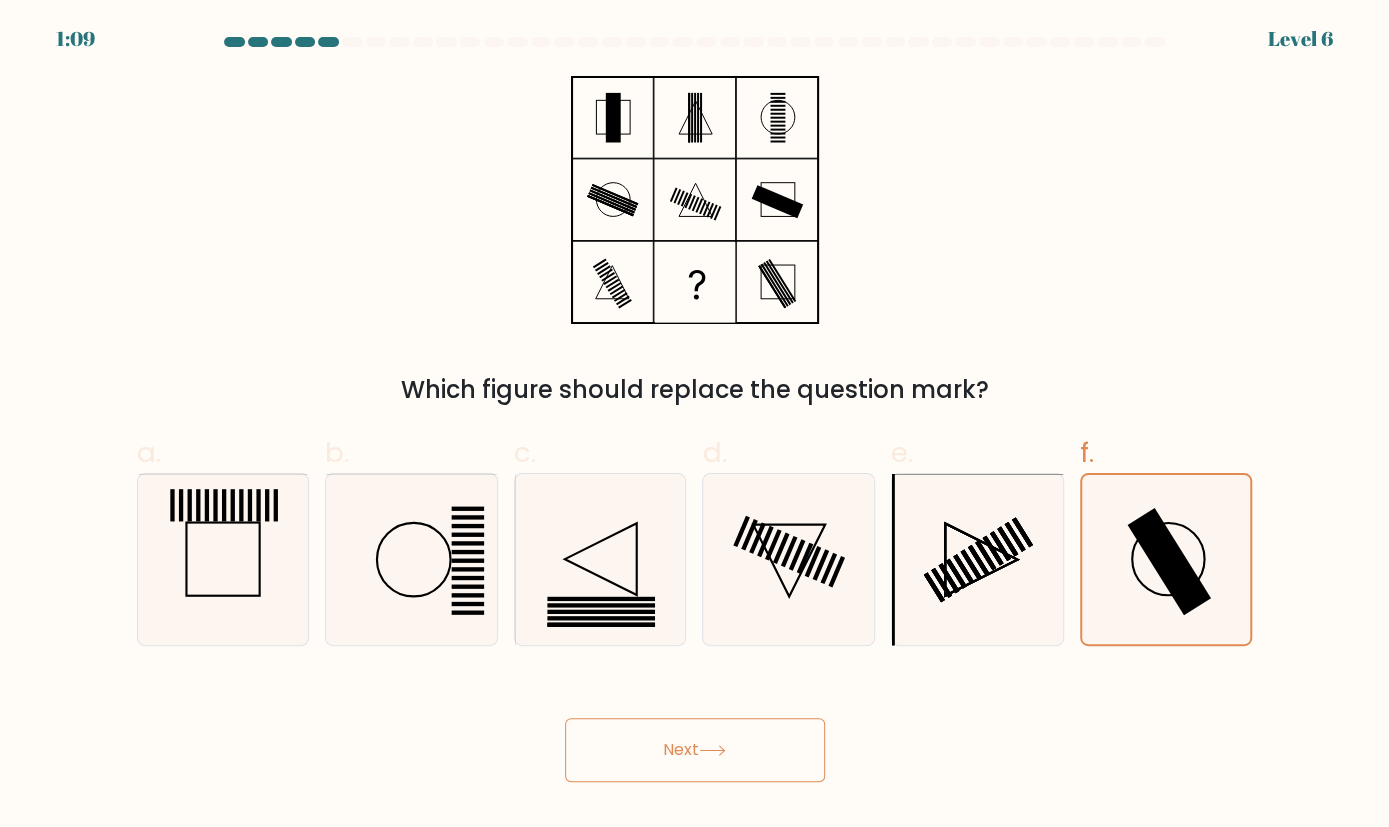click on "Next" at bounding box center [695, 750] 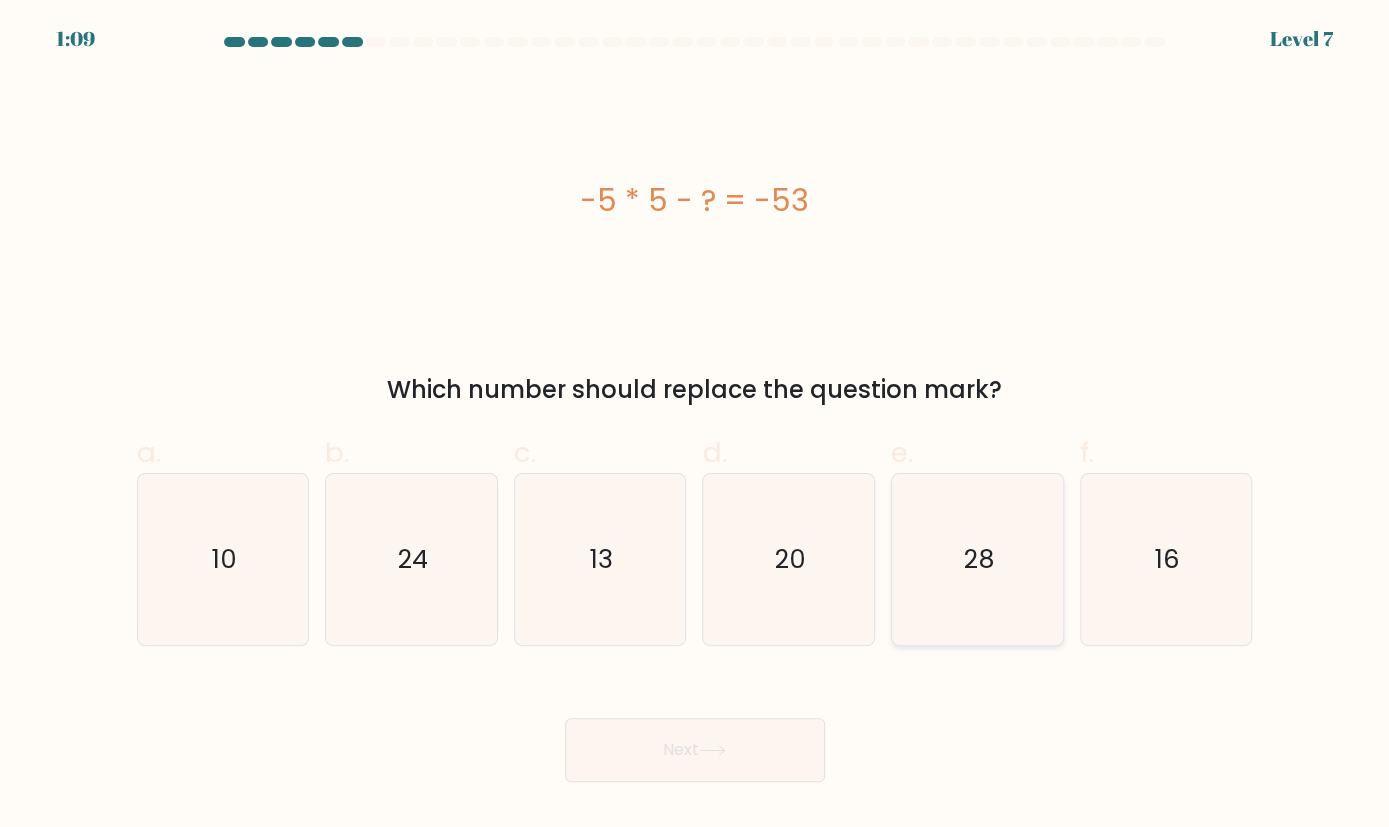 click on "28" 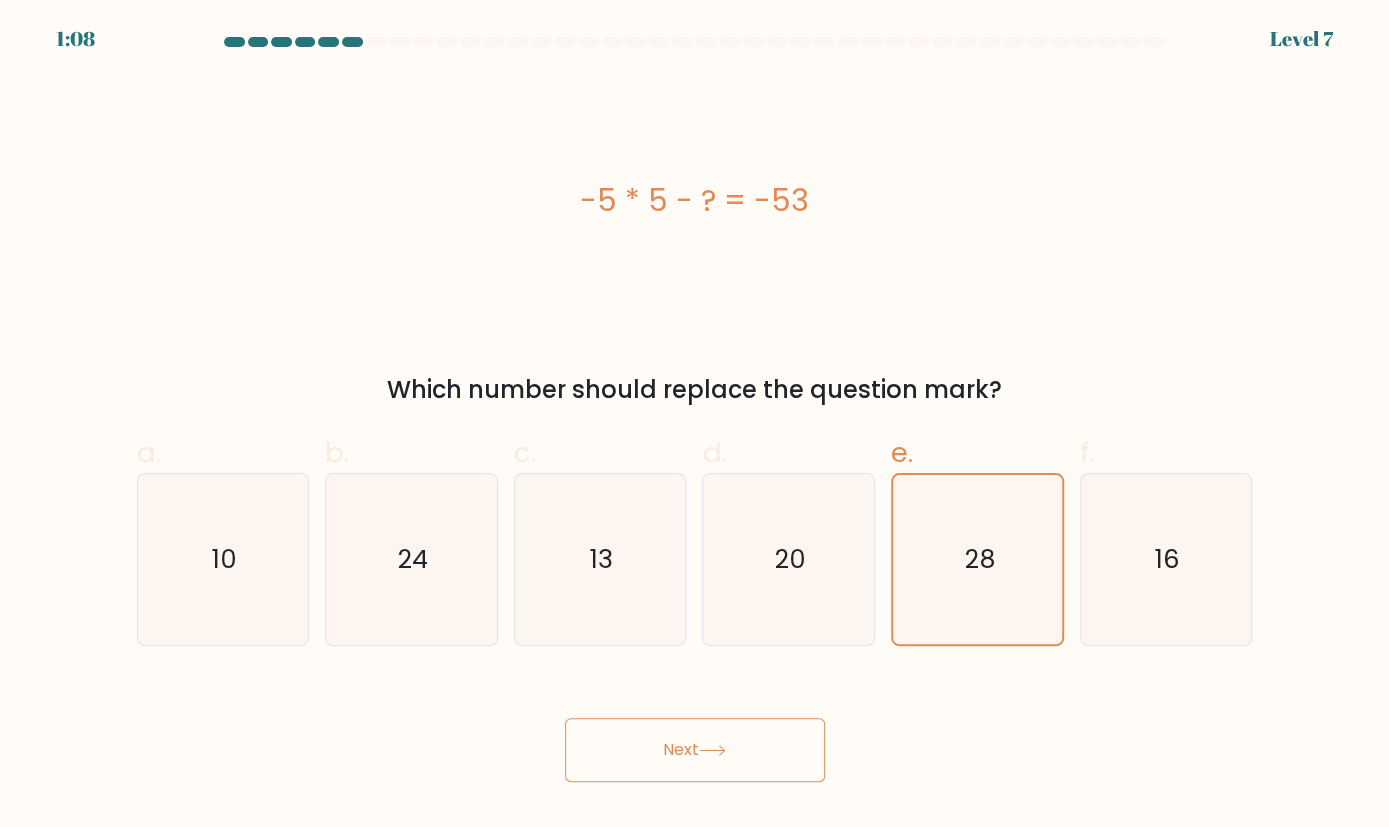 click on "Next" at bounding box center (695, 750) 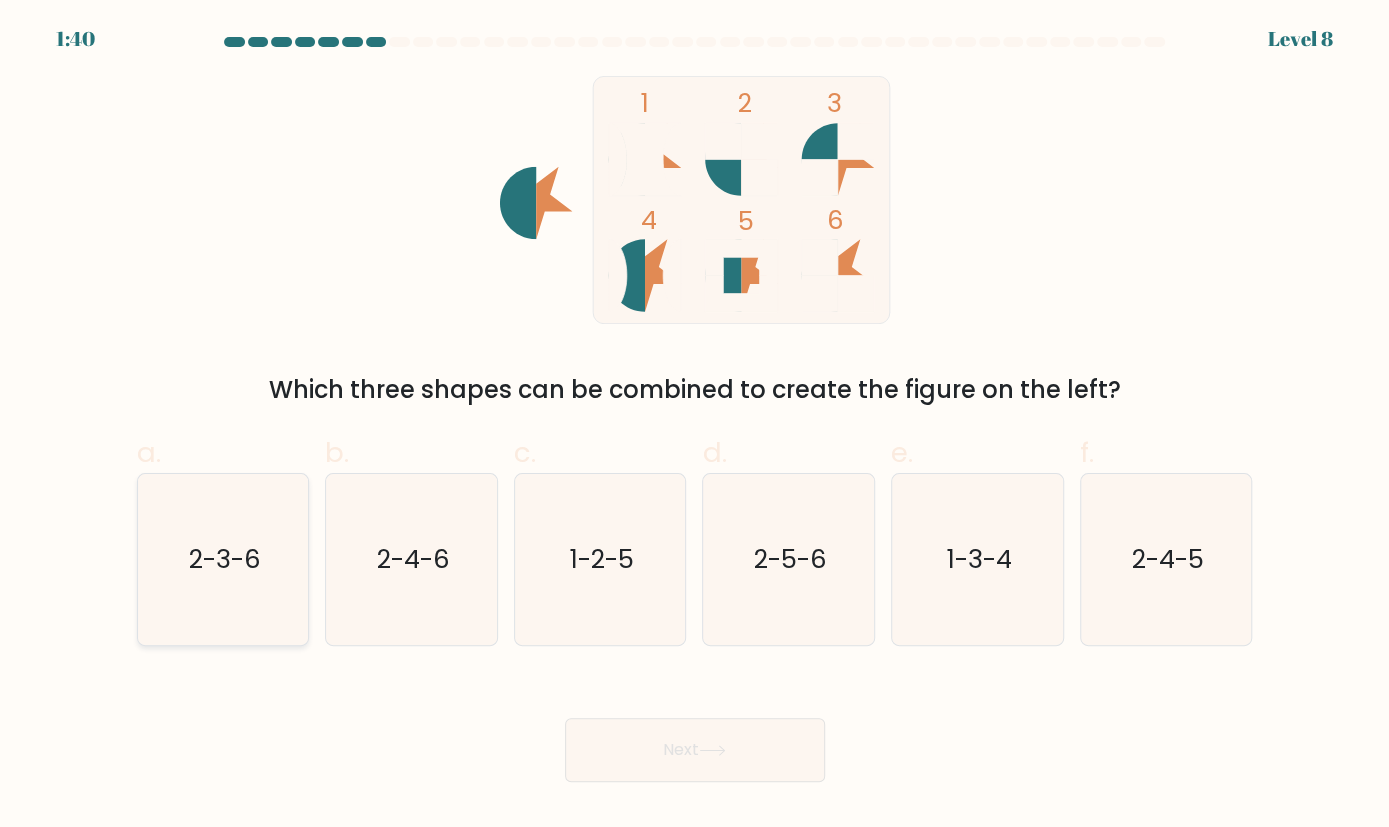 click on "2-3-6" 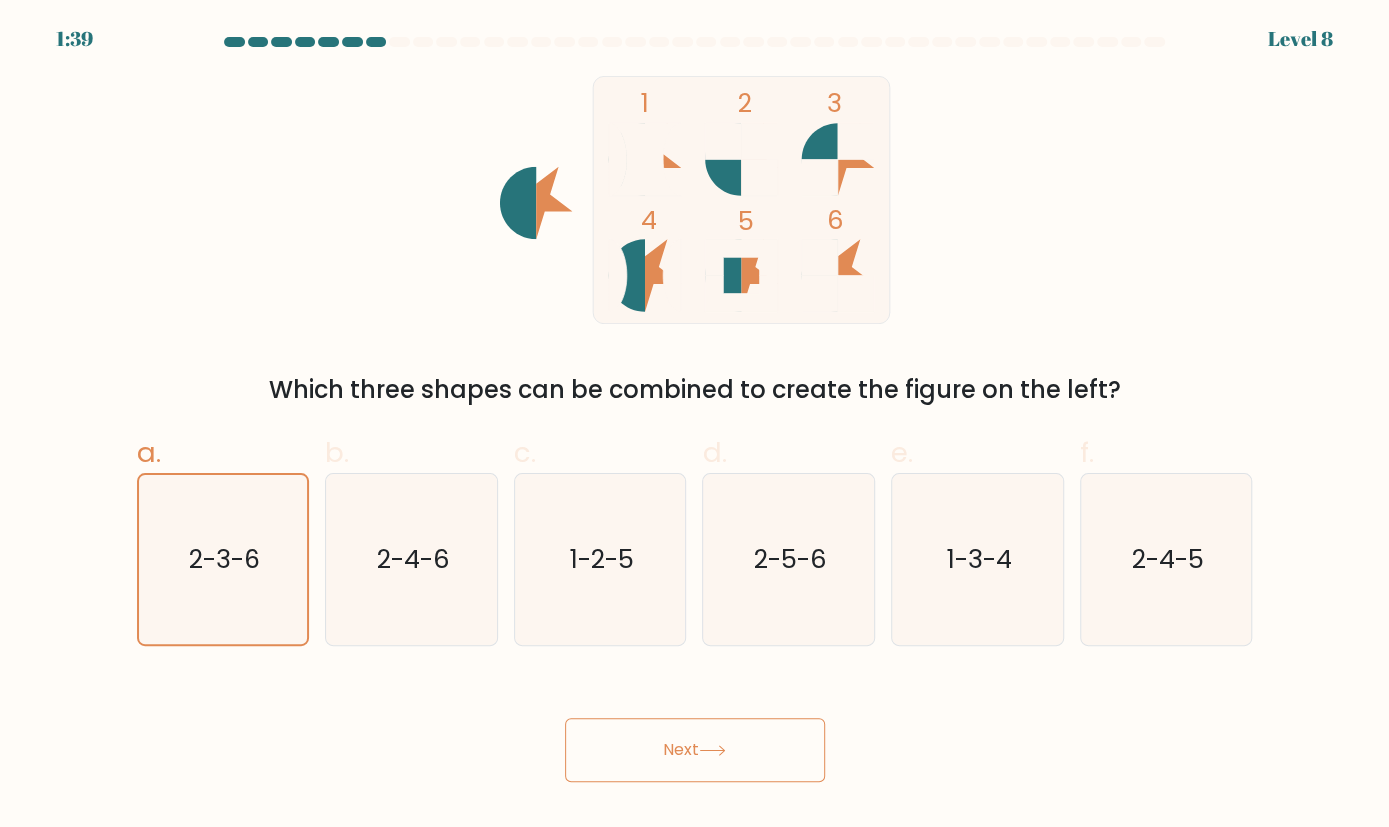 click on "Next" at bounding box center (695, 750) 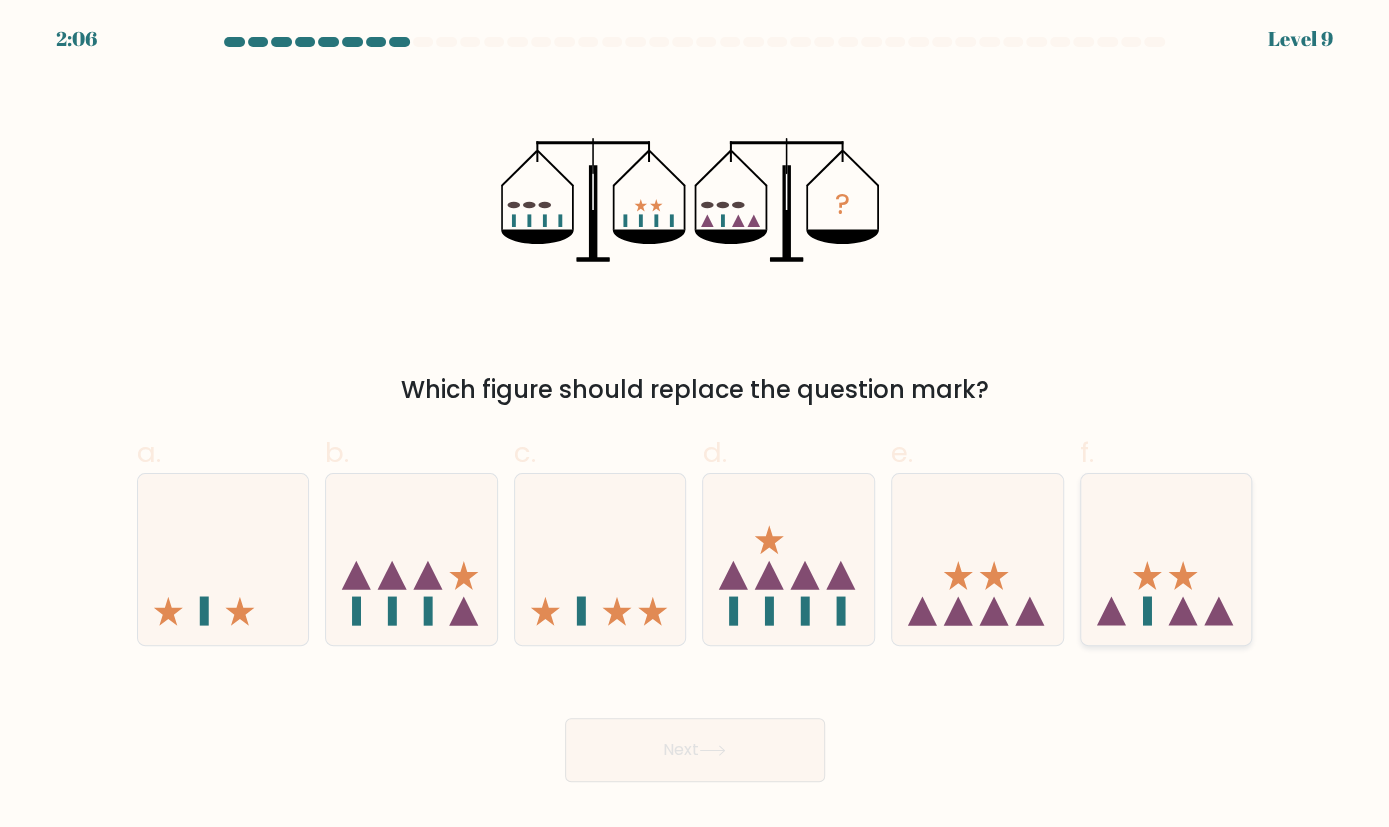 click 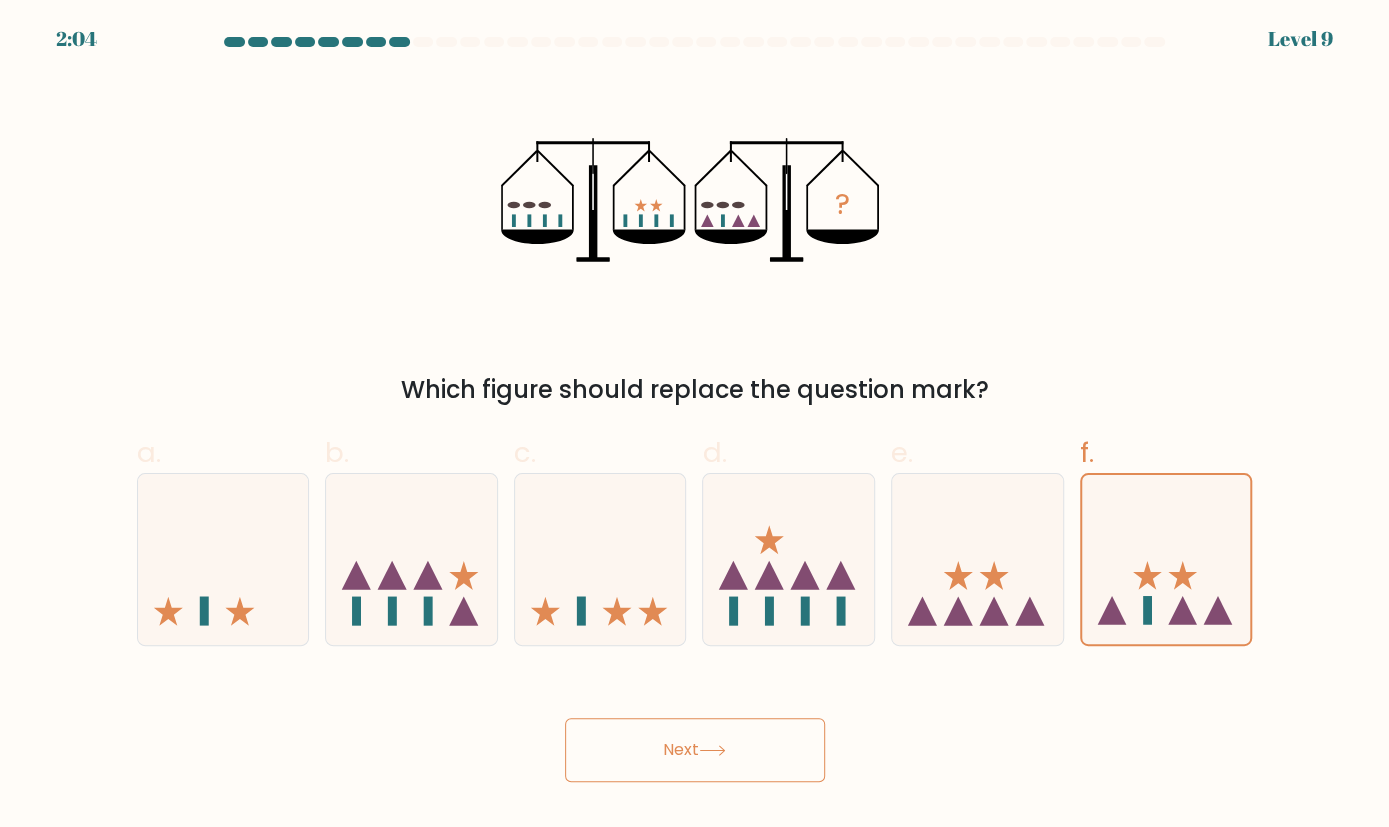 click on "Next" at bounding box center [695, 750] 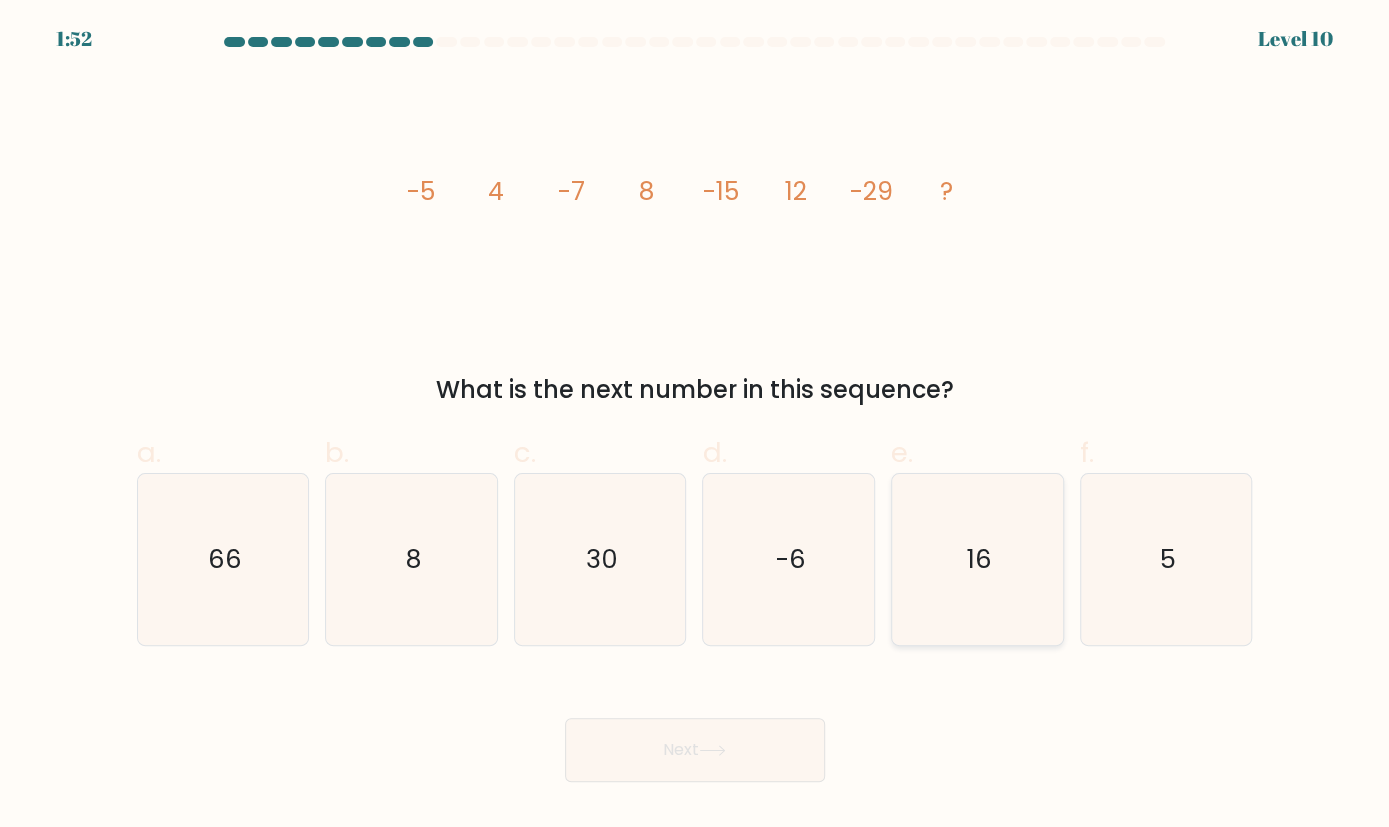 click on "16" 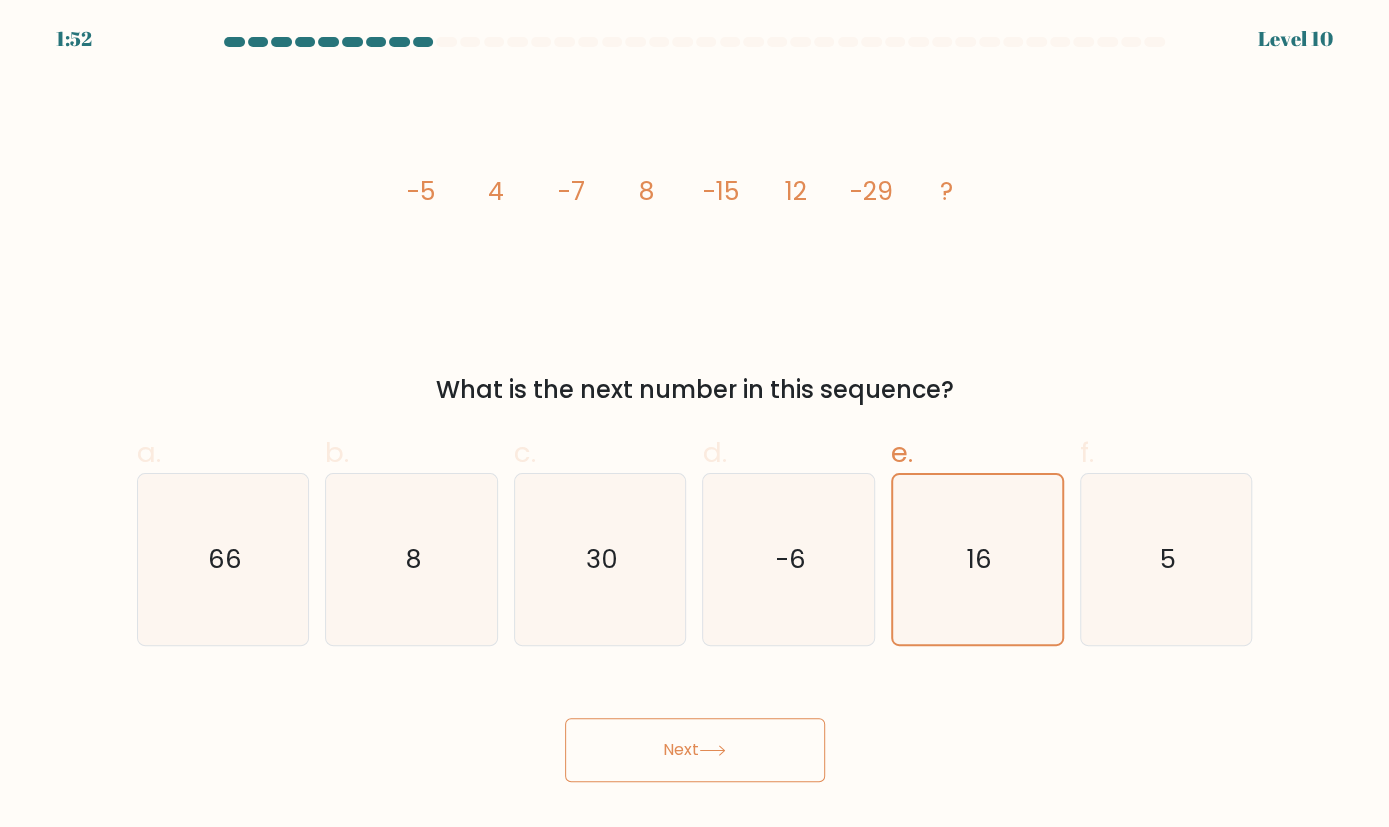 click on "Next" at bounding box center (695, 750) 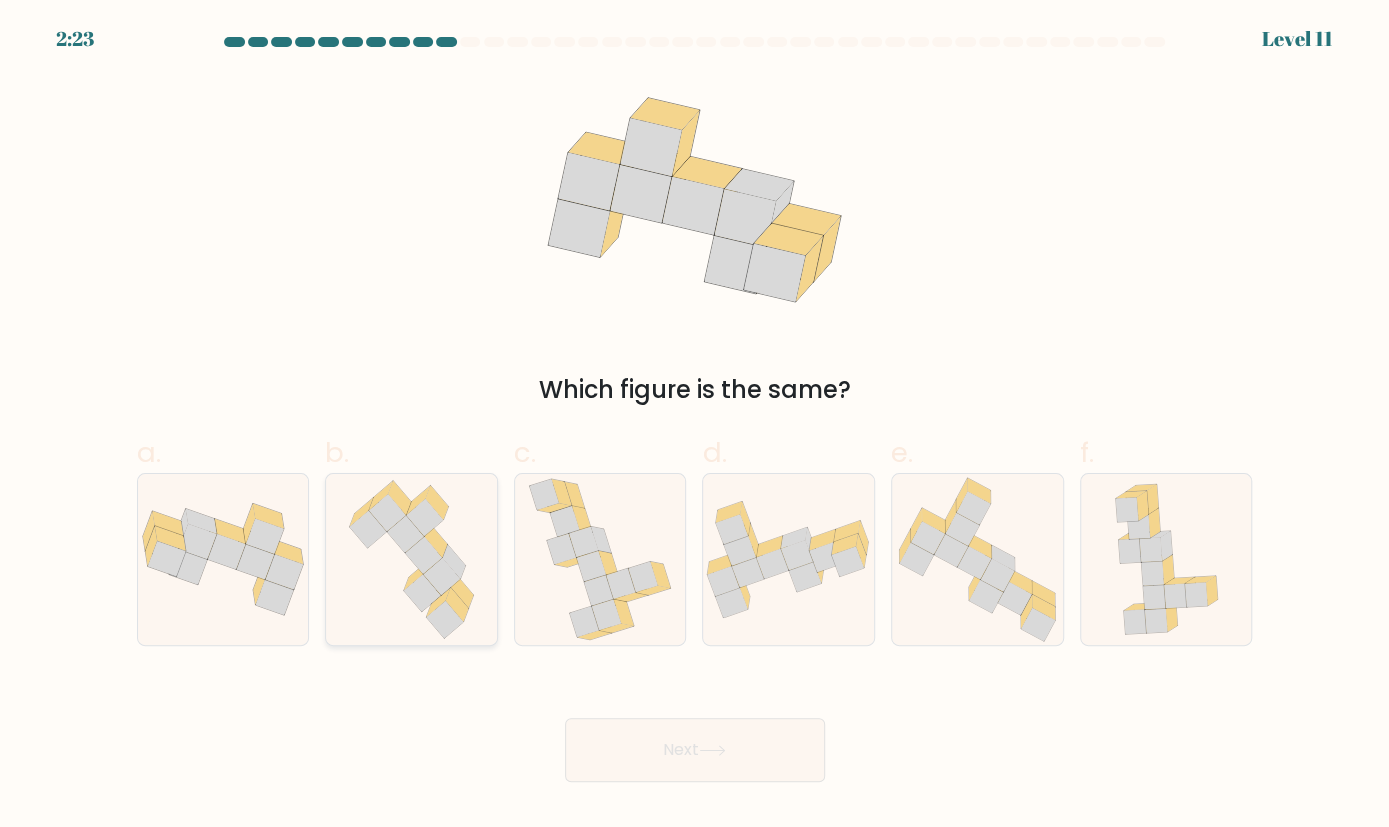 click 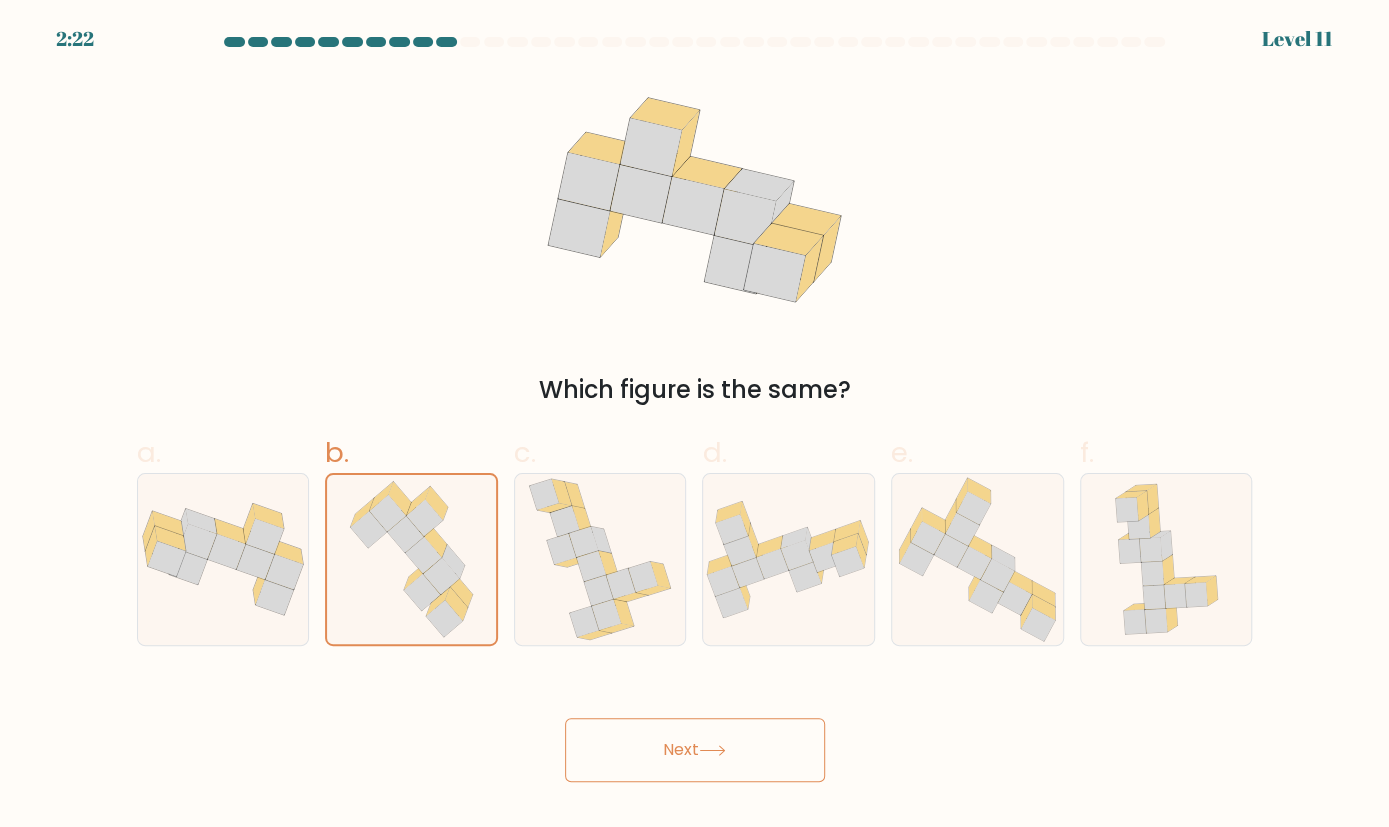 click 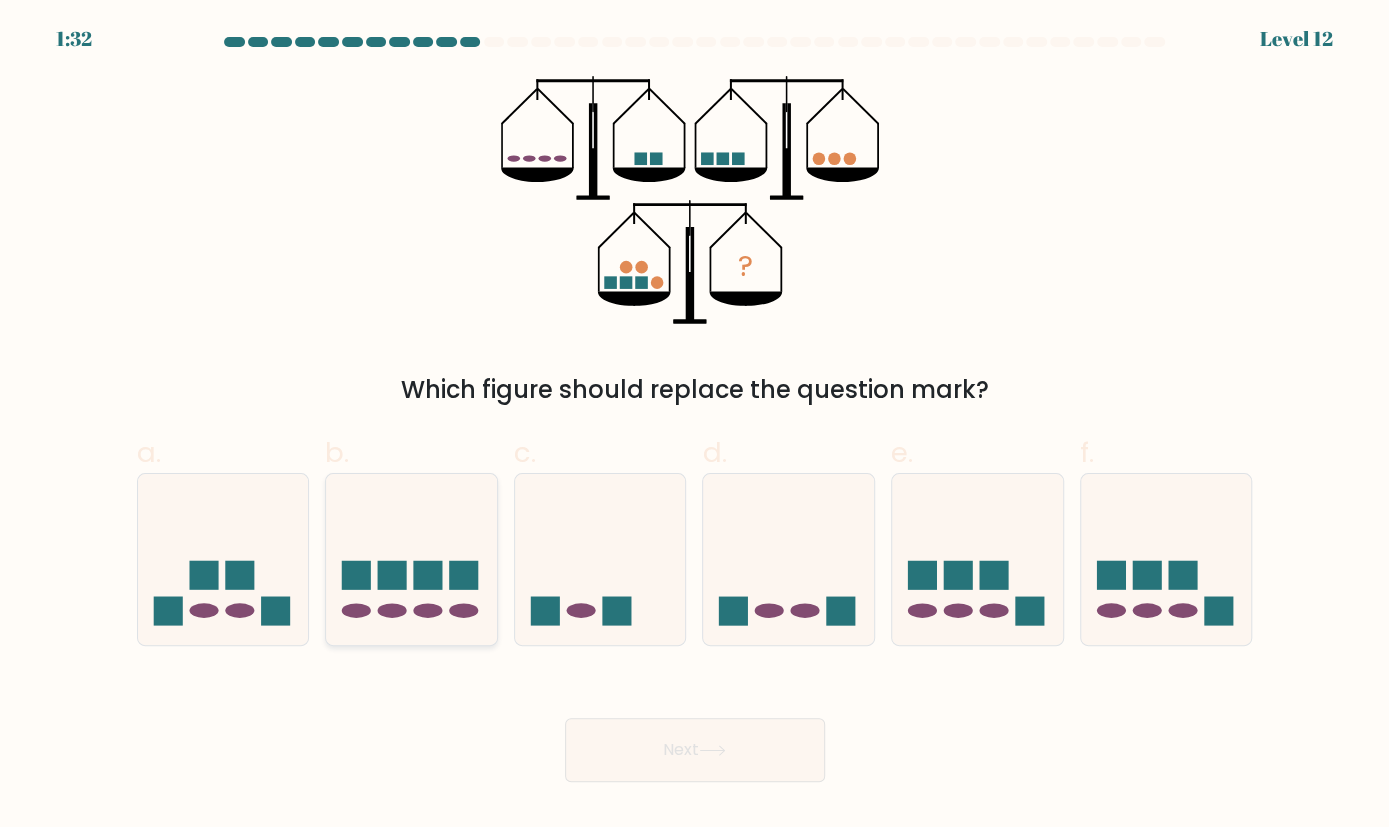 click 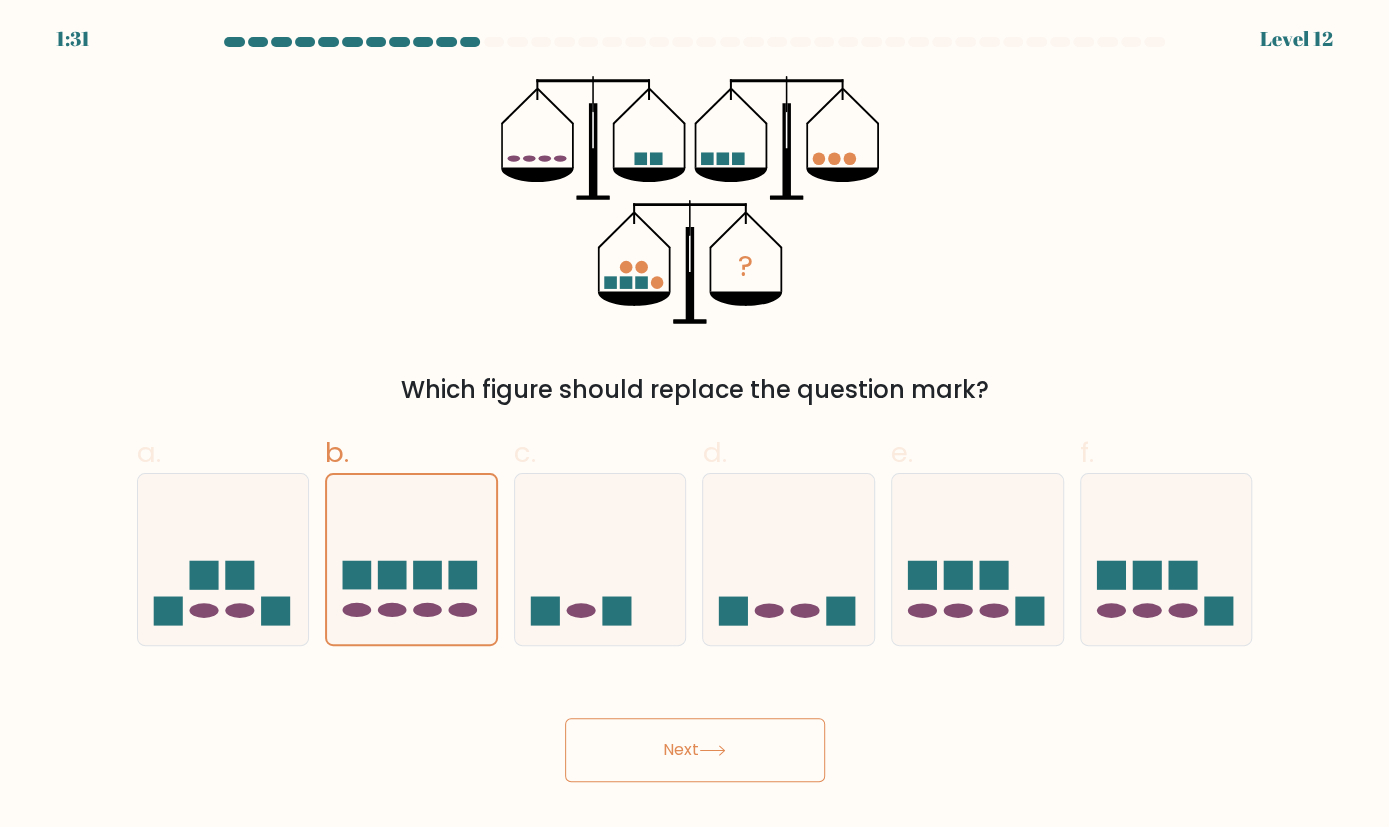 click on "Next" at bounding box center [695, 750] 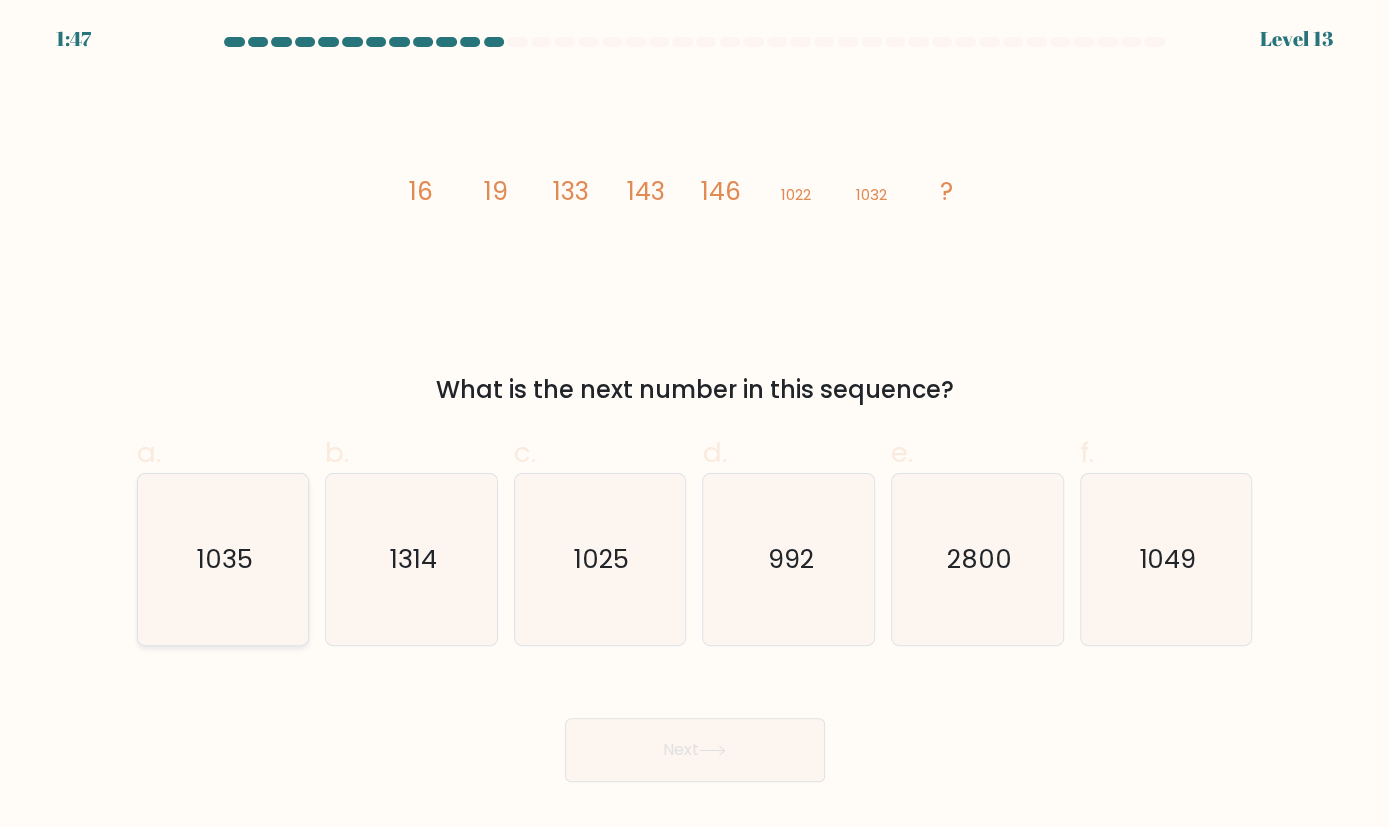 click on "1035" 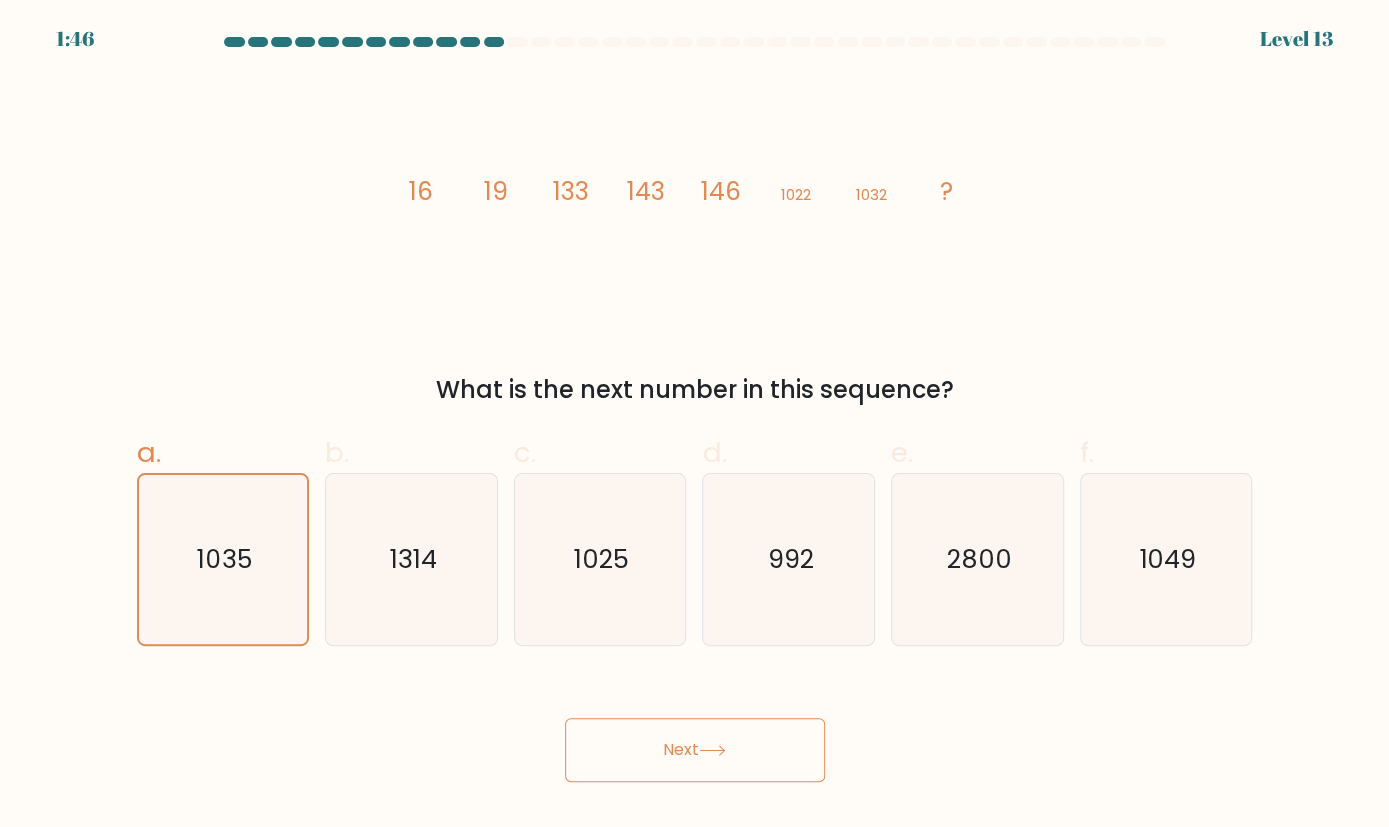 click 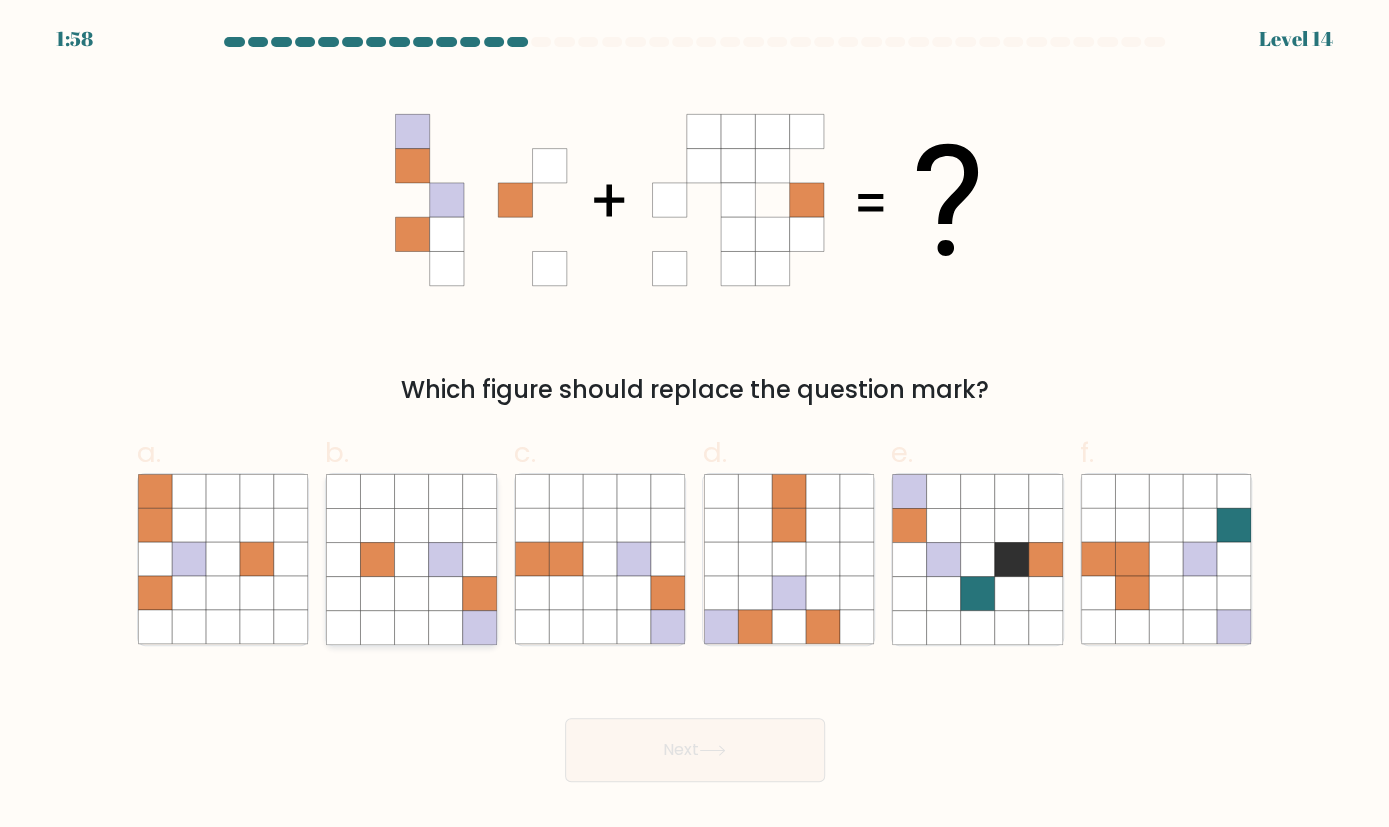 click 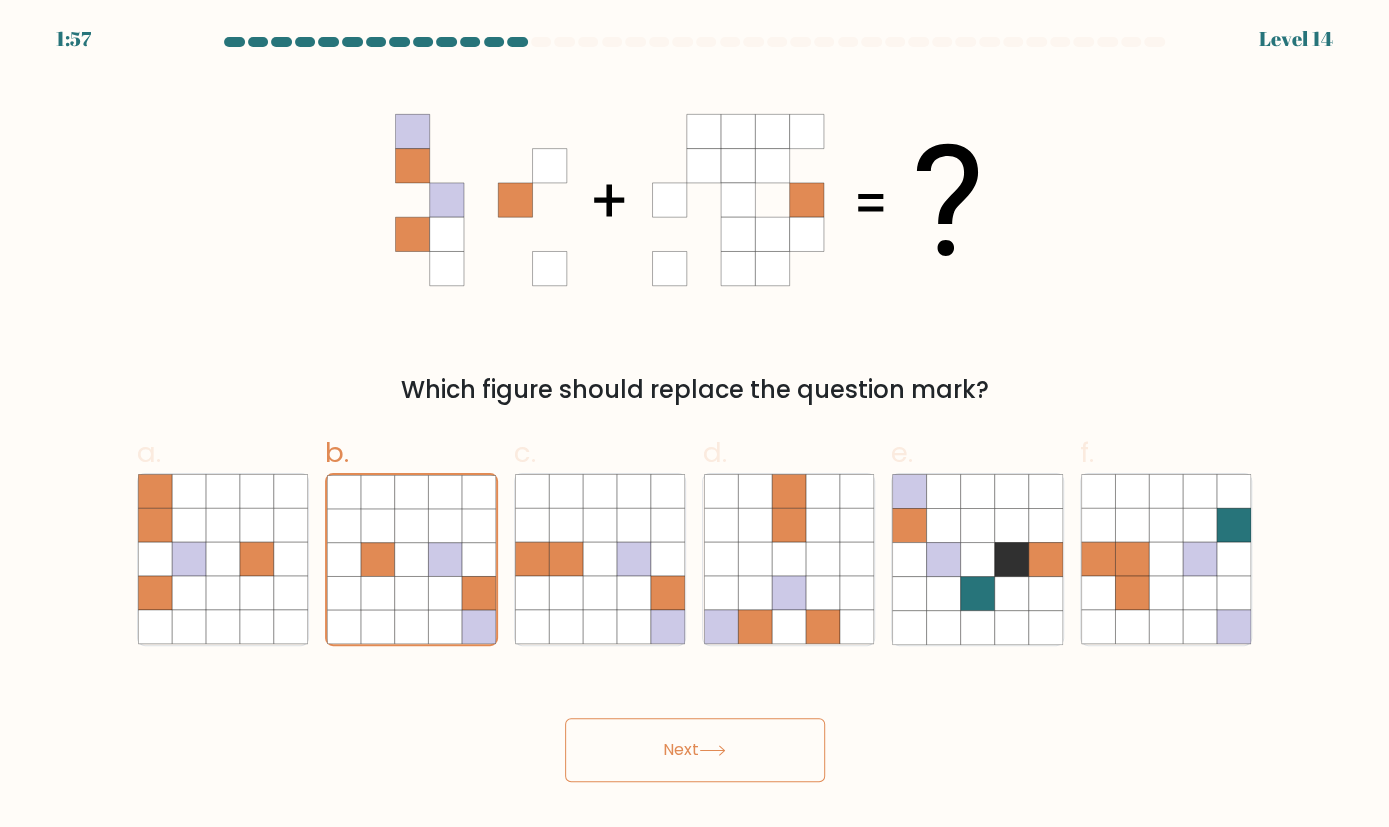 click on "Next" at bounding box center [695, 750] 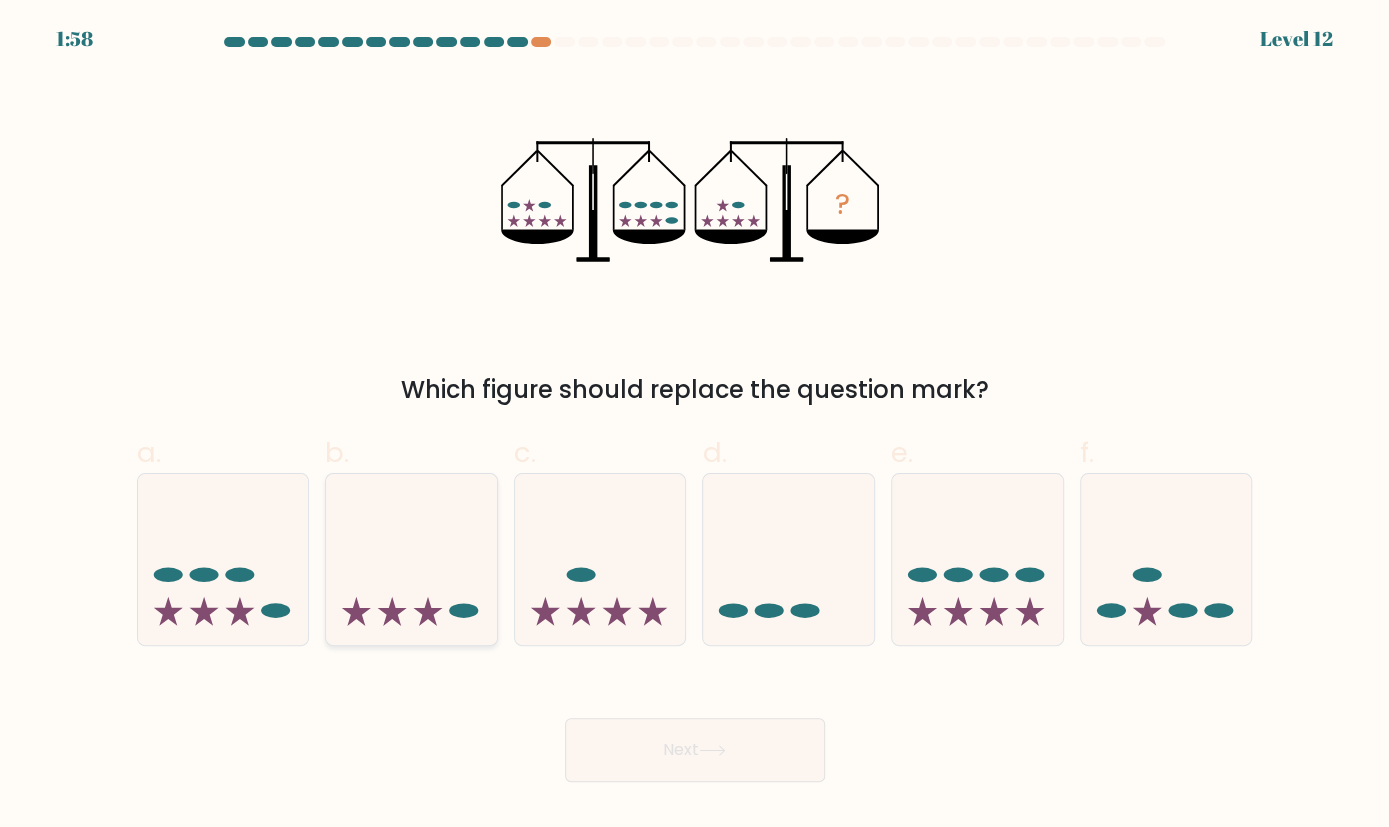 click 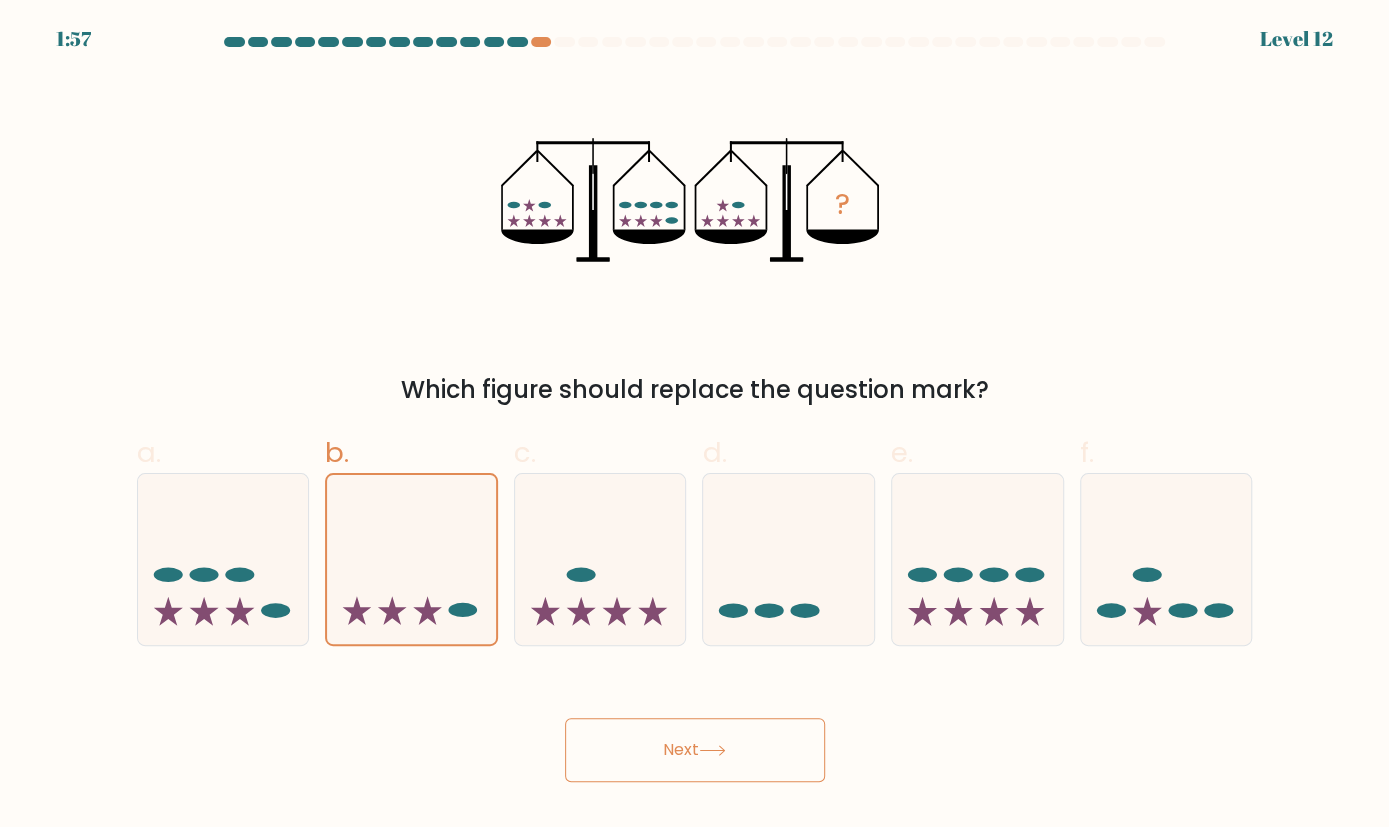 click on "Next" at bounding box center (695, 750) 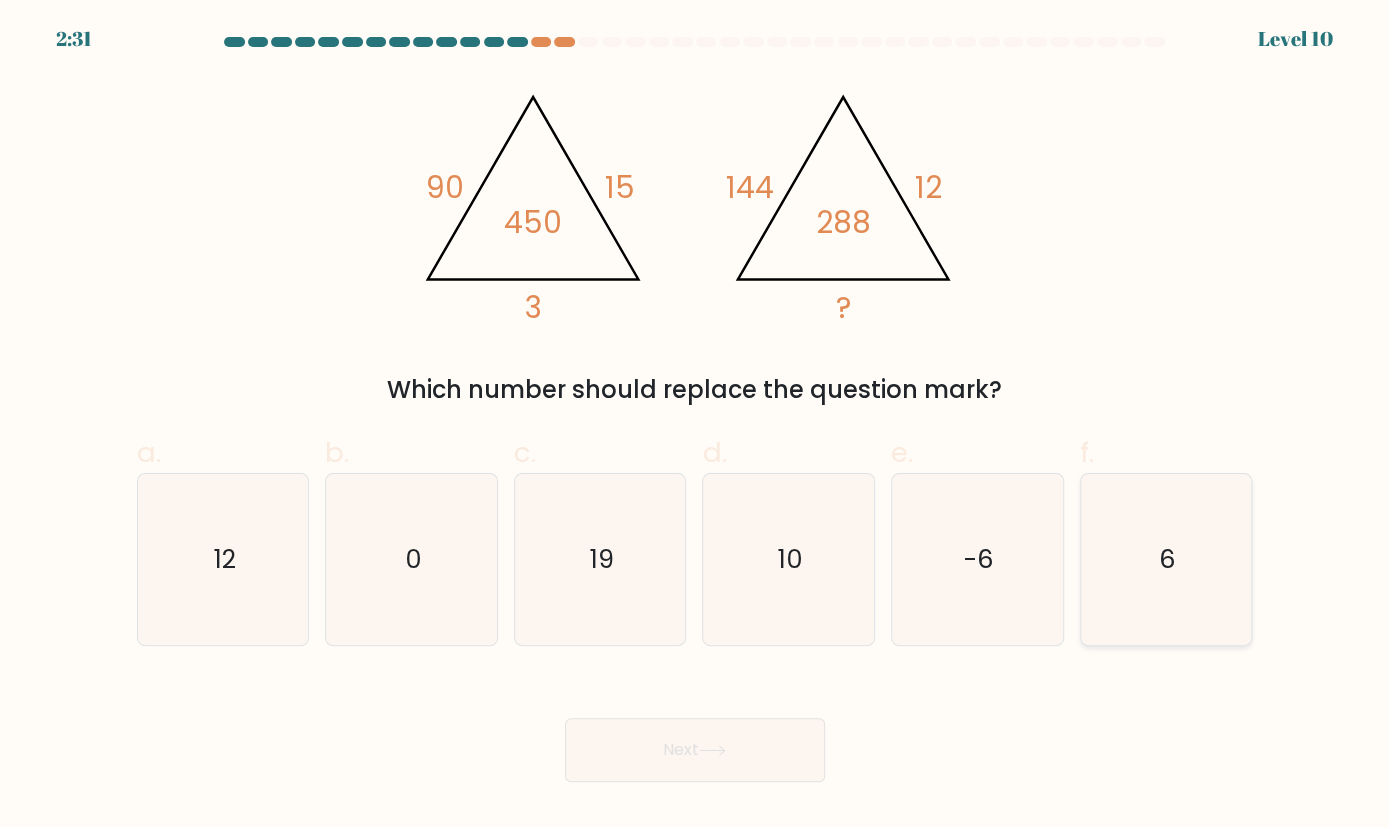 click on "6" 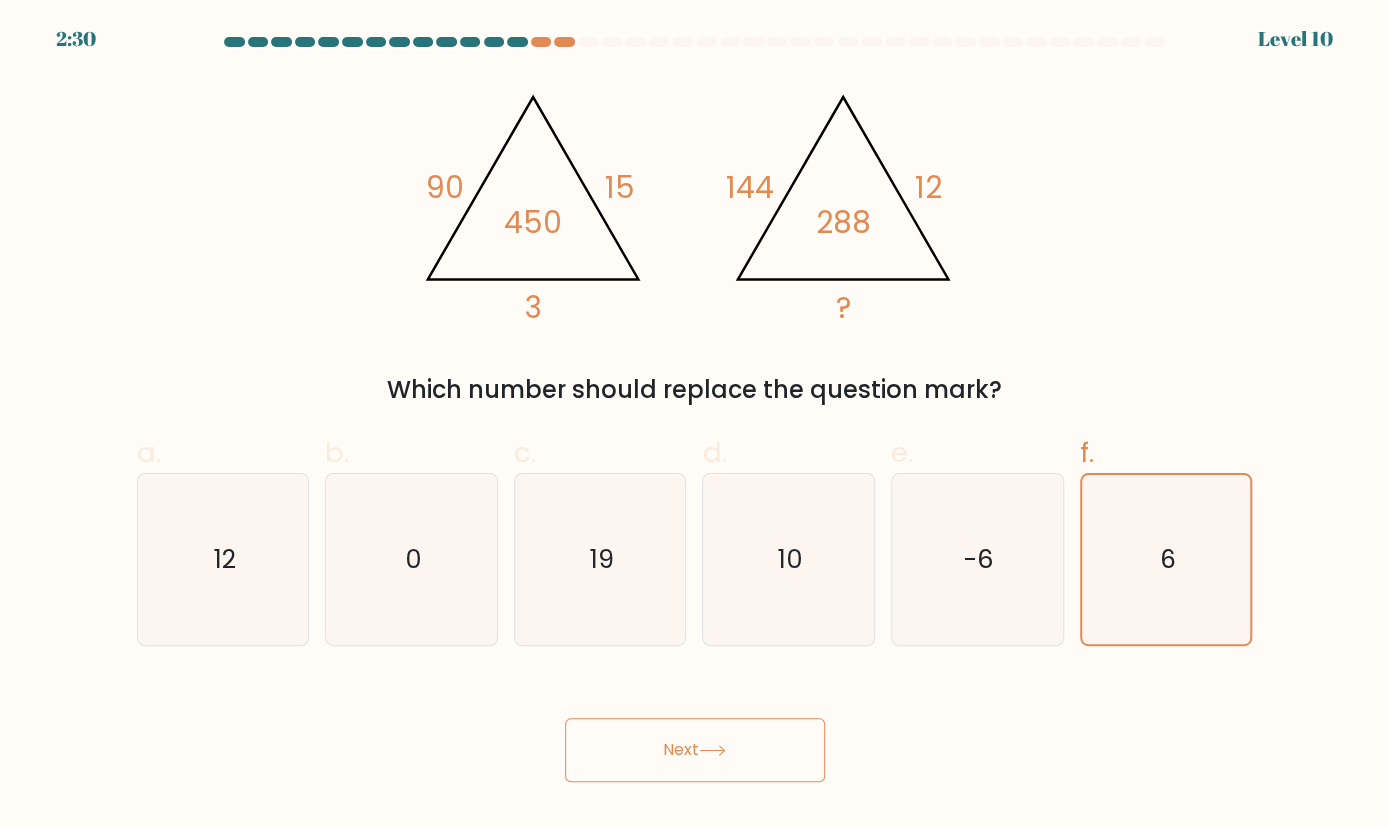 click on "Next" at bounding box center (695, 750) 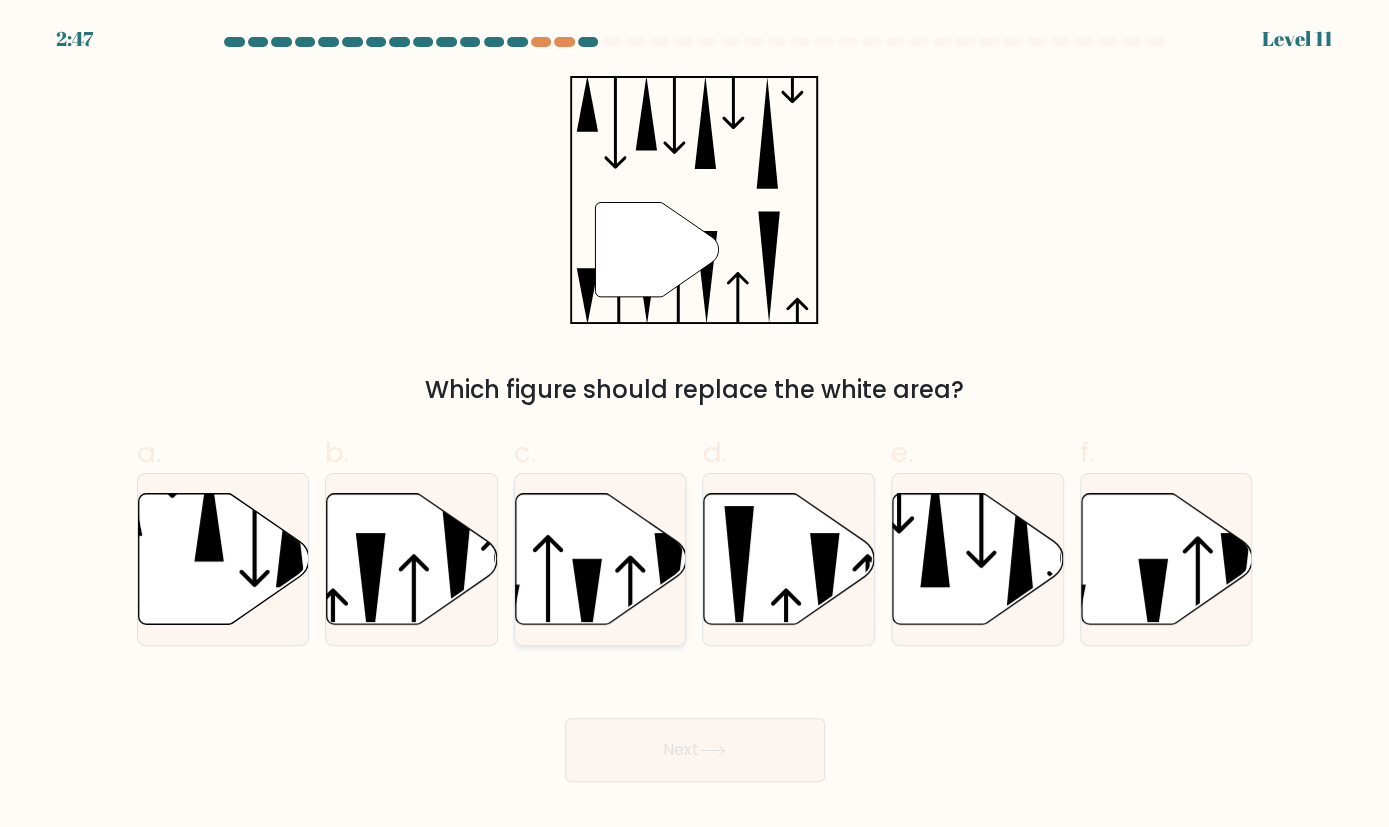 click 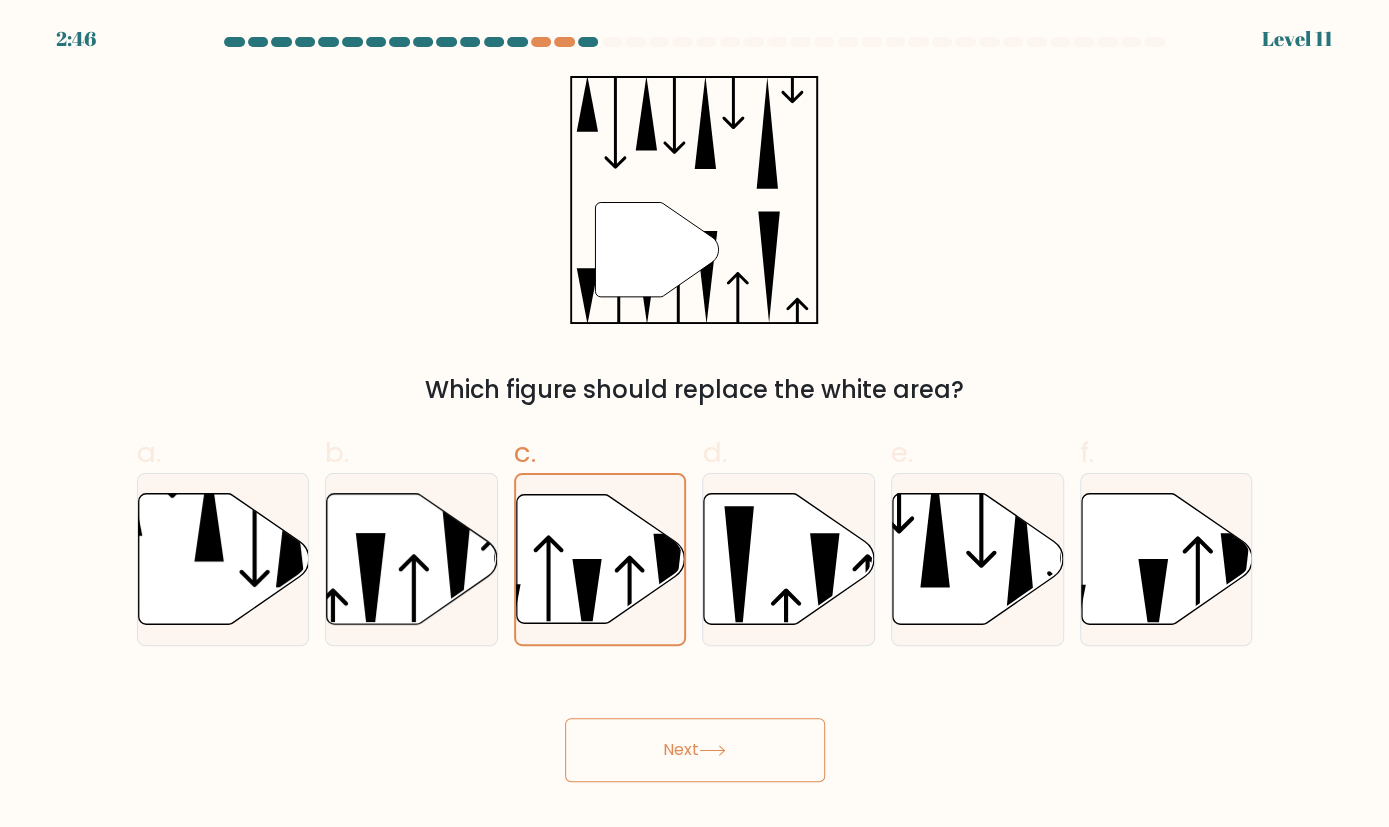 click on "Next" at bounding box center [695, 750] 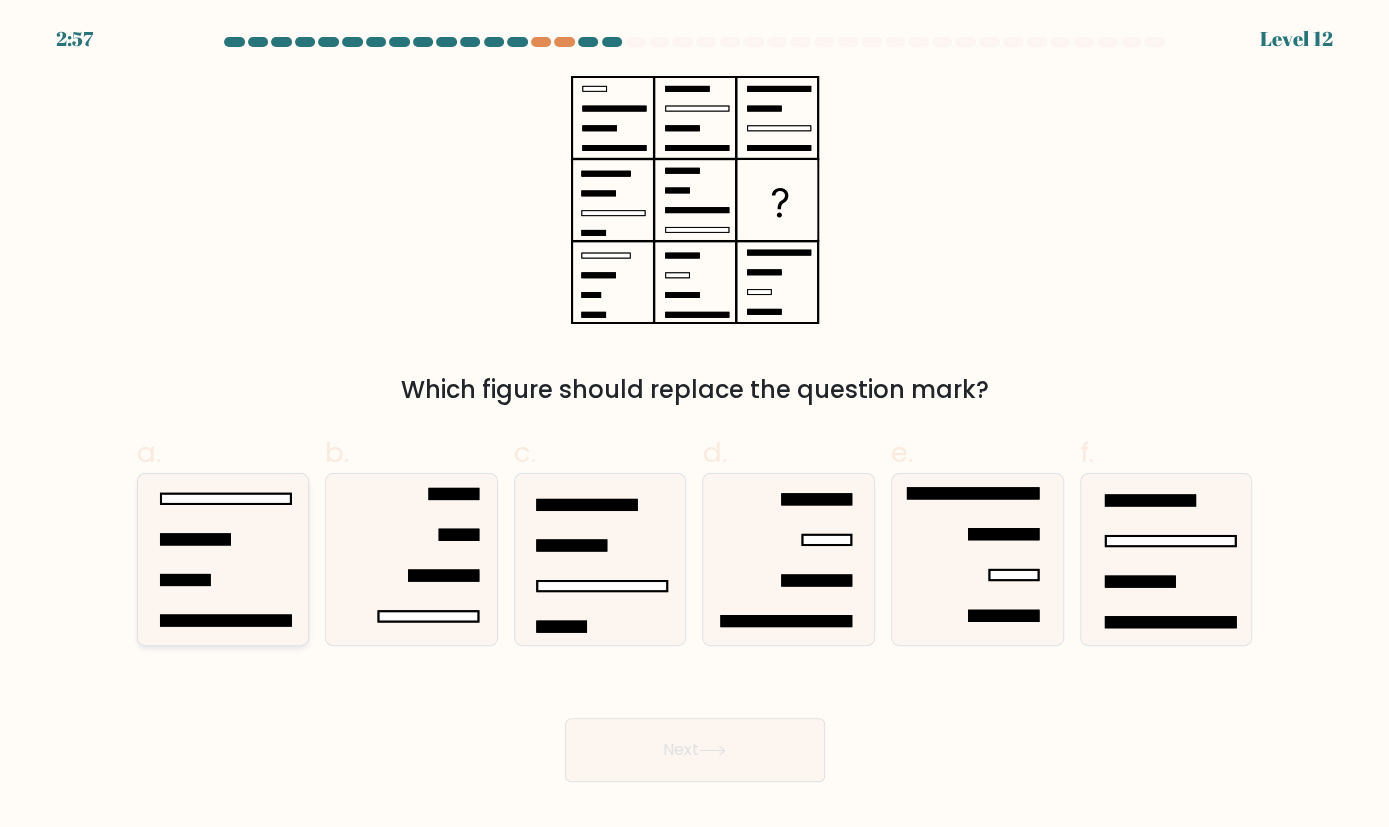 click 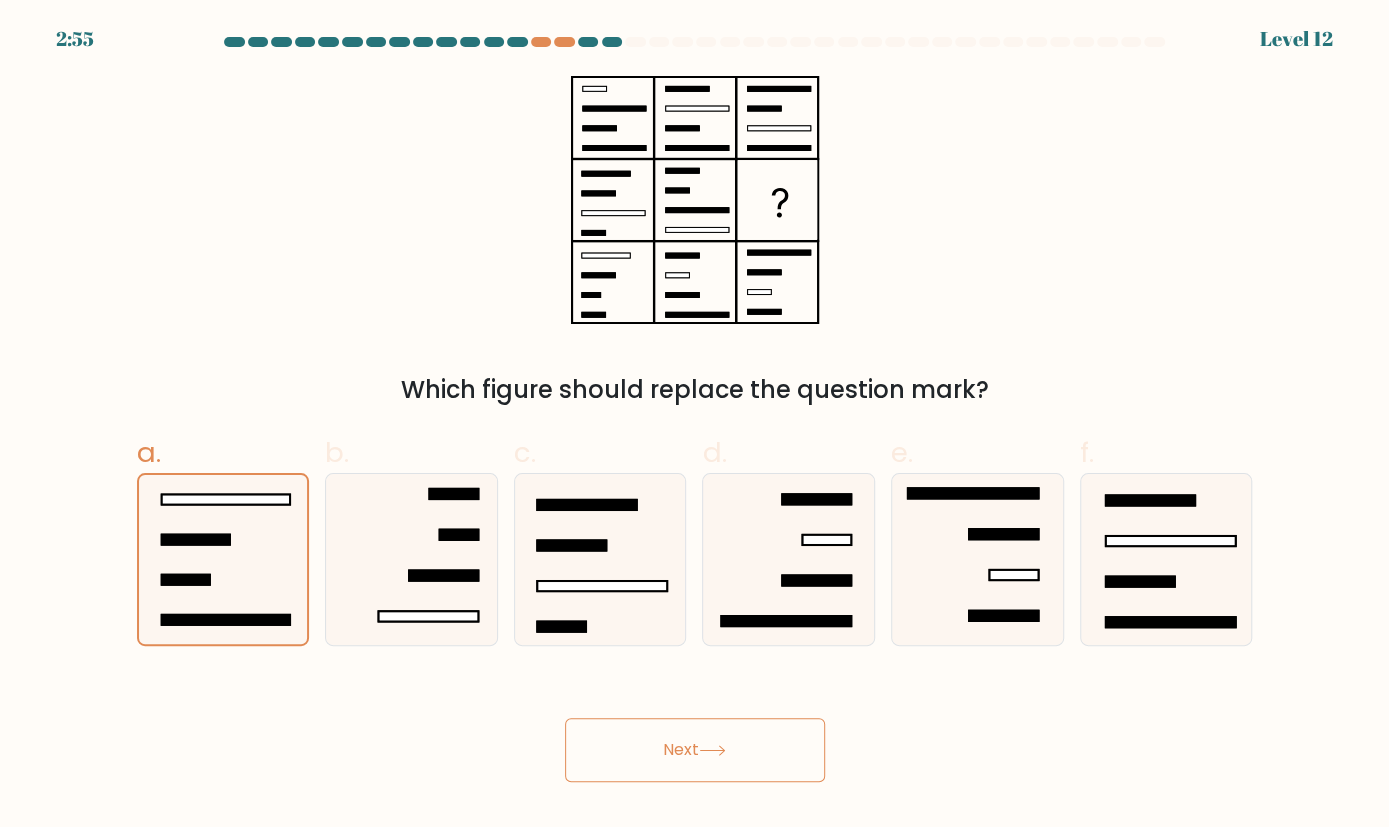 click on "Next" at bounding box center [695, 750] 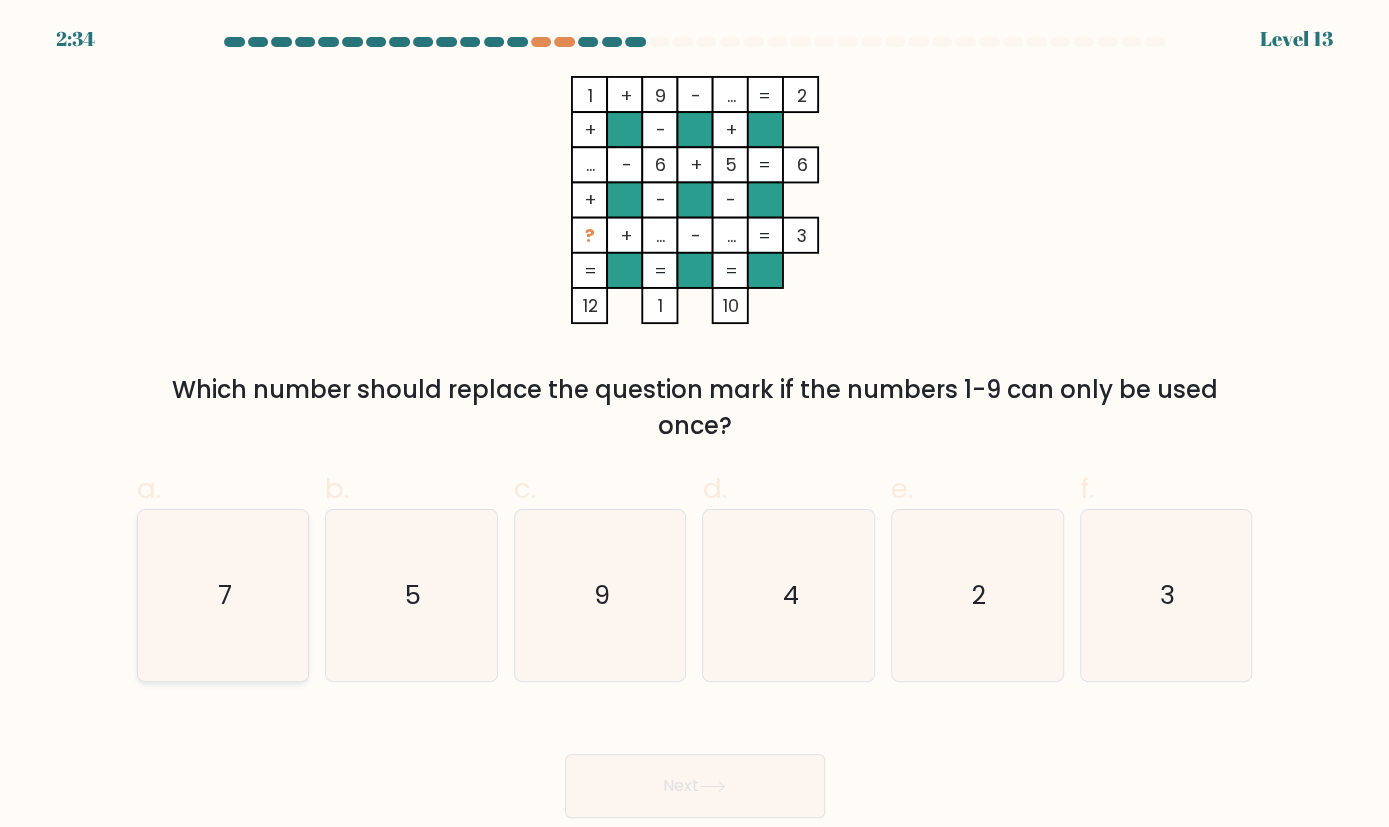 click on "7" 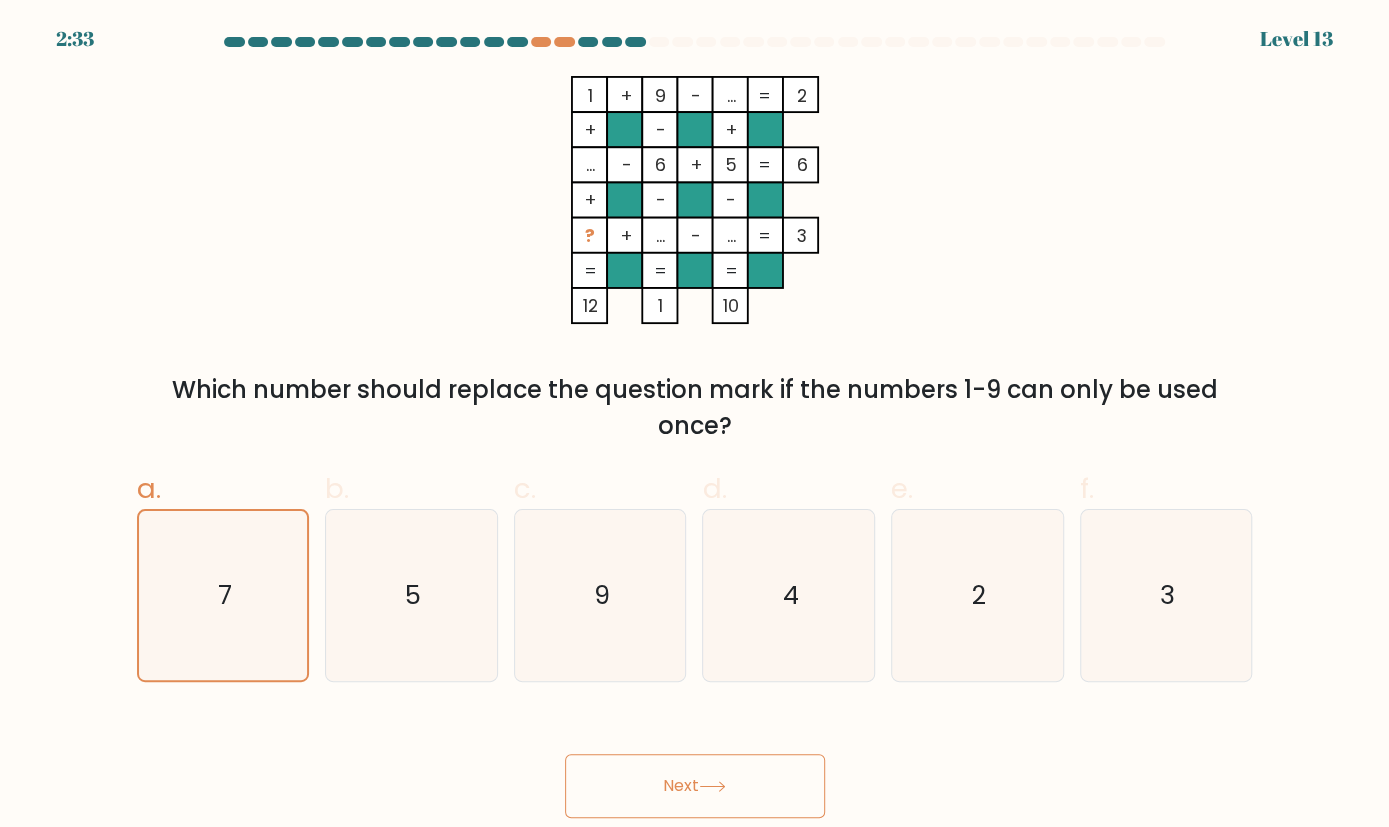 click on "Next" at bounding box center [695, 786] 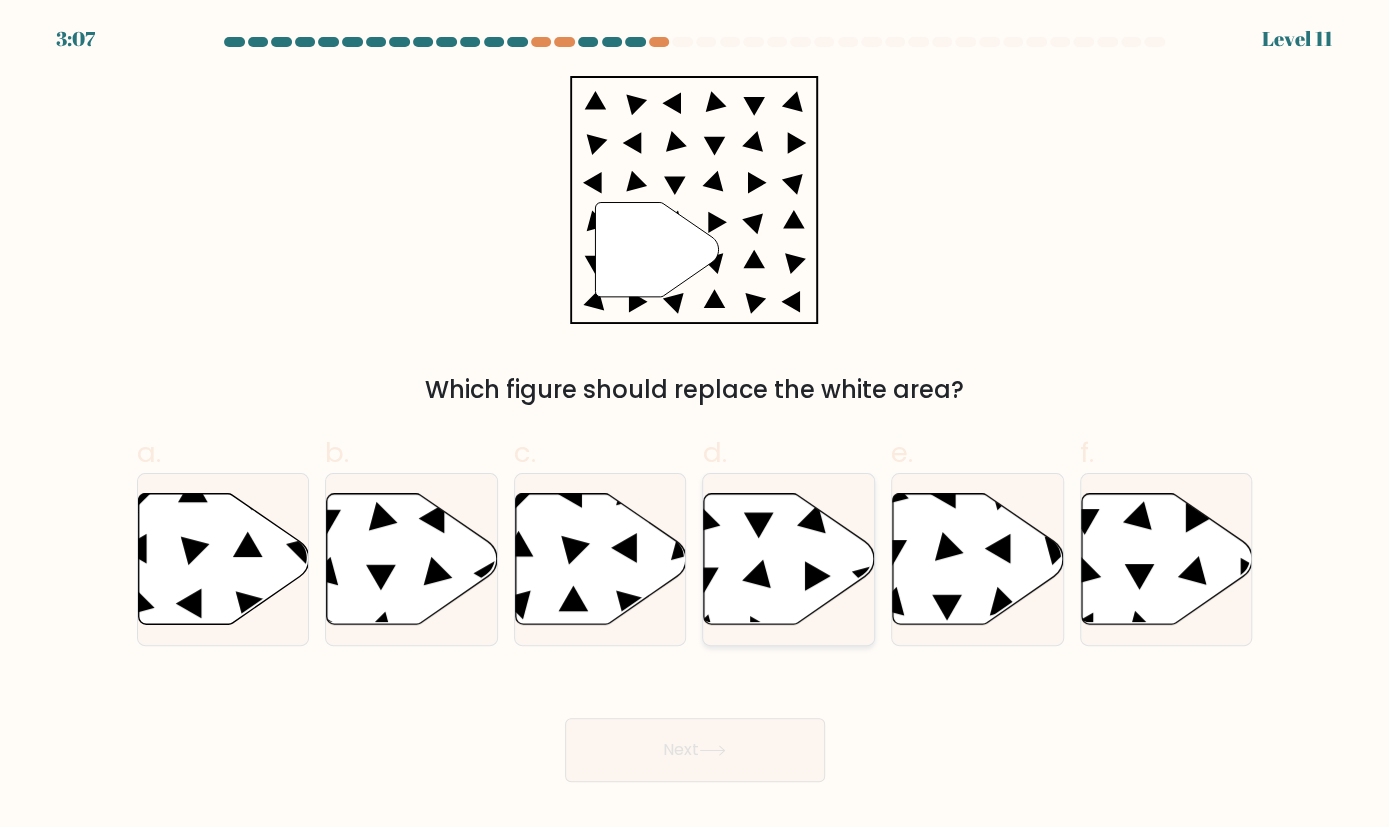 click 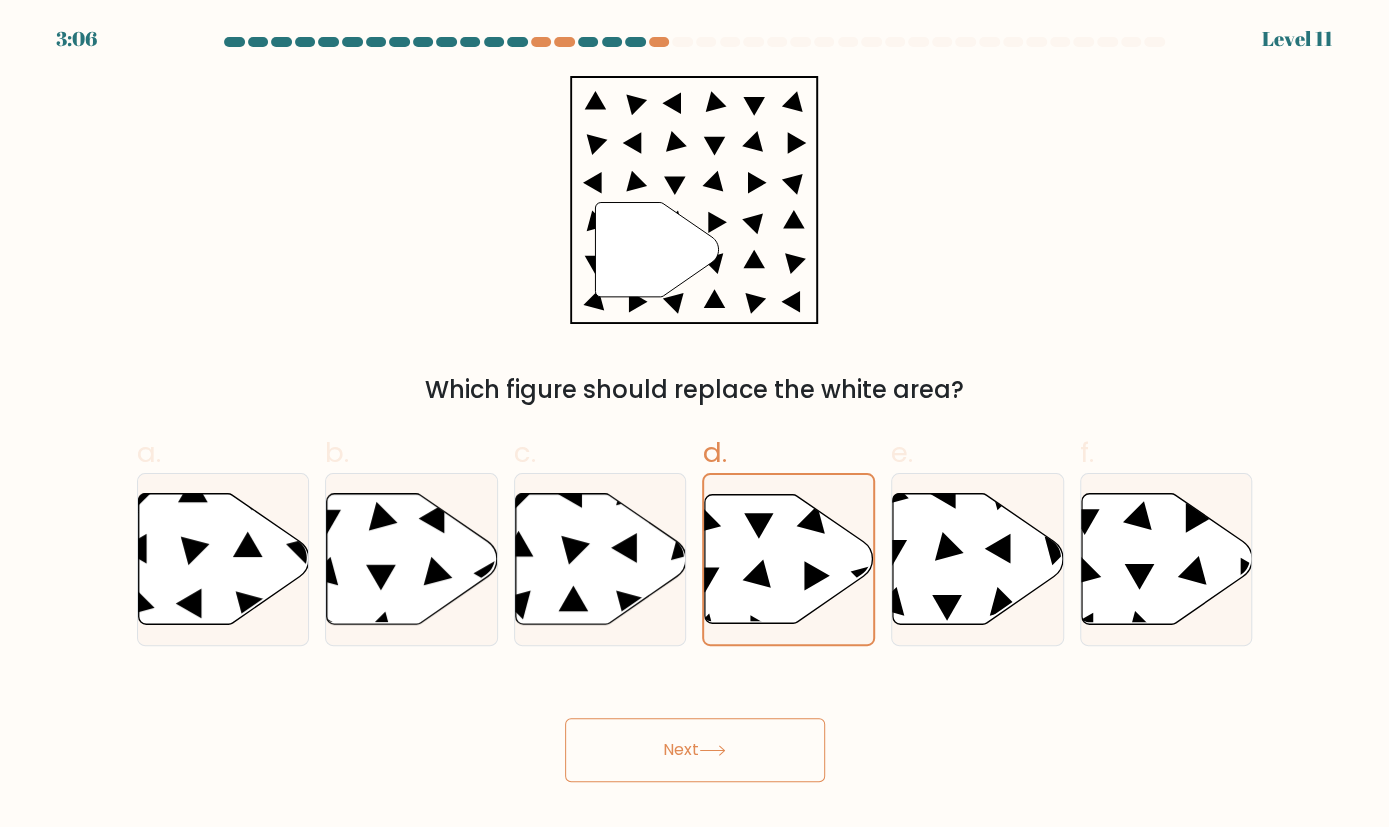 click on "Next" at bounding box center (695, 750) 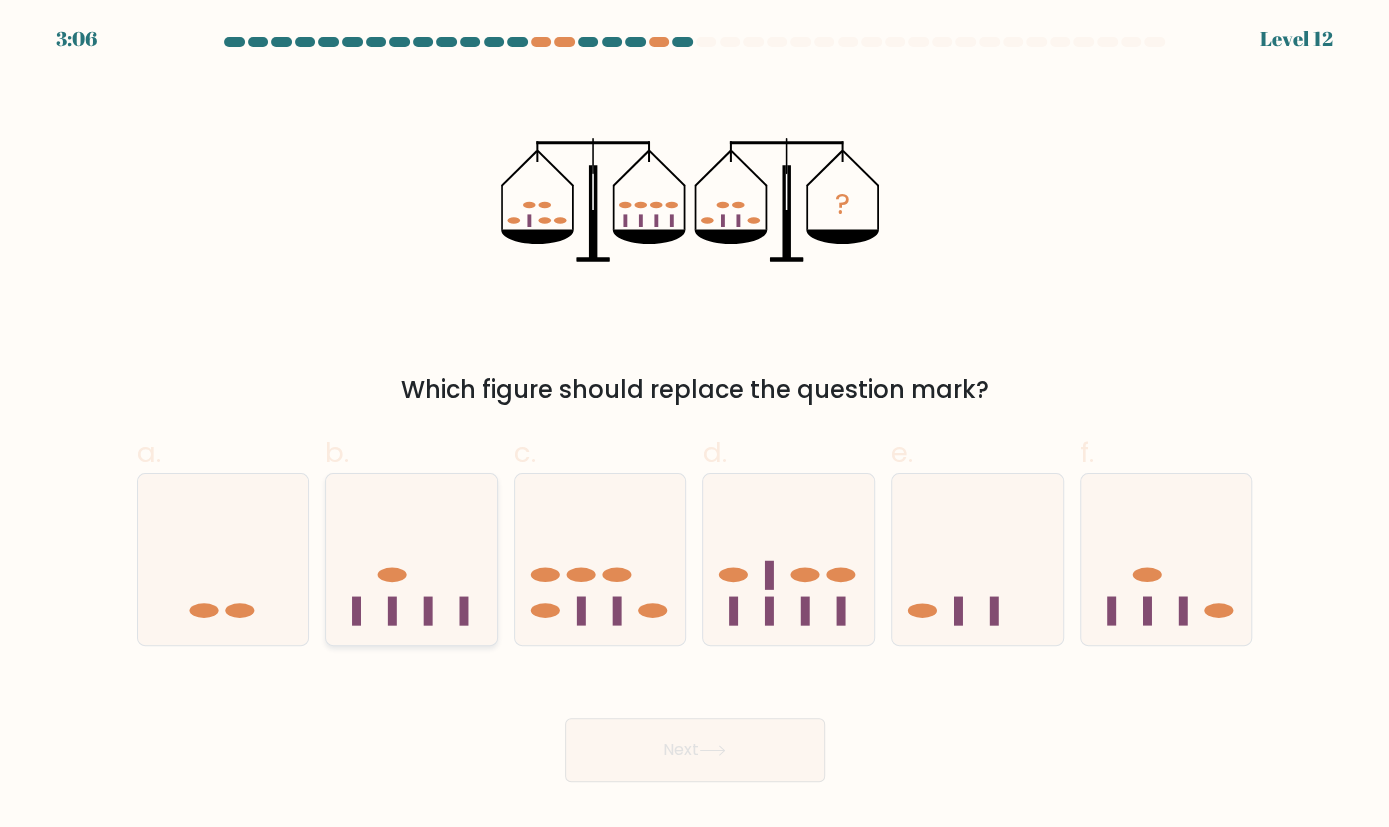 click 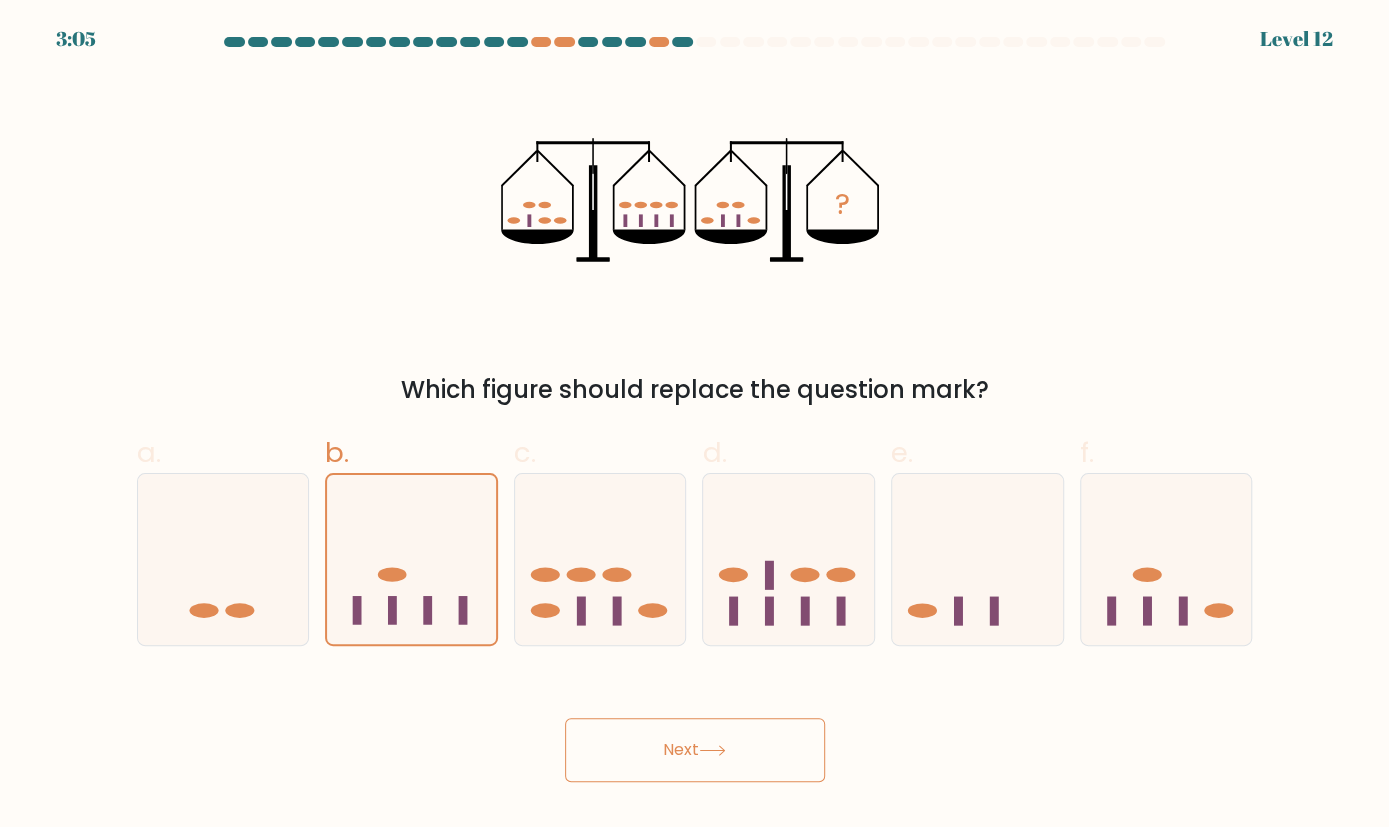 click on "Next" at bounding box center (695, 750) 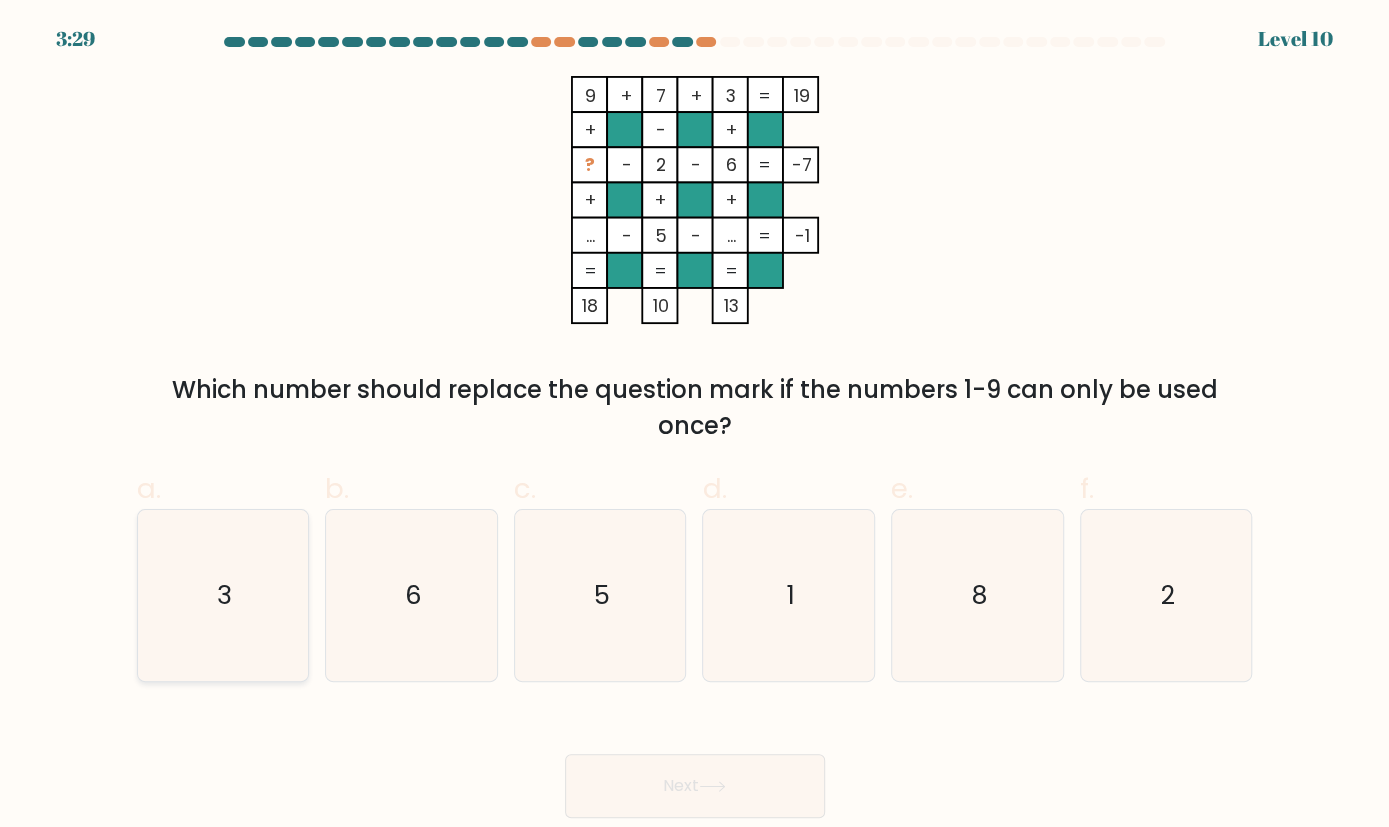 click on "3" 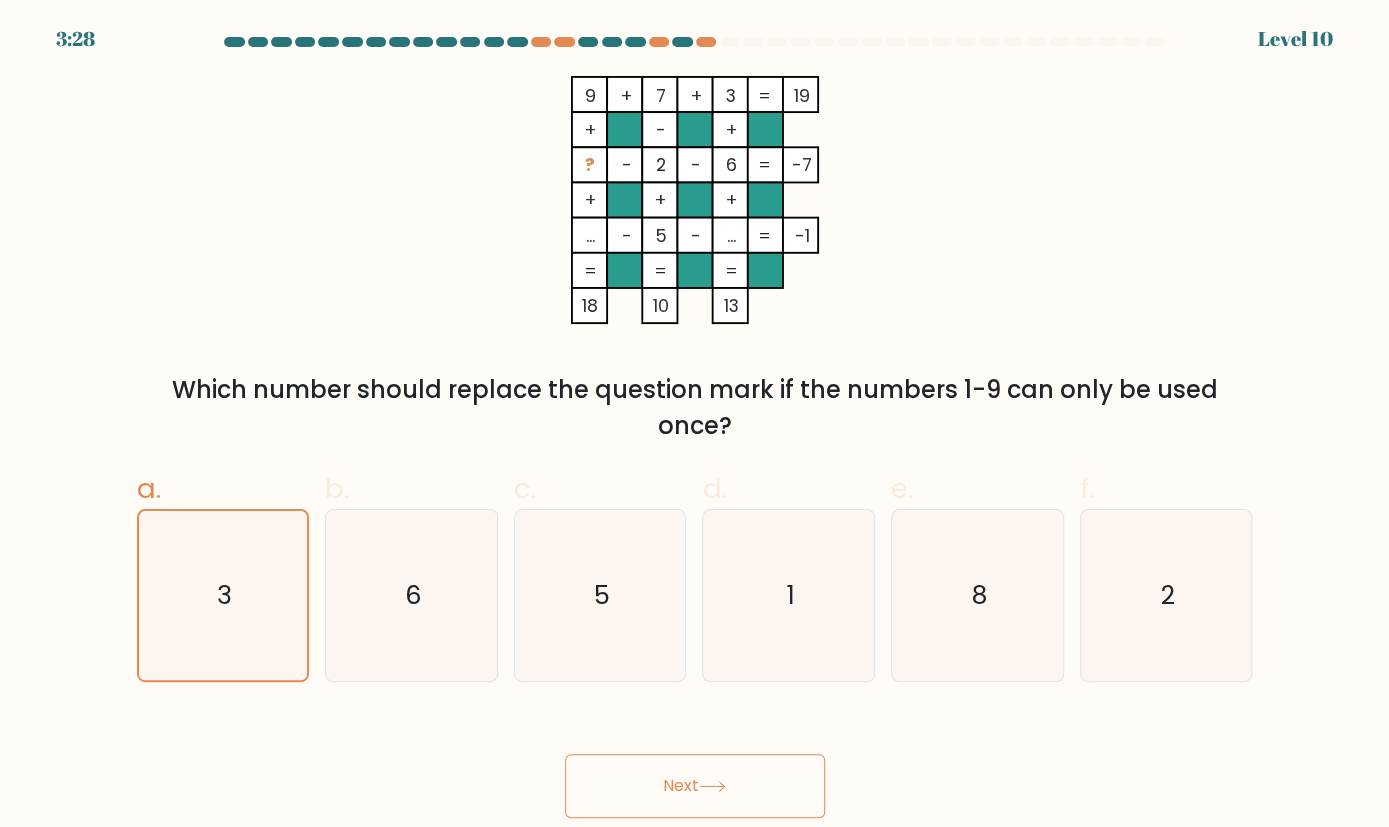 click on "Next" at bounding box center [695, 786] 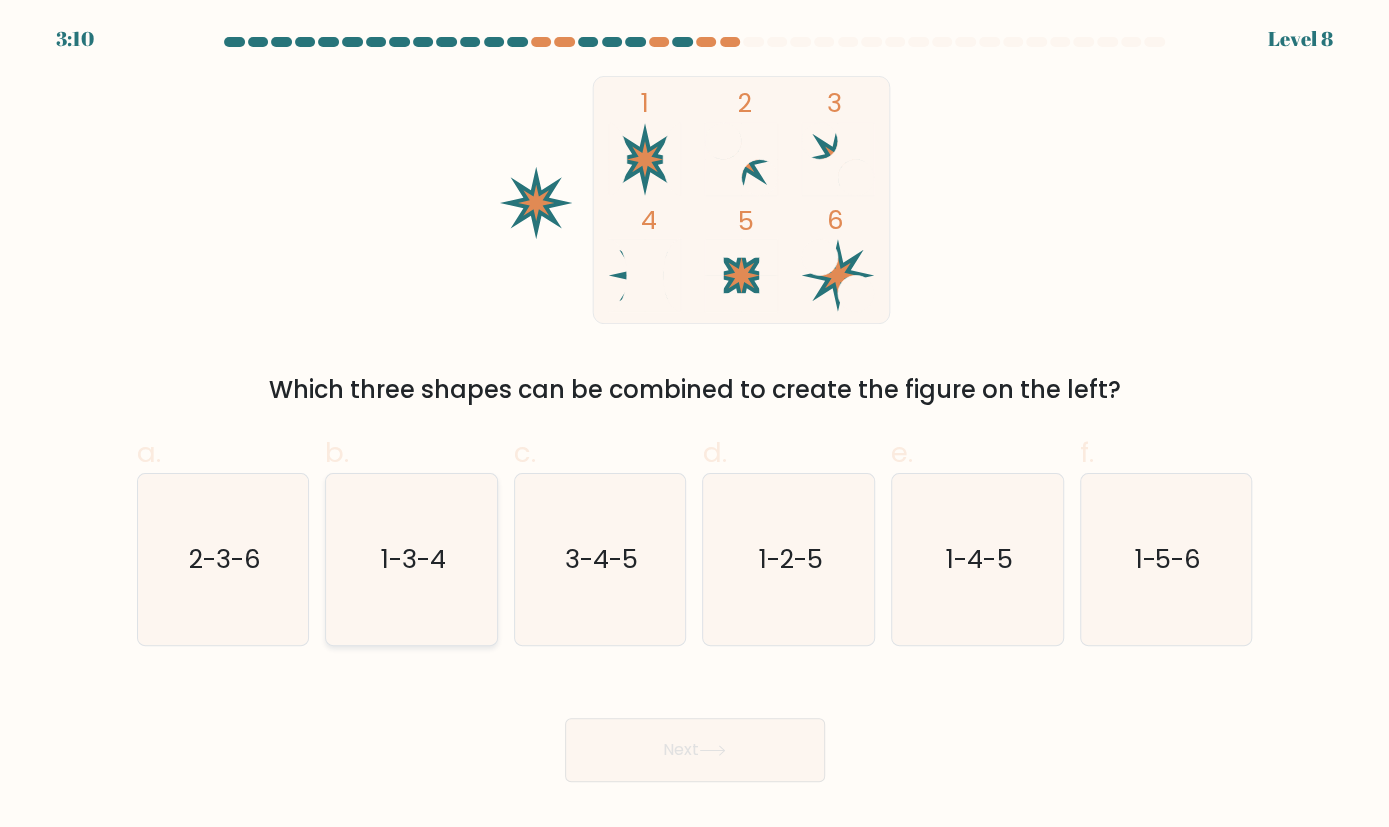 click on "1-3-4" 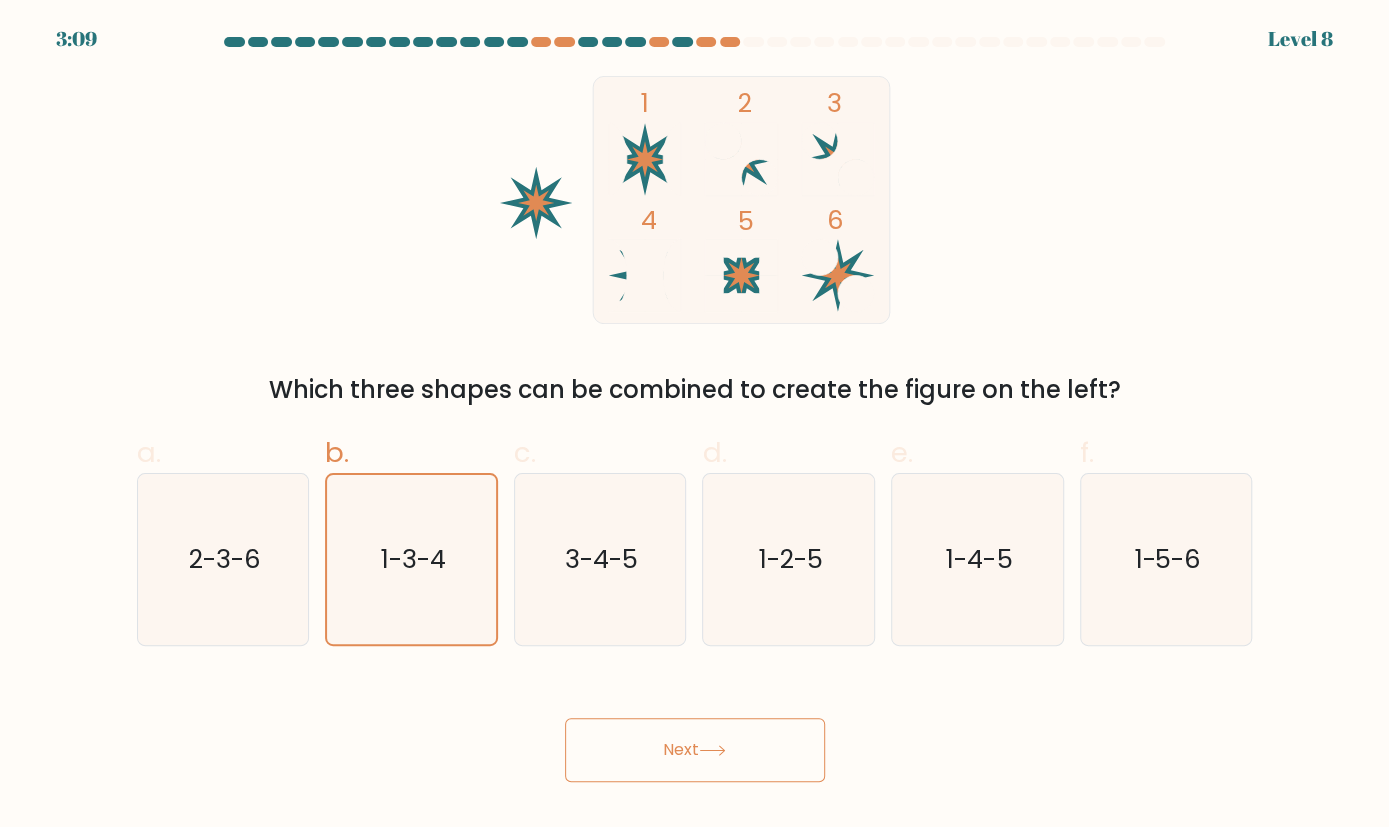 click on "Next" at bounding box center [695, 750] 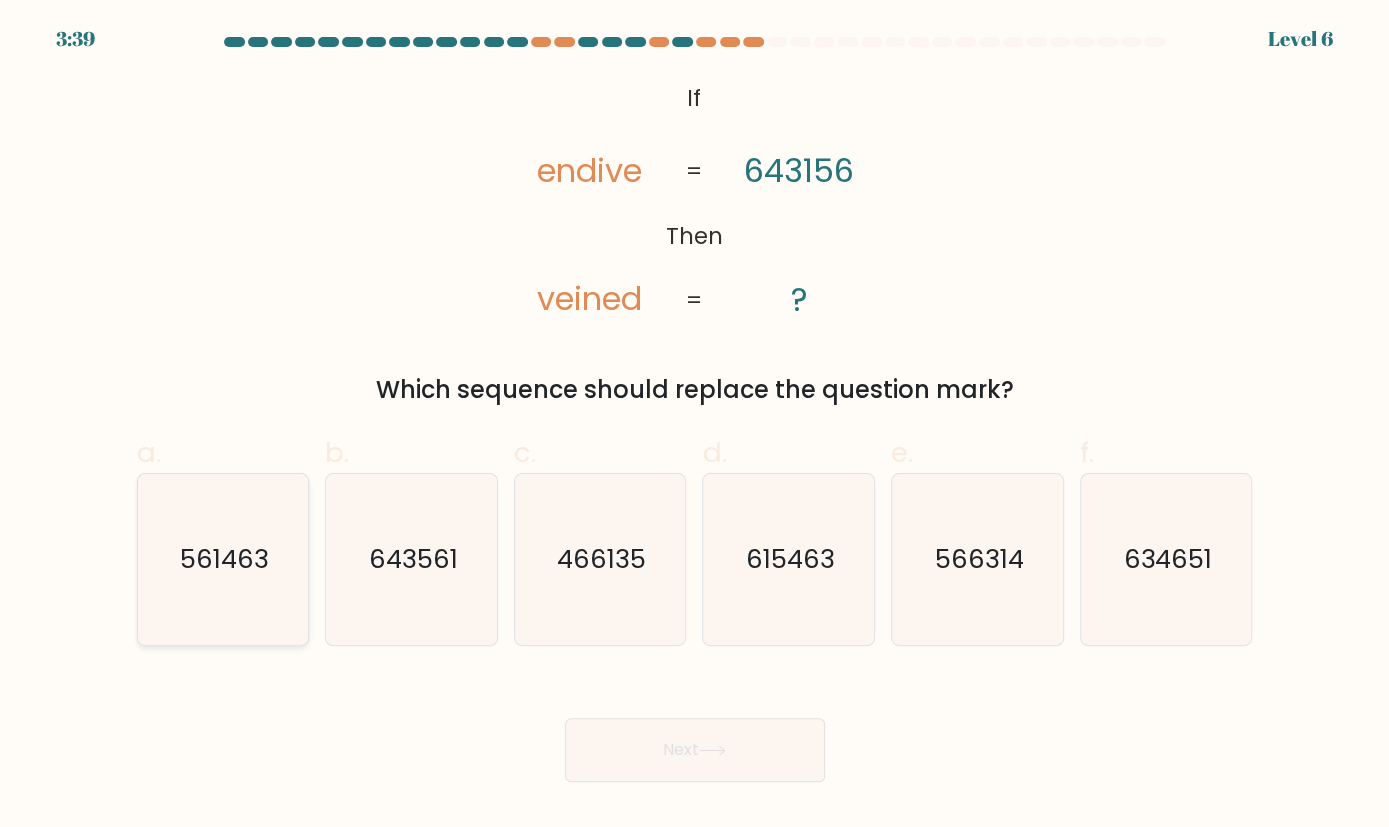 click on "561463" 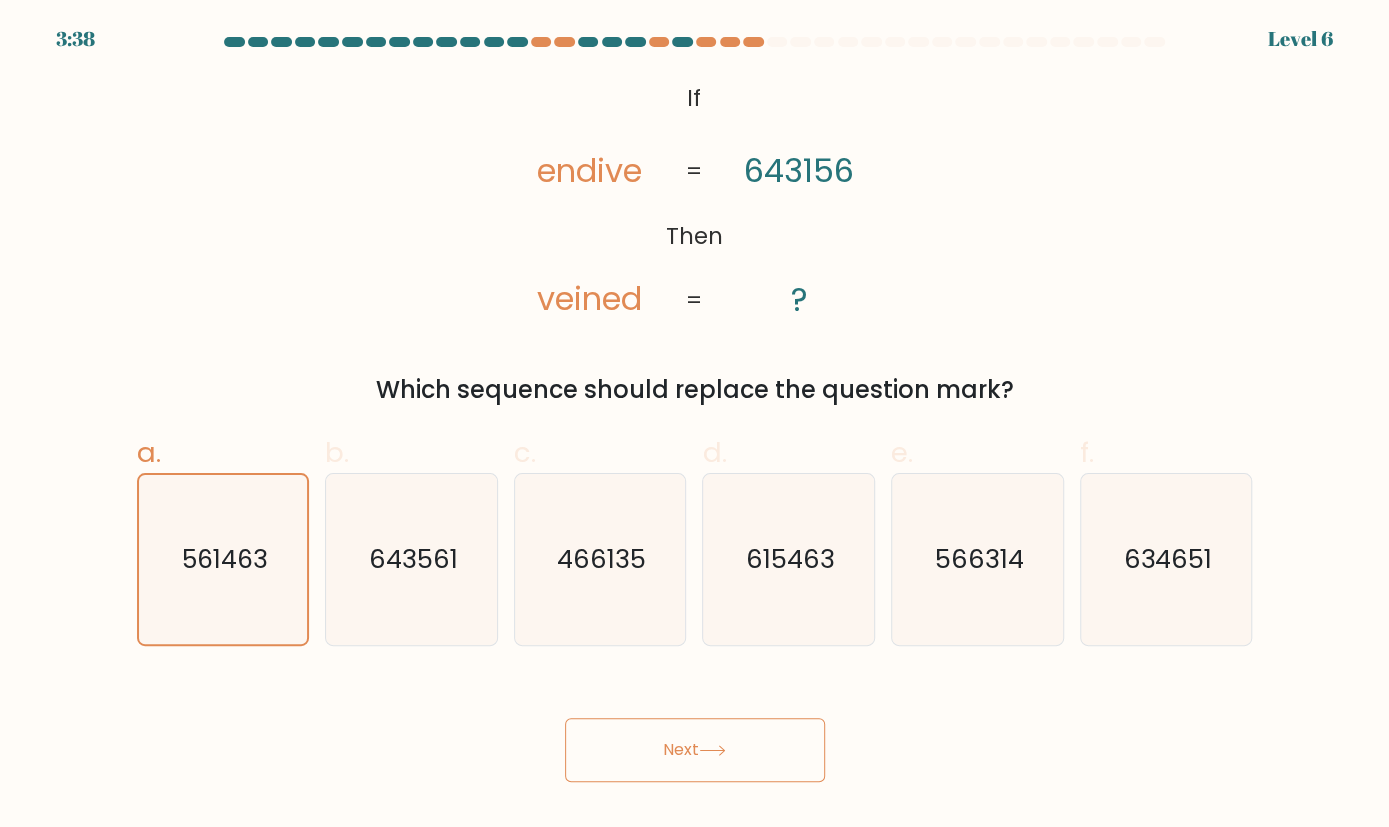 click on "Next" at bounding box center (695, 750) 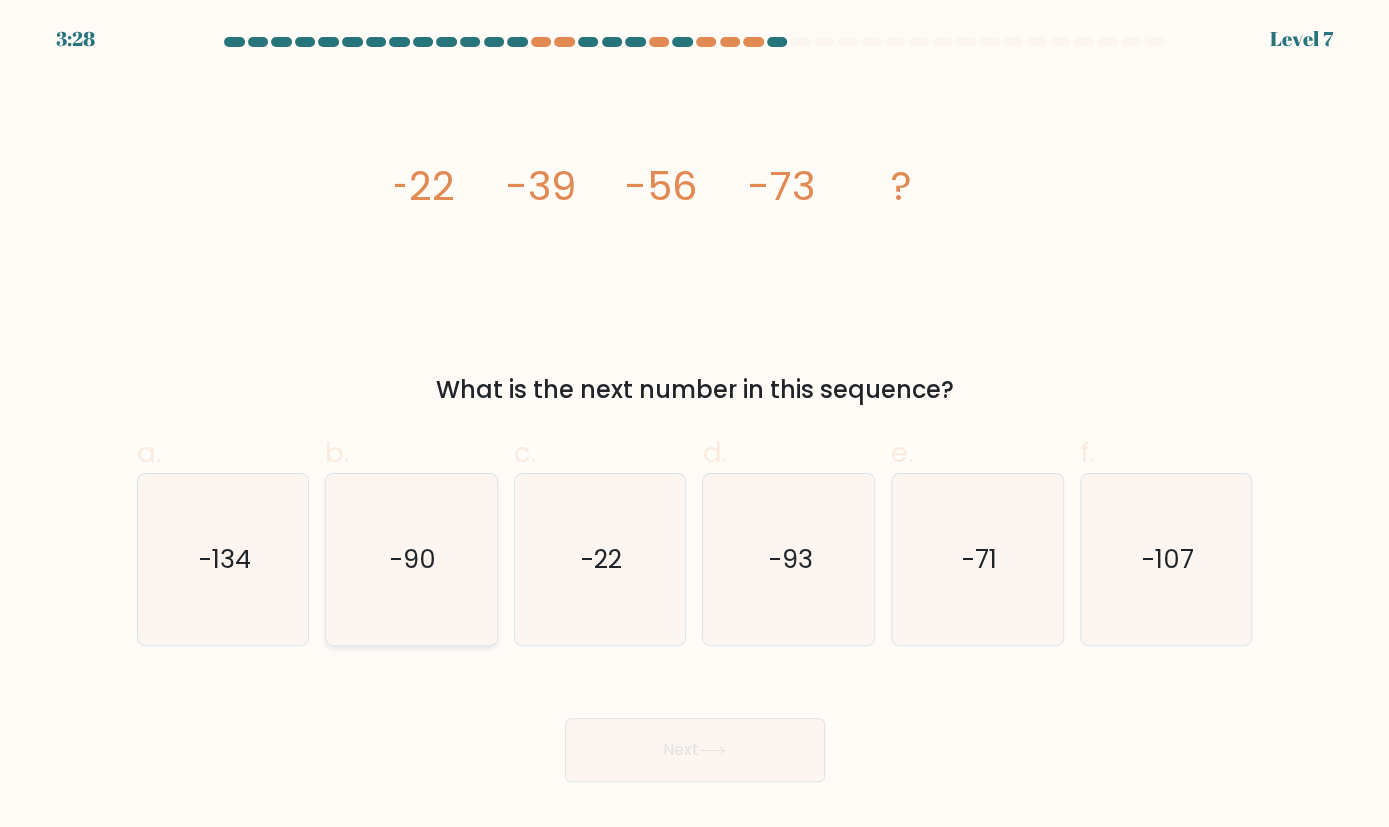 click on "-90" 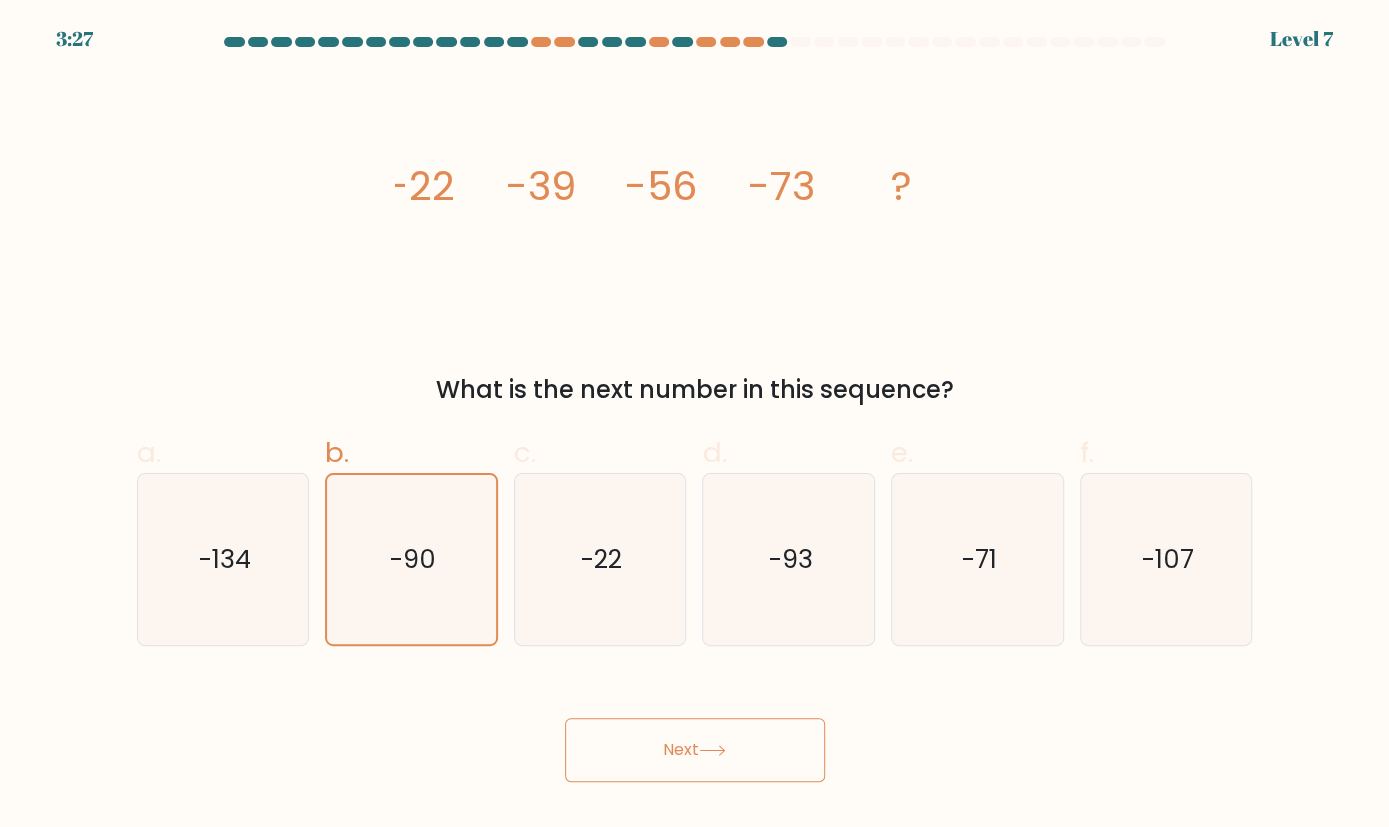 click on "Next" at bounding box center (695, 750) 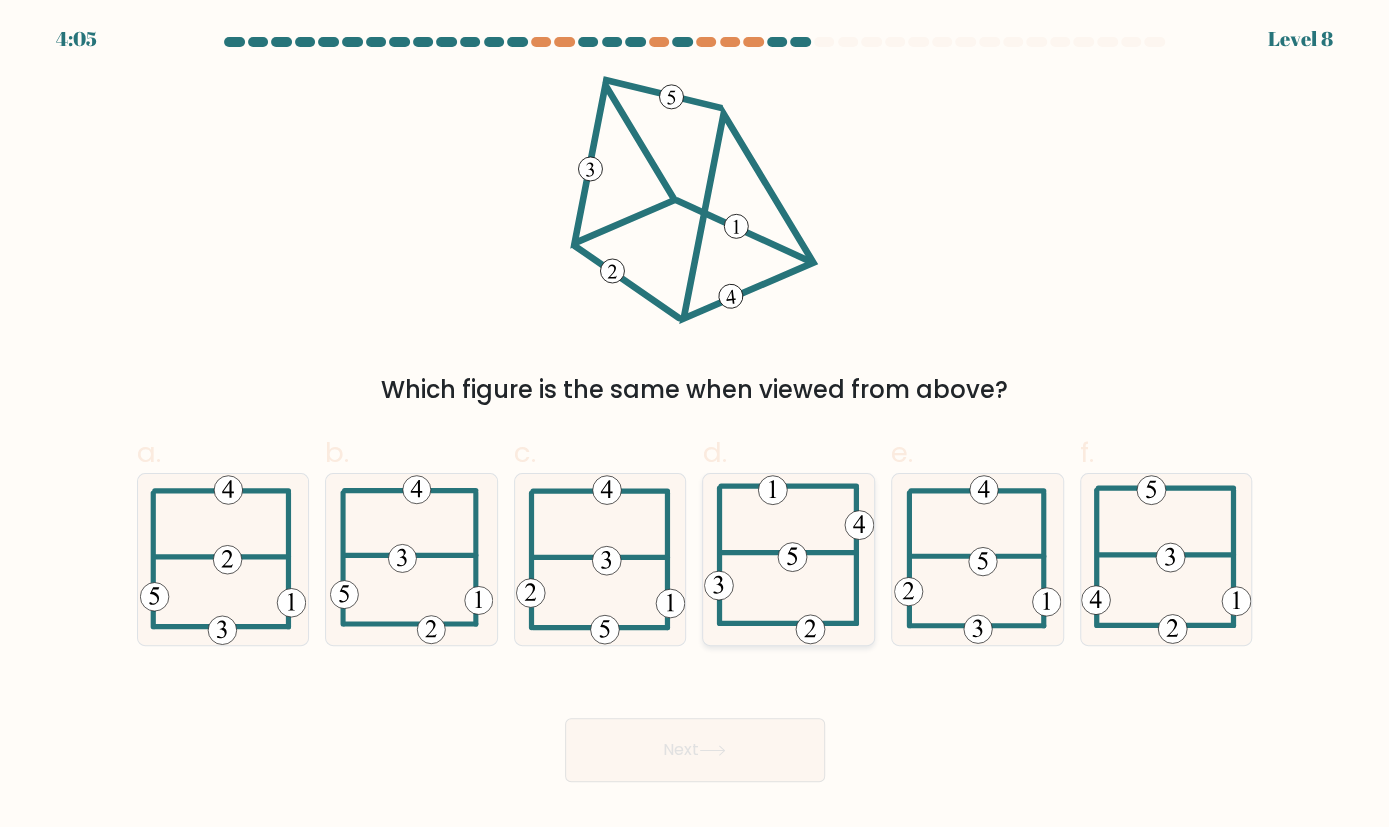 click 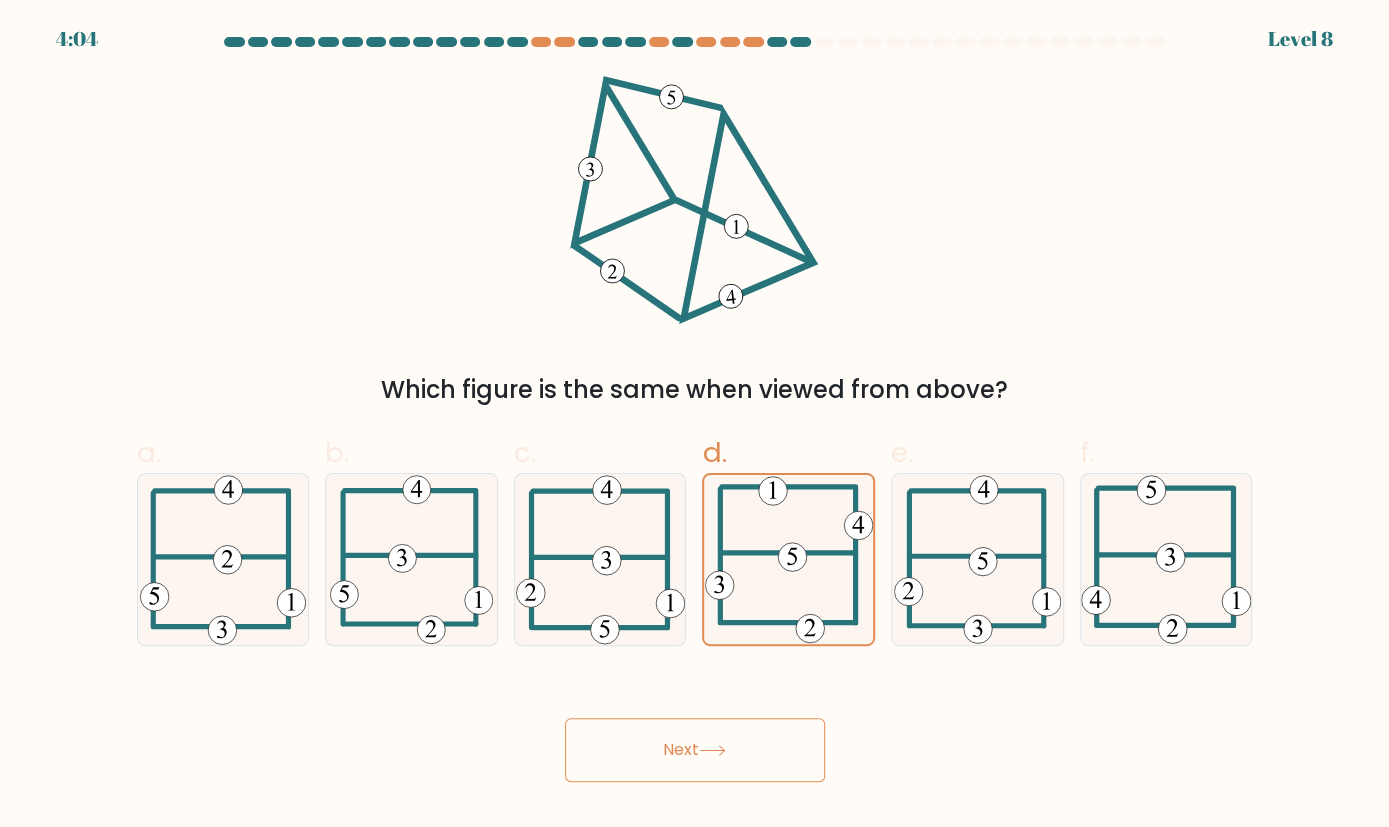 click on "Next" at bounding box center [695, 750] 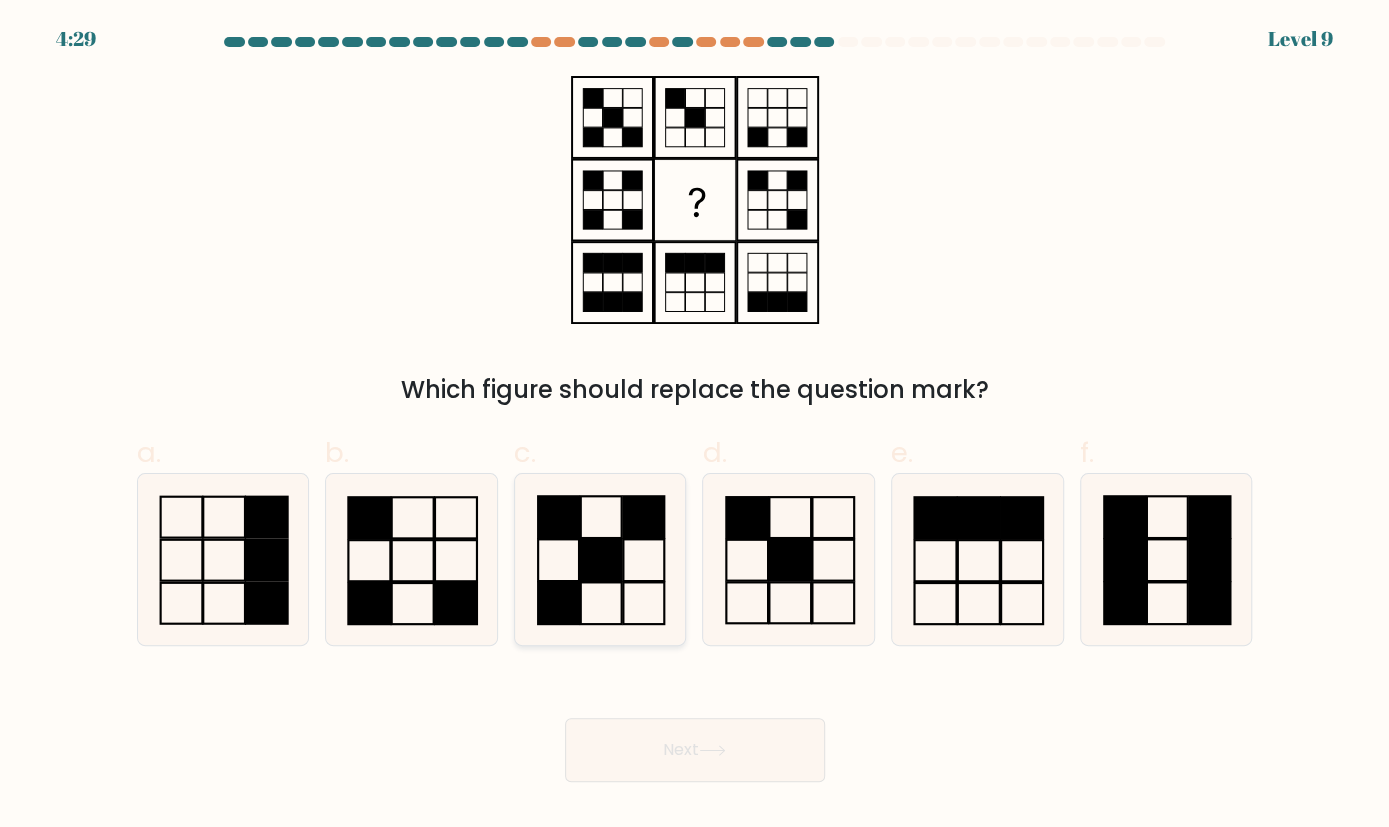 click 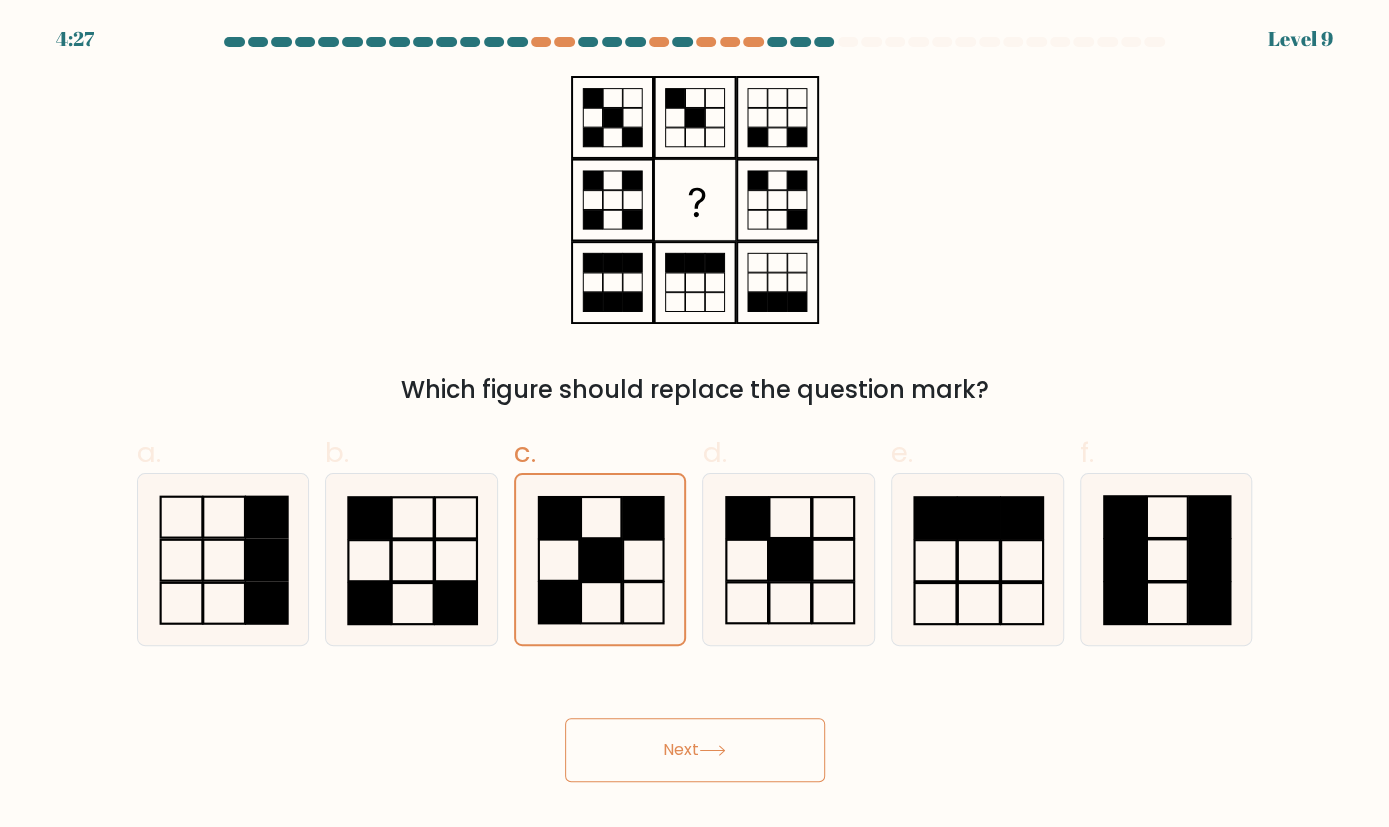 click on "Next" at bounding box center [695, 750] 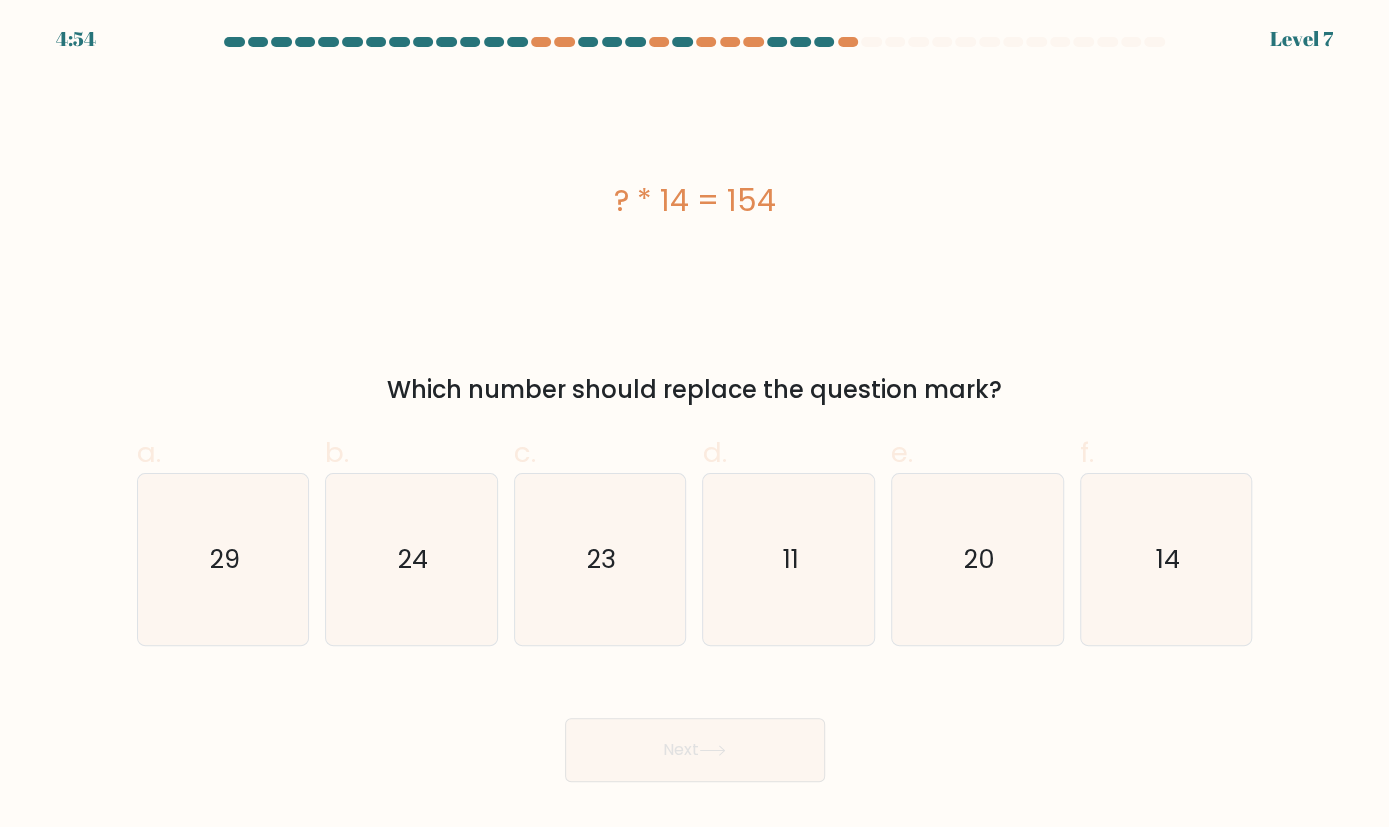 click on "Next" at bounding box center [695, 726] 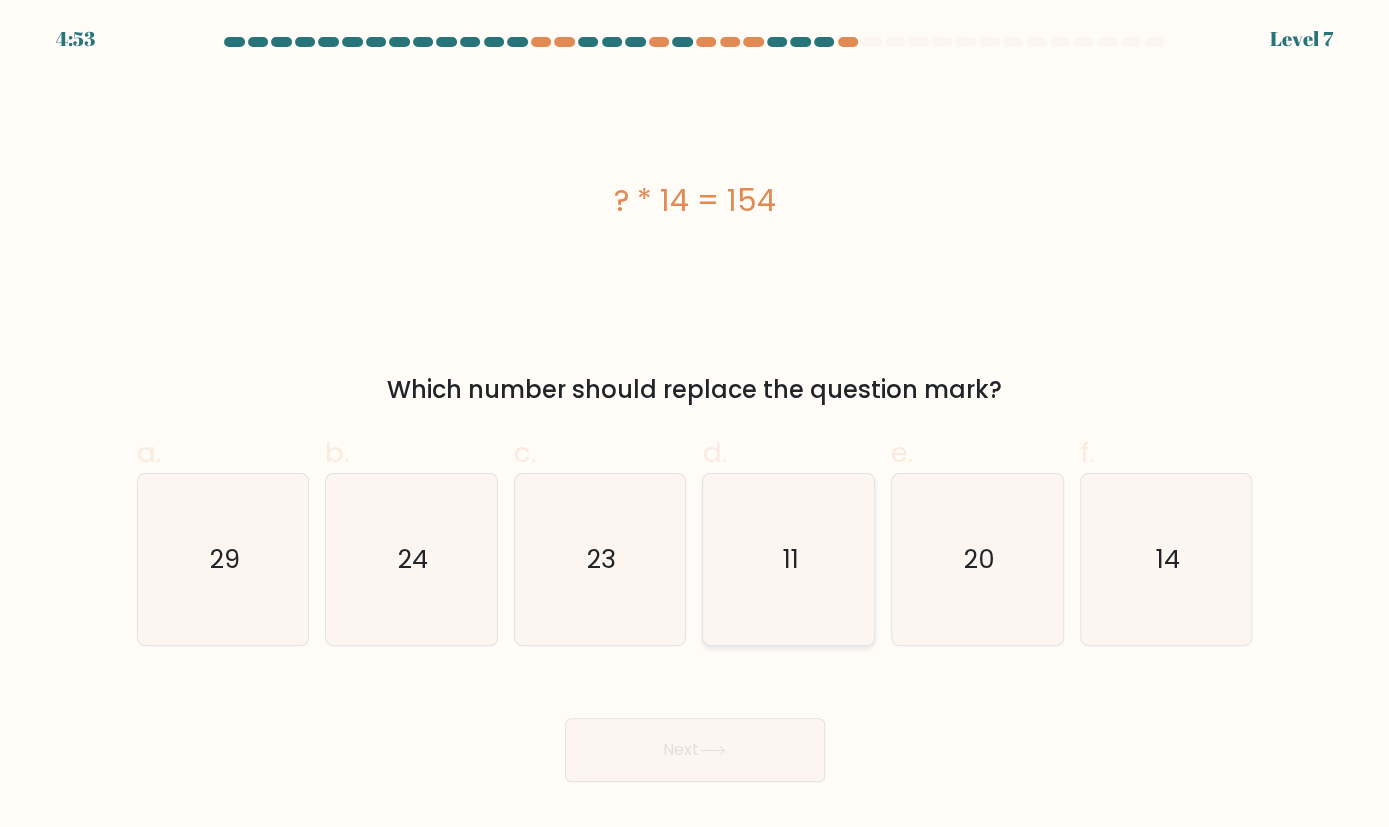 click on "11" 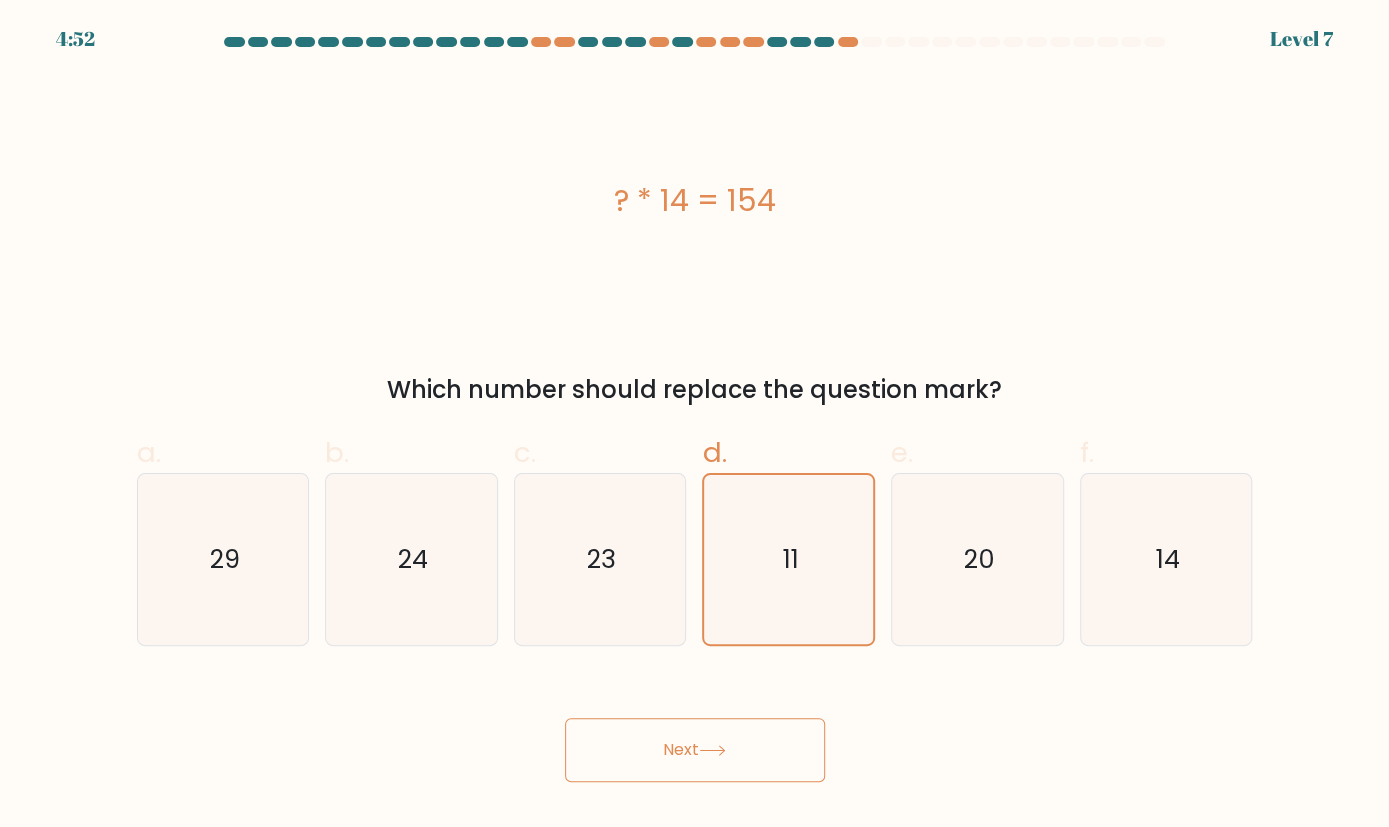 drag, startPoint x: 715, startPoint y: 781, endPoint x: 738, endPoint y: 749, distance: 39.40812 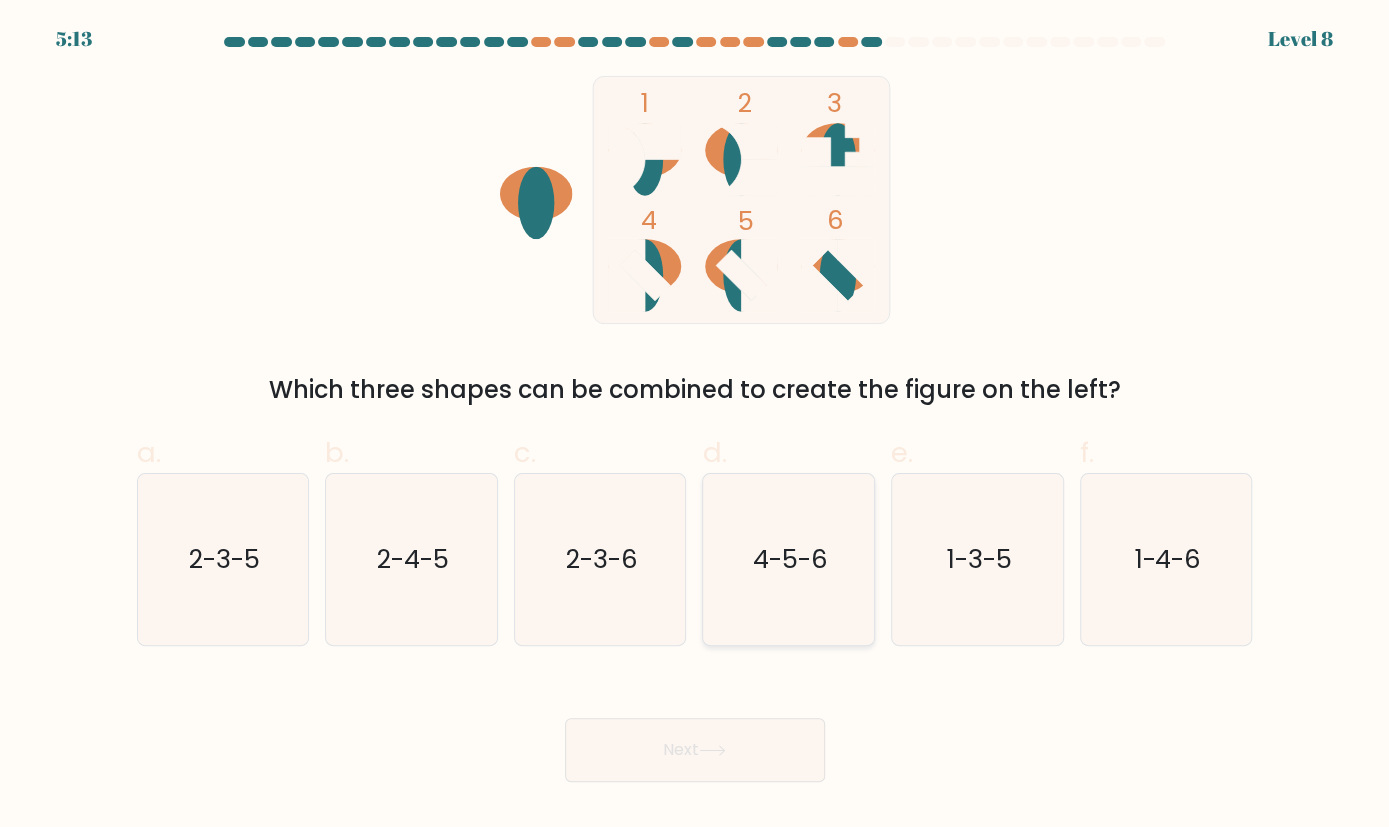 click on "4-5-6" 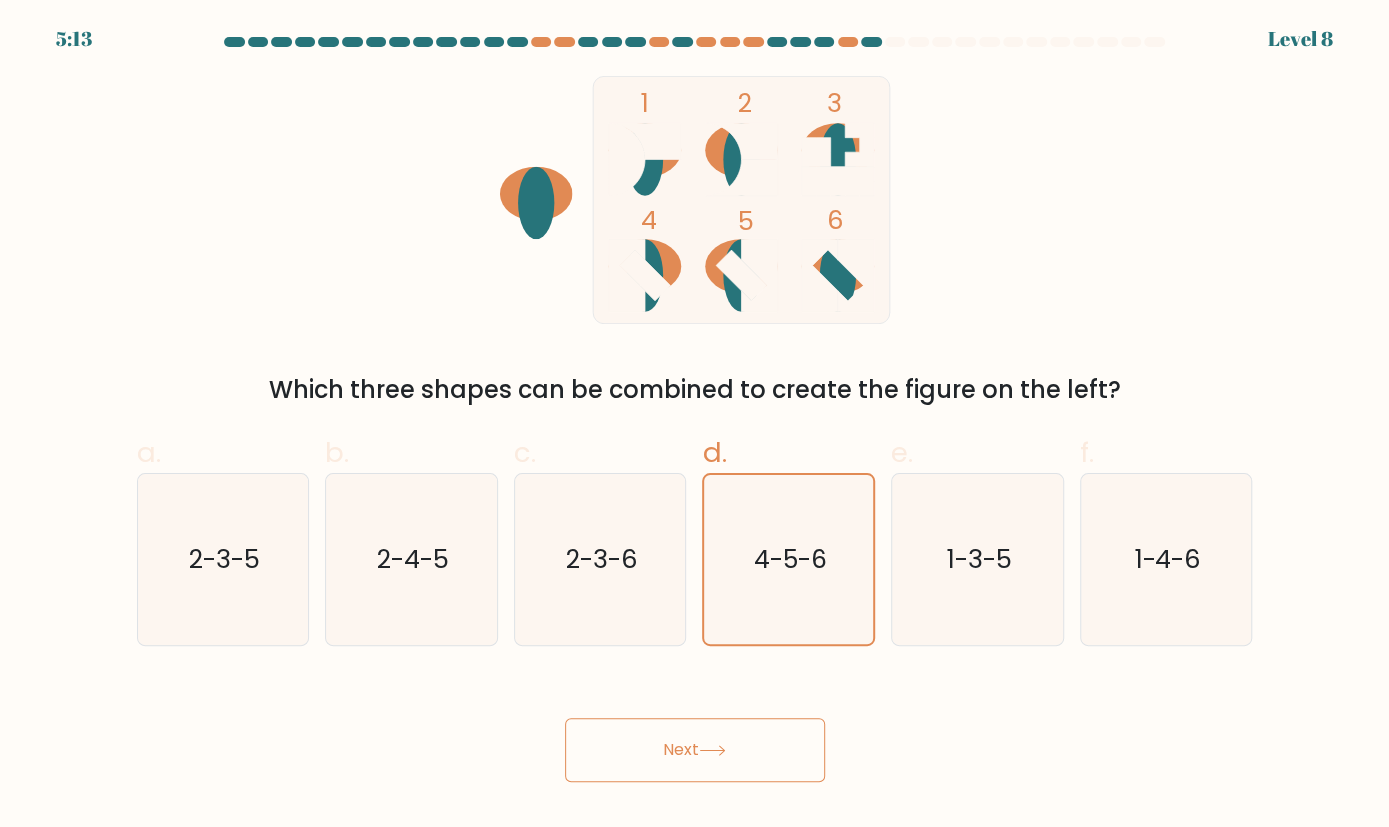 click on "Next" at bounding box center [695, 750] 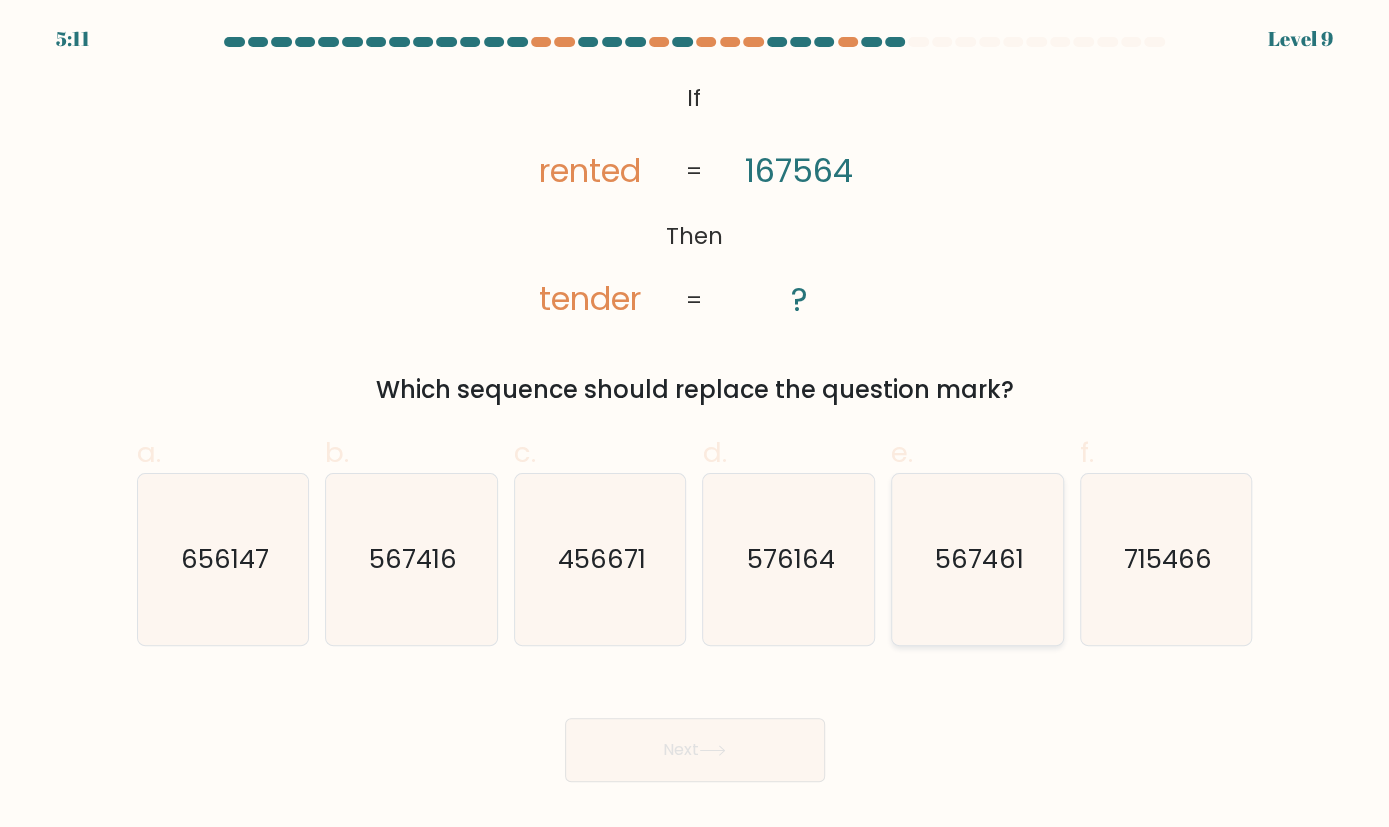 click on "567461" 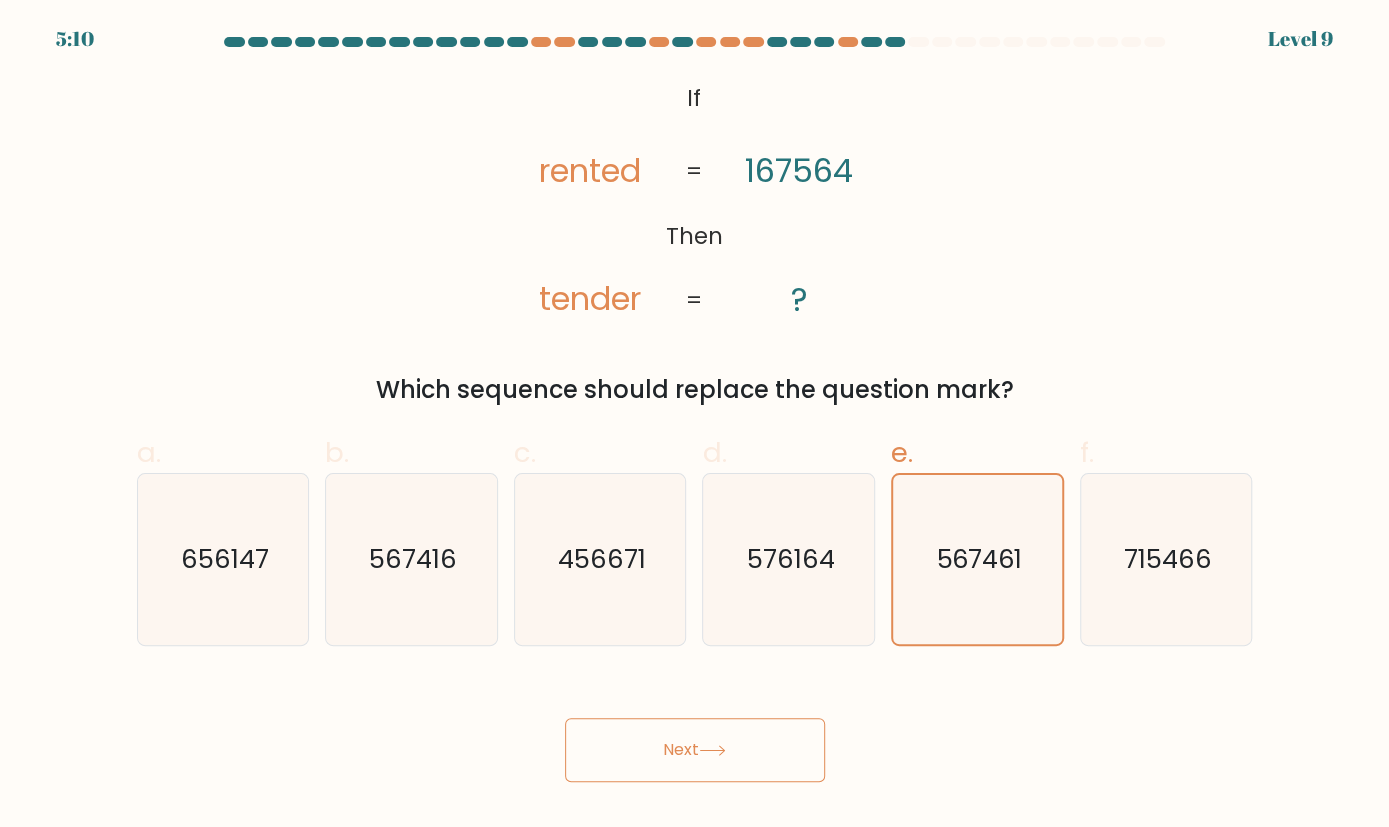 click on "Next" at bounding box center (695, 750) 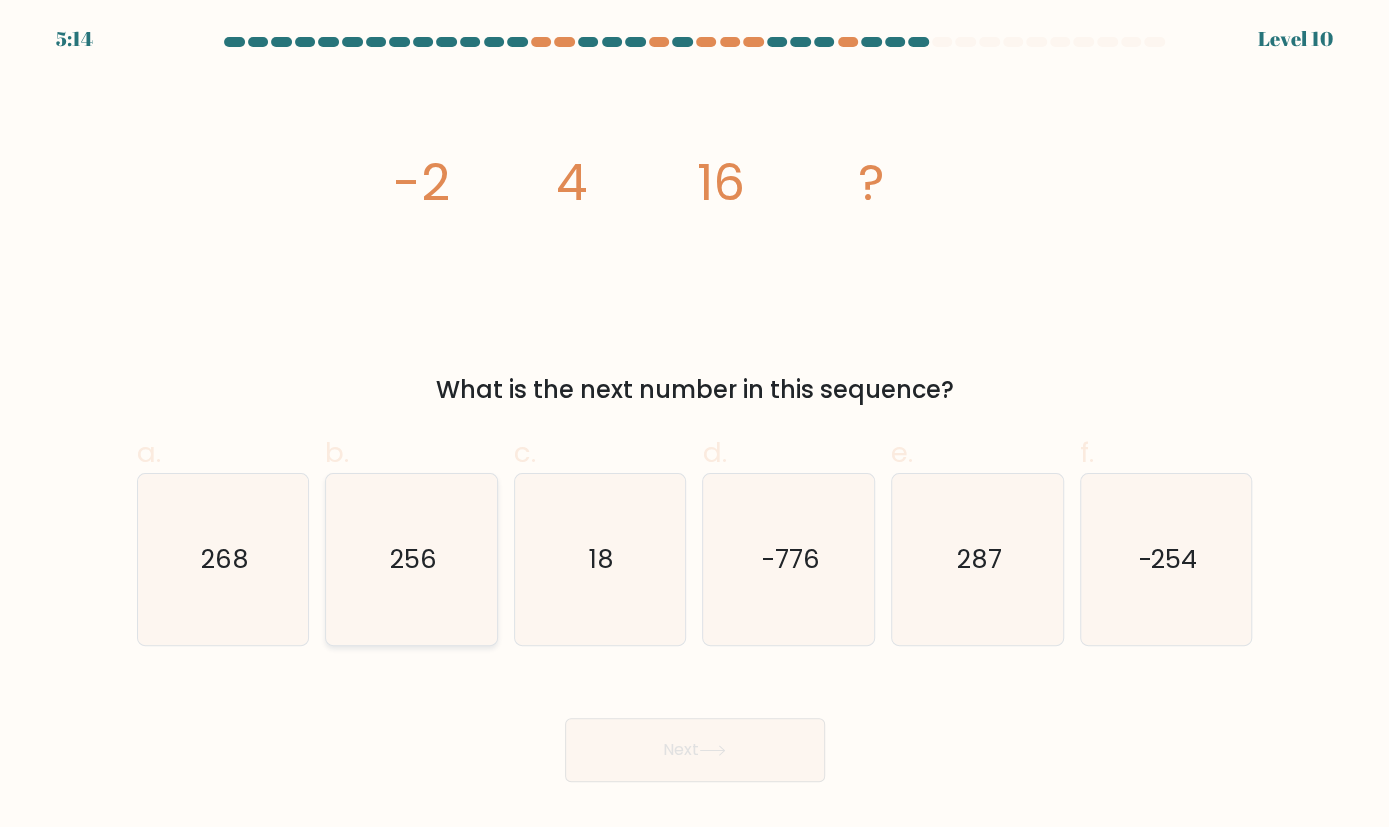 click on "256" 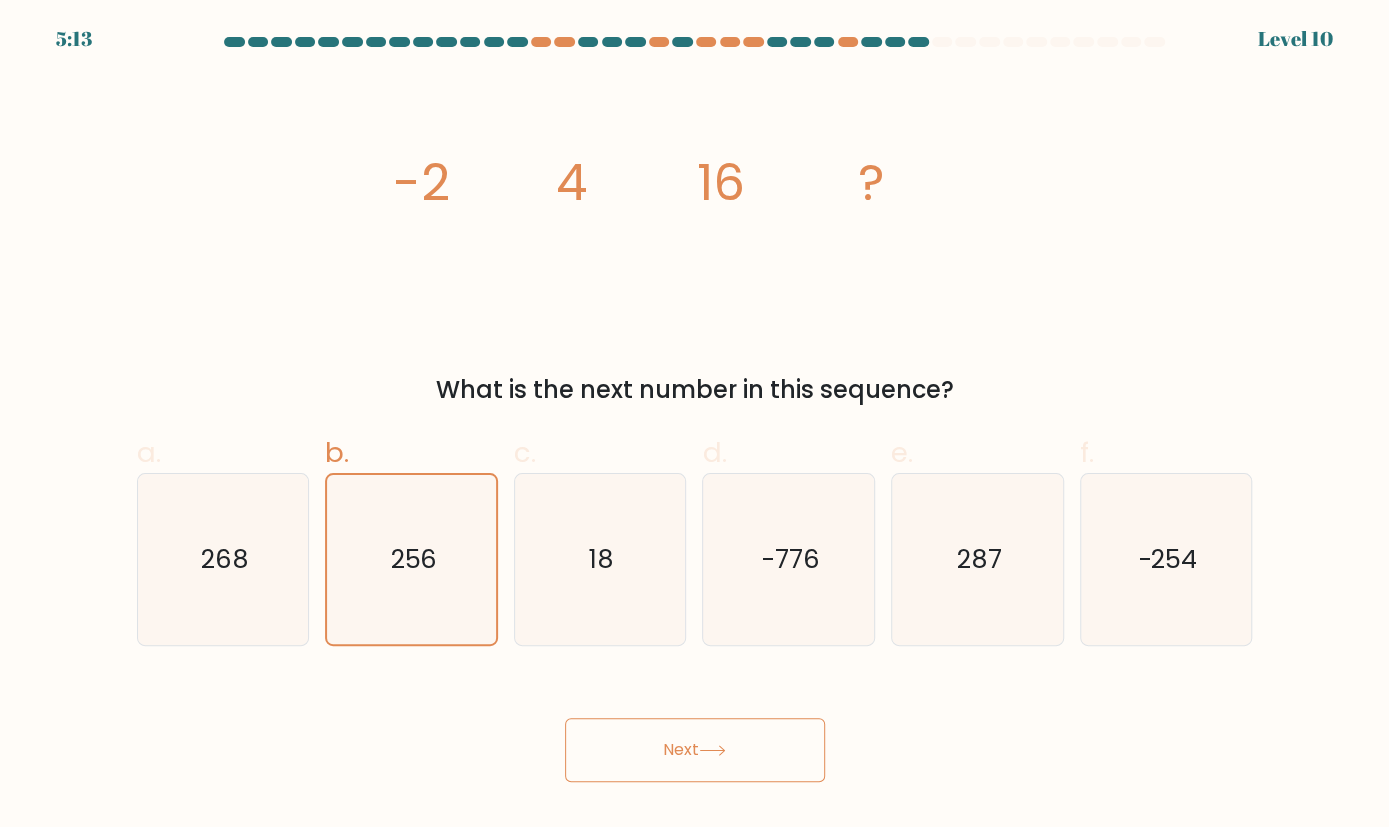 click on "Next" at bounding box center [695, 750] 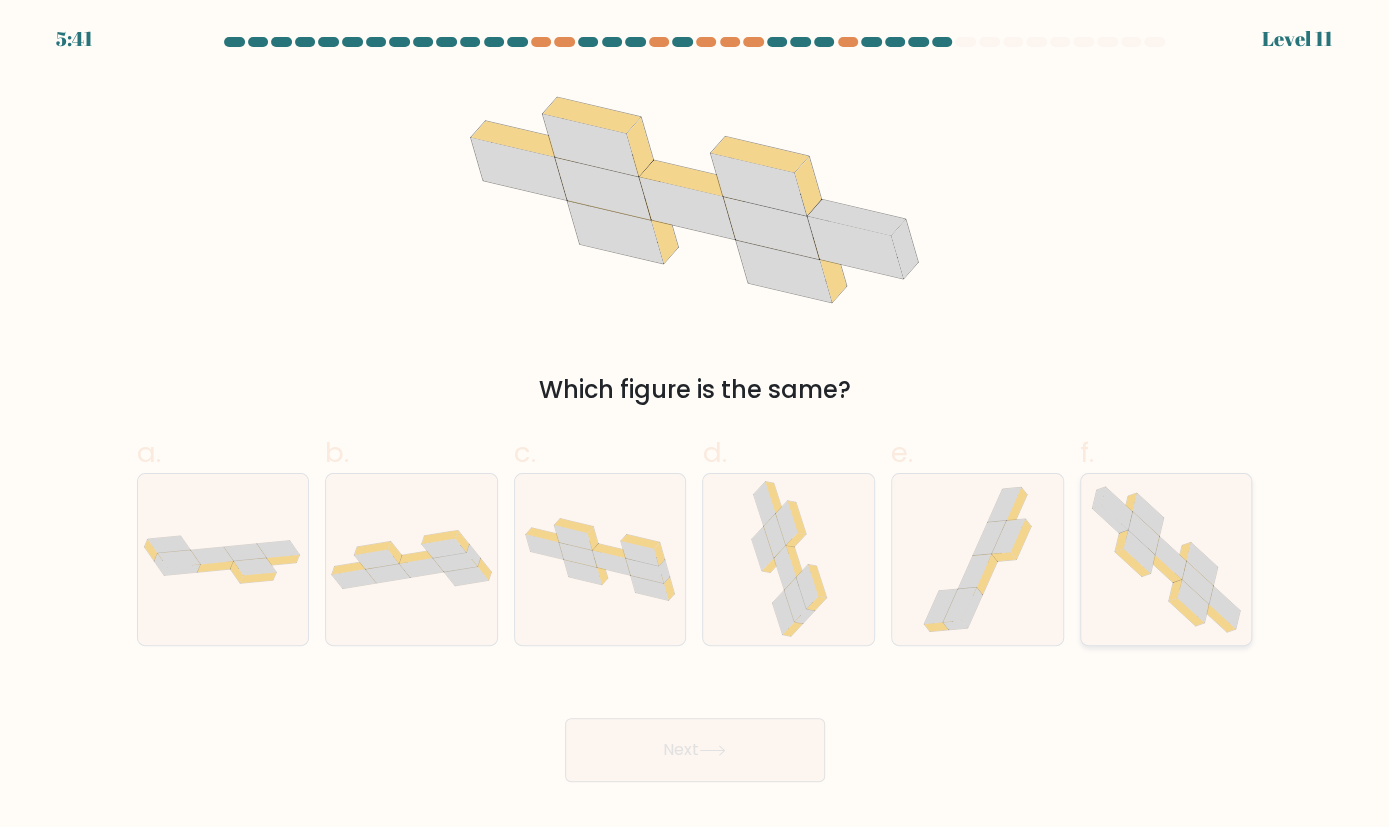click 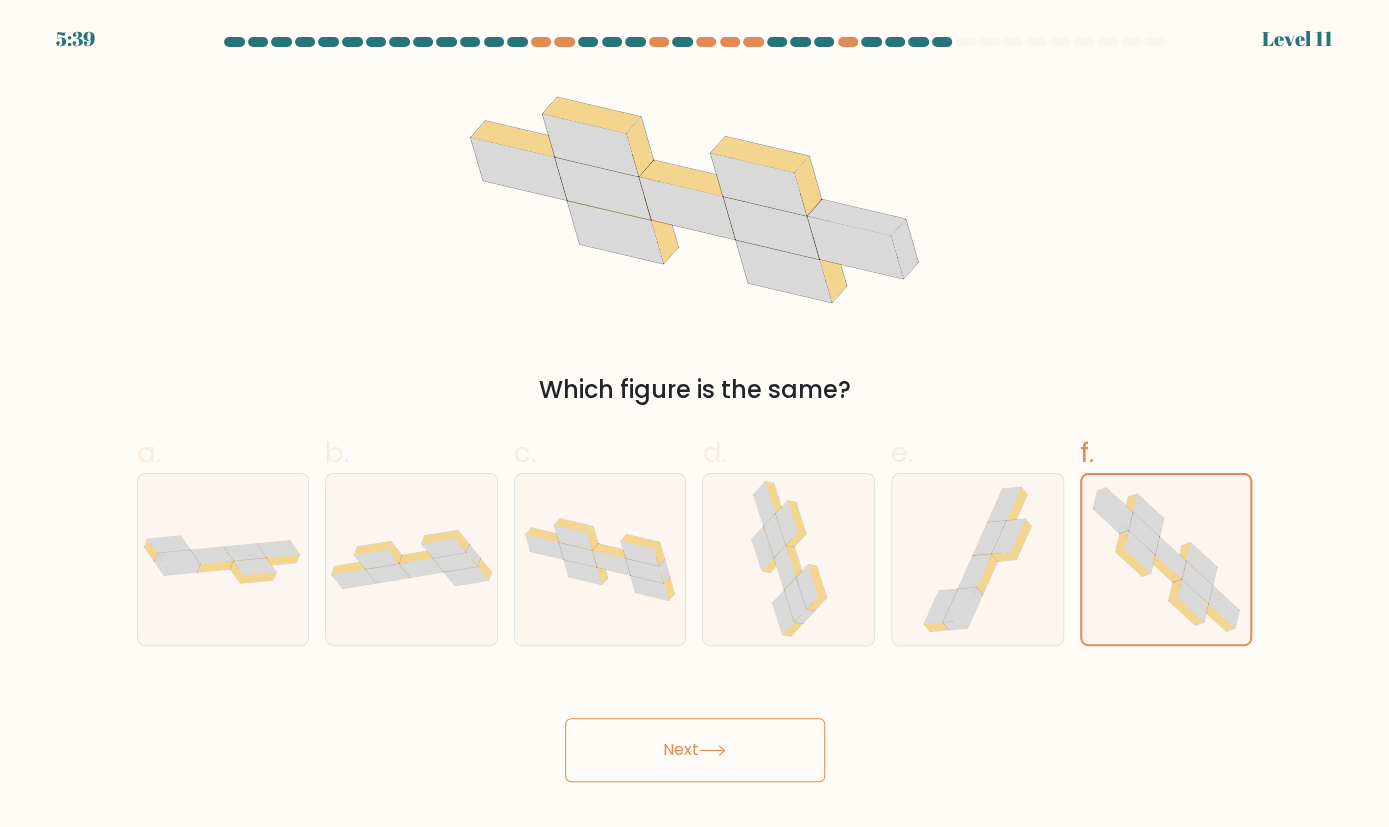 click on "Next" at bounding box center (695, 750) 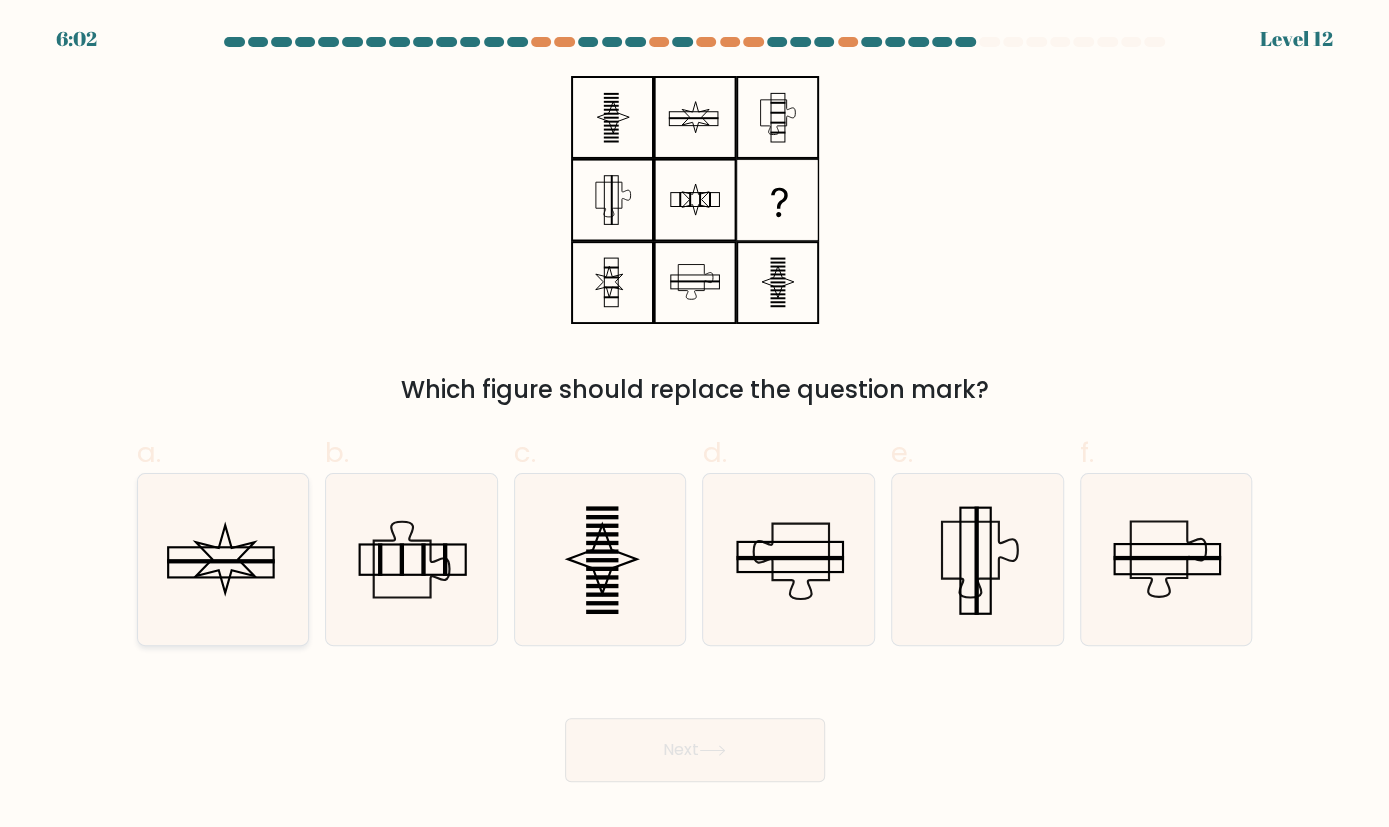 click 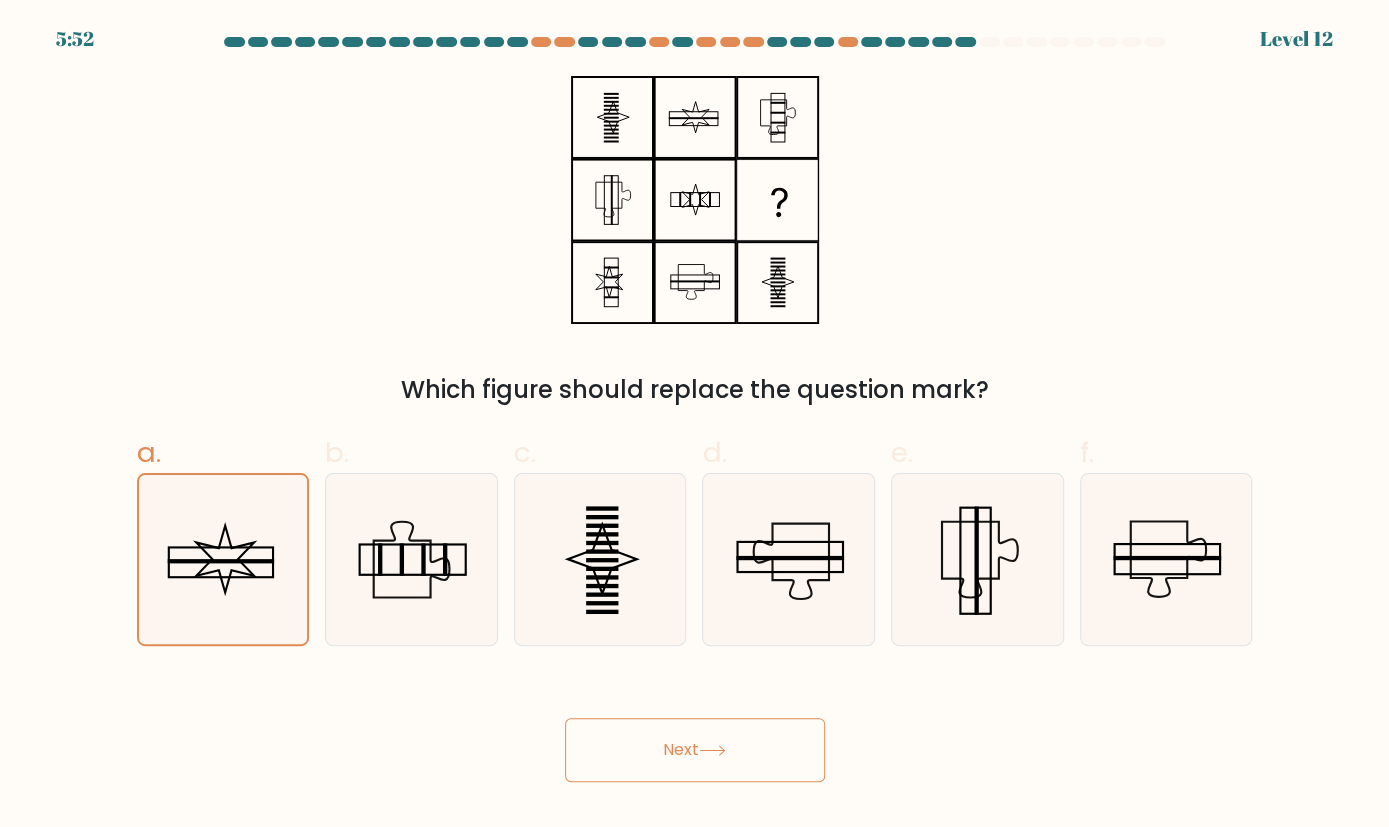 click on "Next" at bounding box center [695, 750] 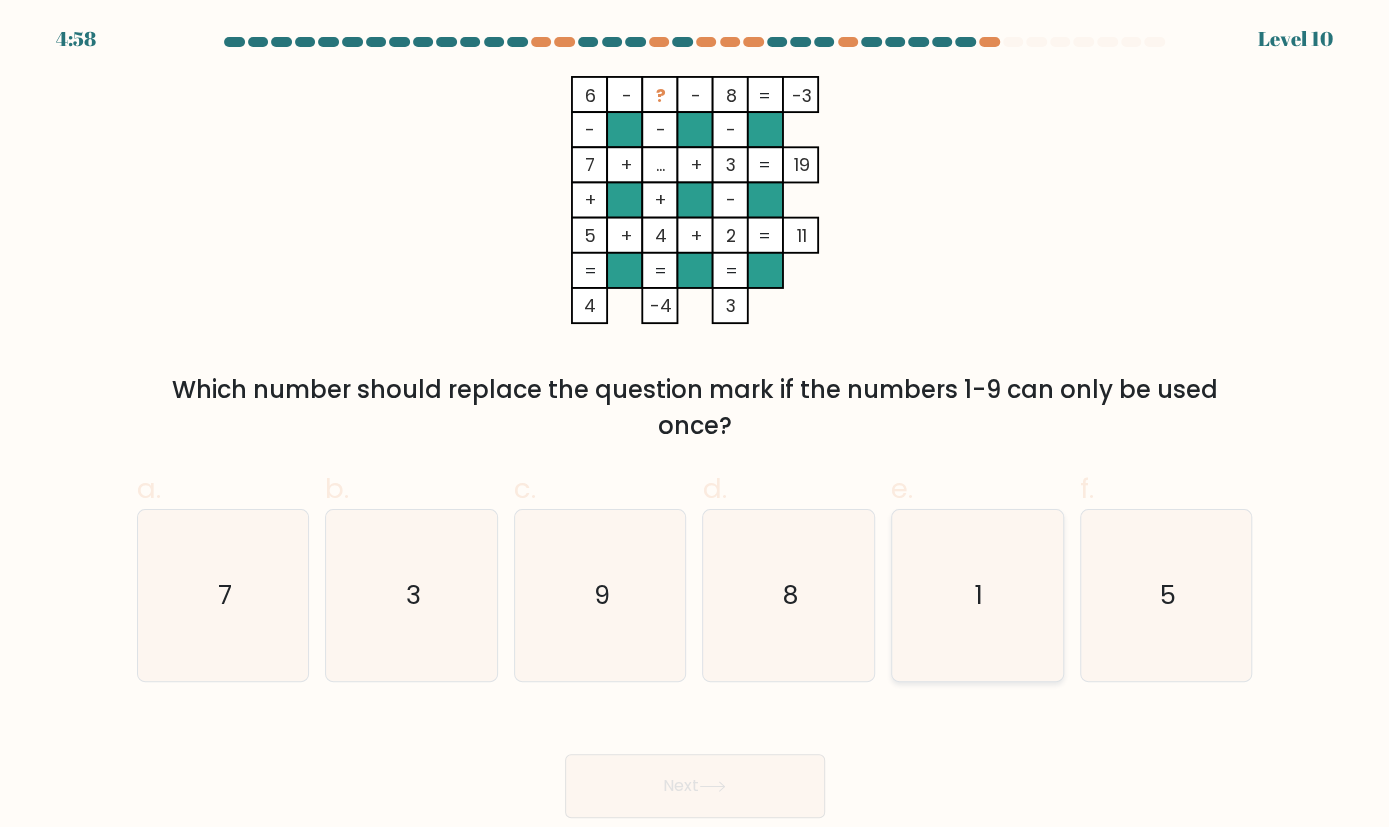 click on "1" 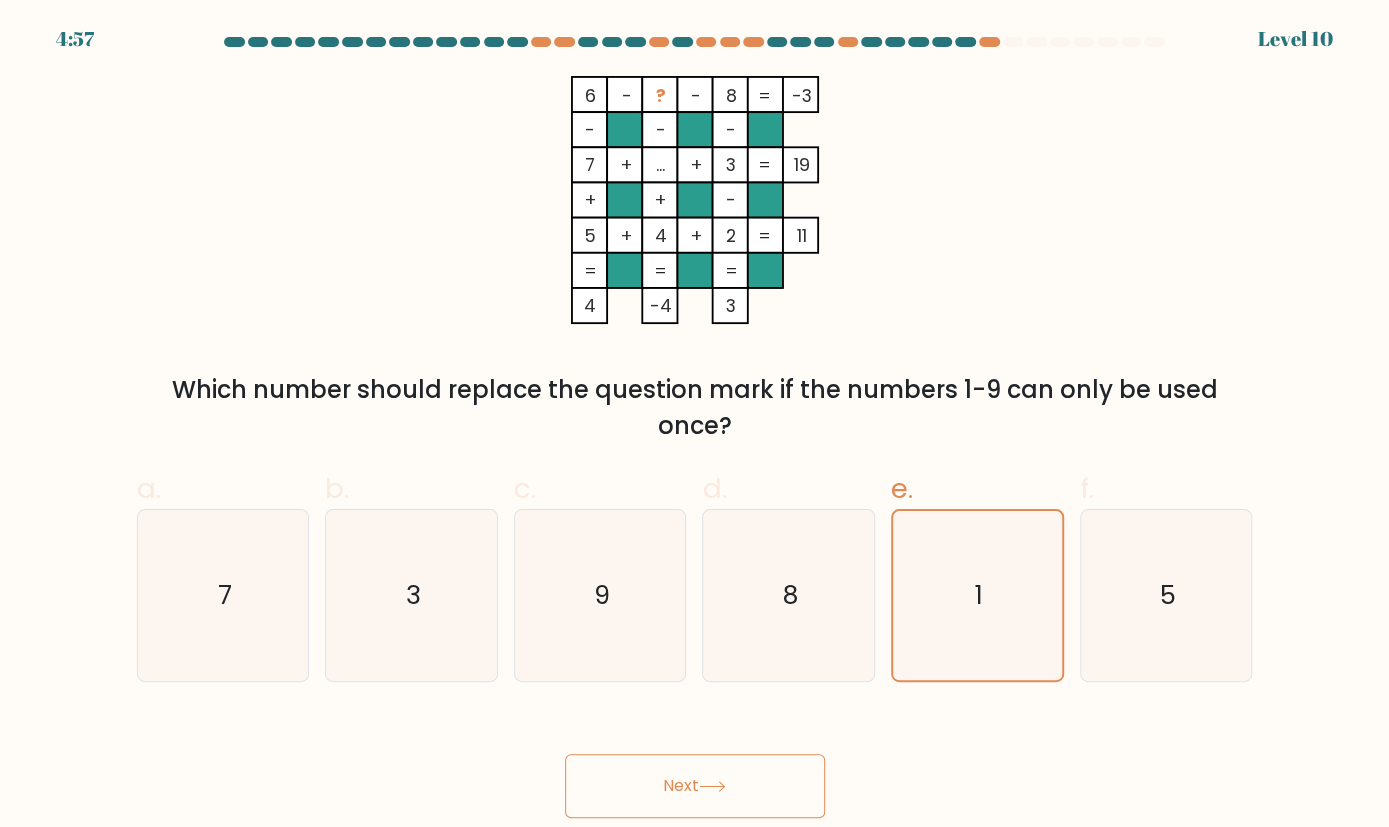 click on "Next" at bounding box center (695, 786) 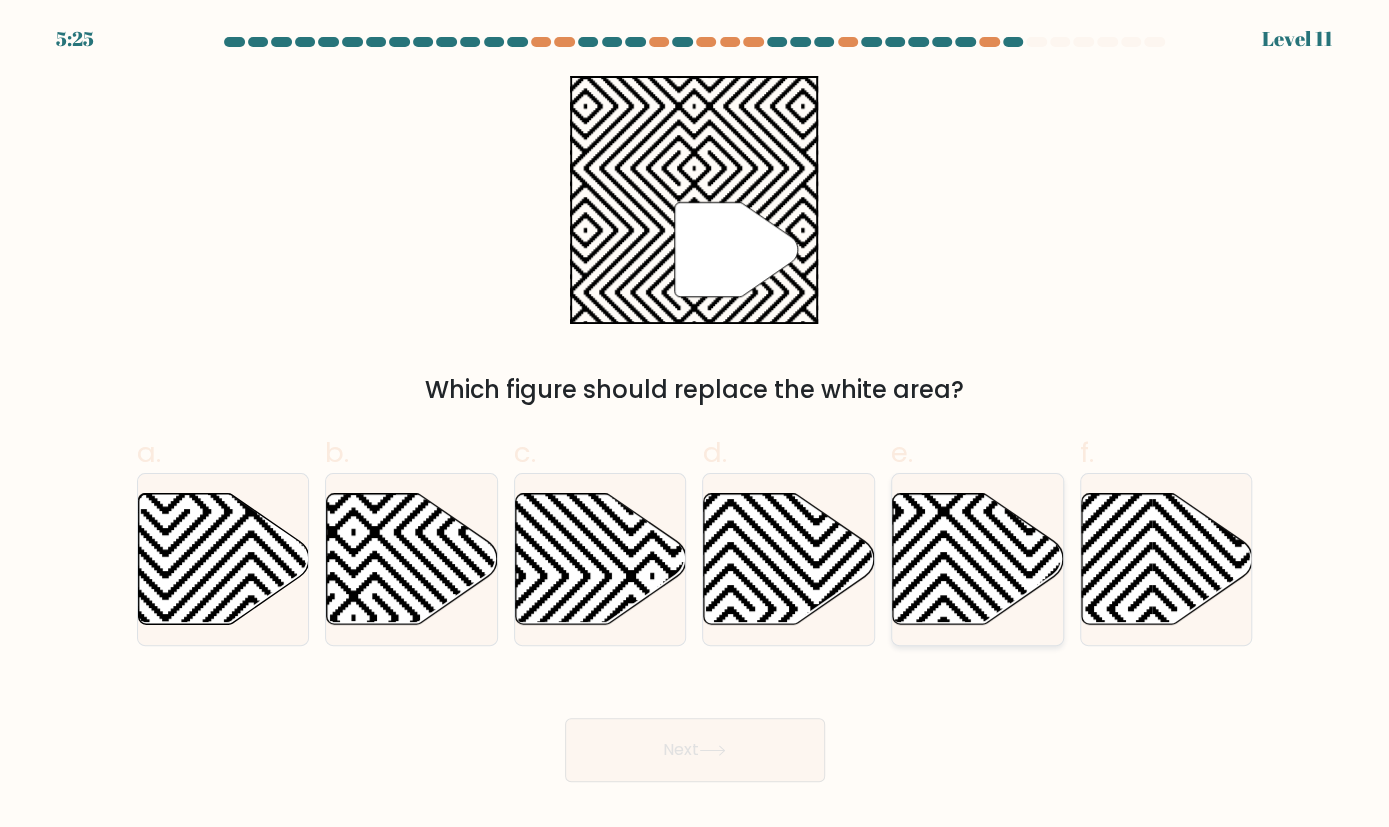 click 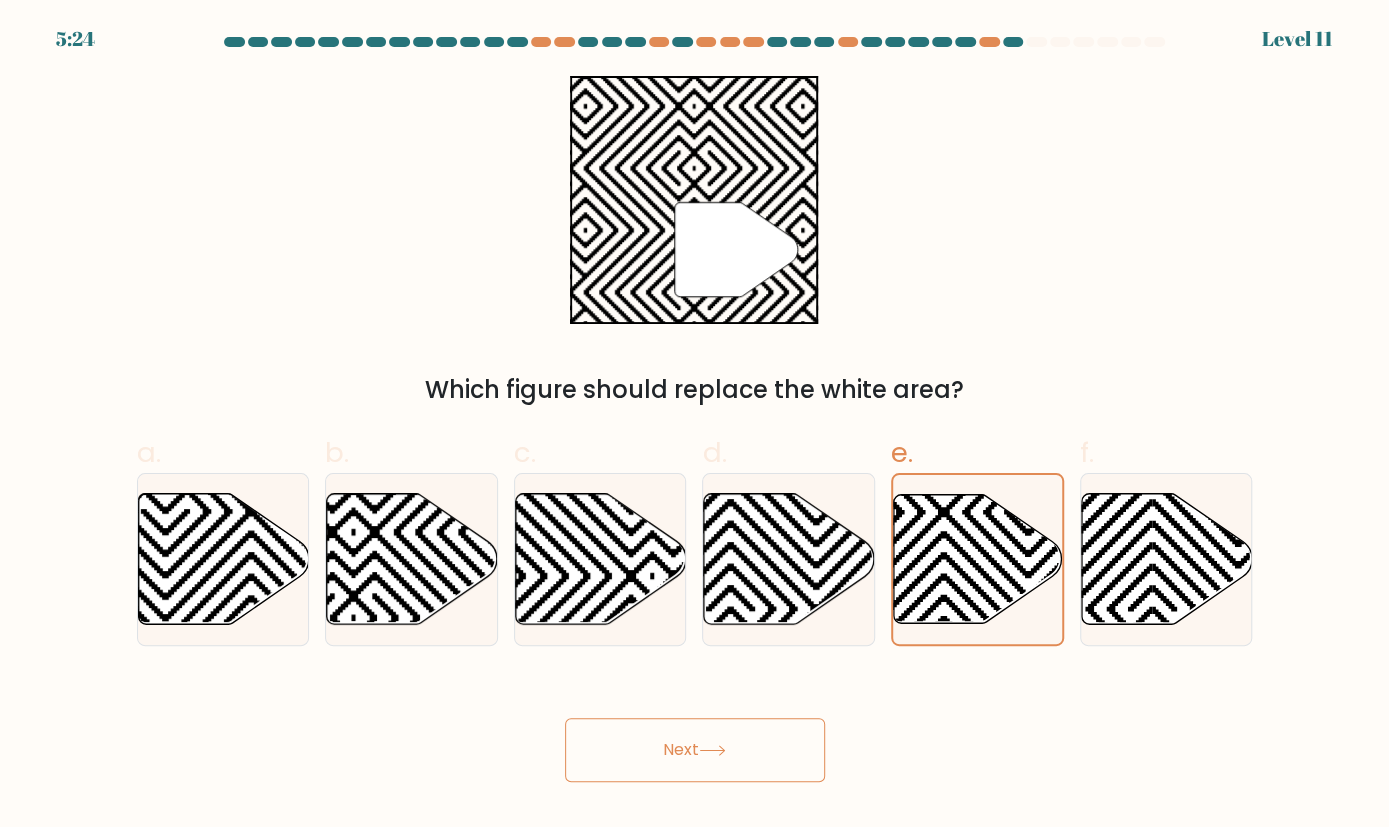 click on "Next" at bounding box center [695, 750] 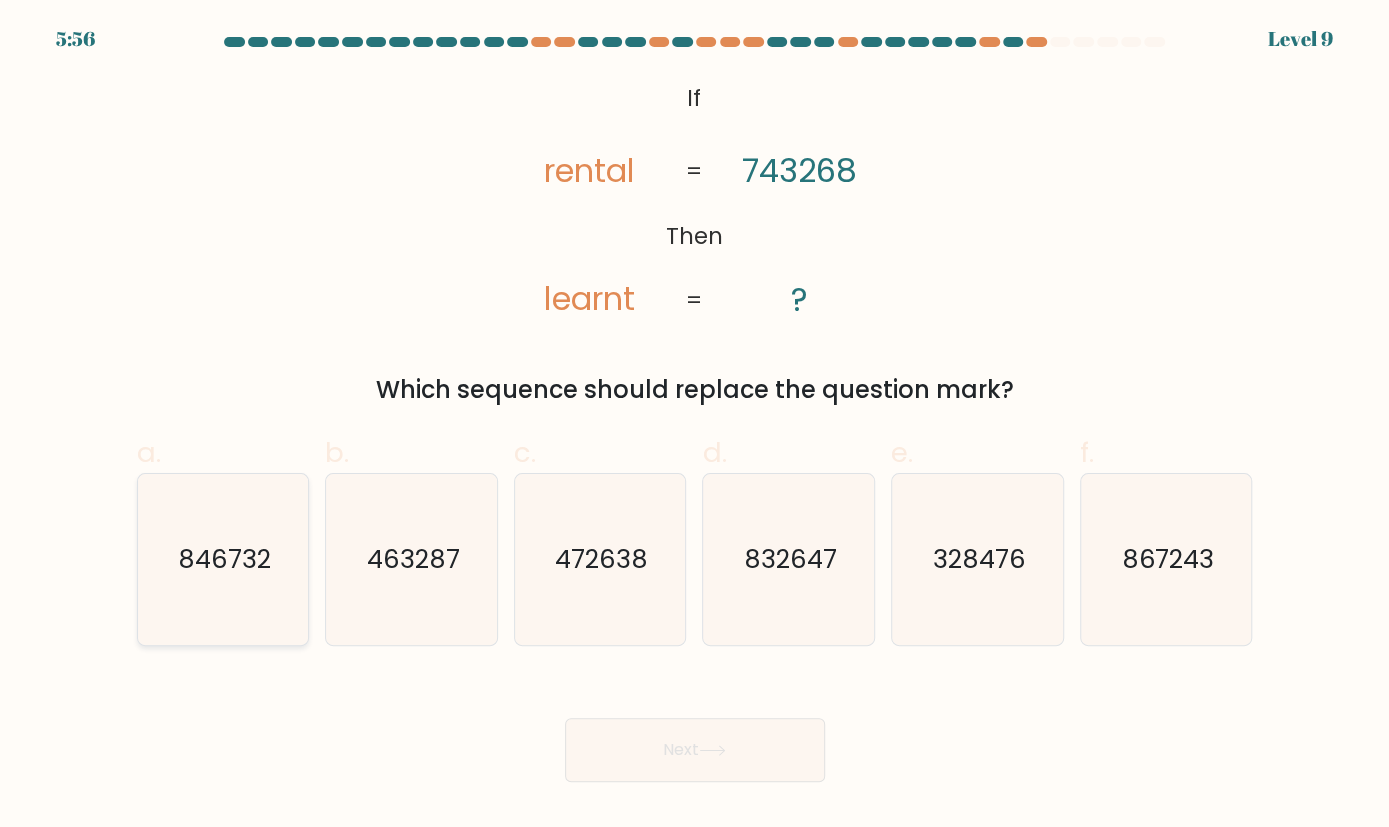 click on "846732" 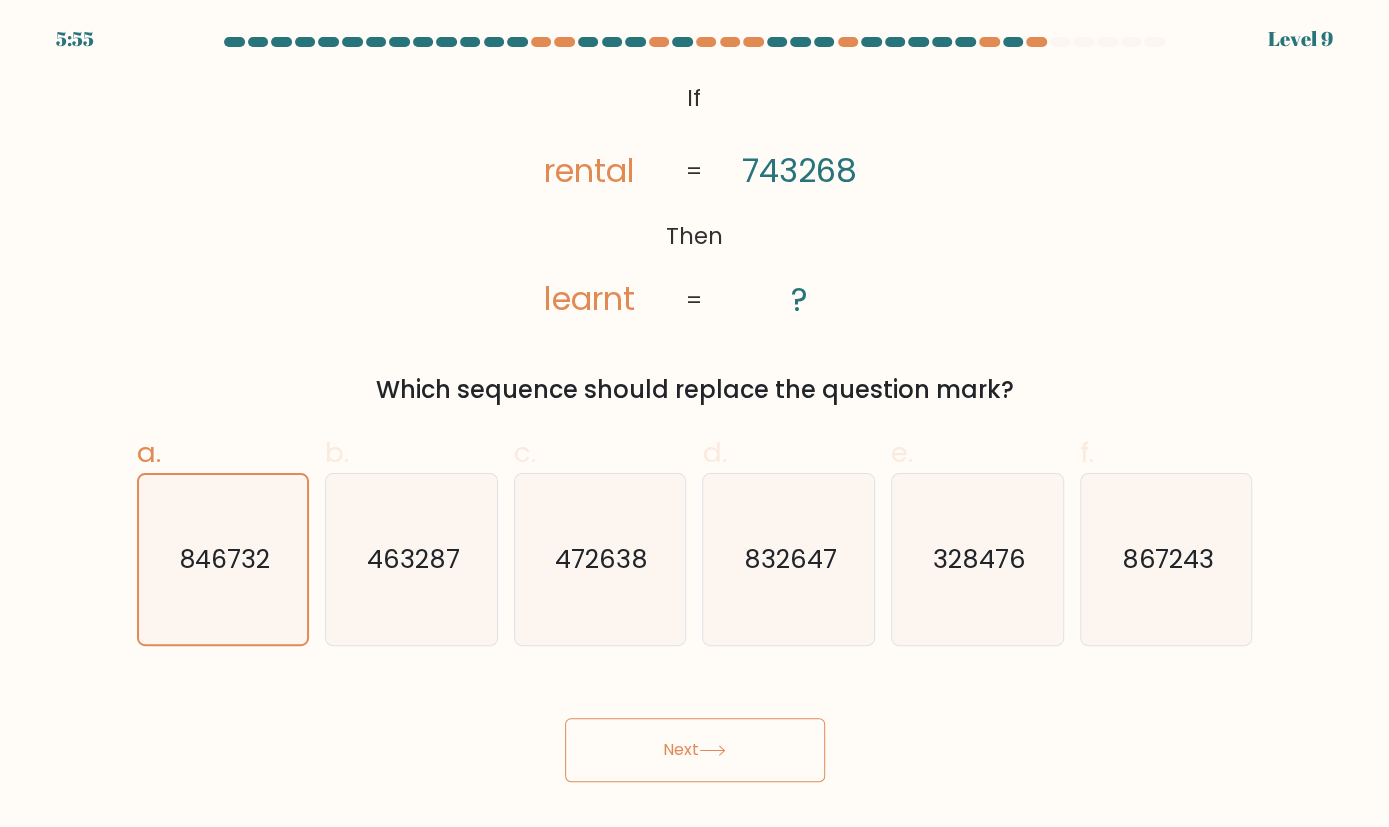 click on "Next" at bounding box center (695, 750) 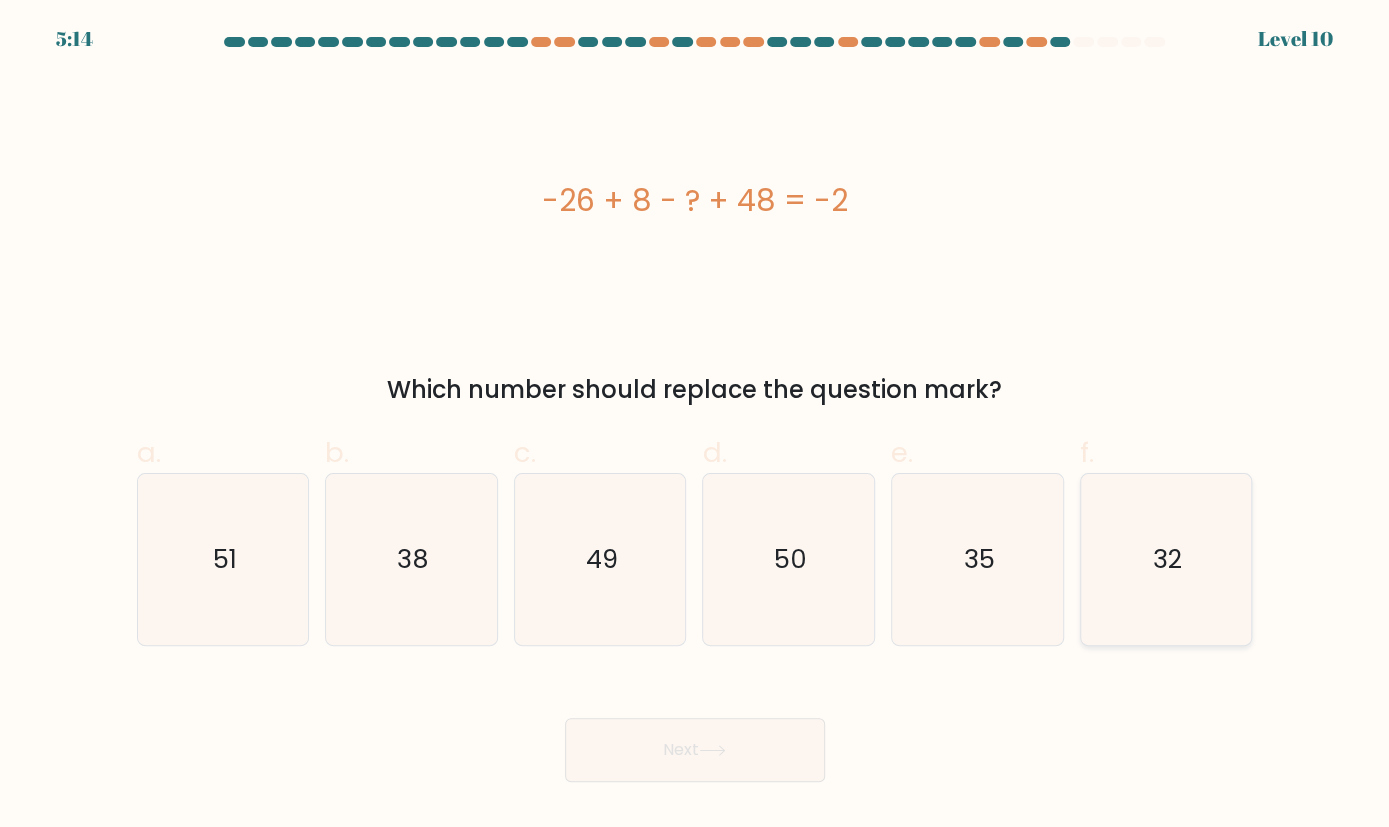 click on "32" 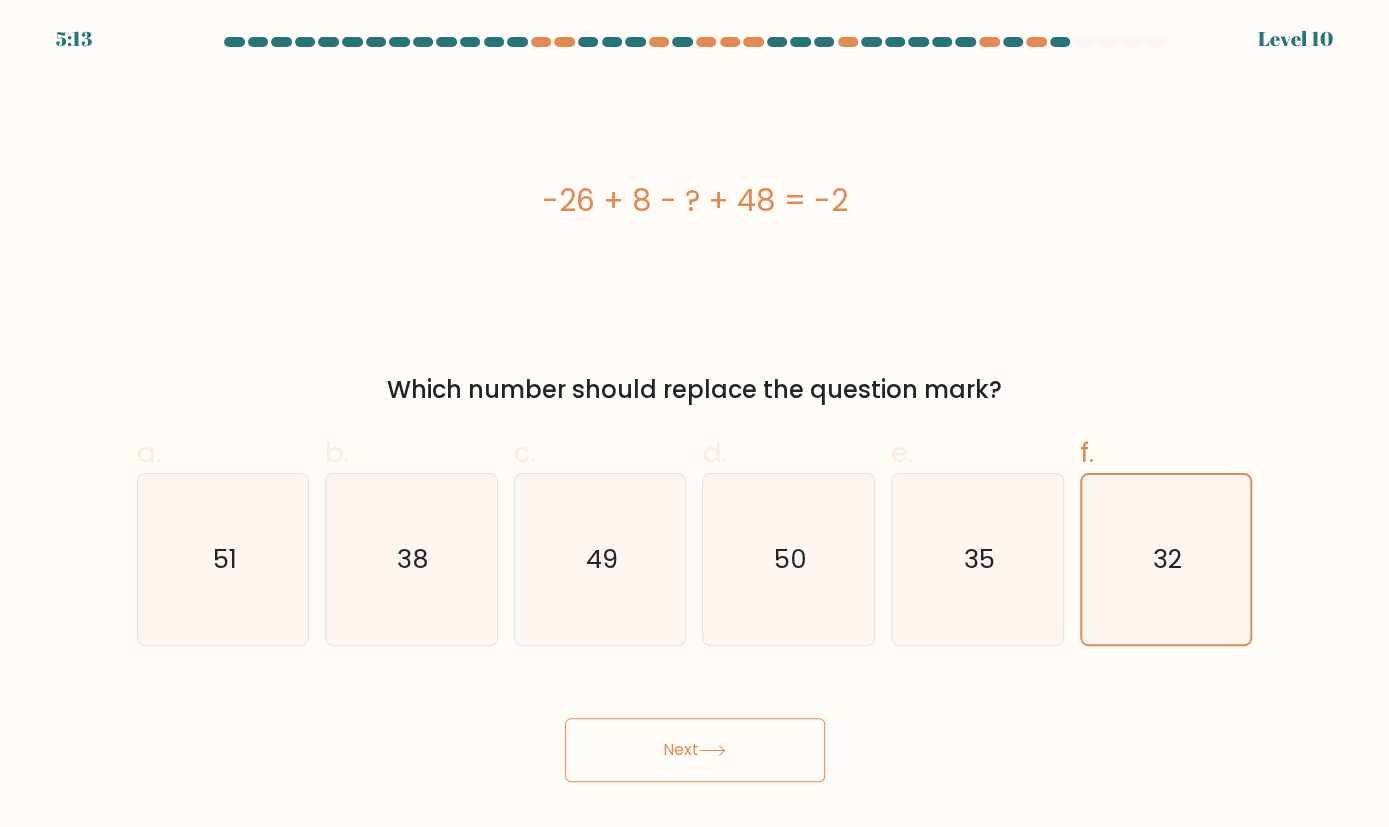 click on "Next" at bounding box center [695, 750] 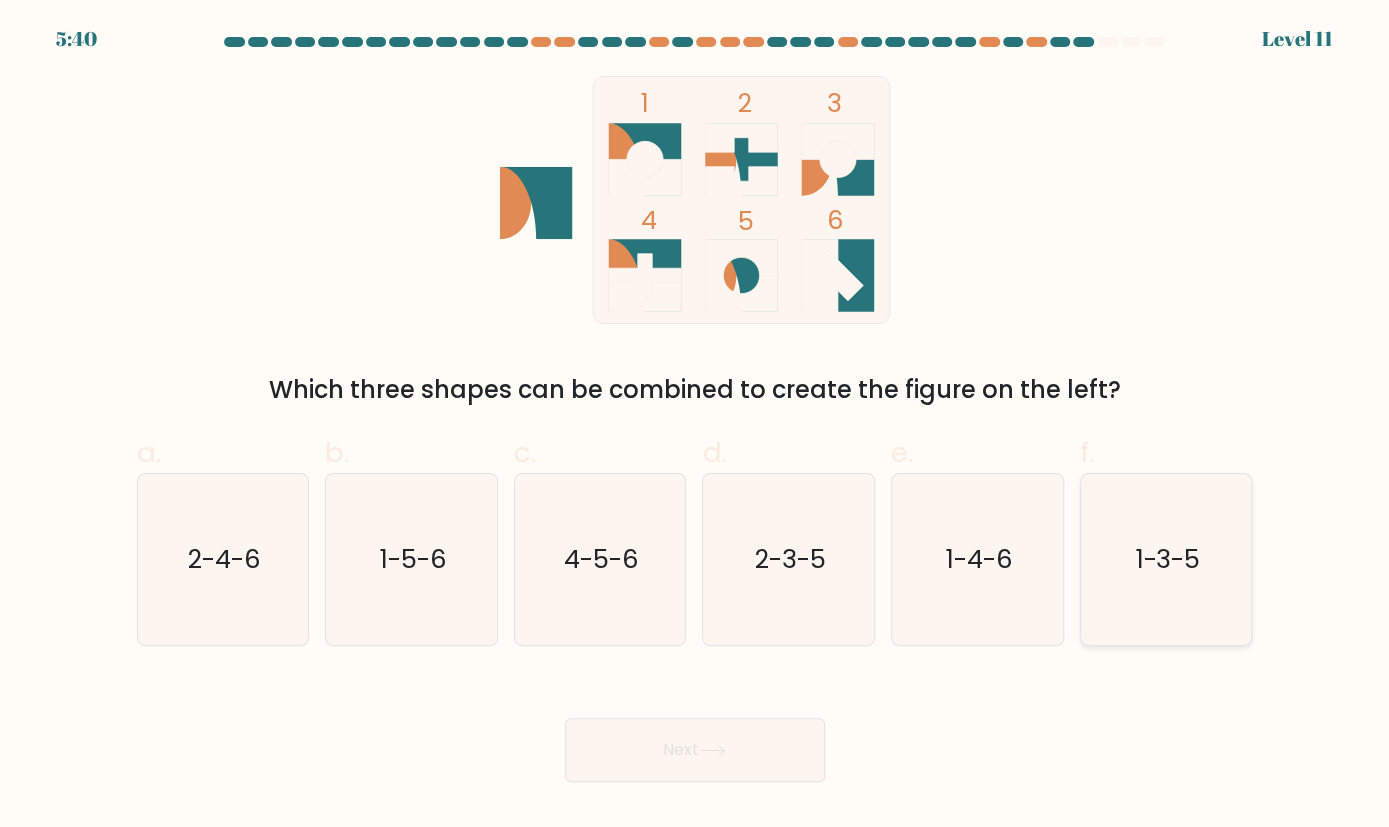 click on "1-3-5" 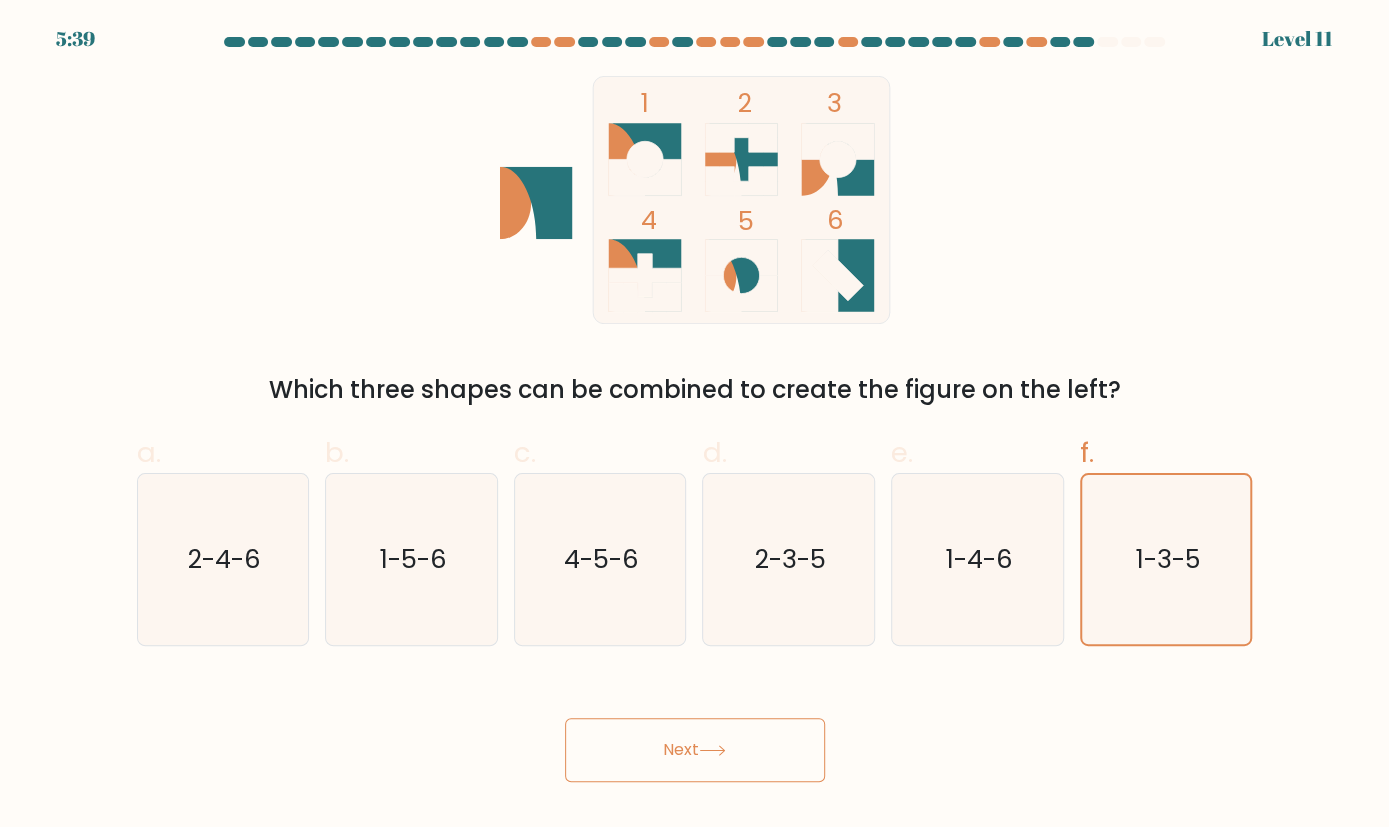 click 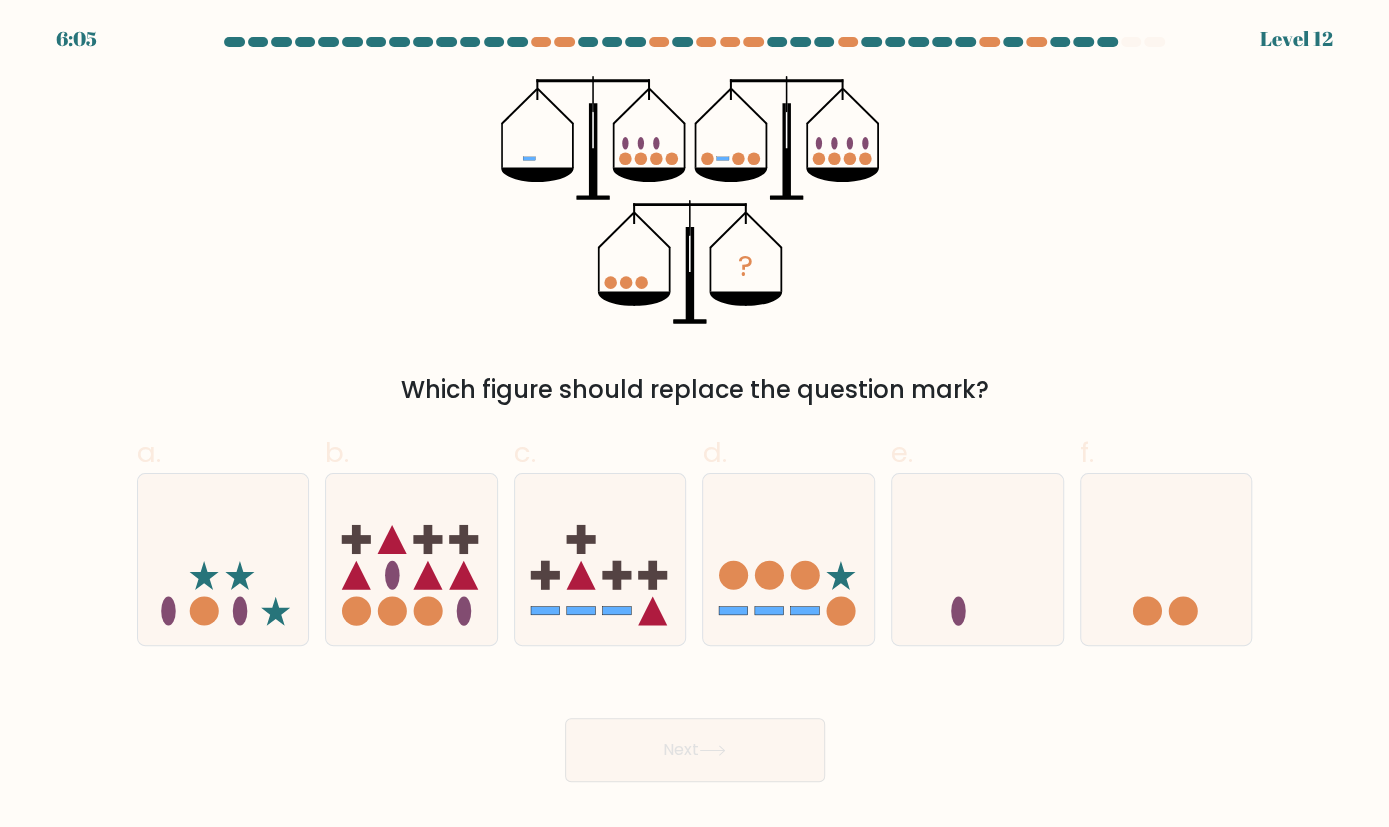 click on "?" 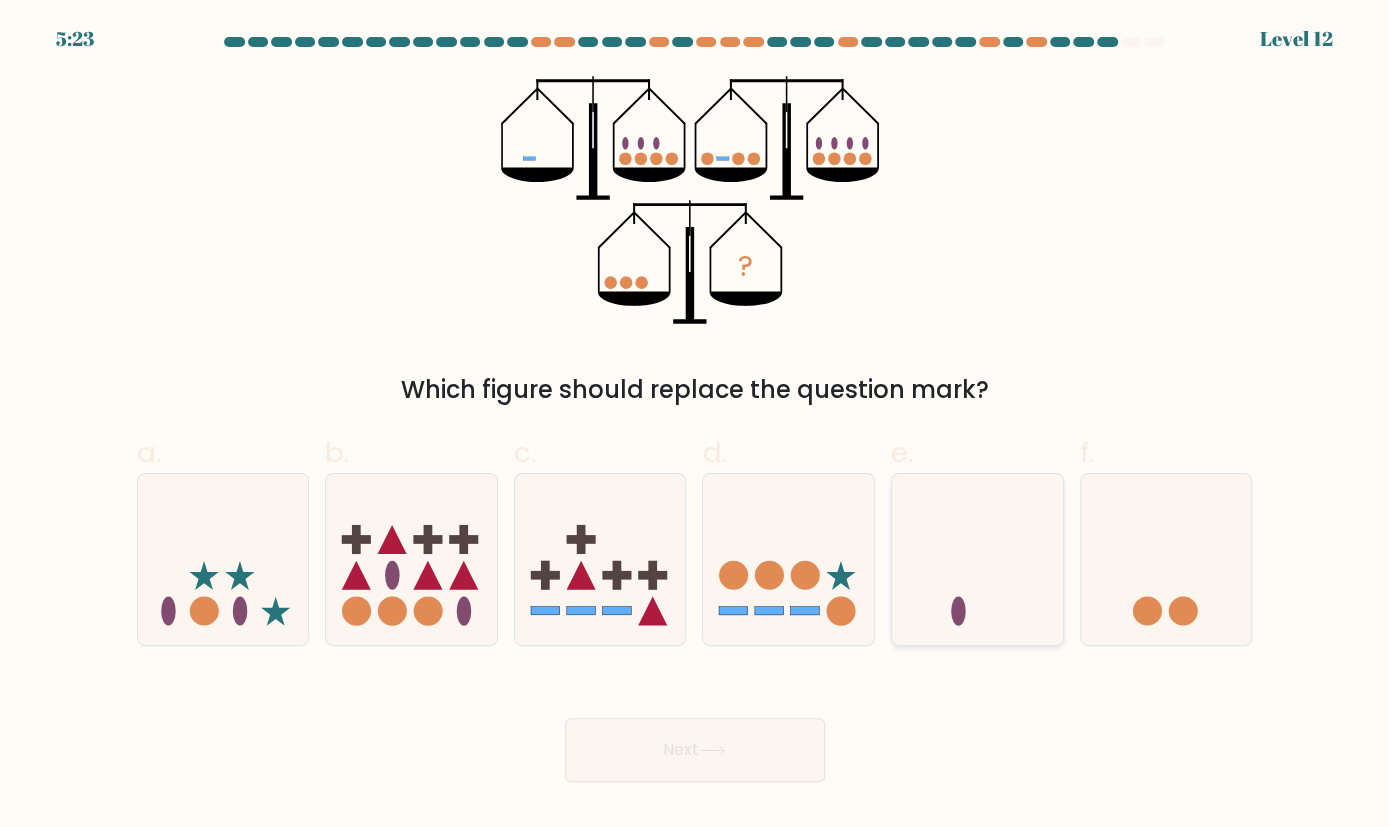 click 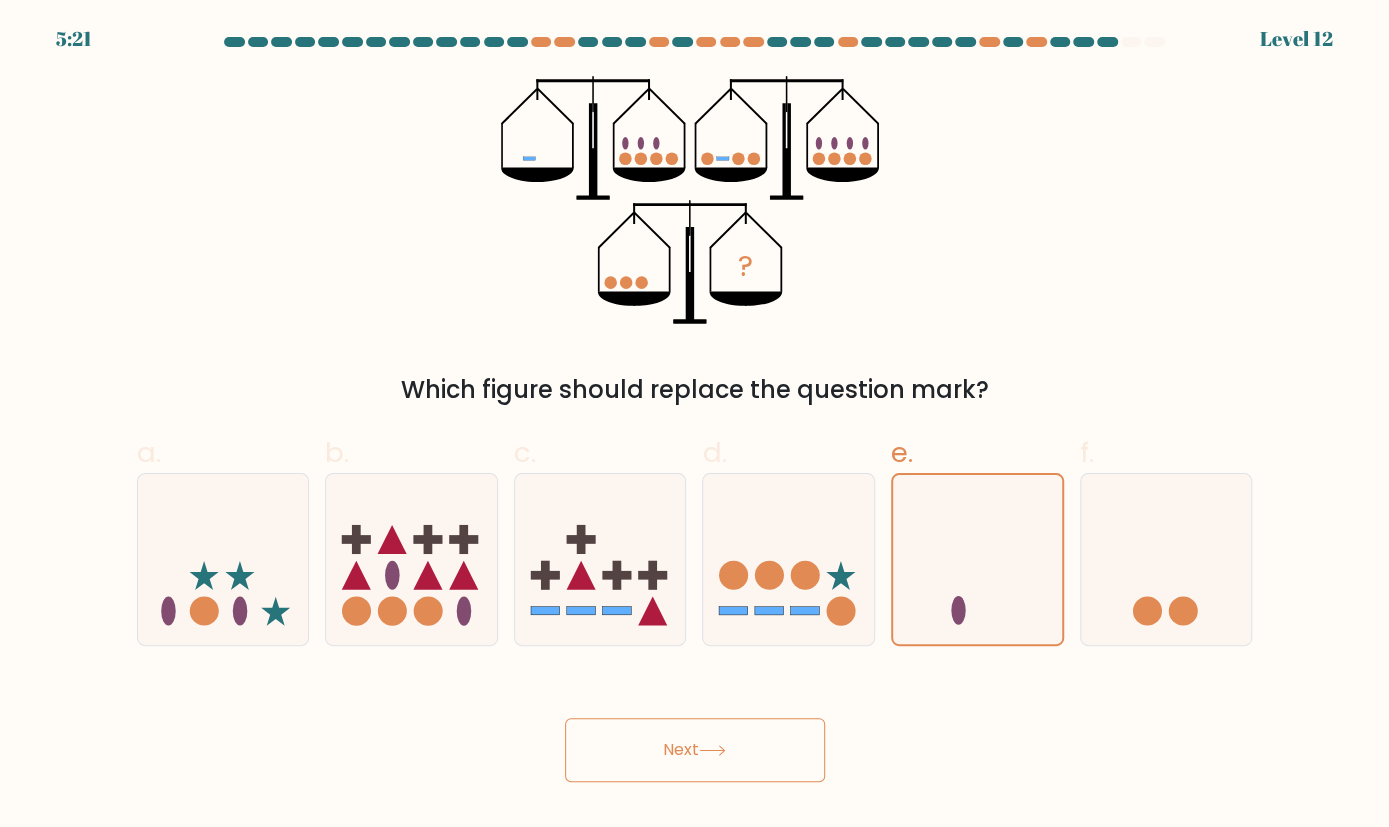 click on "Next" at bounding box center (695, 750) 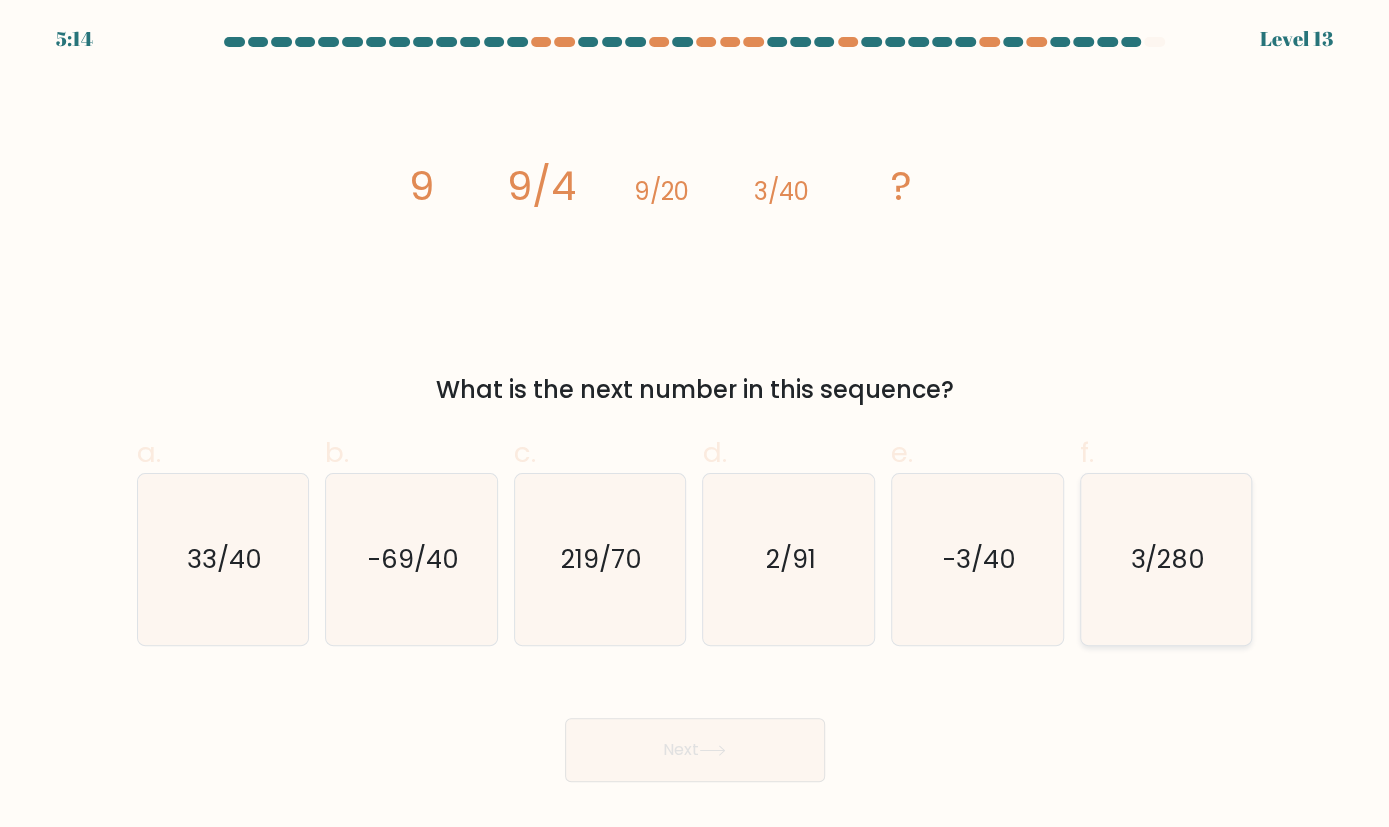click on "3/280" 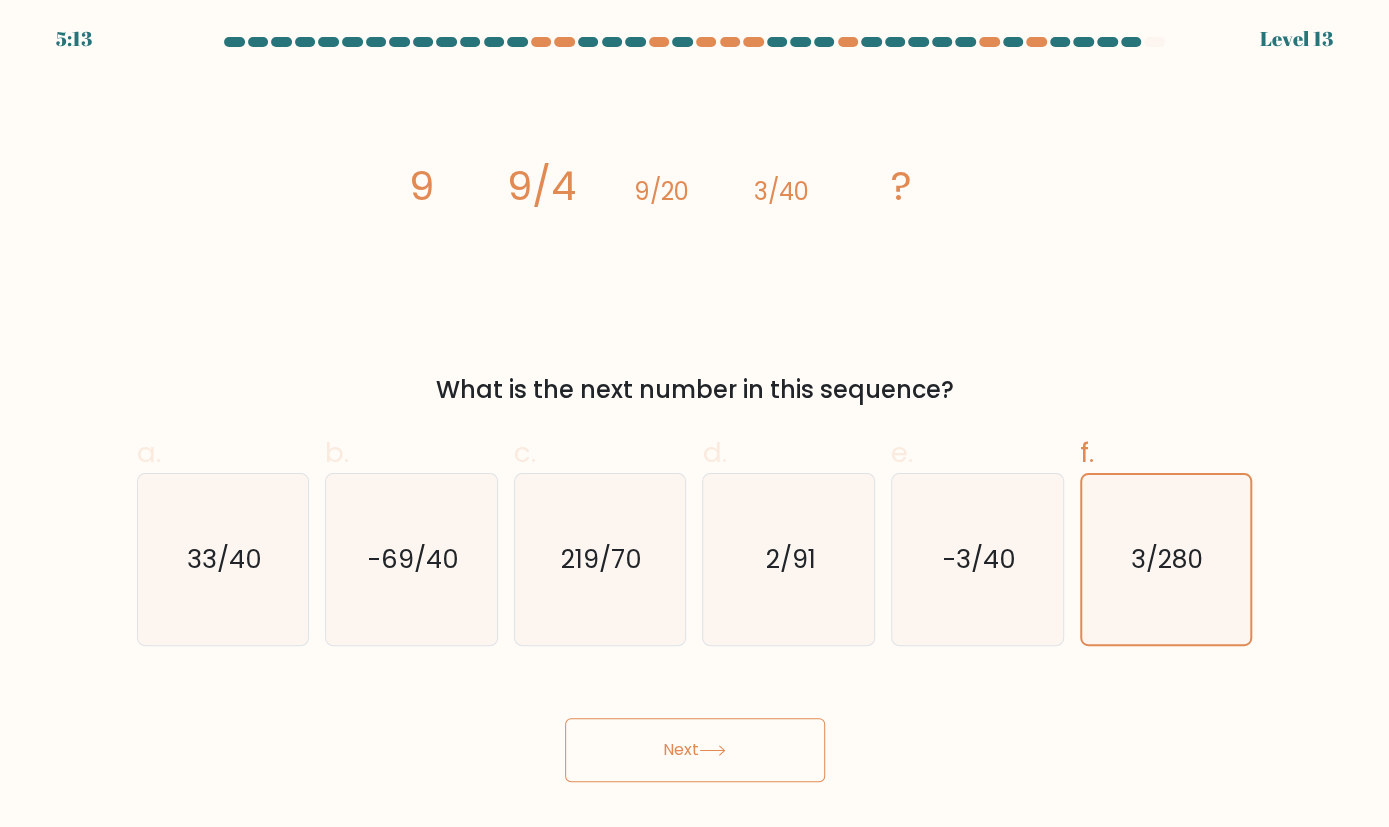 click 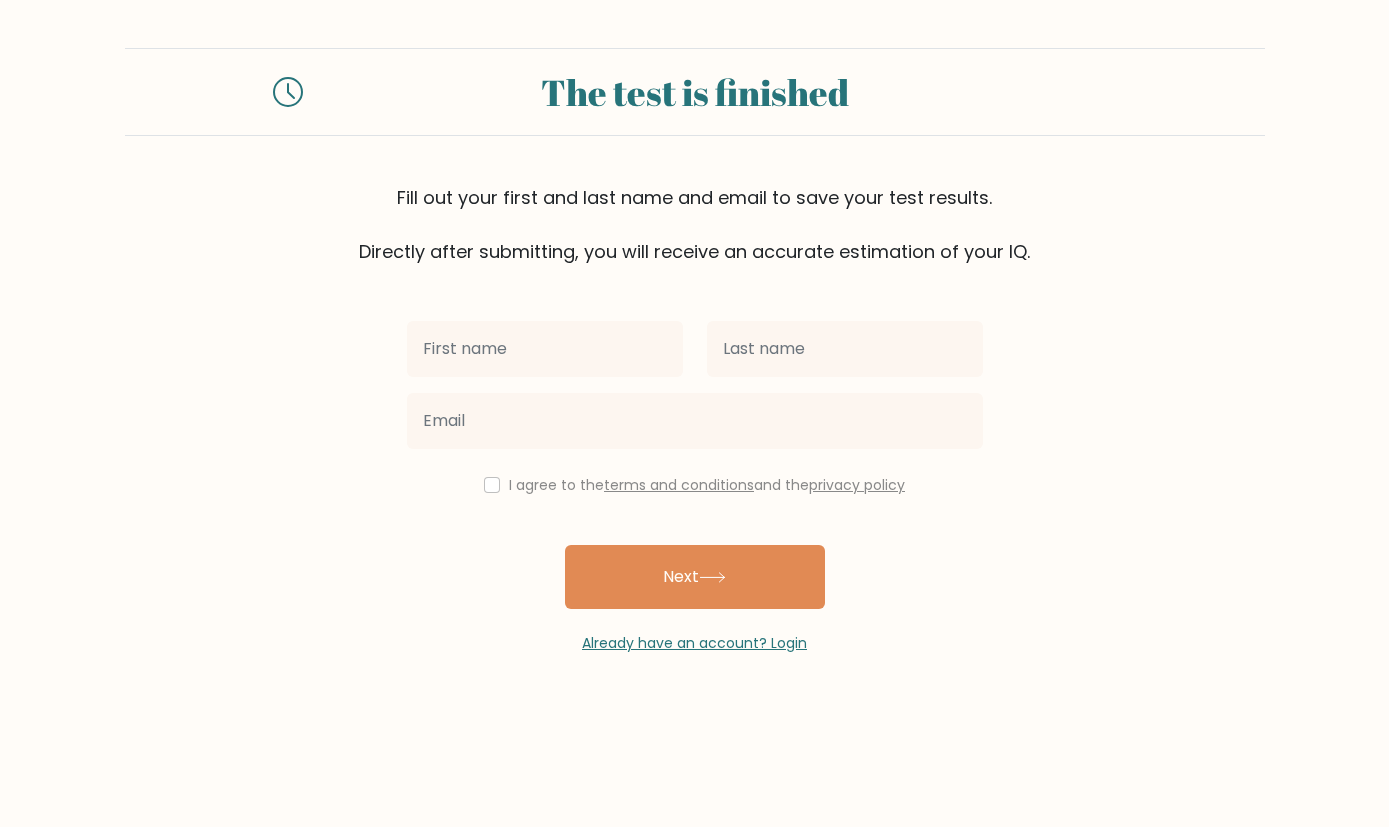 scroll, scrollTop: 0, scrollLeft: 0, axis: both 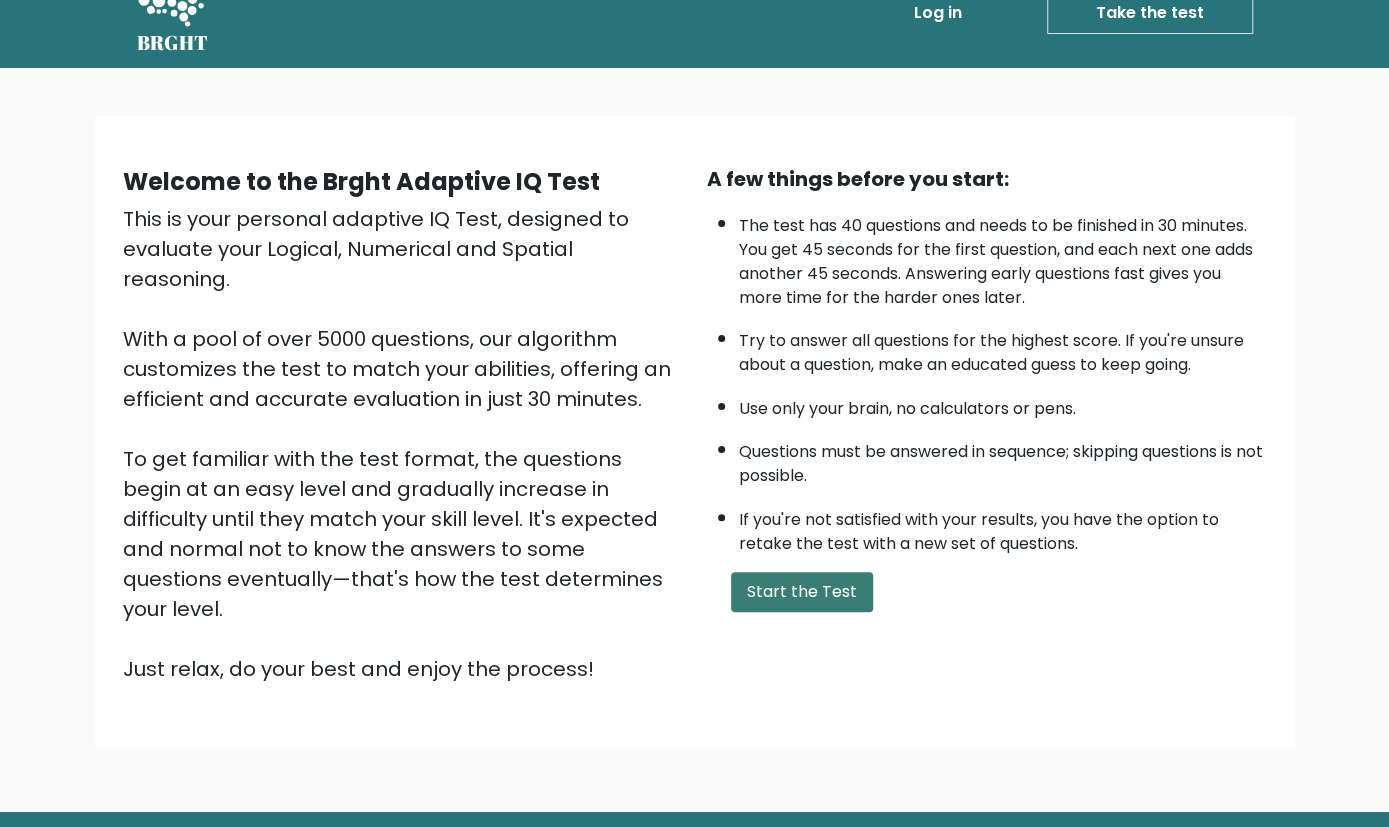 click on "Start the Test" at bounding box center (802, 592) 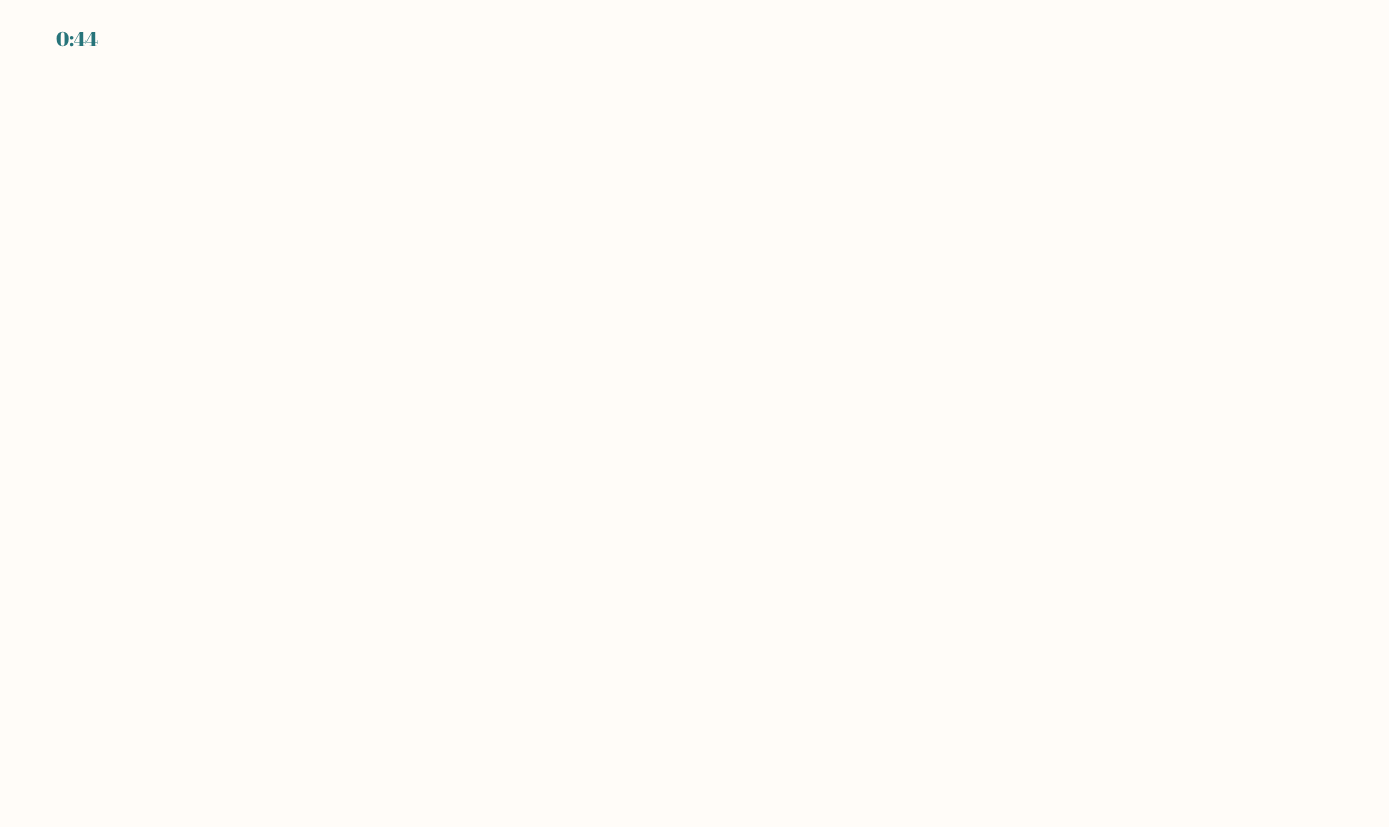 scroll, scrollTop: 0, scrollLeft: 0, axis: both 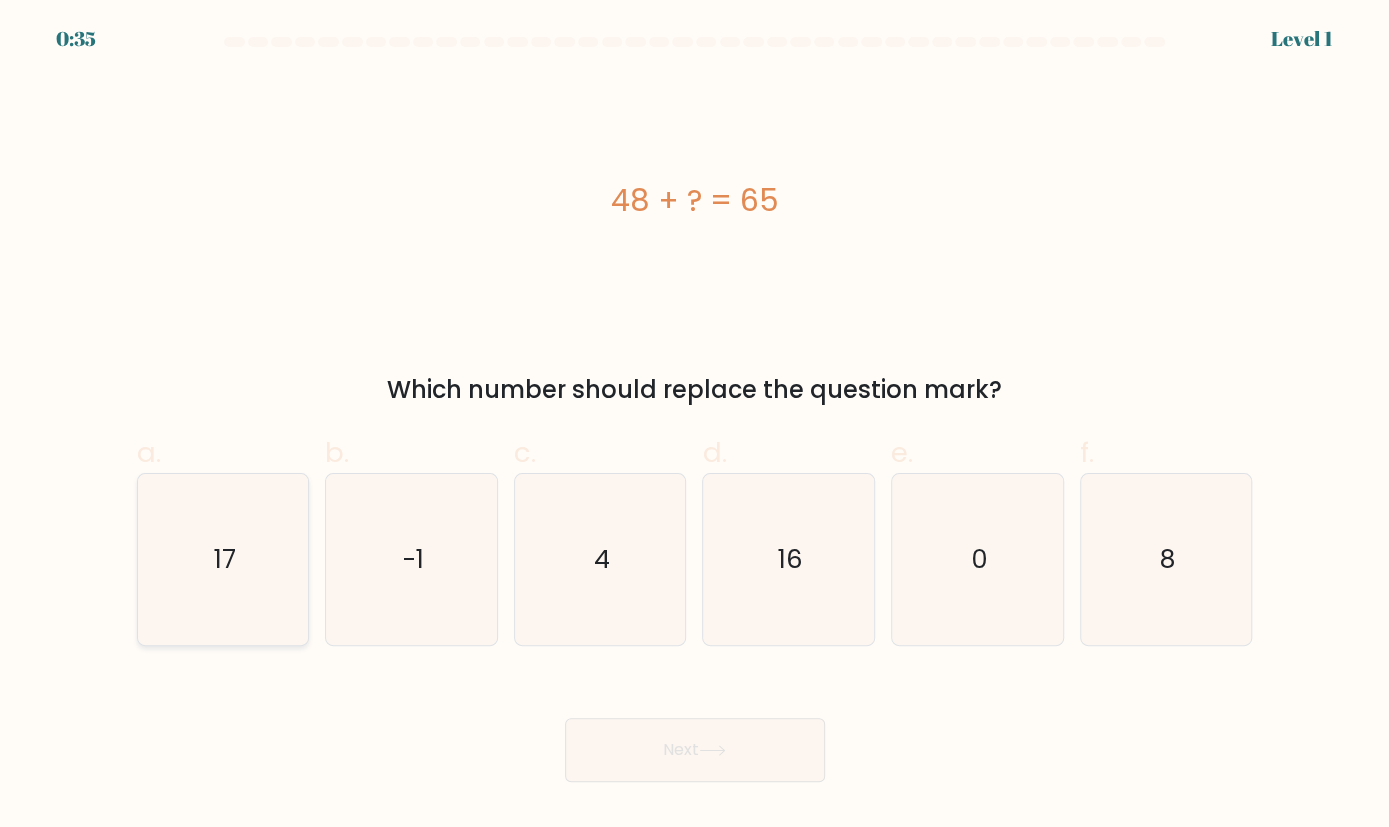 click on "17" 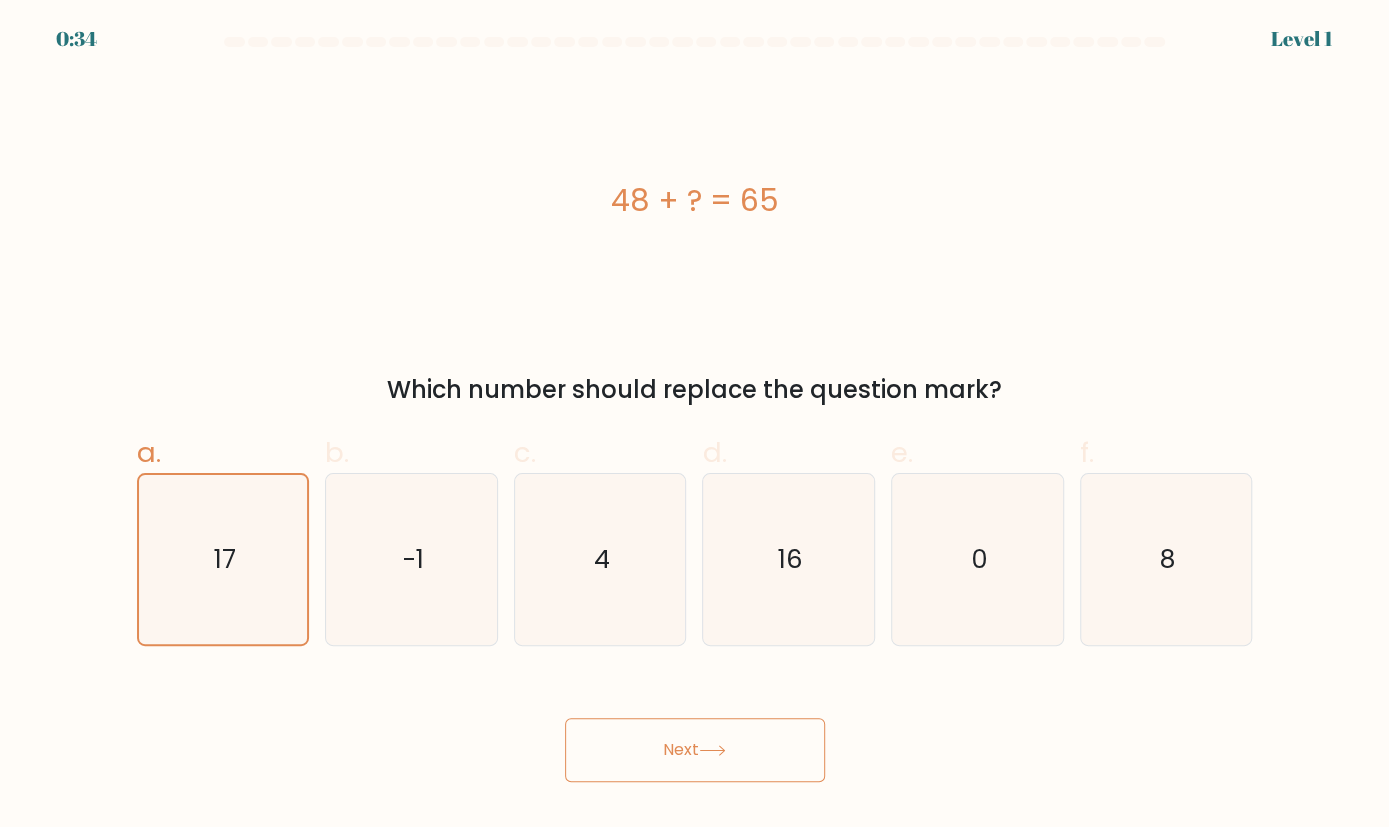 click on "Next" at bounding box center [695, 750] 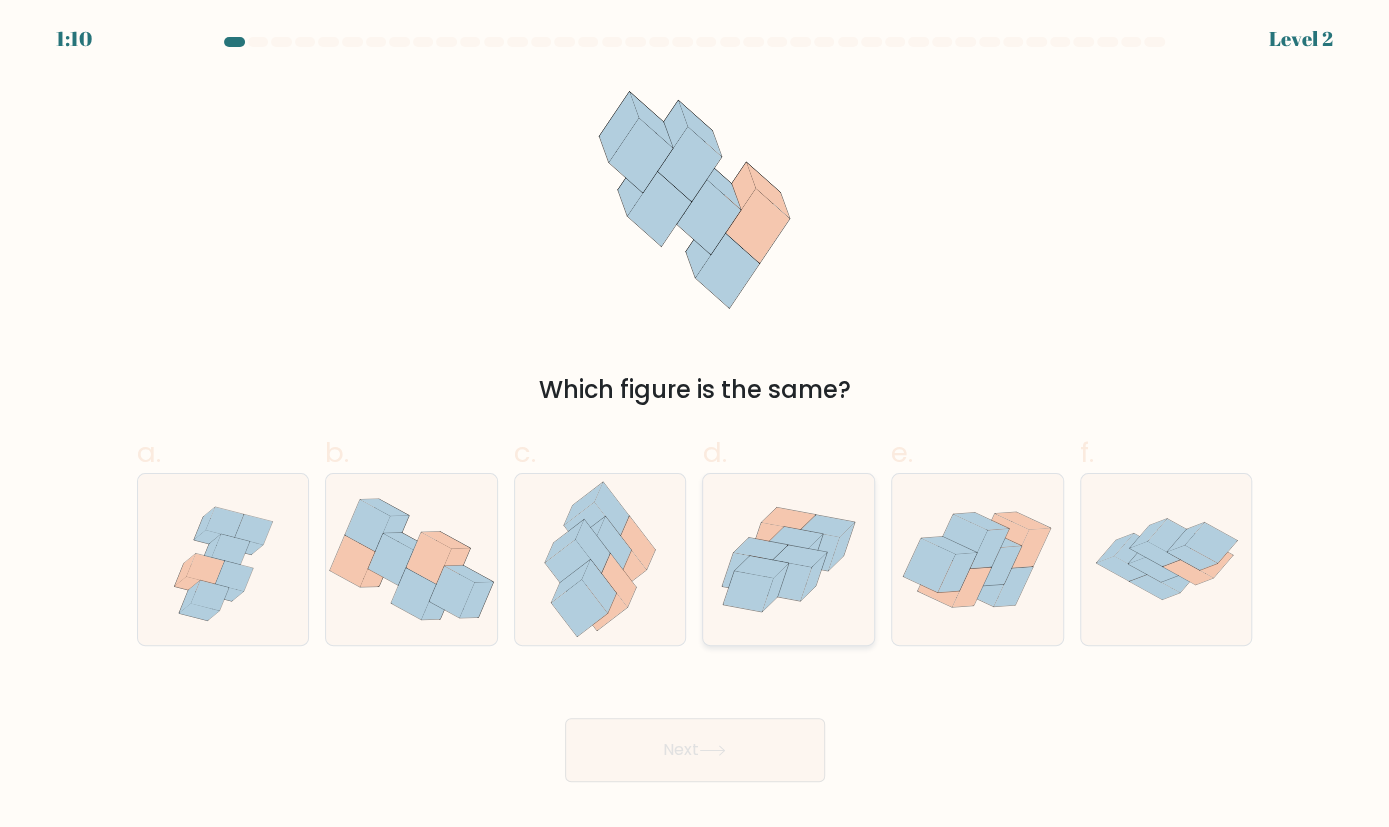 click 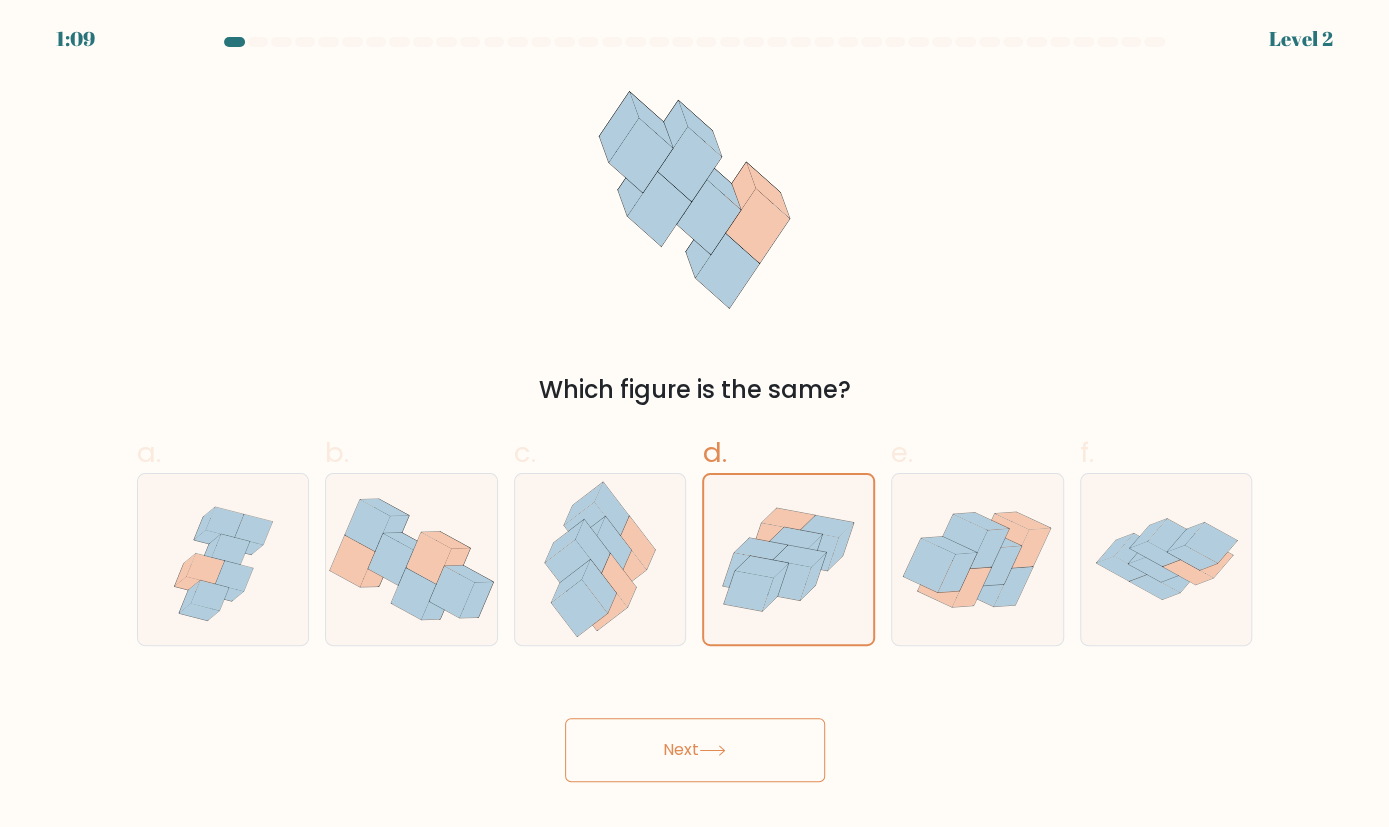 click on "Next" at bounding box center (695, 750) 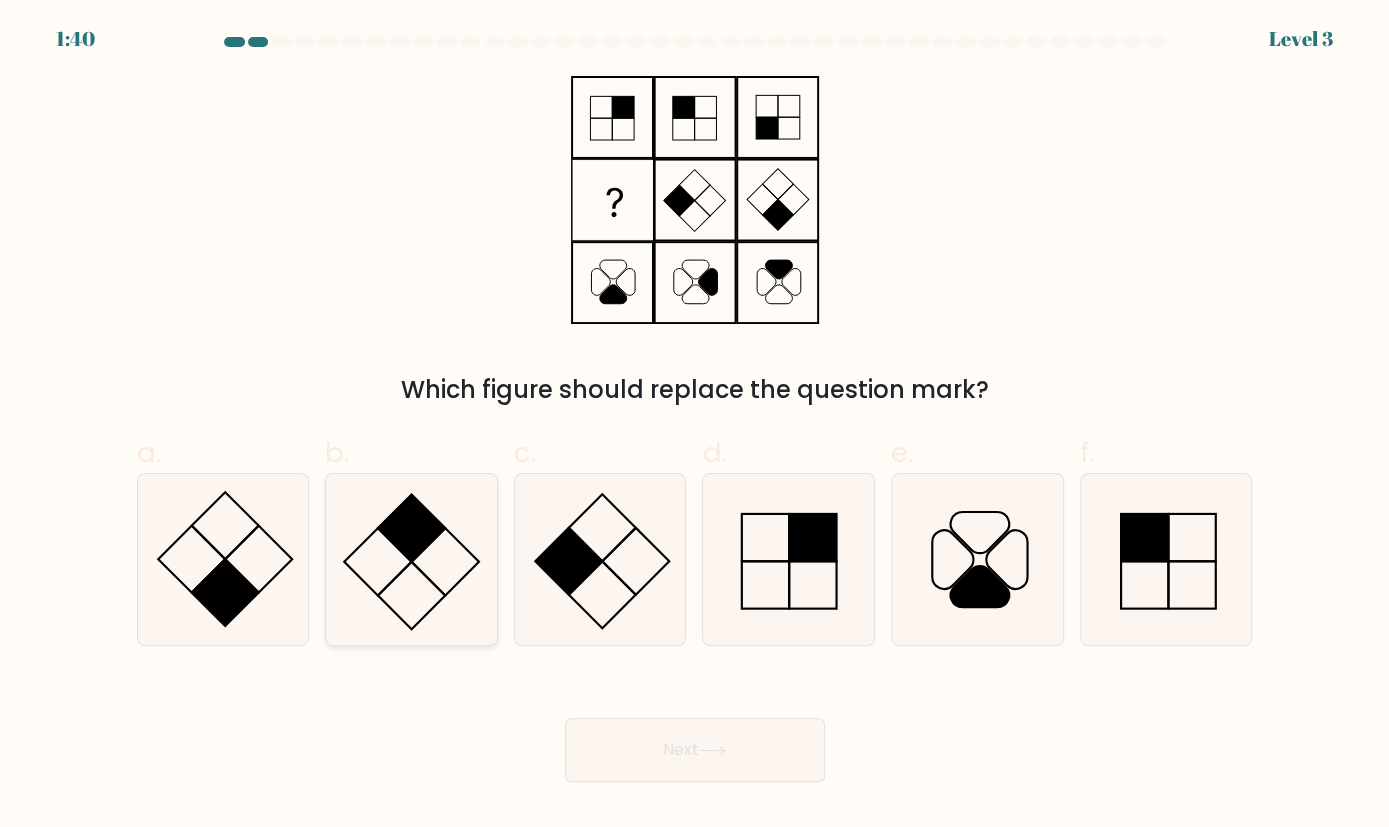 click 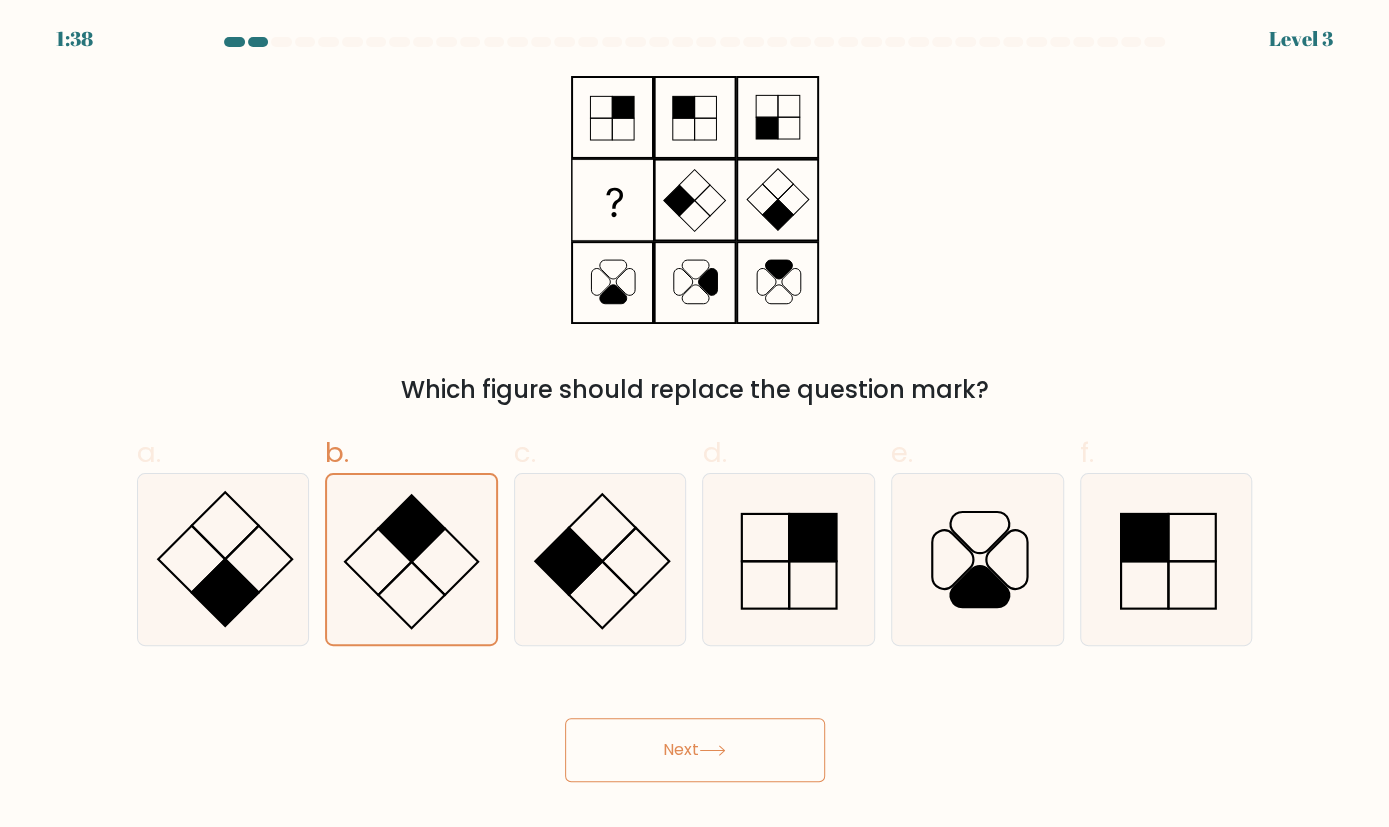 click on "Next" at bounding box center (695, 750) 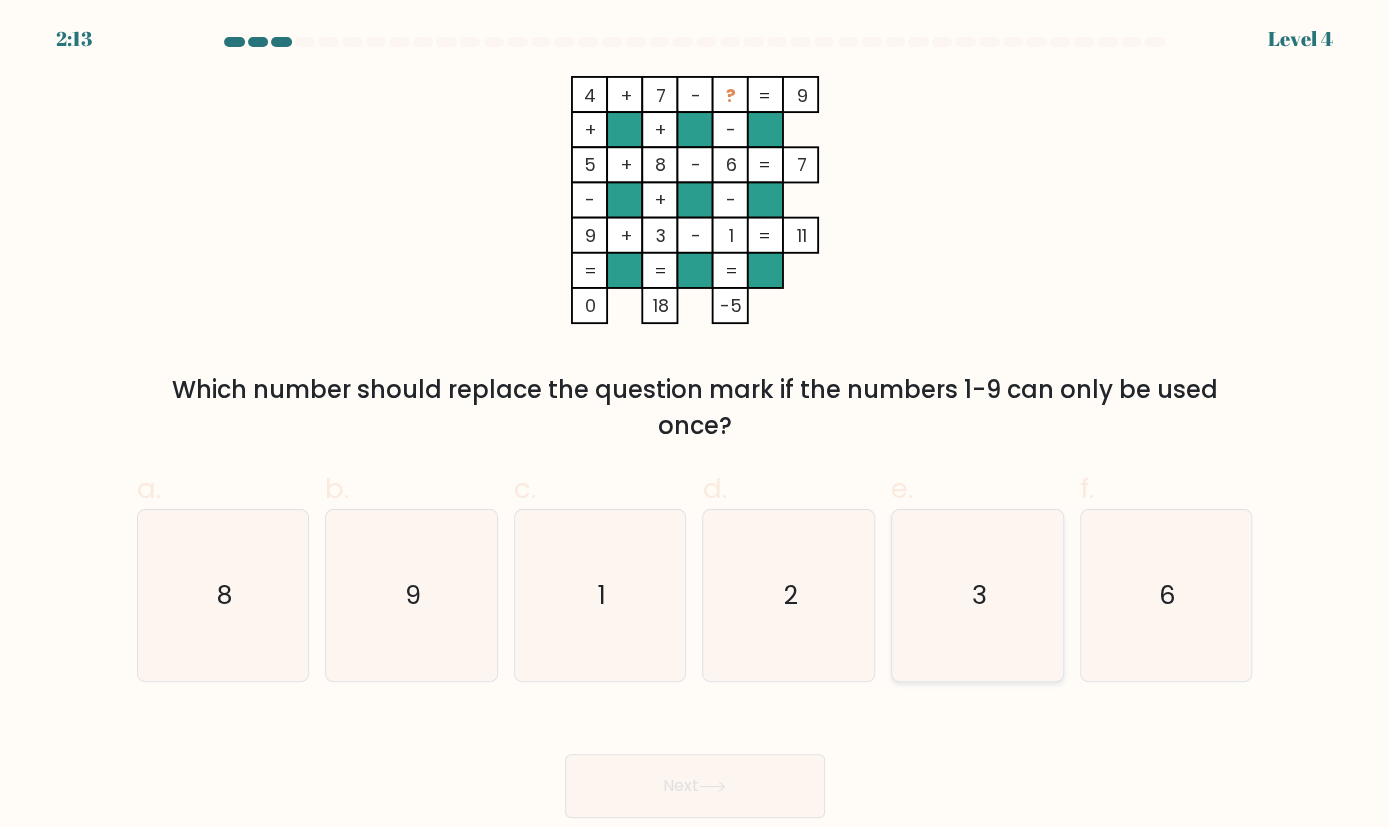 click on "3" 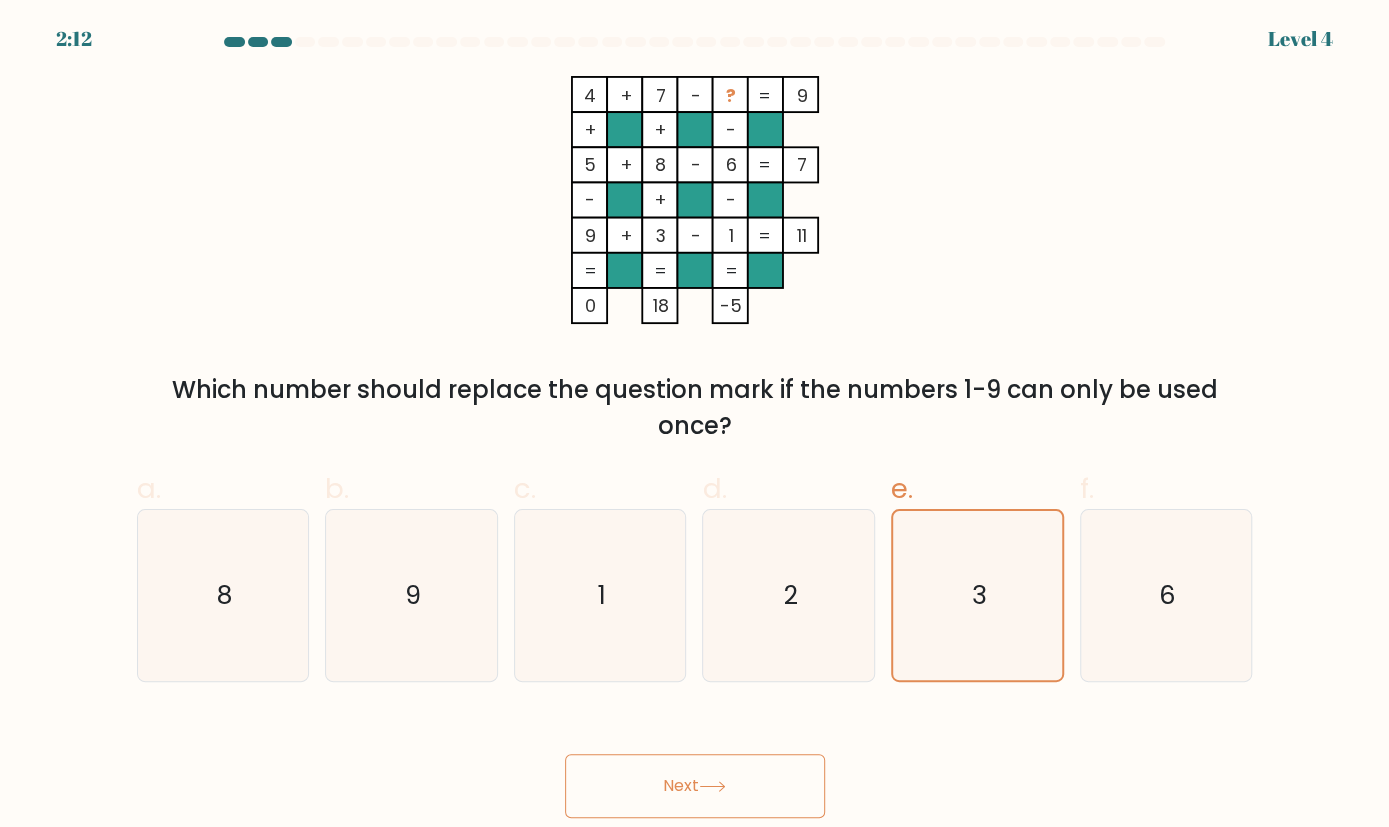 click on "Next" at bounding box center [695, 786] 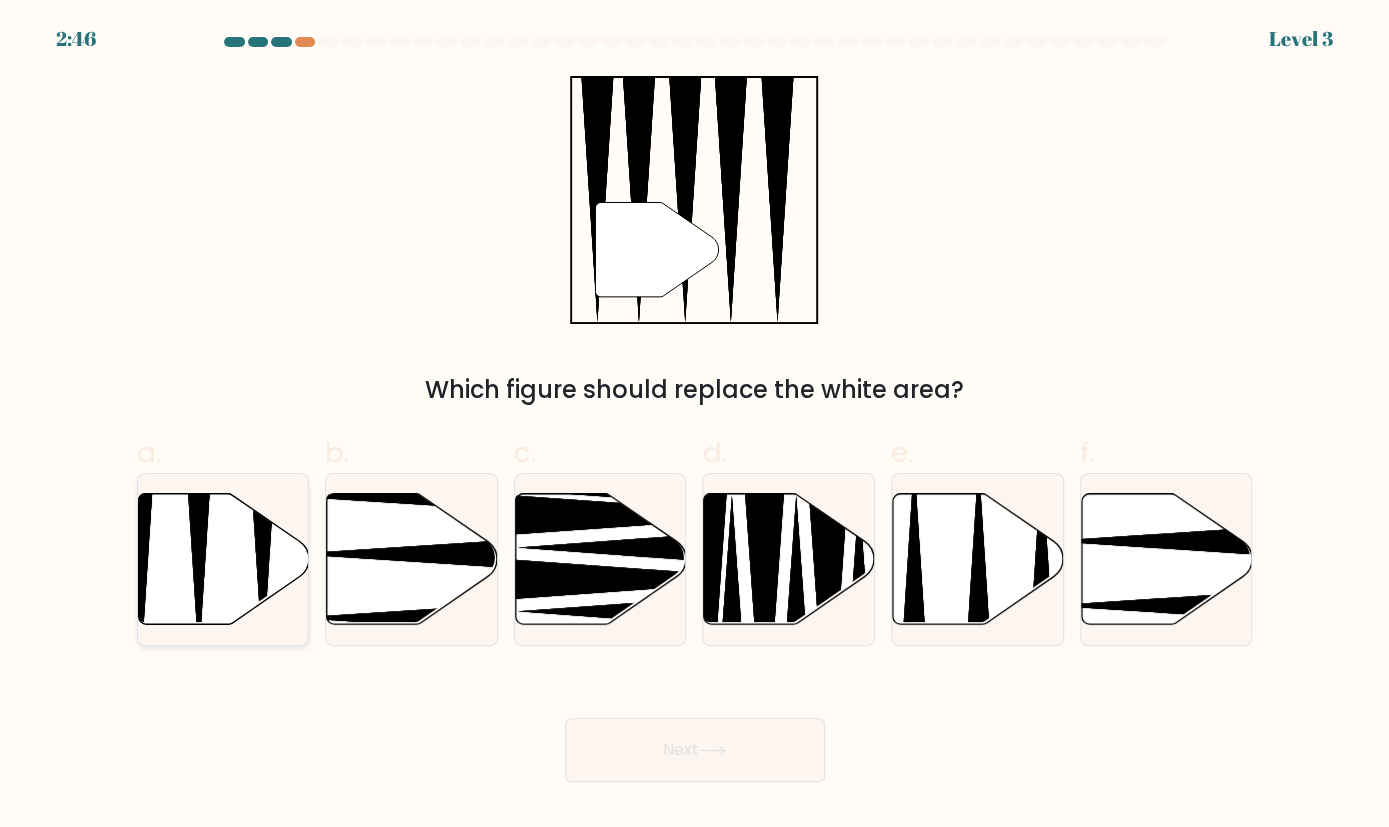 click 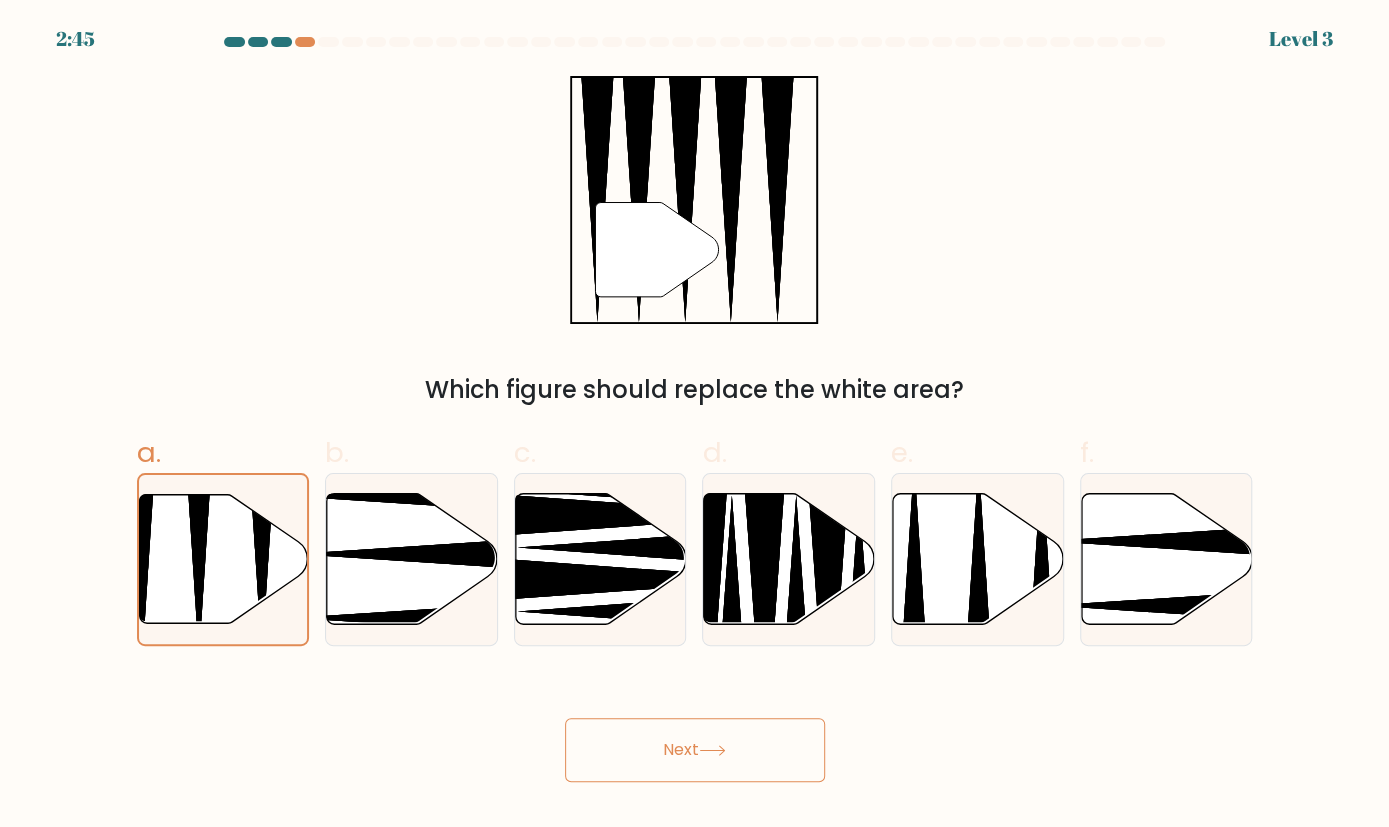 click on "Next" at bounding box center [695, 750] 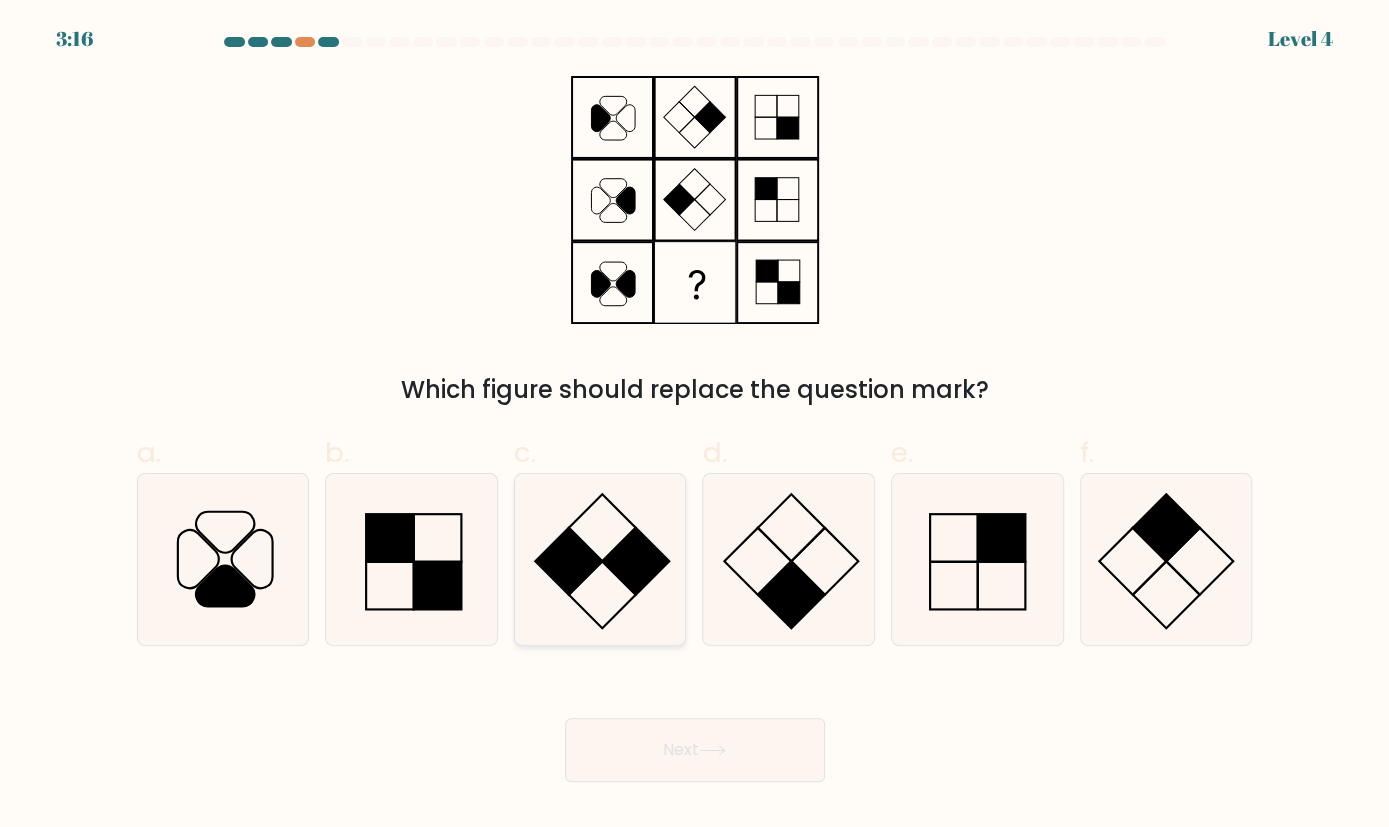 click 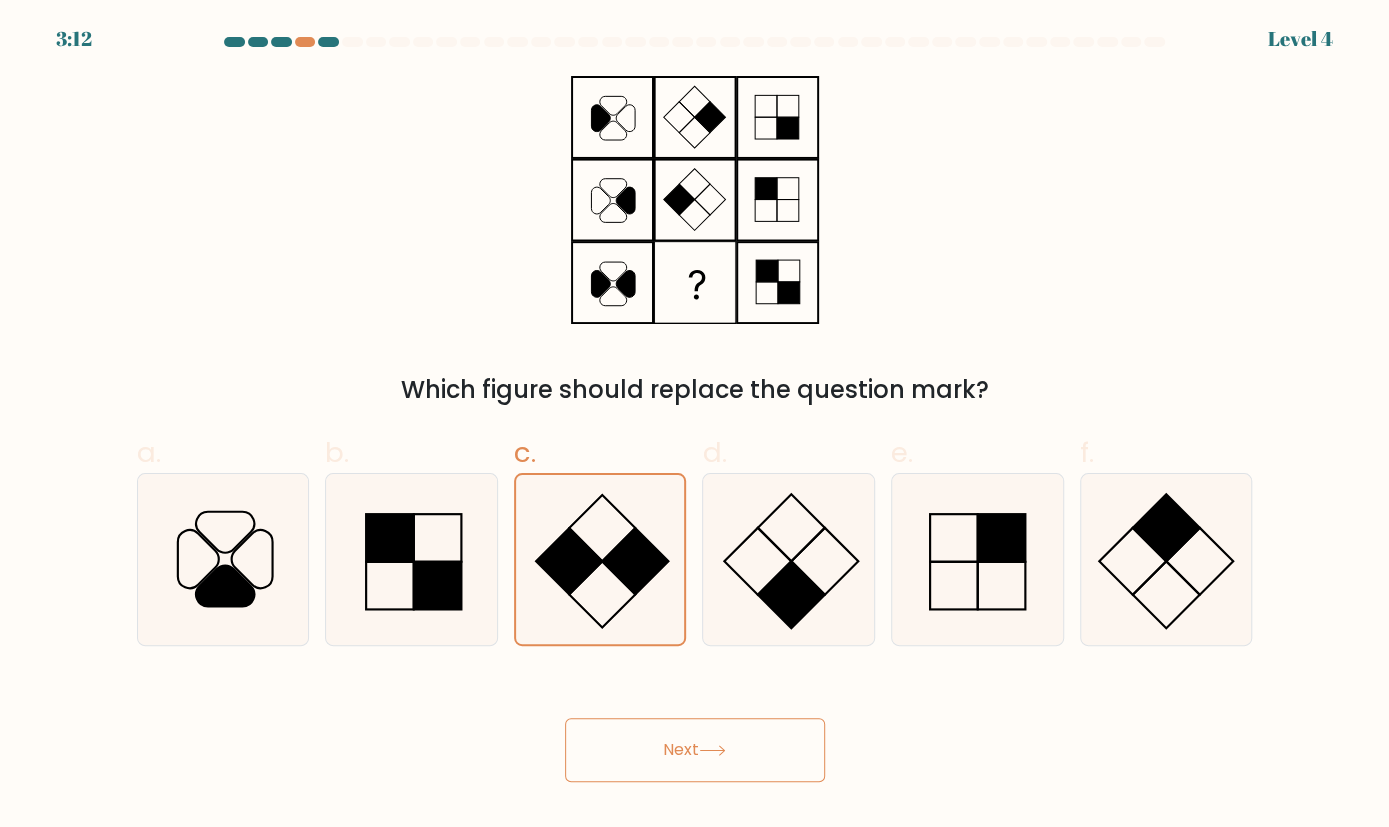click on "Next" at bounding box center (695, 750) 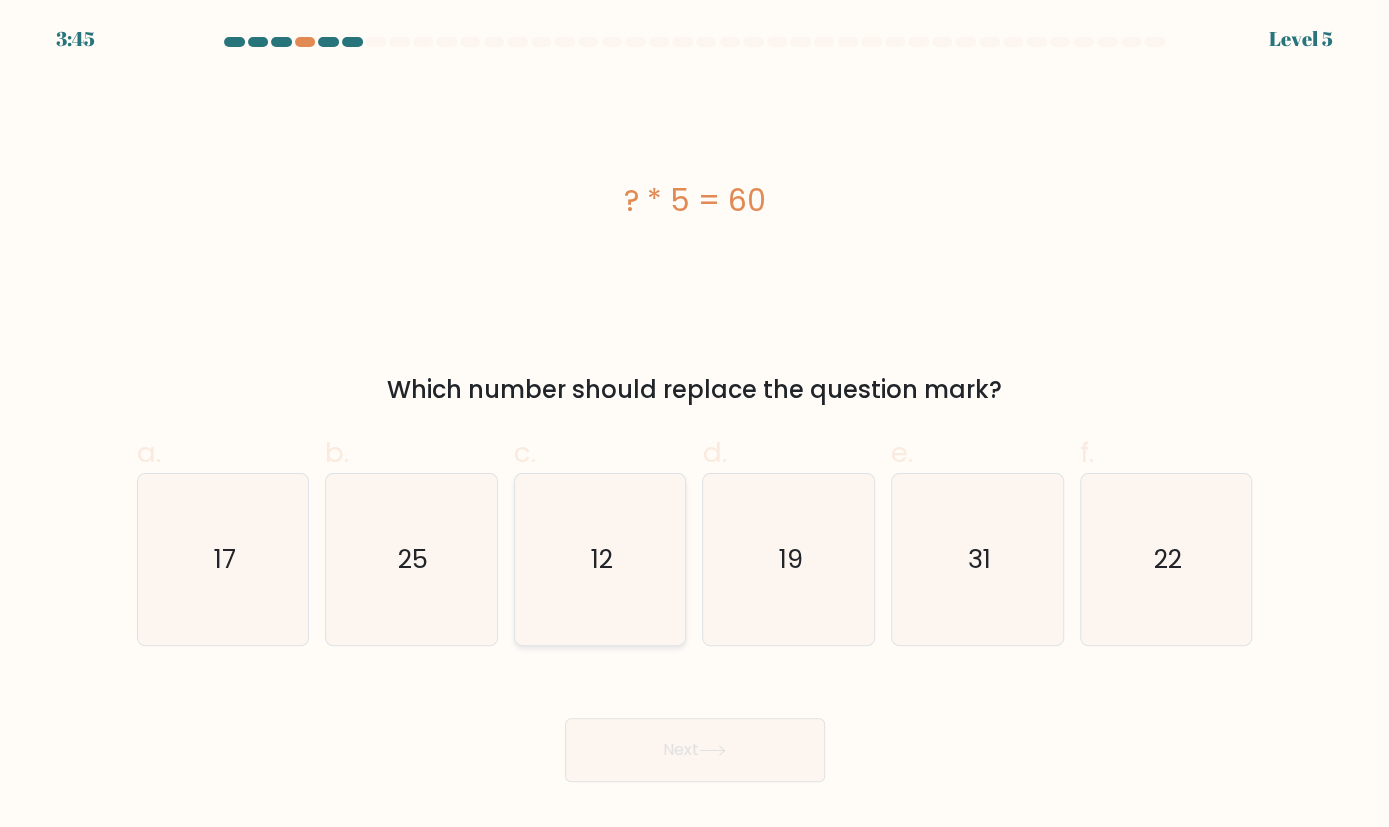 click on "12" 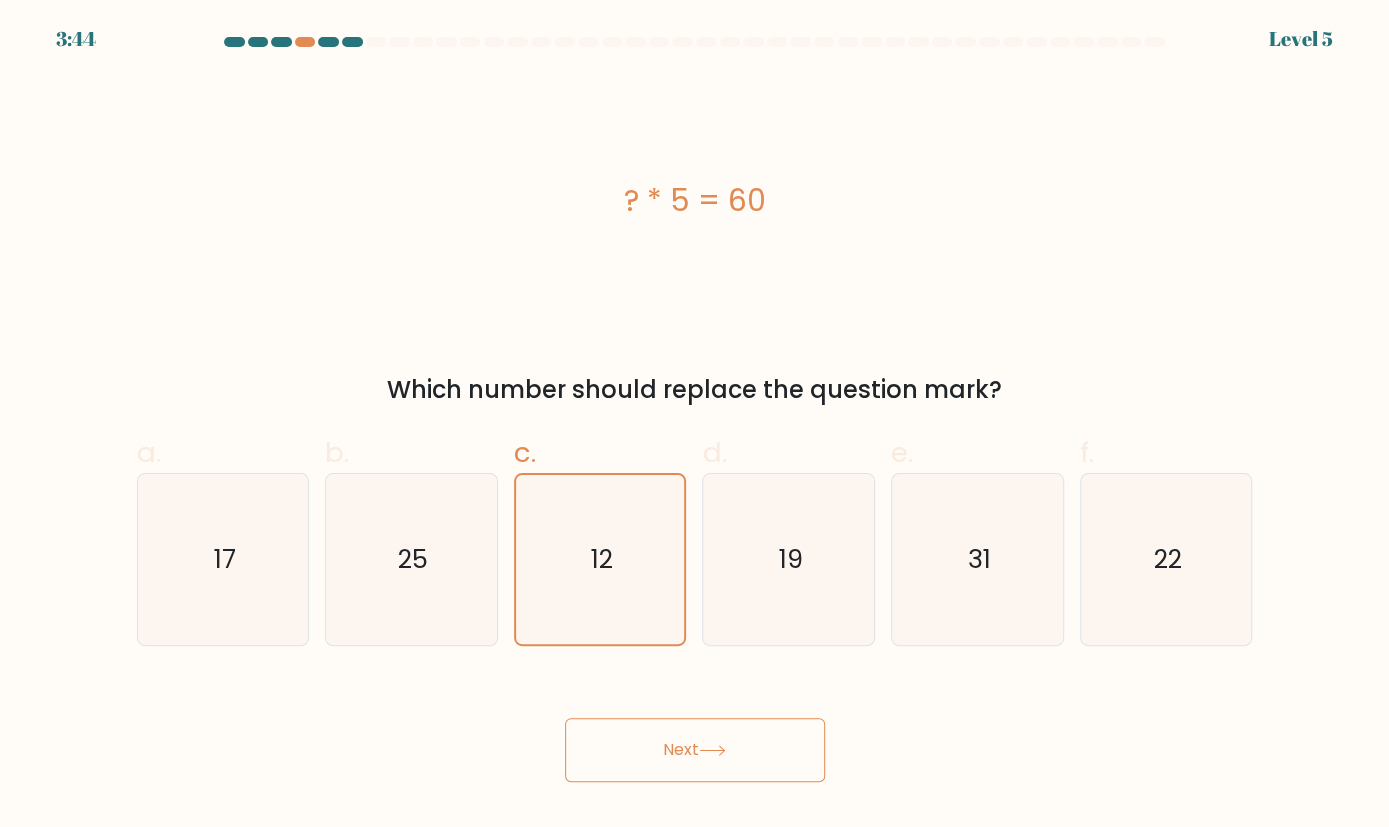 click on "Next" at bounding box center (695, 750) 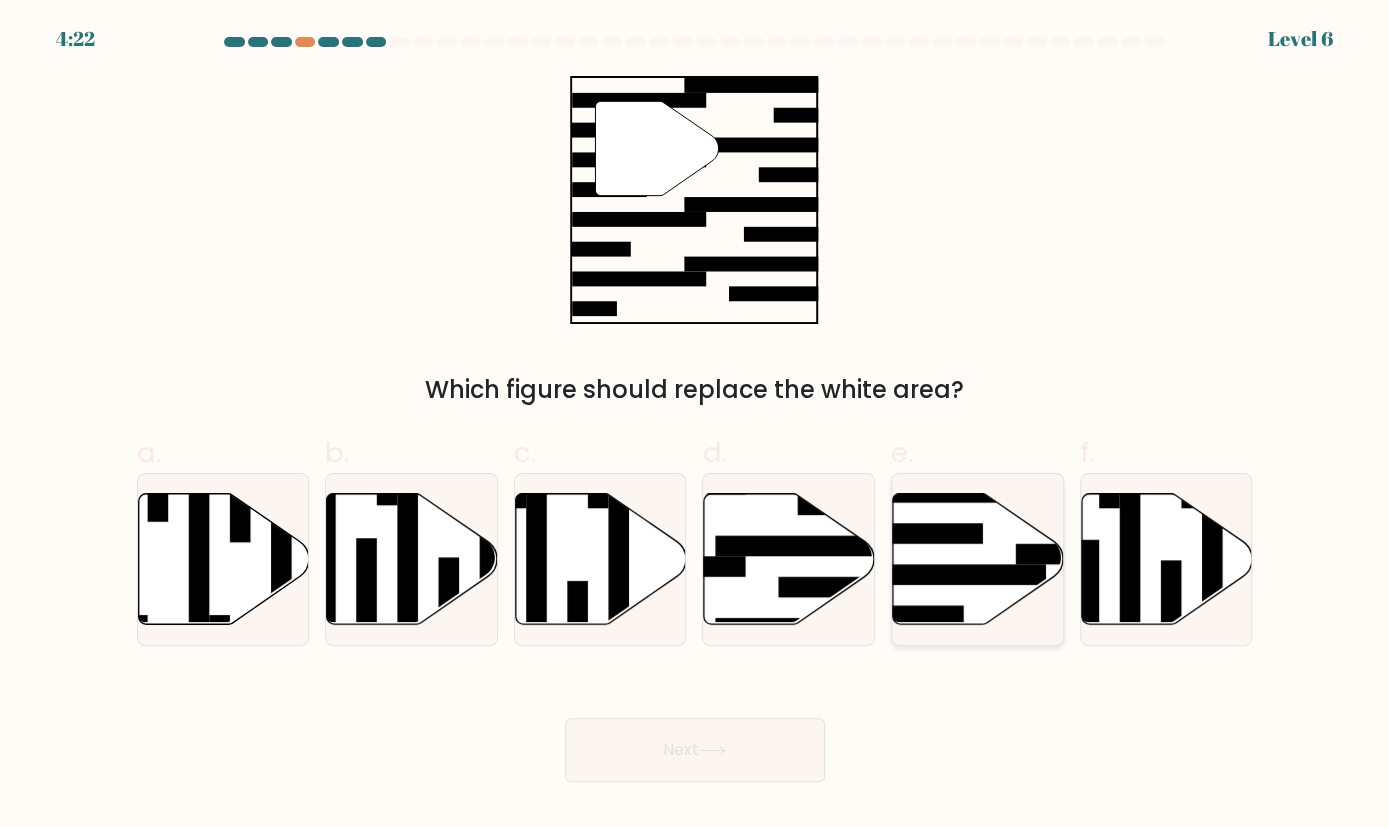 click 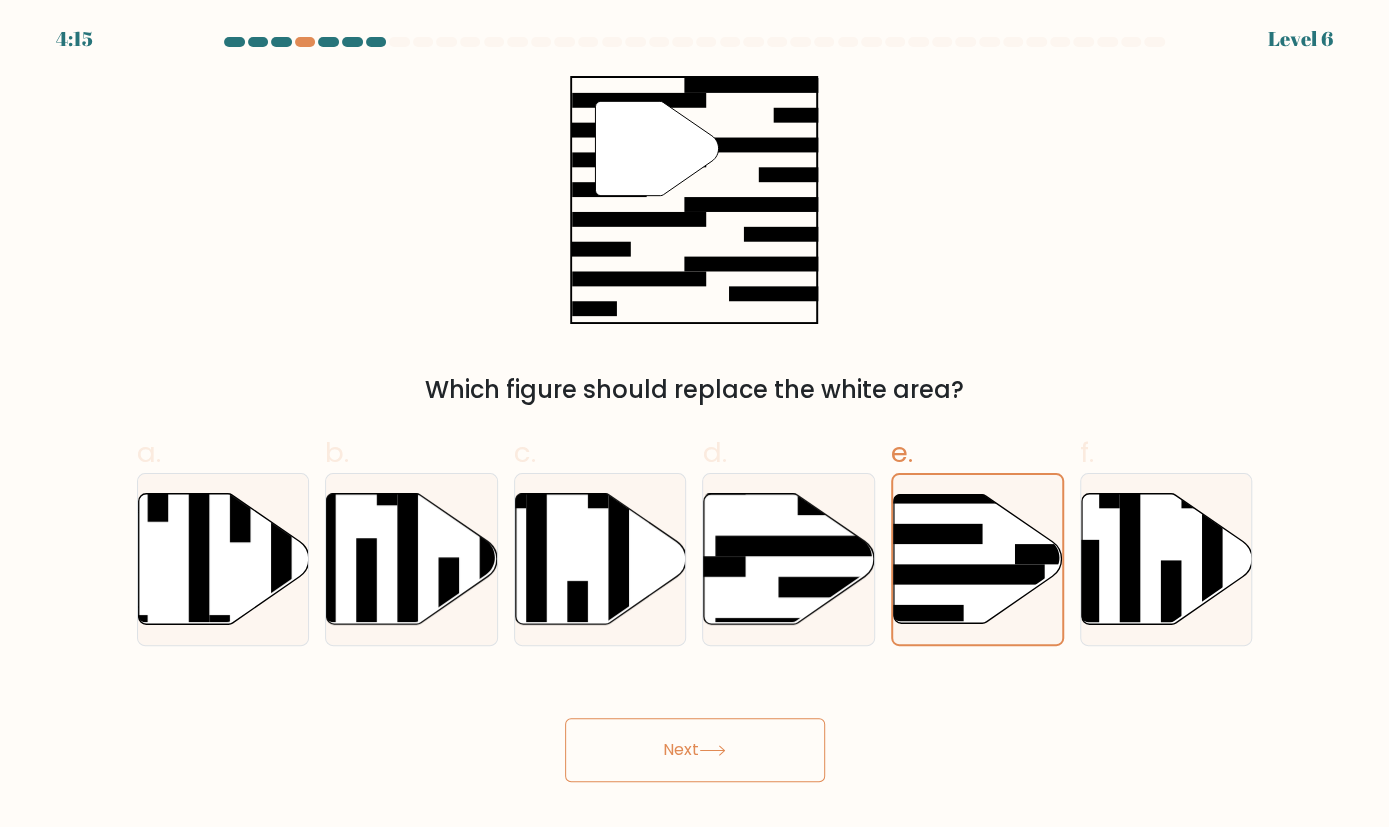 click on "Next" at bounding box center (695, 750) 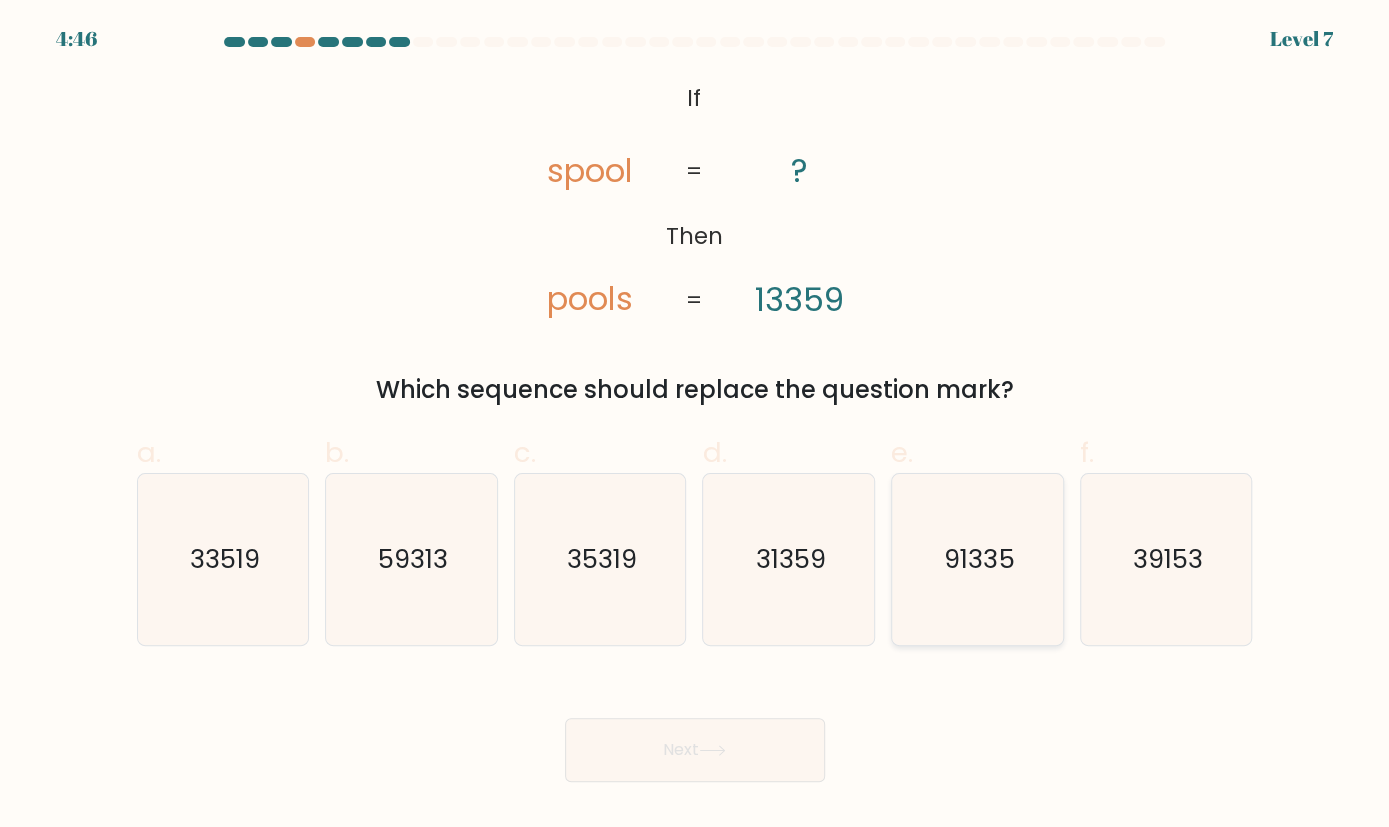 click on "91335" 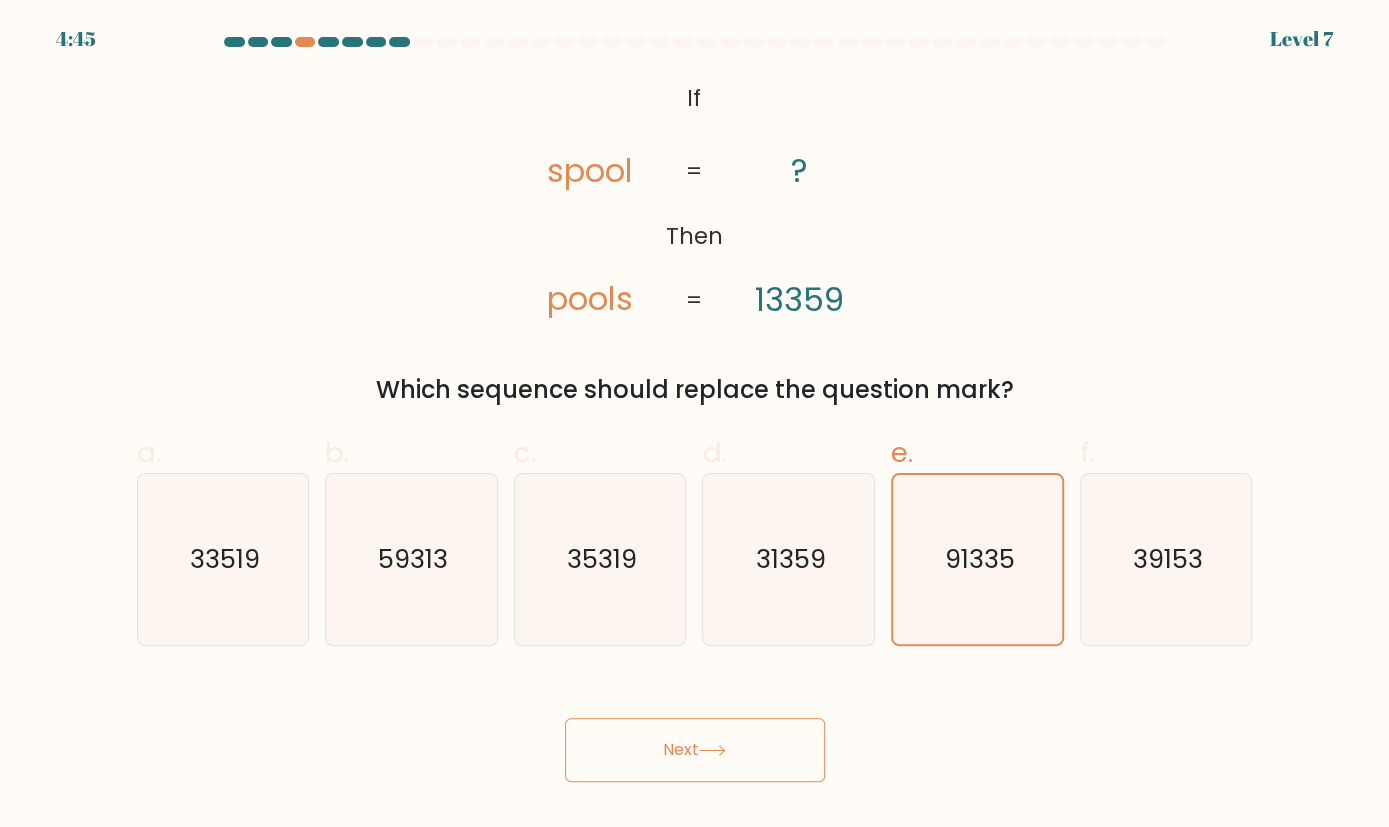 click on "Next" at bounding box center [695, 750] 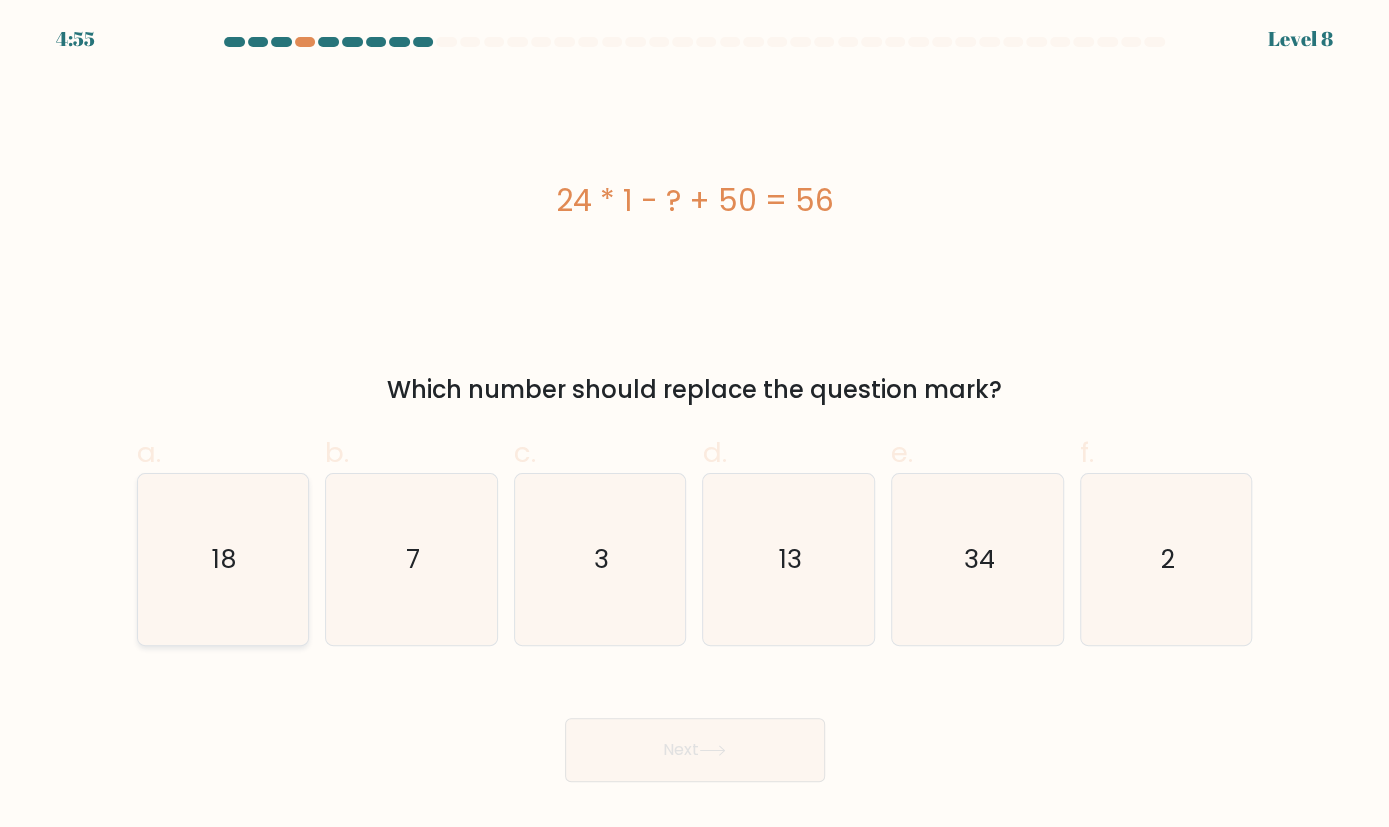 click on "18" 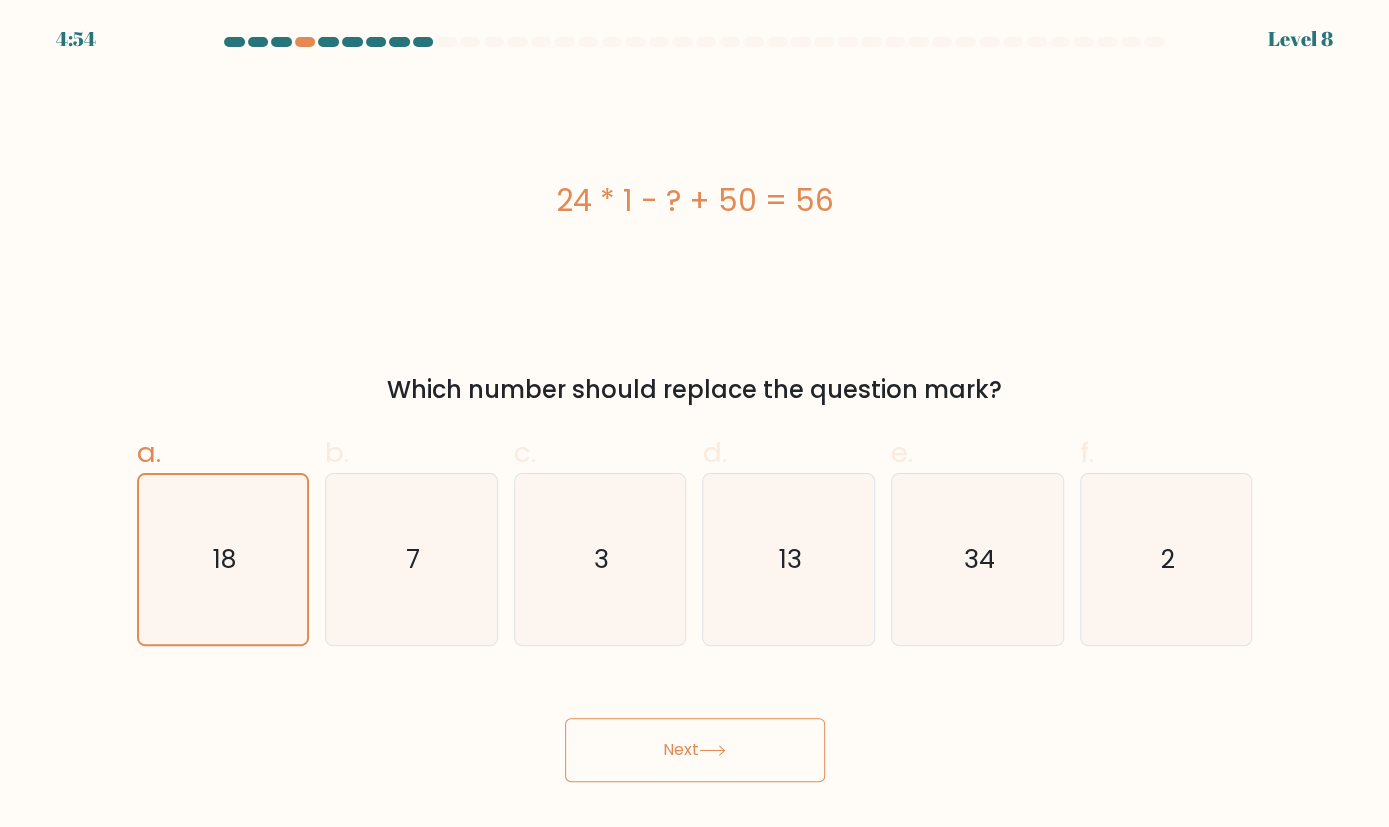 click on "Next" at bounding box center (695, 750) 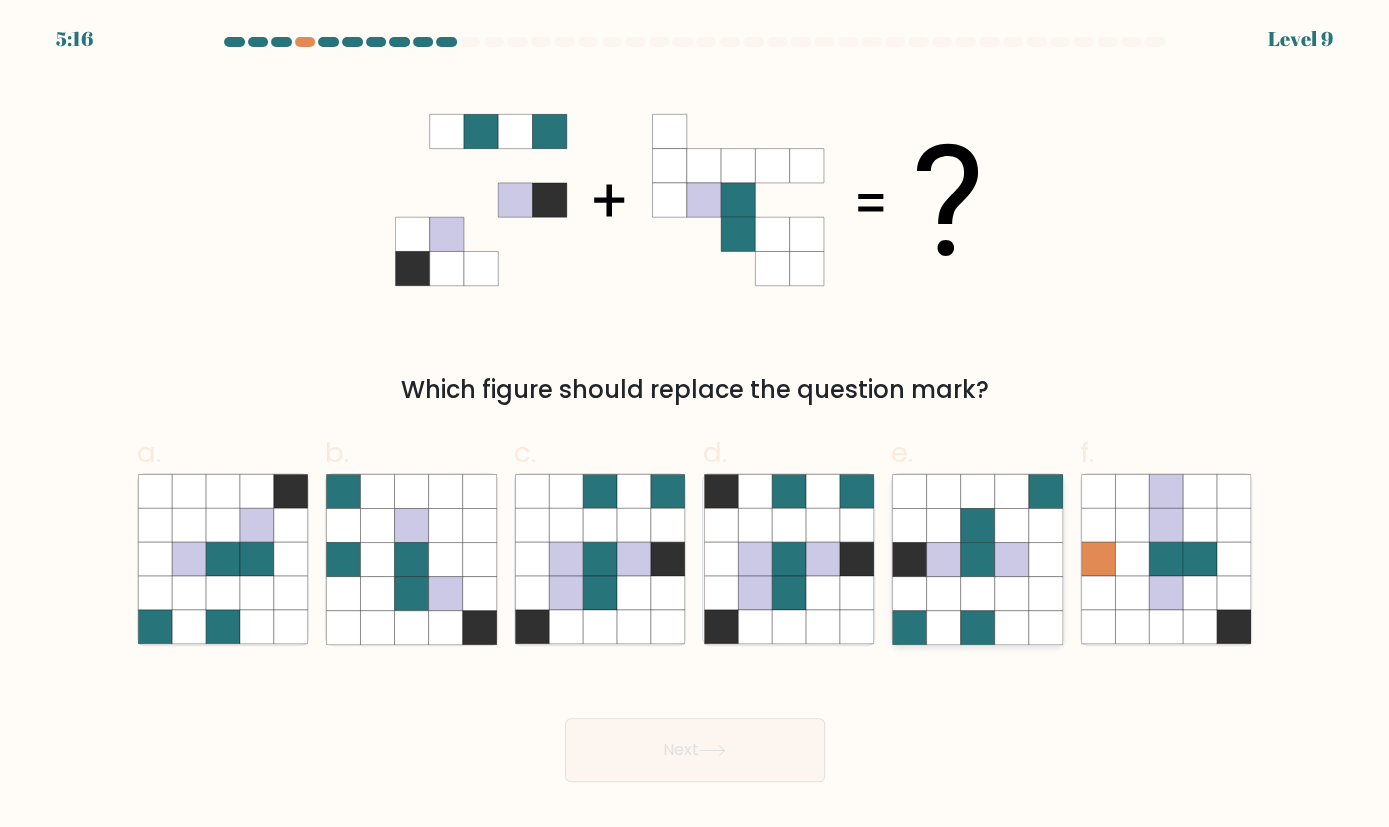 click 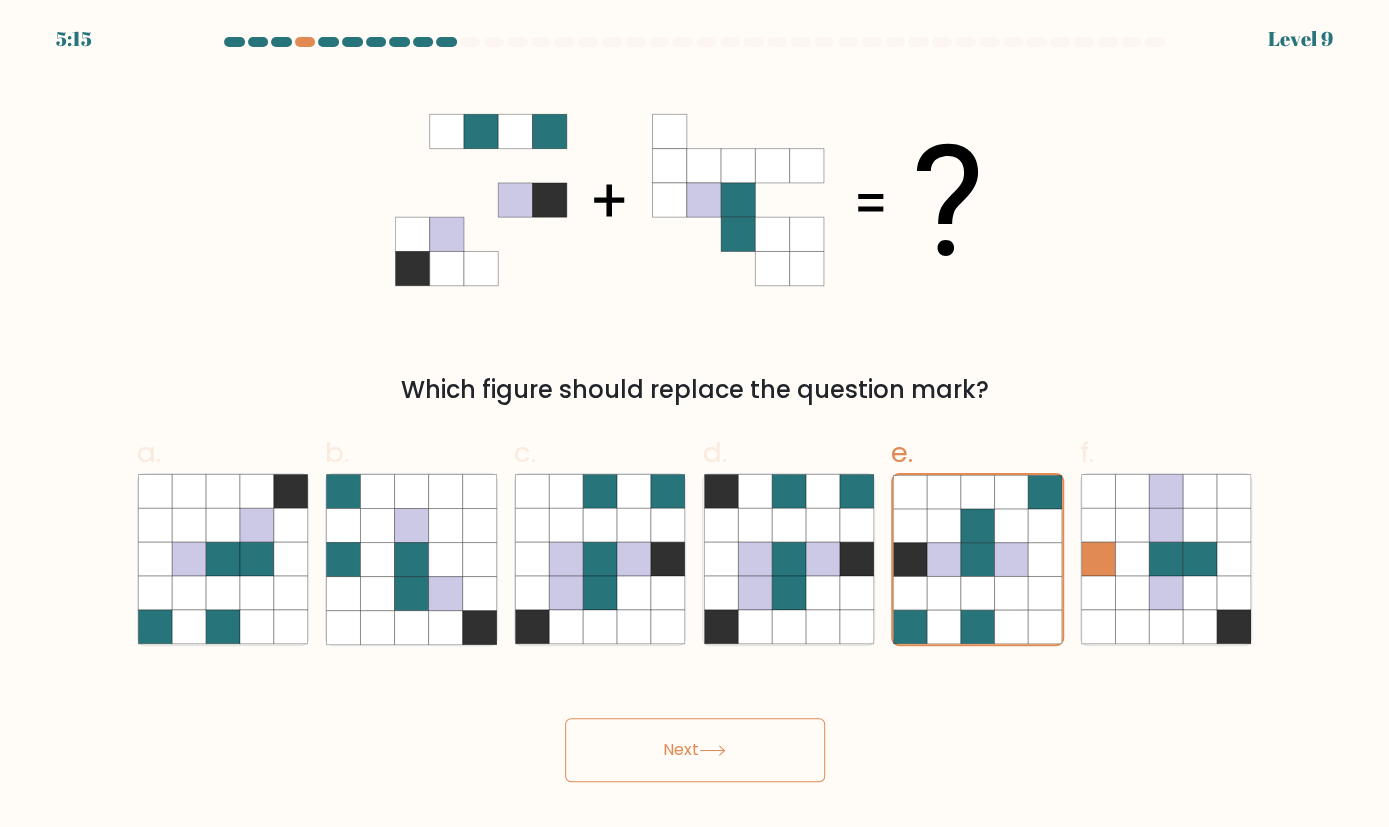 click on "Next" at bounding box center (695, 750) 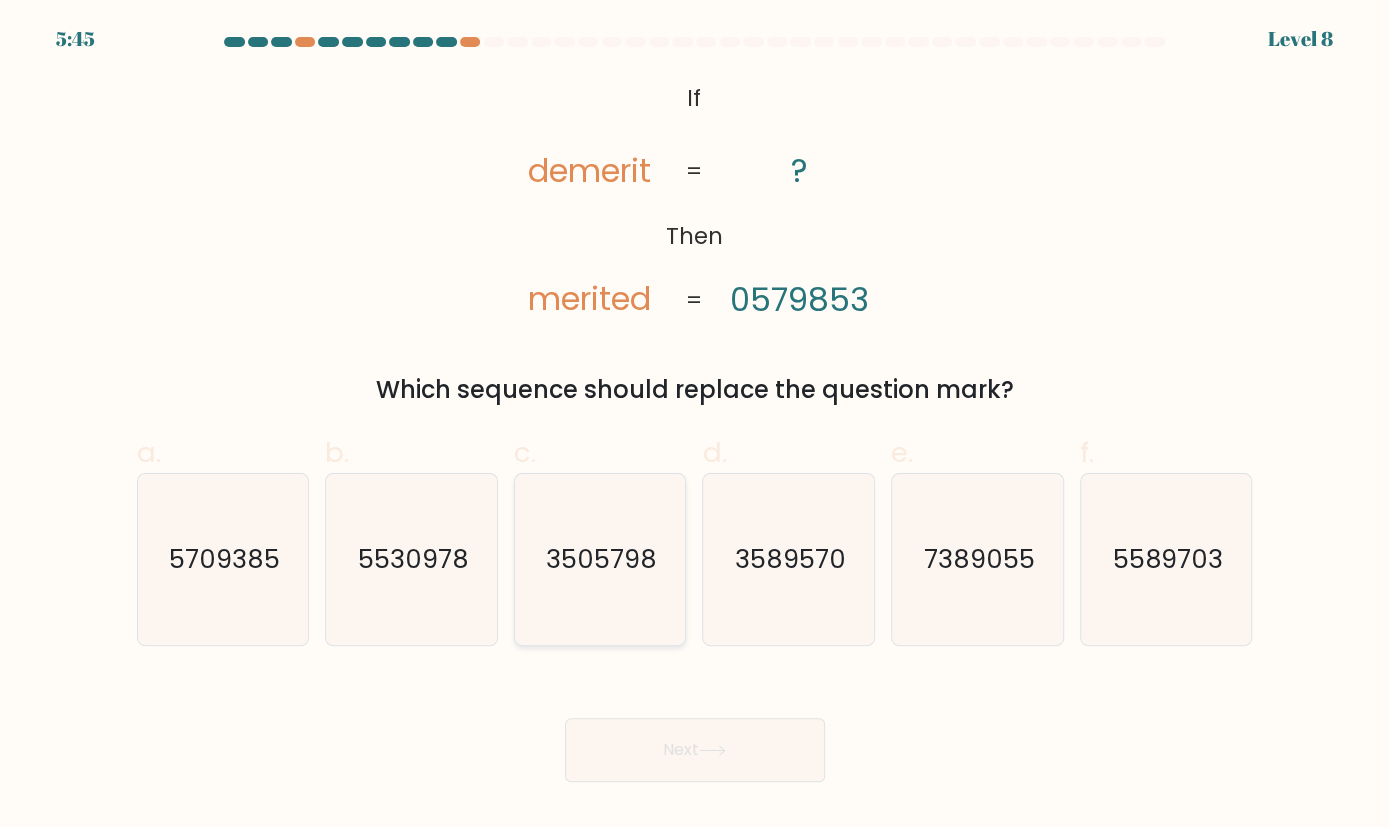 click on "3505798" 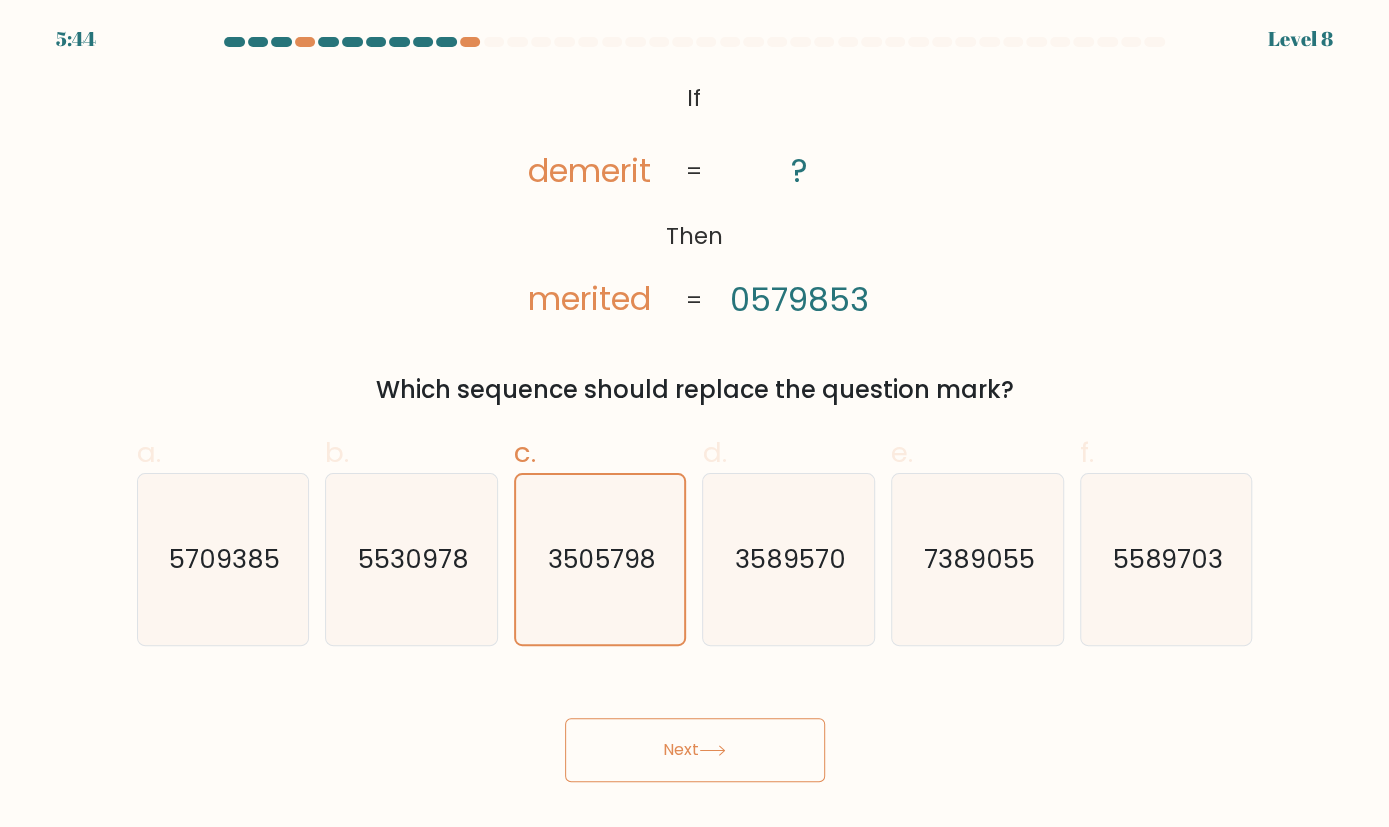 click on "Next" at bounding box center (695, 750) 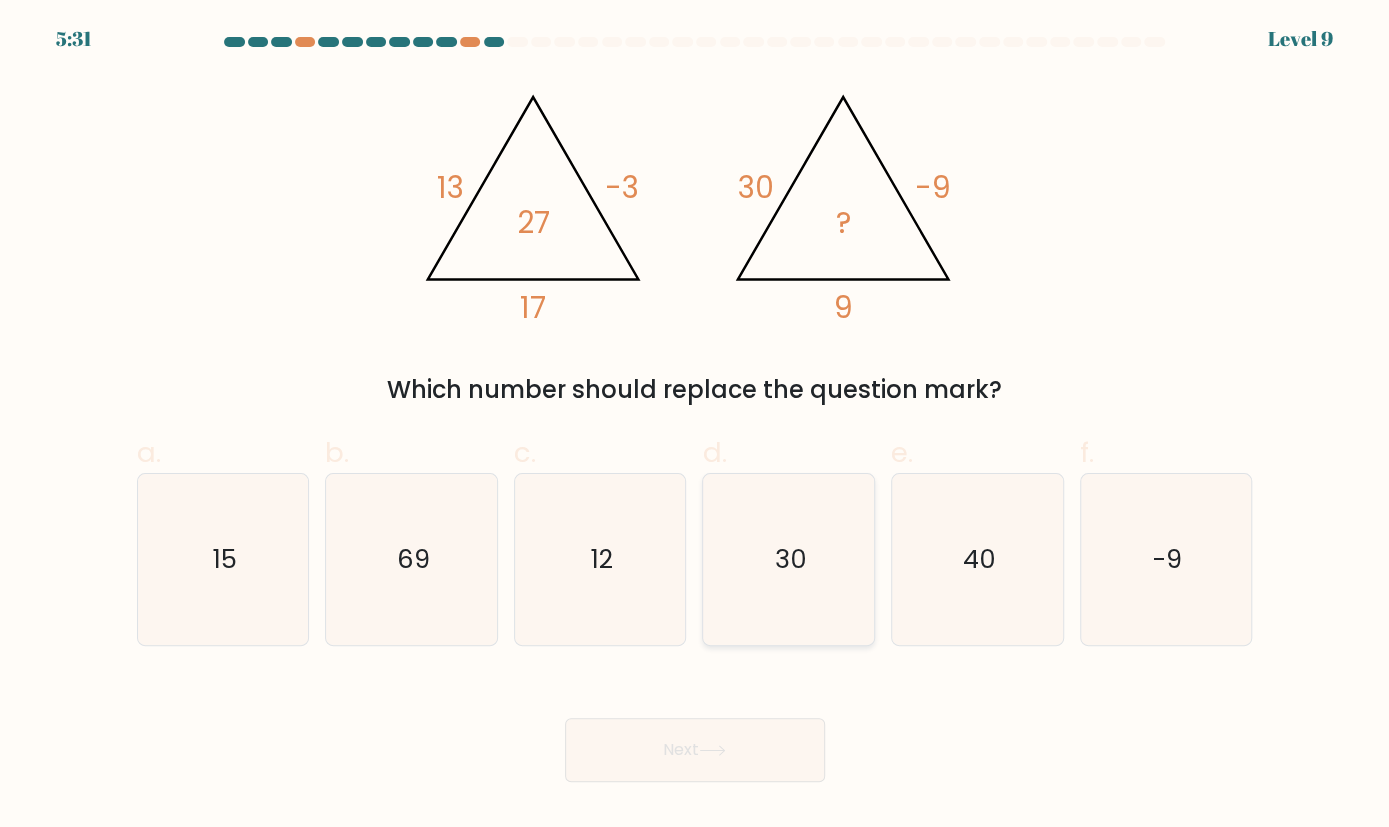 click on "30" 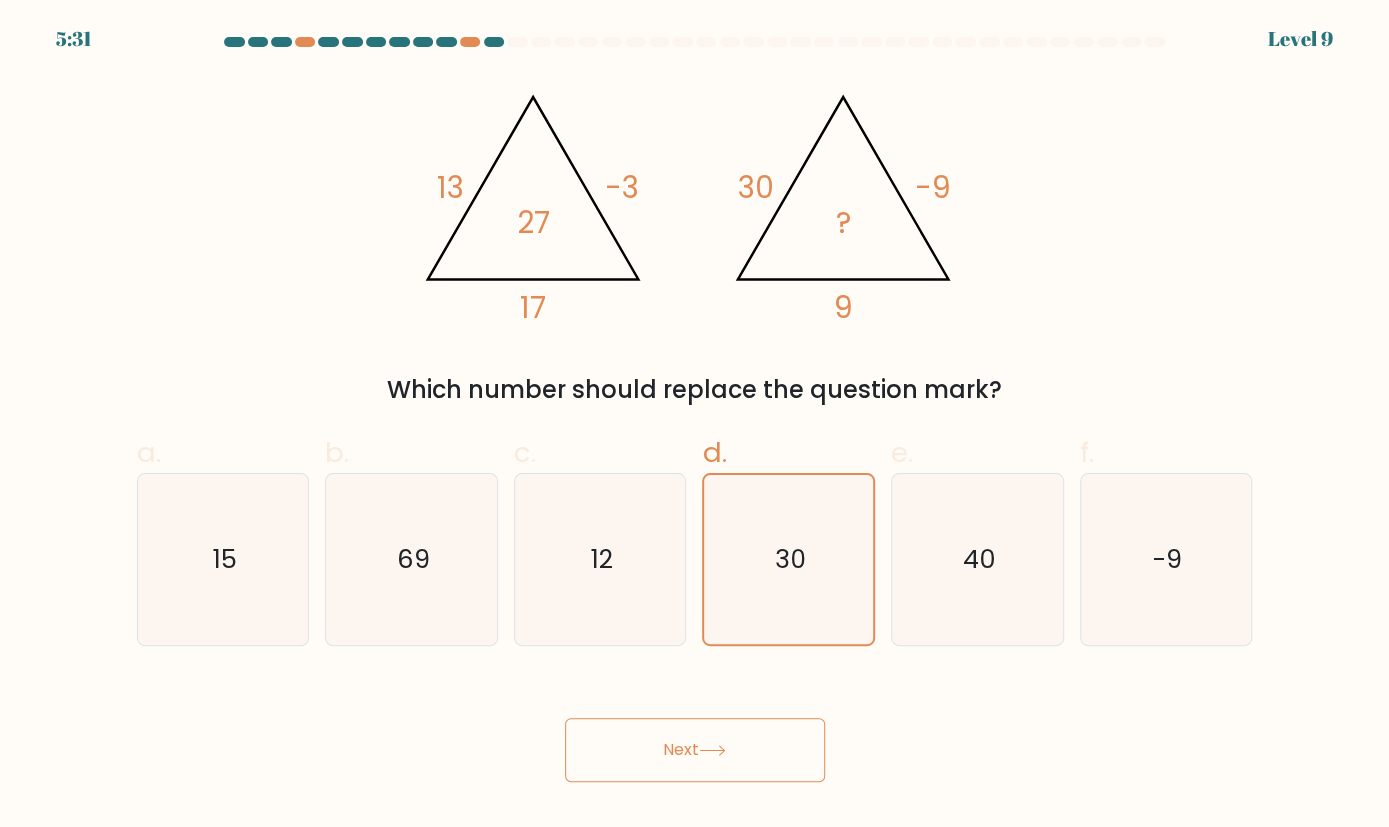 click on "Next" at bounding box center [695, 750] 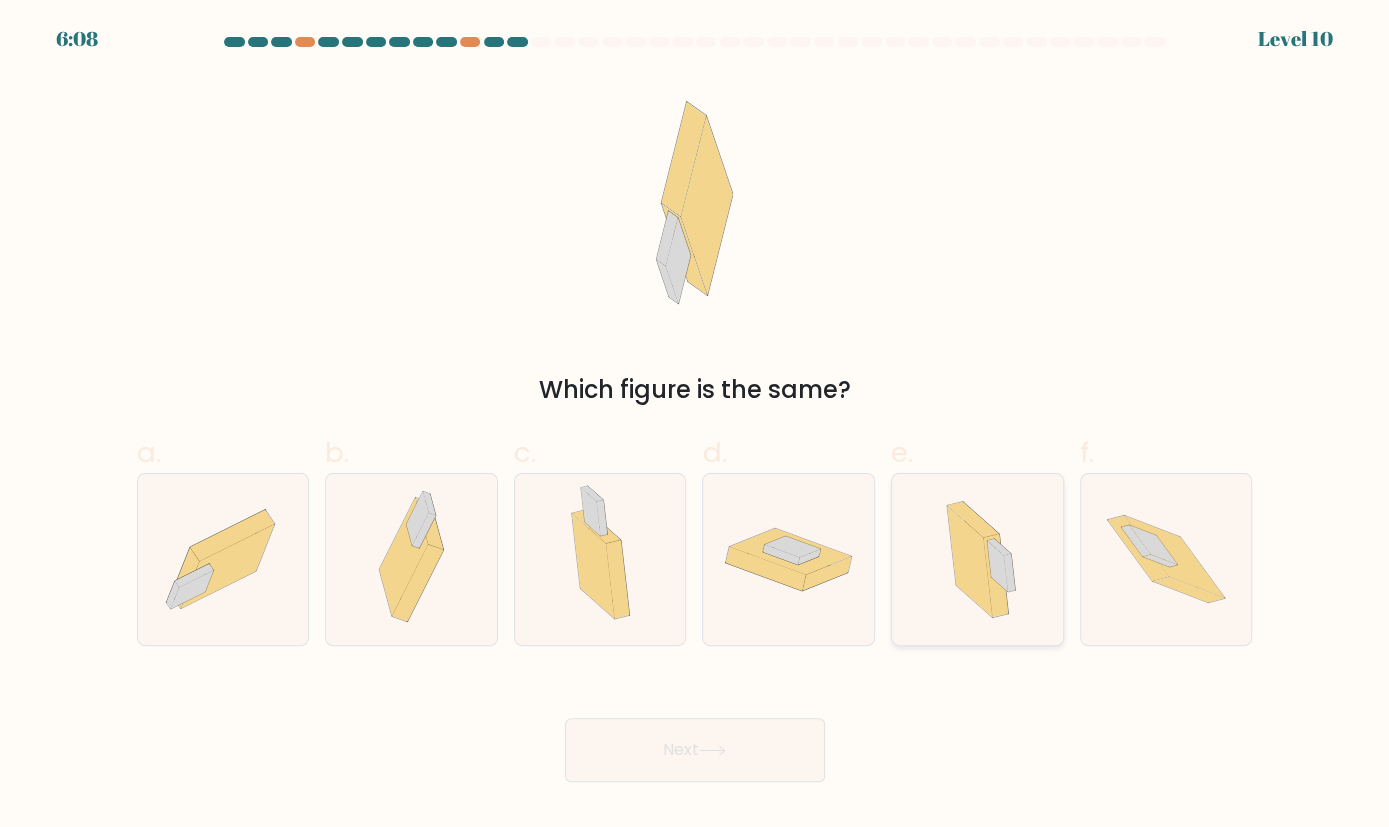 click 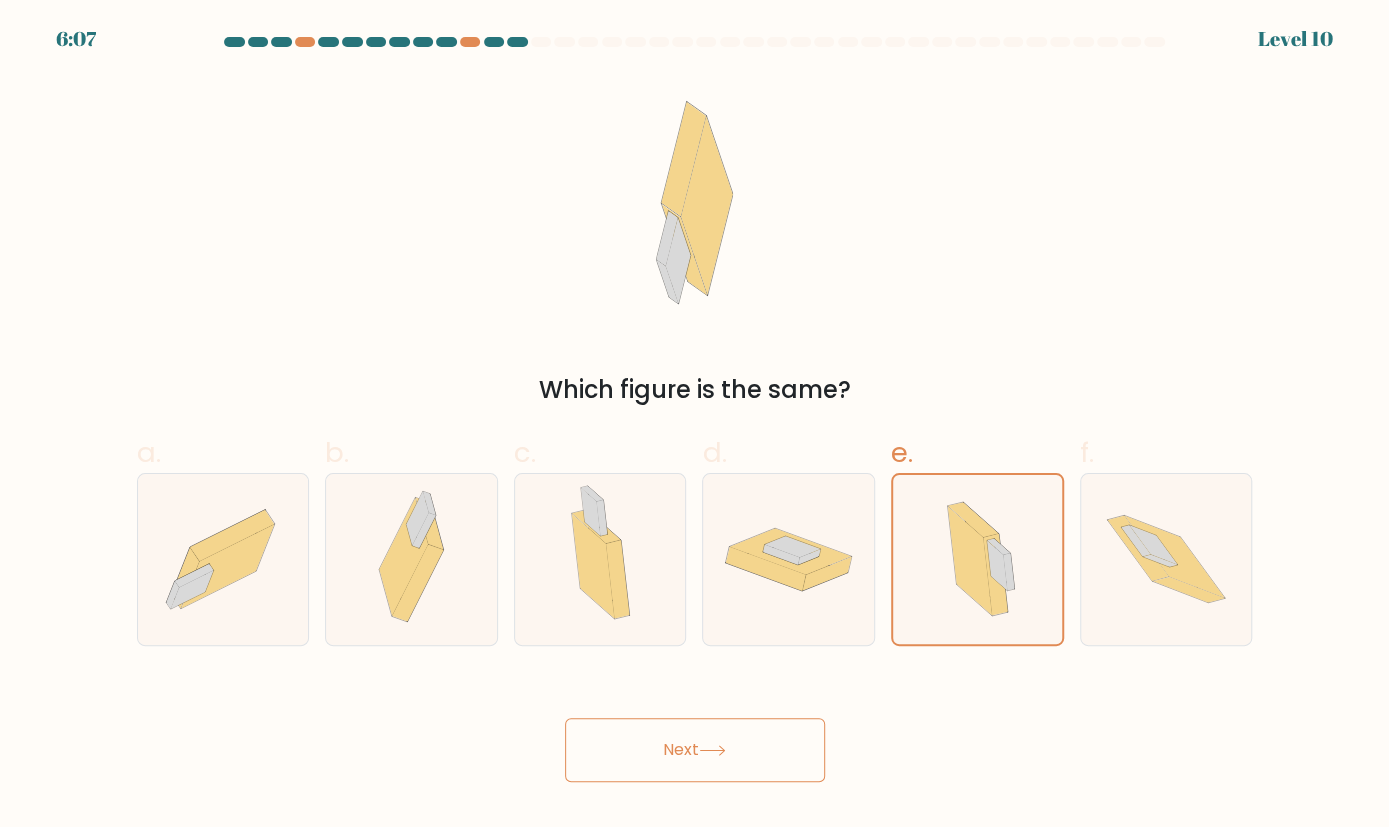 click 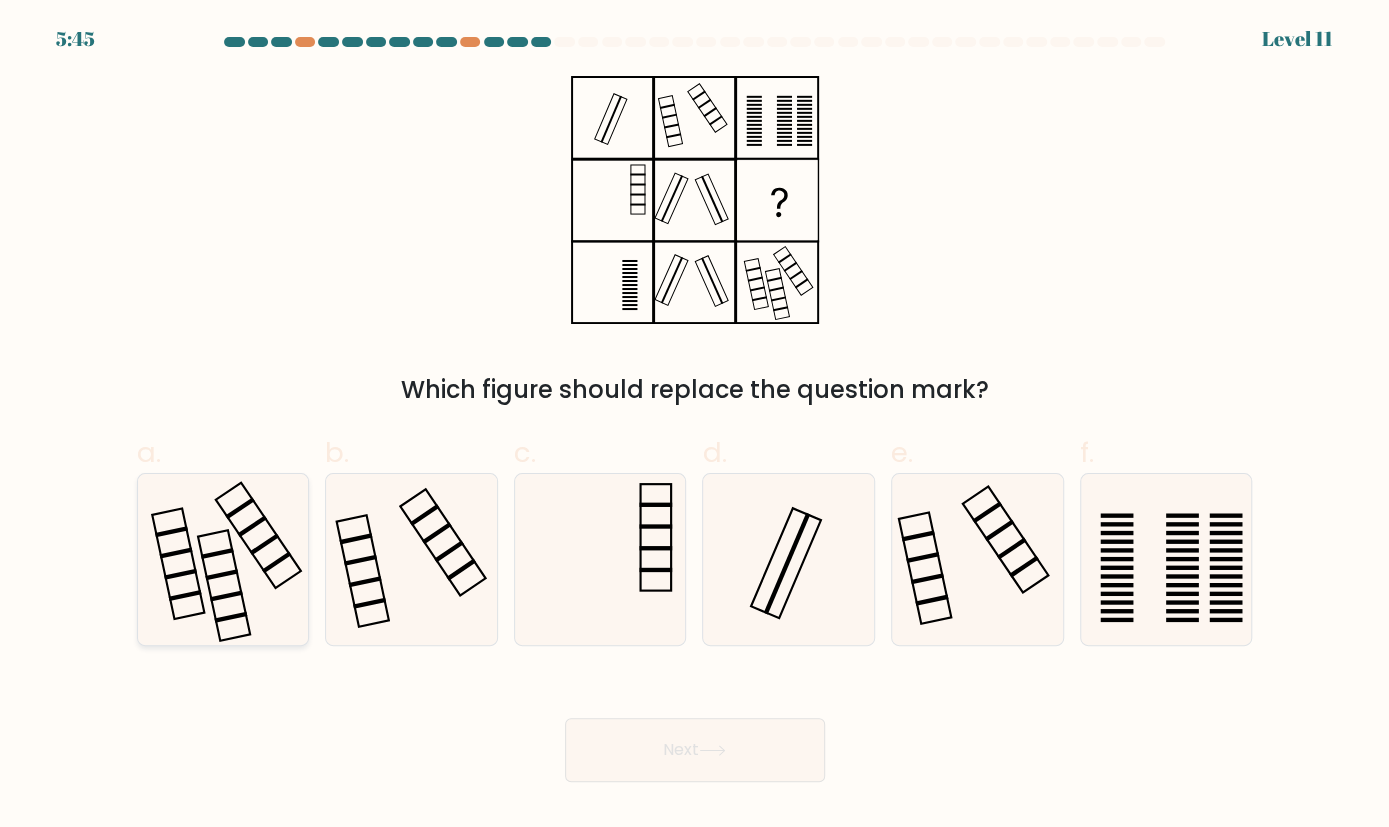 click 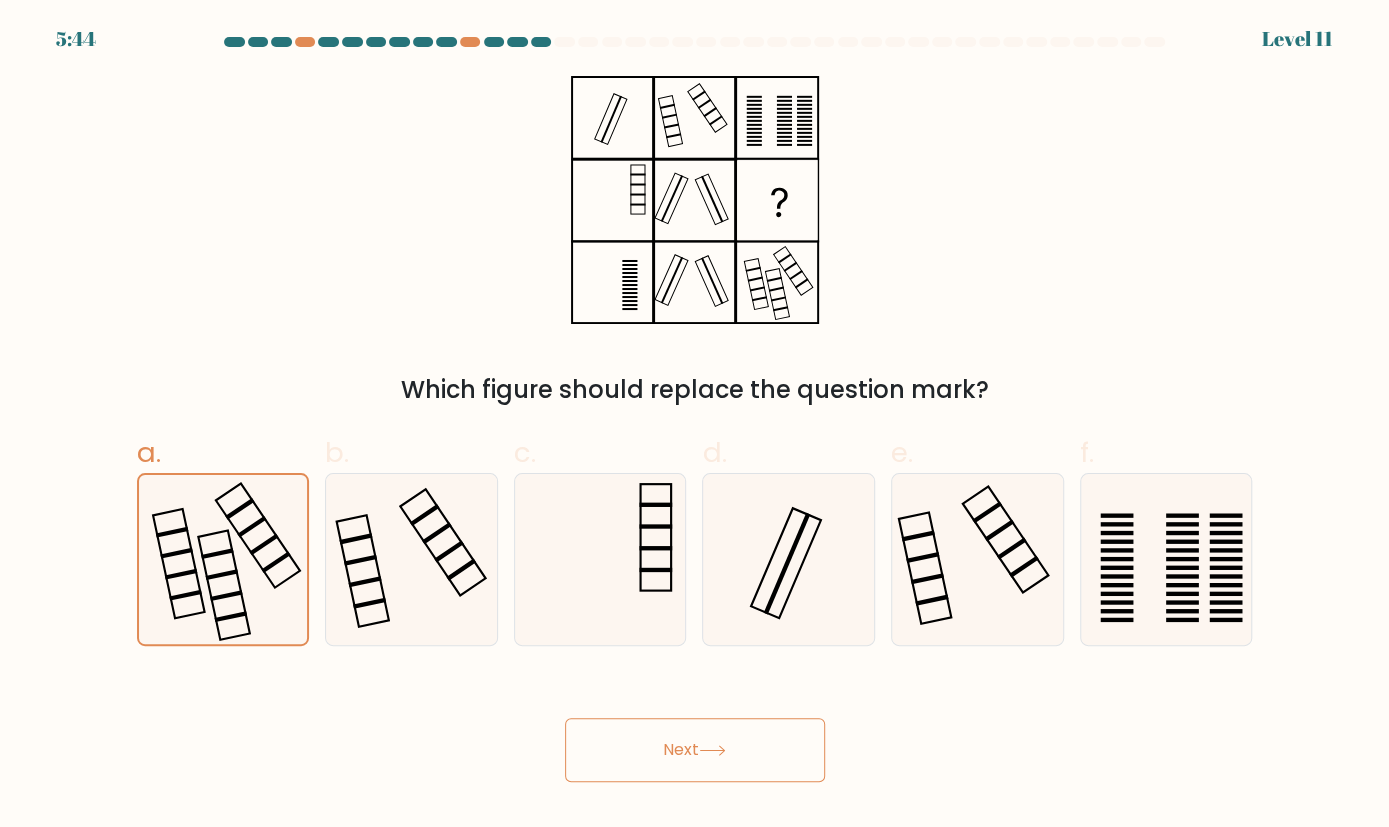 click on "Next" at bounding box center (695, 750) 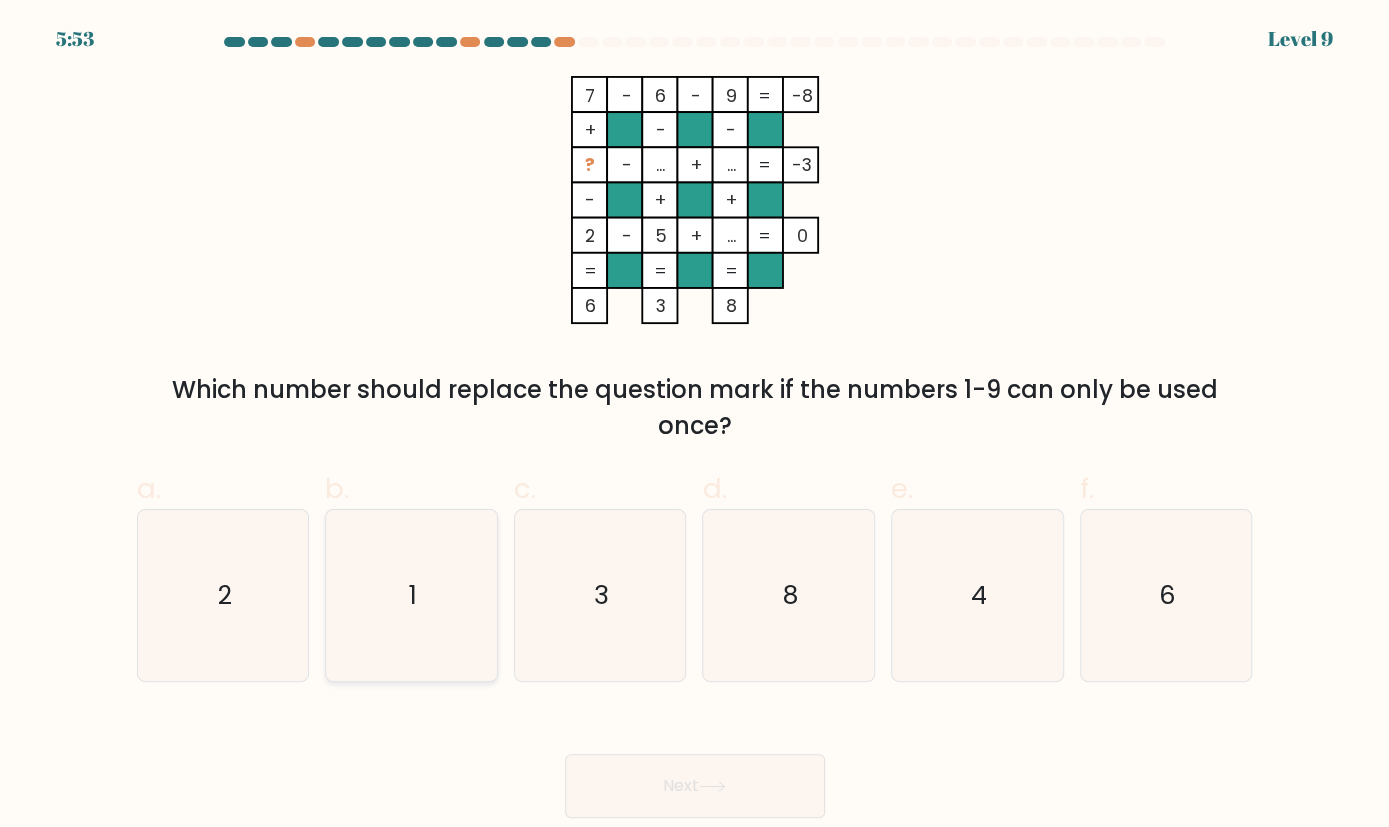 click on "1" 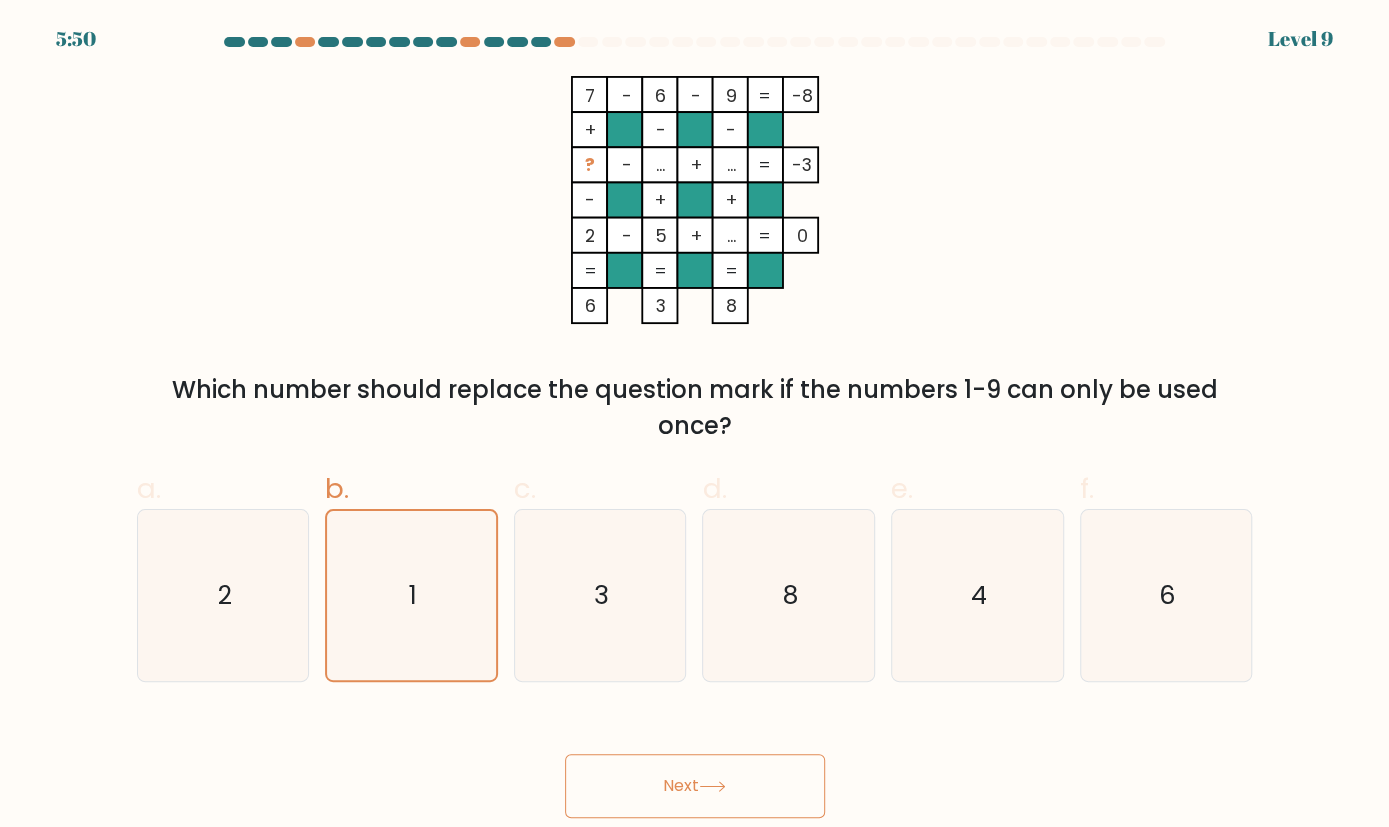 click on "Next" at bounding box center (695, 786) 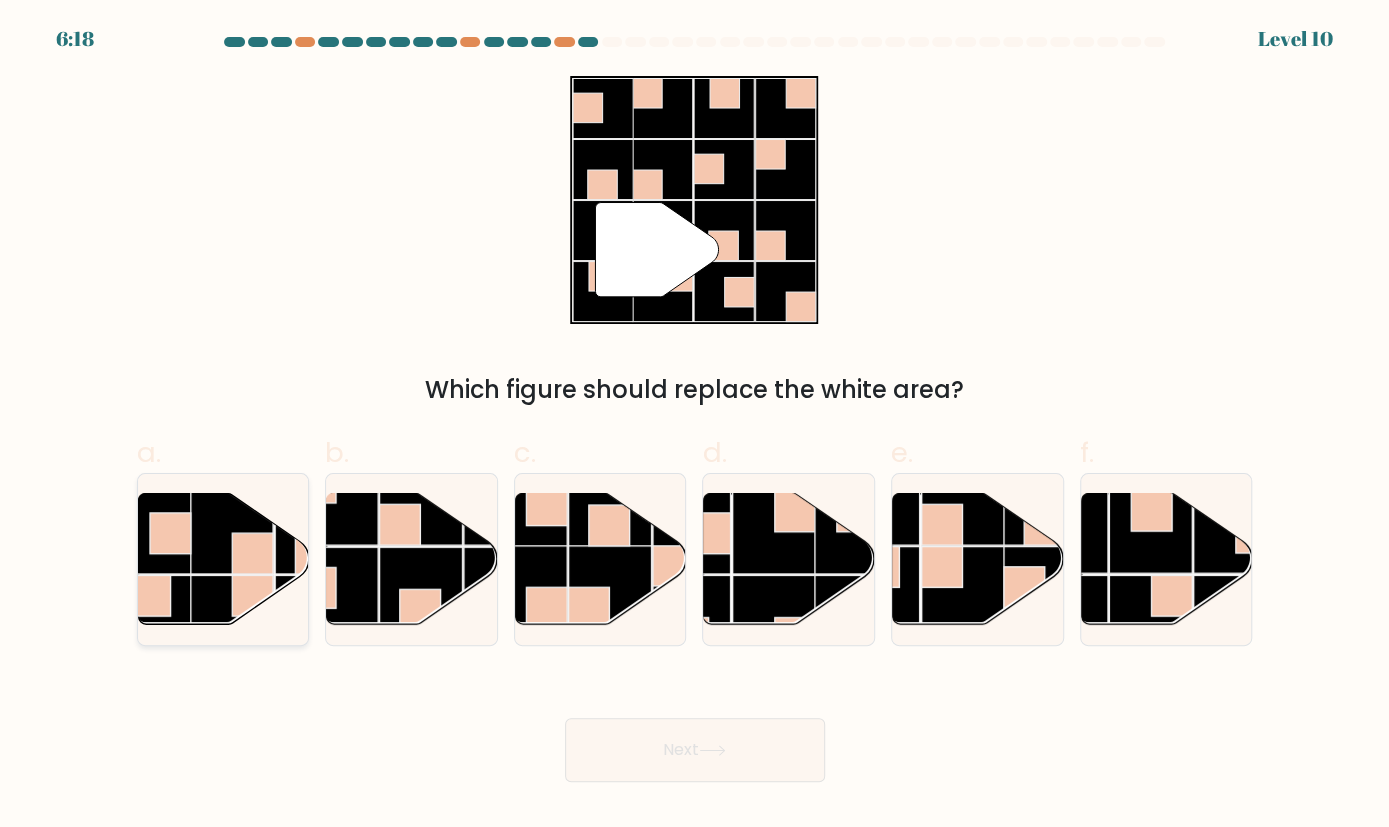 click 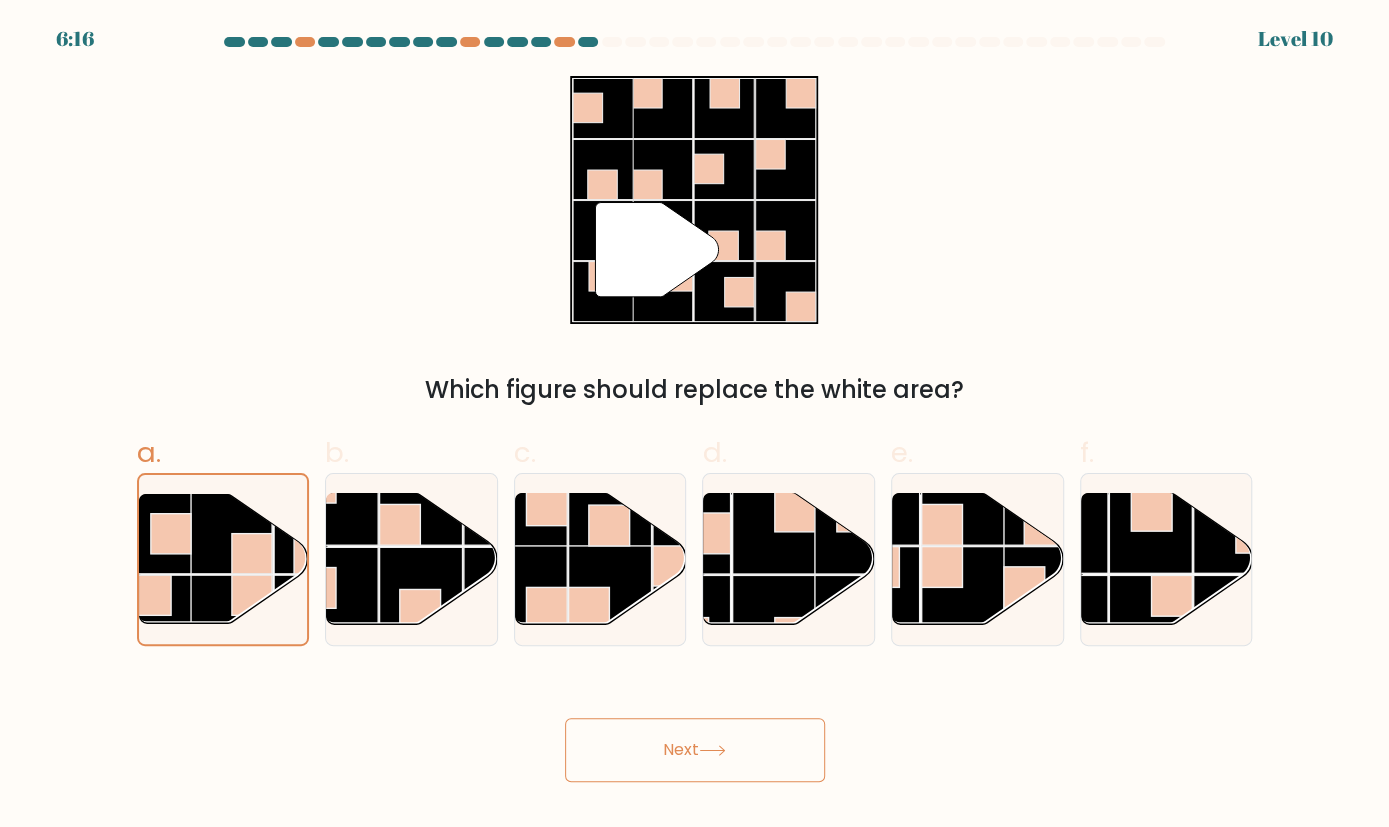 click on "Next" at bounding box center [695, 750] 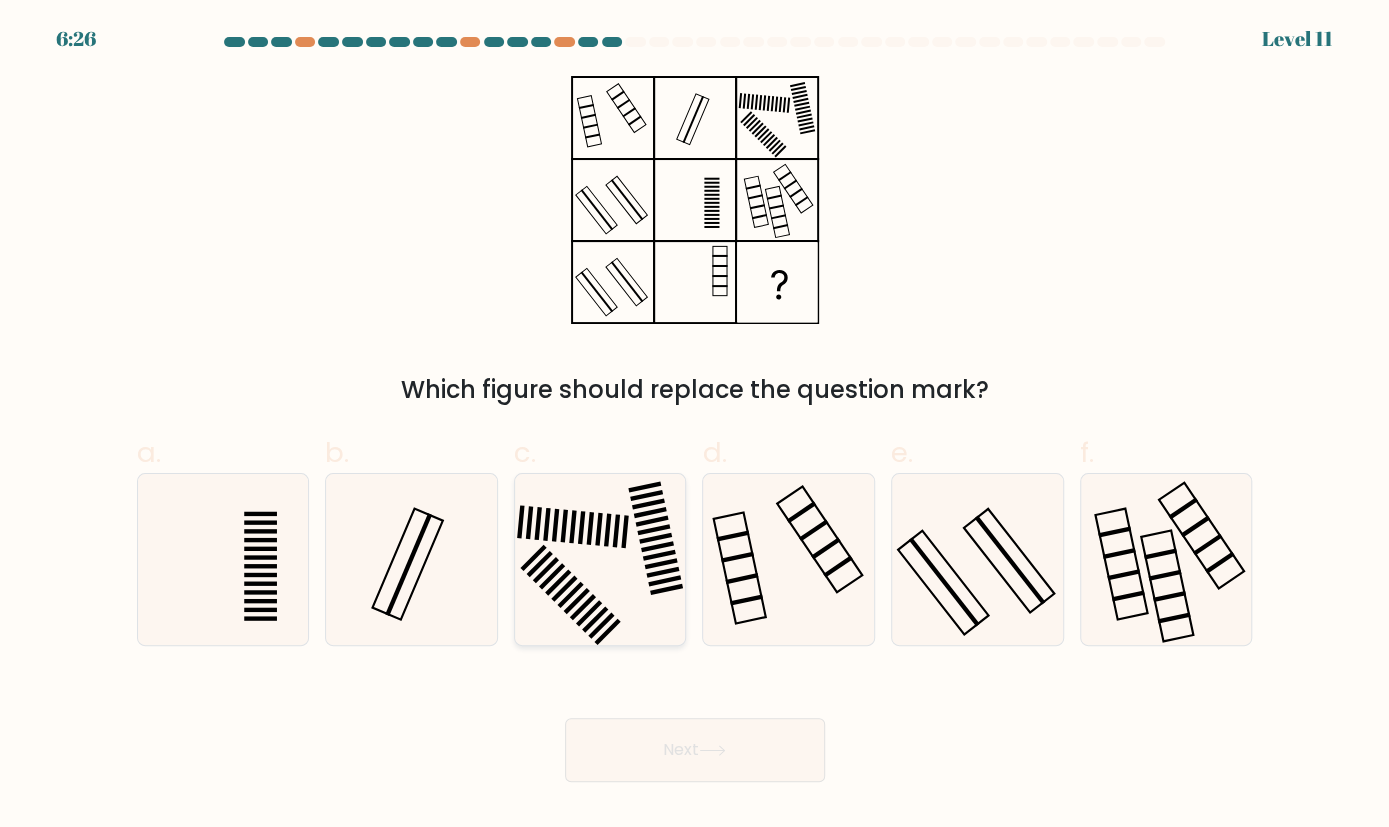 click 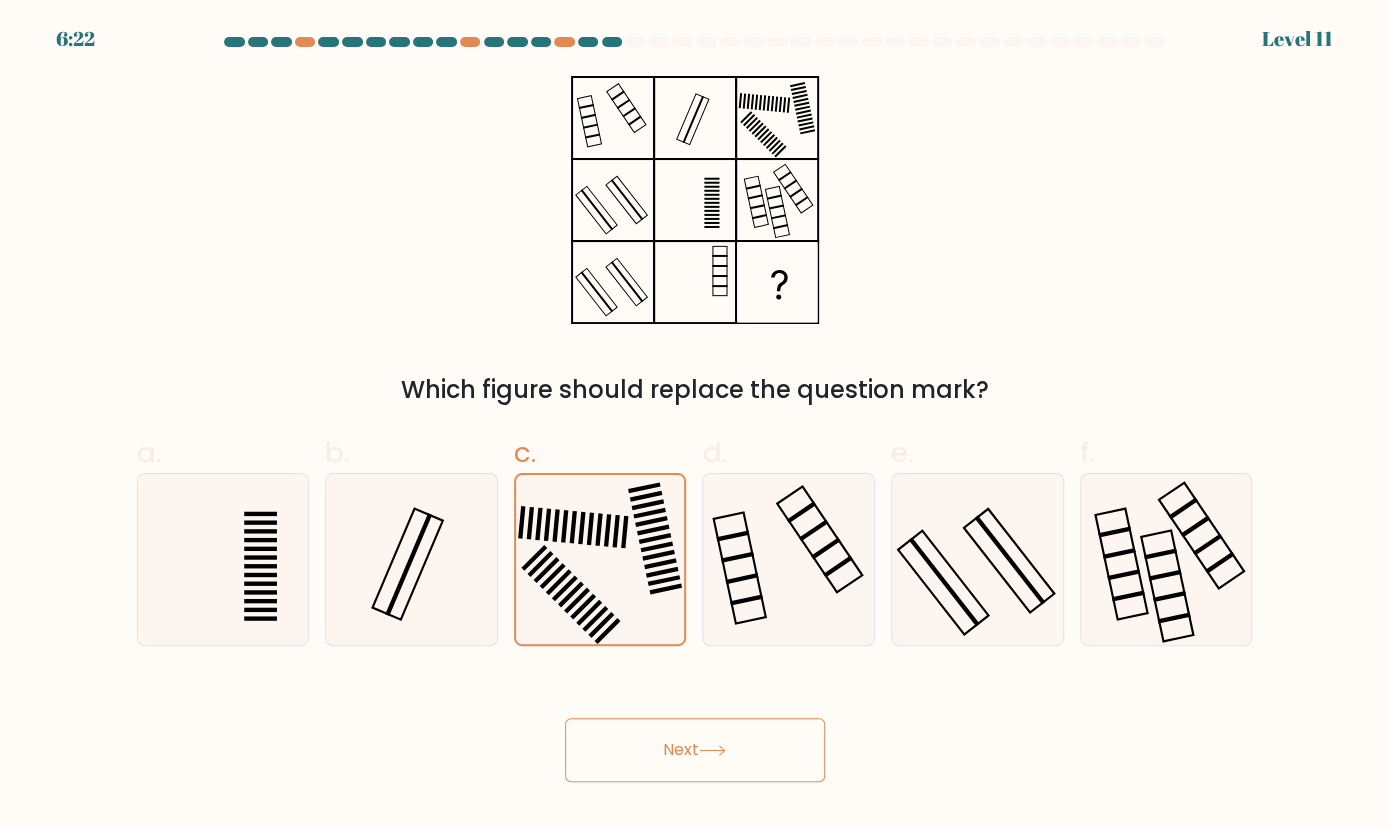 click on "Next" at bounding box center (695, 750) 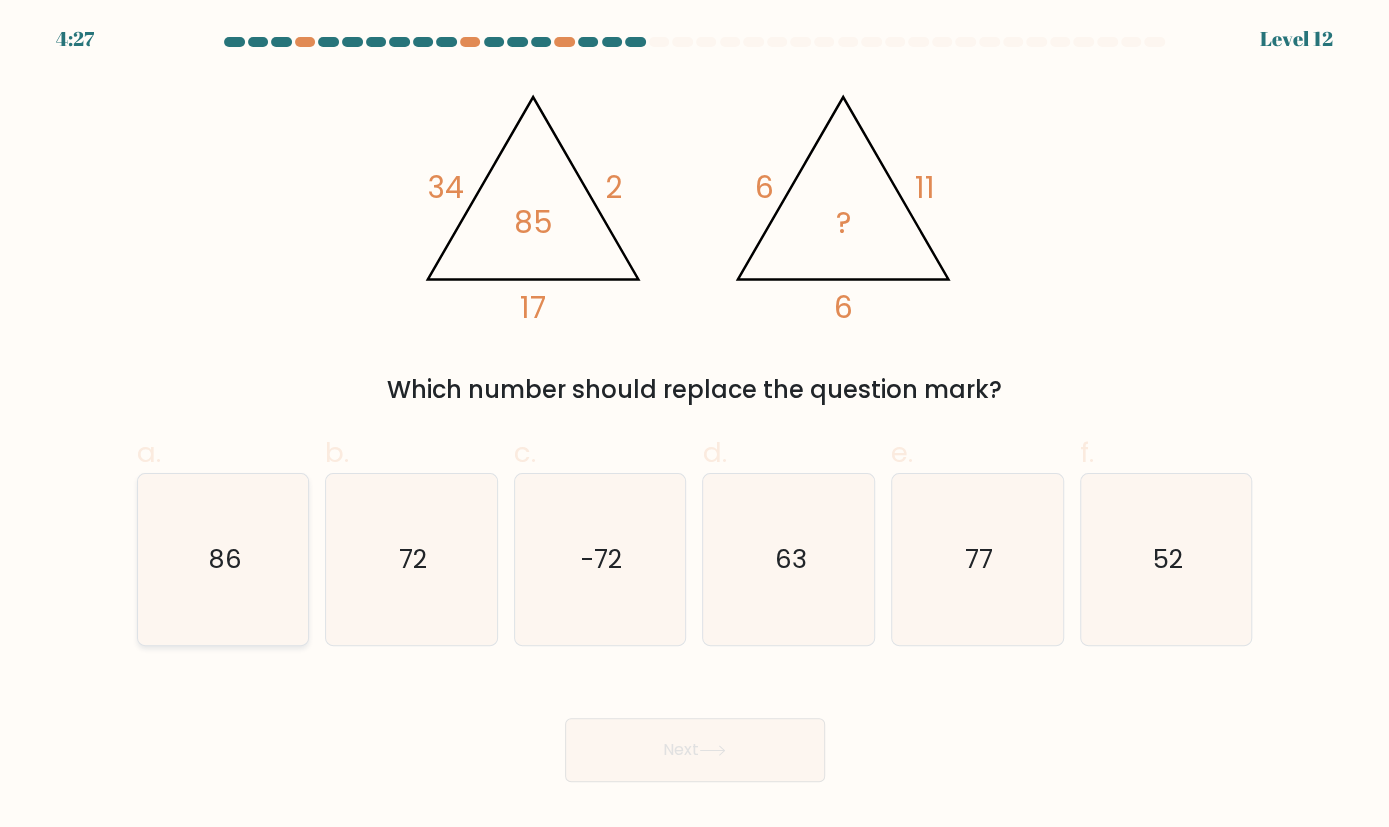 click on "86" 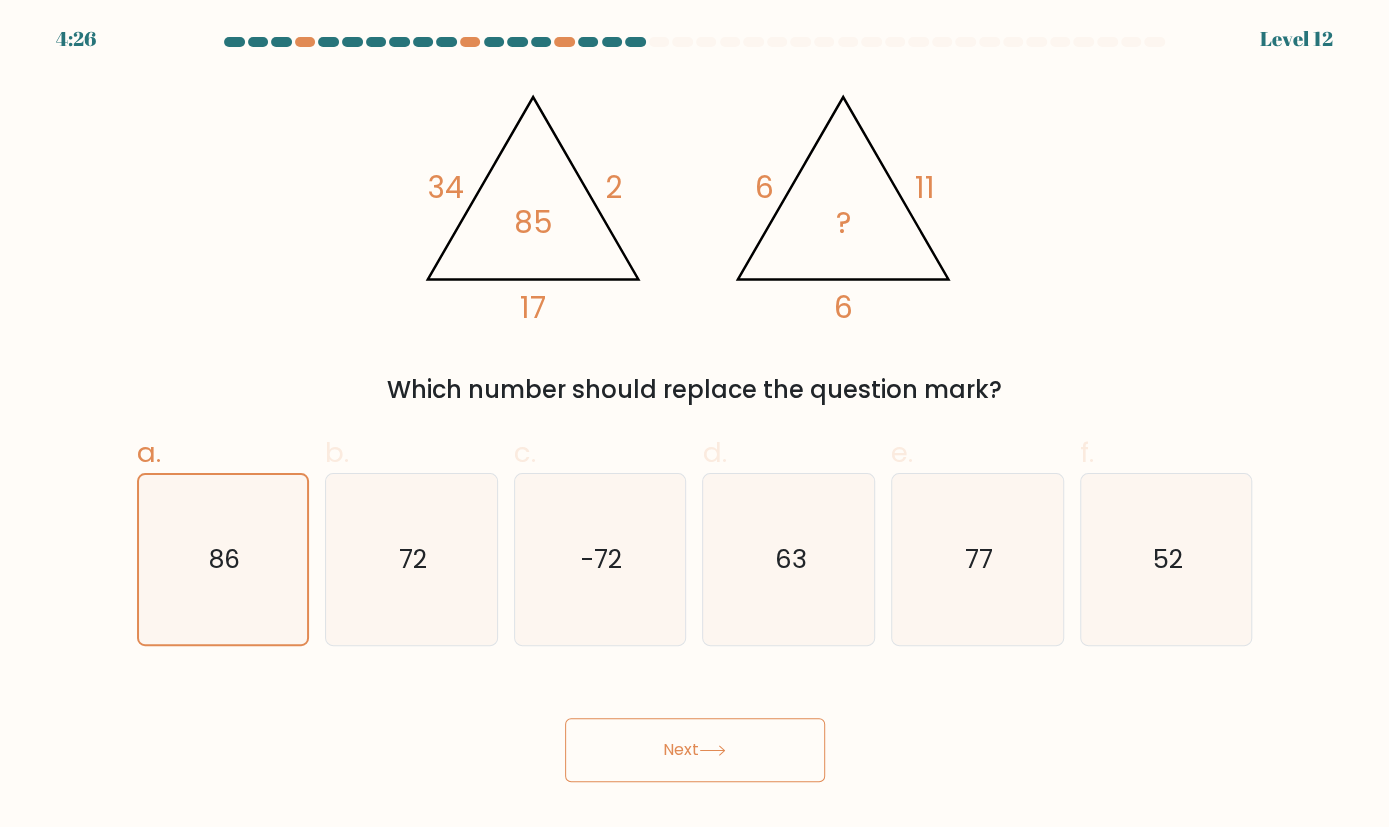 click on "Next" at bounding box center (695, 750) 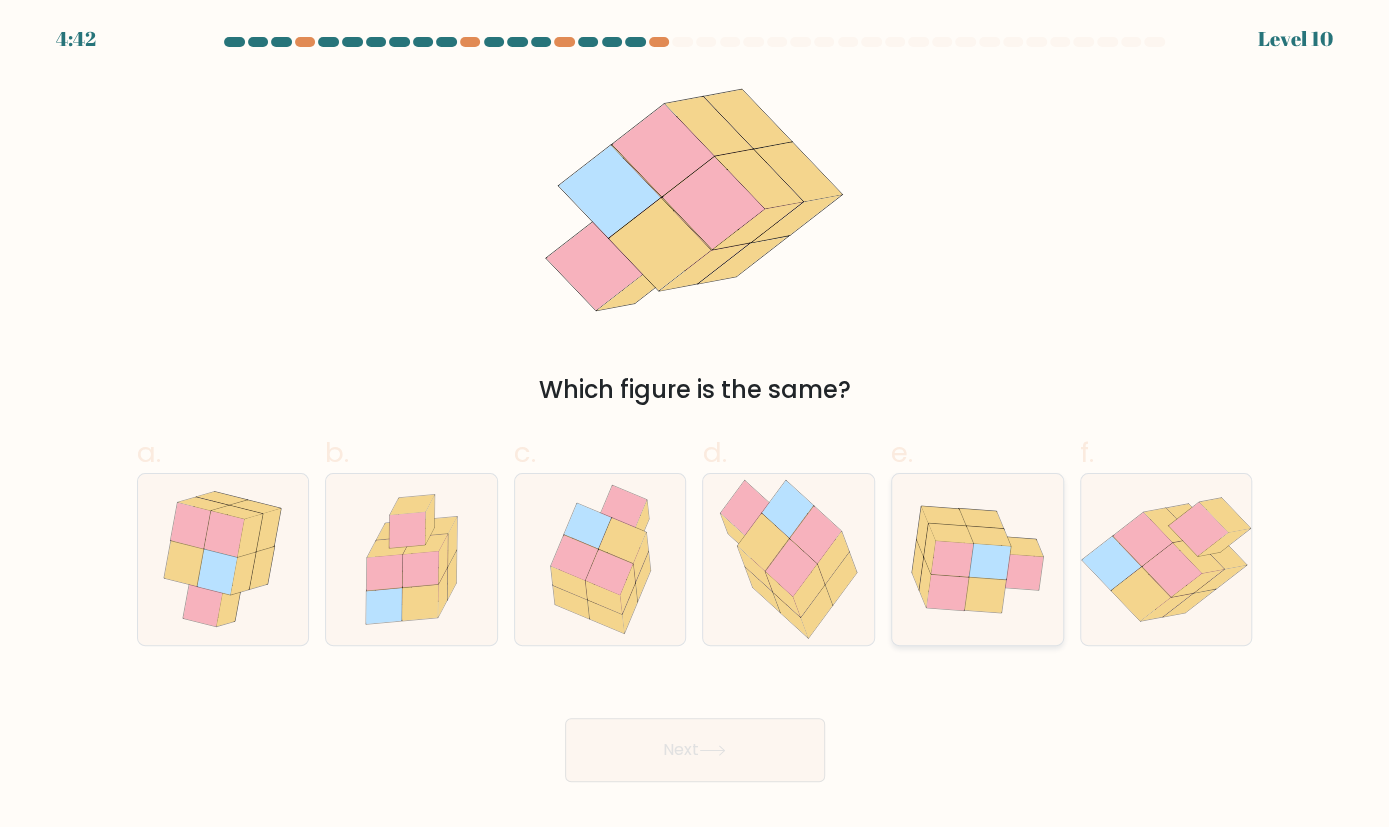 click 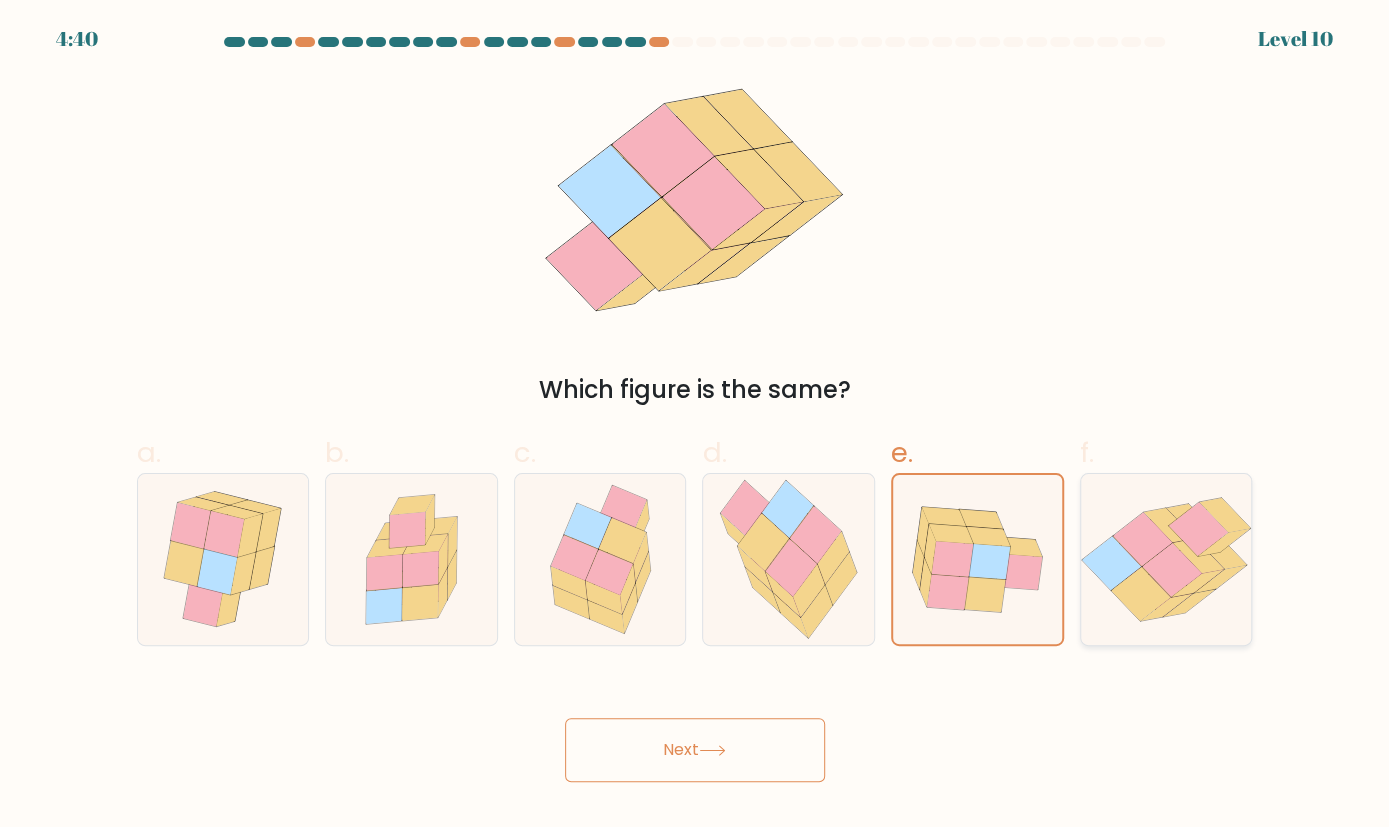 click 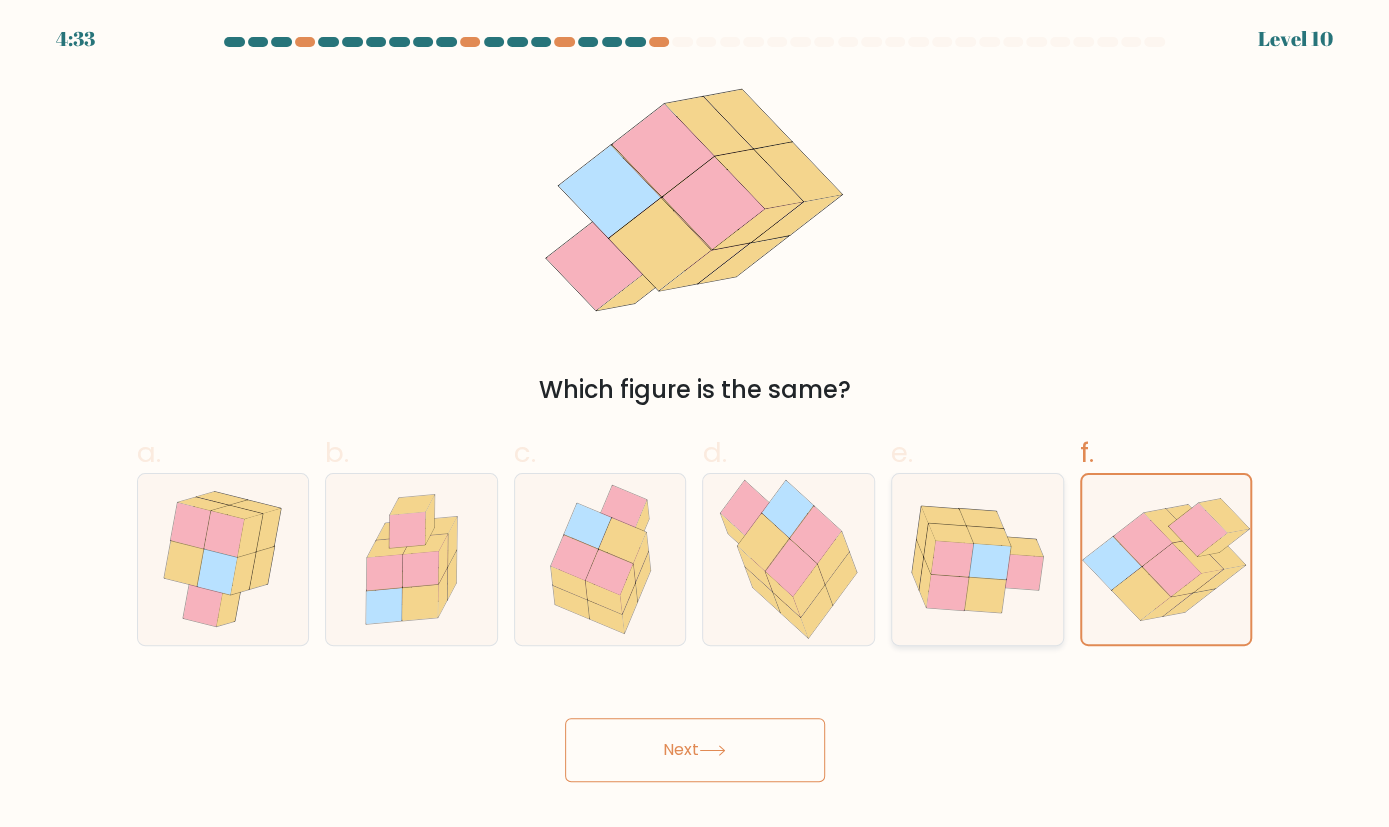 click 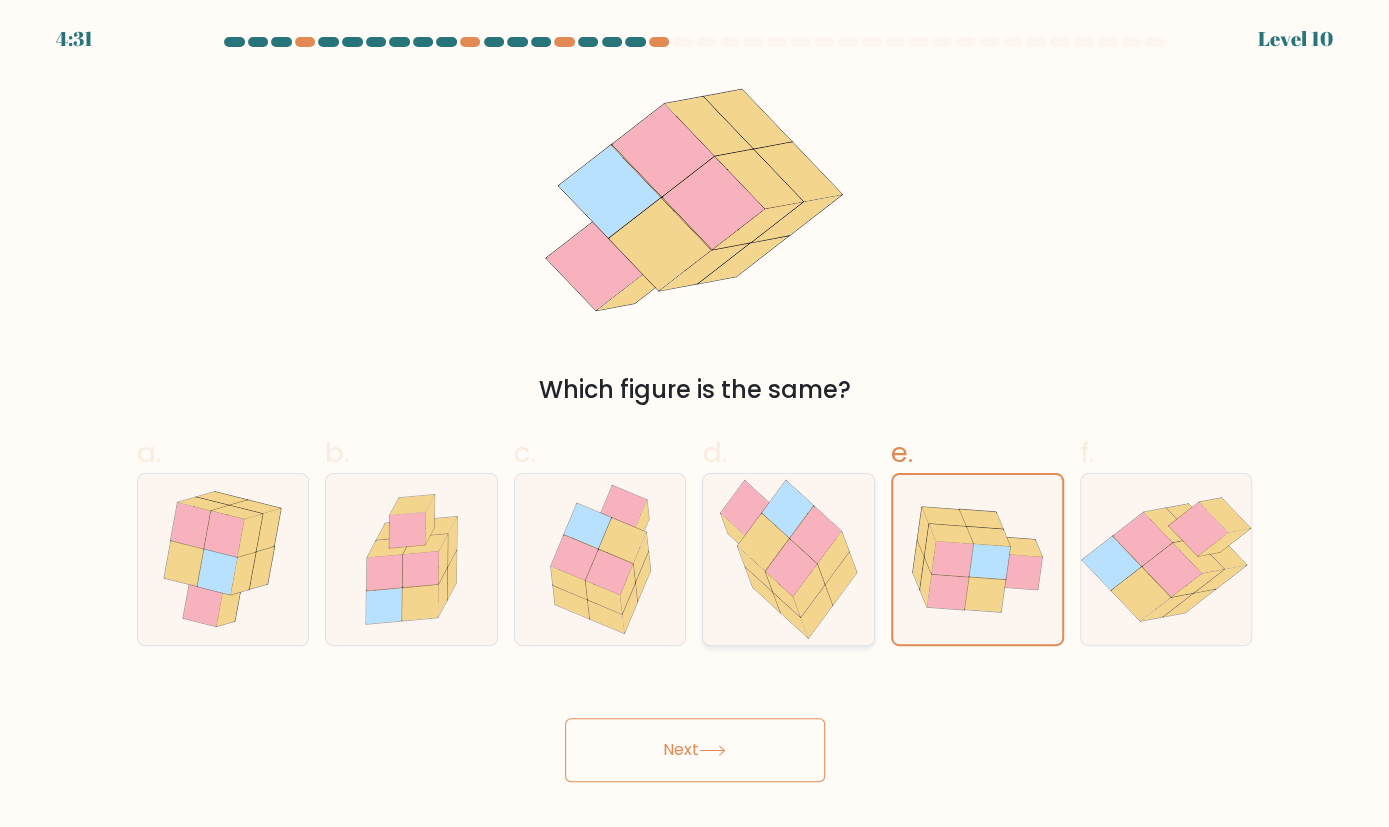 click 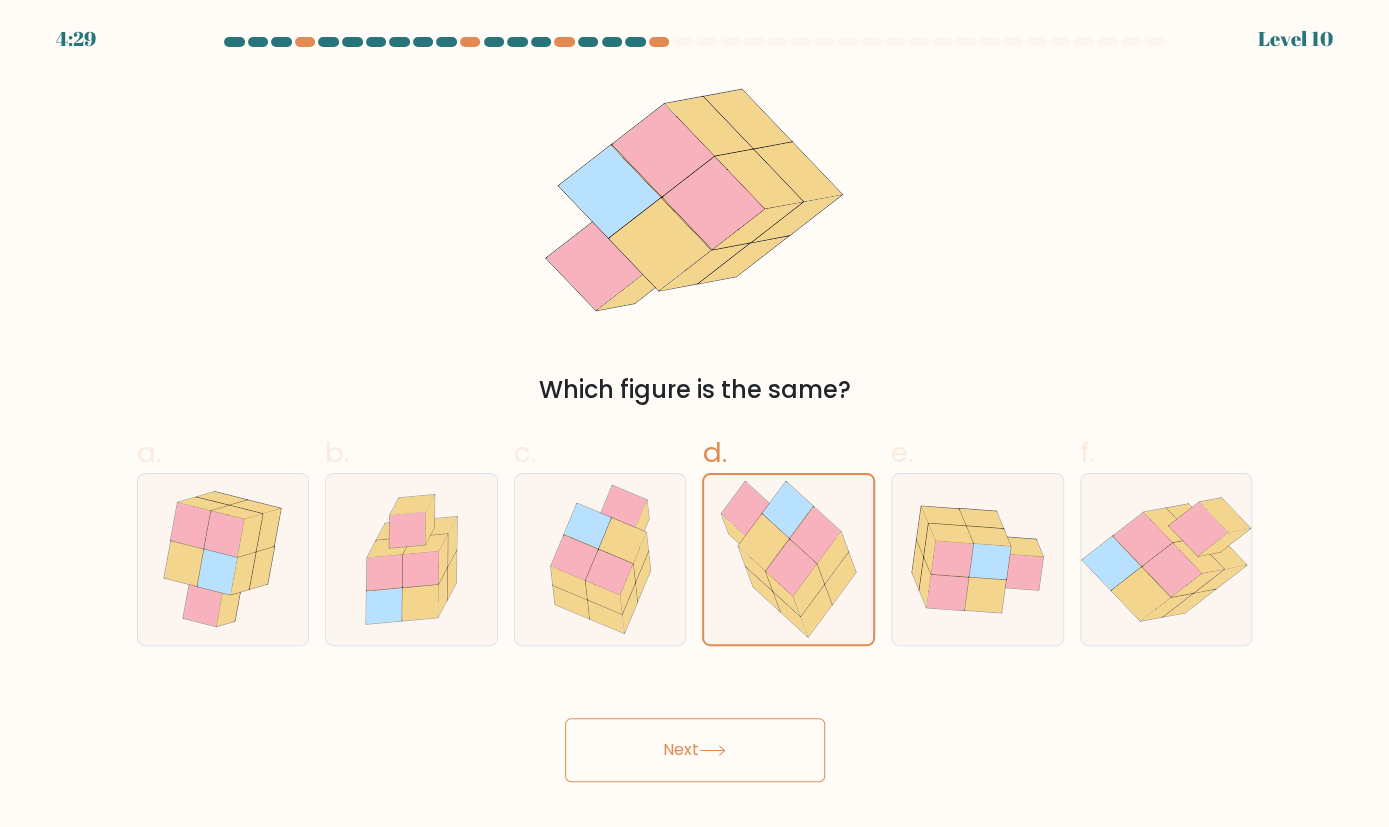 click 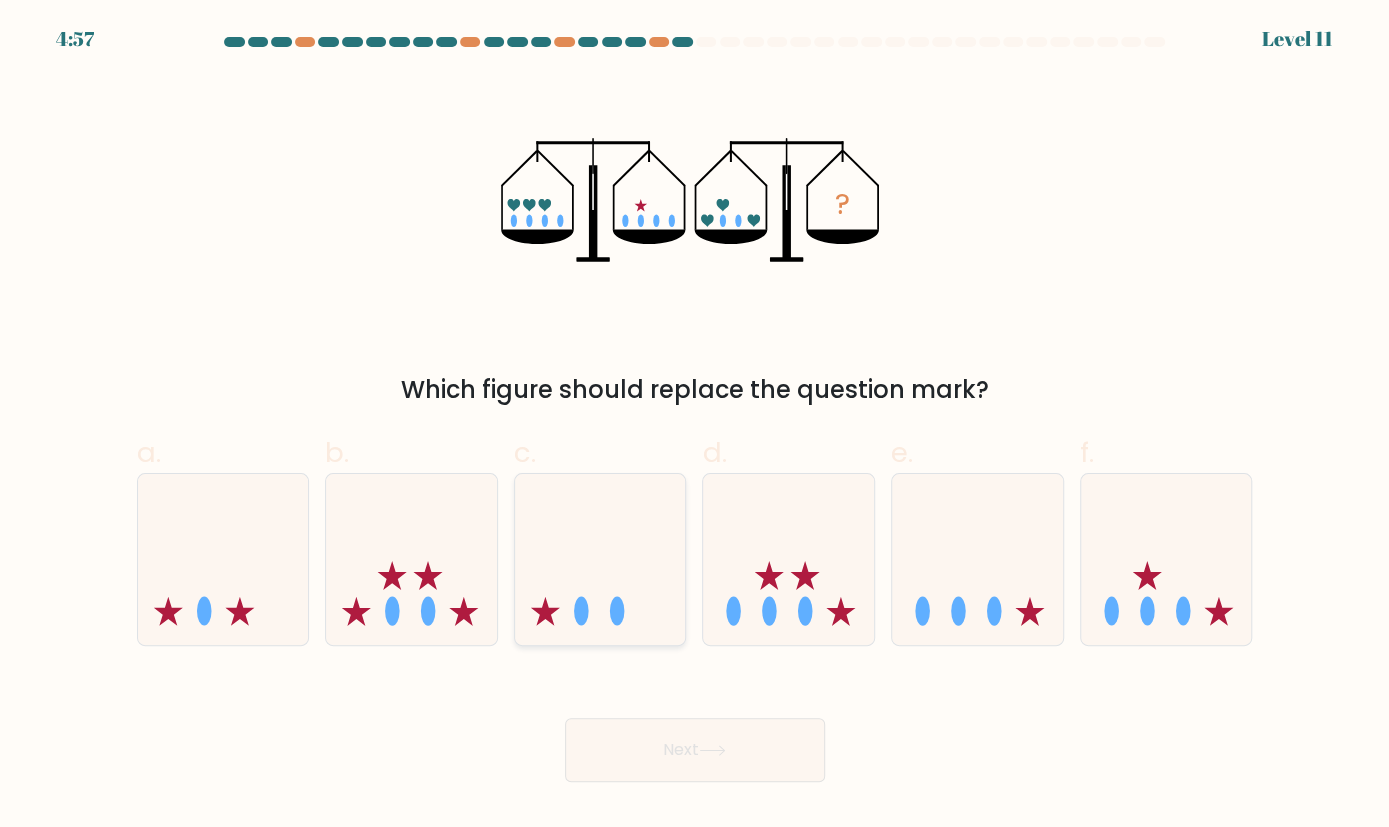 click 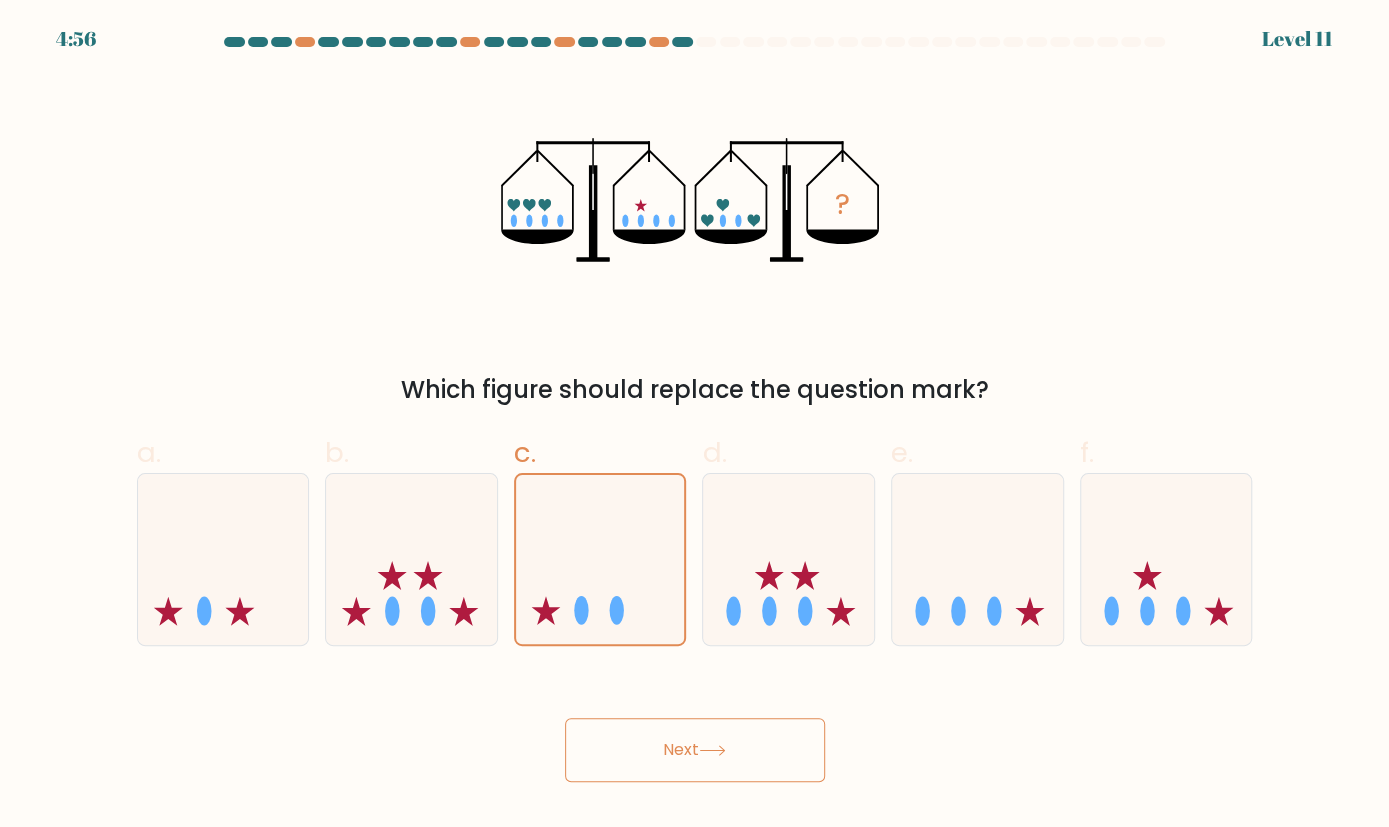 click on "Next" at bounding box center [695, 750] 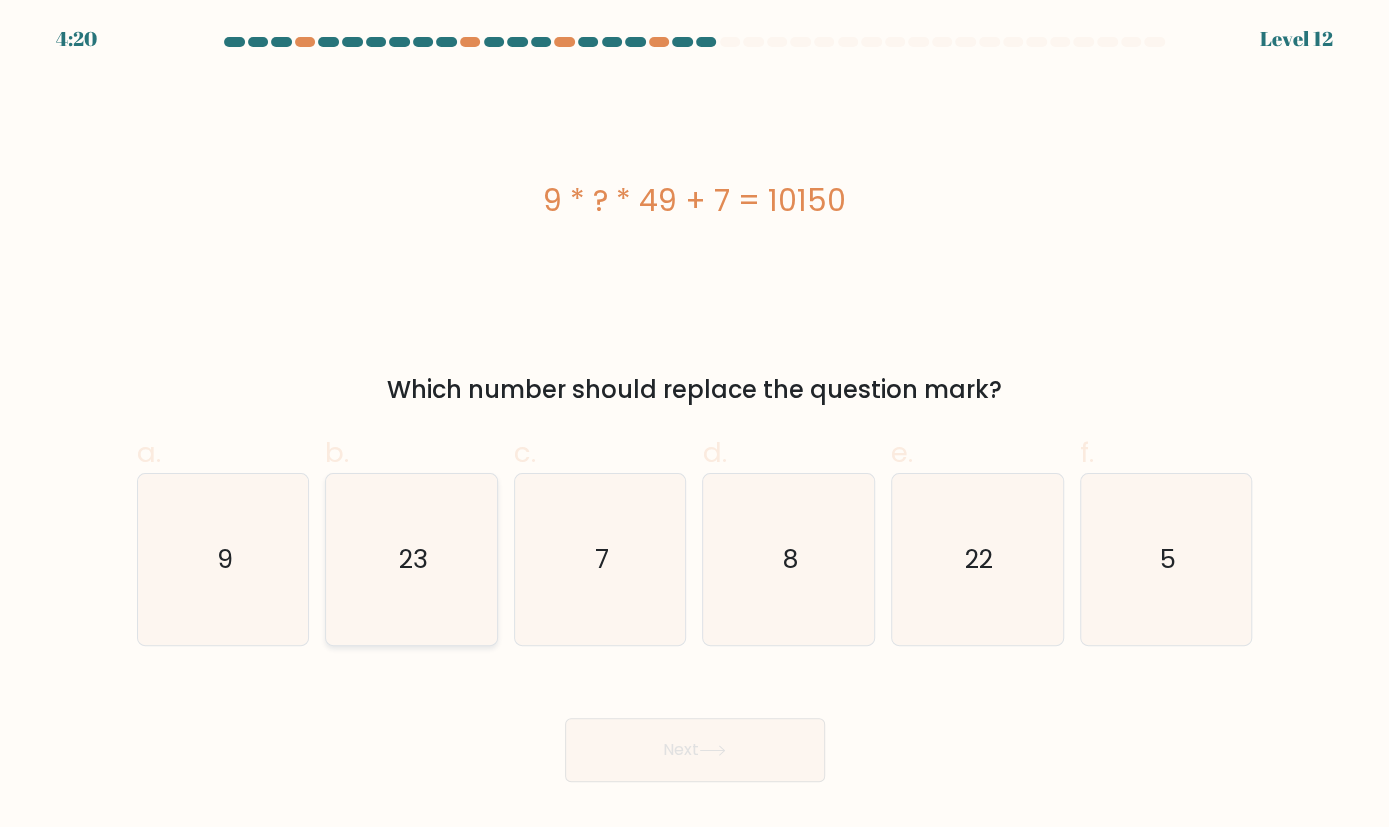 click on "23" 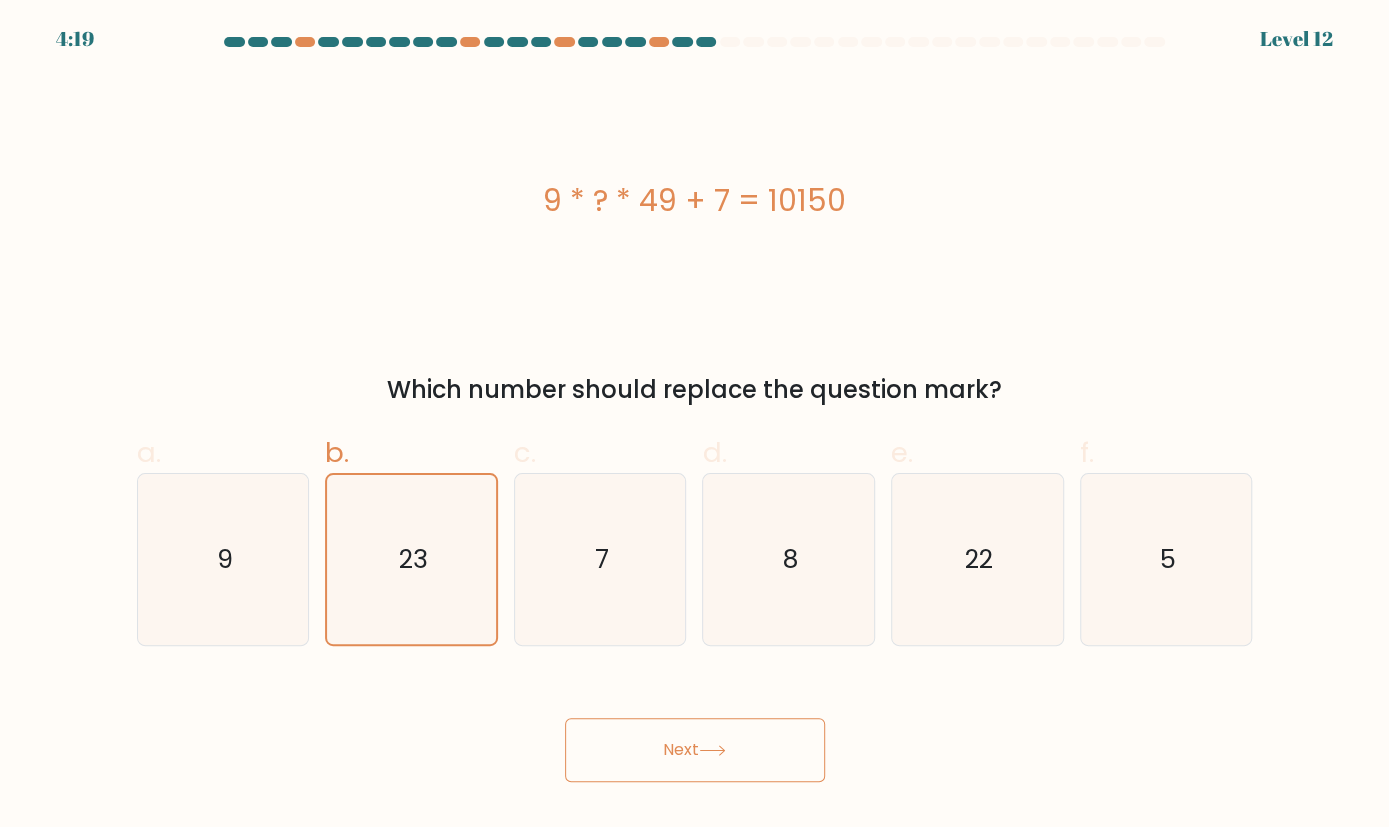 click on "Next" at bounding box center [695, 750] 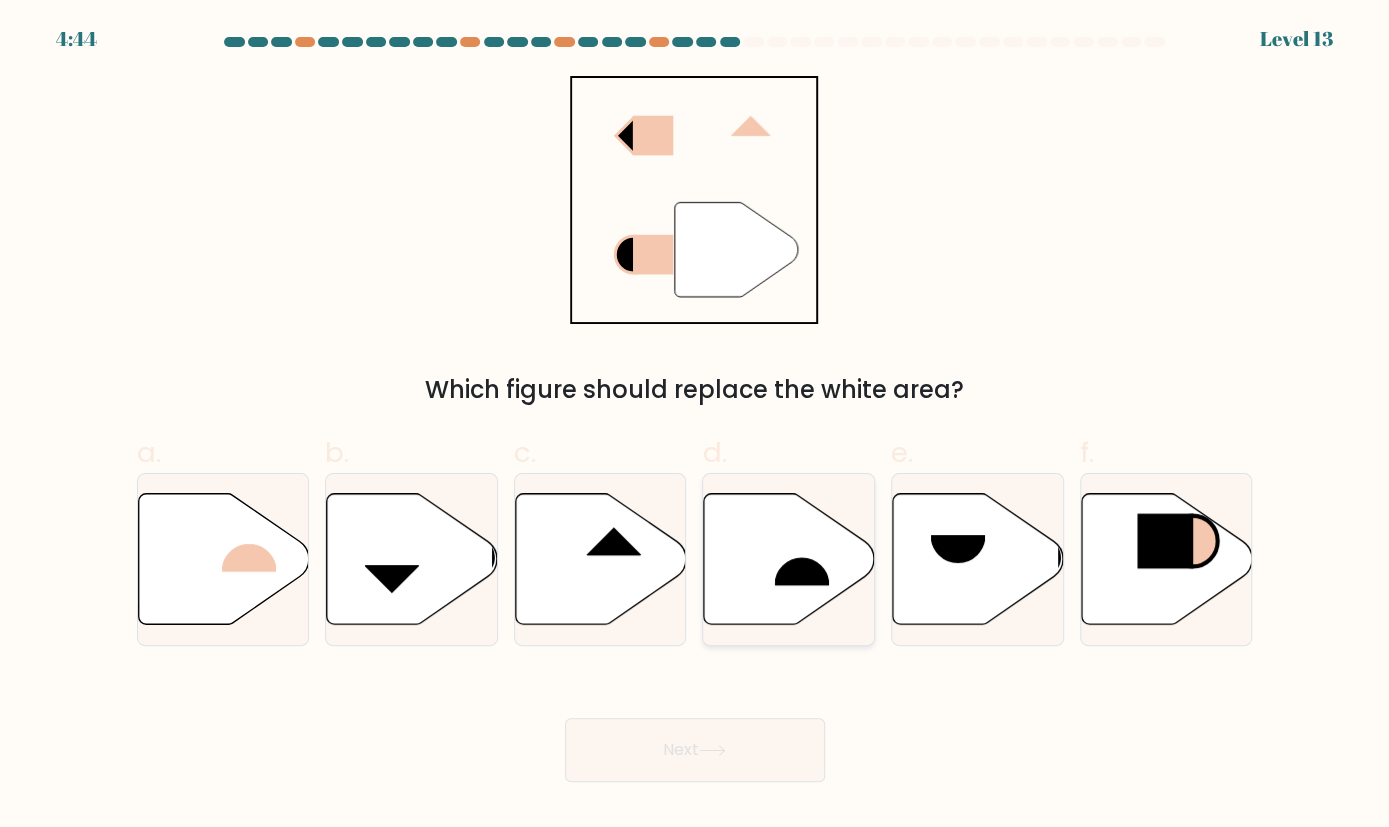 click 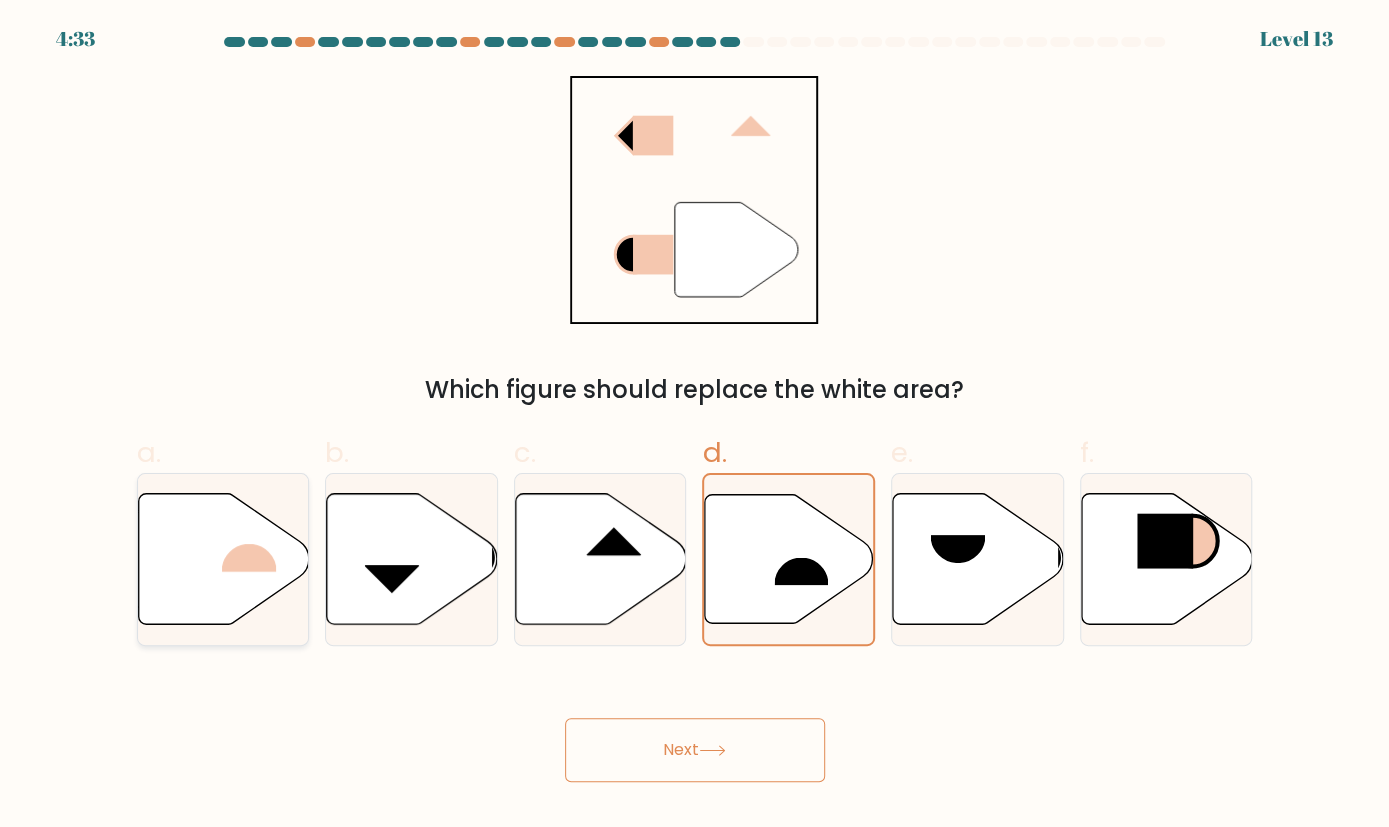 click 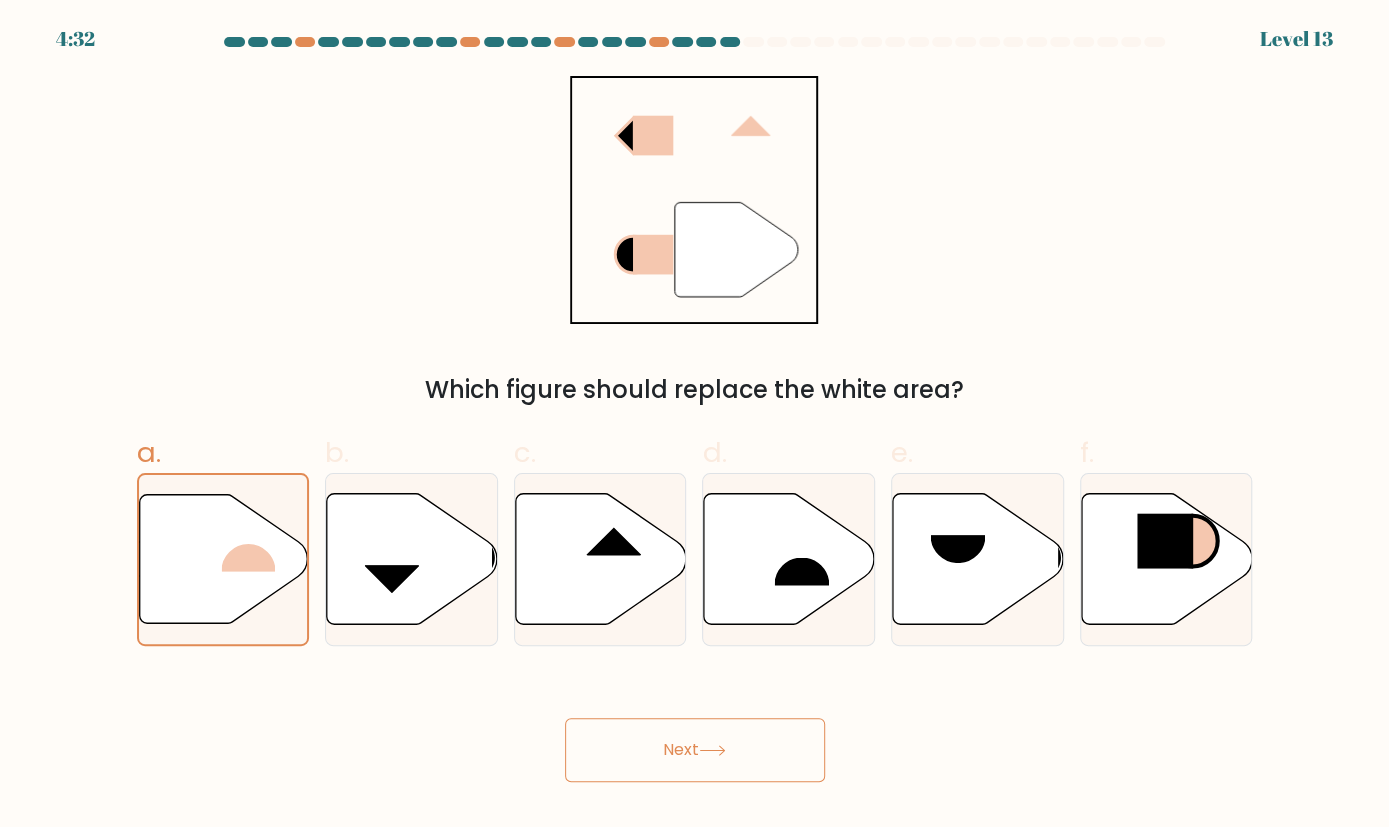 click on "Next" at bounding box center [695, 750] 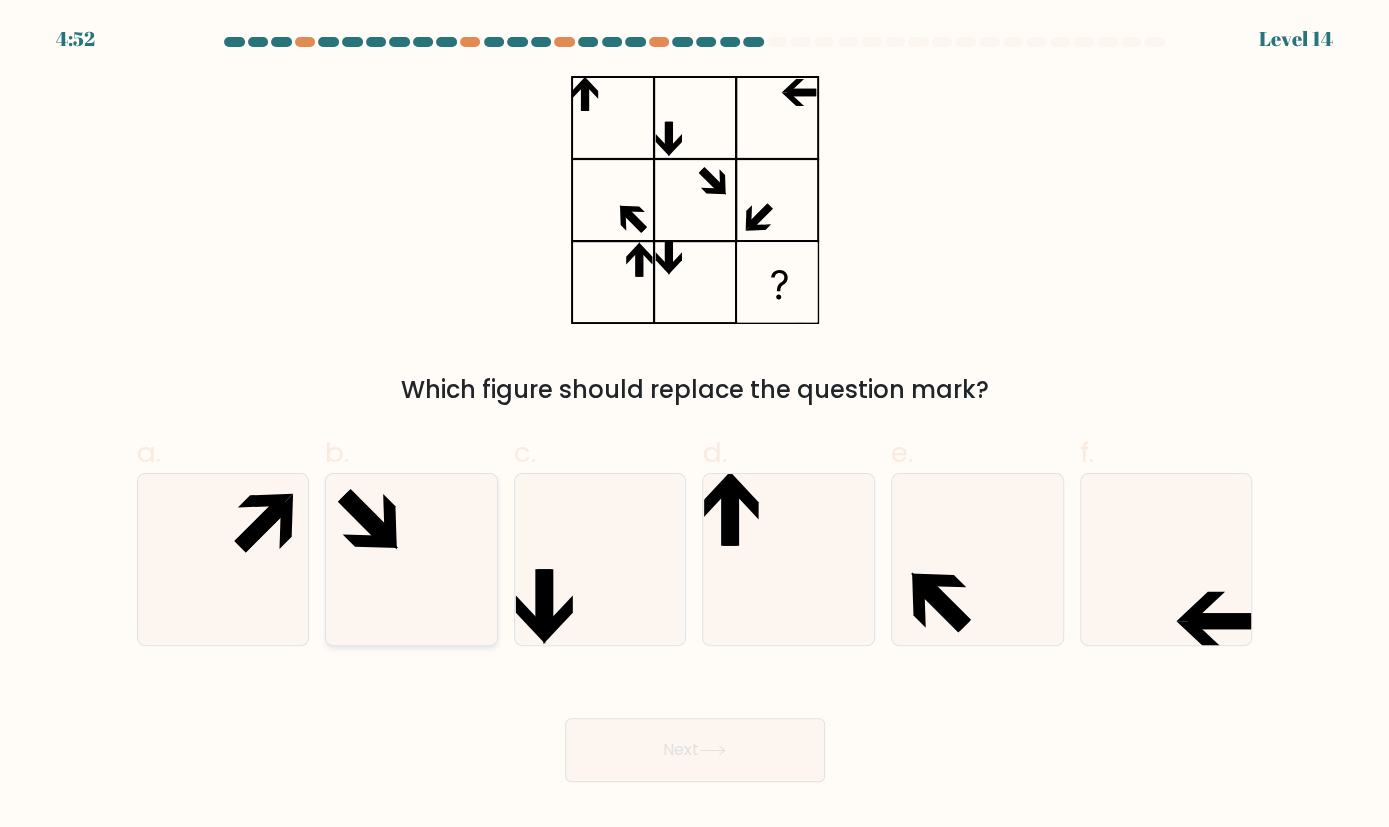 click 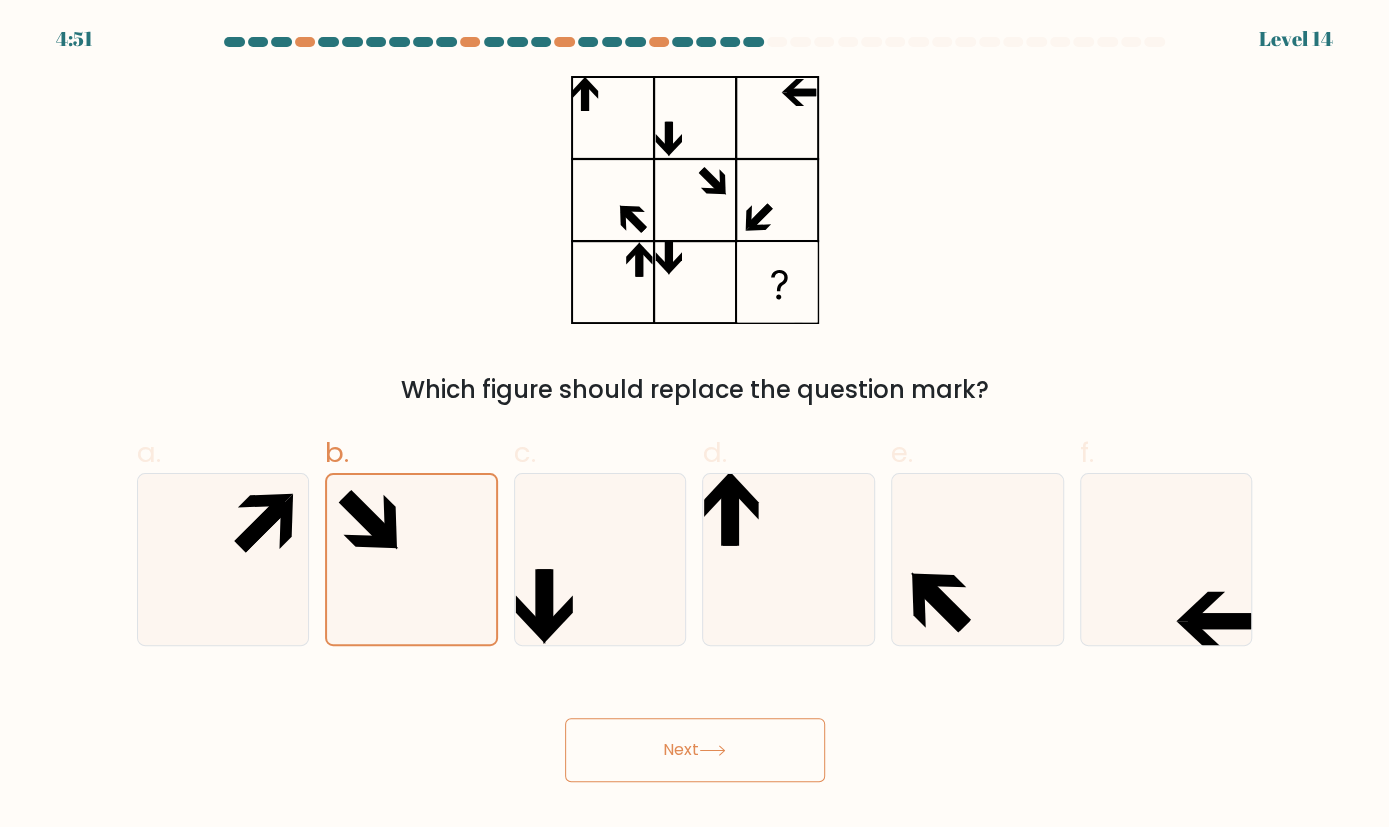 click on "Next" at bounding box center [695, 750] 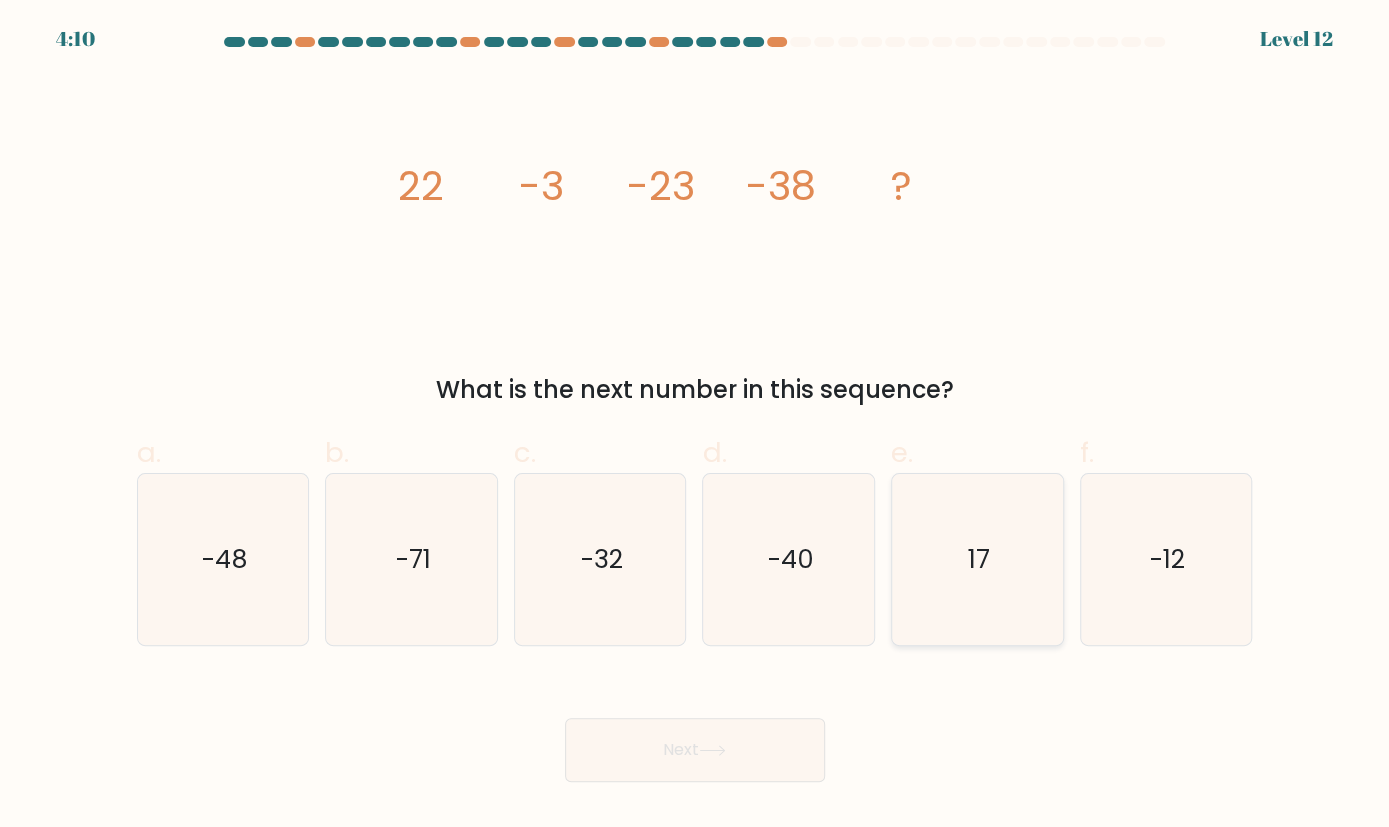click on "17" 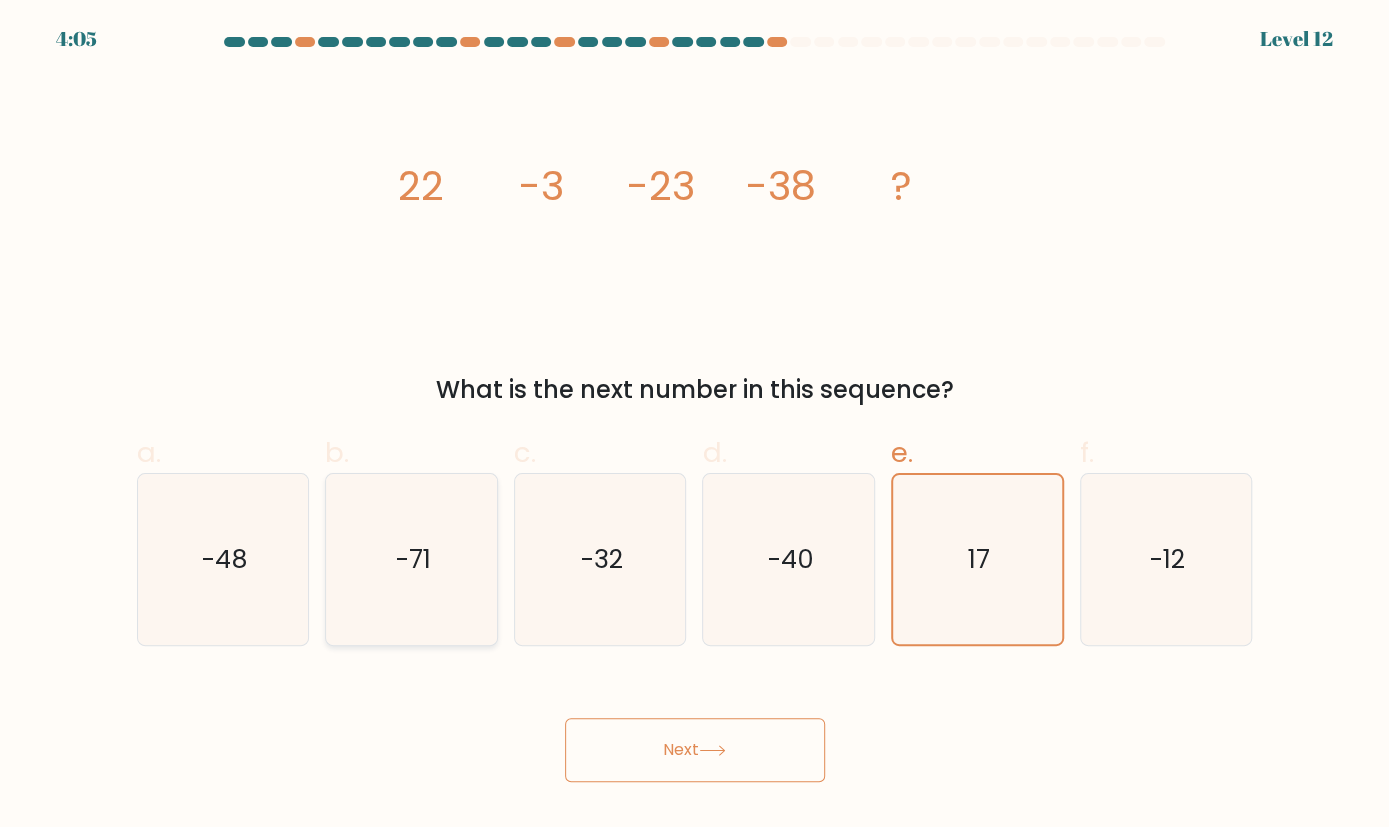 click on "-71" 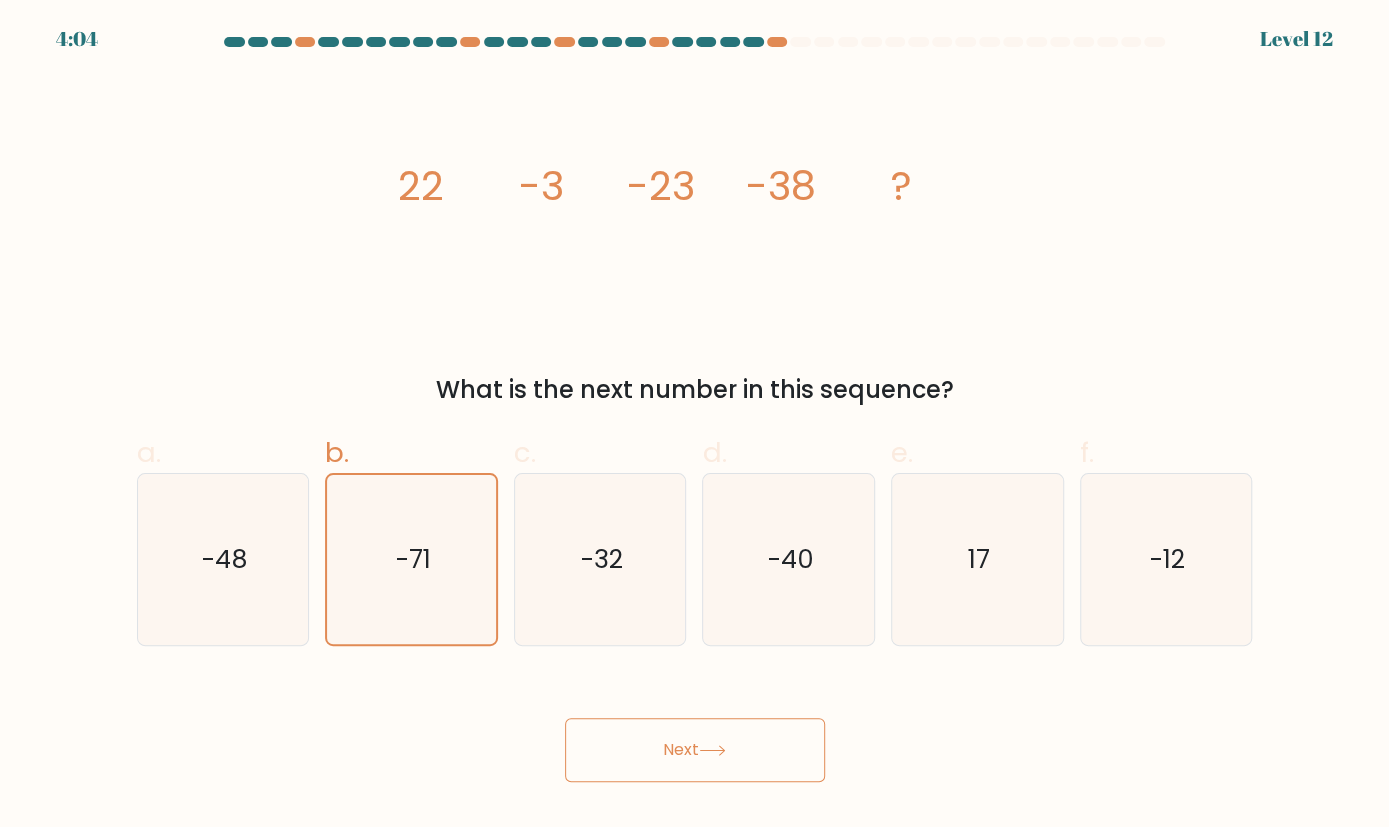 click on "Next" at bounding box center (695, 750) 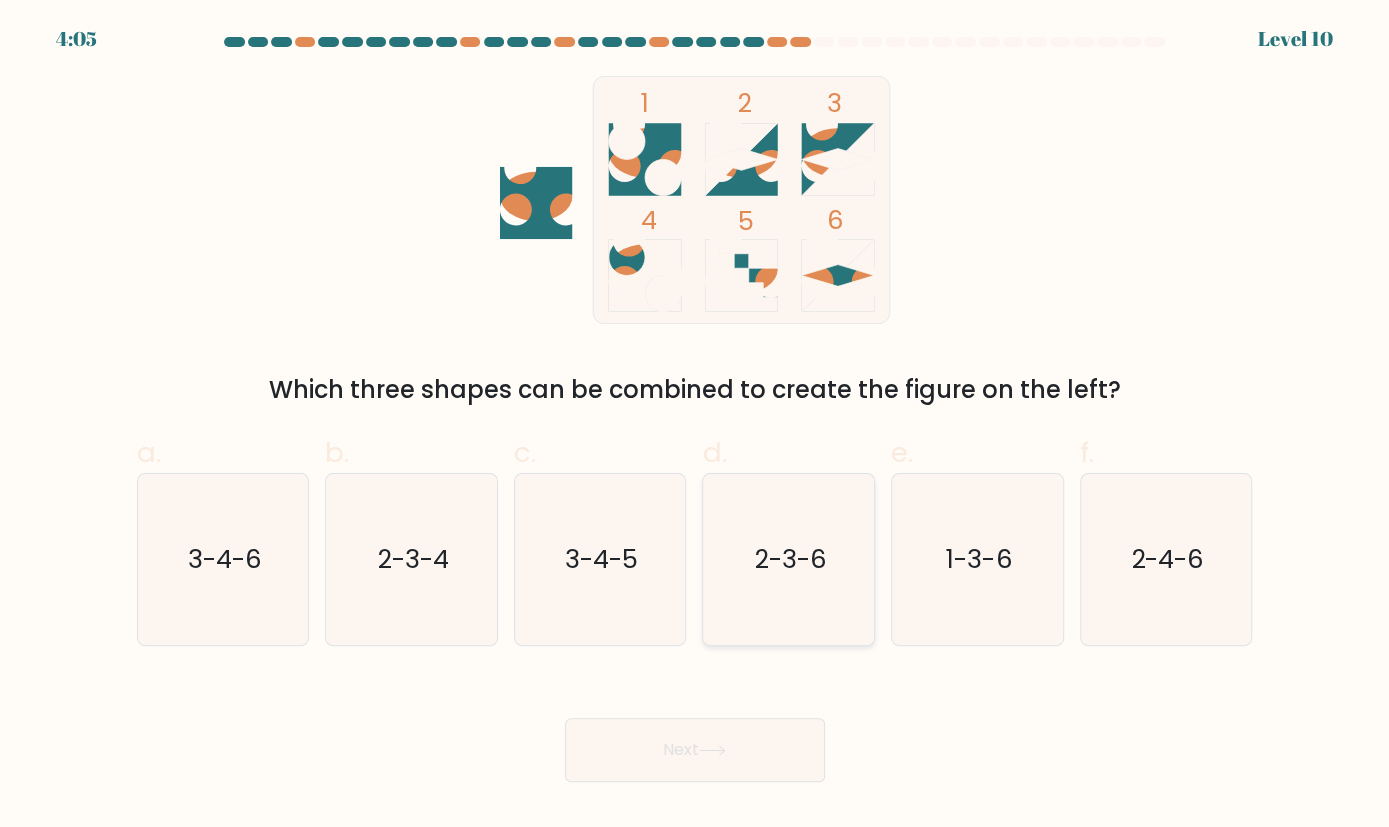click on "2-3-6" 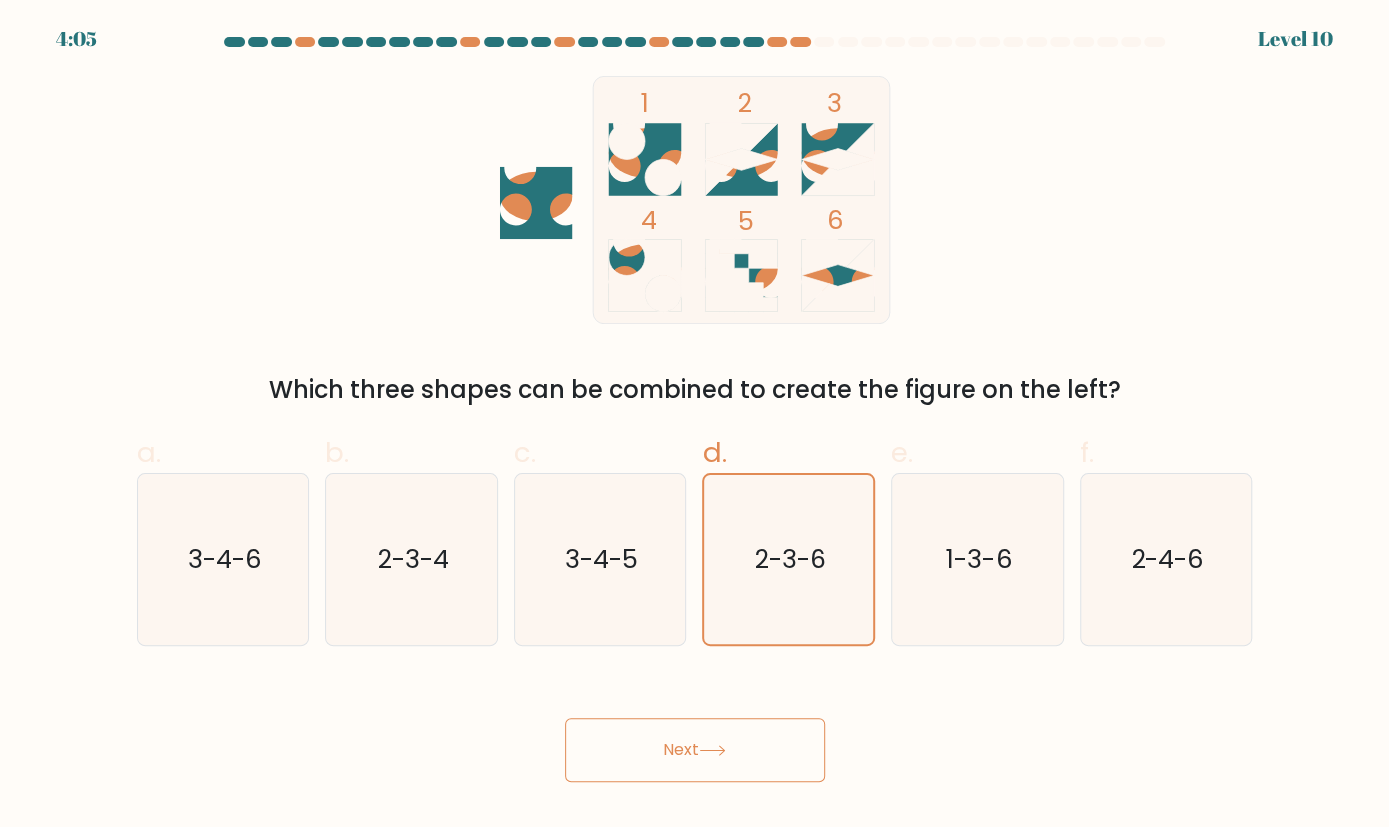 click 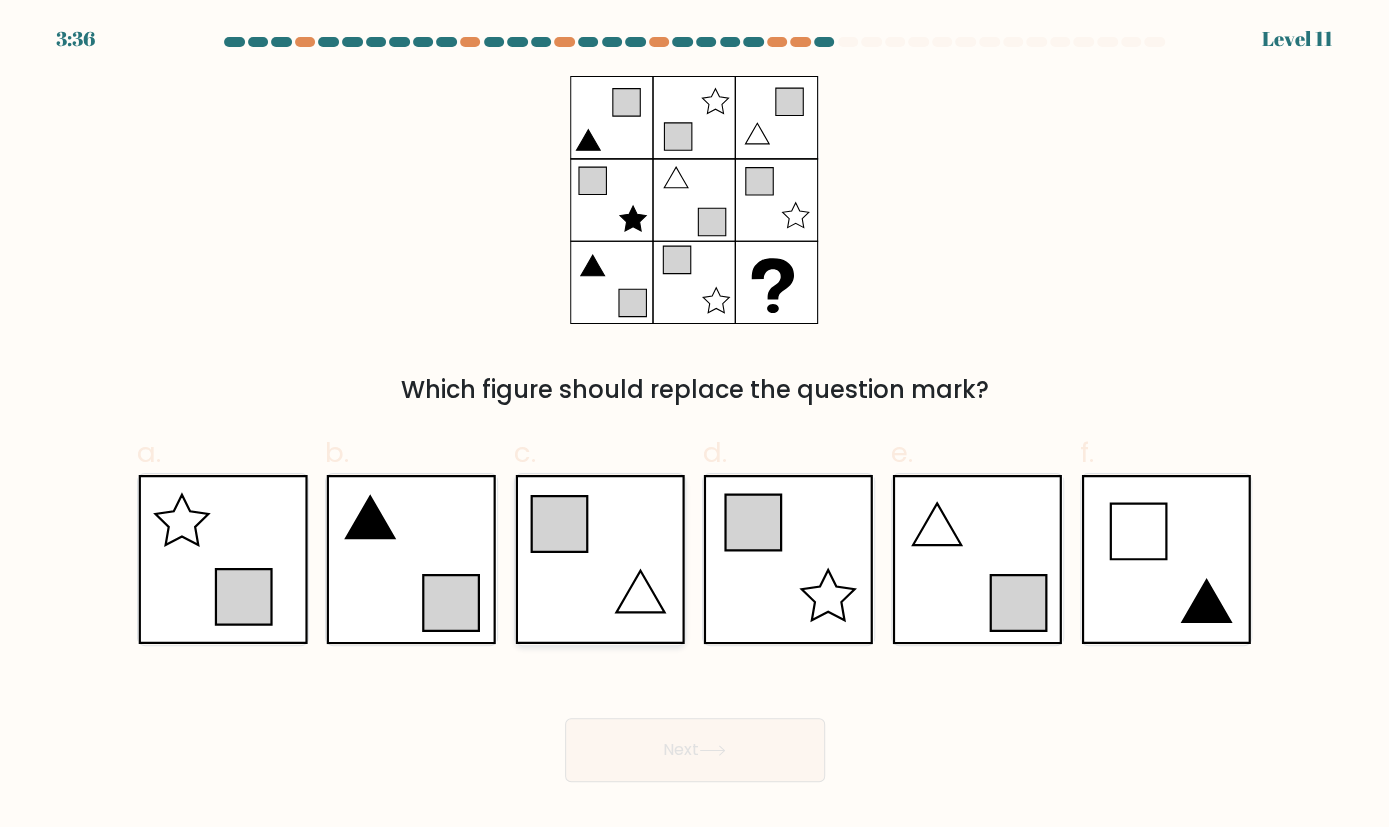 click 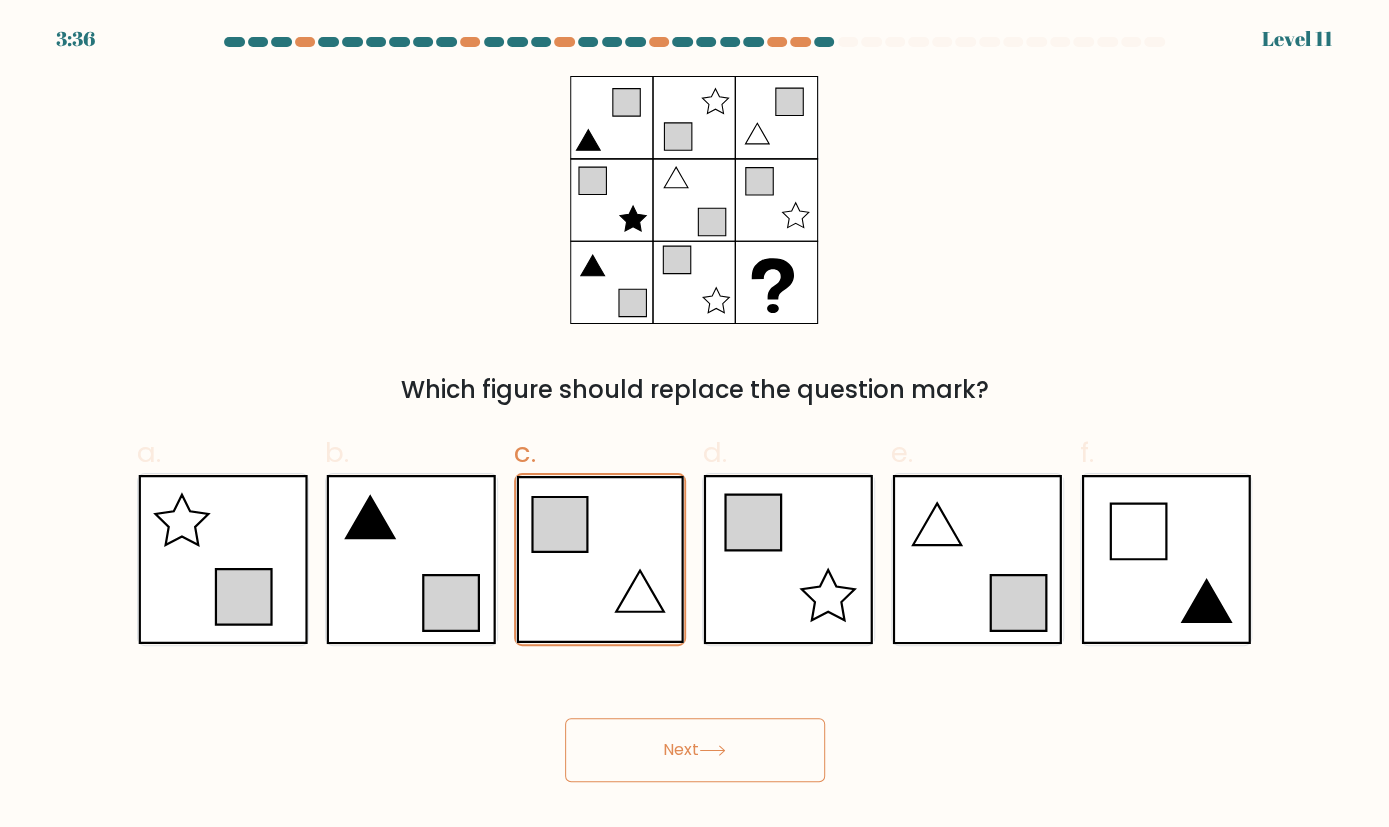 click on "Next" at bounding box center [695, 750] 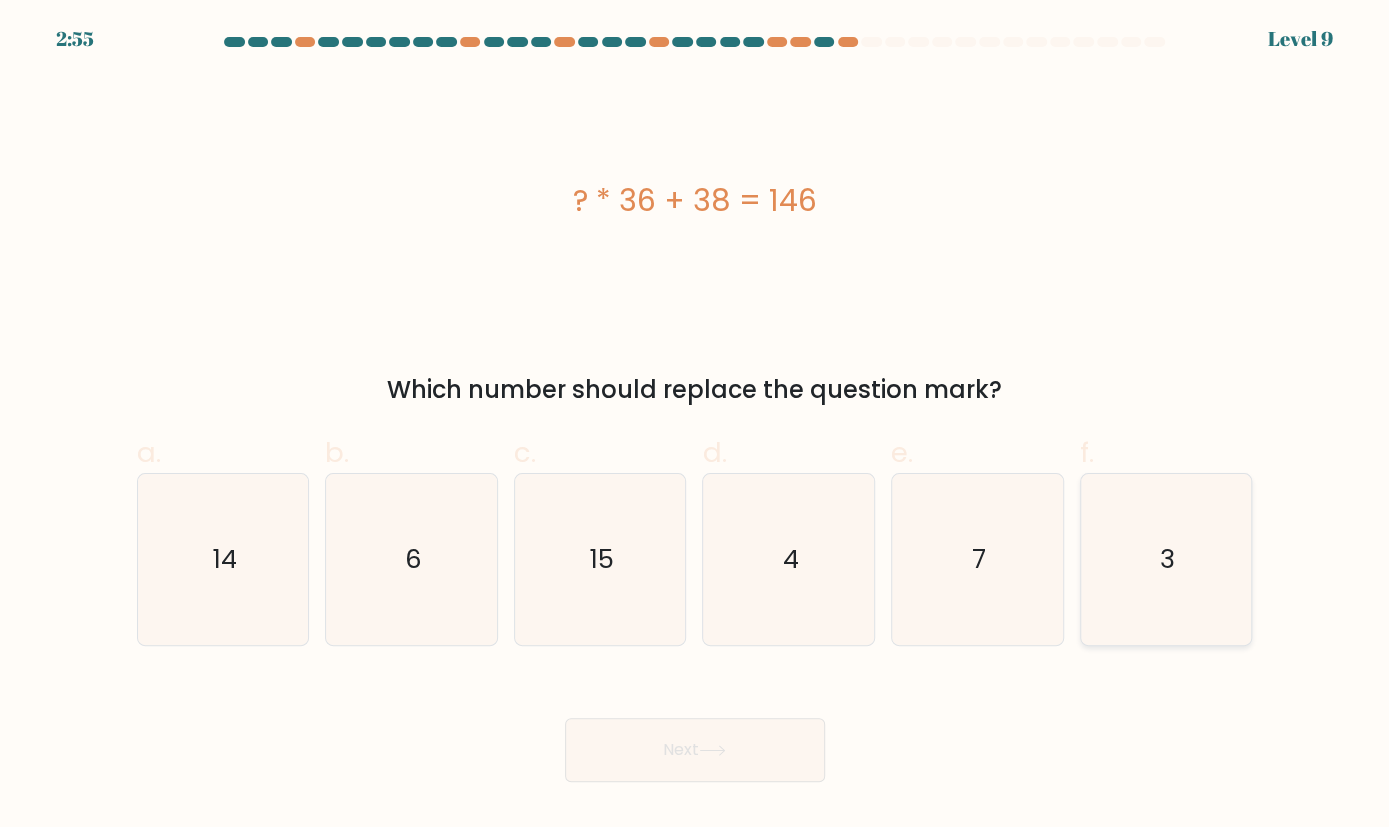 click on "3" 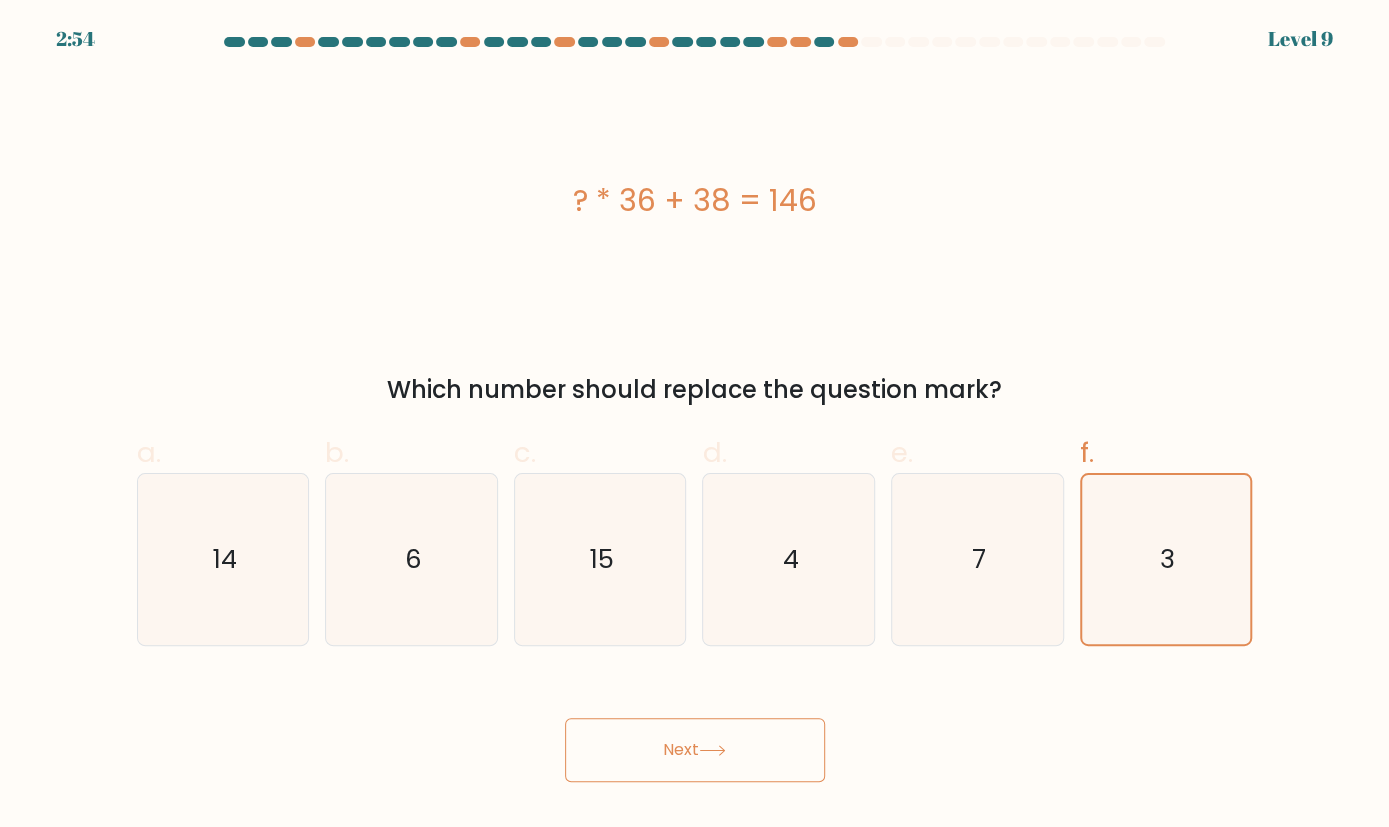click 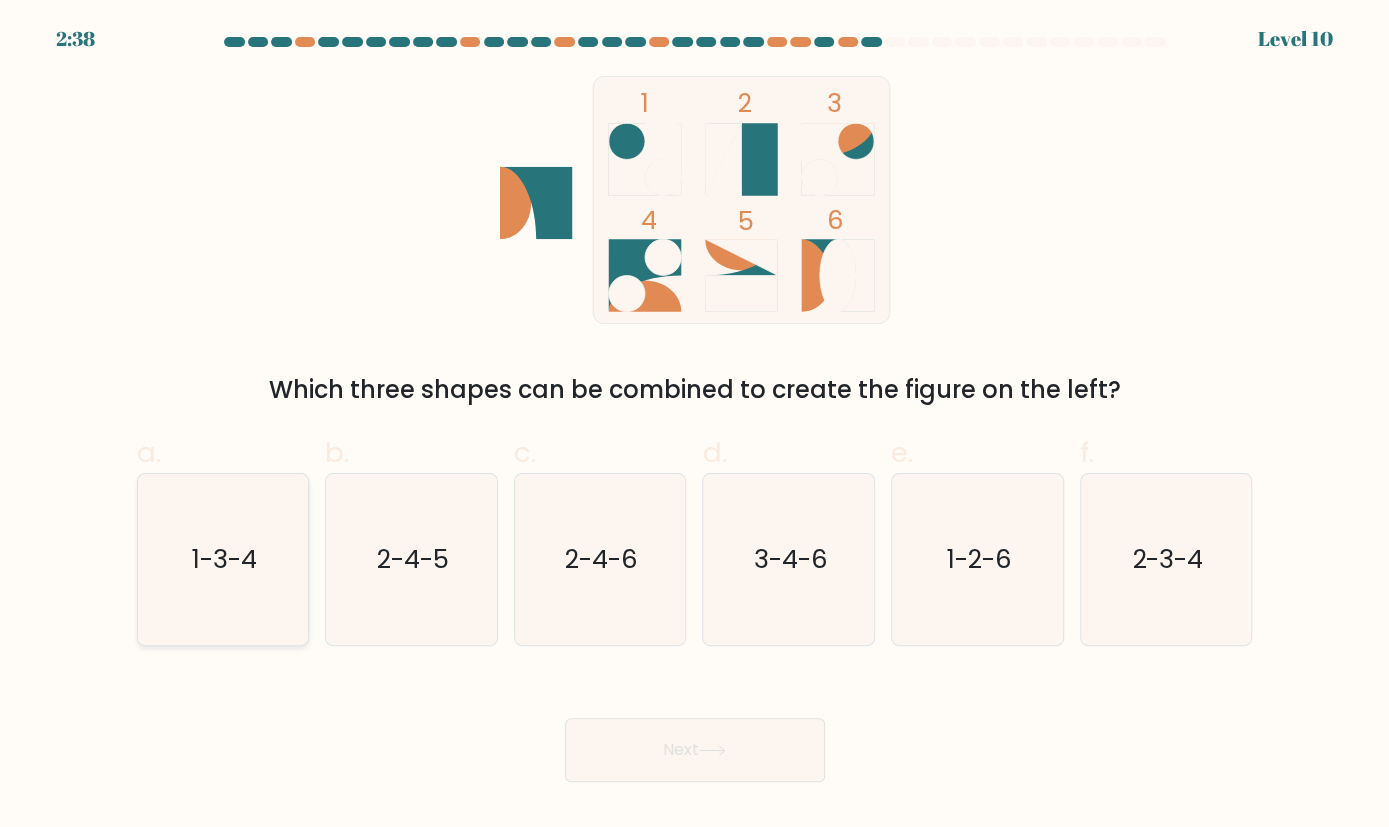 click on "1-3-4" 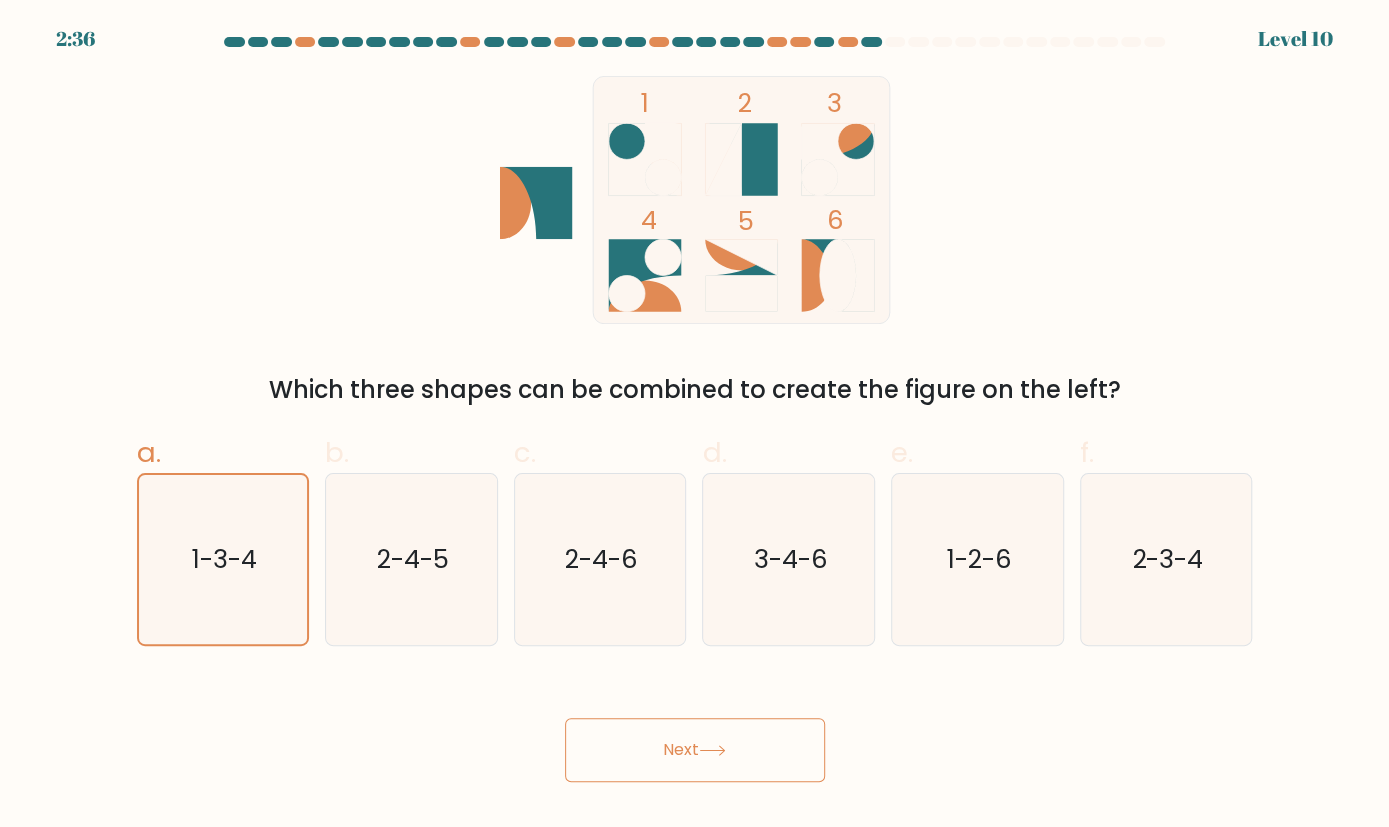 click on "Next" at bounding box center [695, 750] 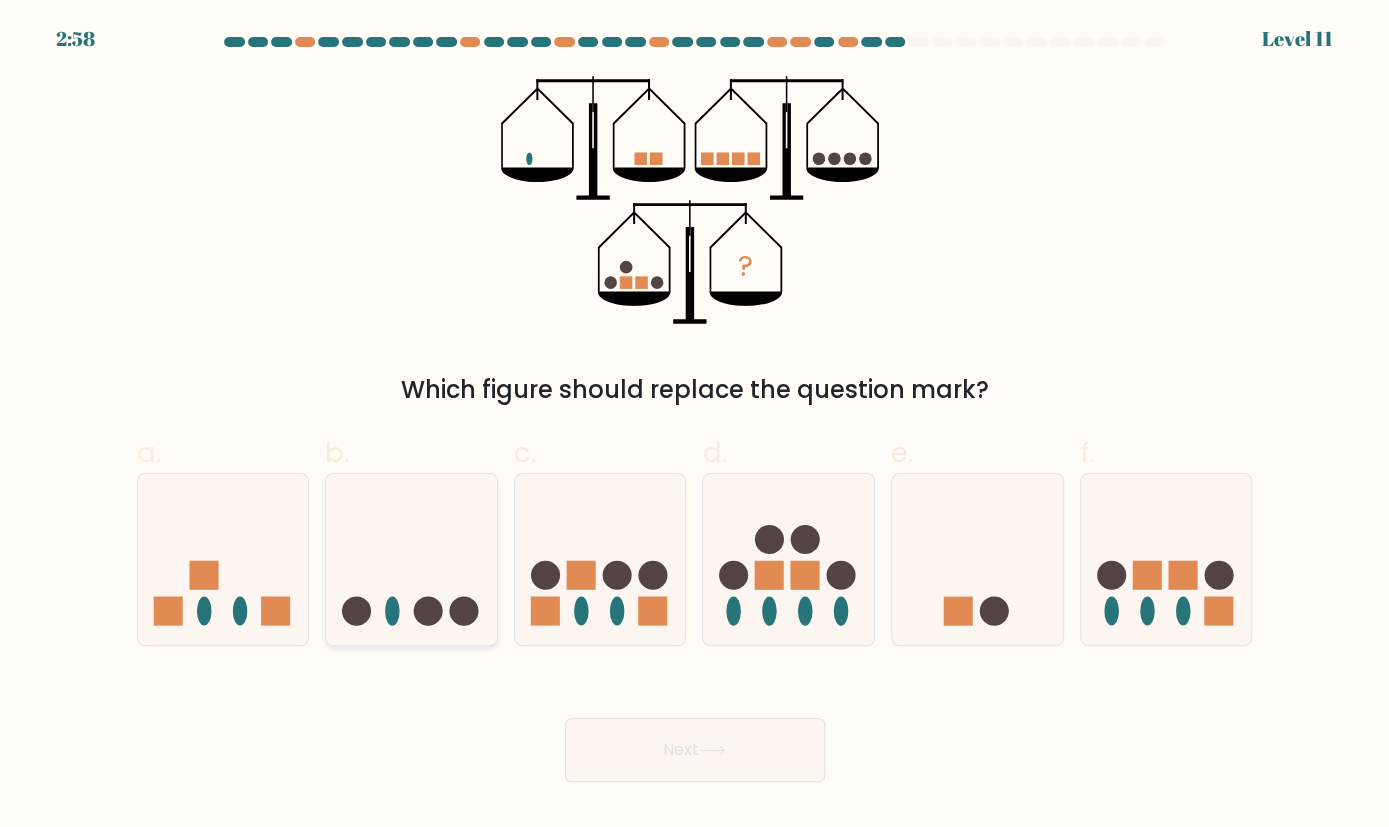 click at bounding box center [411, 559] 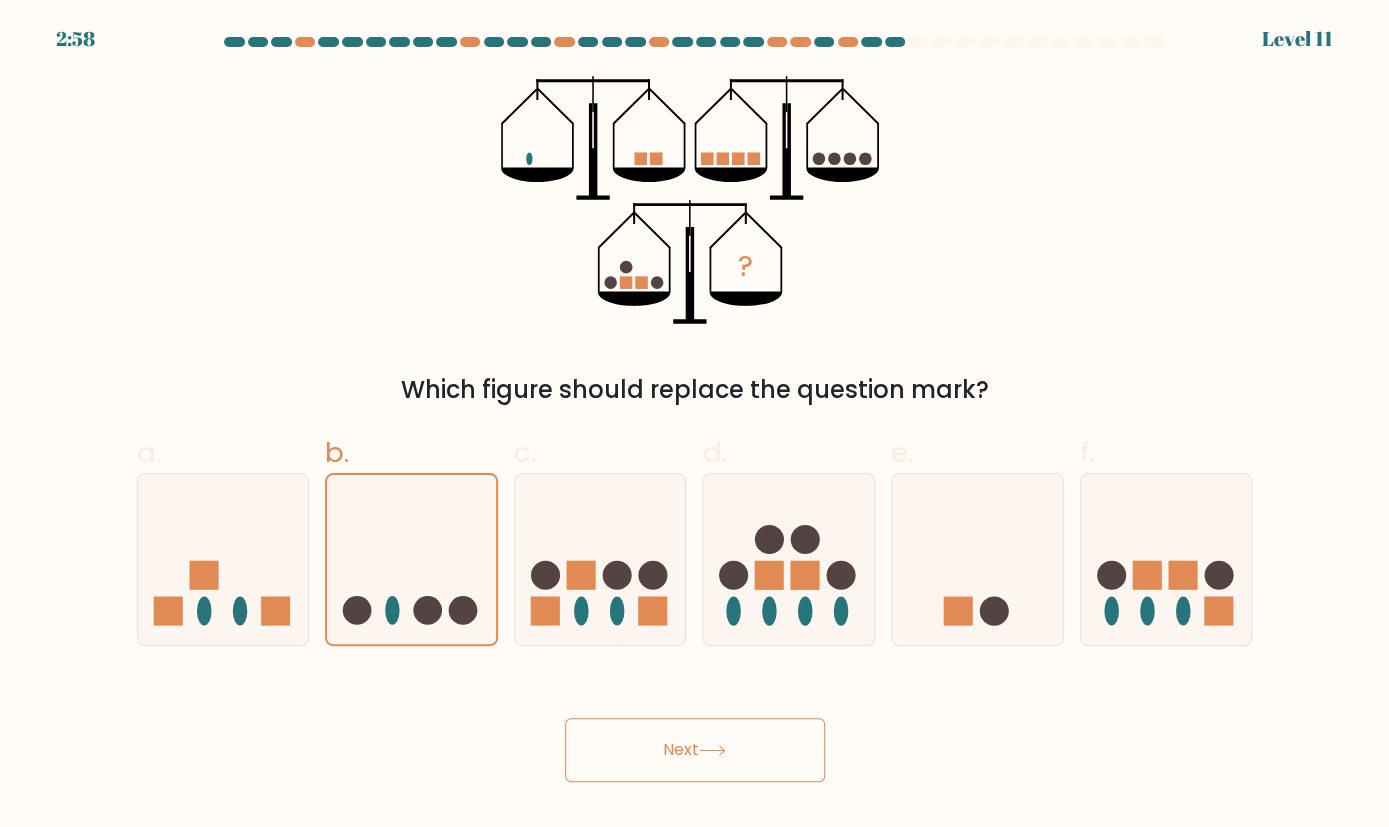 click on "Next" at bounding box center [695, 750] 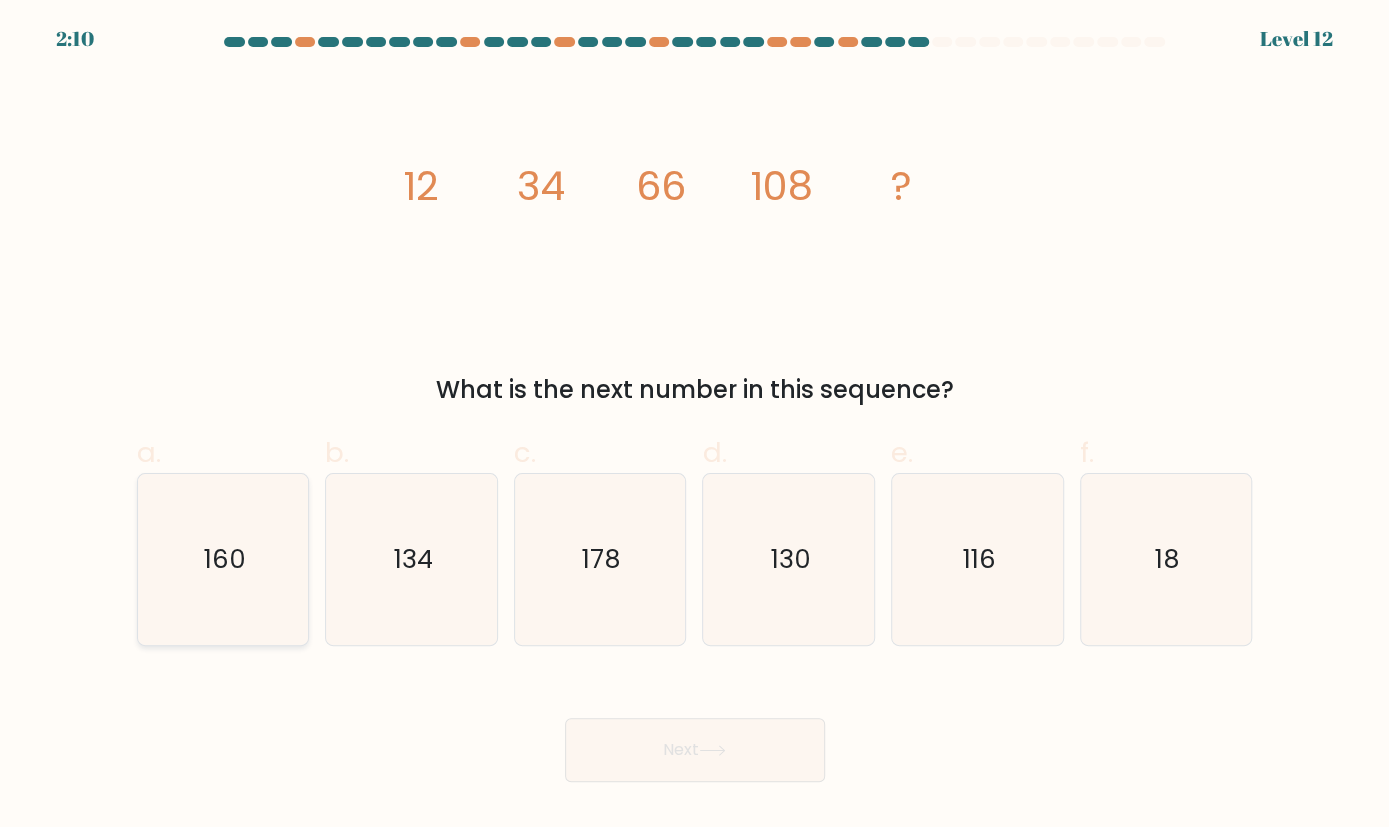 click on "160" 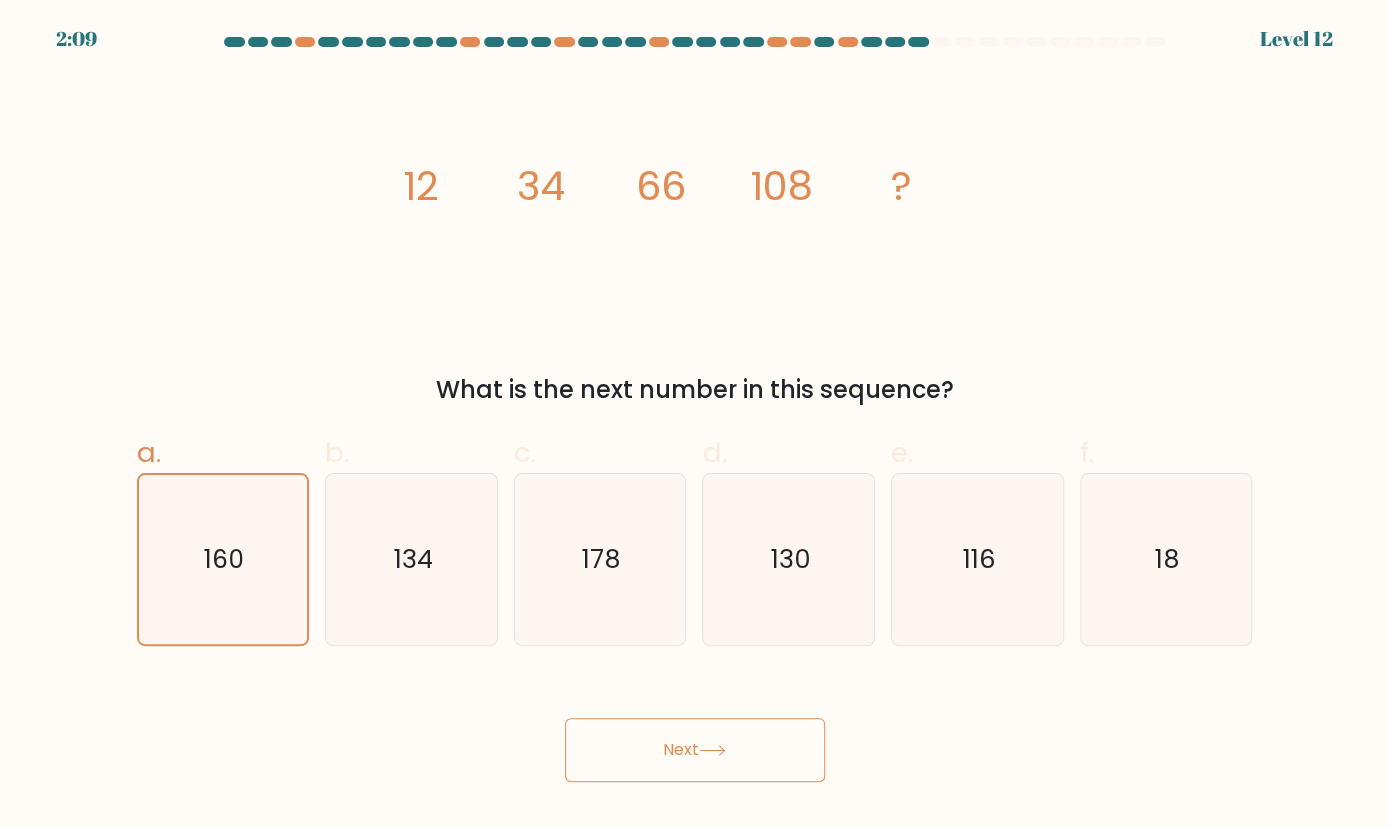 click on "Next" at bounding box center [695, 750] 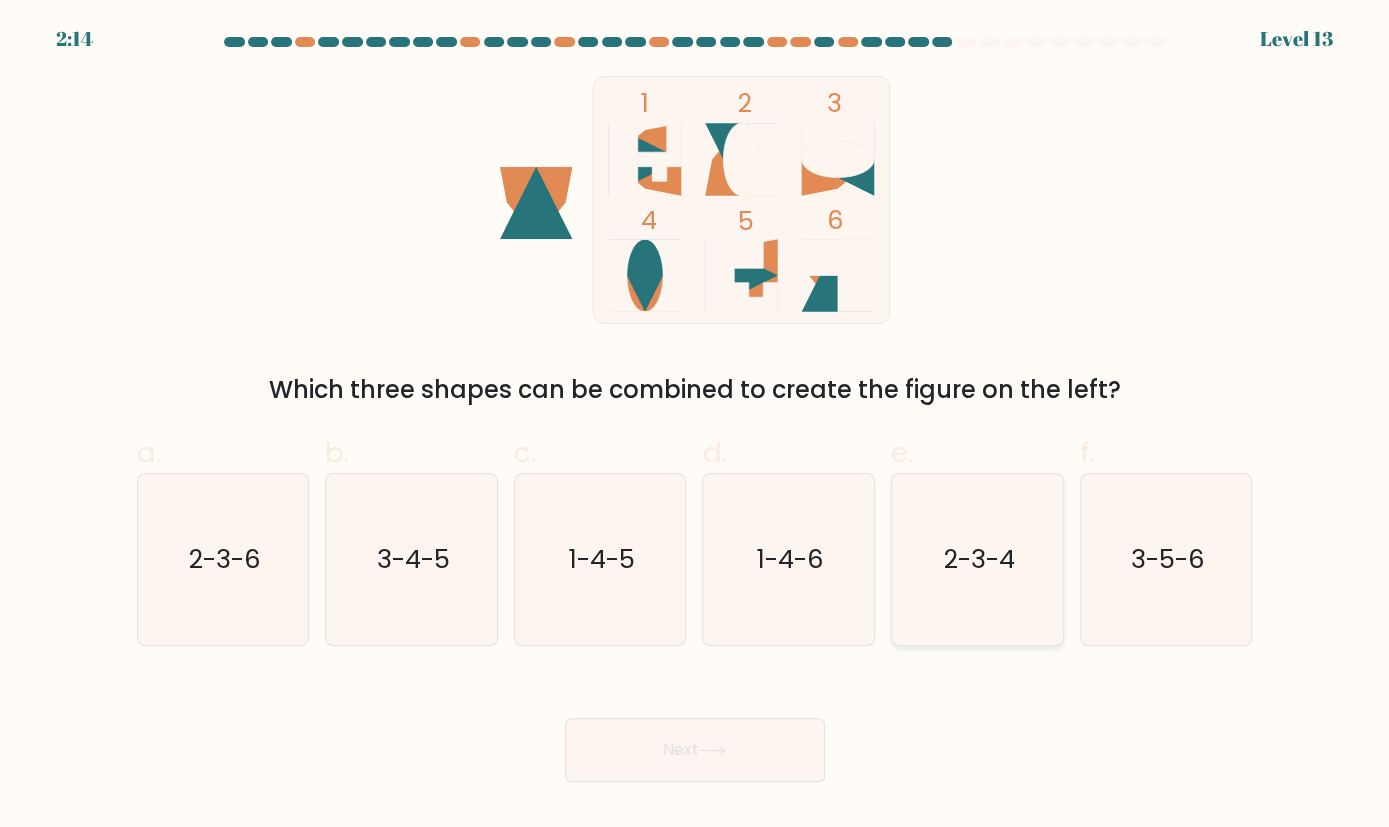 click on "2-3-4" 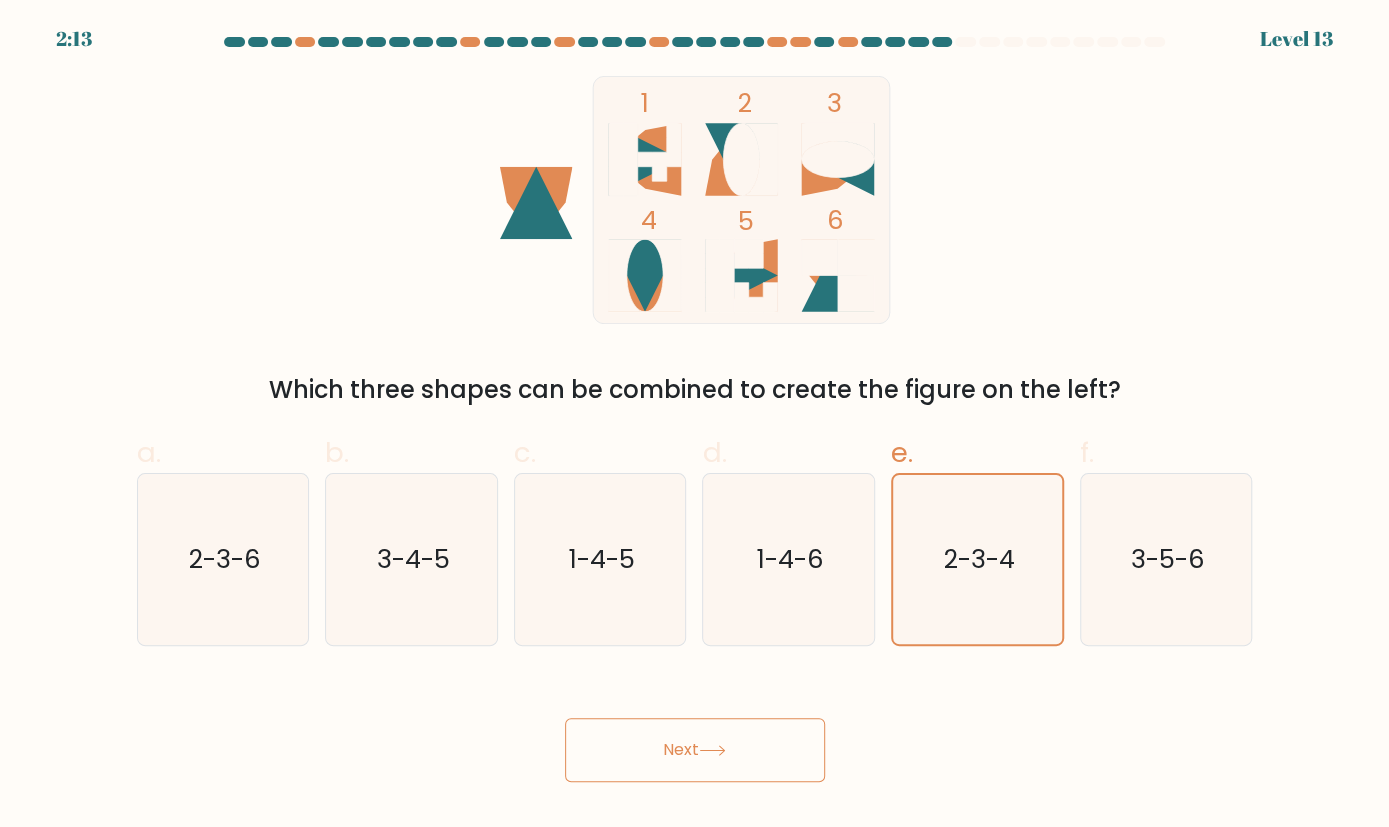 click on "Next" at bounding box center (695, 750) 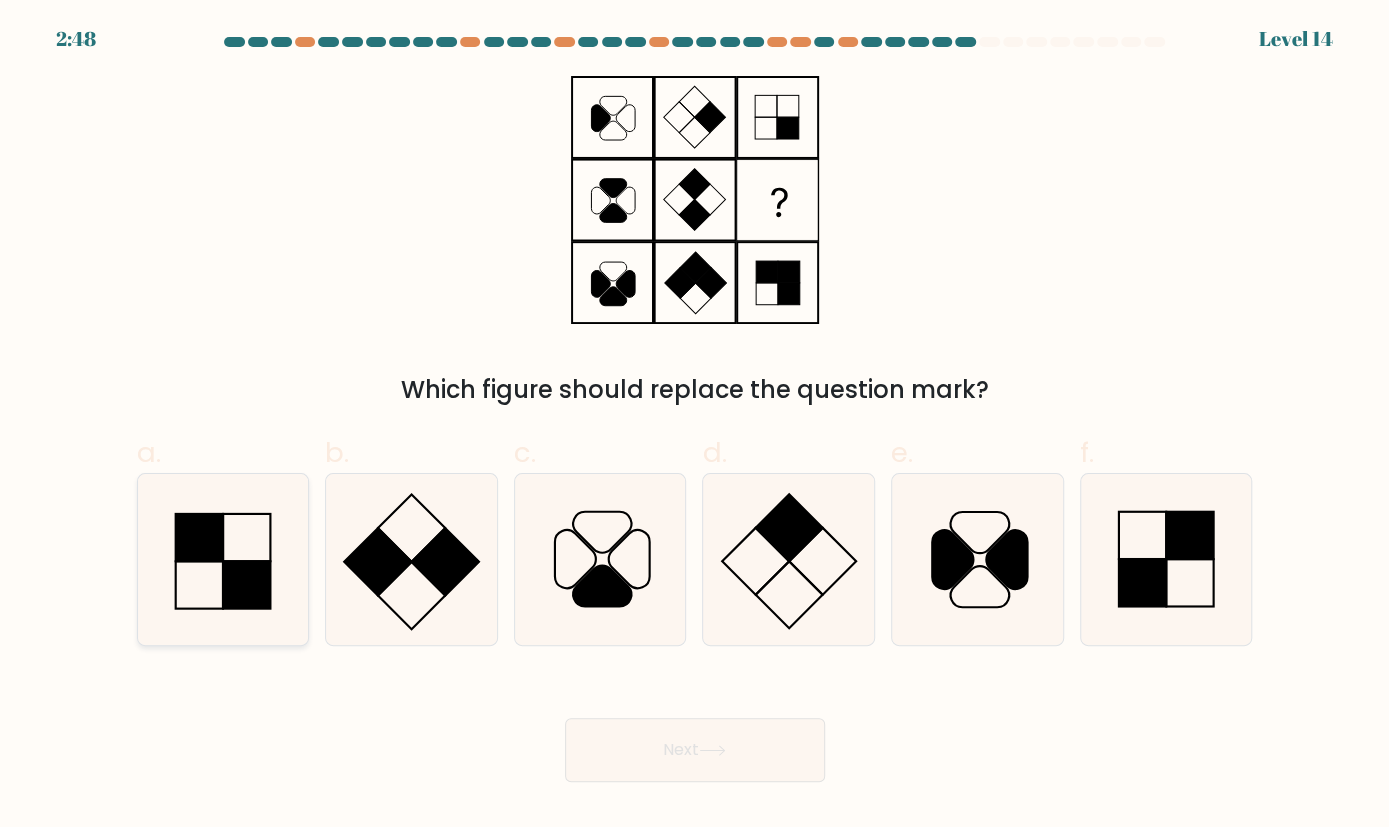 click 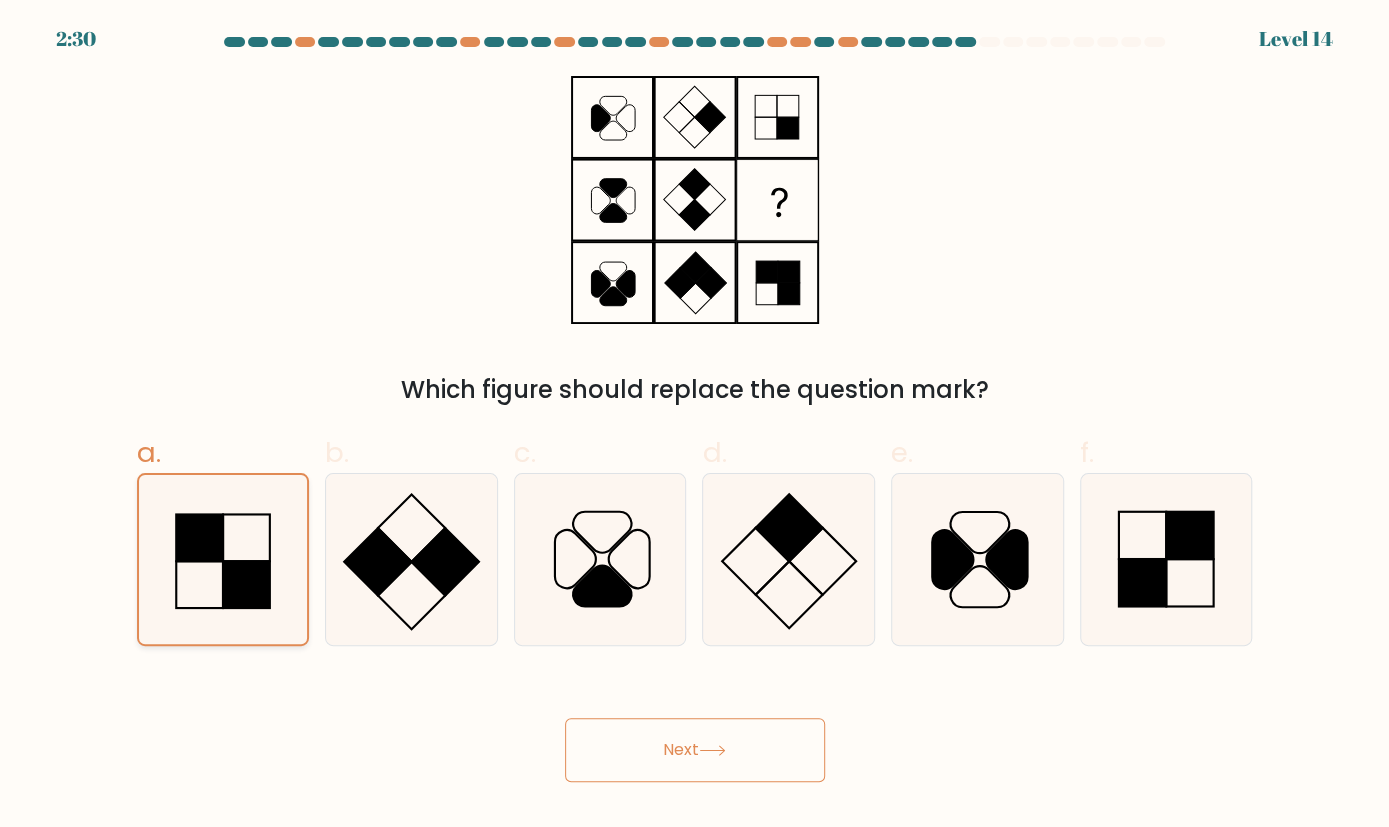 click 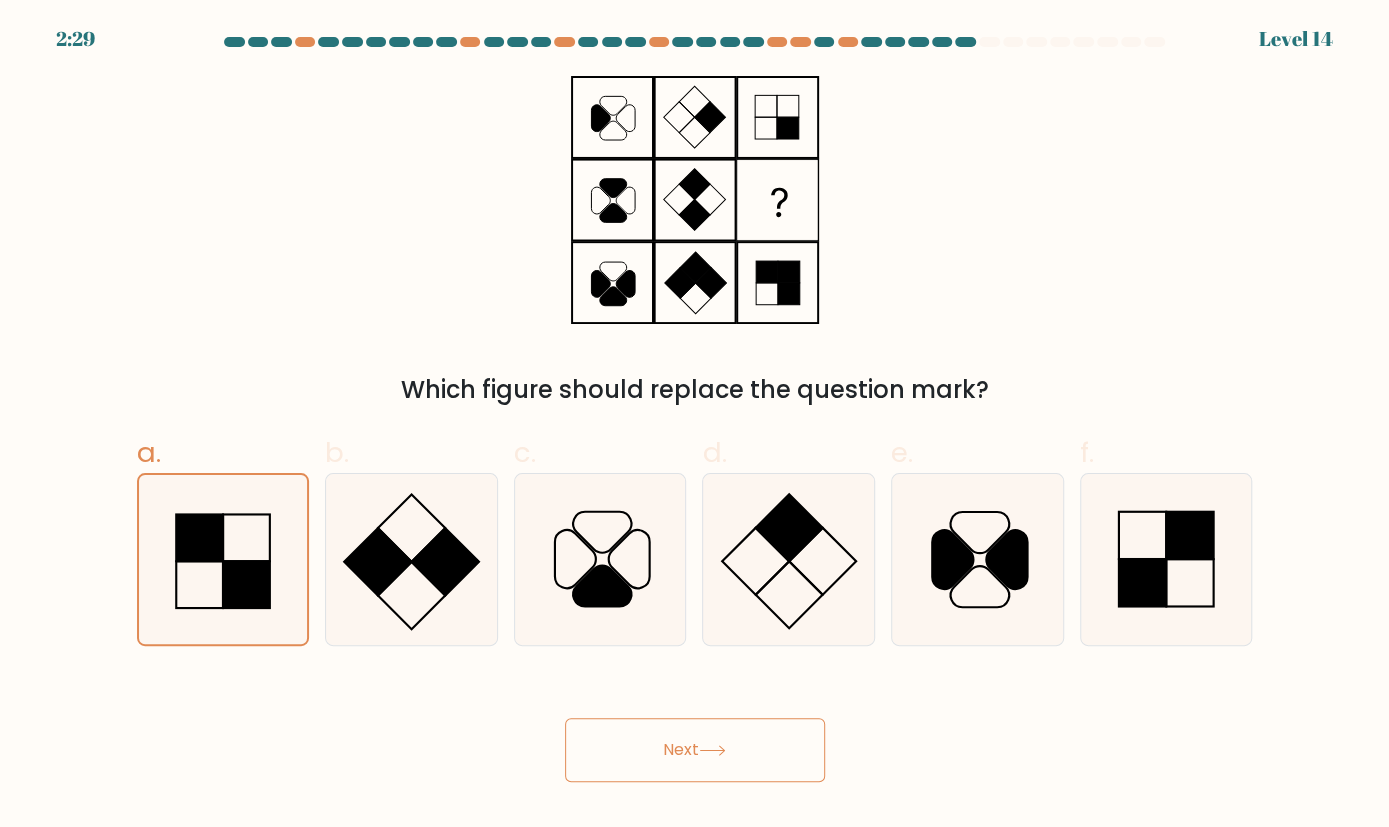 click on "Next" at bounding box center [695, 750] 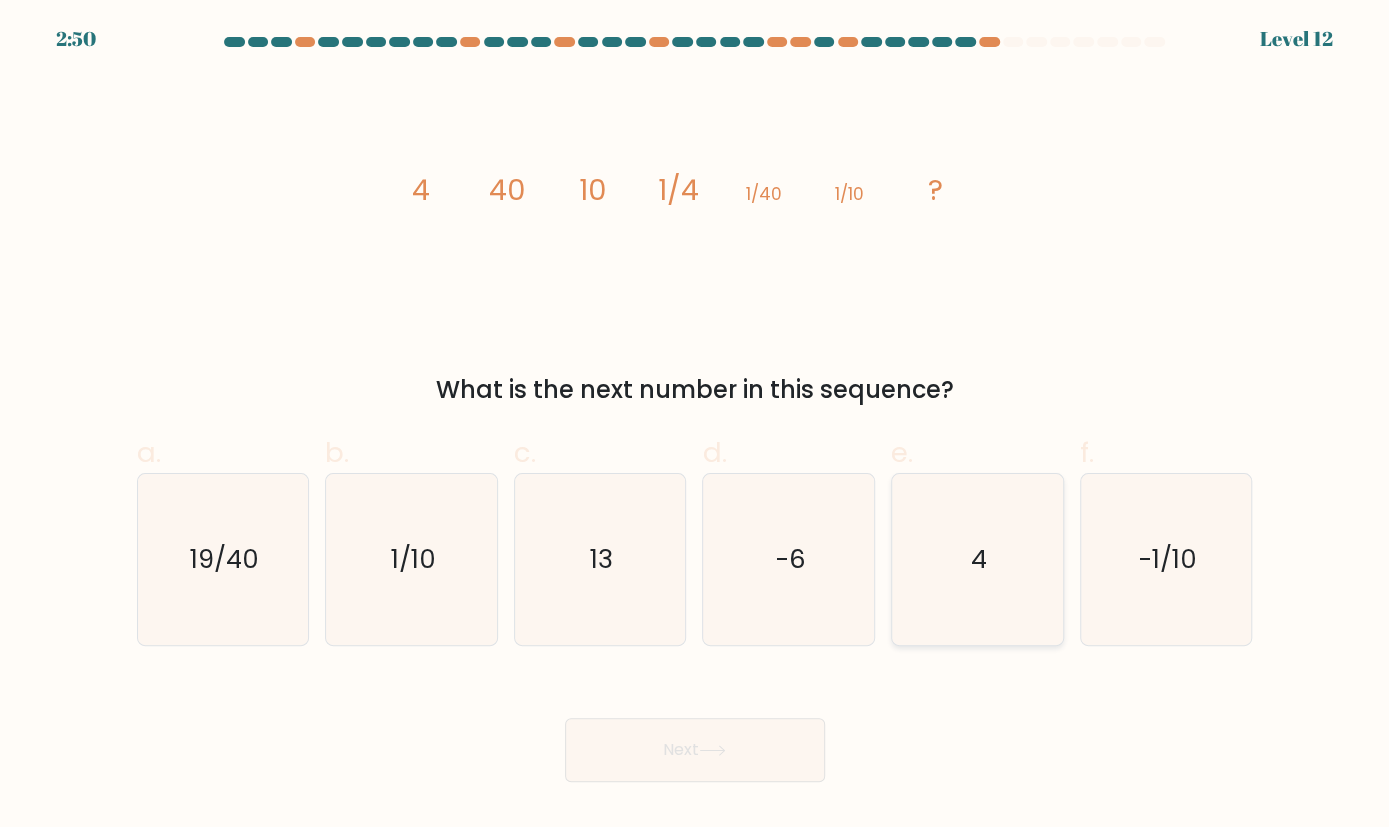 click on "4" 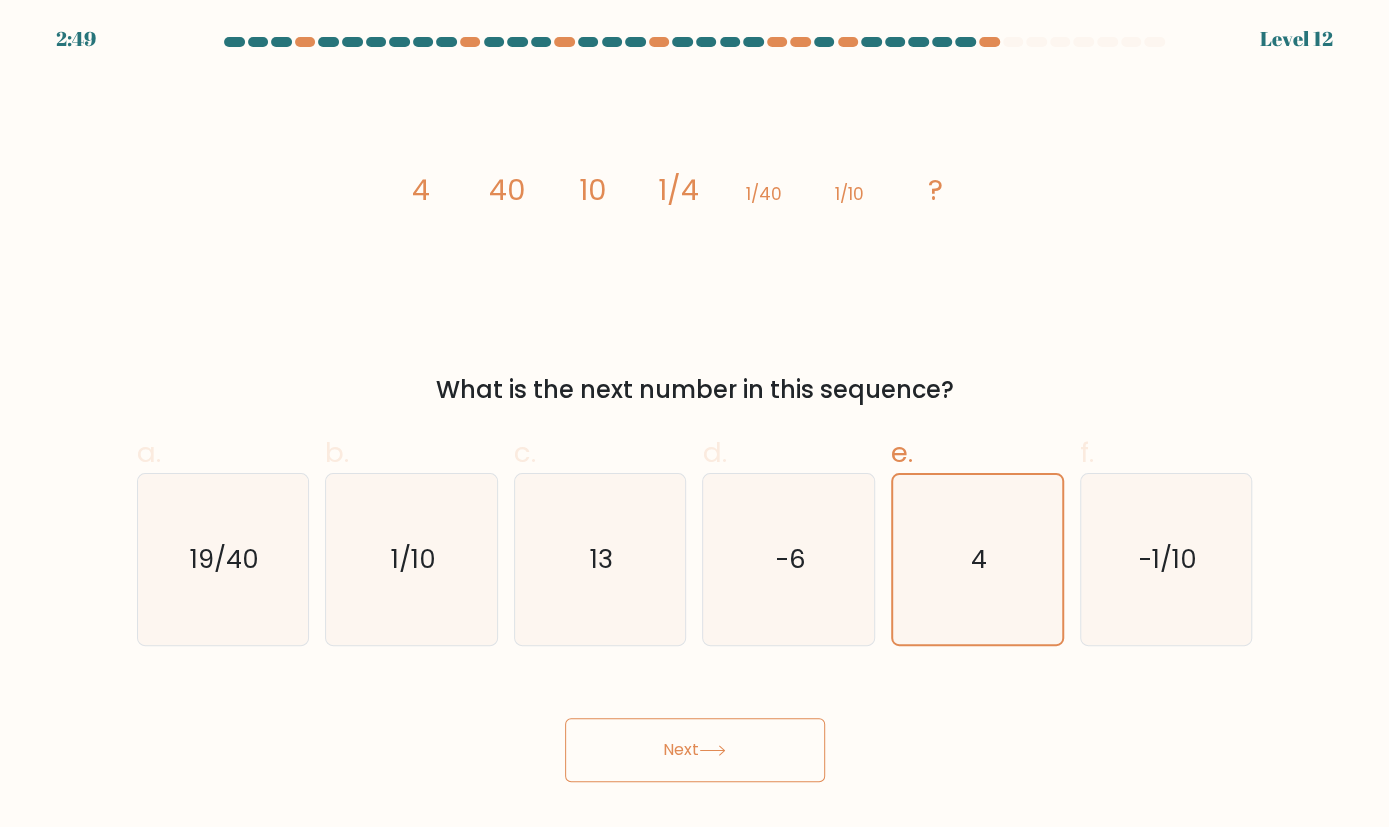 click on "Next" at bounding box center [695, 750] 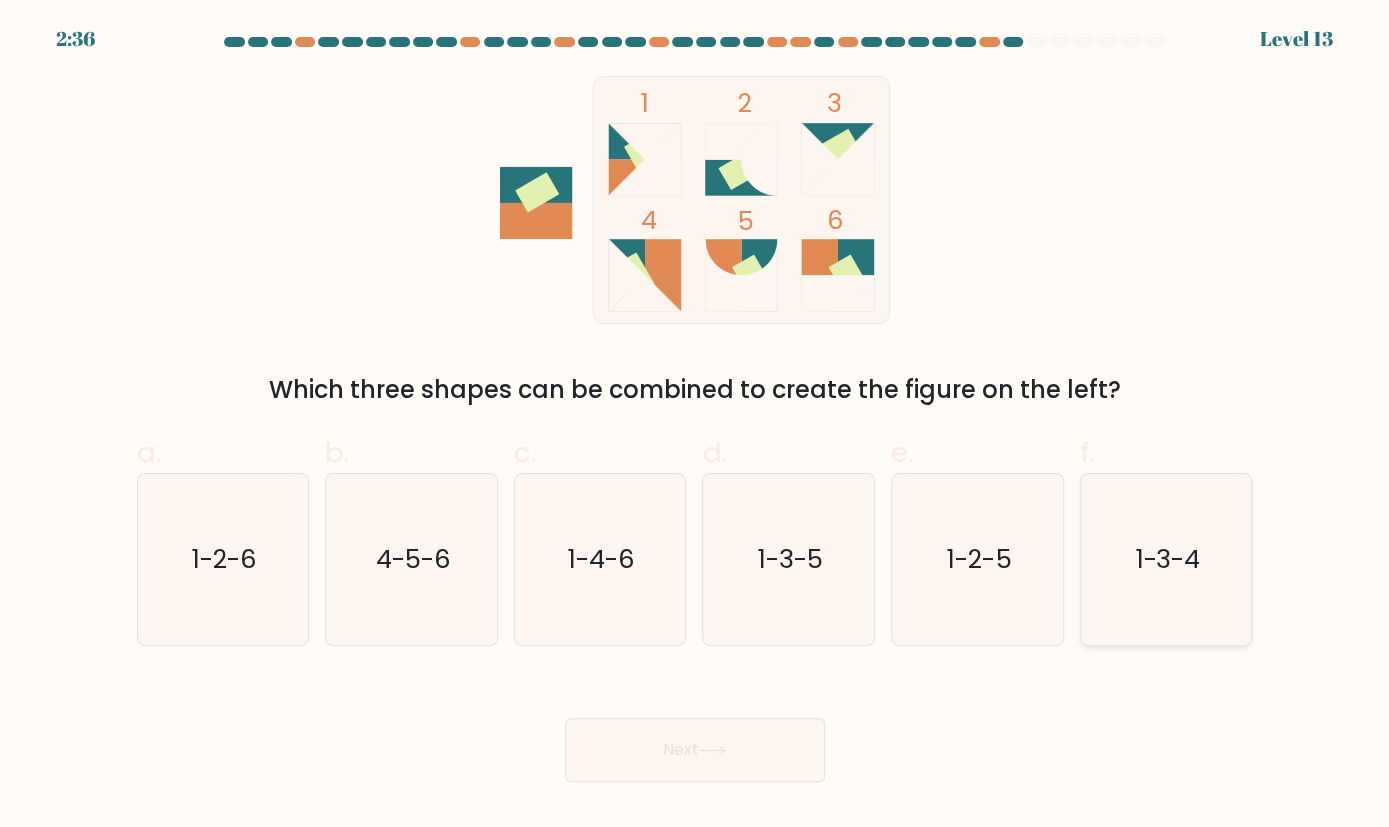 click on "1-3-4" 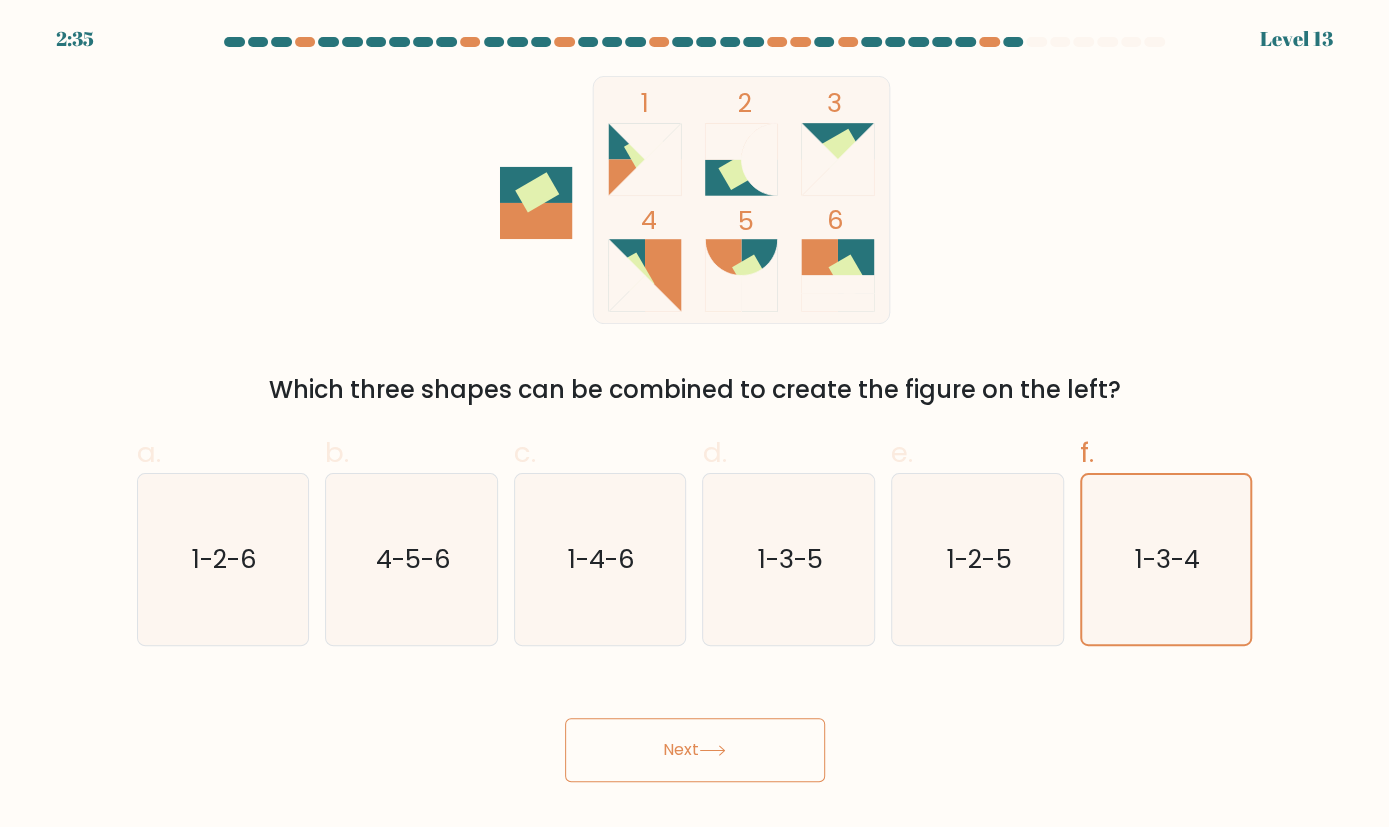 click on "Next" at bounding box center [695, 750] 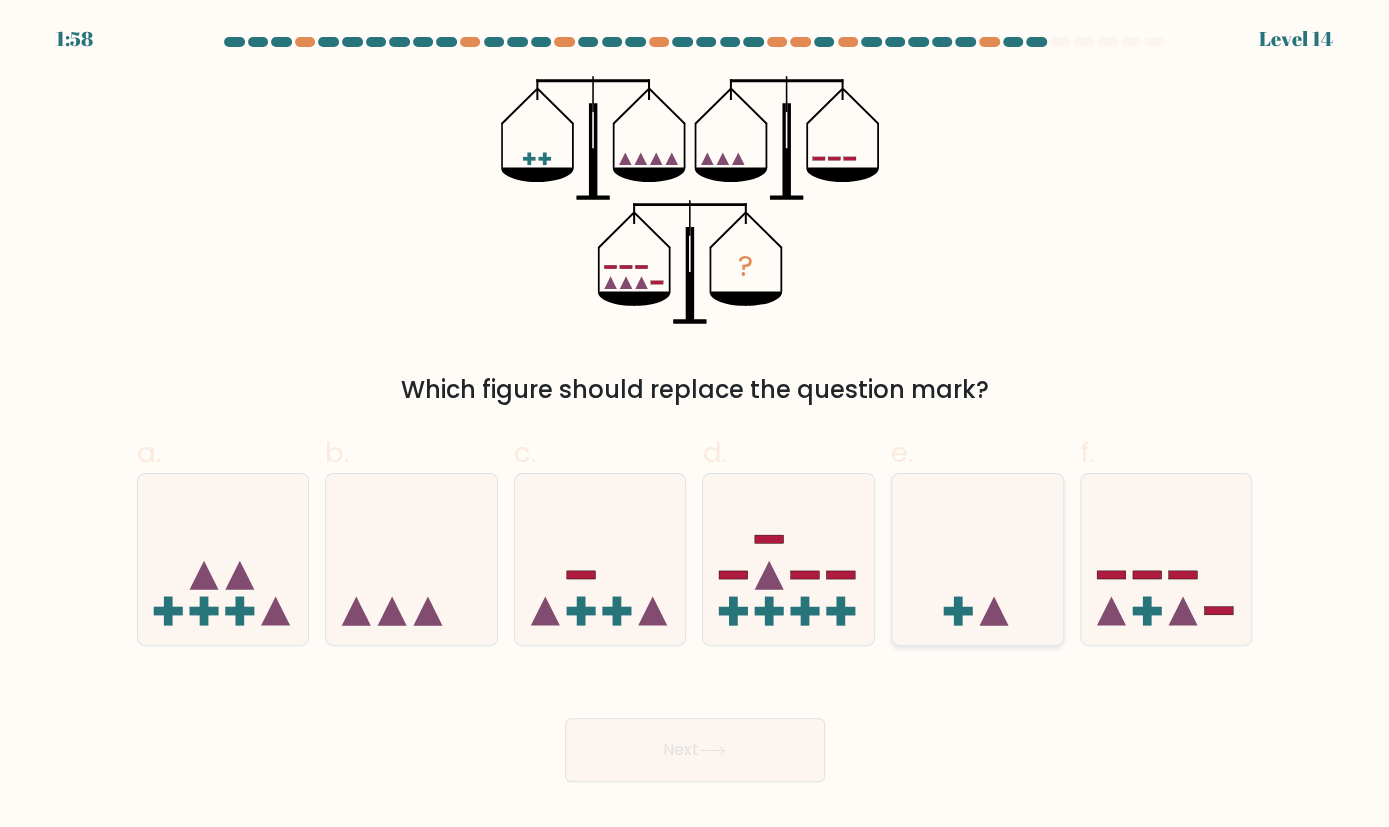 click 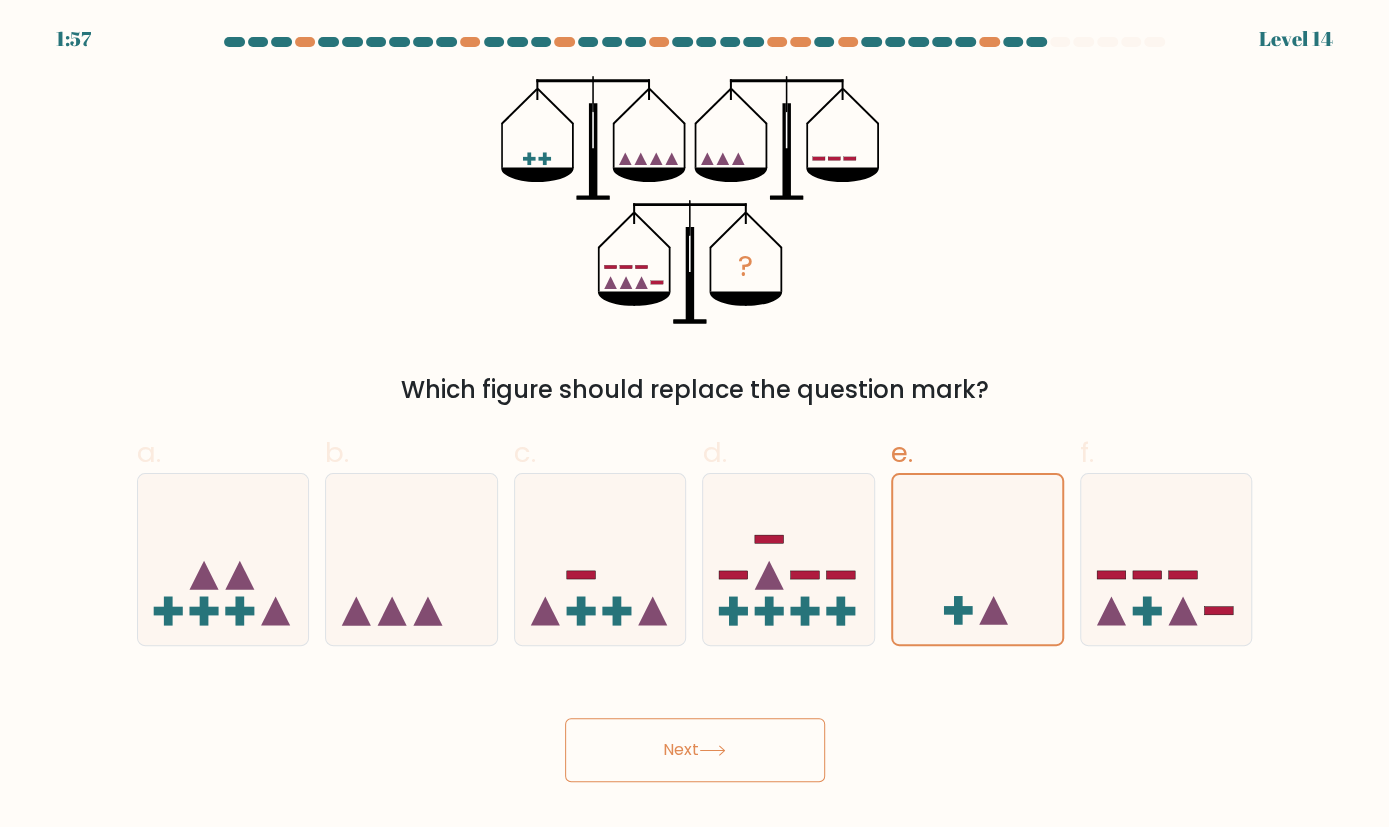 click on "Next" at bounding box center (695, 750) 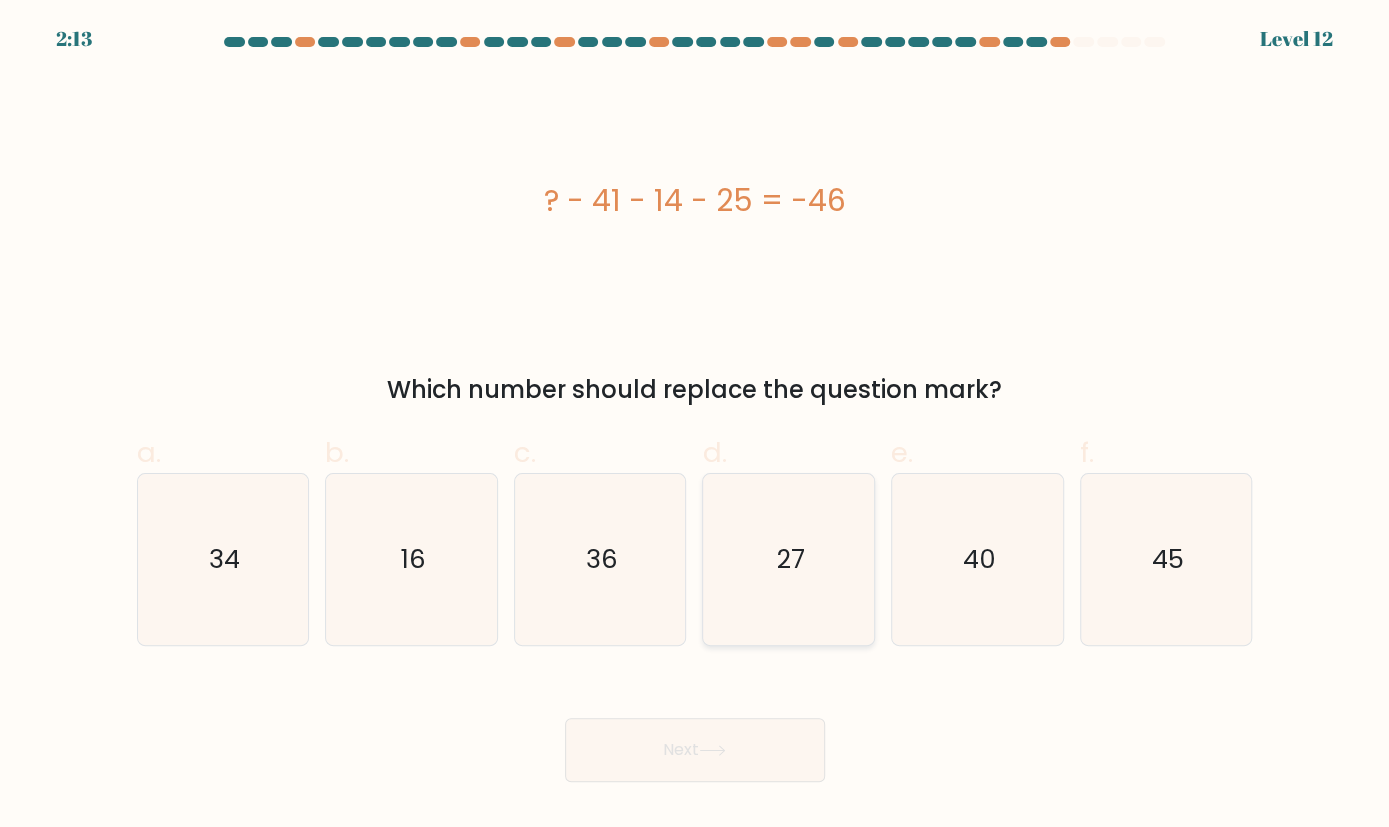 click on "27" 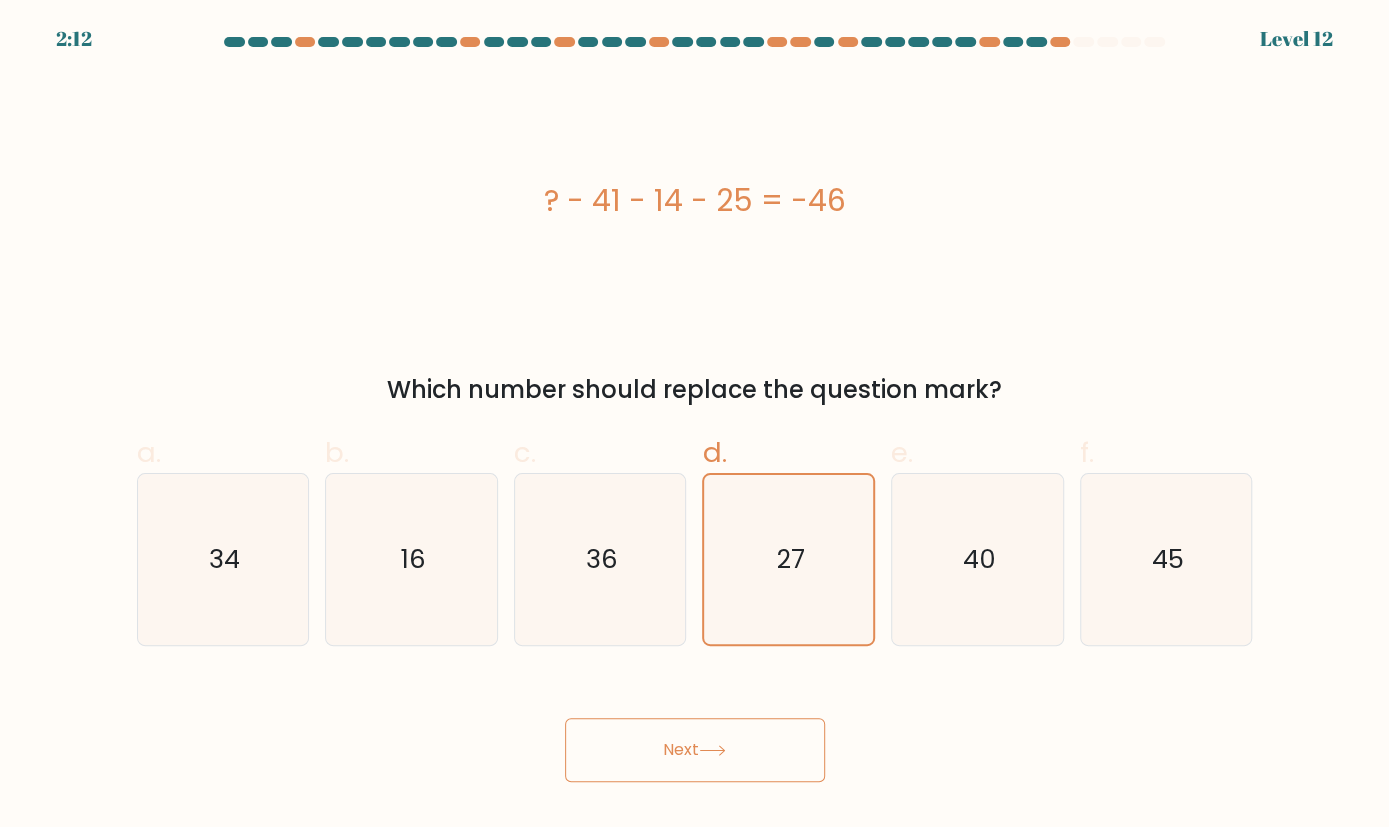 click on "Next" at bounding box center [695, 750] 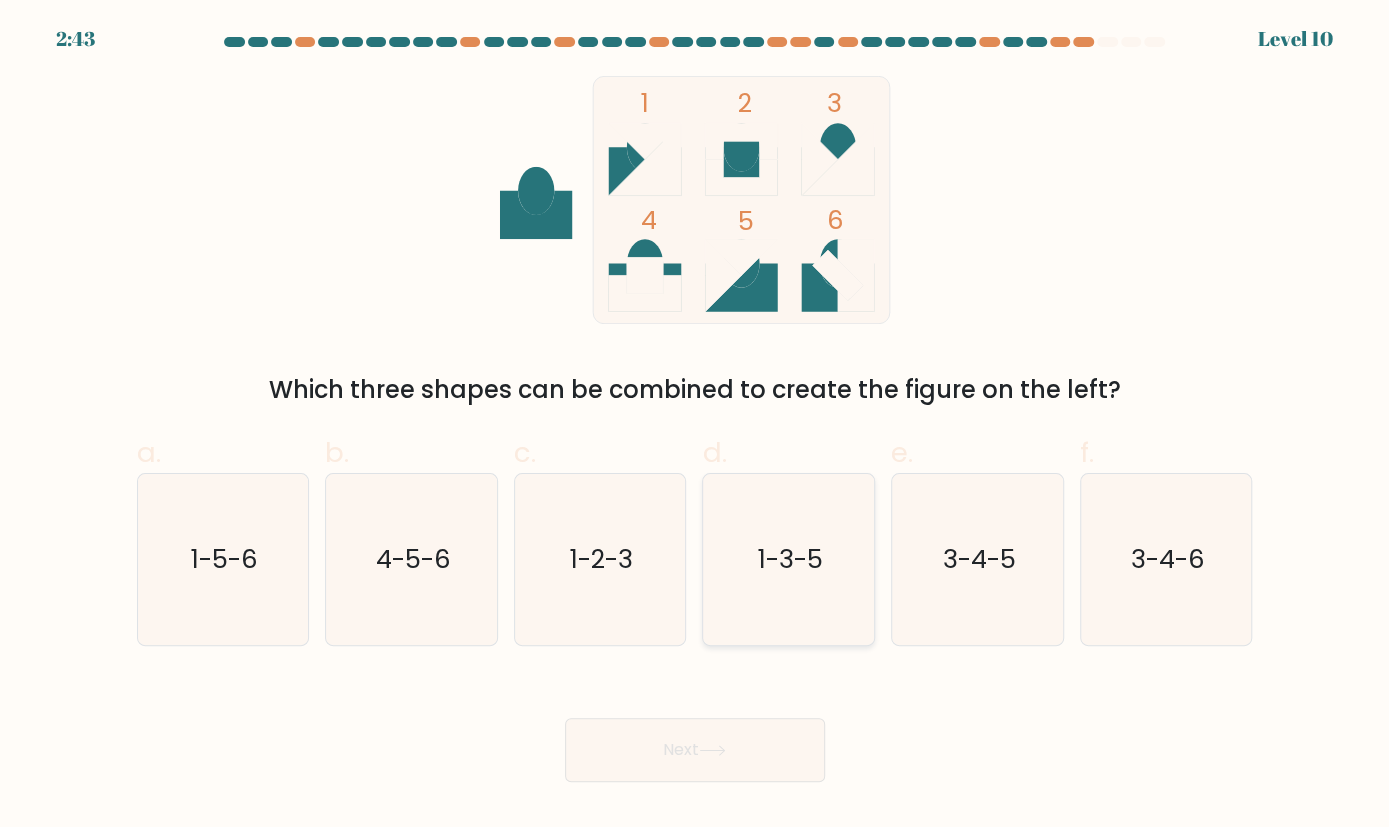 click on "1-3-5" 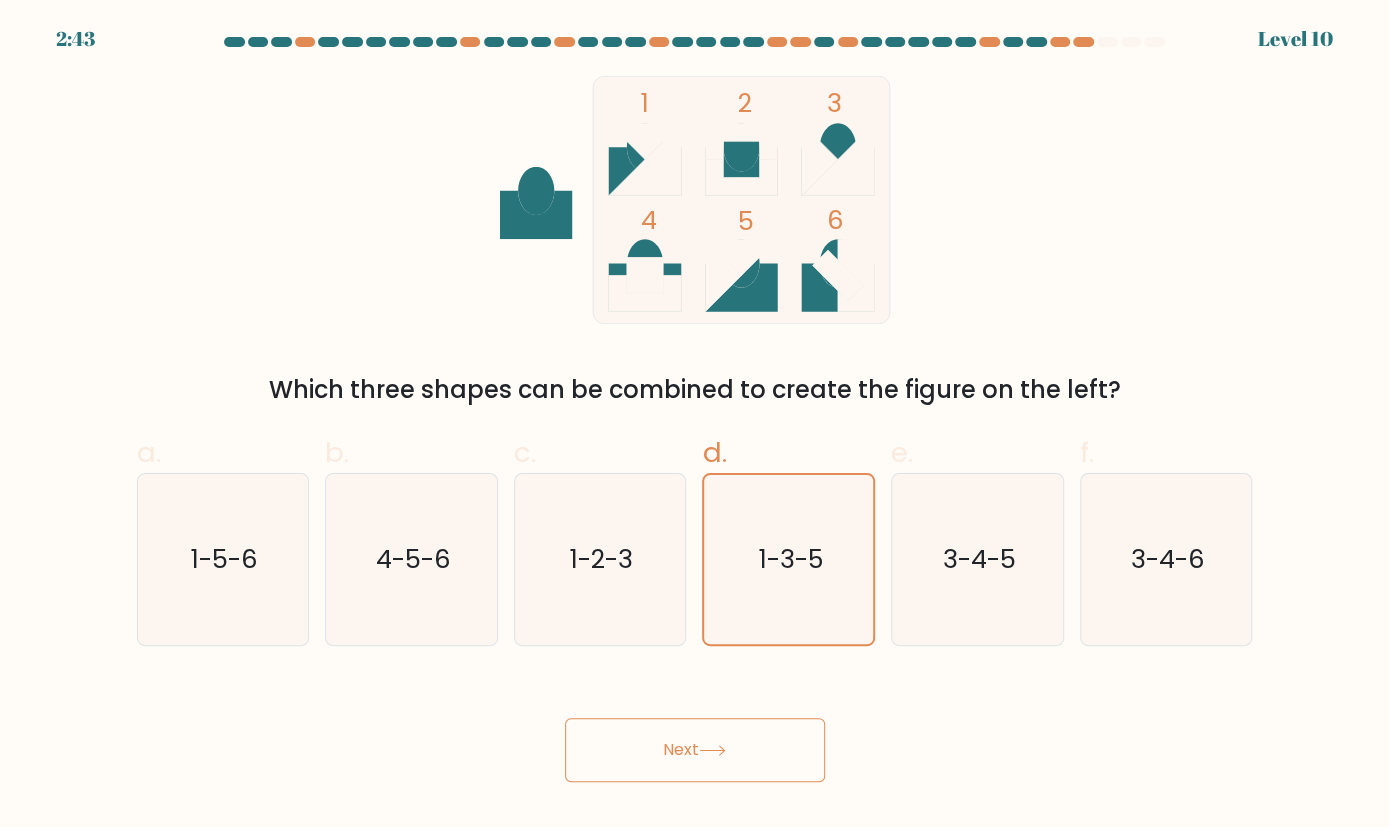 click 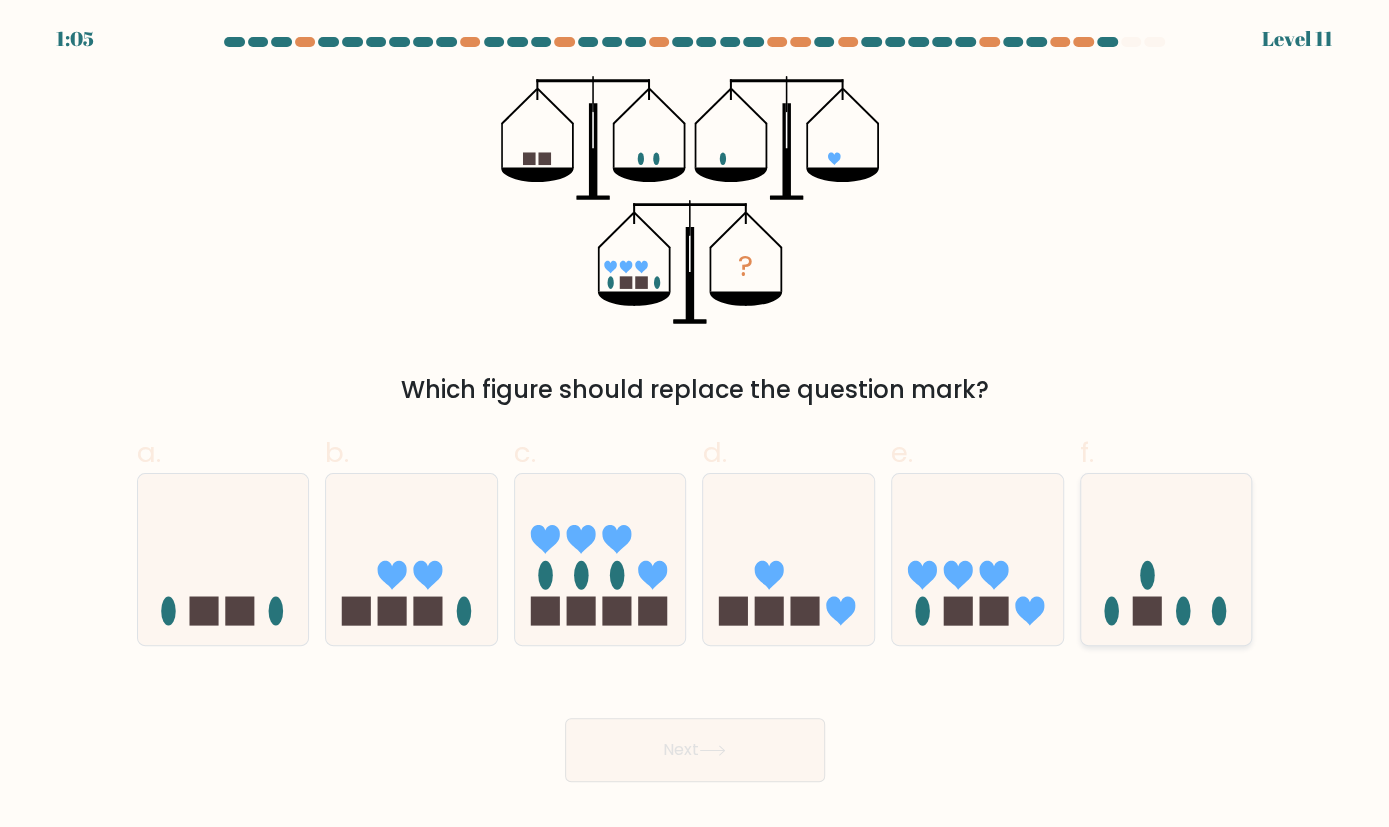 click at bounding box center [1166, 559] 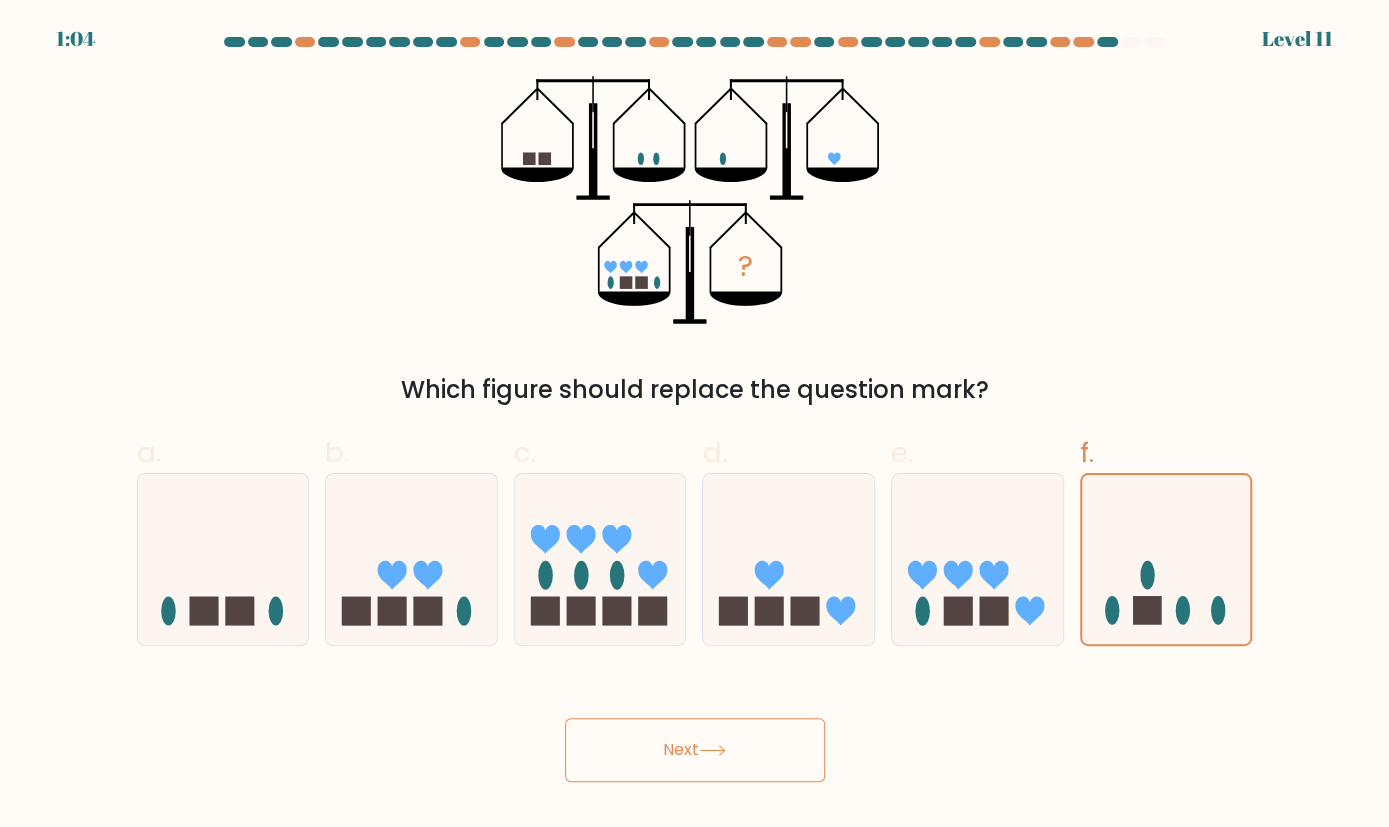 click on "Next" at bounding box center [695, 750] 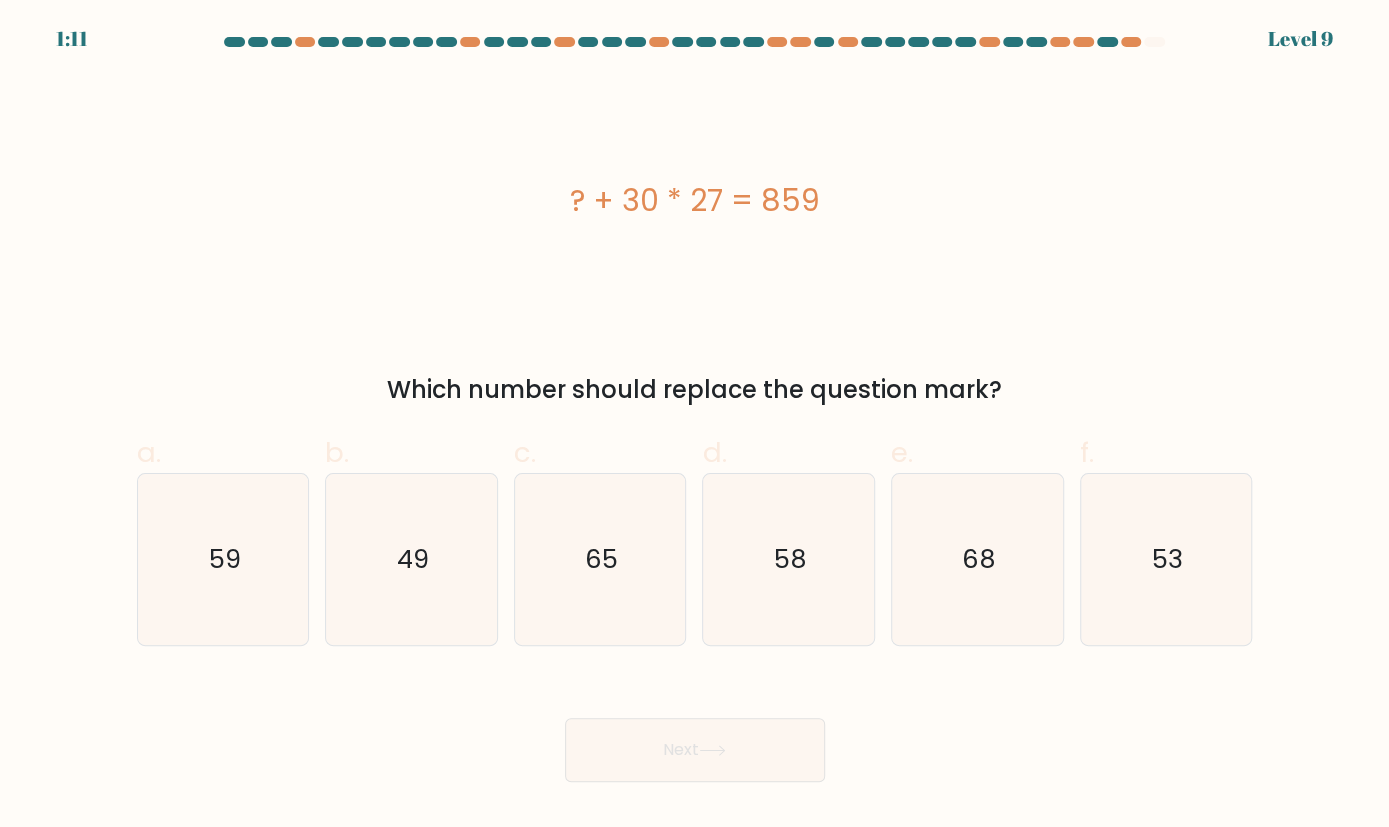 type 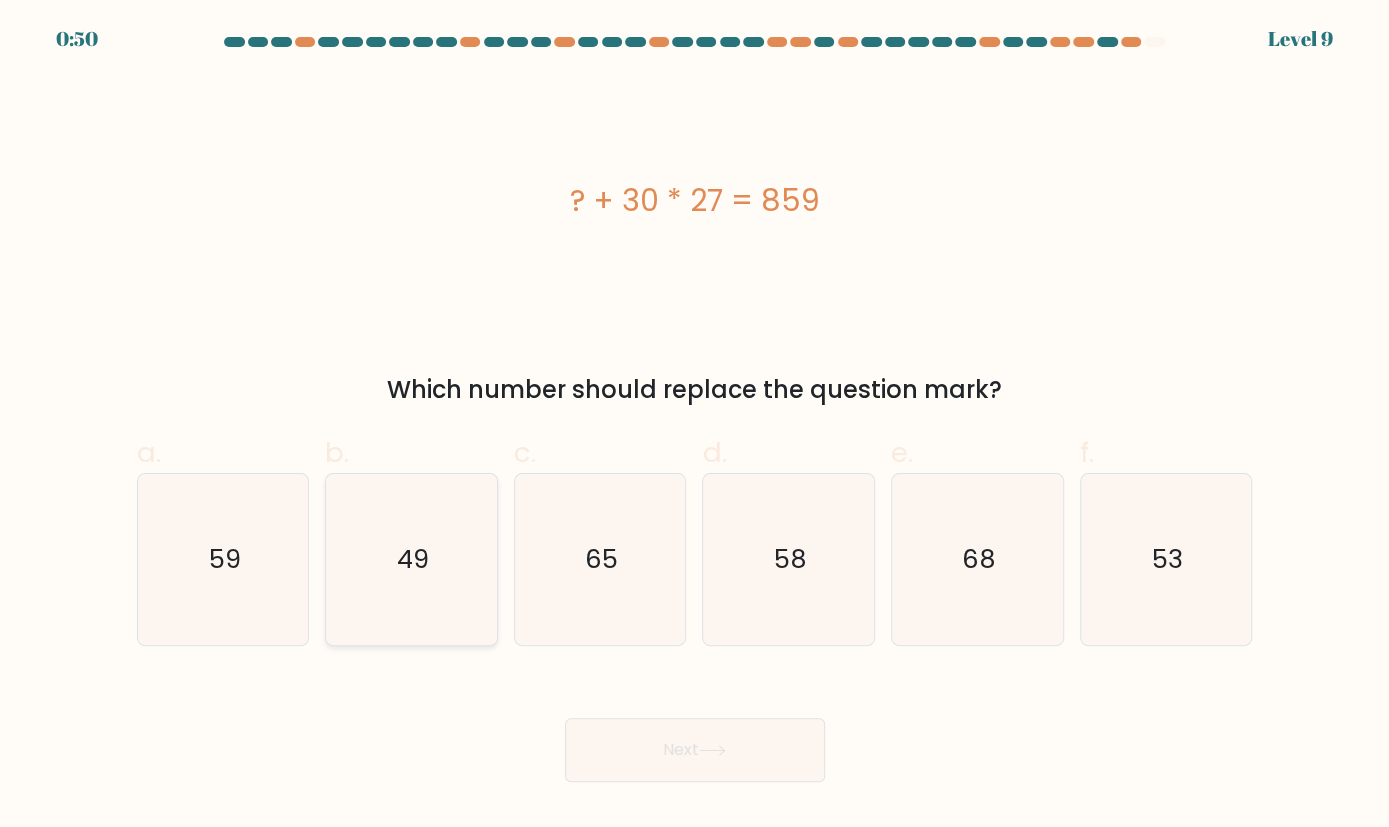 click on "49" 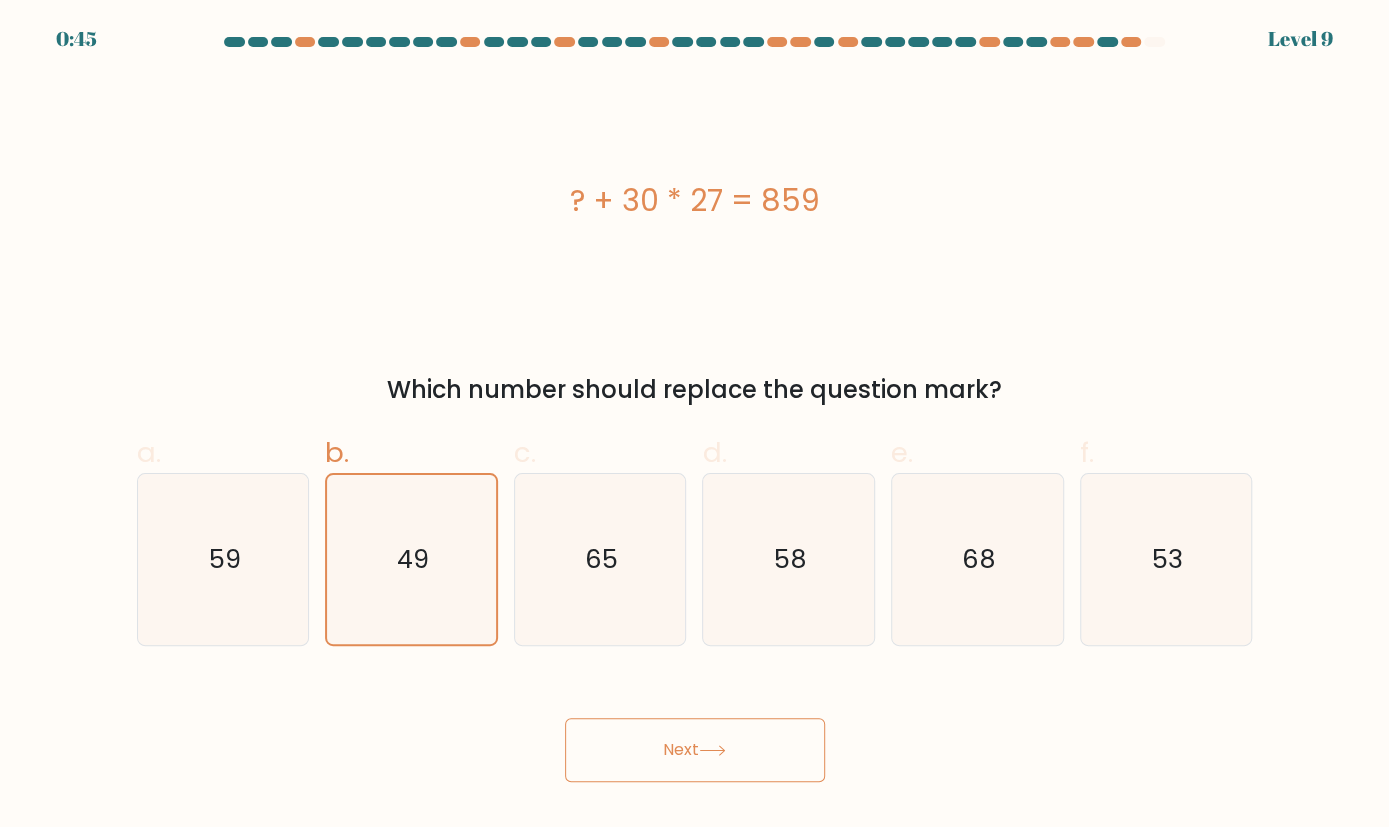 click on "Next" at bounding box center [695, 750] 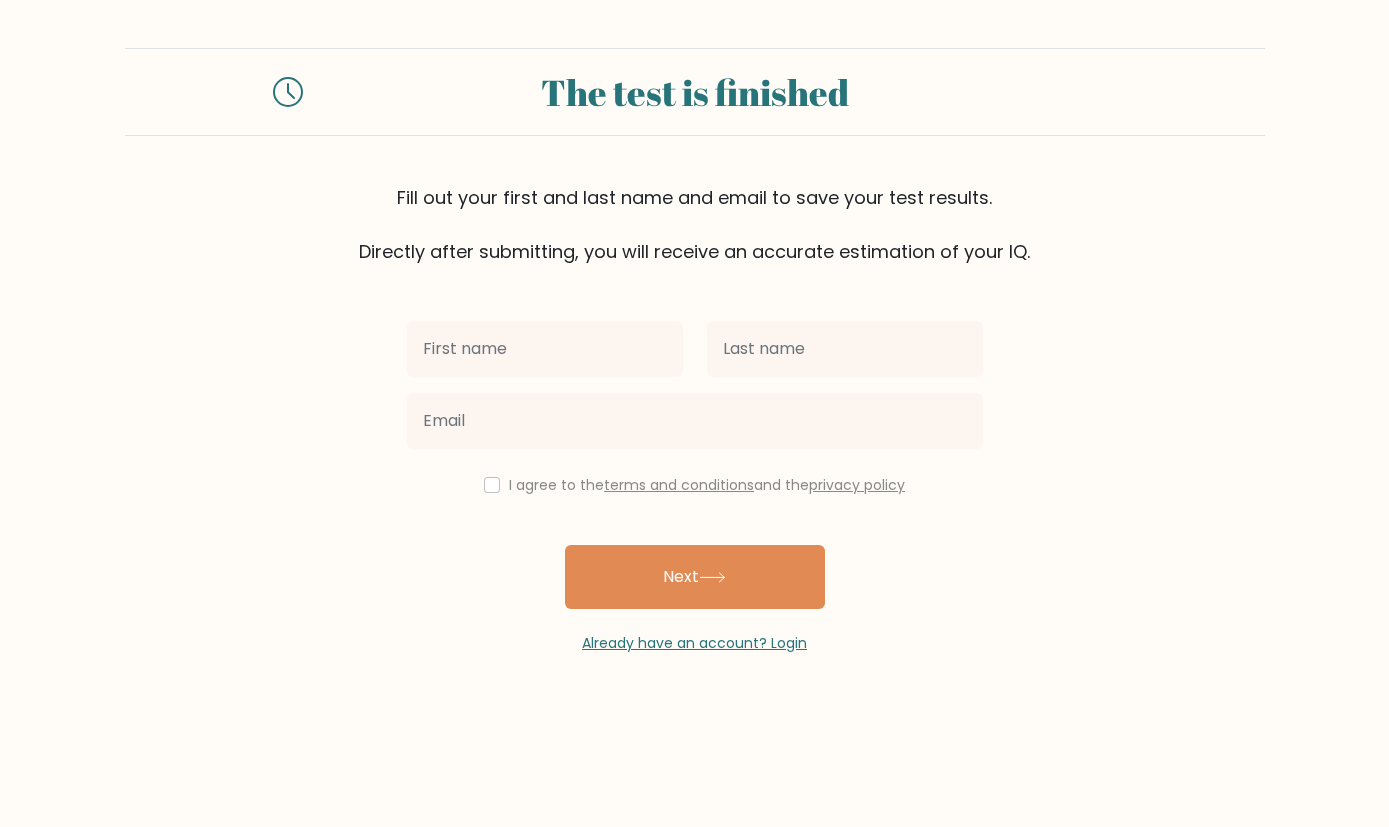 scroll, scrollTop: 0, scrollLeft: 0, axis: both 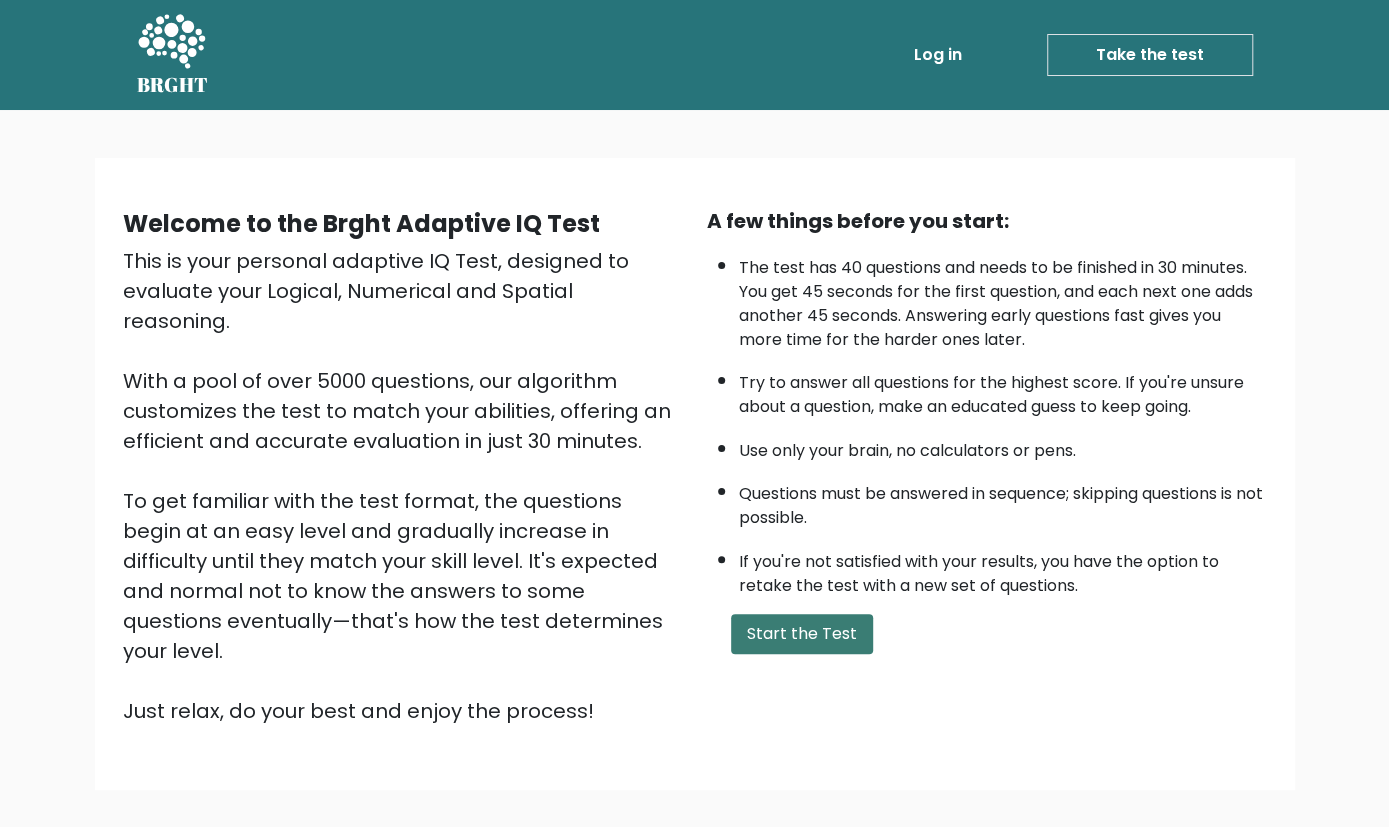 click on "Start the Test" at bounding box center [802, 634] 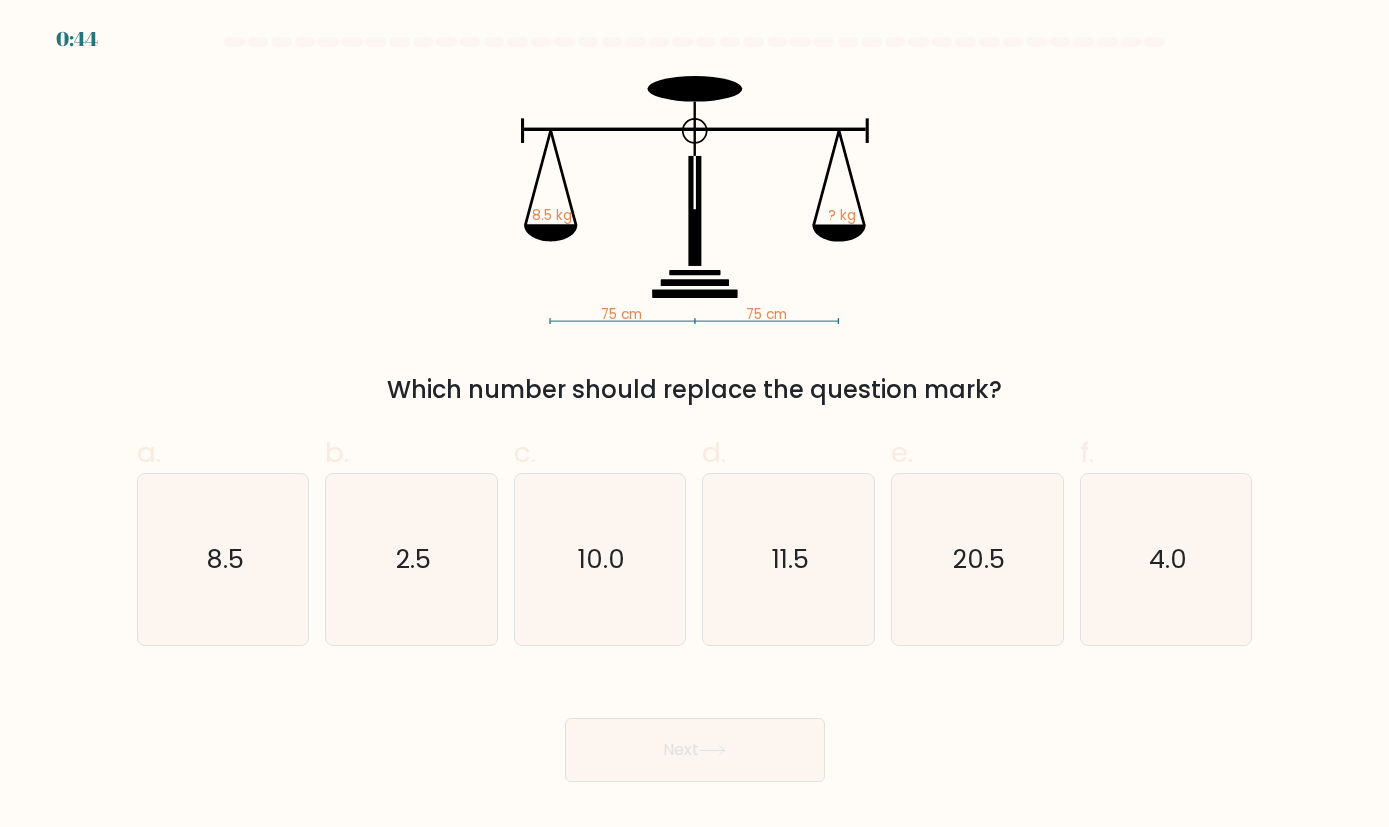 scroll, scrollTop: 0, scrollLeft: 0, axis: both 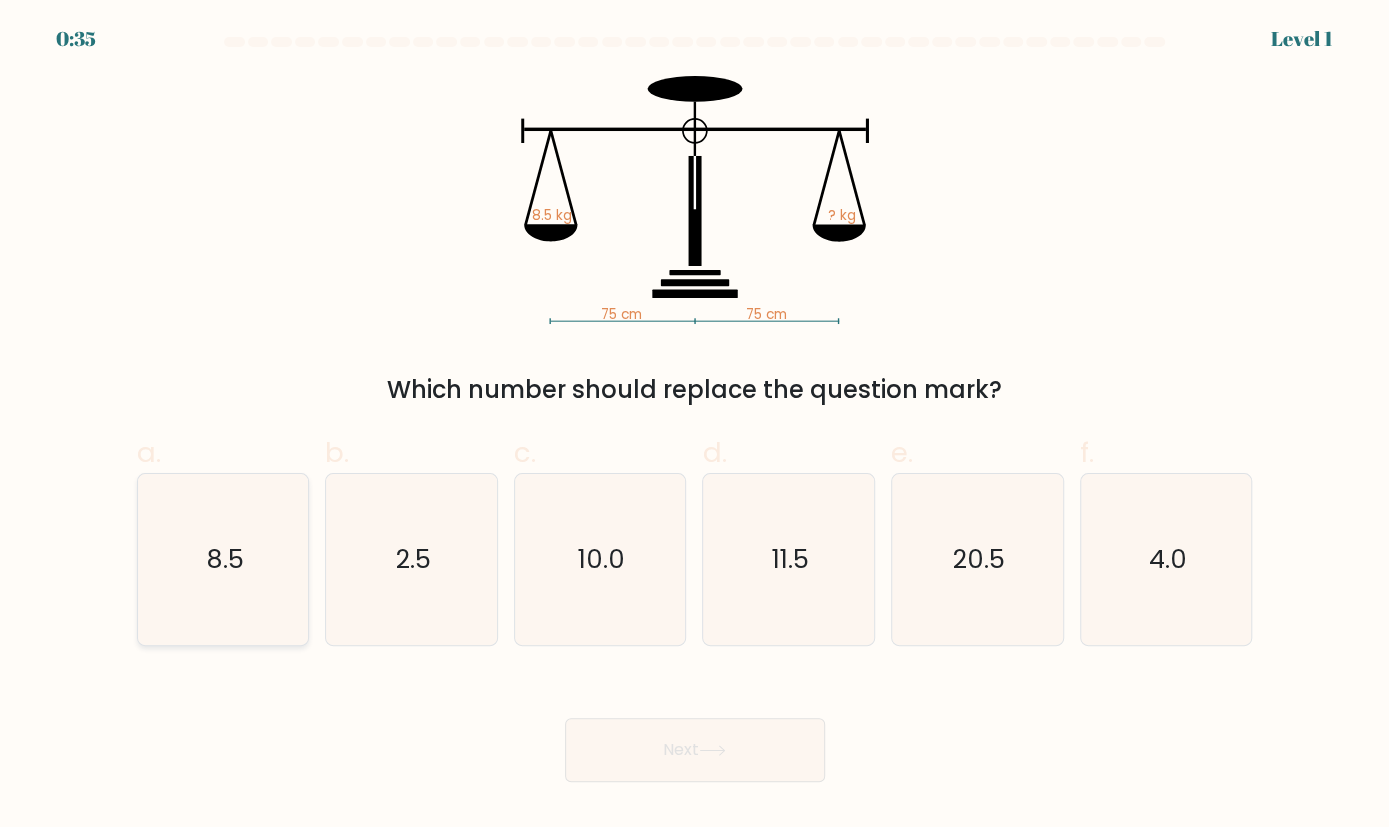 click on "8.5" 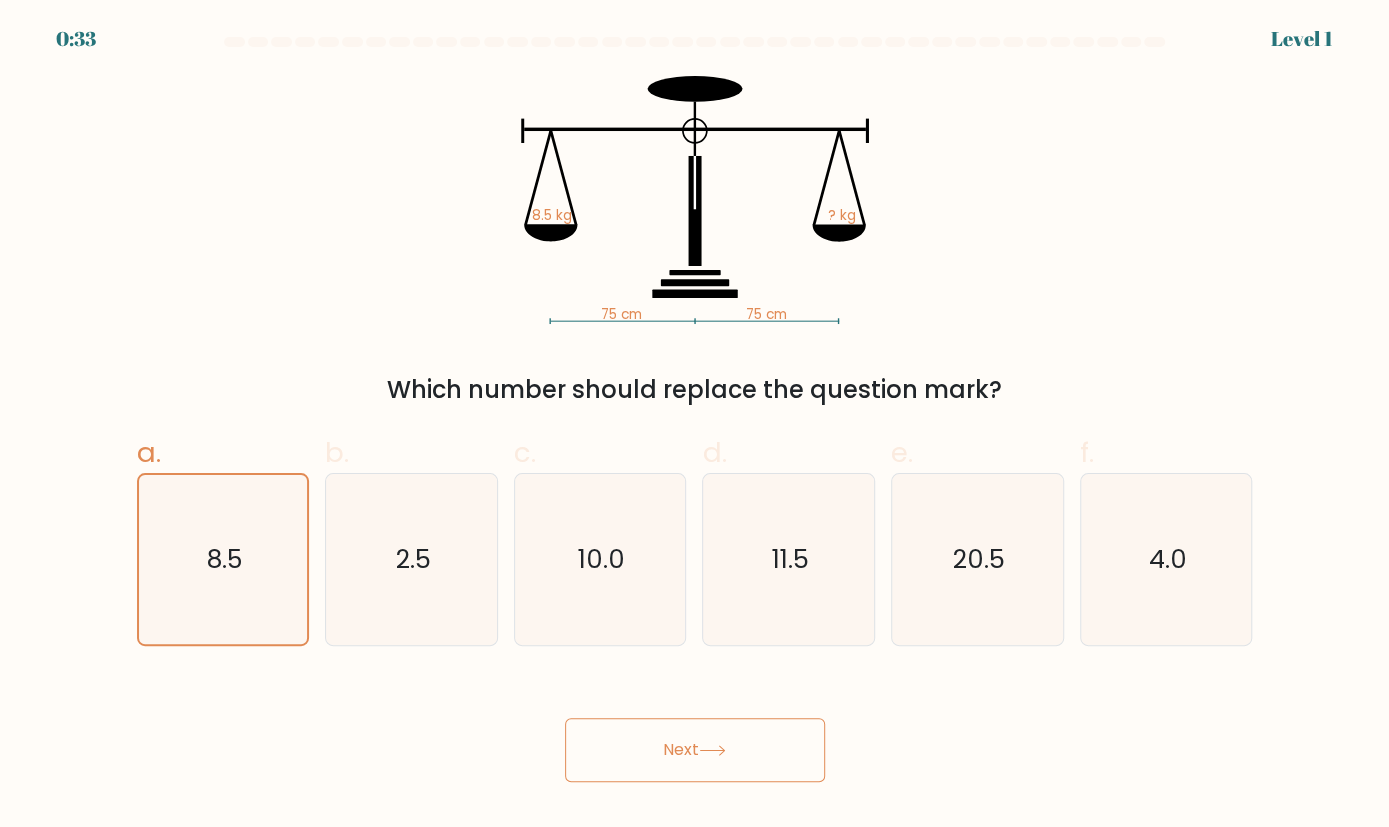 click on "Next" at bounding box center (695, 750) 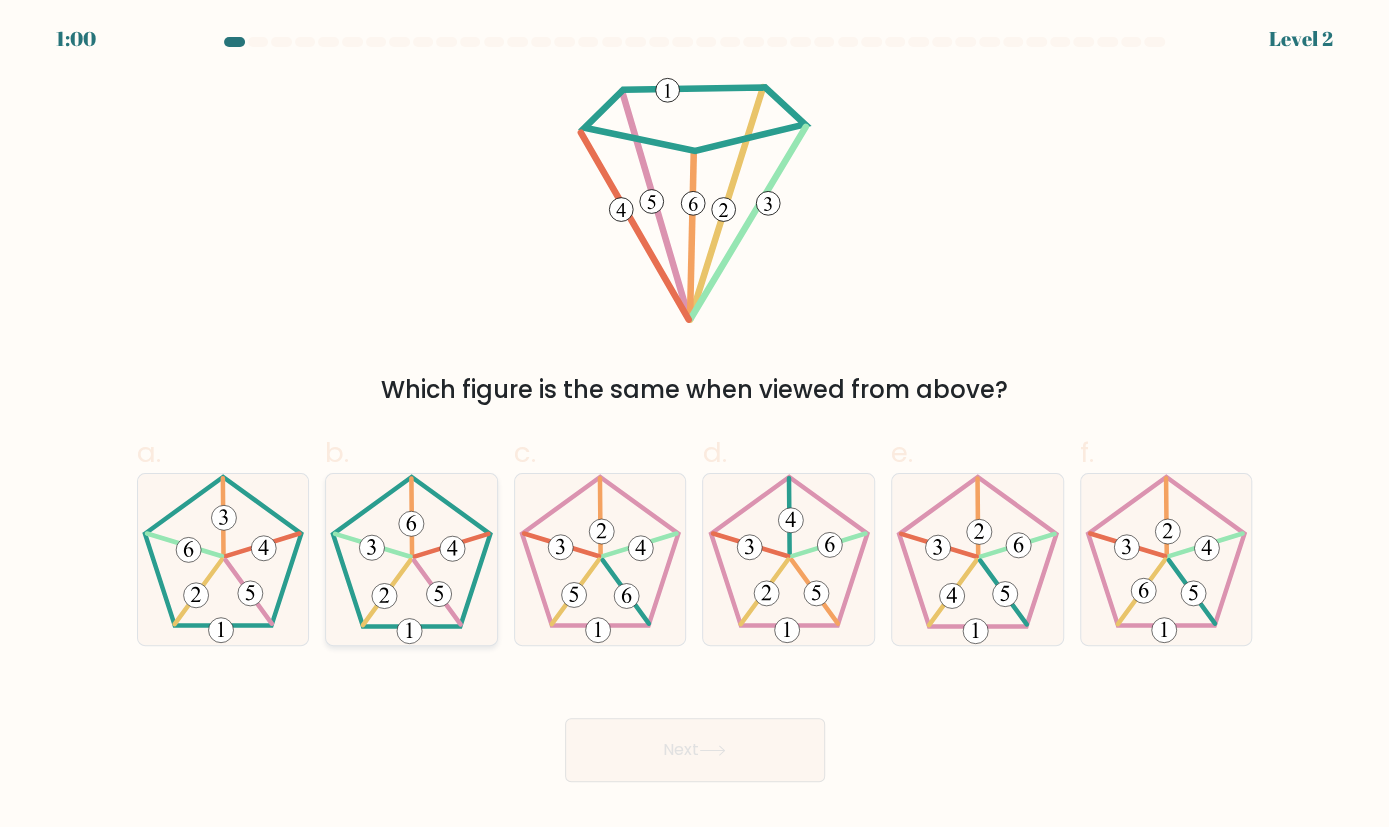 click 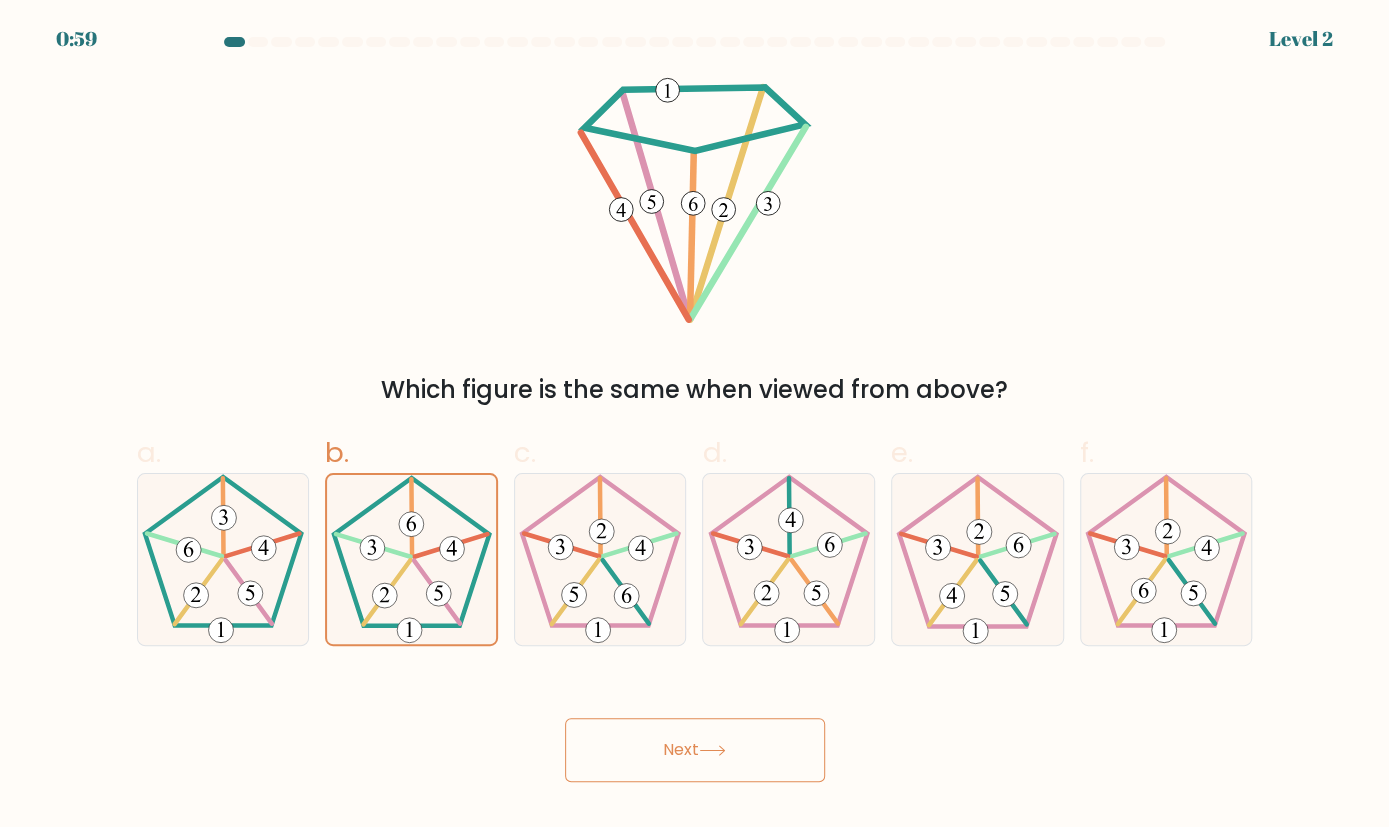click on "Next" at bounding box center [695, 750] 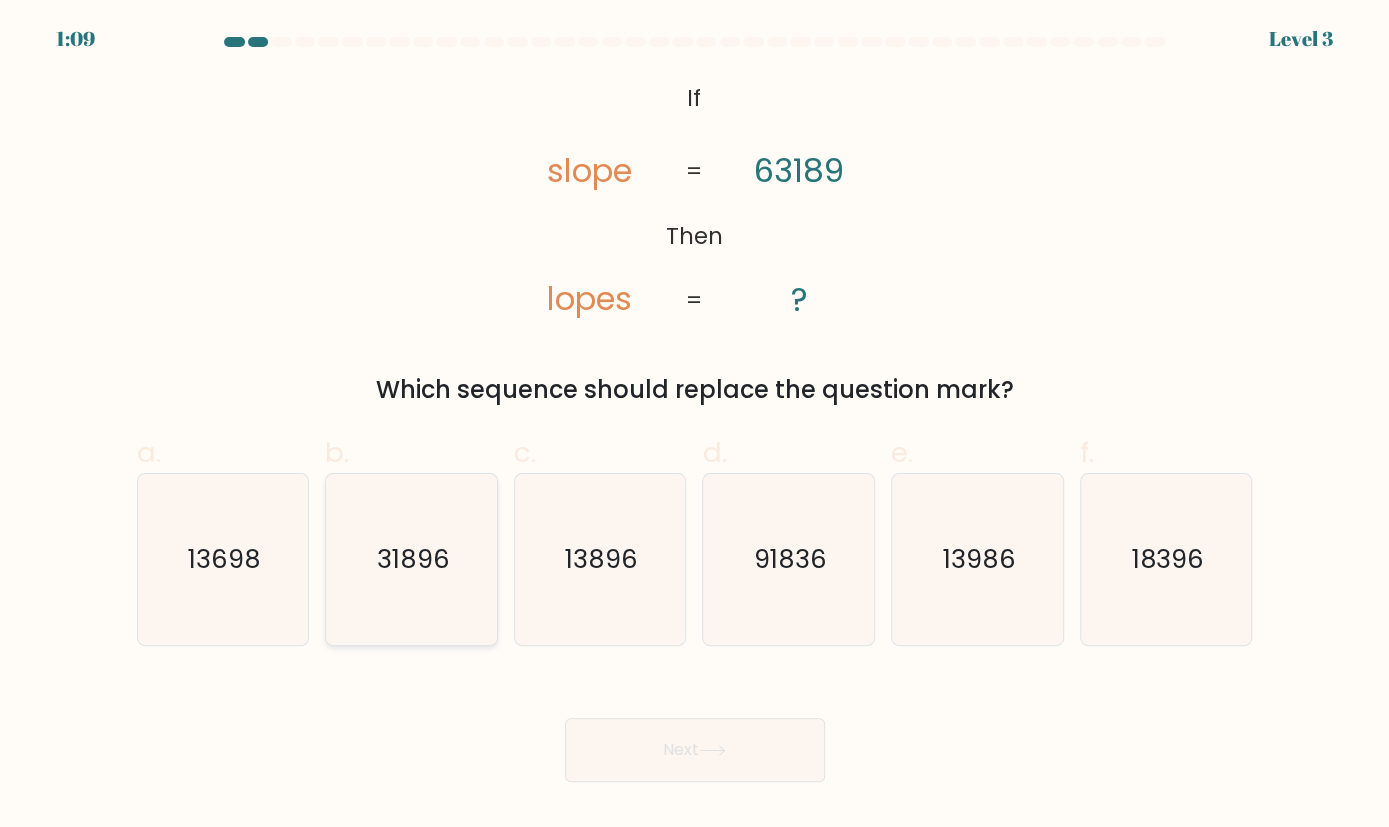 click on "31896" 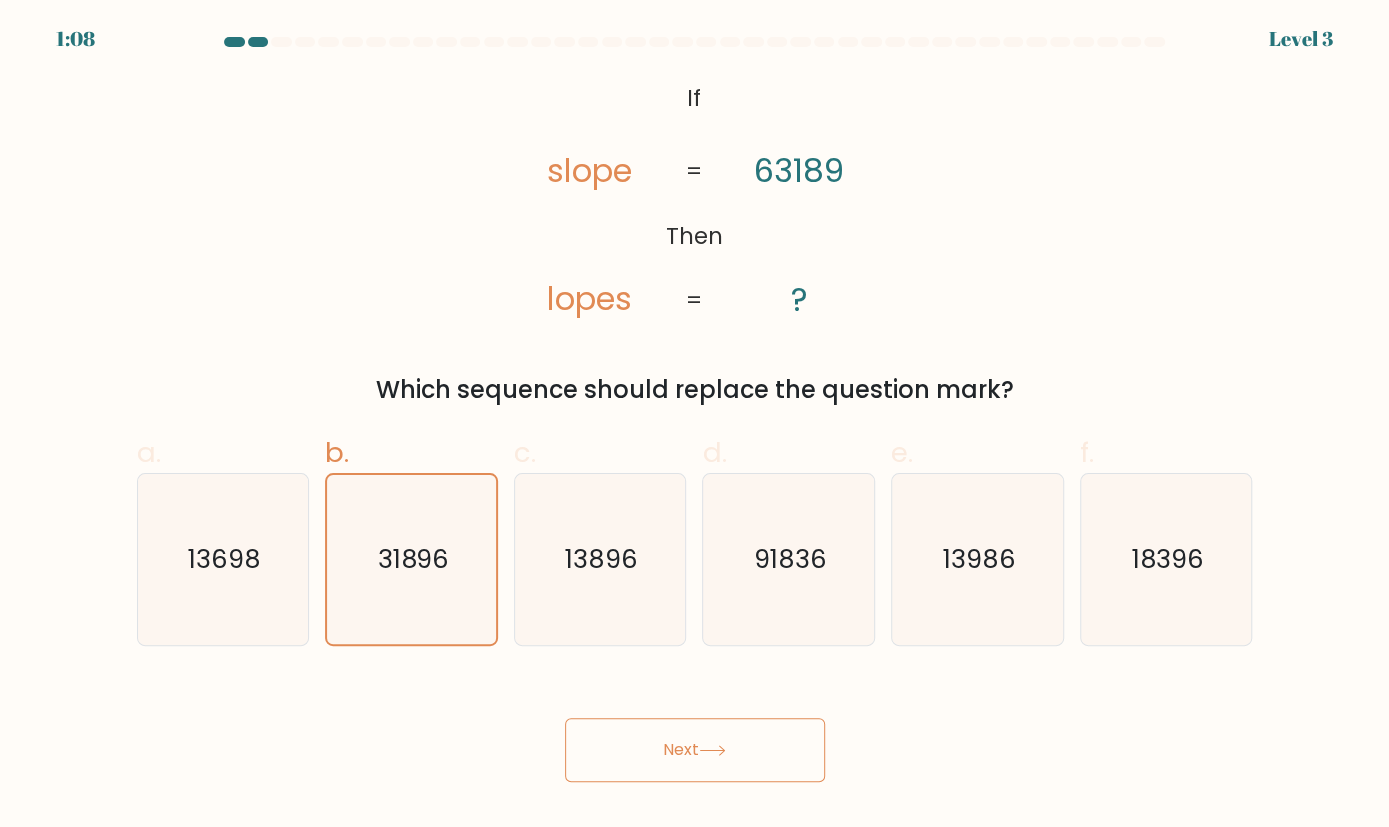 click on "Next" at bounding box center (695, 750) 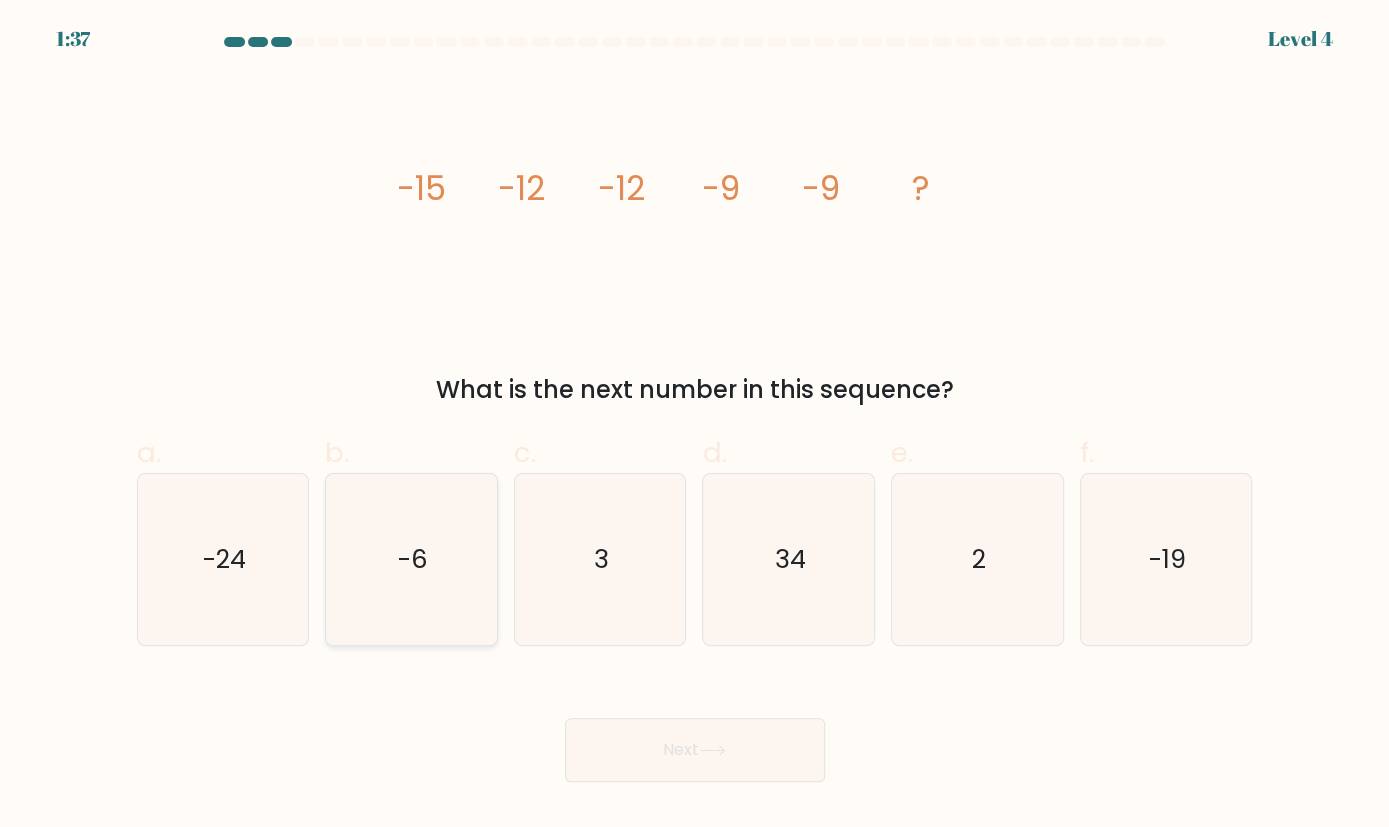 click on "-6" 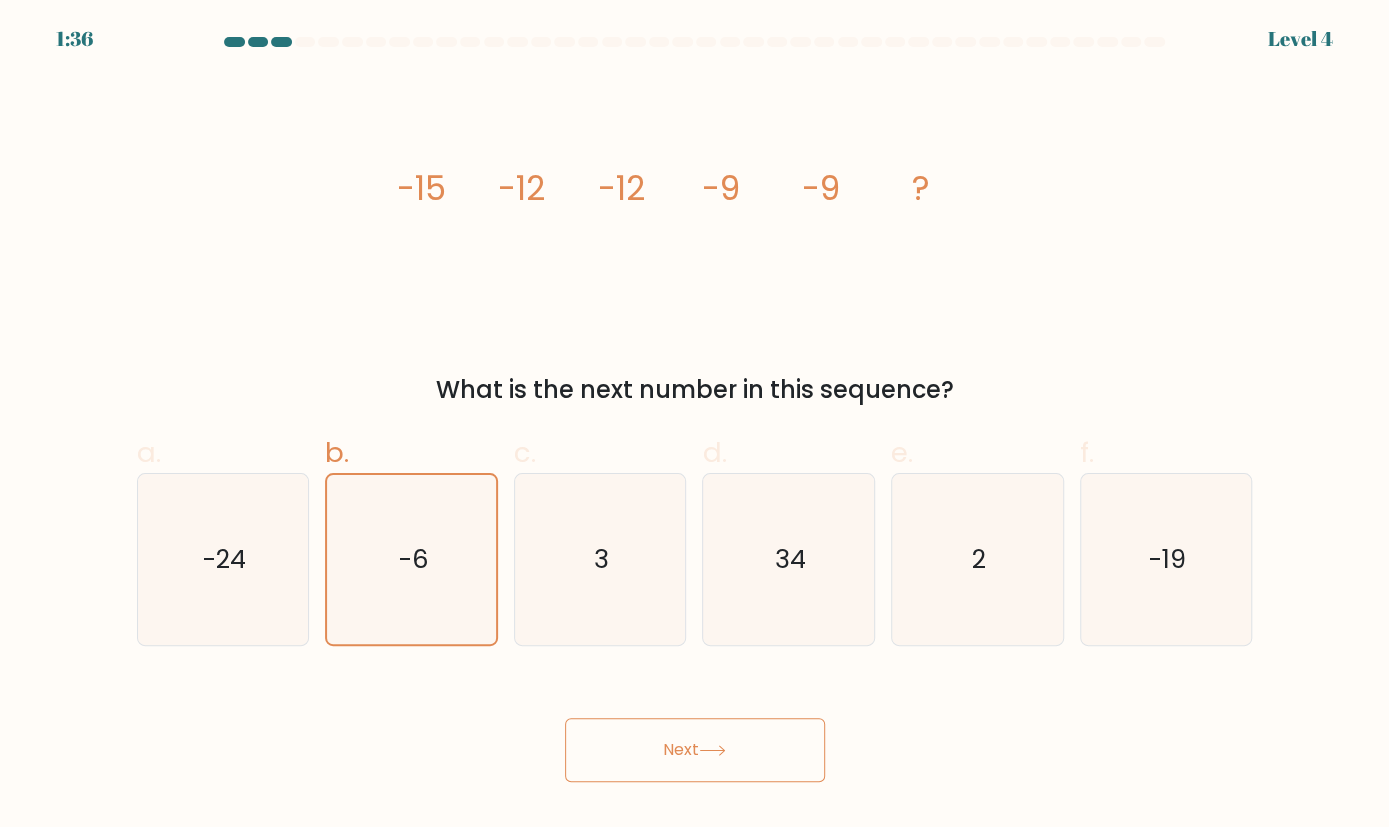 click on "Next" at bounding box center [695, 750] 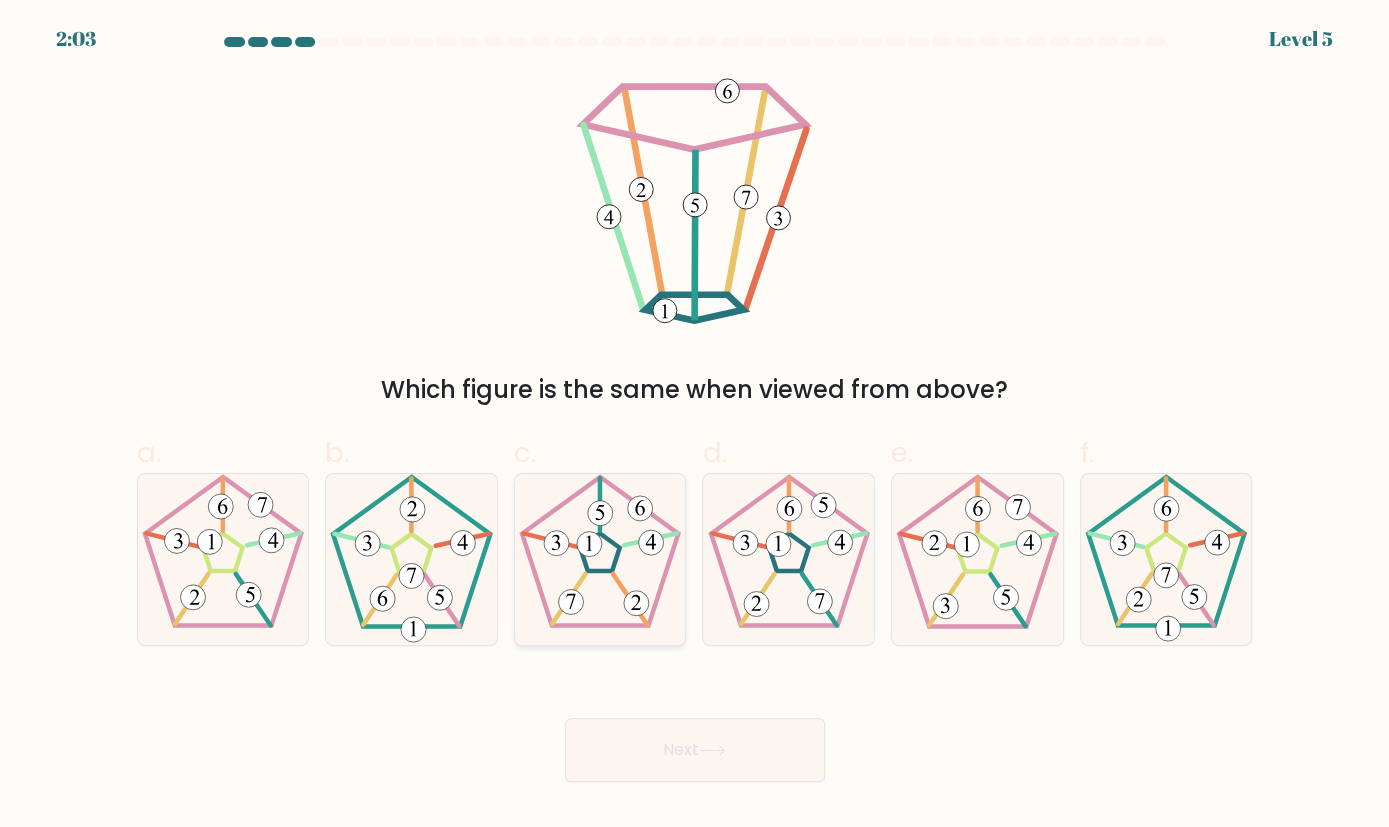 click 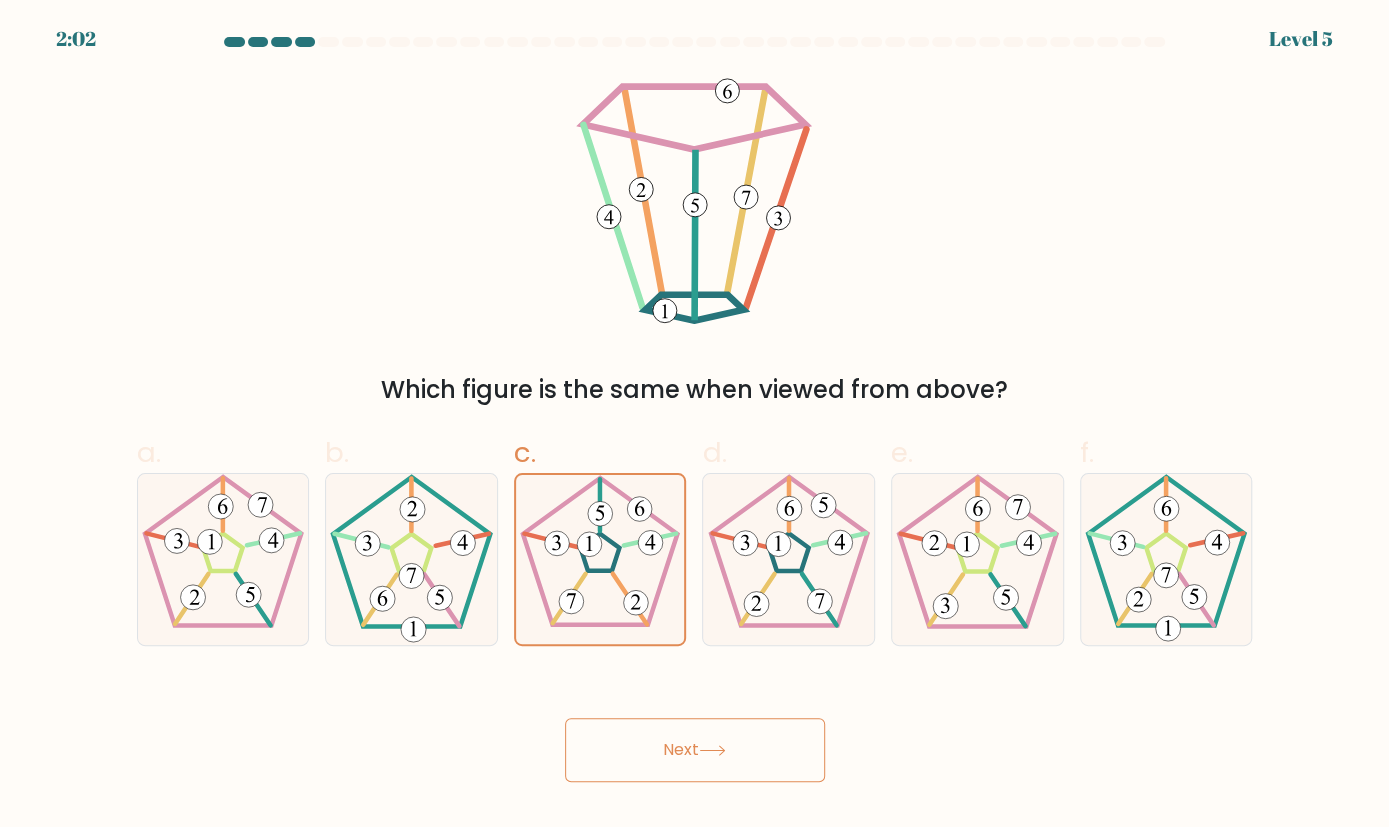 click on "Next" at bounding box center [695, 750] 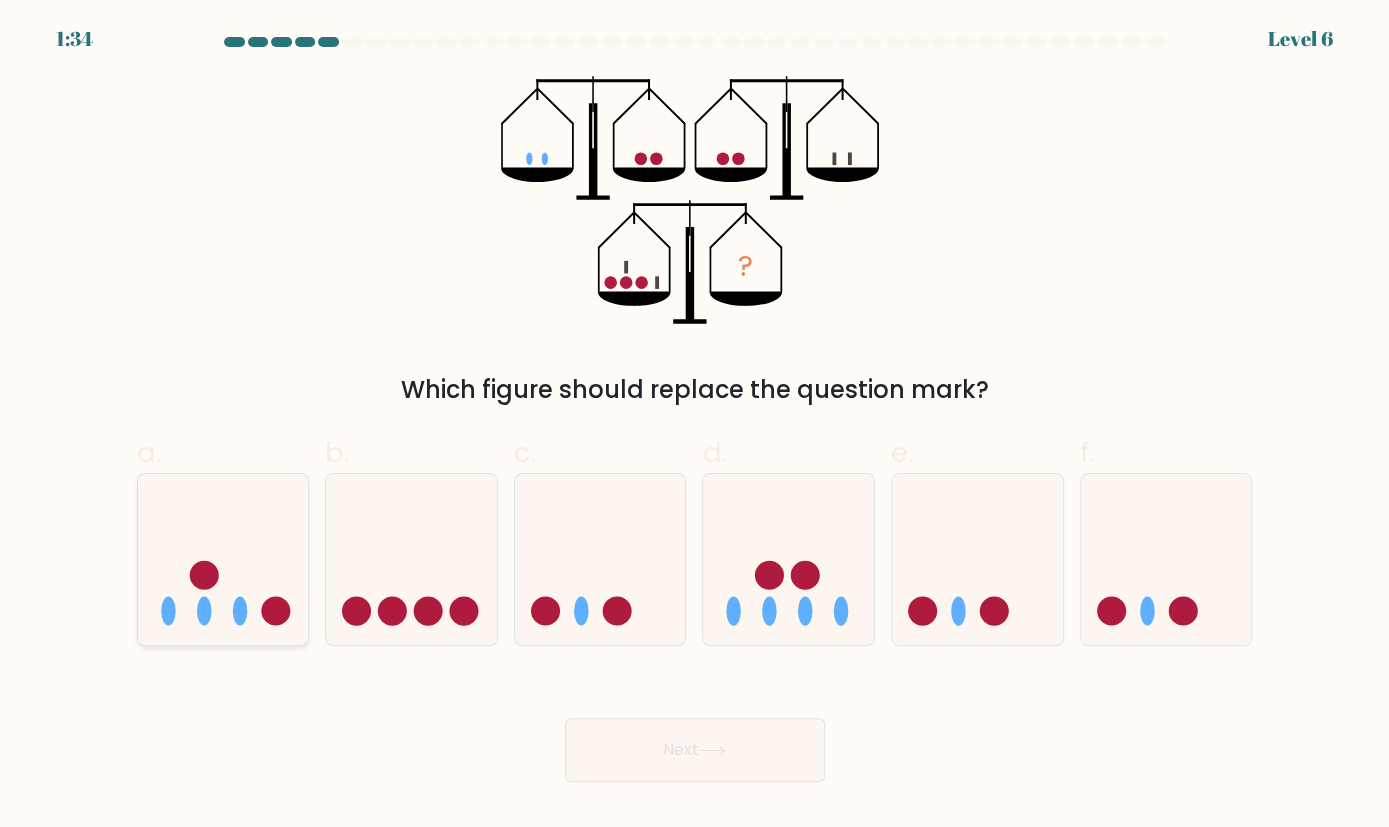click 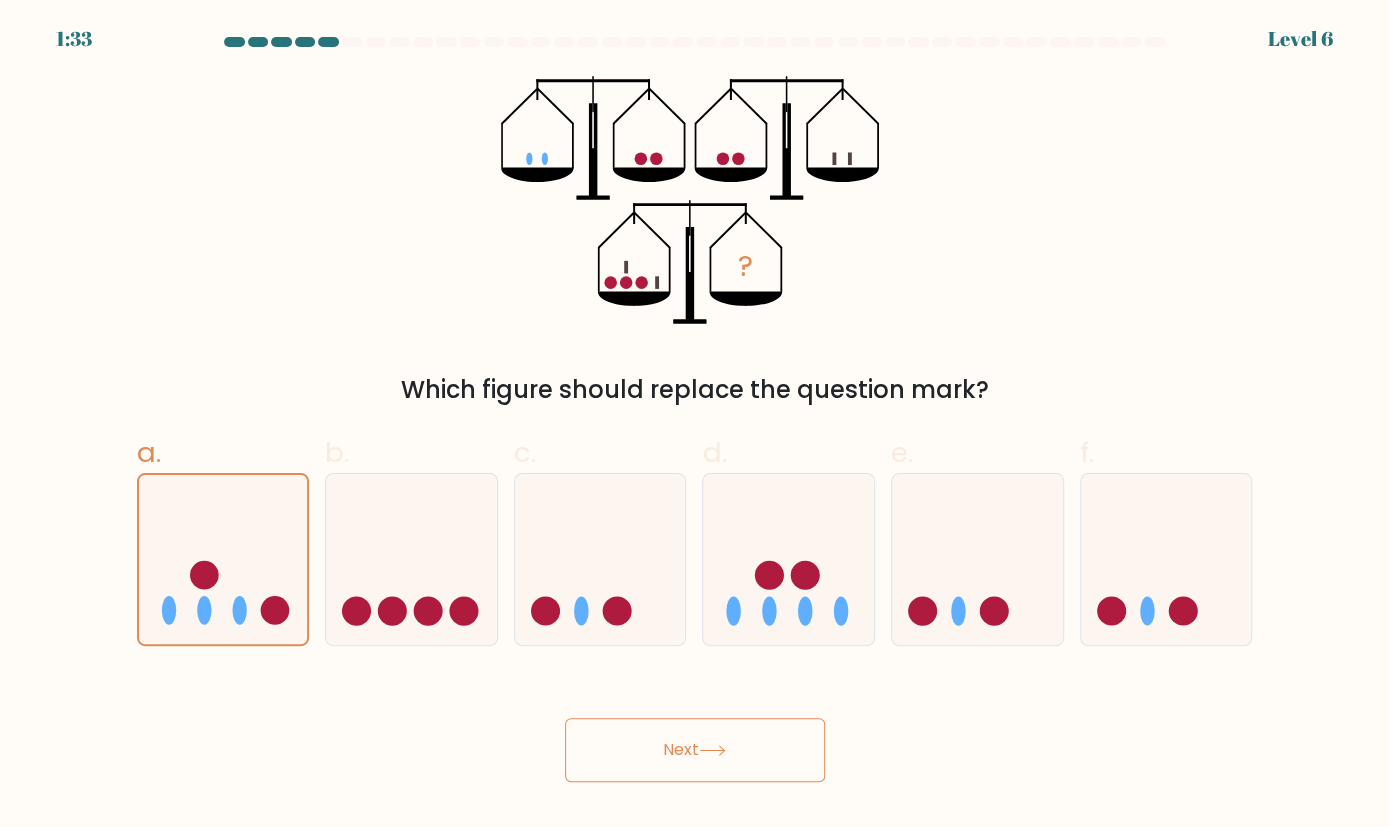 click on "Next" at bounding box center (695, 750) 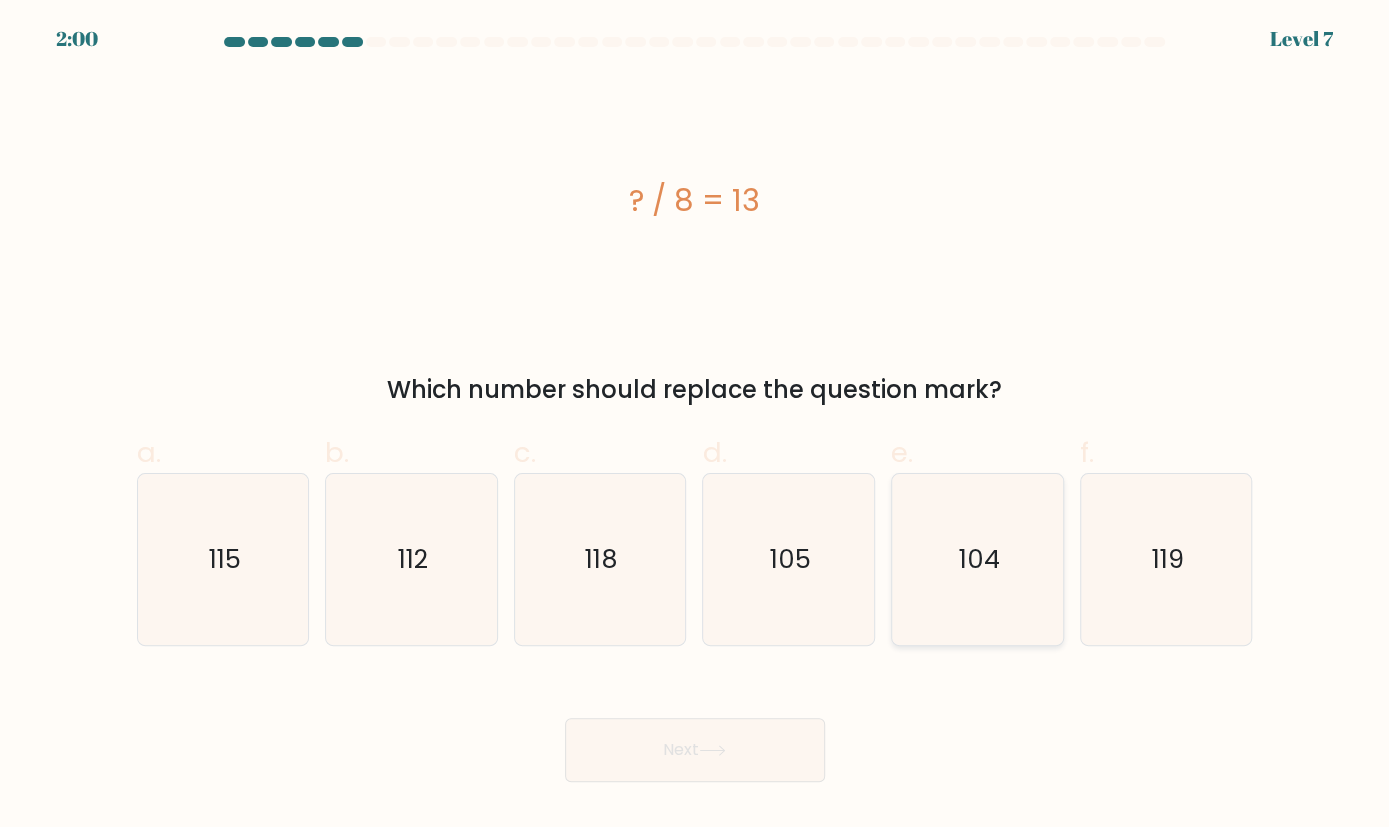 click on "104" 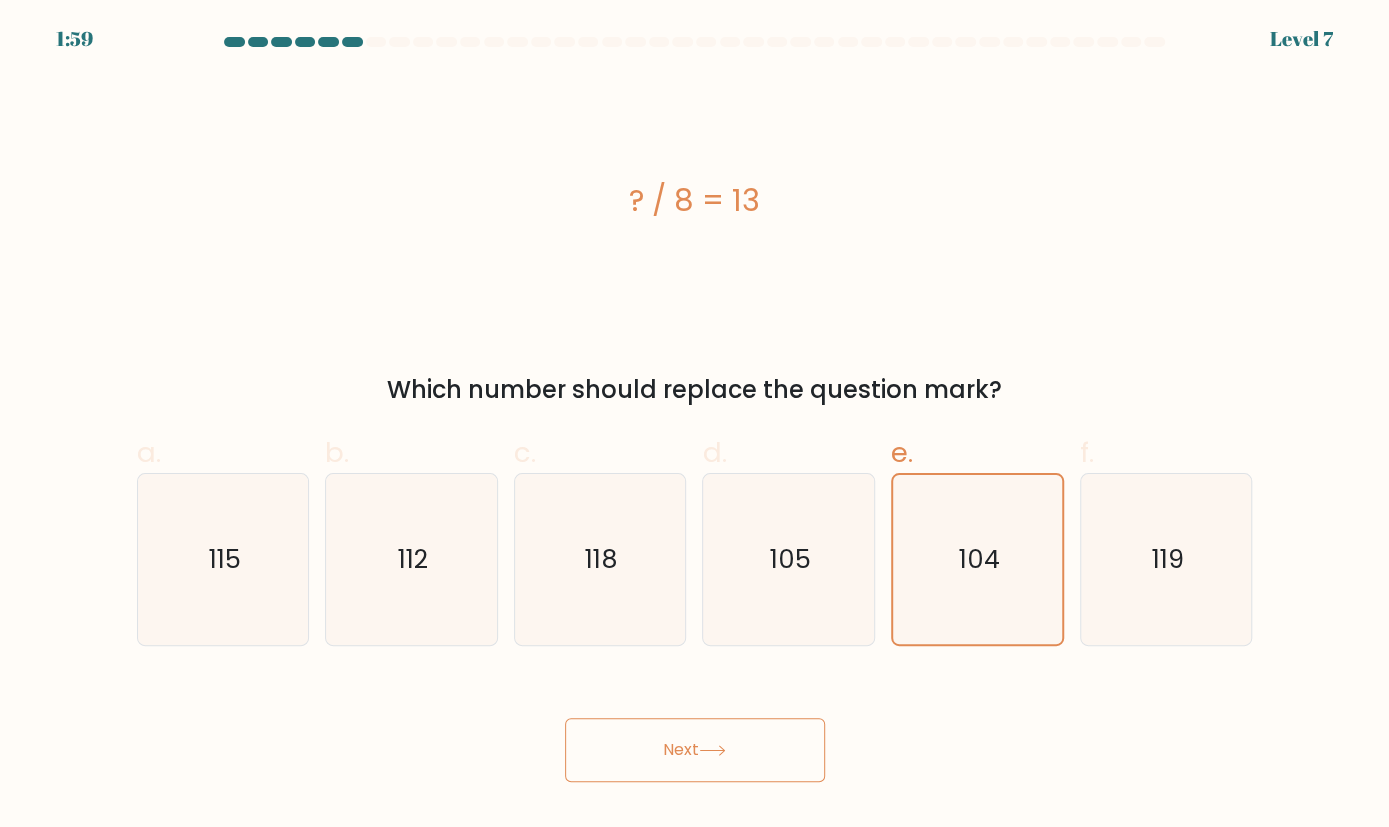 click on "Next" at bounding box center (695, 750) 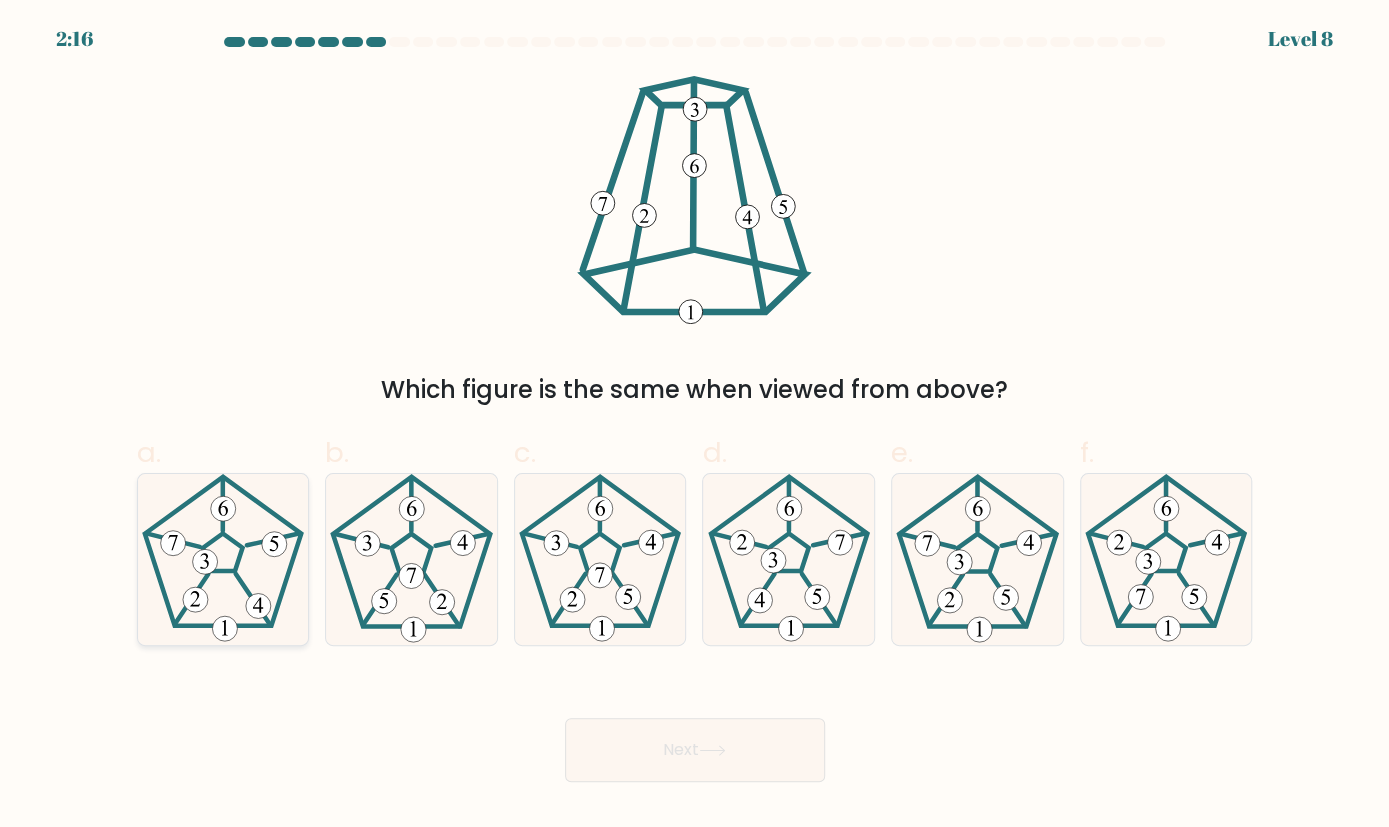 click 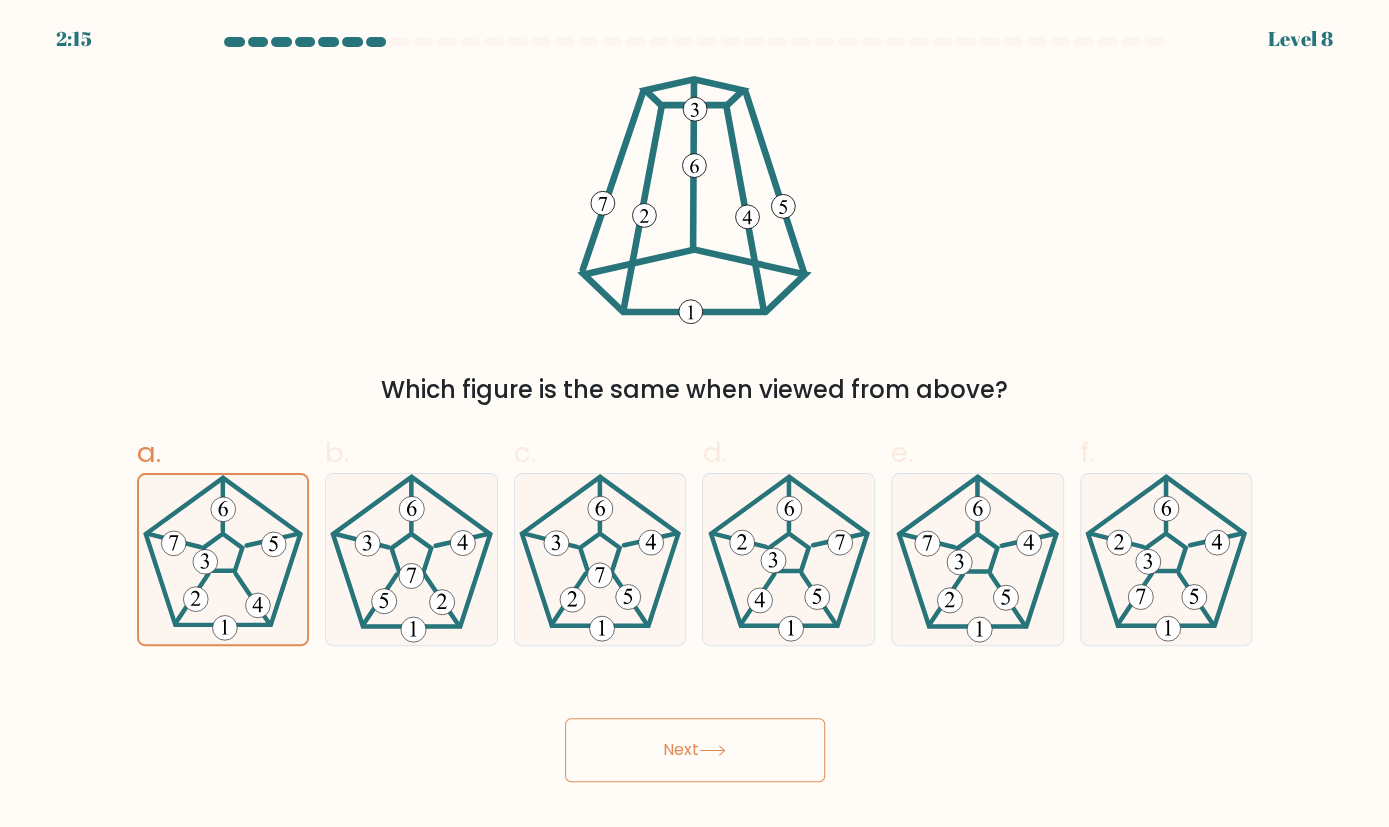 click on "Next" at bounding box center [695, 750] 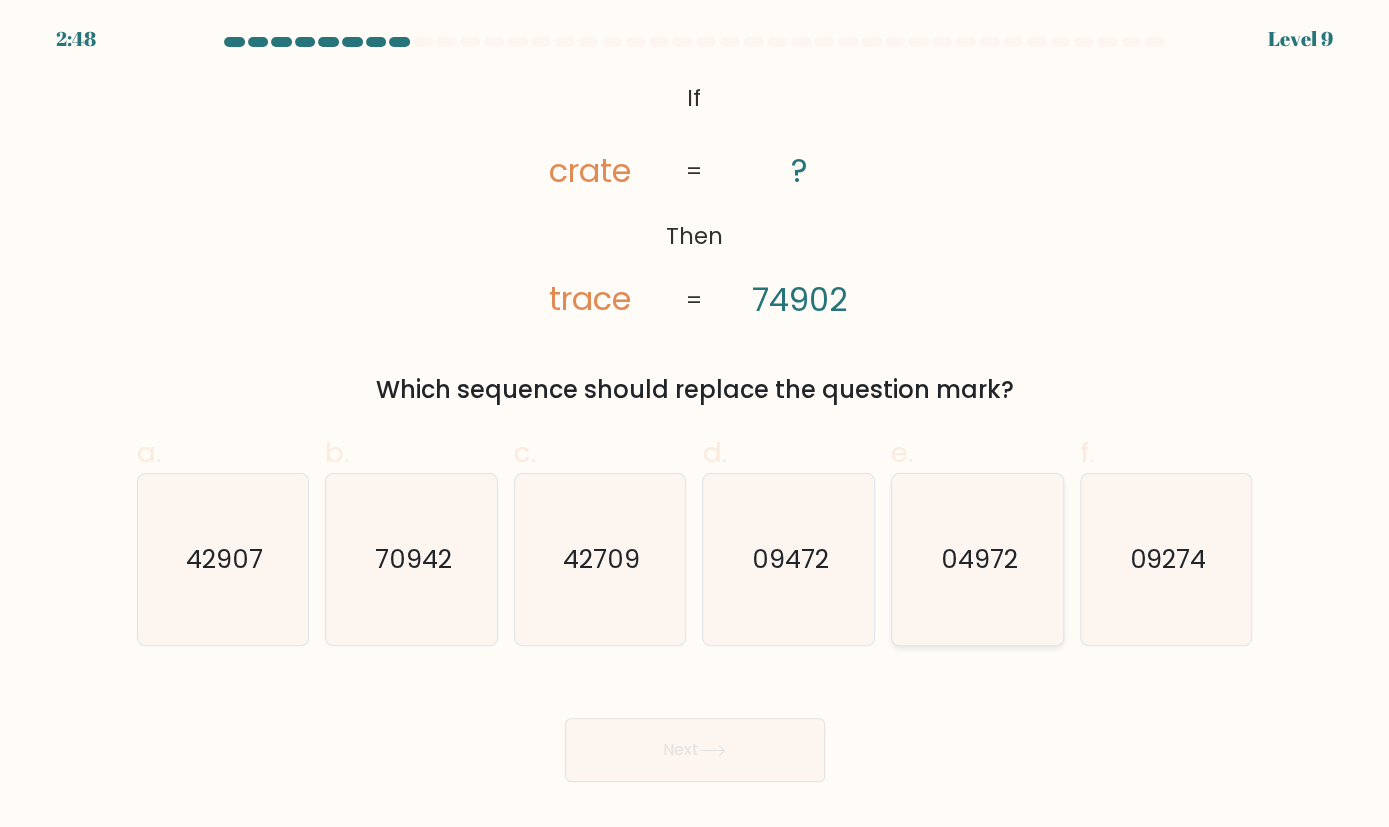 click on "04972" 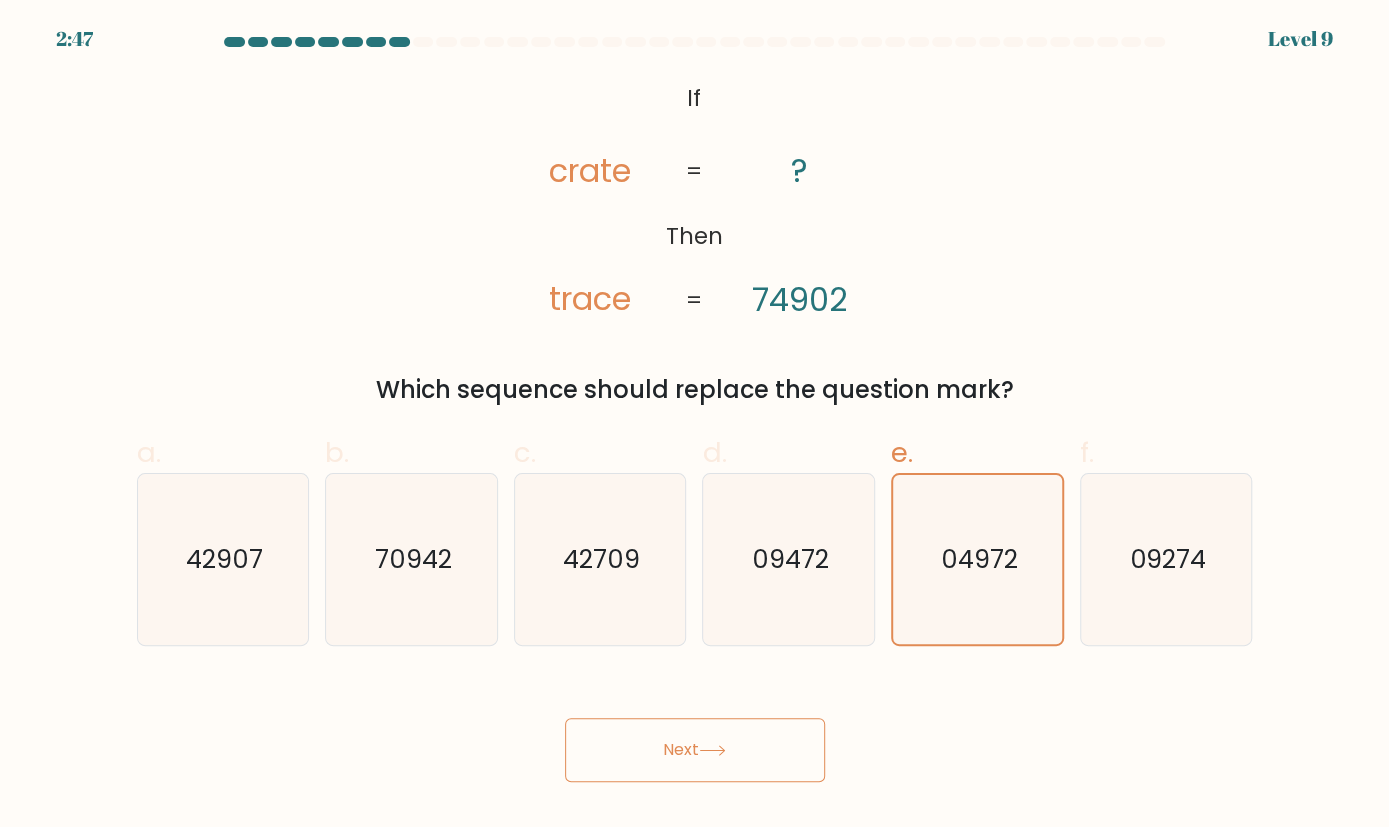 click on "Next" at bounding box center (695, 750) 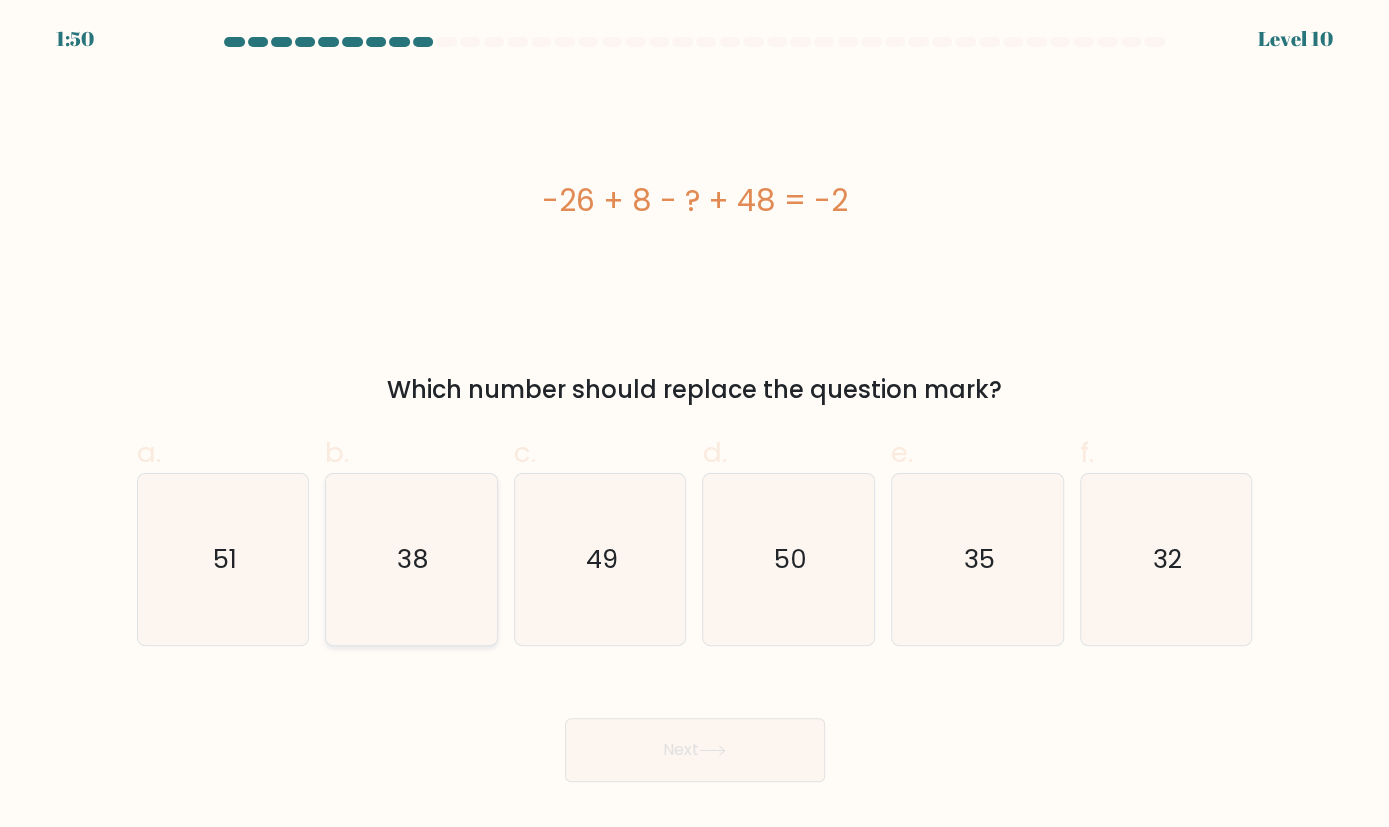 click on "38" 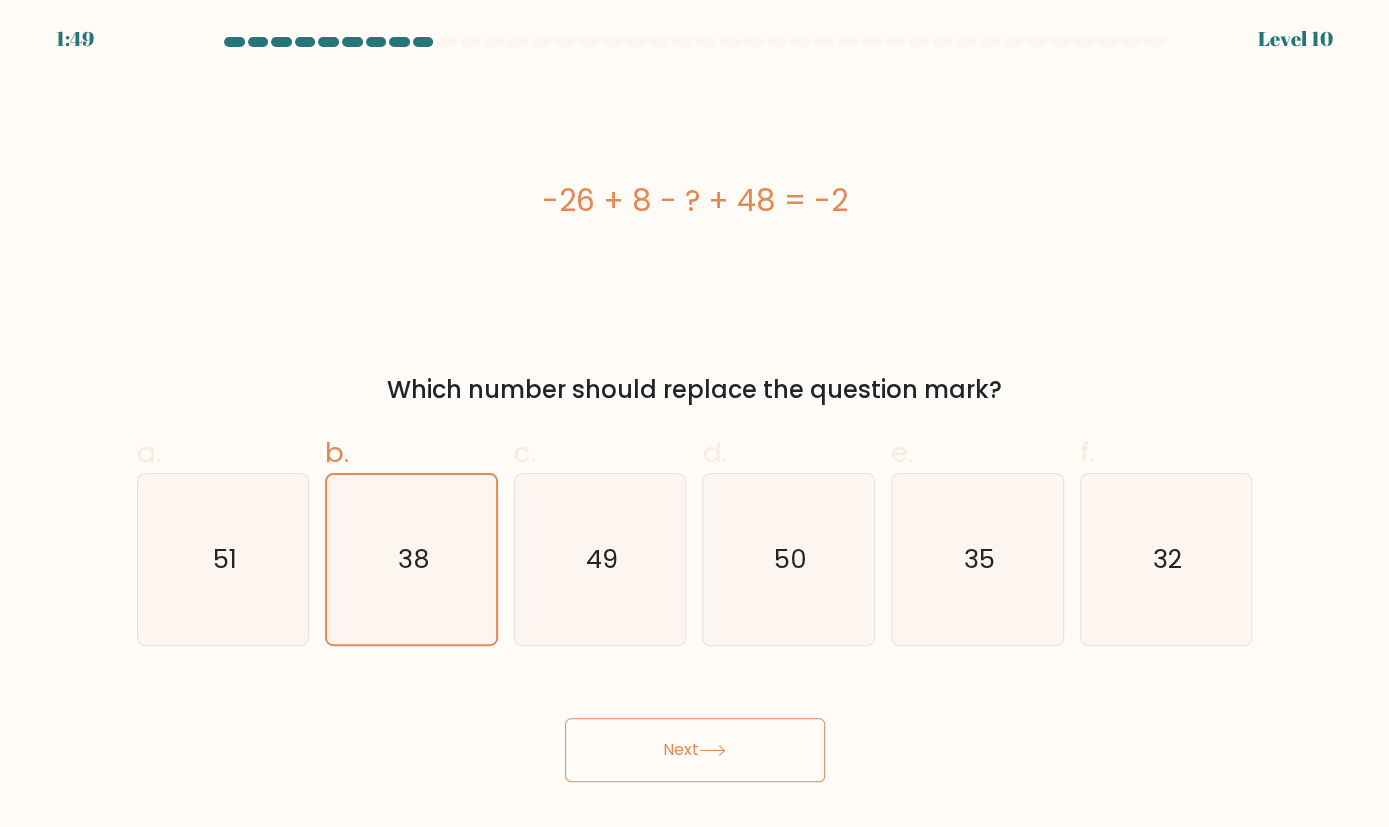 click on "Next" at bounding box center [695, 750] 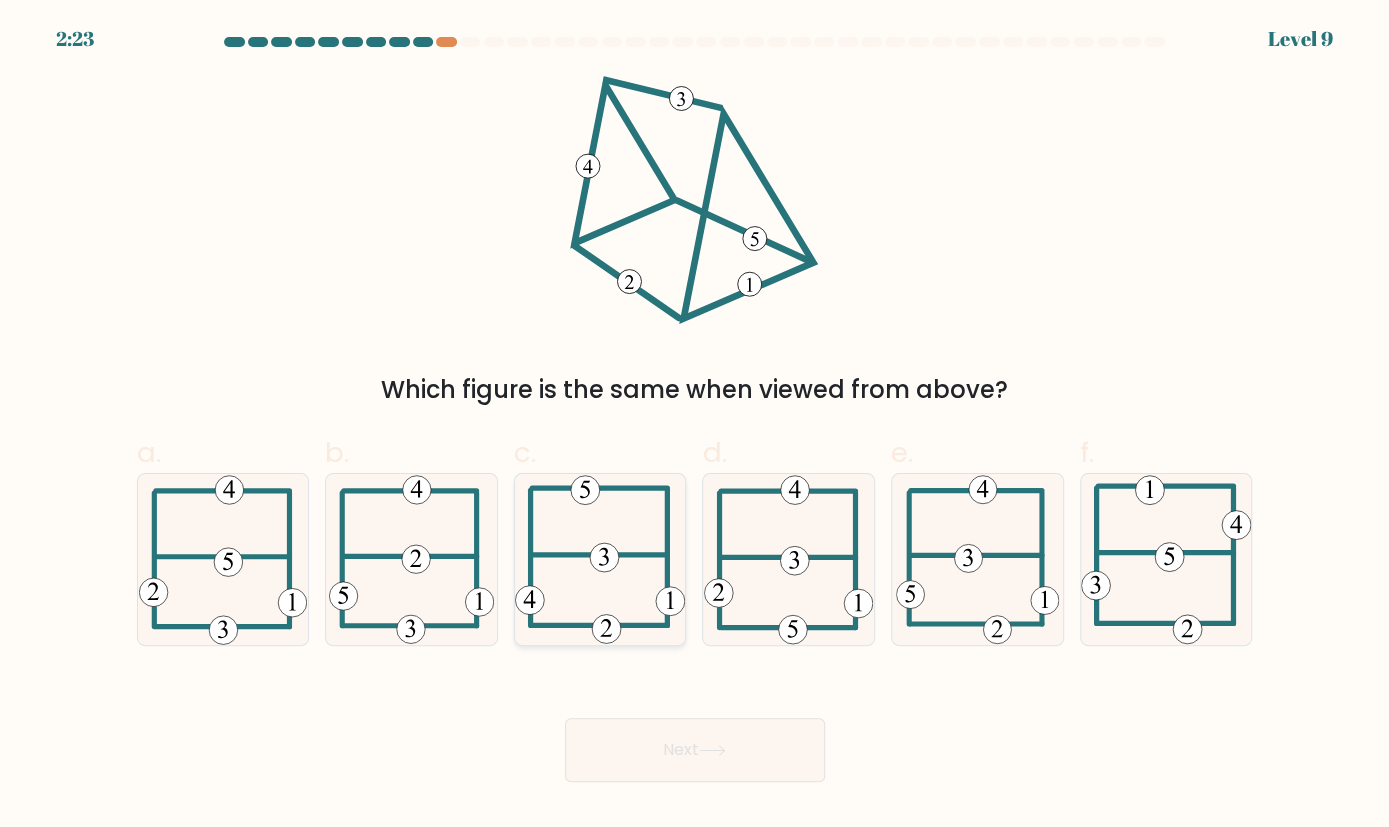 click 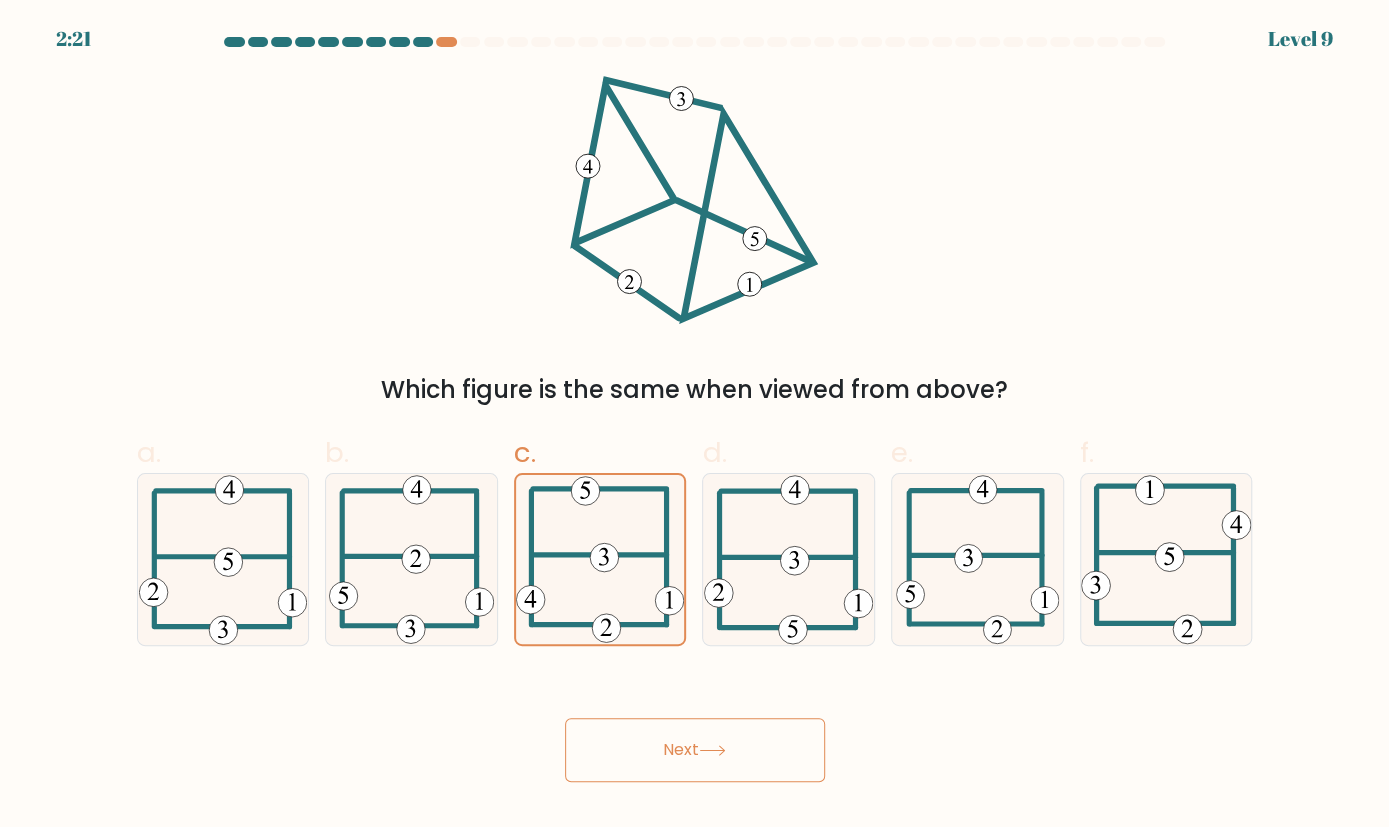 click on "Next" at bounding box center (695, 750) 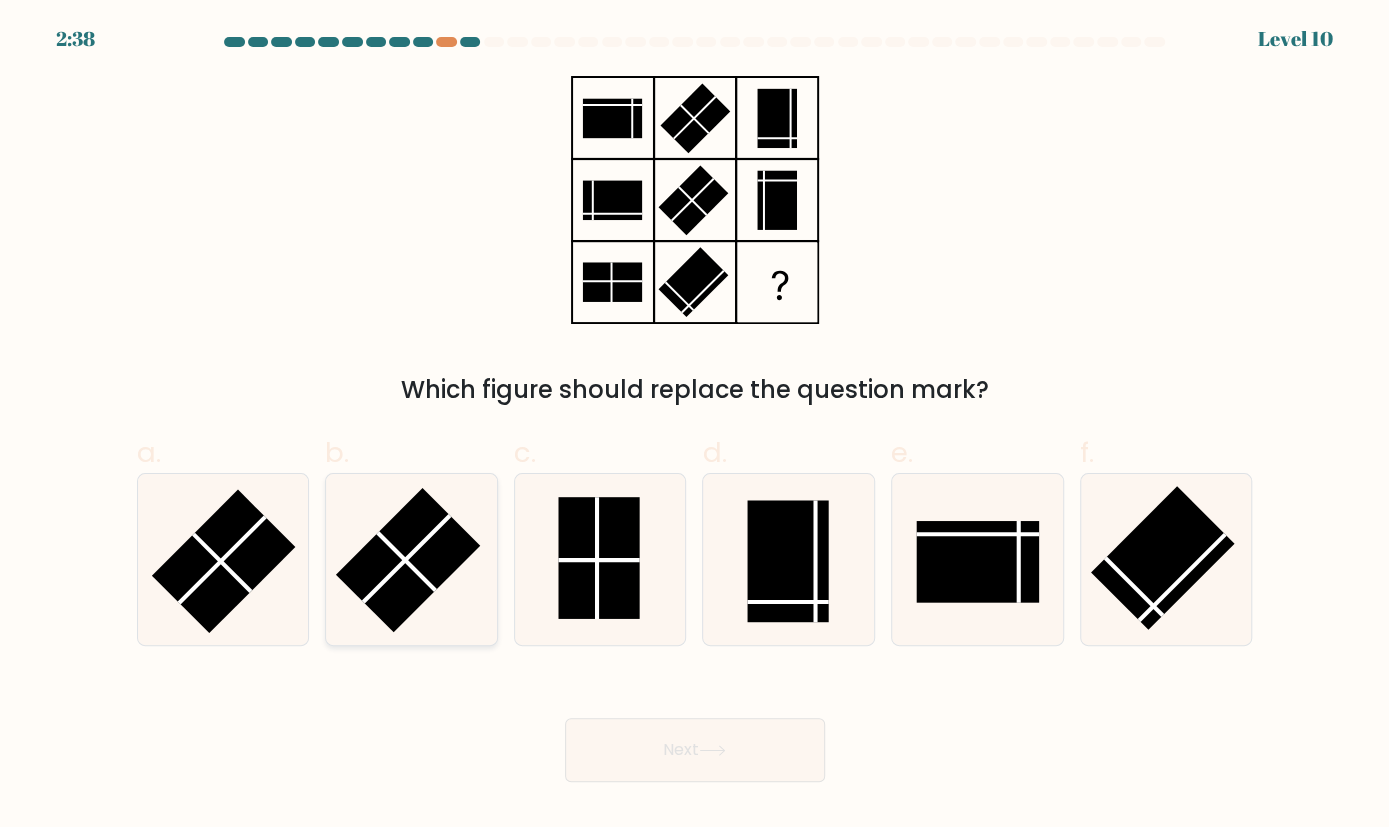 click 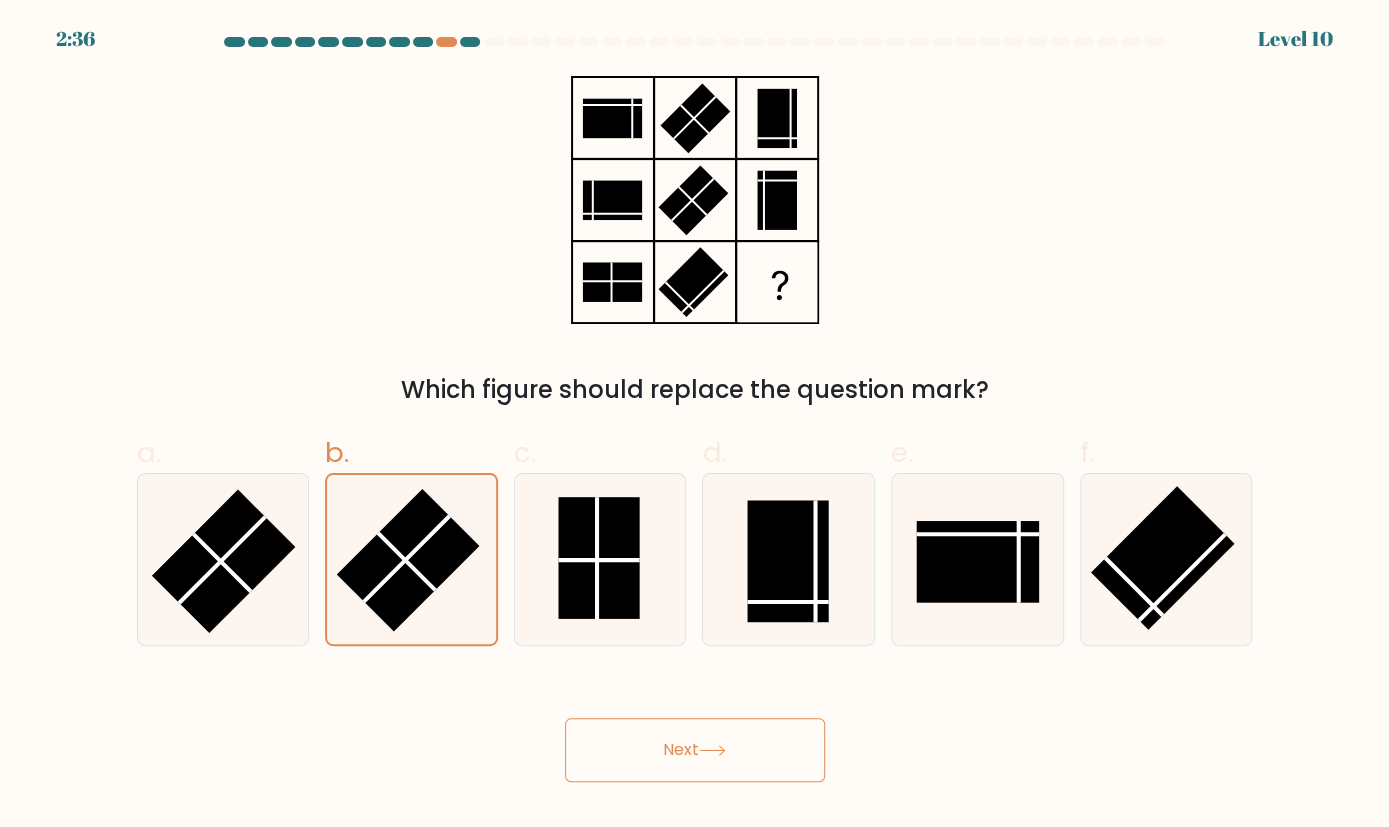 click on "Next" at bounding box center (695, 750) 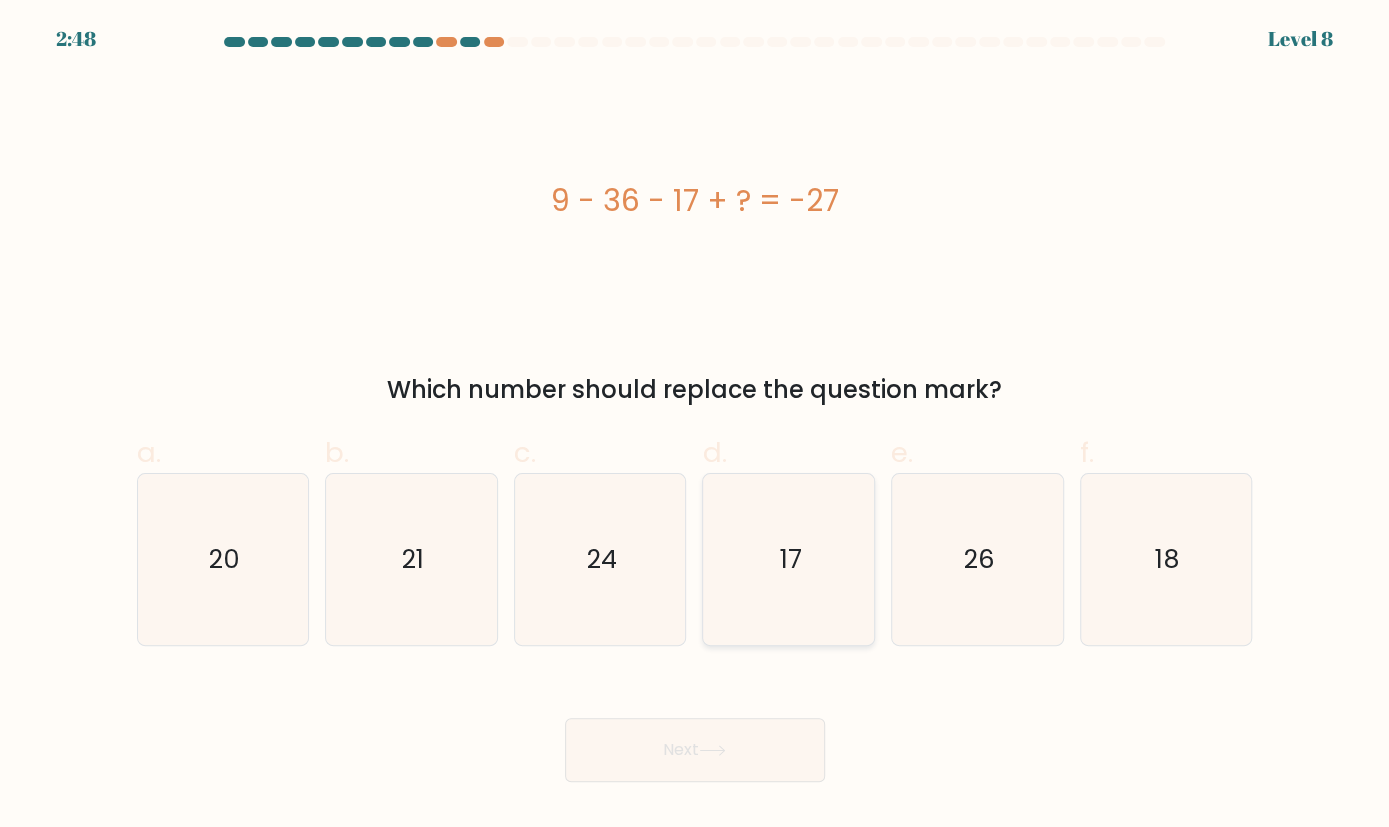 click on "17" 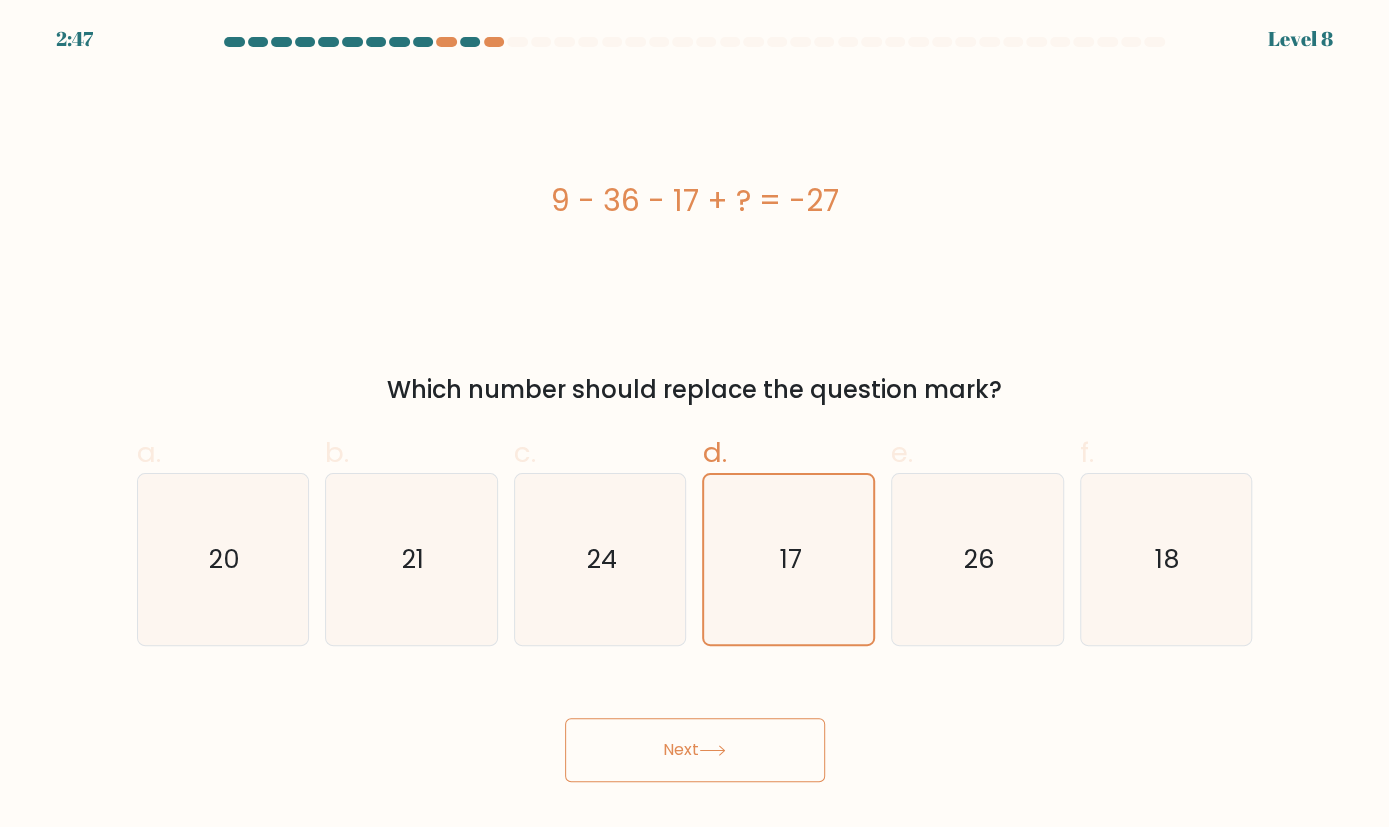 click on "Next" at bounding box center [695, 750] 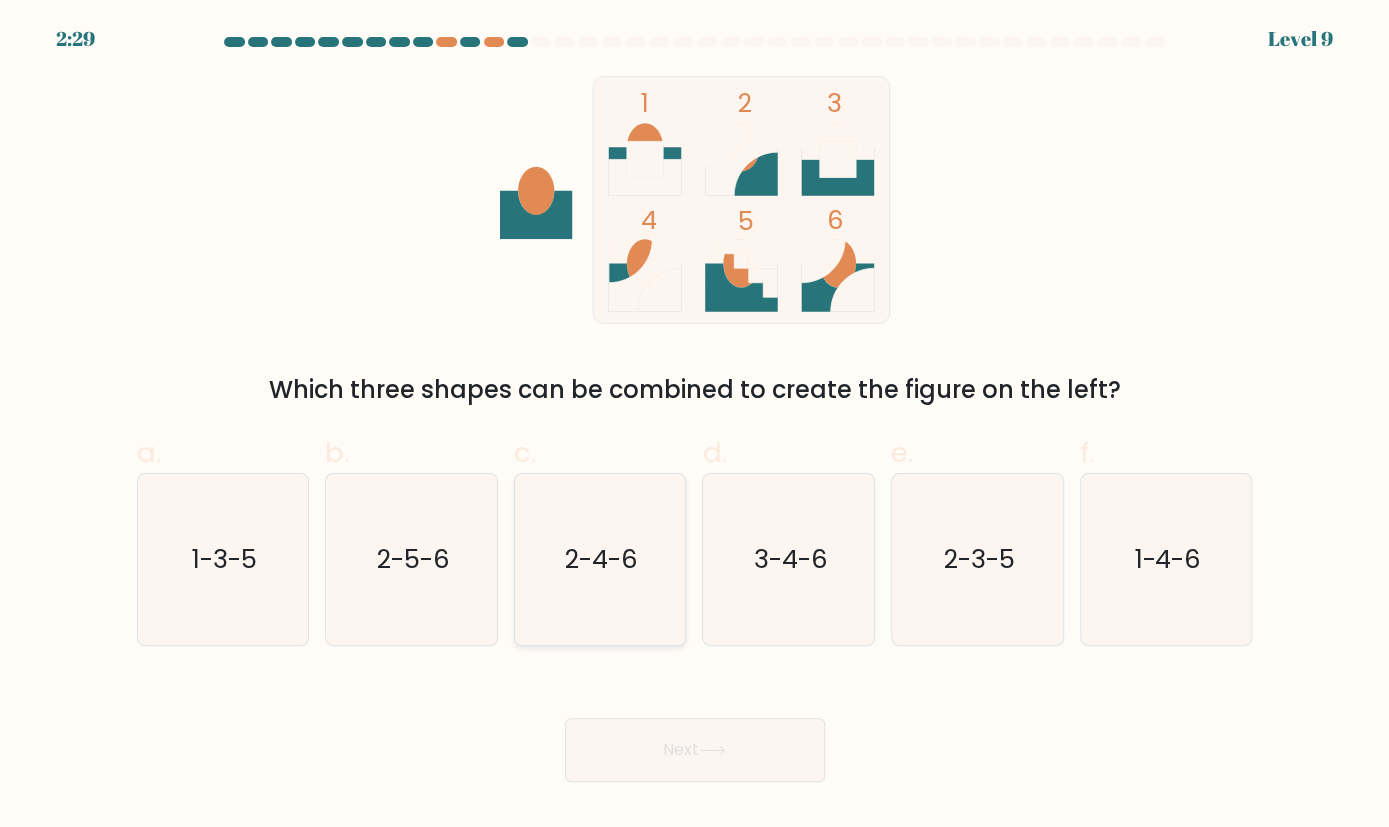 click on "2-4-6" 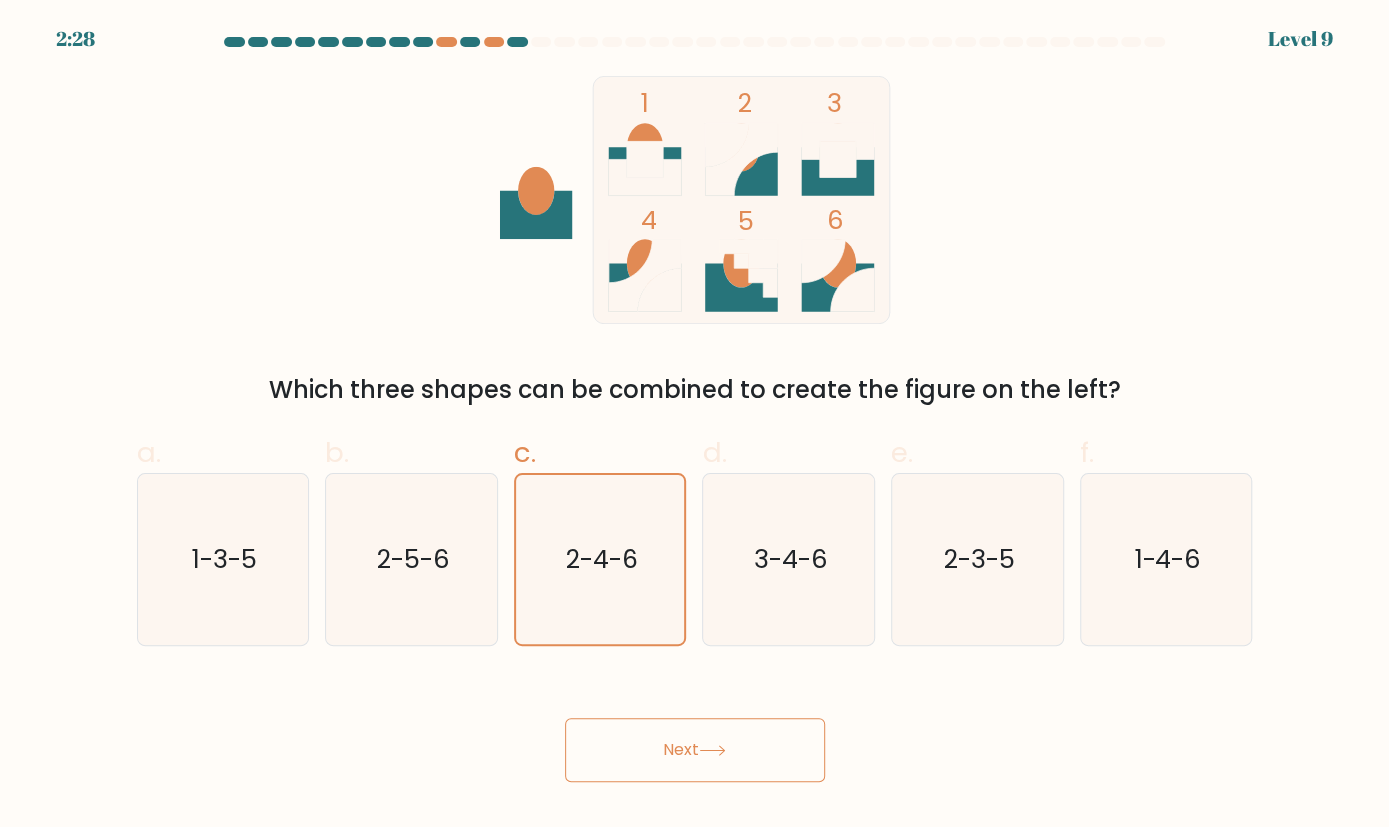 click on "Next" at bounding box center [695, 750] 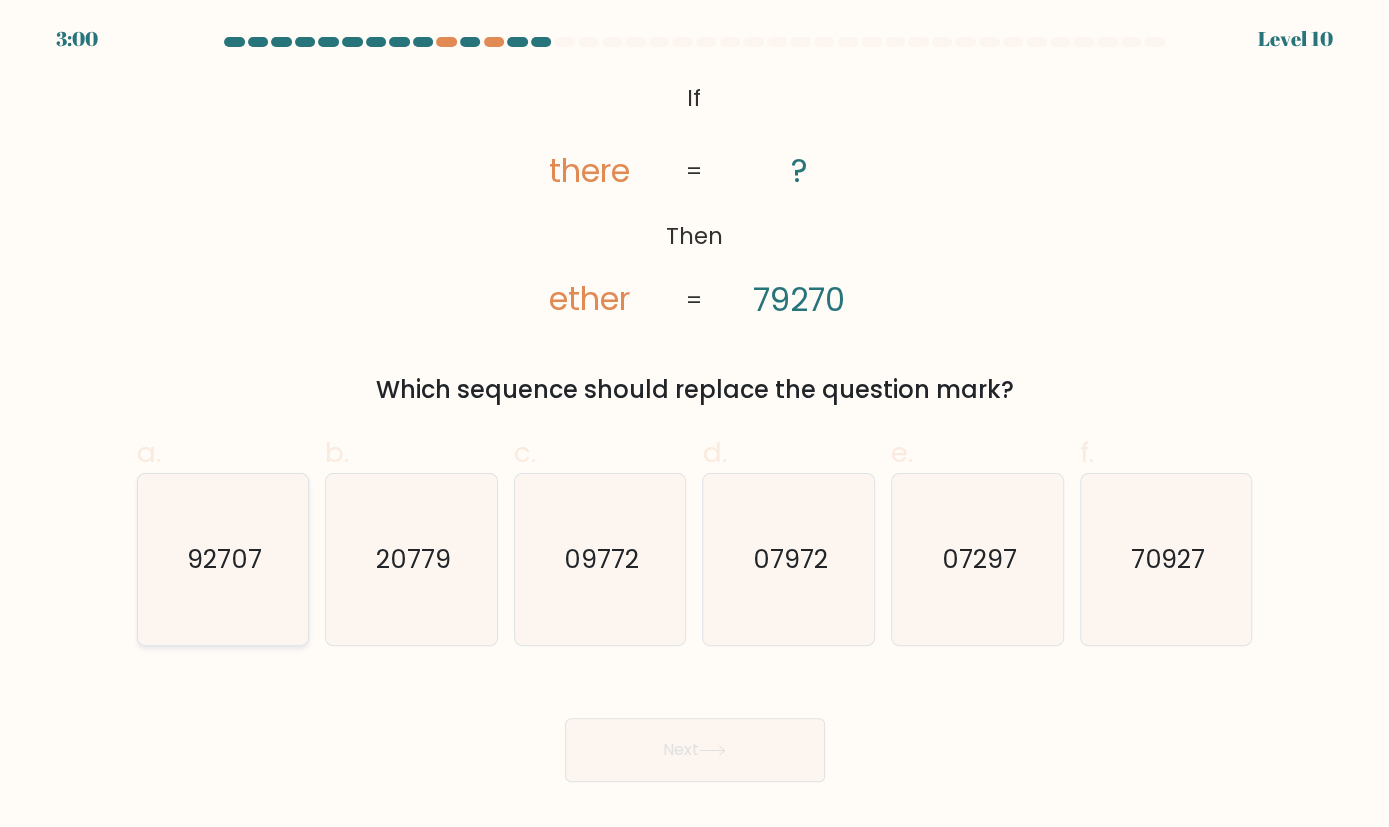 click on "92707" 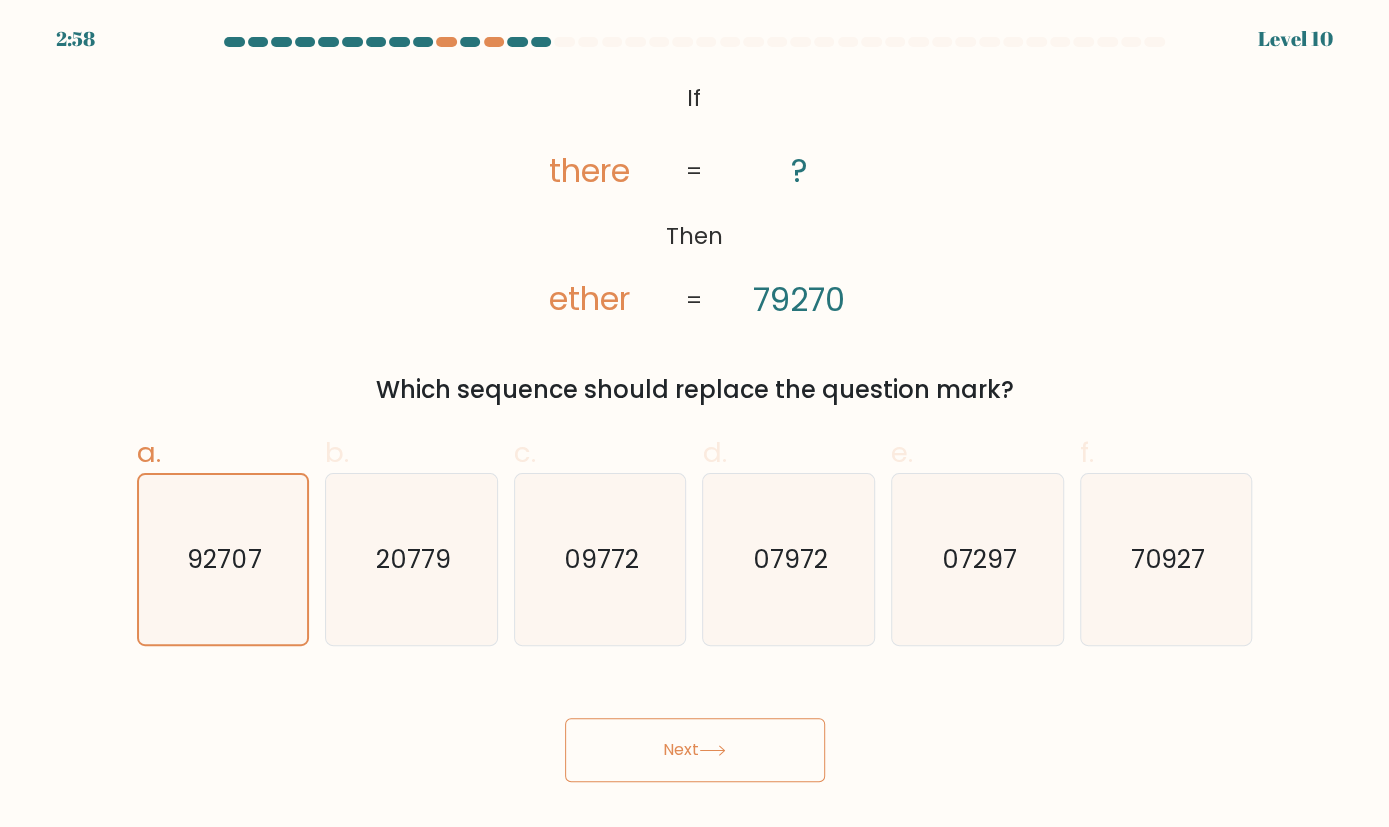 click on "Next" at bounding box center [695, 750] 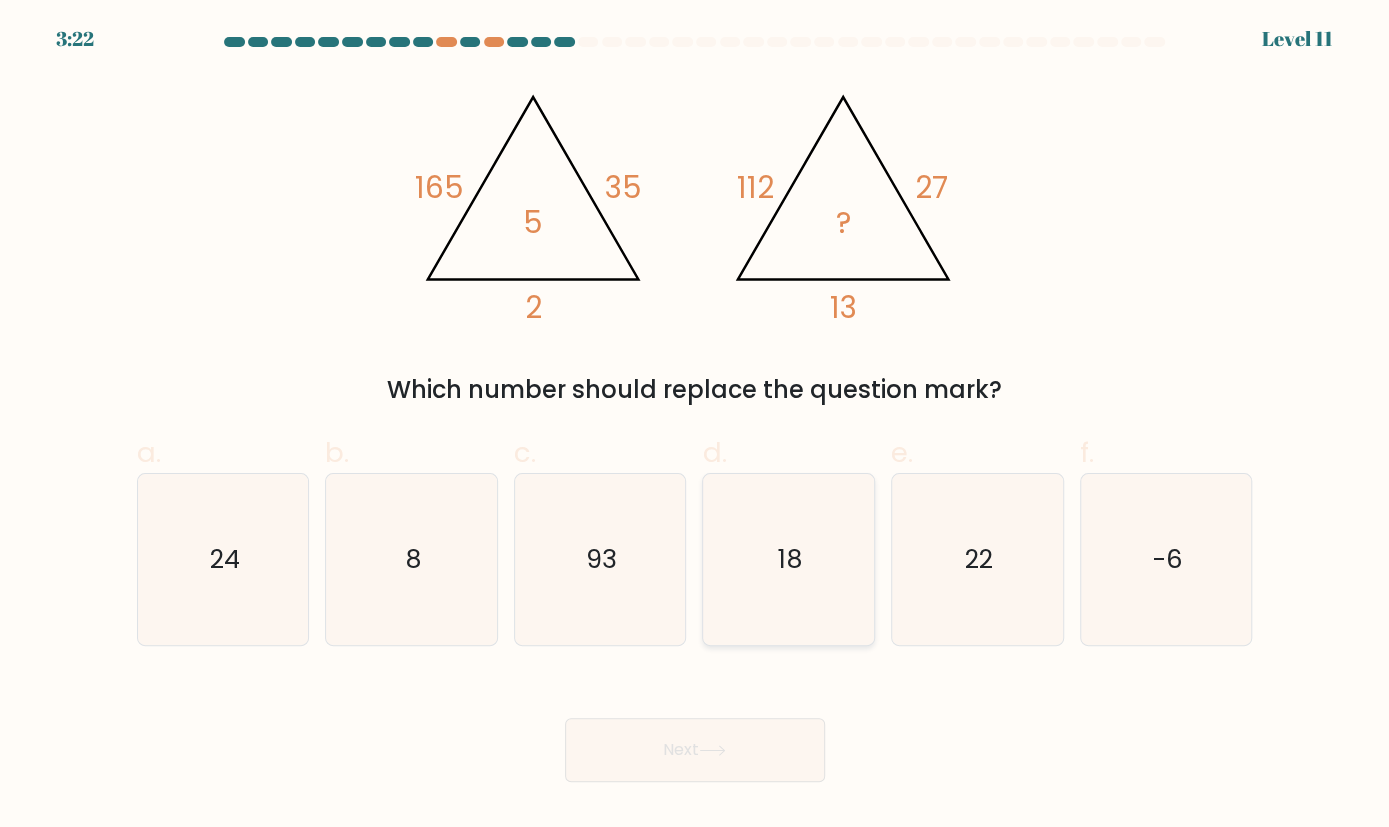 click on "18" 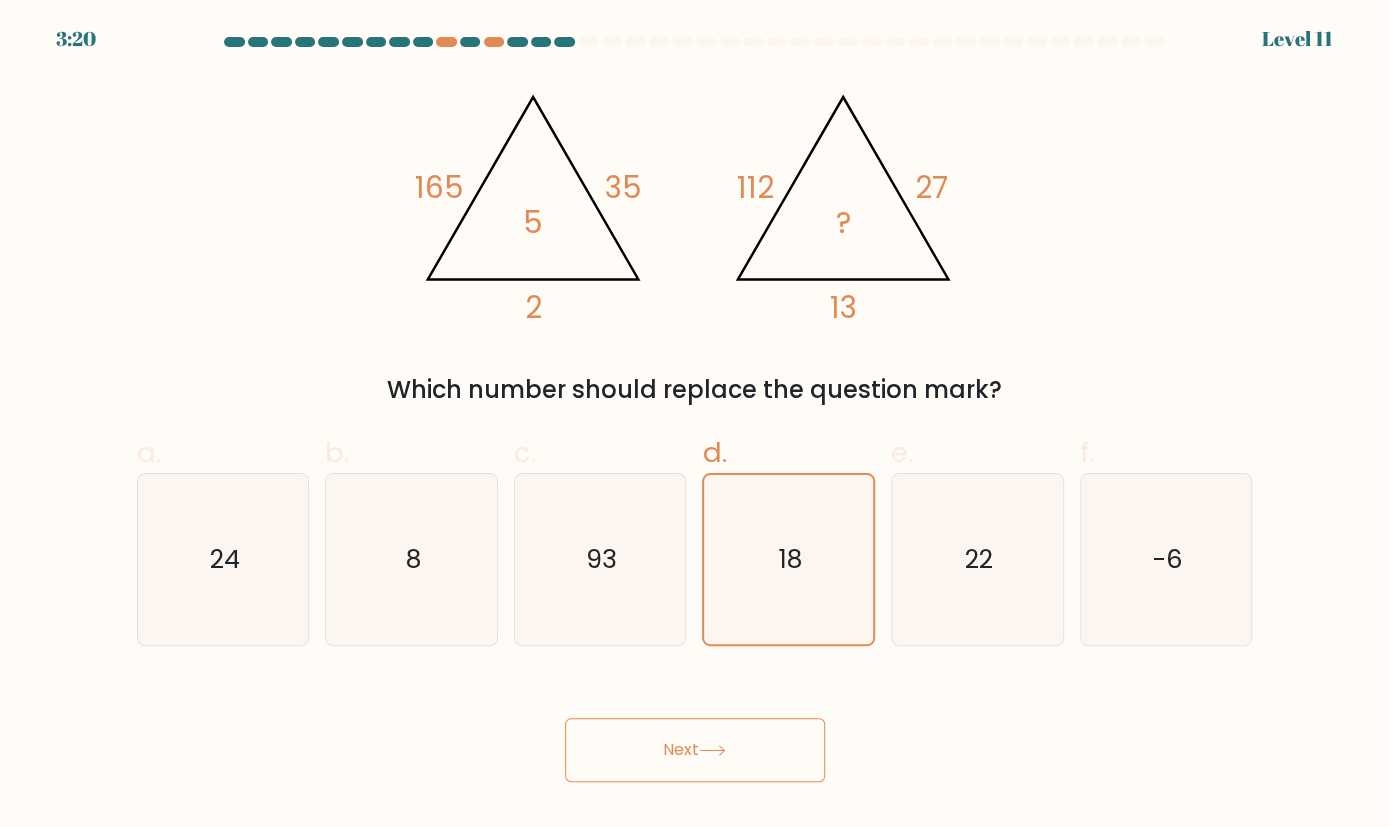click on "Next" at bounding box center (695, 750) 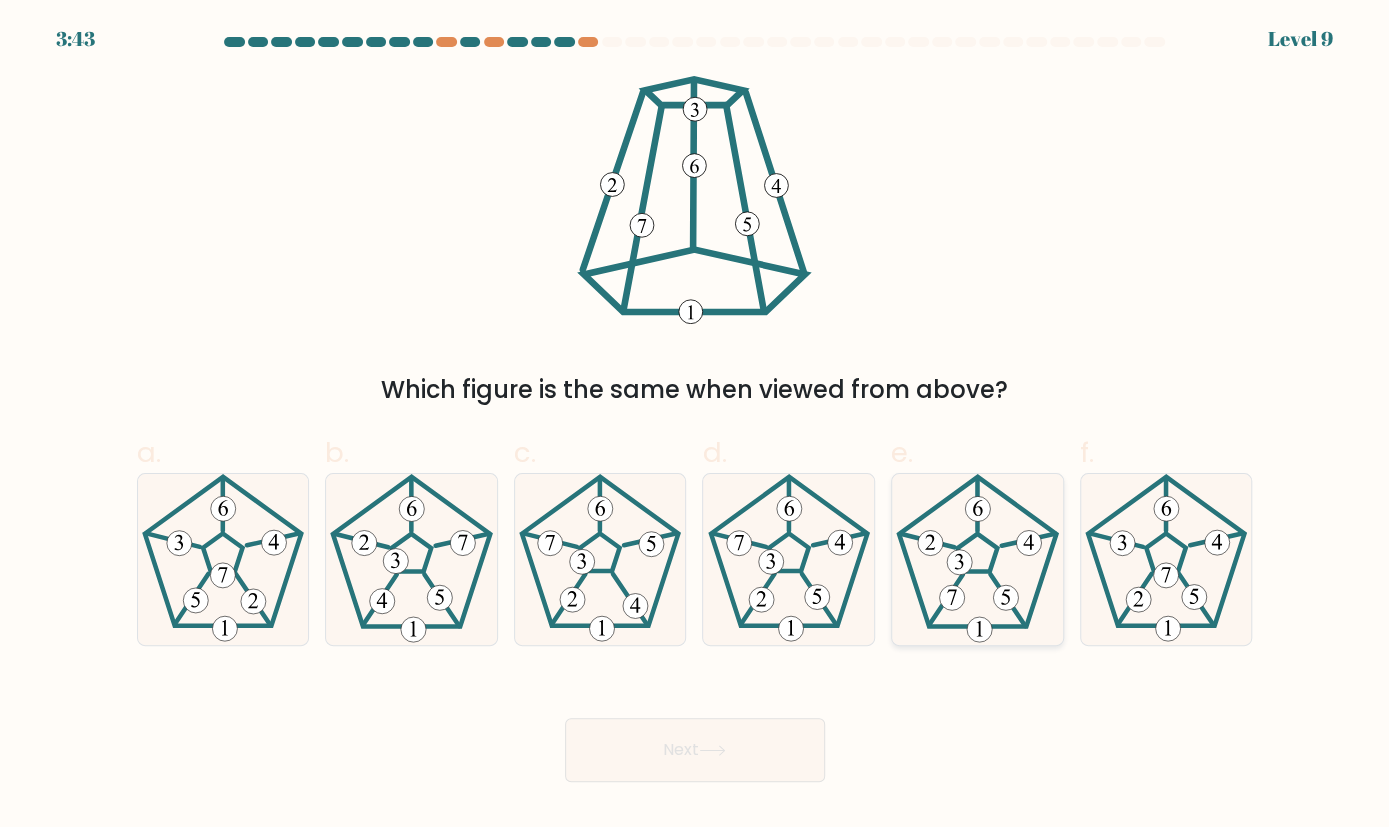 click 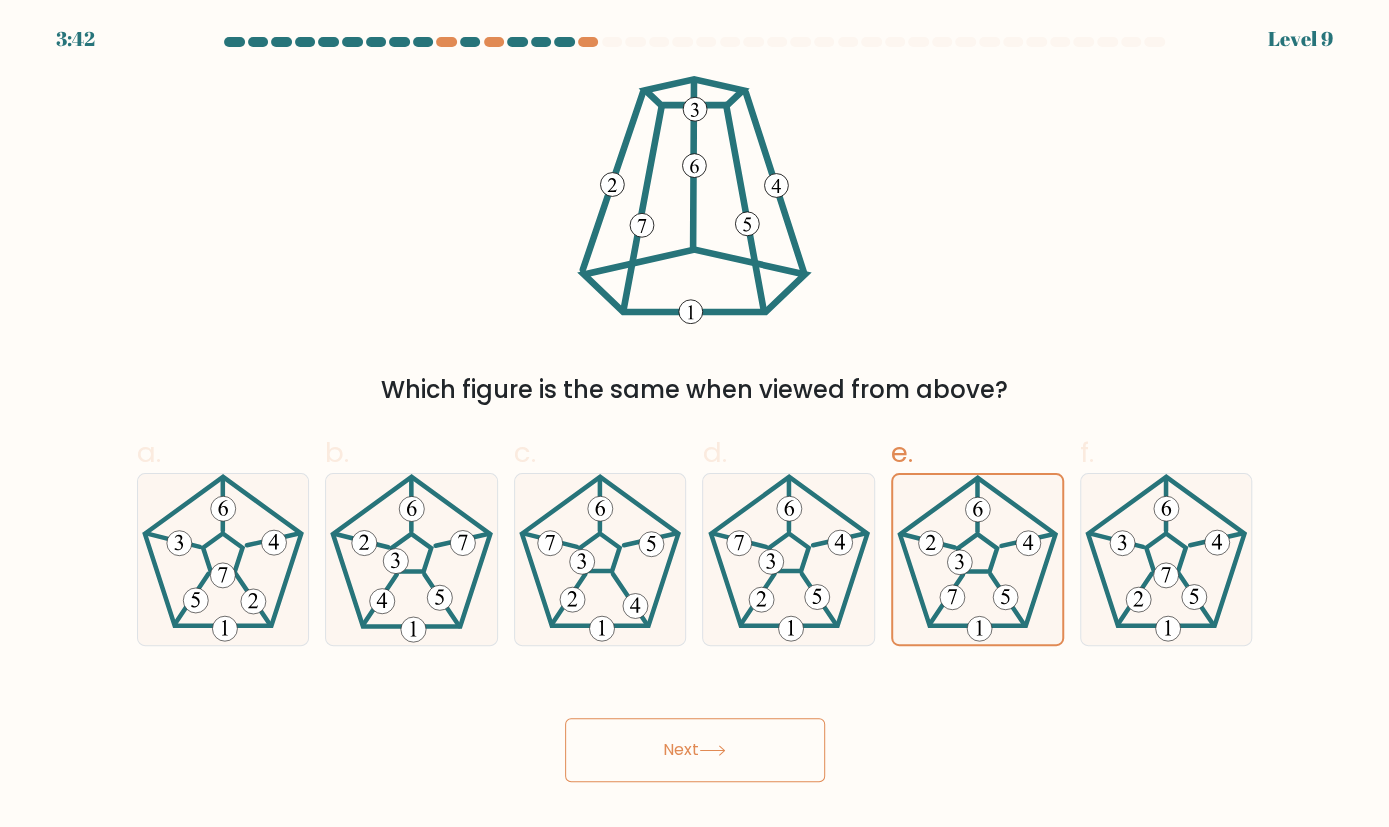 click on "Next" at bounding box center (695, 750) 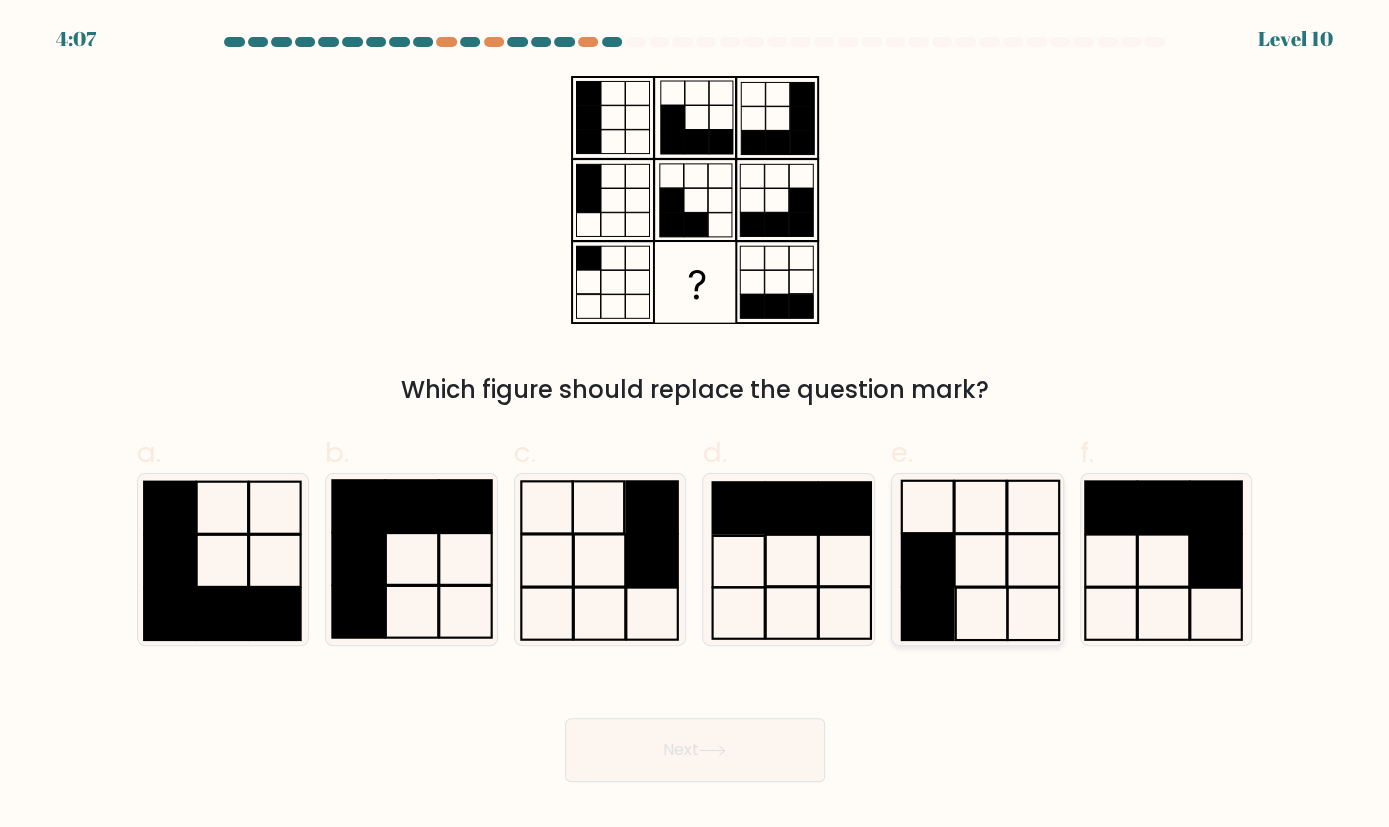 click 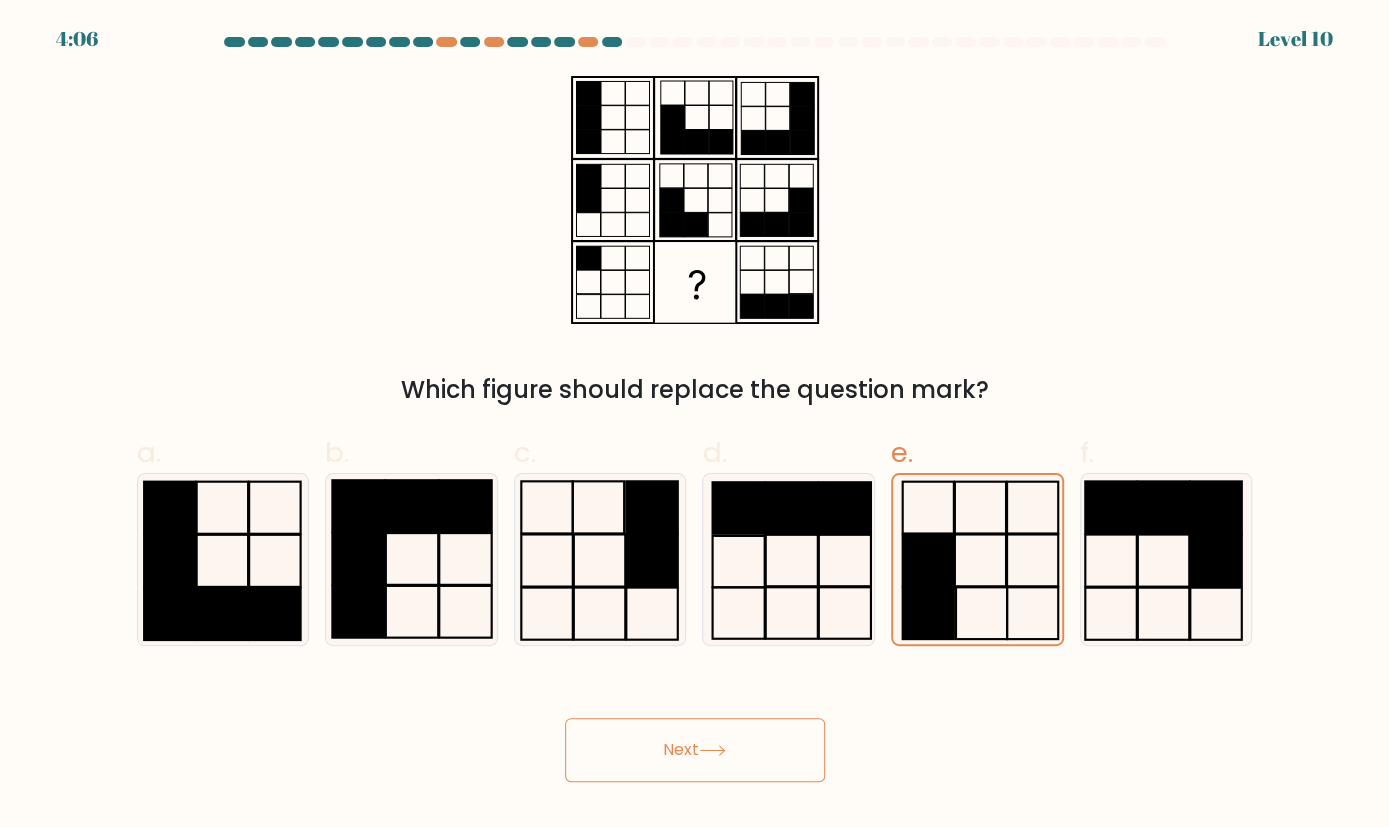 click on "Next" at bounding box center (695, 750) 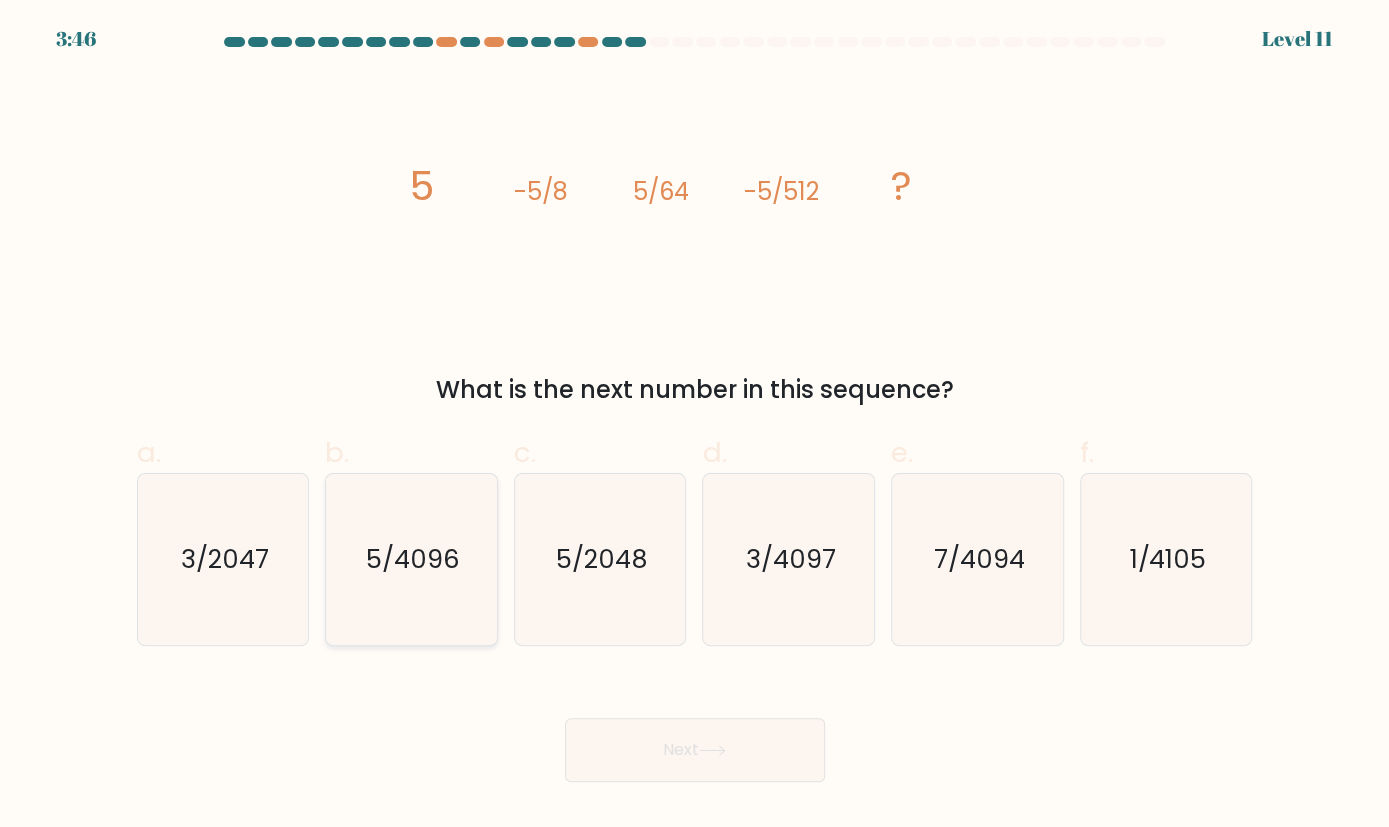 click on "5/4096" 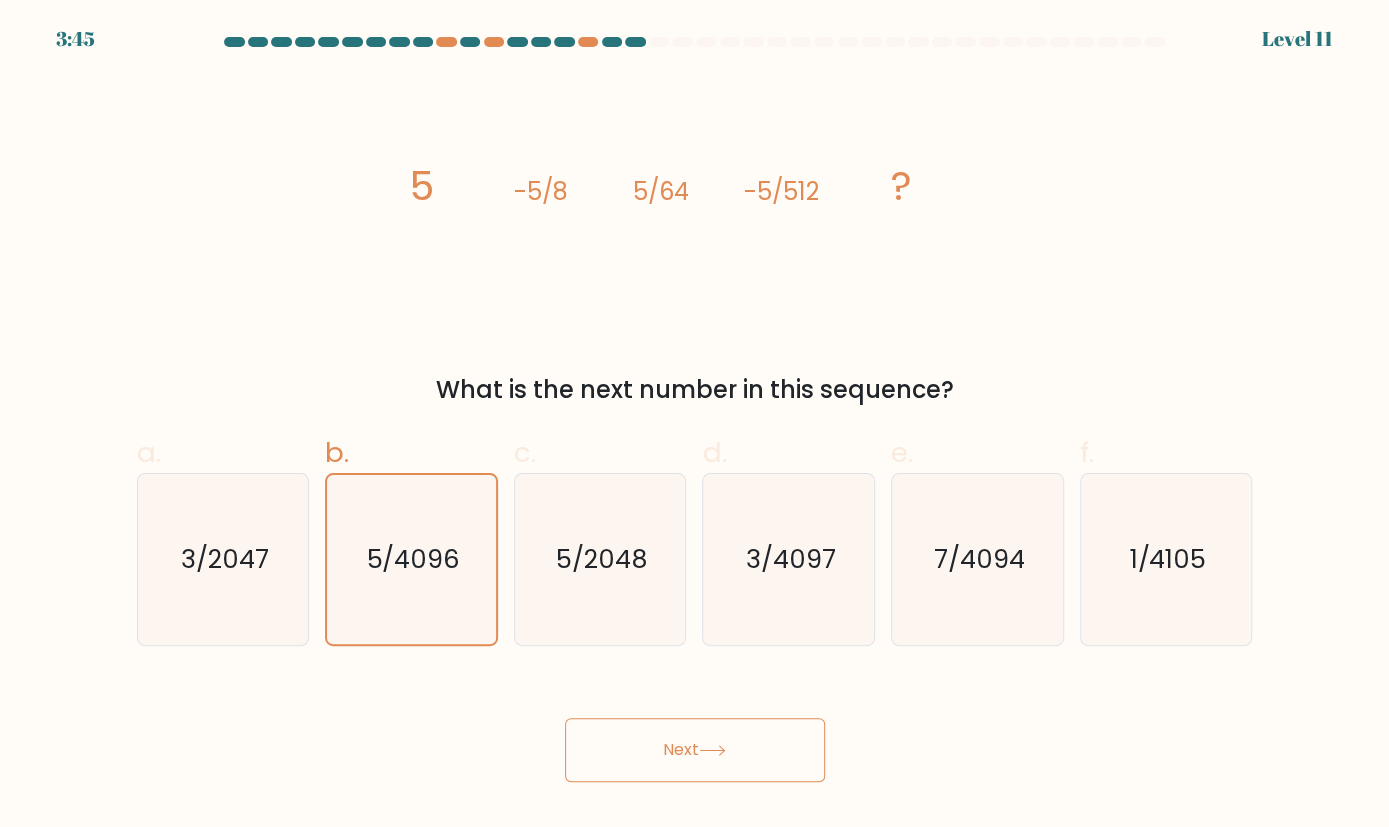 click on "Next" at bounding box center [695, 750] 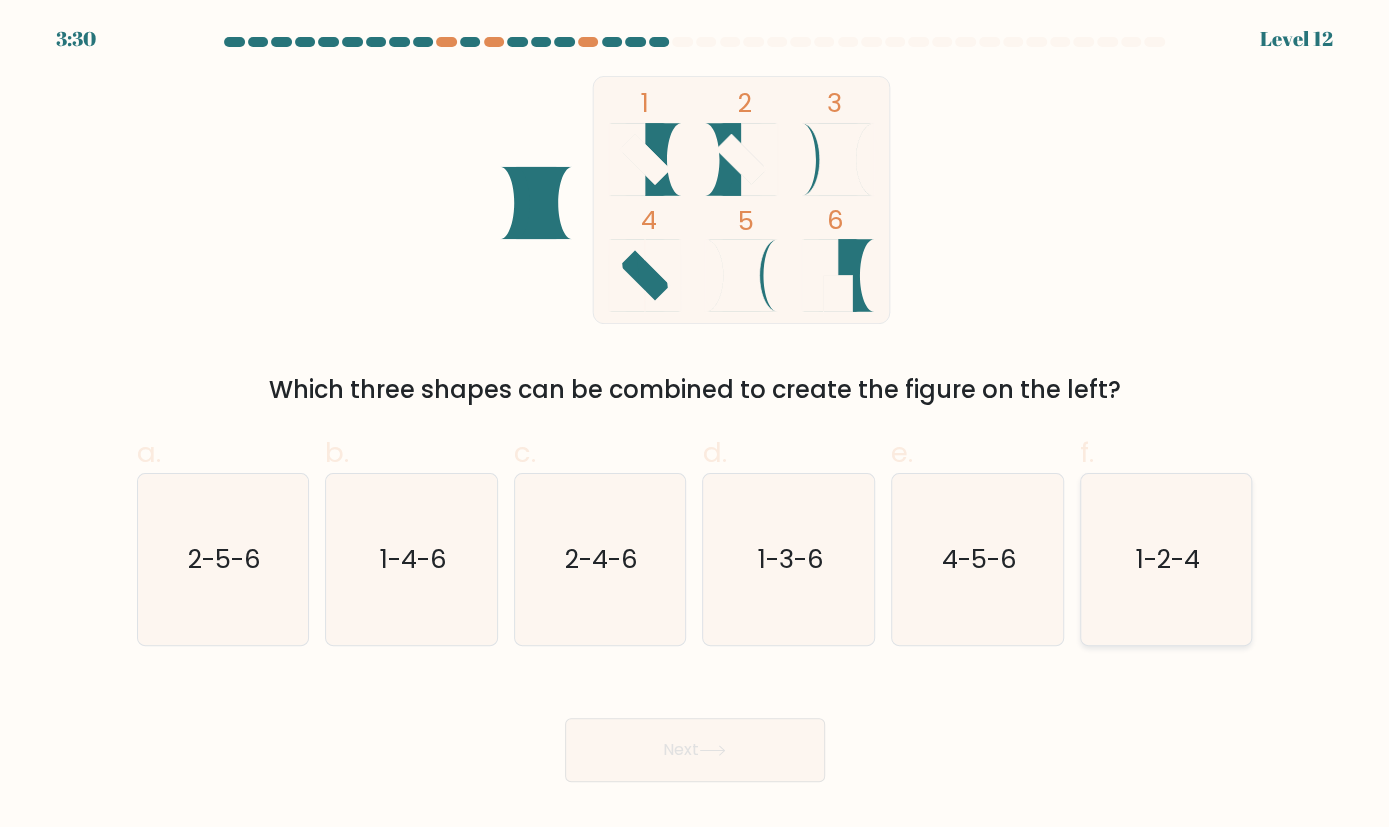 click on "1-2-4" 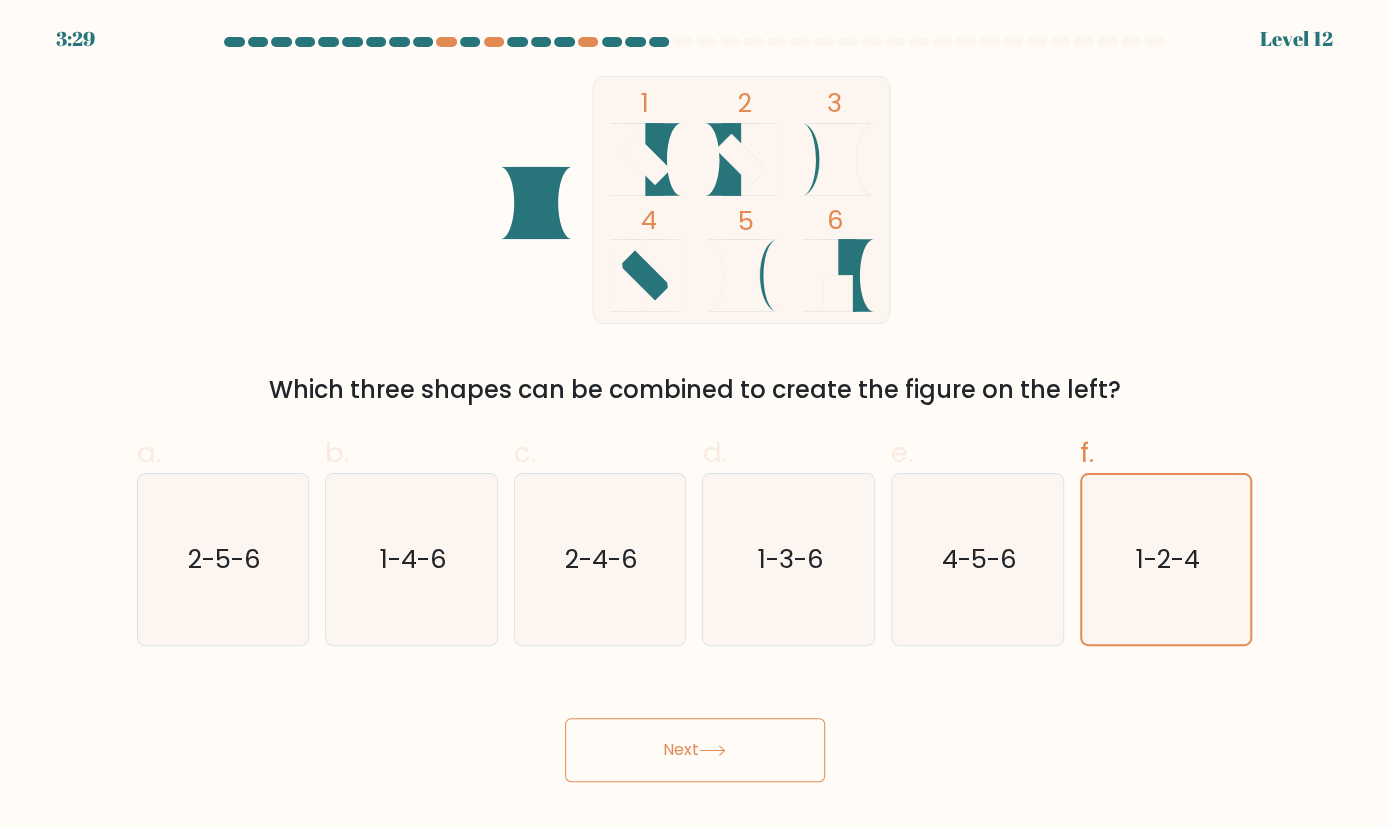 click on "Next" at bounding box center (695, 750) 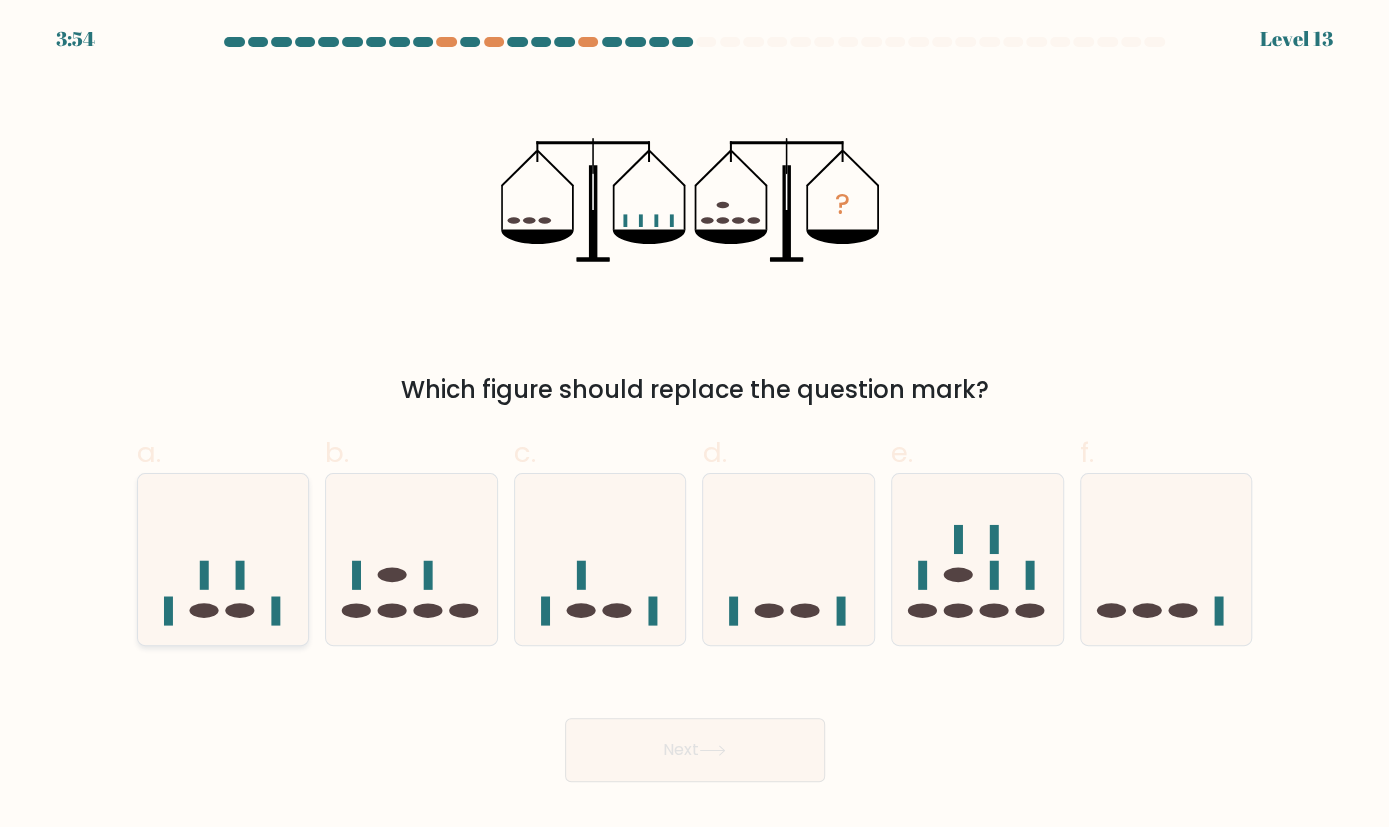 click 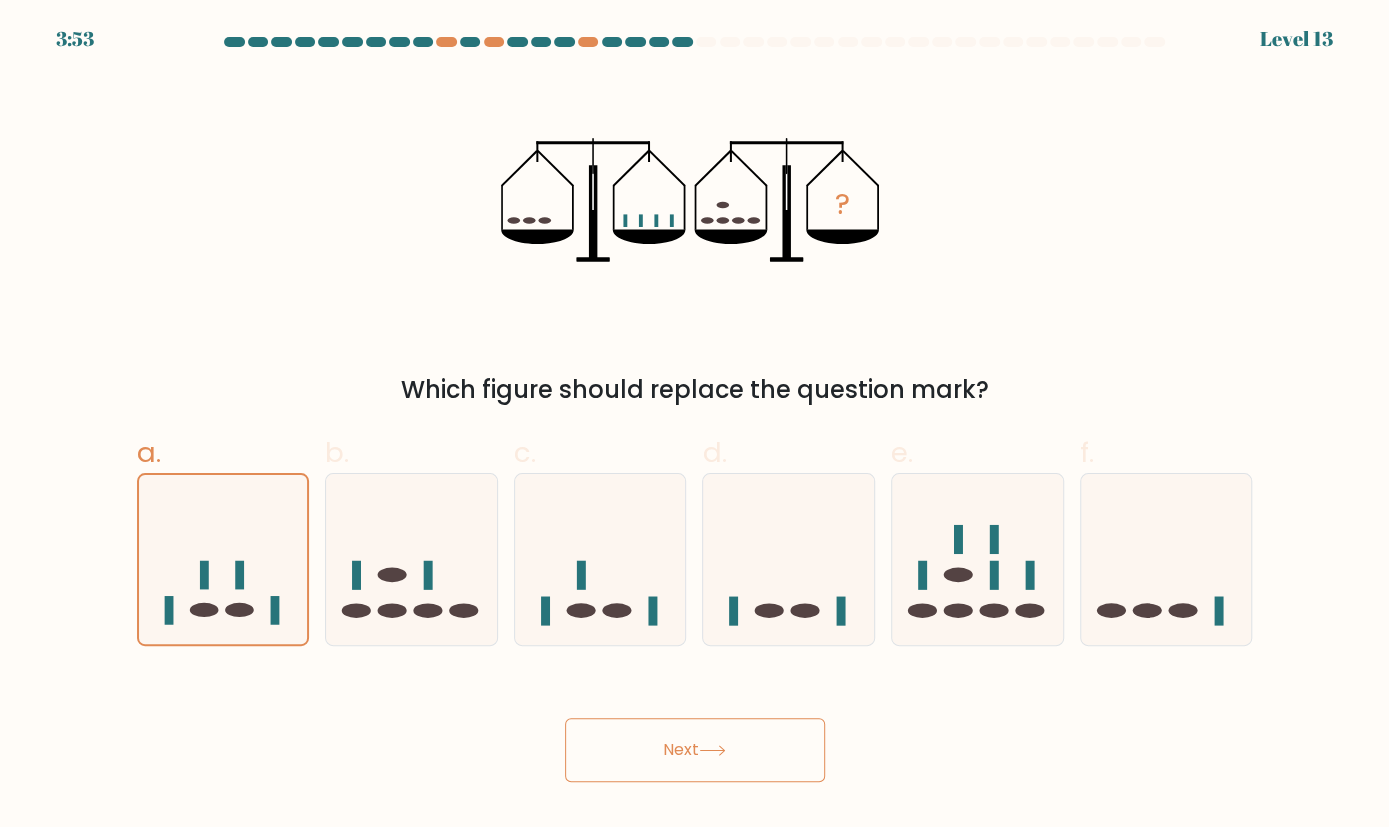 click on "Next" at bounding box center (695, 750) 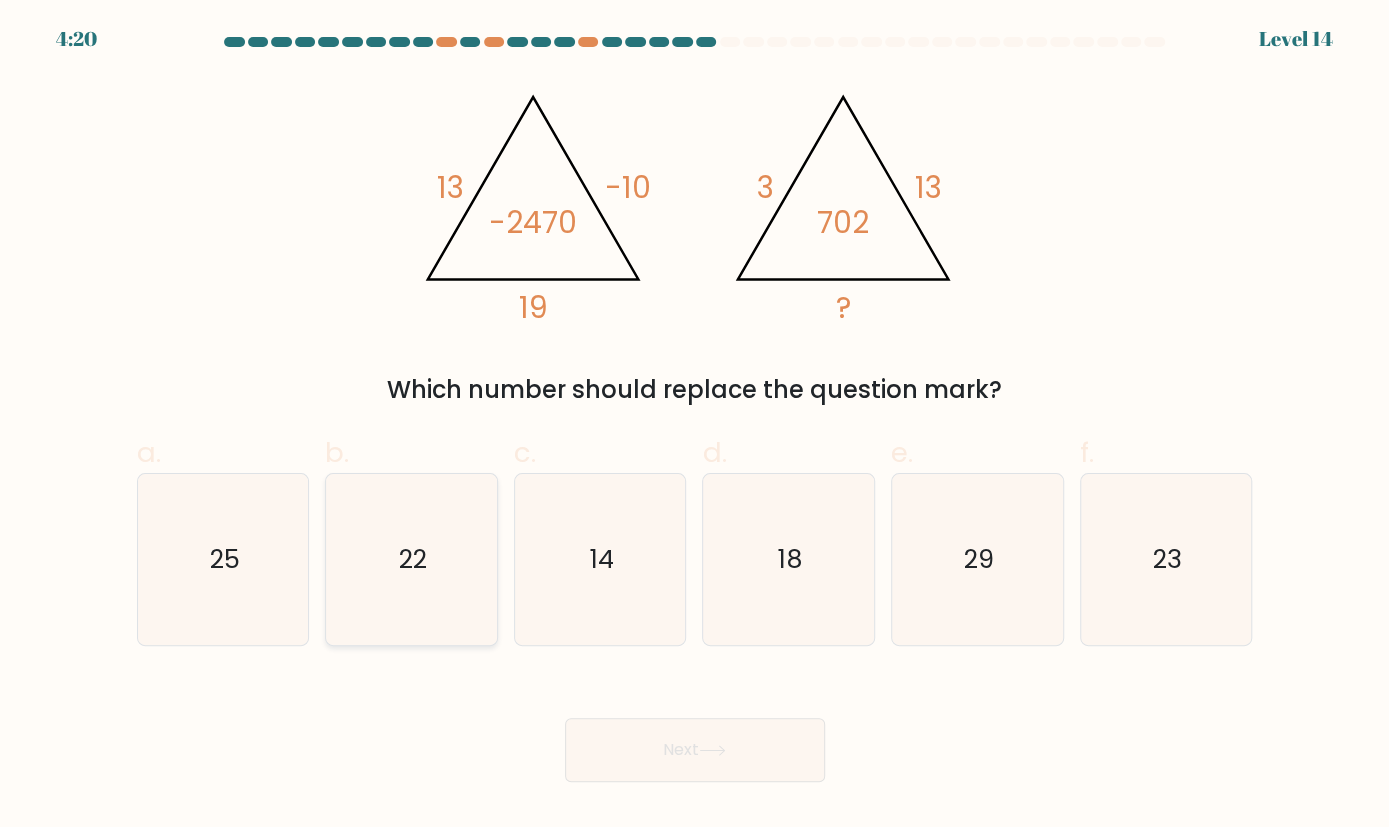 click on "22" 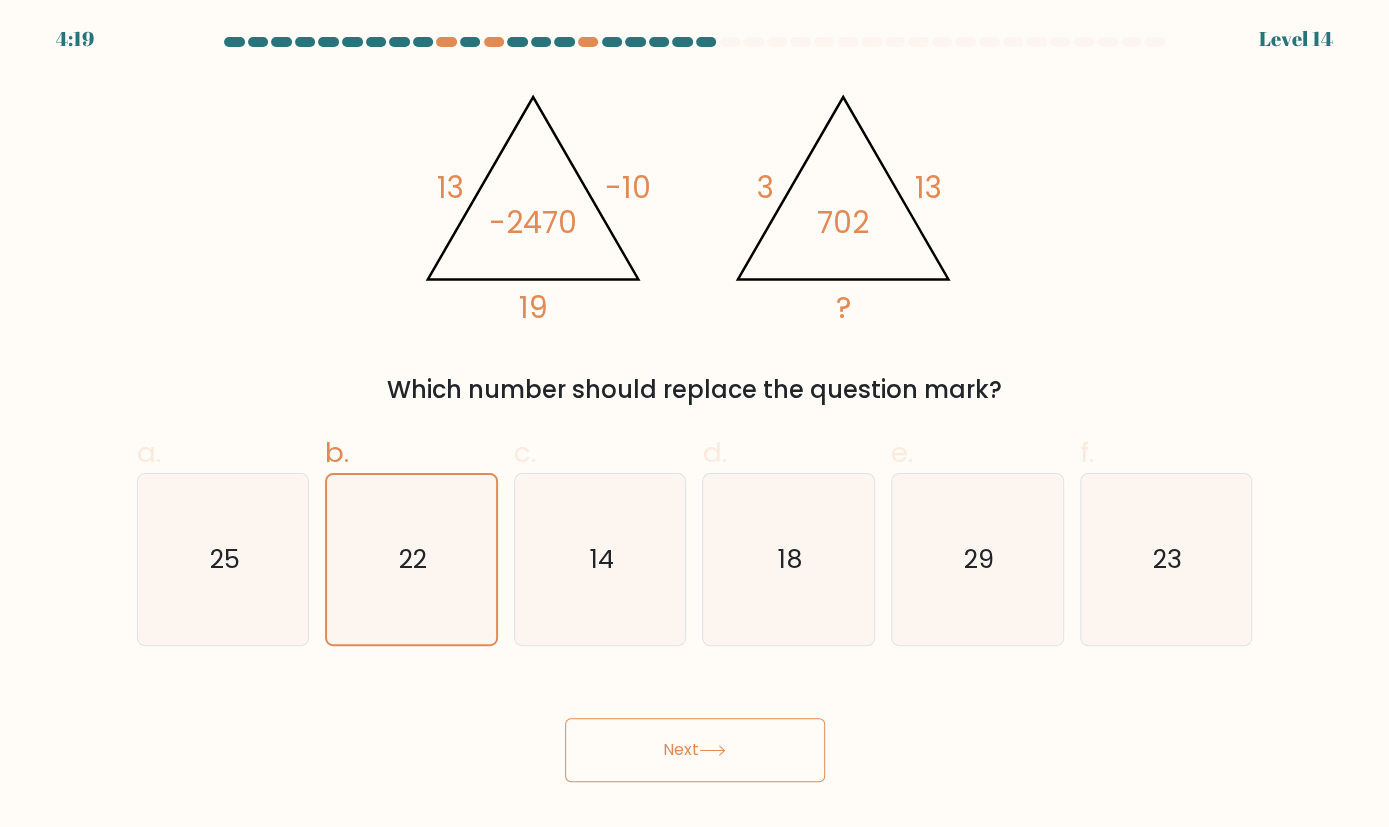 click on "Next" at bounding box center [695, 750] 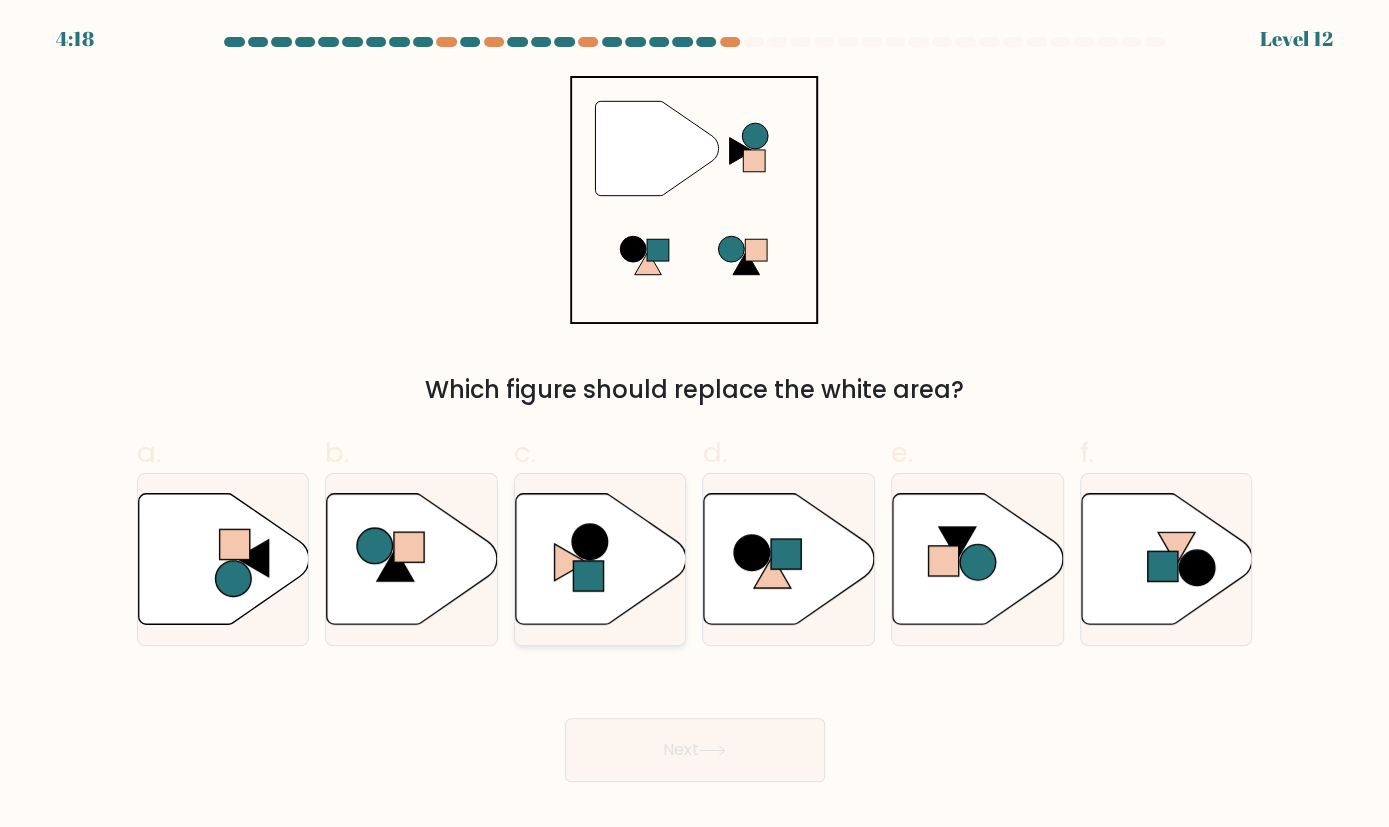 click 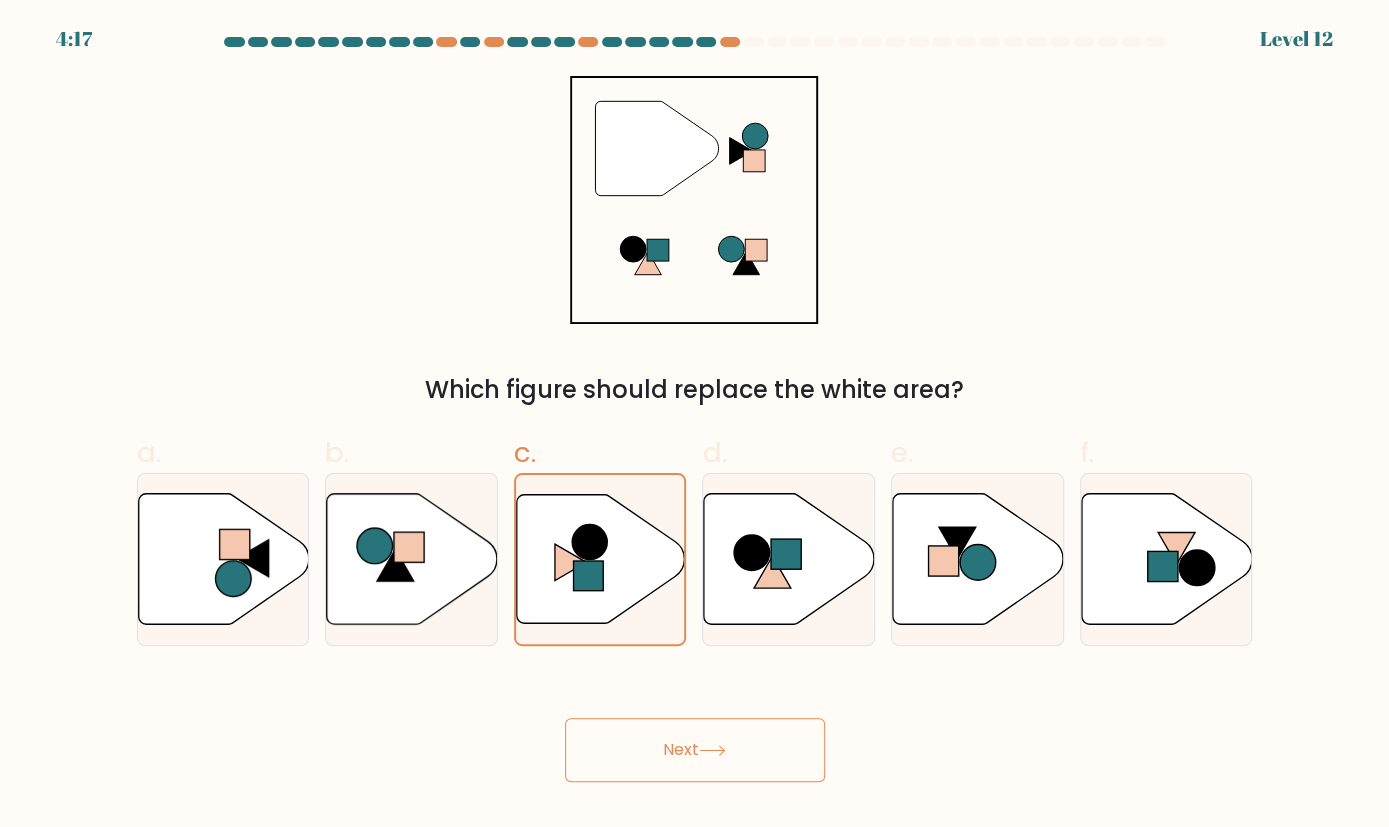 click on "Next" at bounding box center [695, 750] 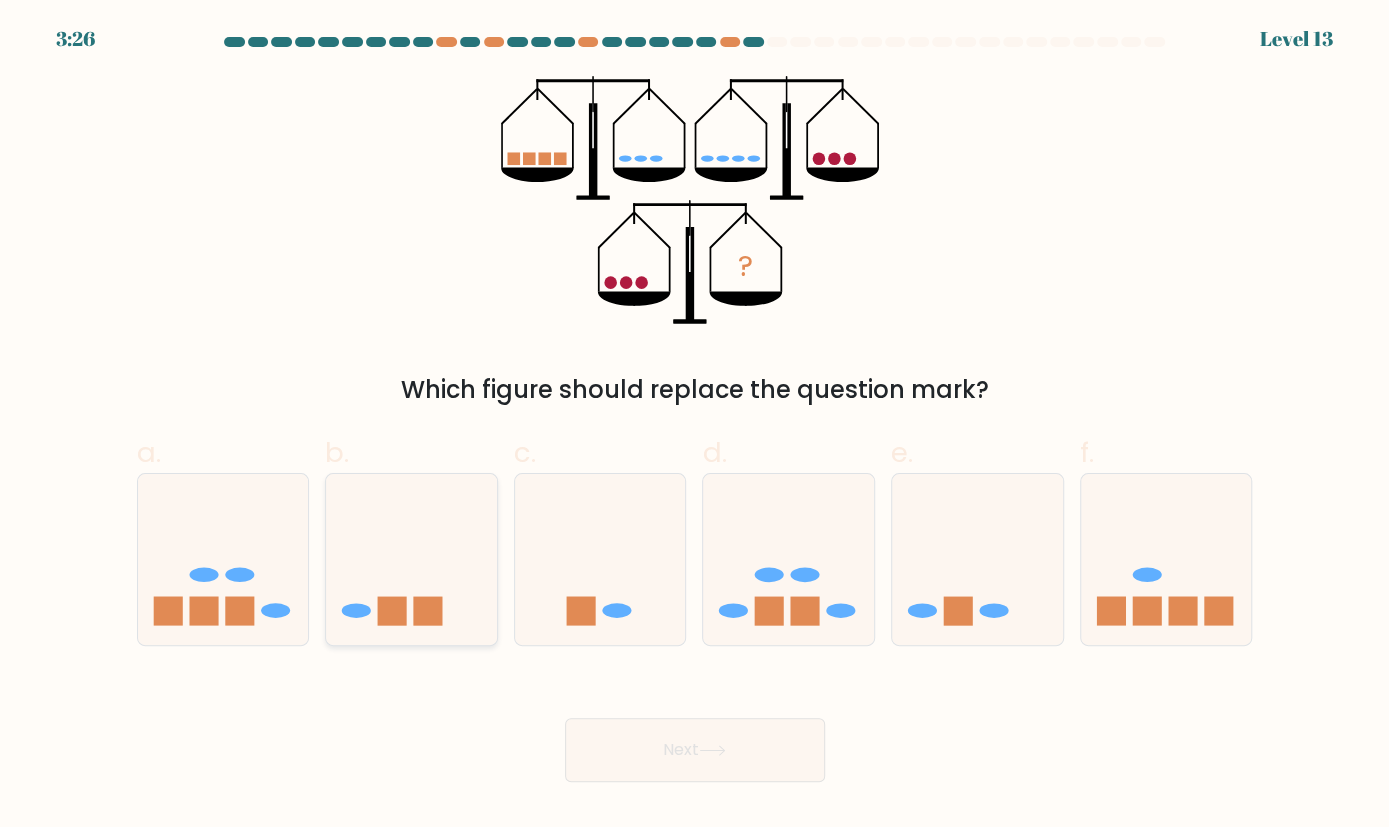 click 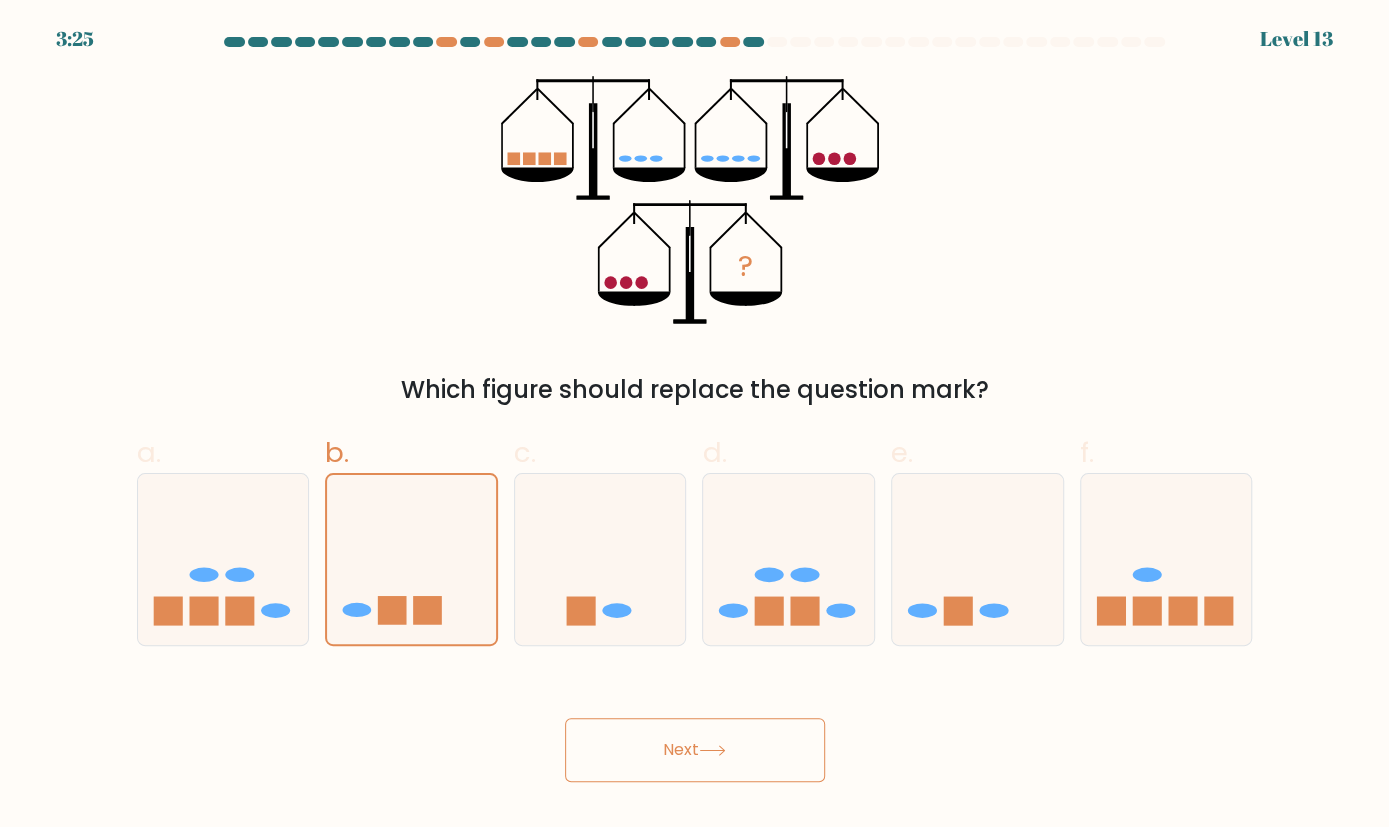 click on "Next" at bounding box center [695, 750] 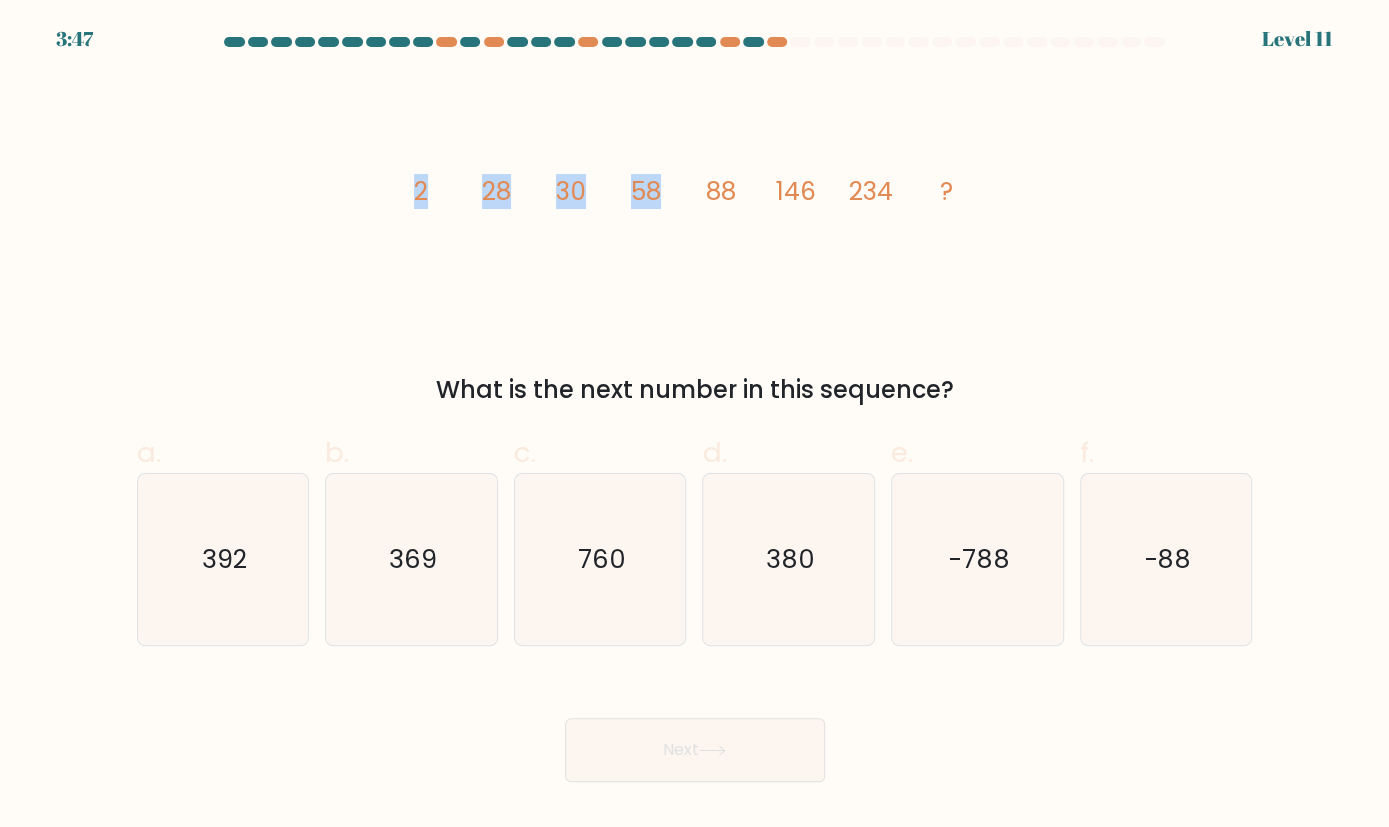drag, startPoint x: 699, startPoint y: 189, endPoint x: 712, endPoint y: 191, distance: 13.152946 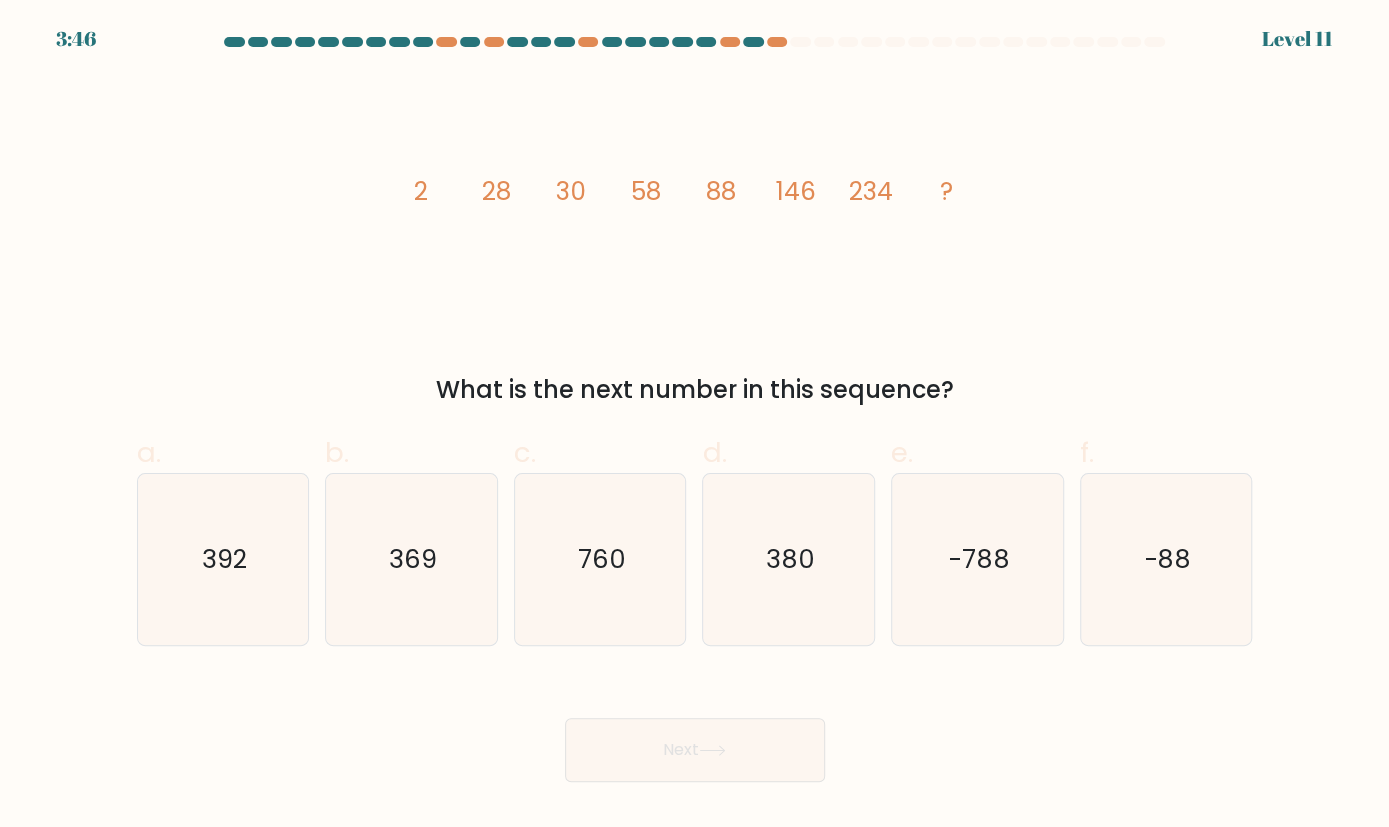 click on "88" 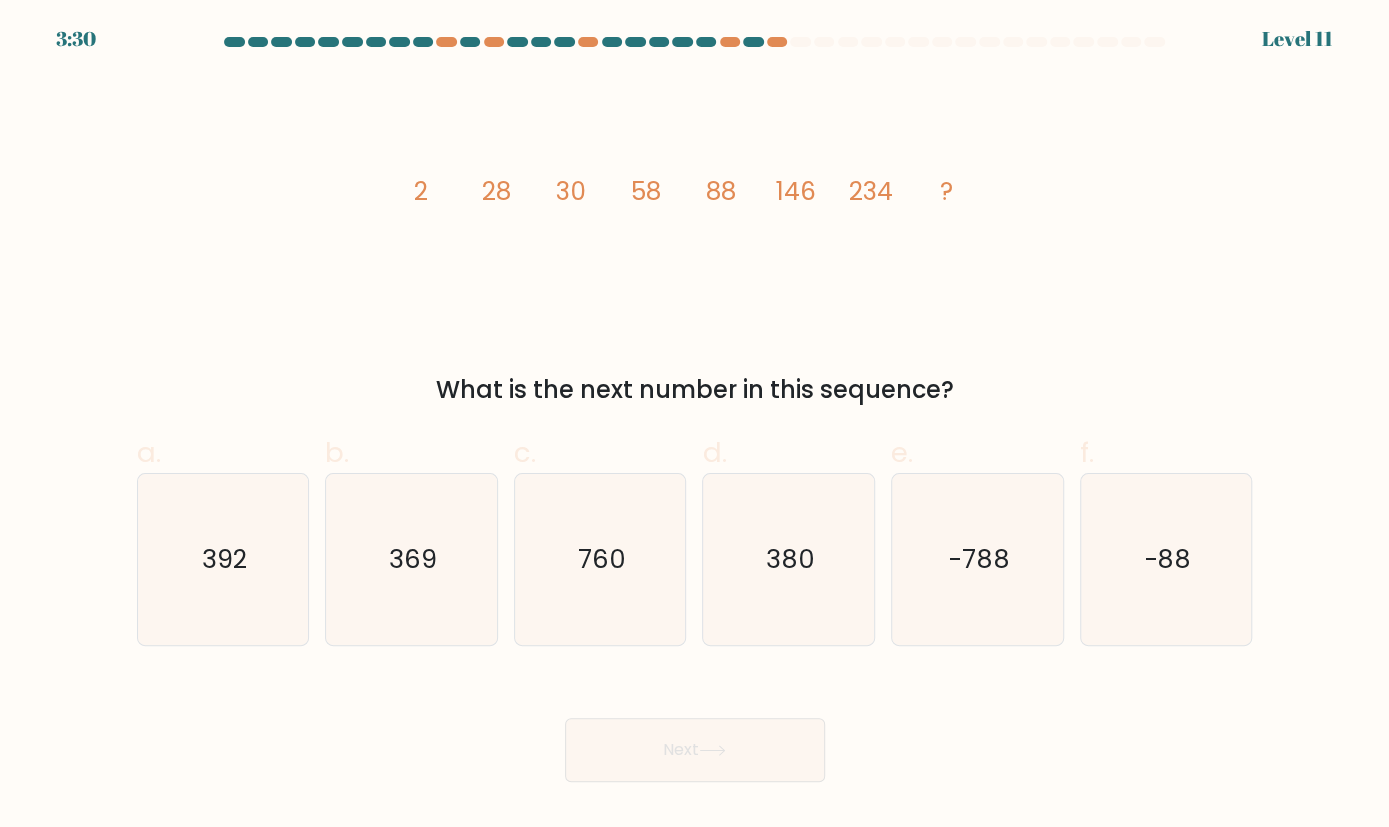 click on "58" 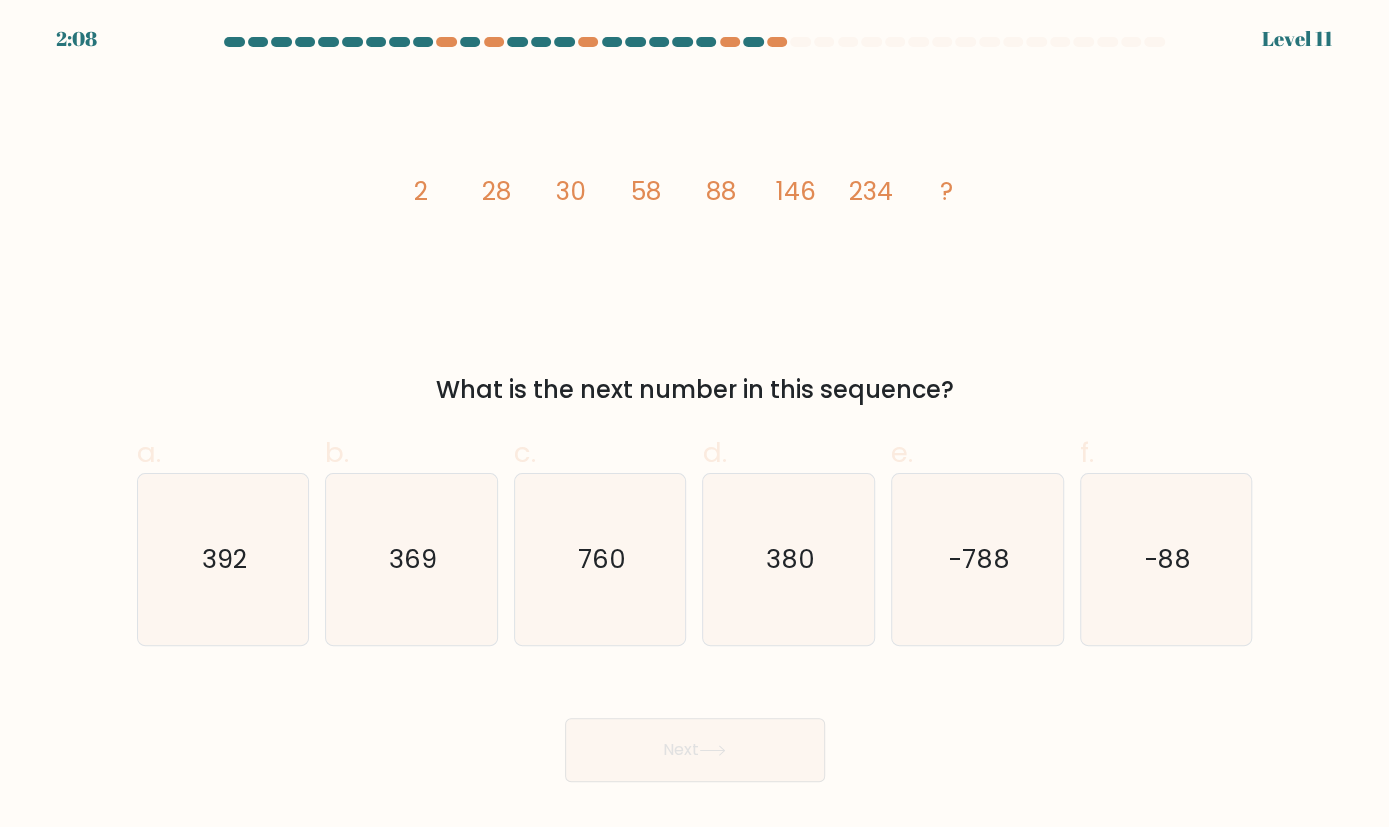 click on "image/svg+xml
2
28
30
58
88
146
234
?" 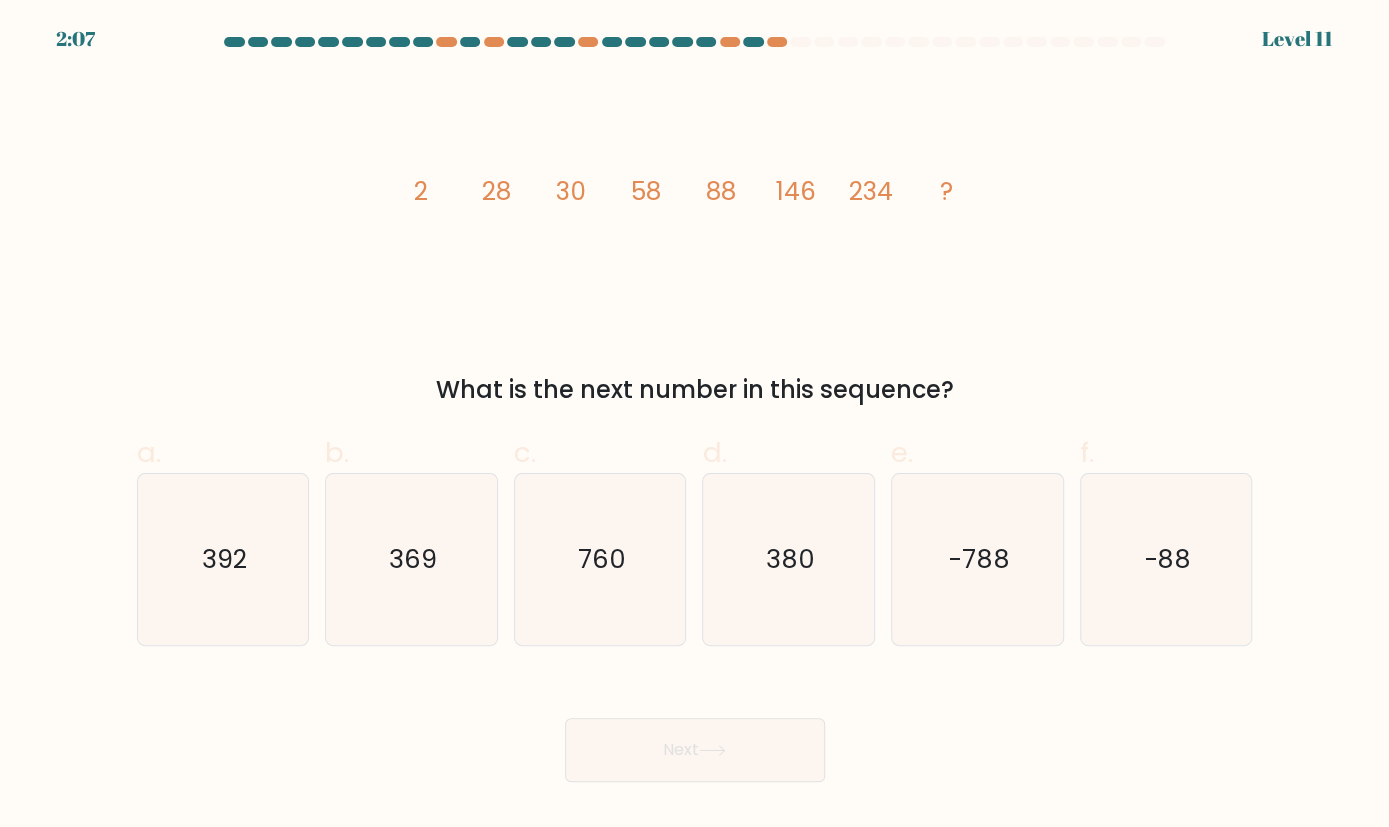 click on "28" 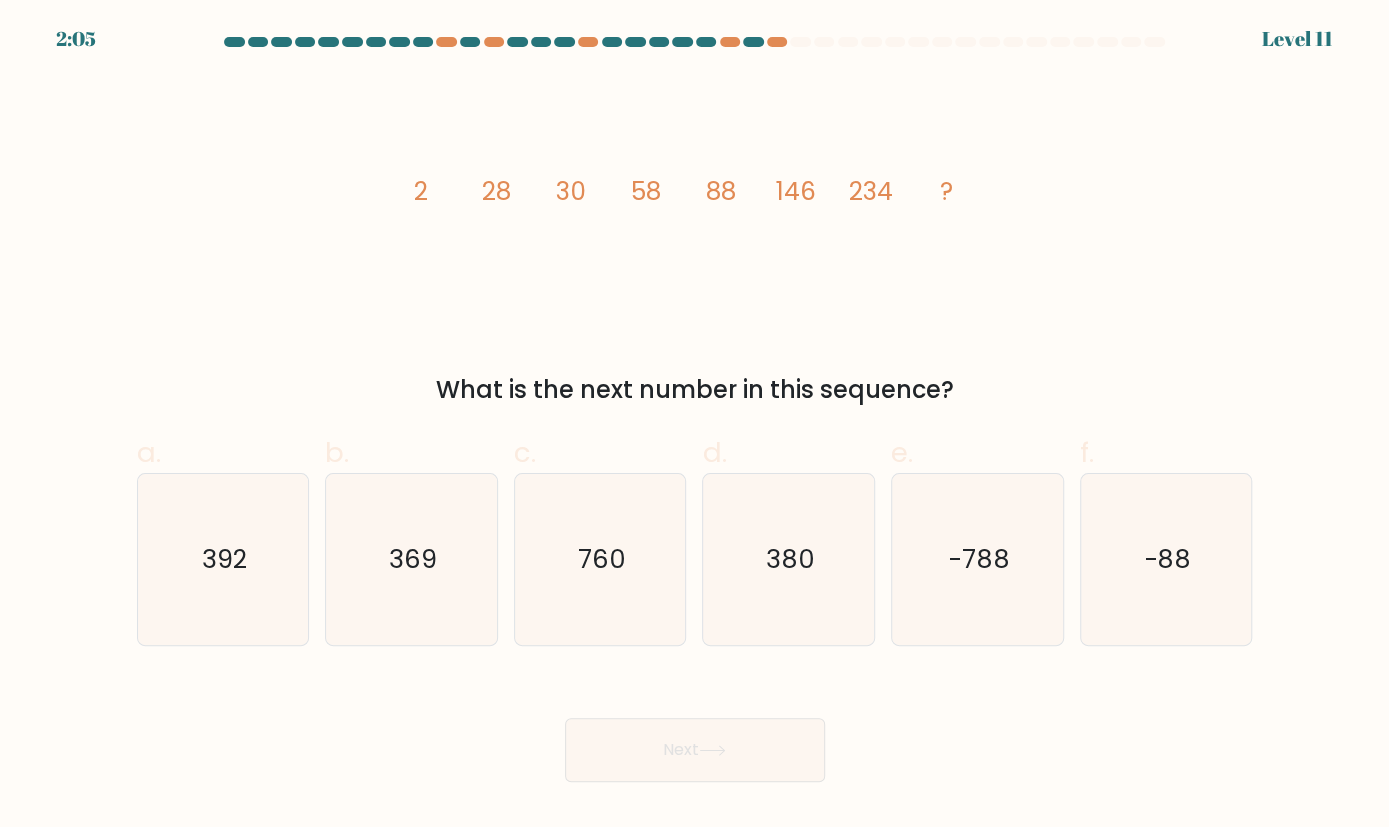 click on "28" 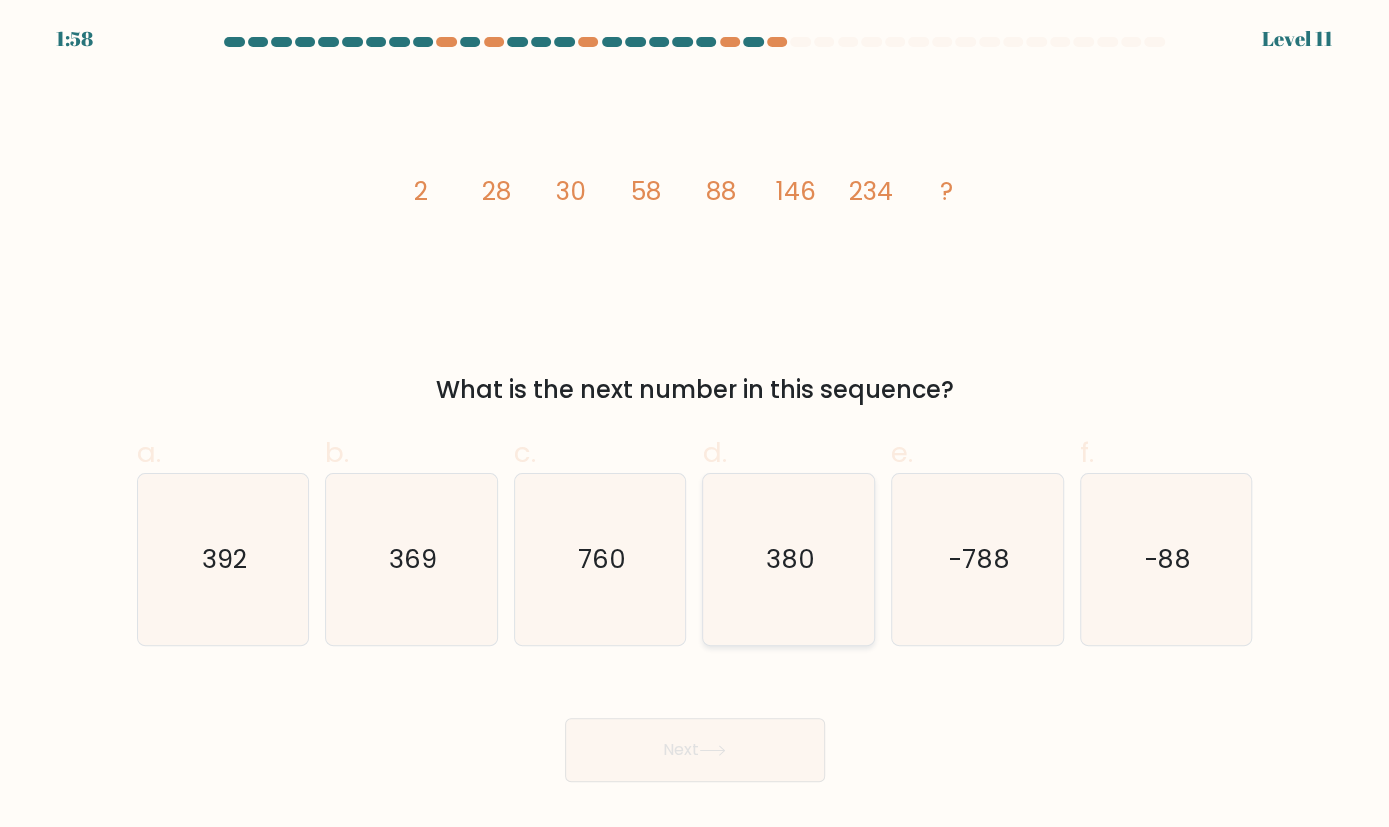 click on "380" 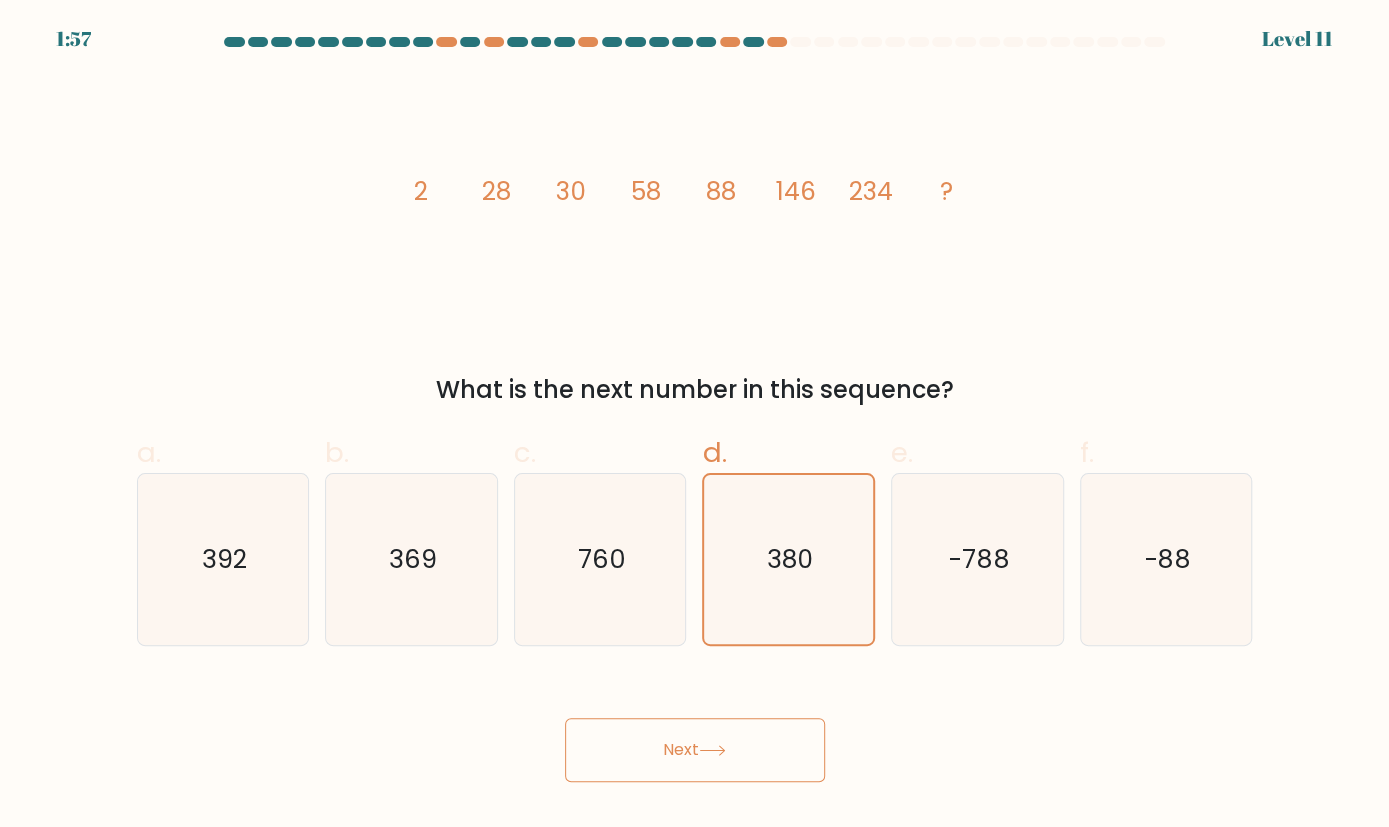 click on "Next" at bounding box center [695, 750] 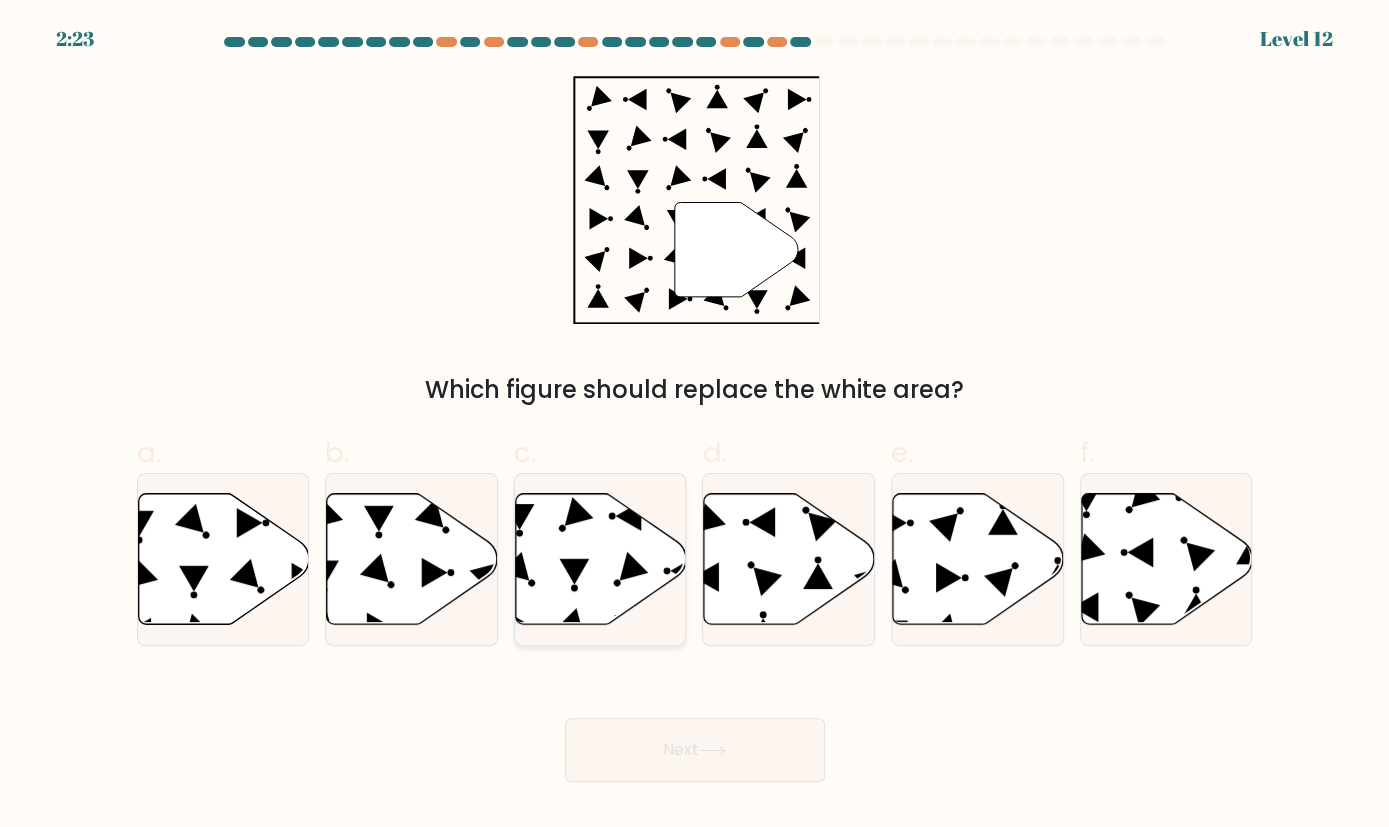 click 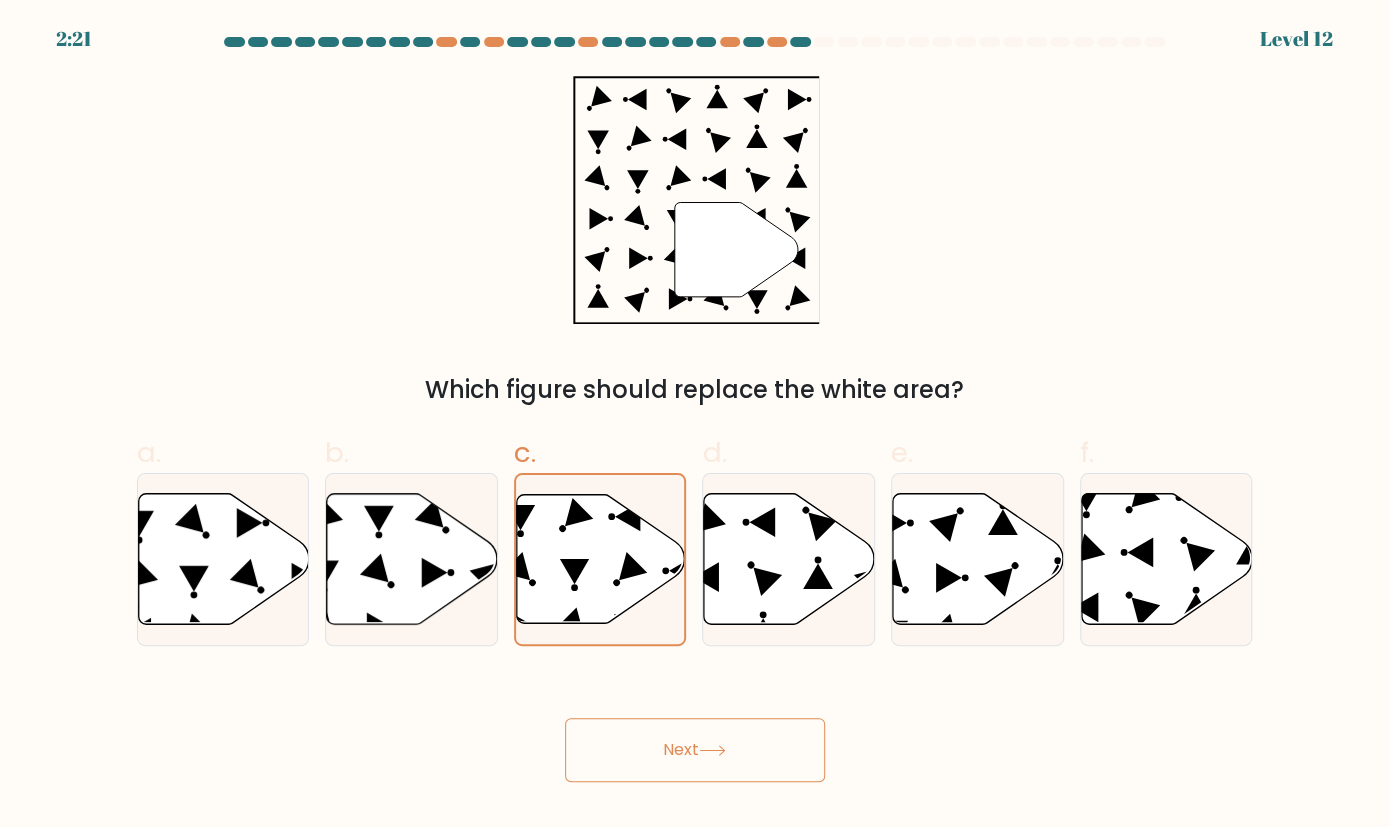 click on "Next" at bounding box center (695, 750) 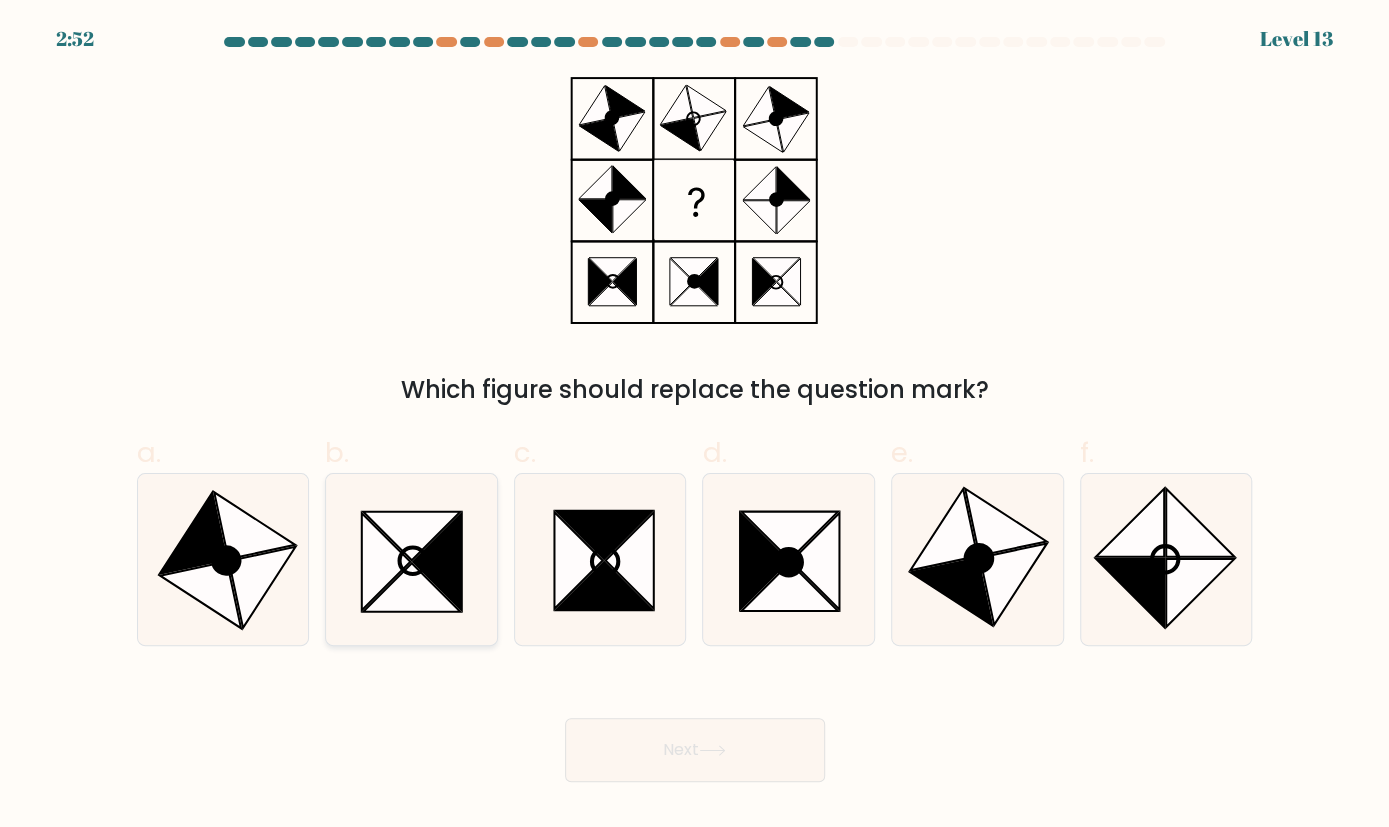 click 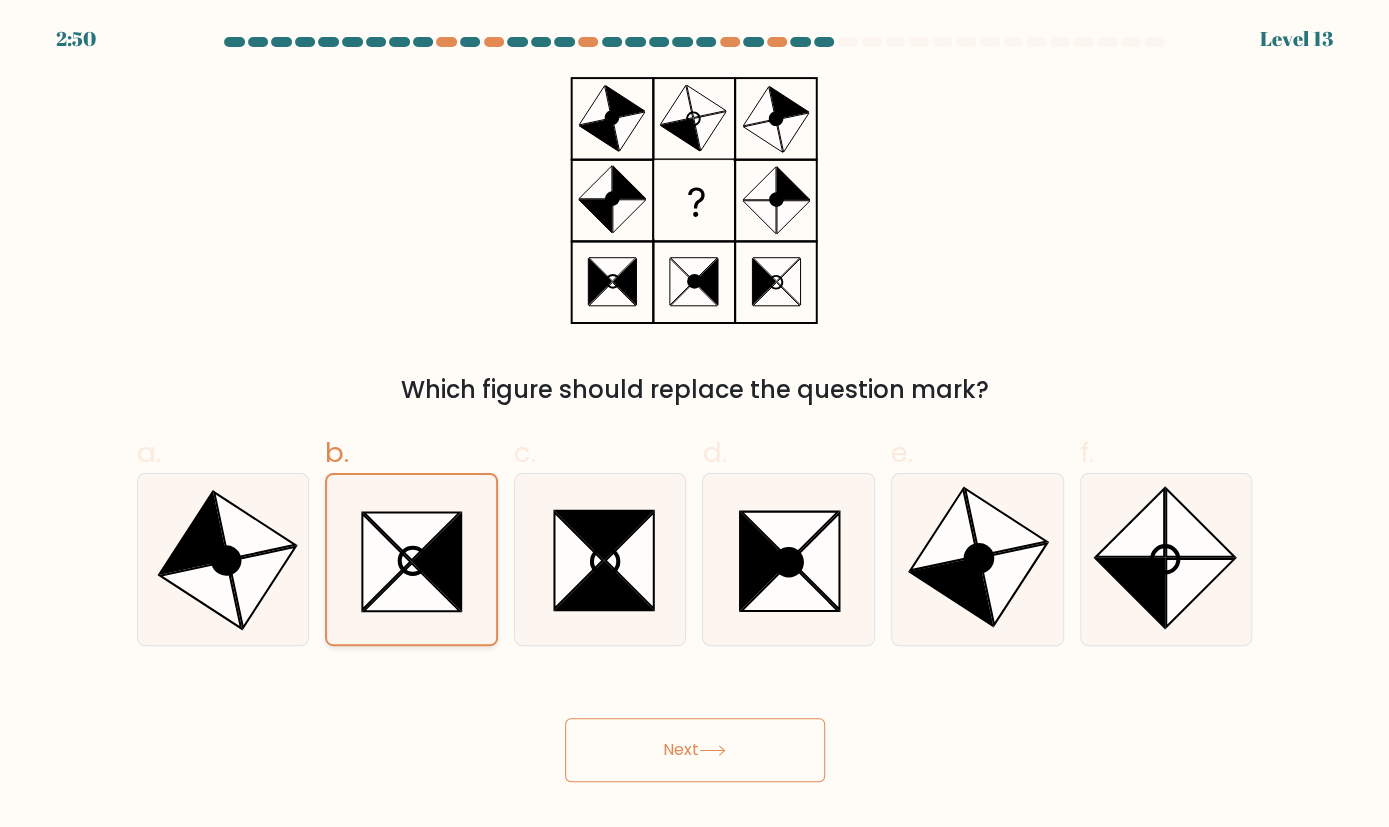 click 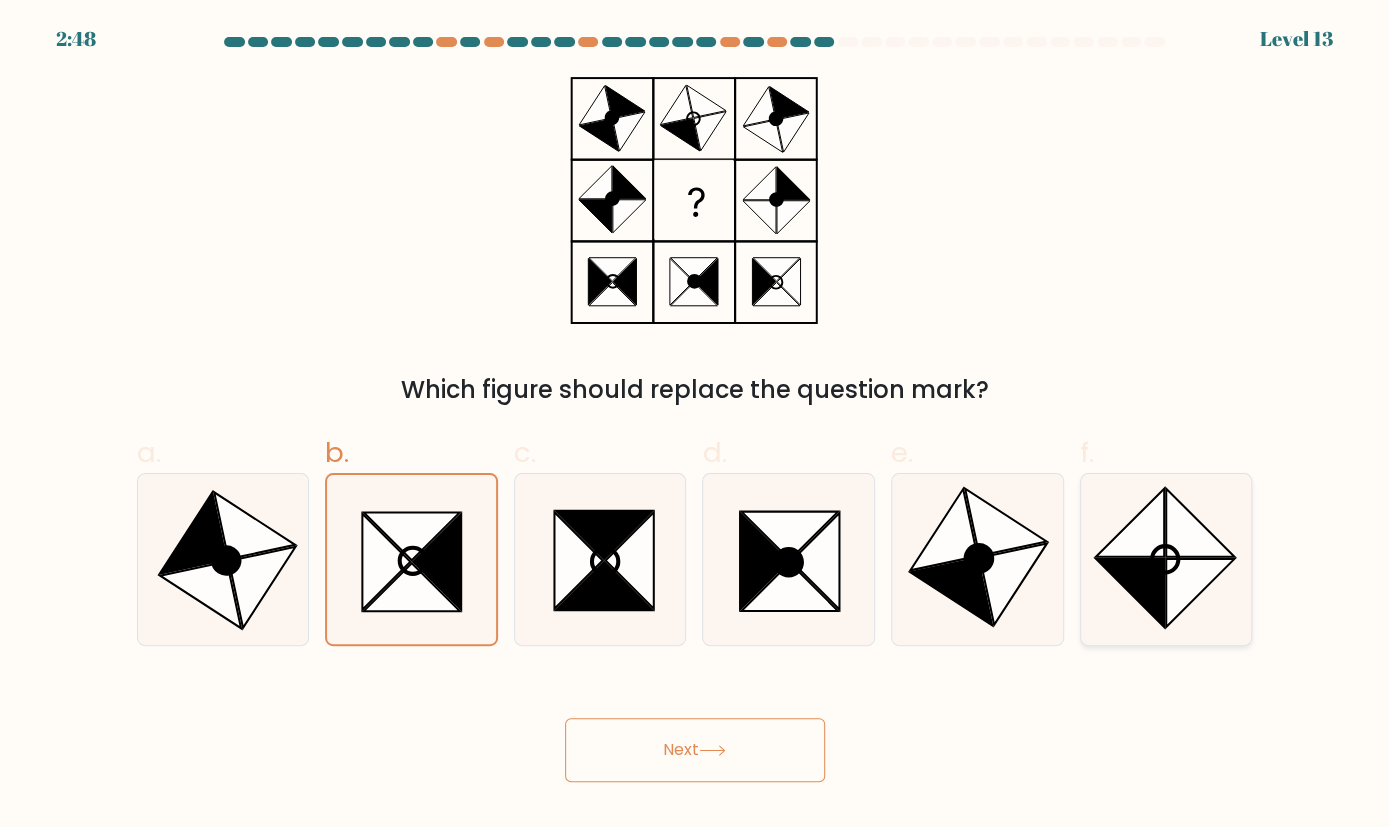click 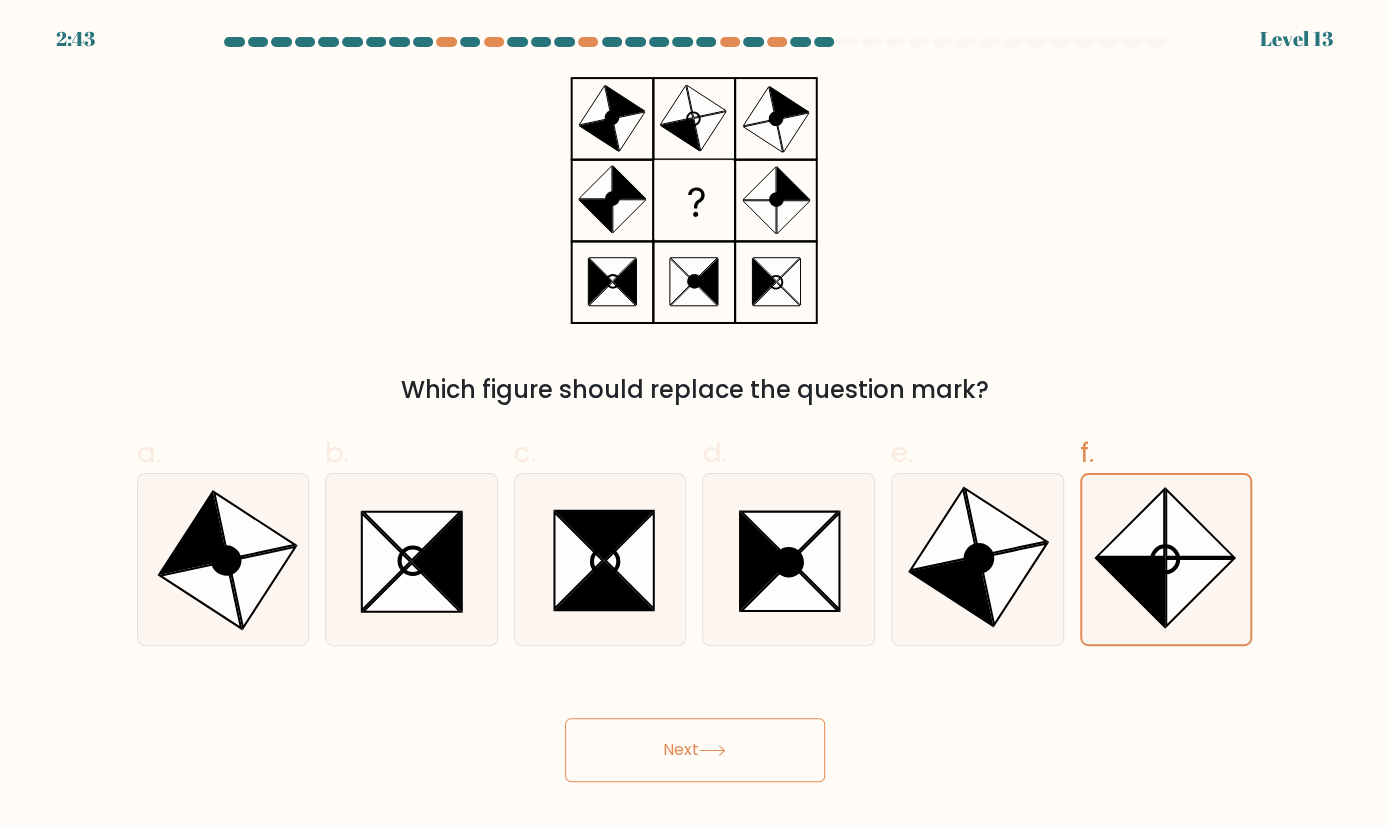 click on "Next" at bounding box center (695, 750) 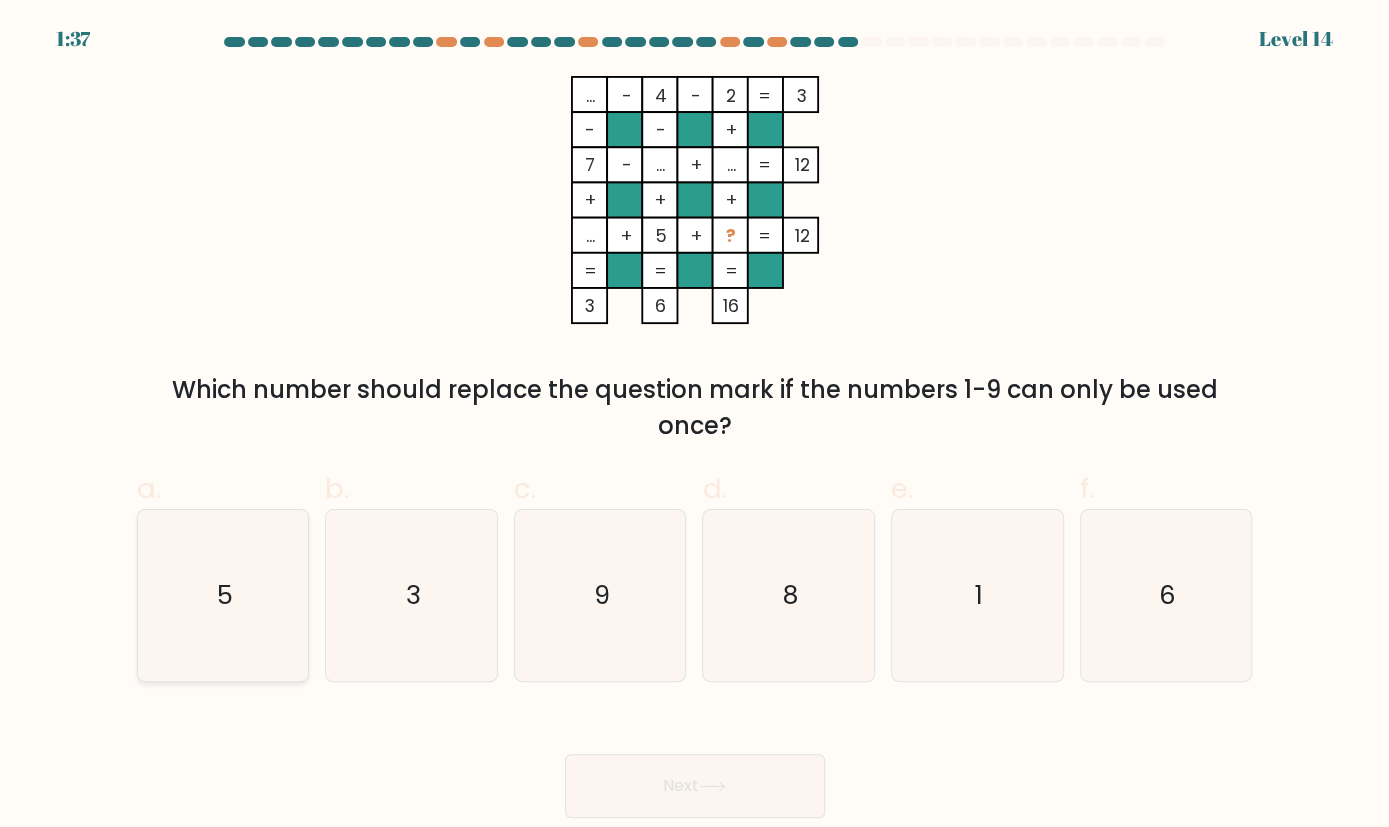 click on "5" 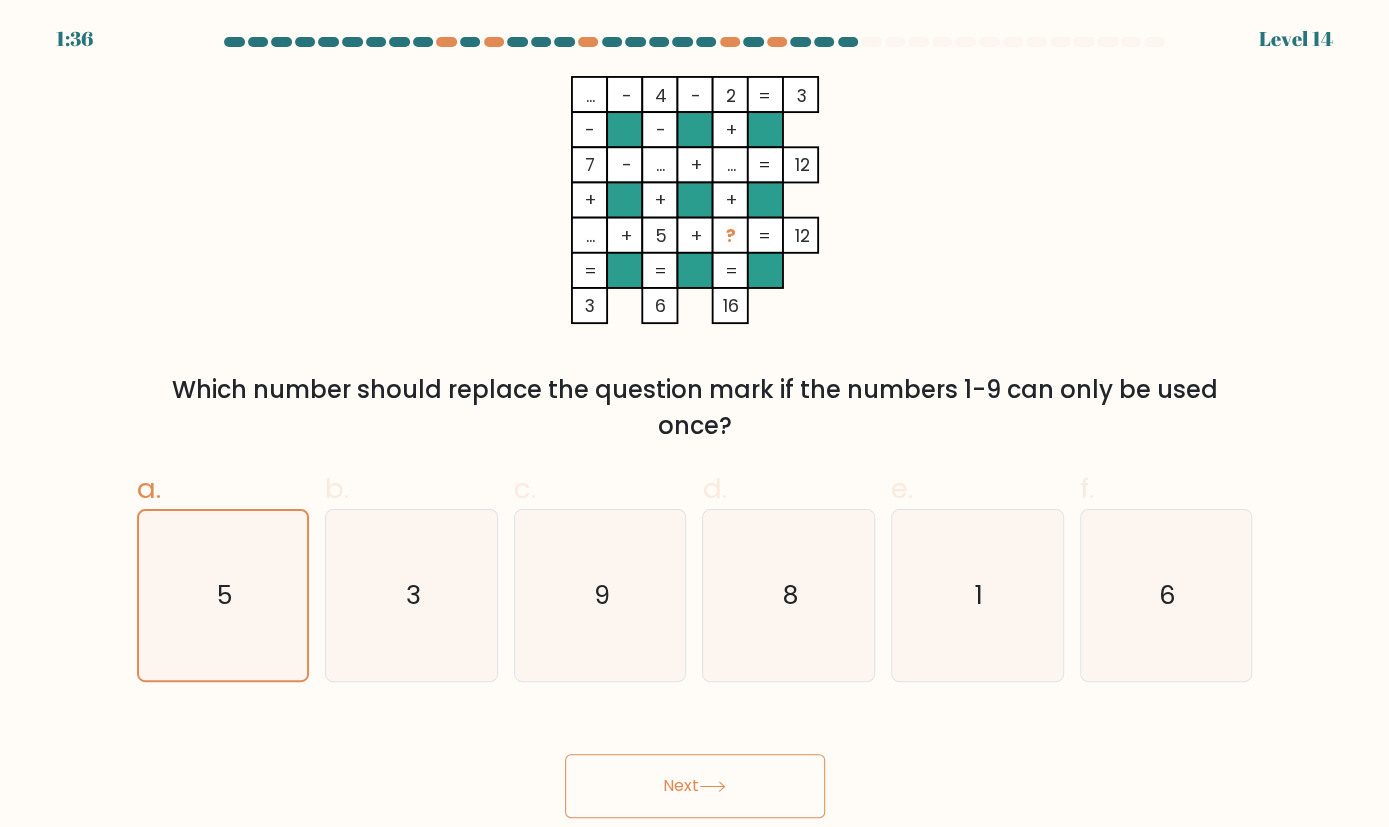 click on "Next" at bounding box center [695, 786] 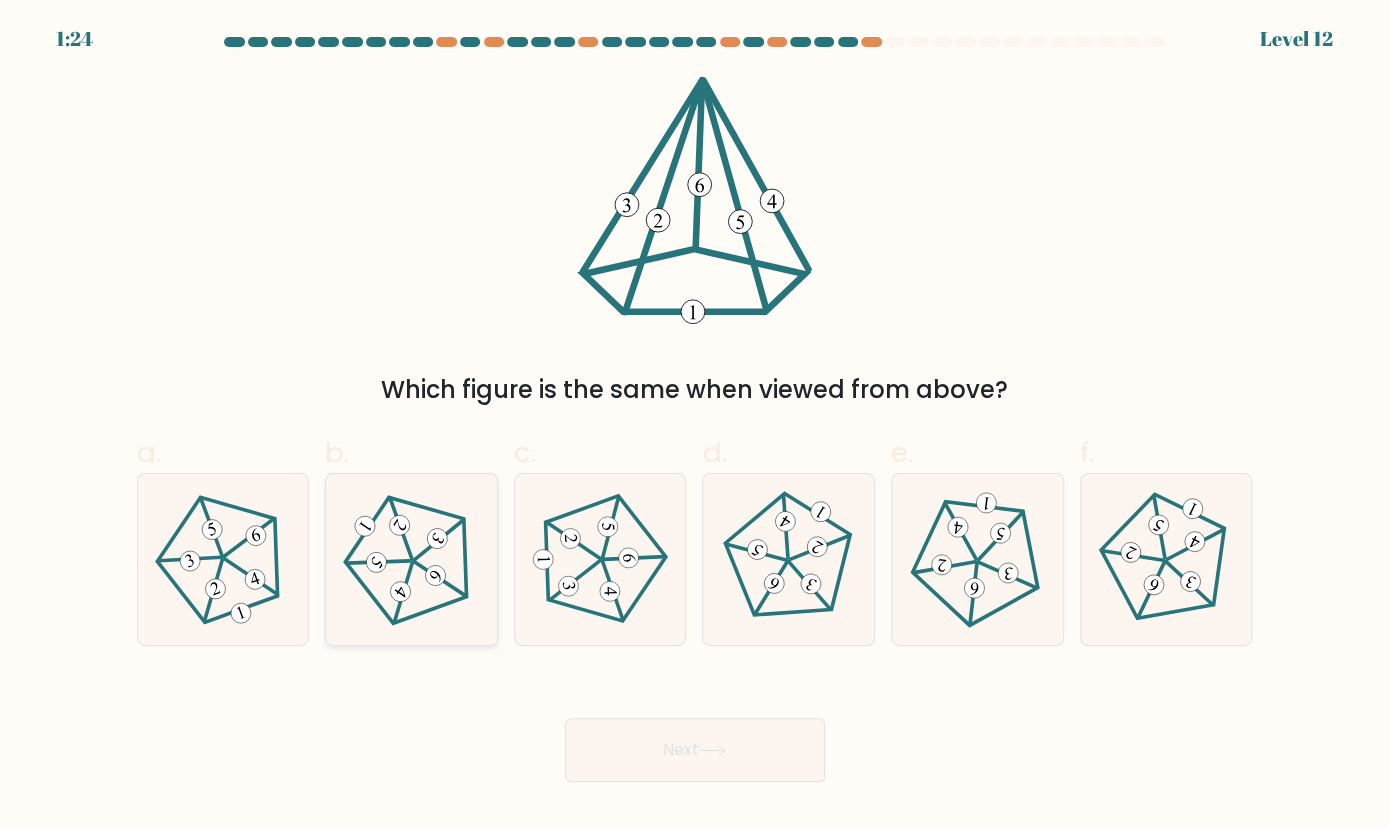 click 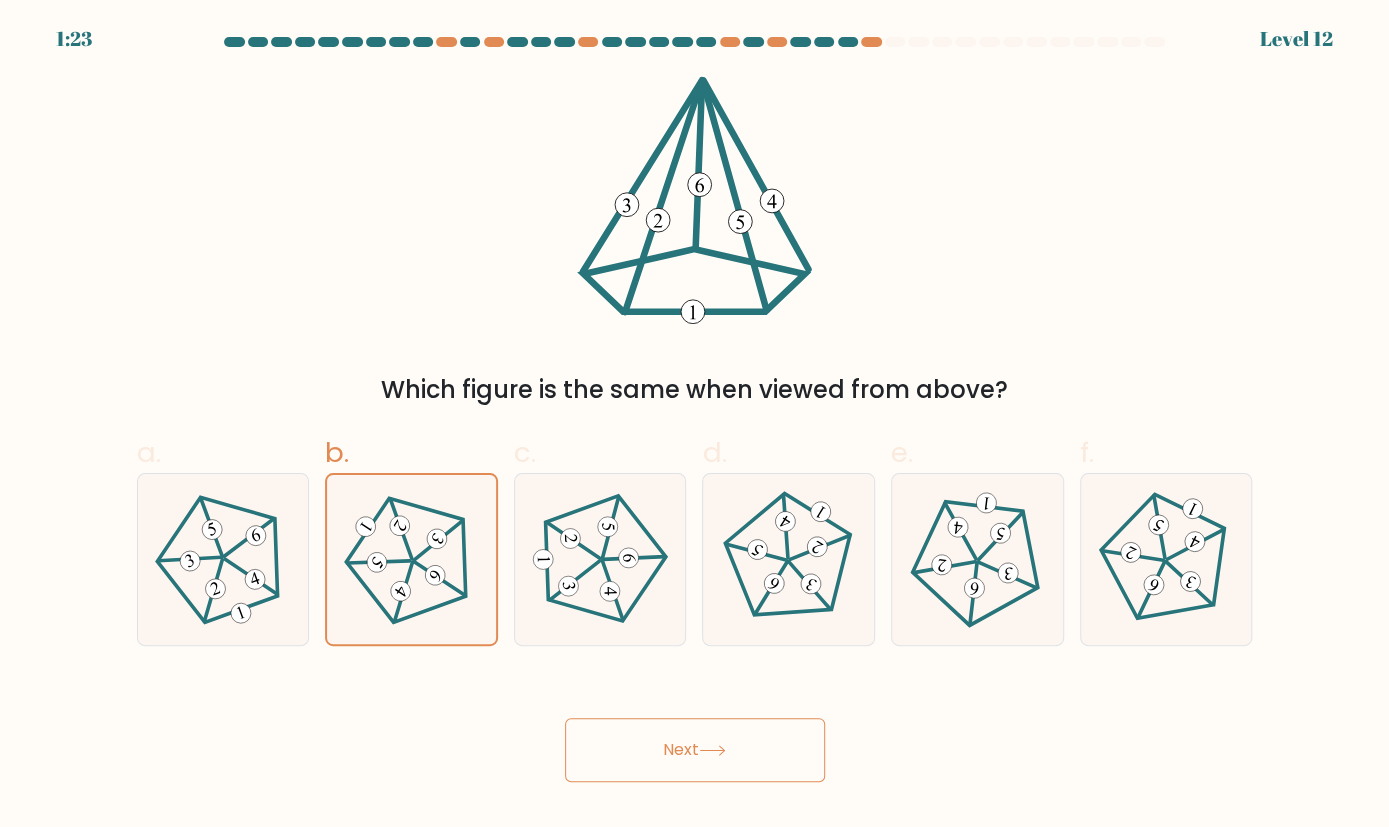 click on "Next" at bounding box center (695, 750) 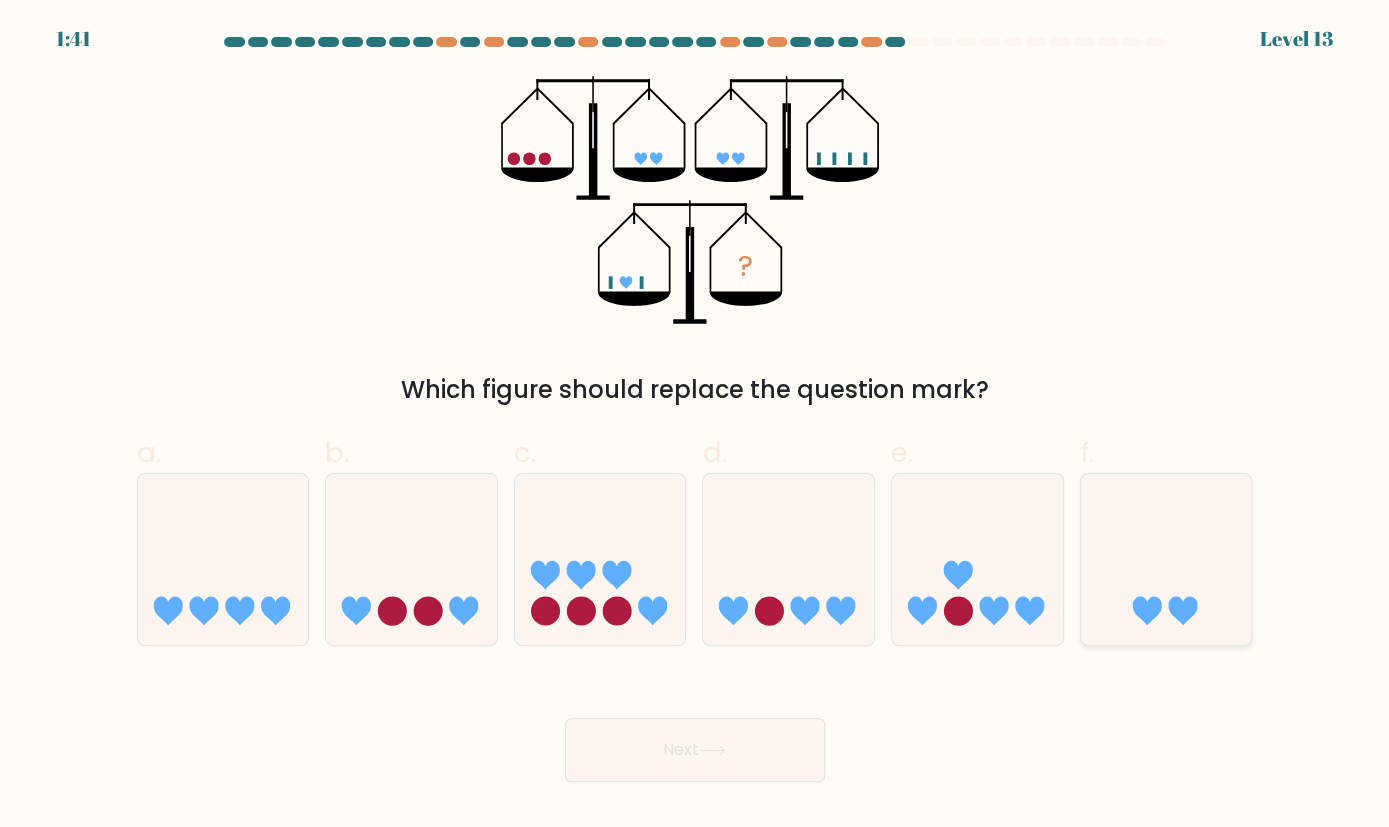 click 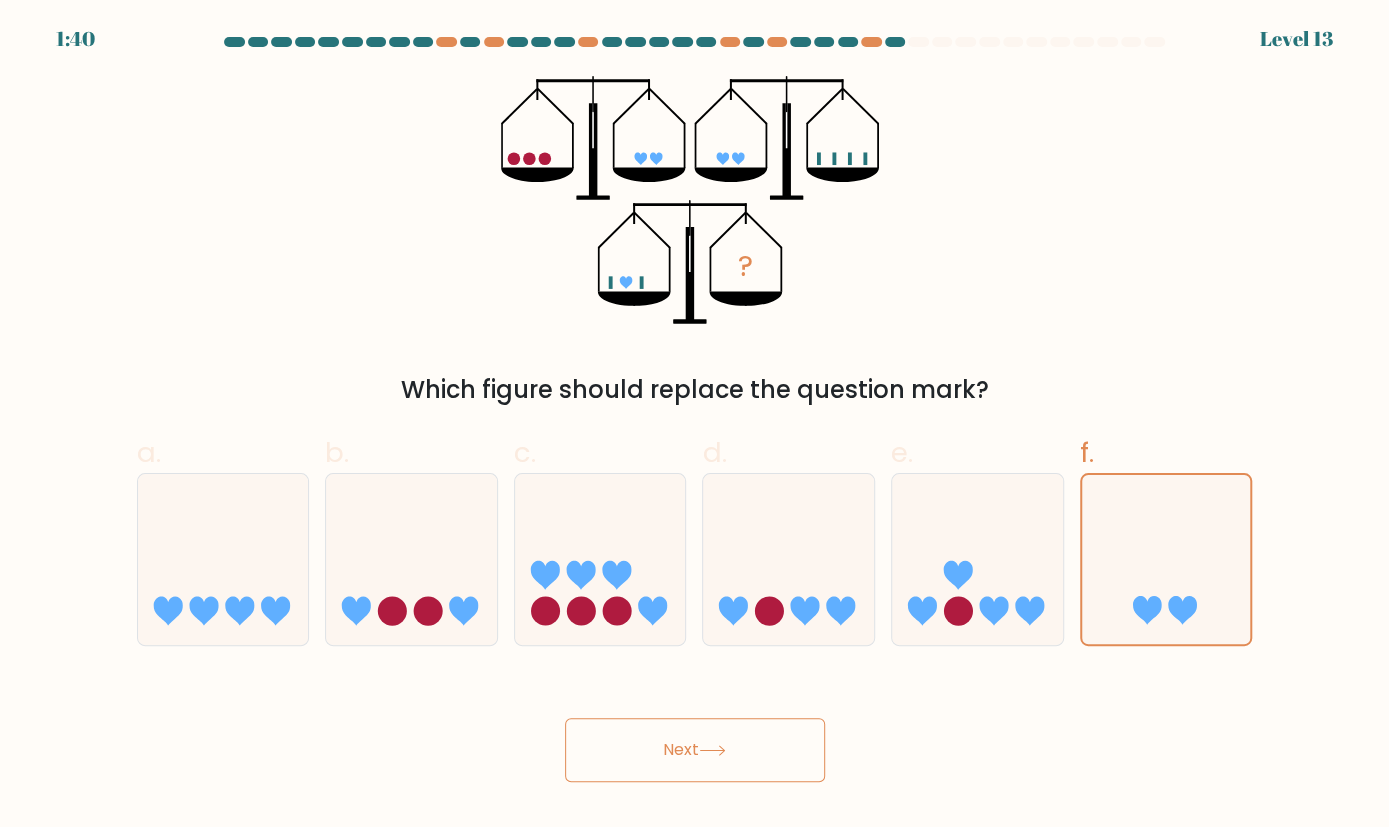 click on "Next" at bounding box center [695, 750] 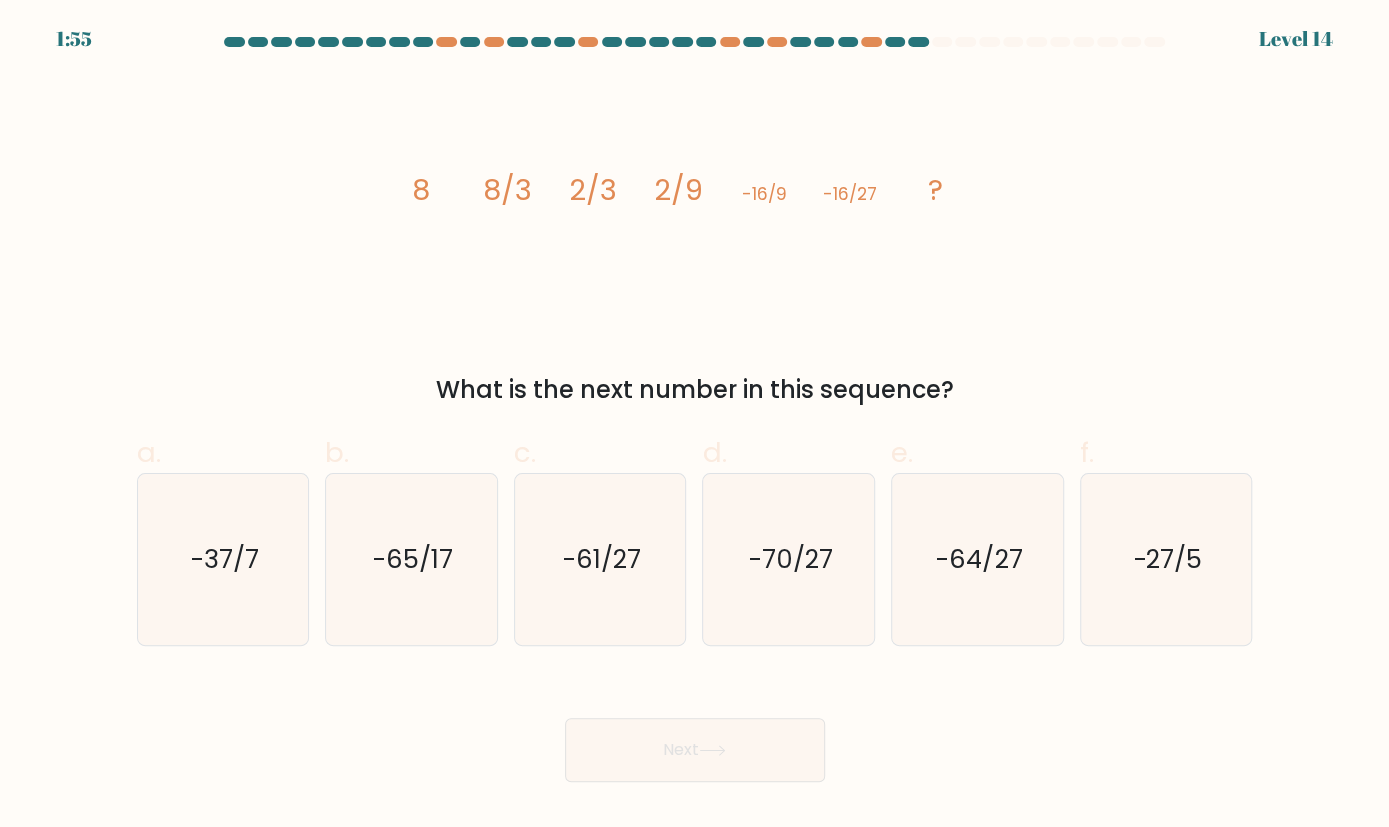 type 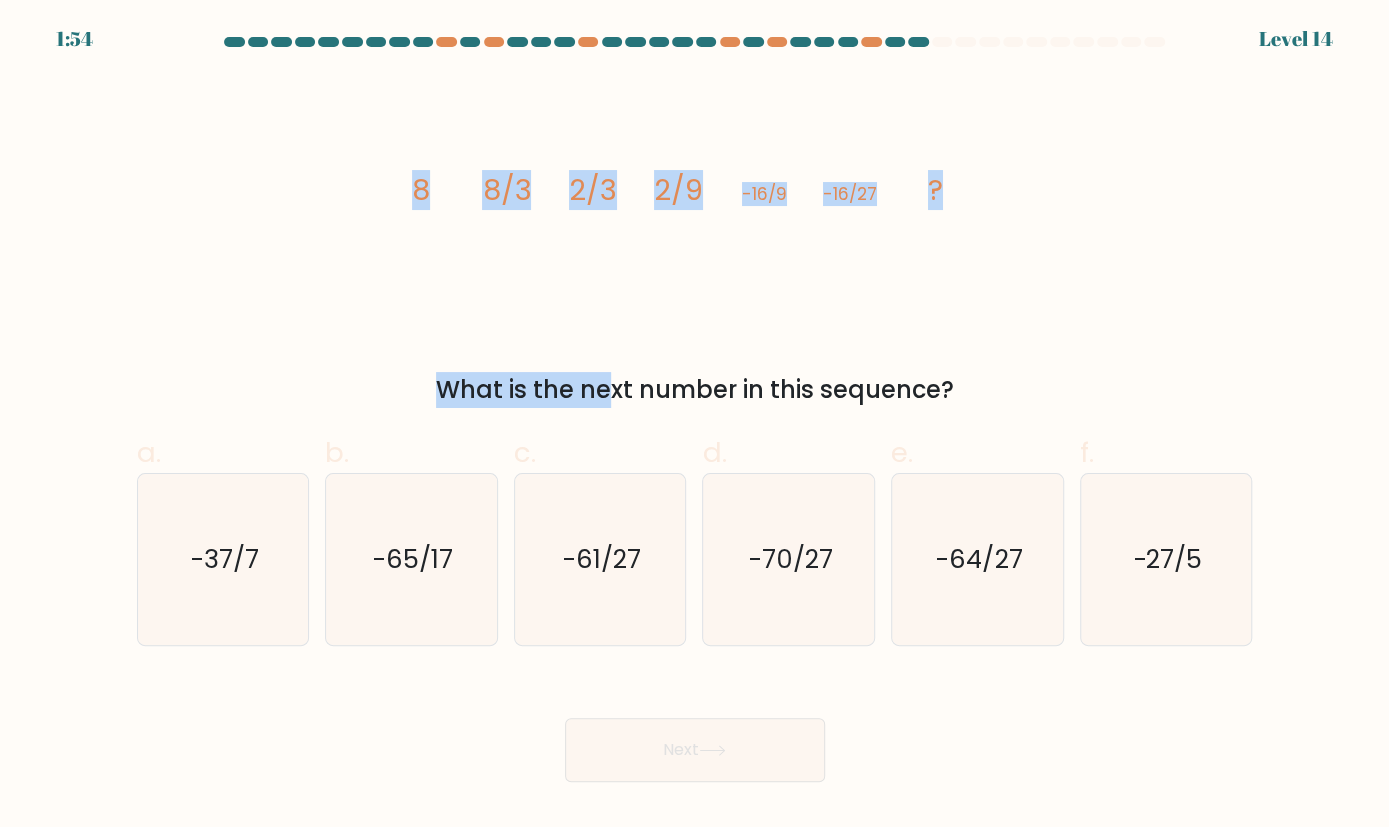 drag, startPoint x: 442, startPoint y: 369, endPoint x: 750, endPoint y: 252, distance: 329.47382 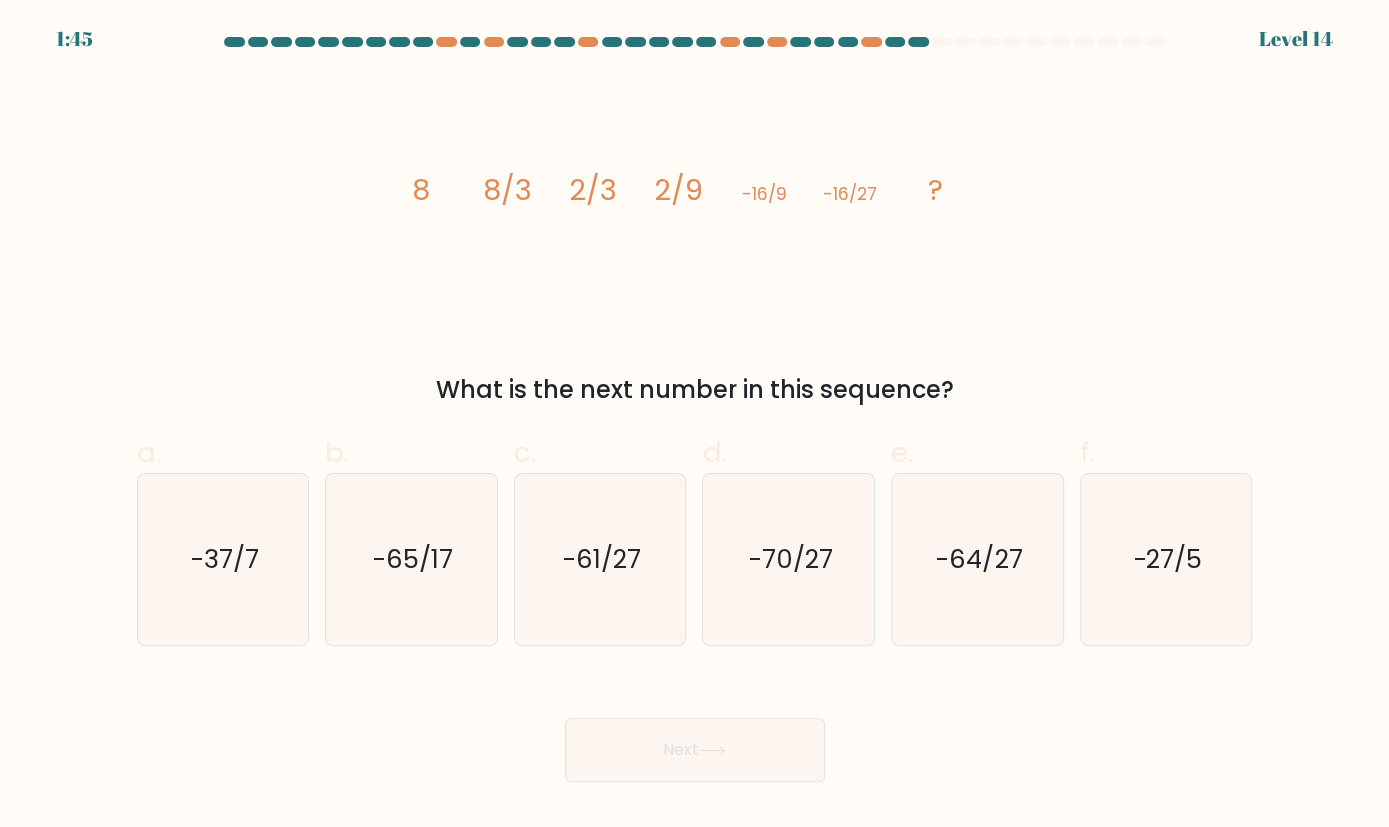 click on "image/svg+xml
8
8/3
2/3
2/9
-16/9
-16/27
?" 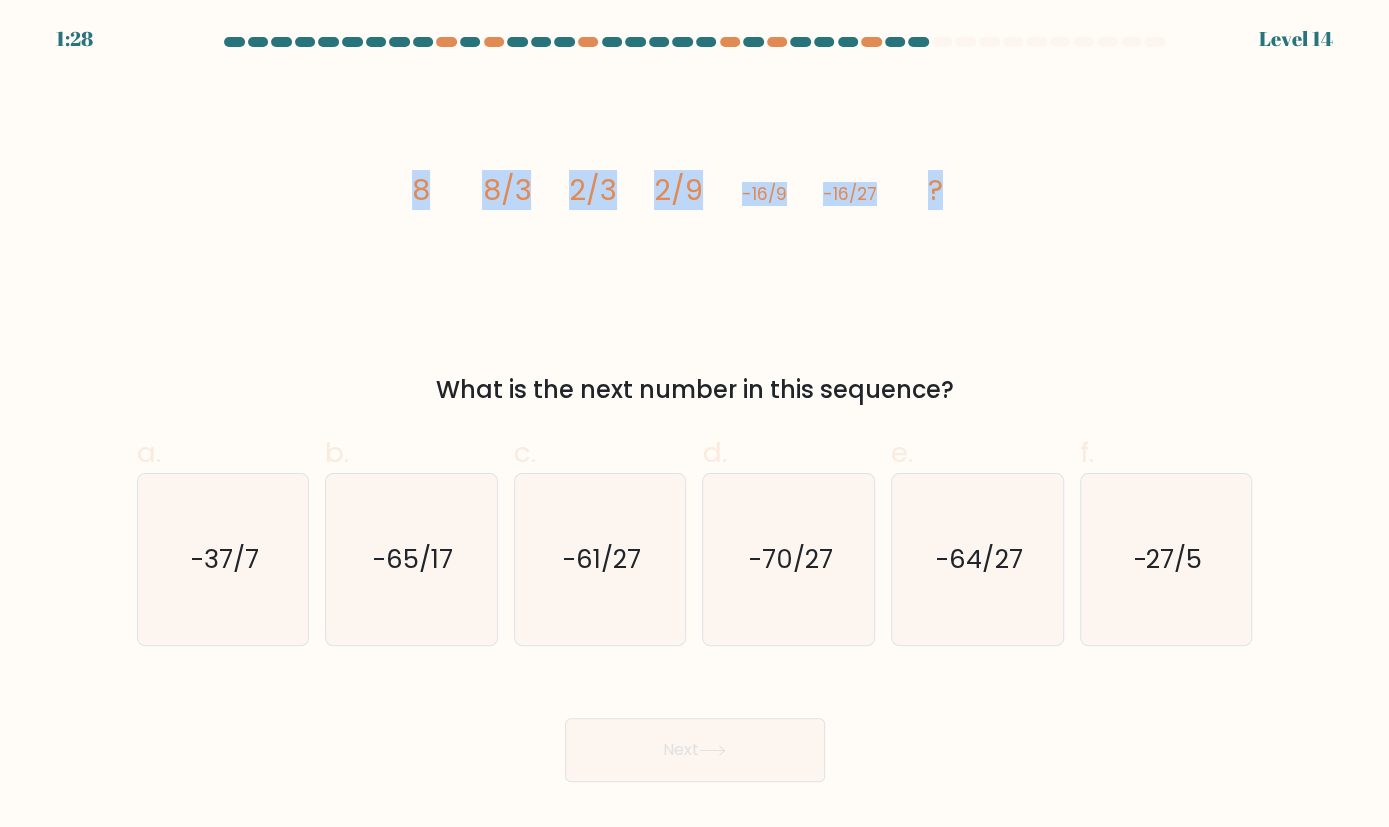 drag, startPoint x: 407, startPoint y: 203, endPoint x: 937, endPoint y: 197, distance: 530.03394 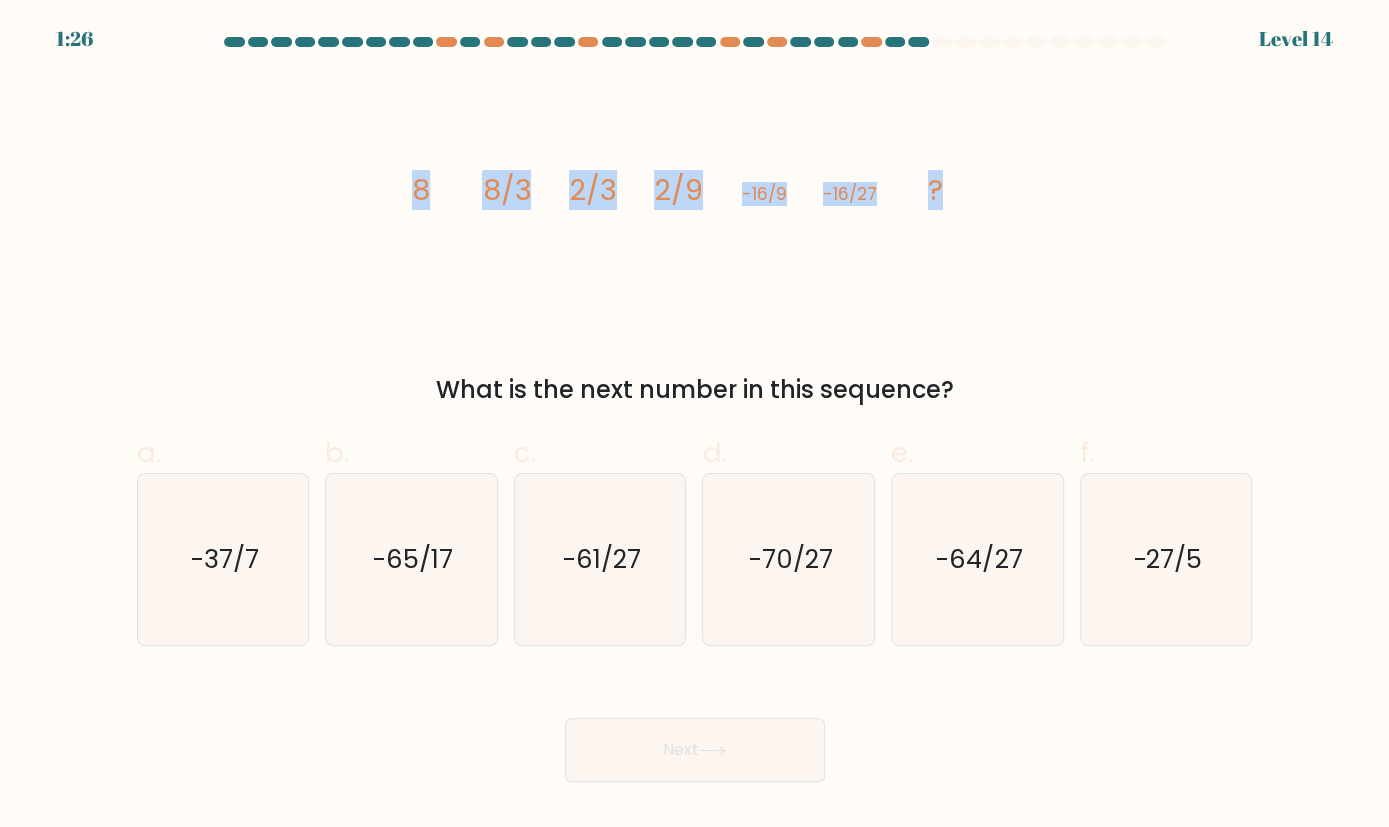 drag, startPoint x: 937, startPoint y: 197, endPoint x: 505, endPoint y: 219, distance: 432.5598 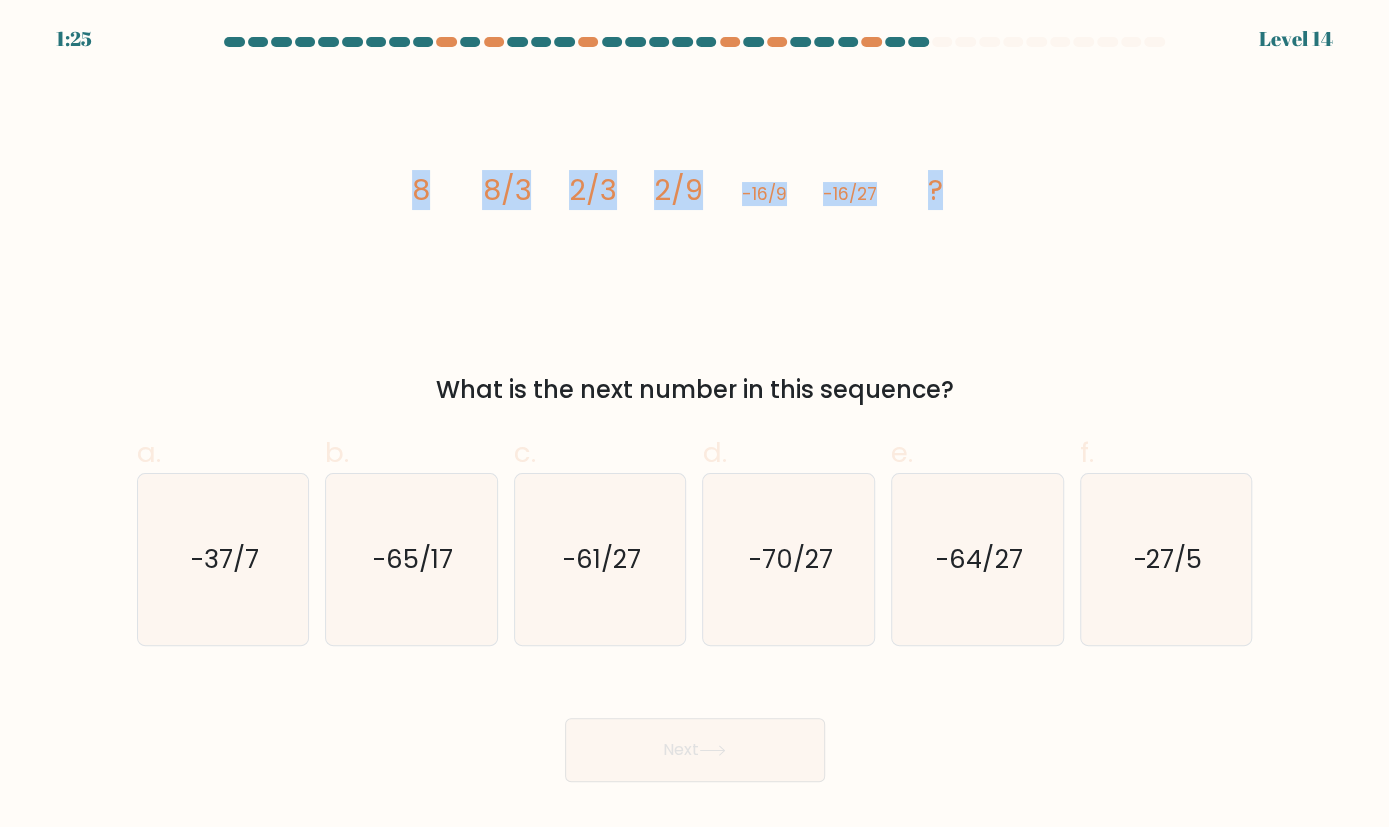 copy on "image/svg+xml
8
8/3
2/3
2/9
-16/9
-16/27
?" 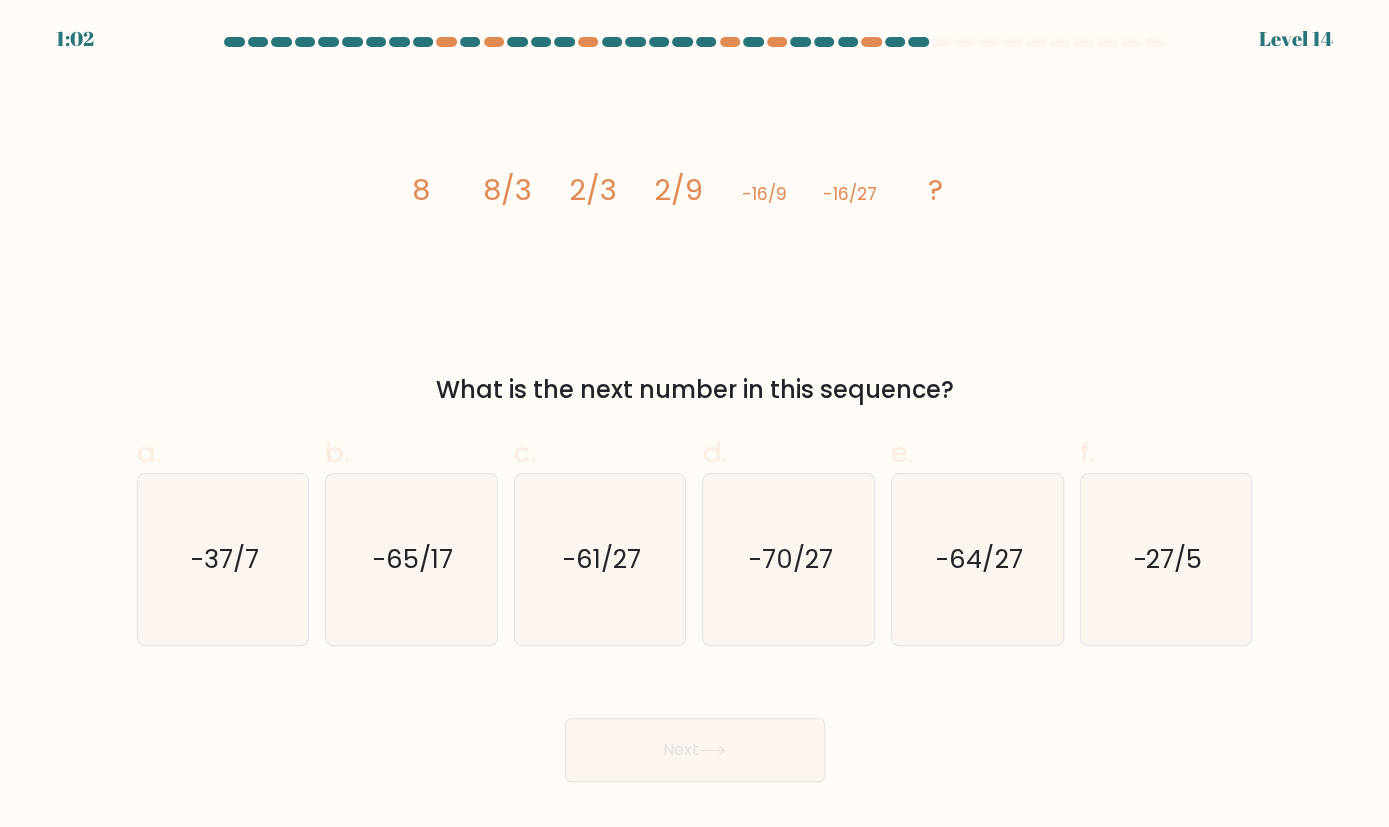 click on "image/svg+xml
8
8/3
2/3
2/9
-16/9
-16/27
?
What is the next number in this sequence?" at bounding box center (695, 242) 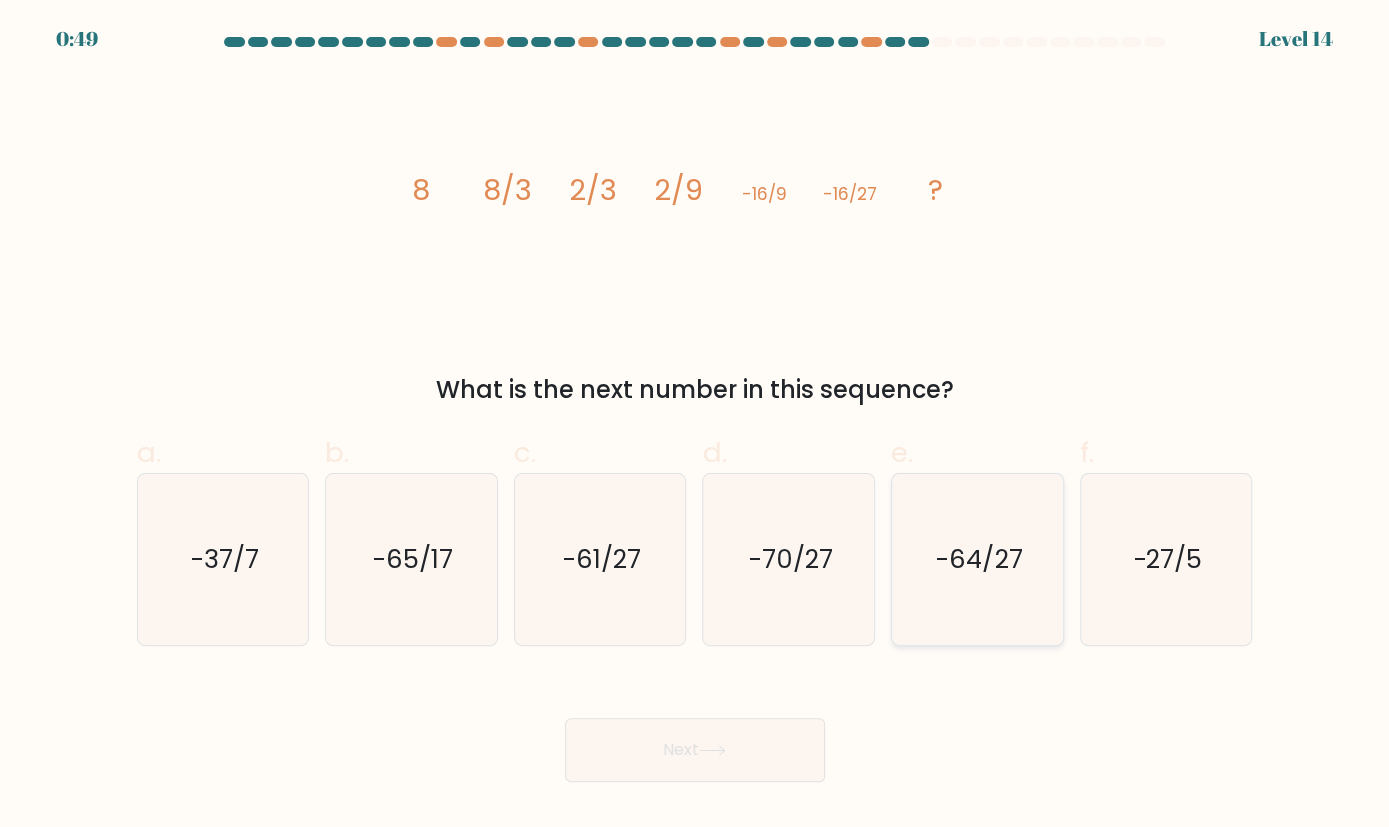 click on "-64/27" 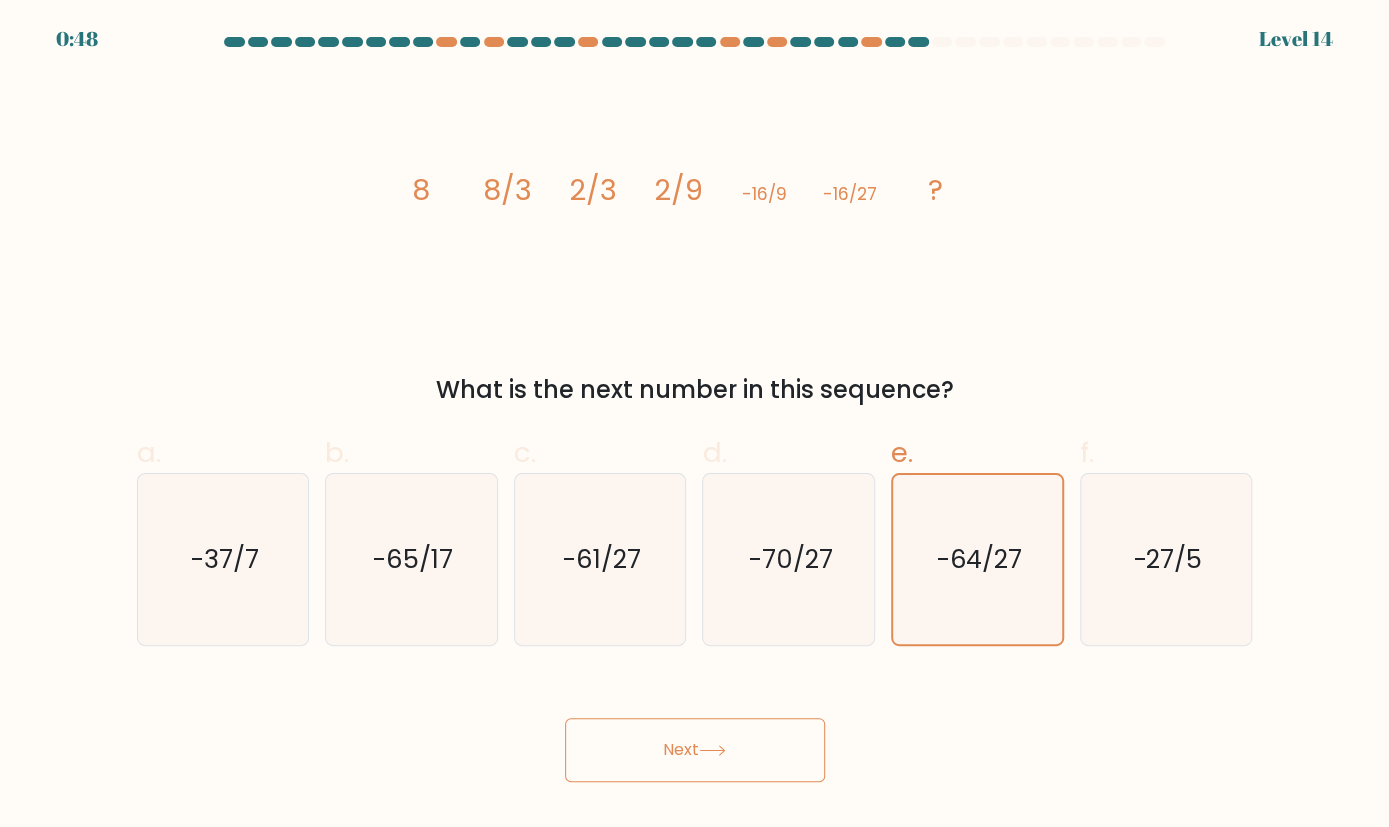 click on "Next" at bounding box center (695, 750) 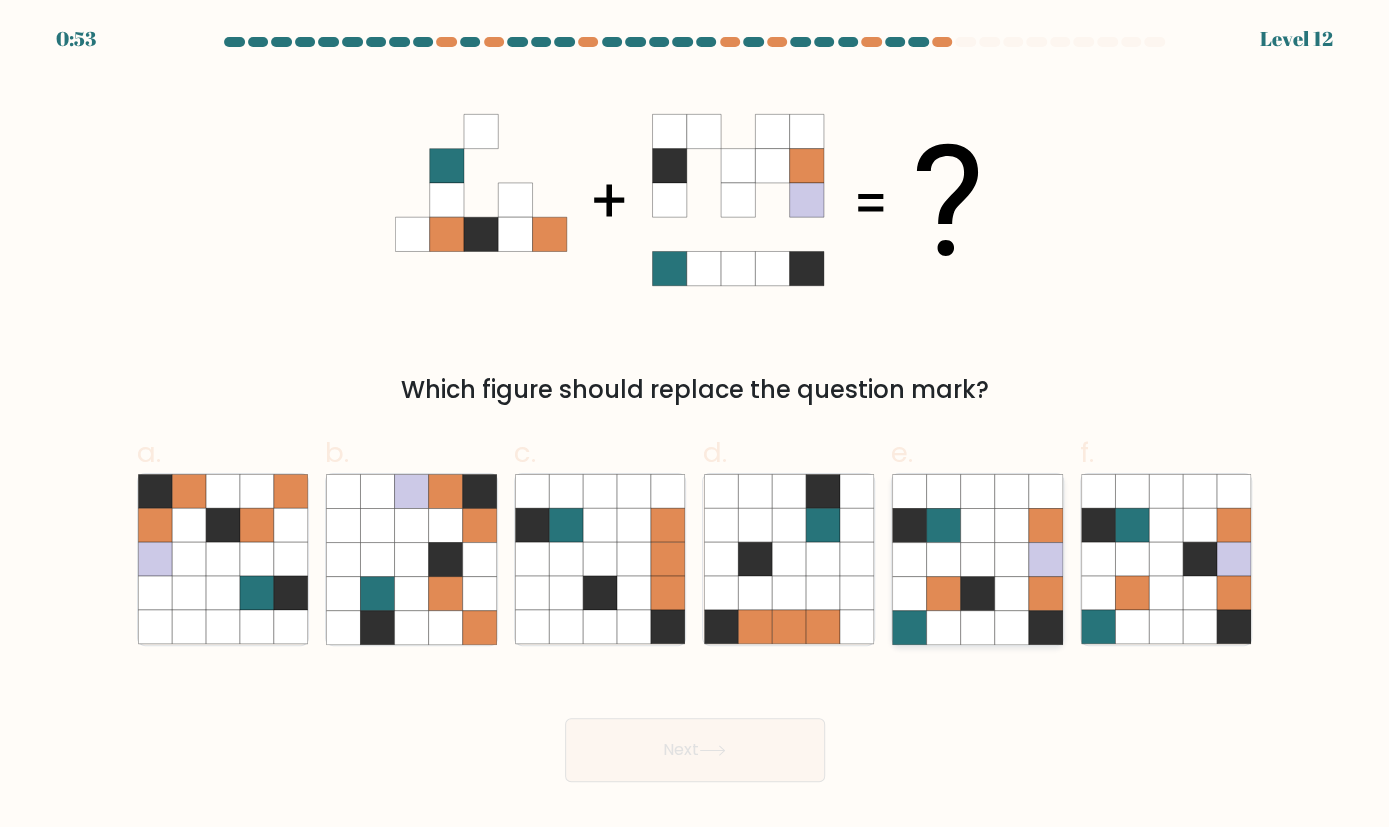 click 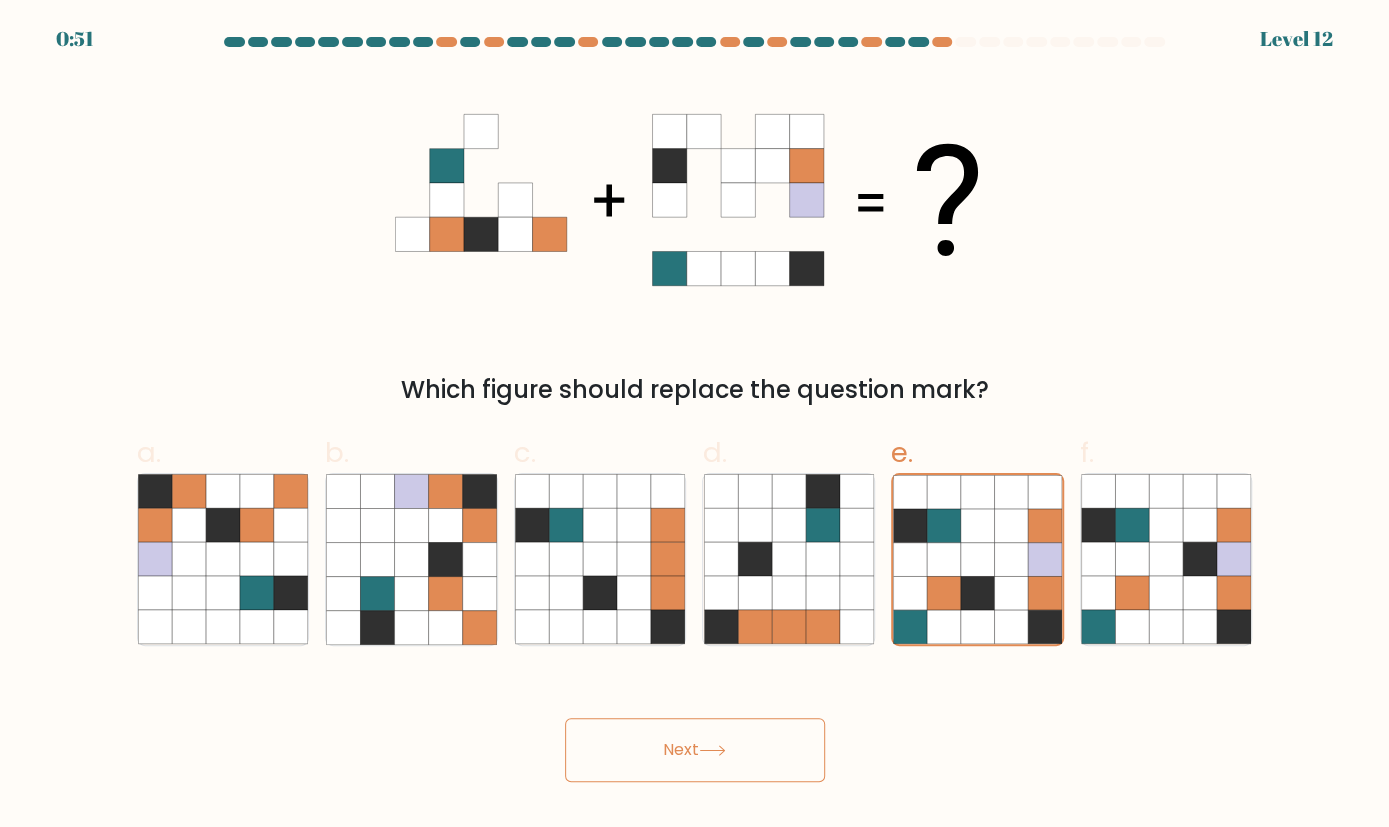 click on "Next" at bounding box center (695, 750) 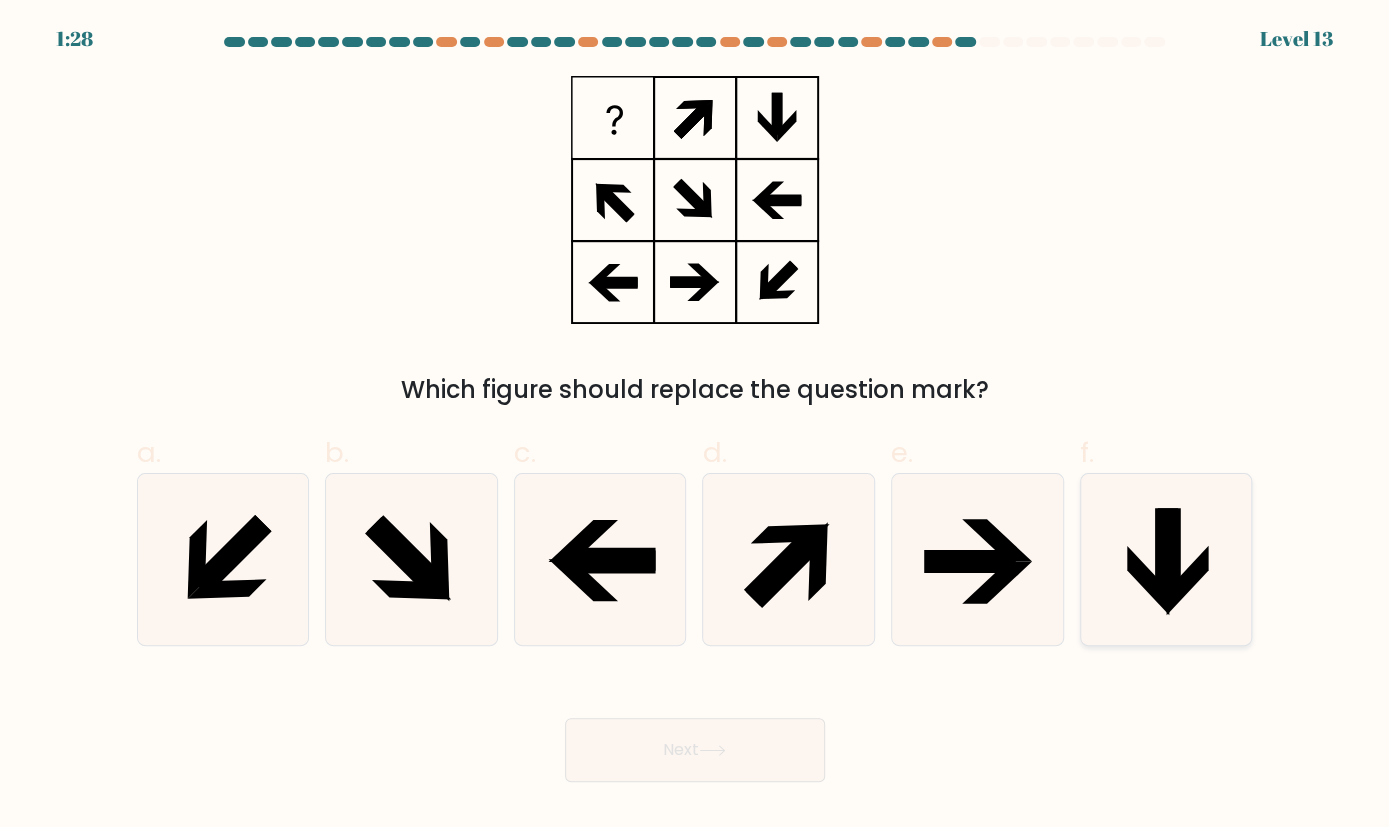 click 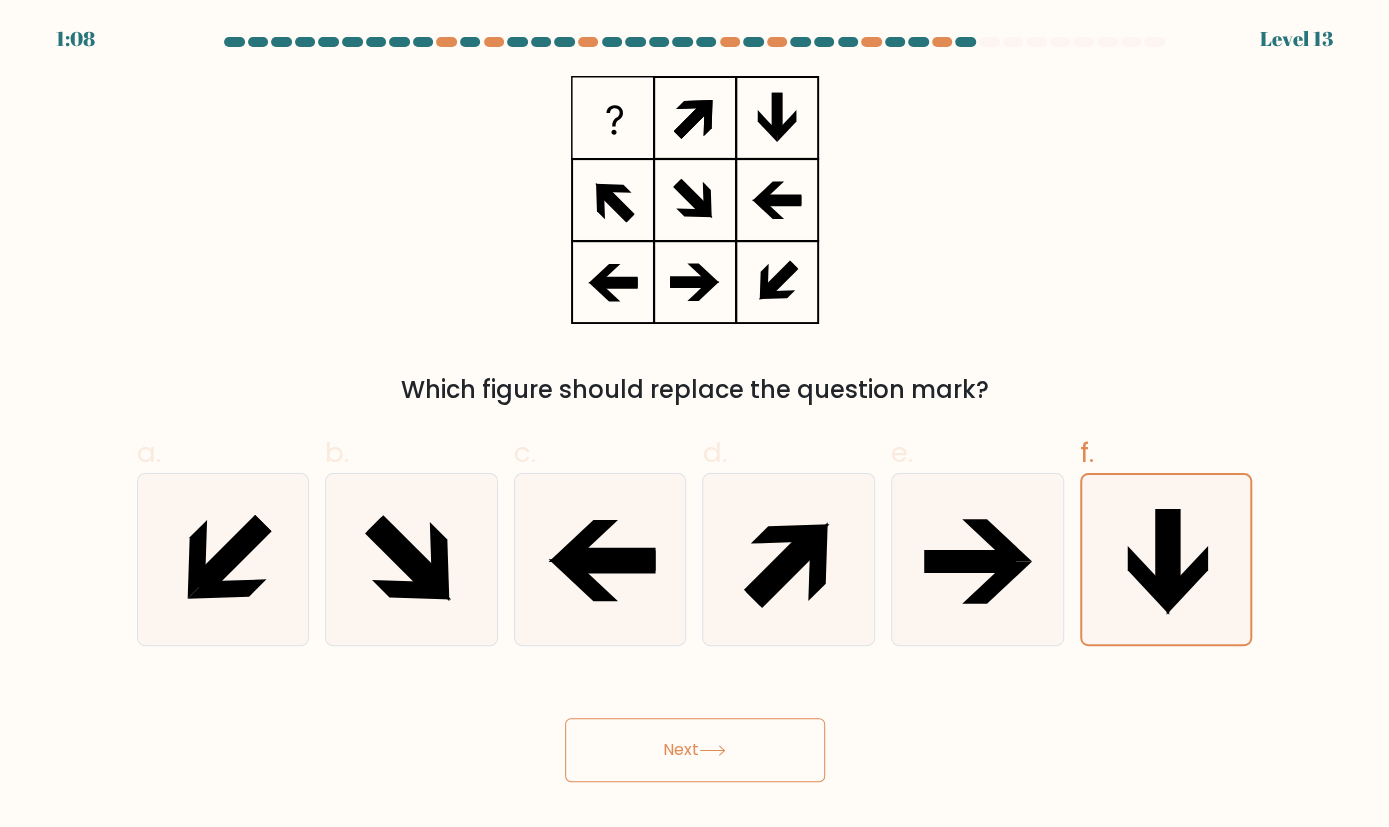 click on "Next" at bounding box center (695, 750) 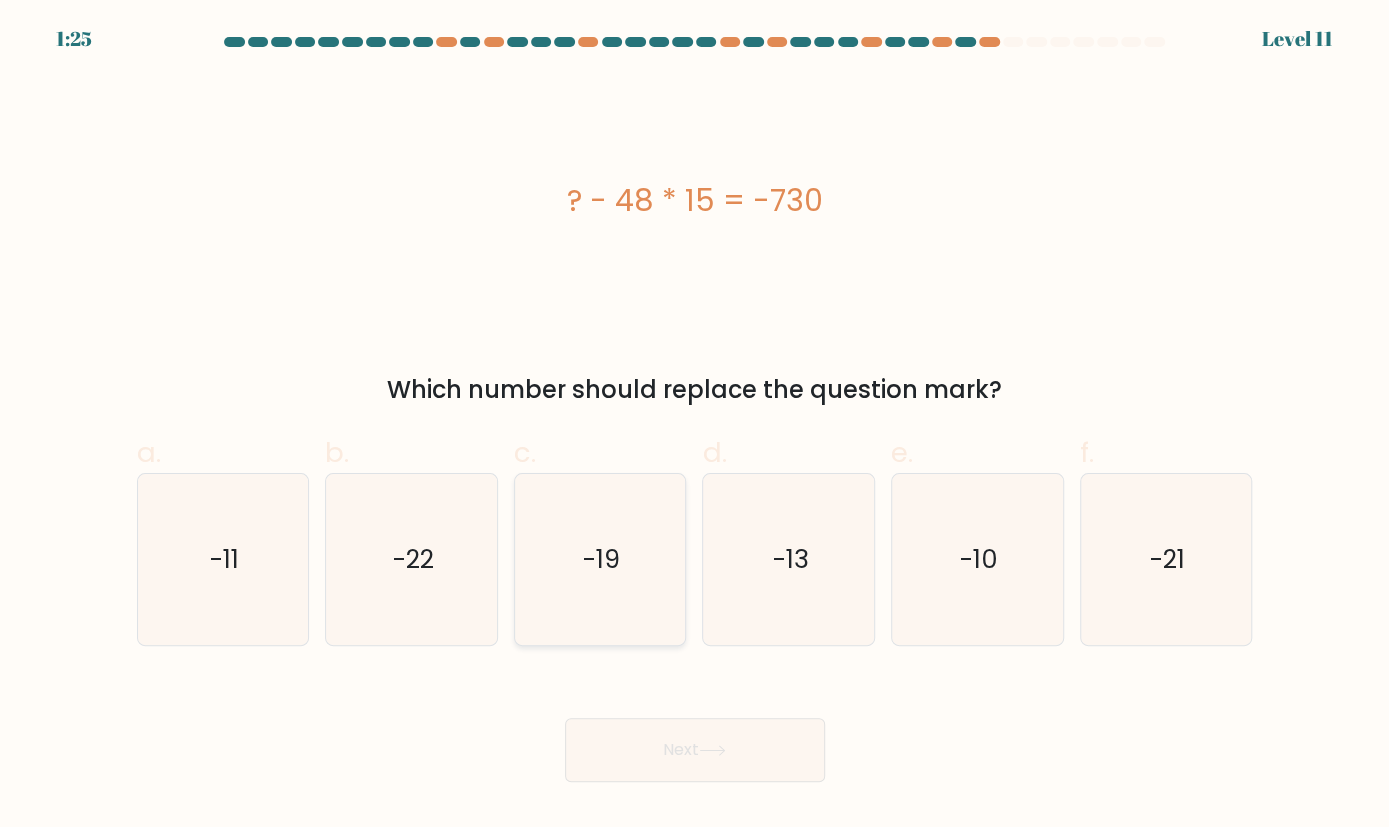 click on "-19" 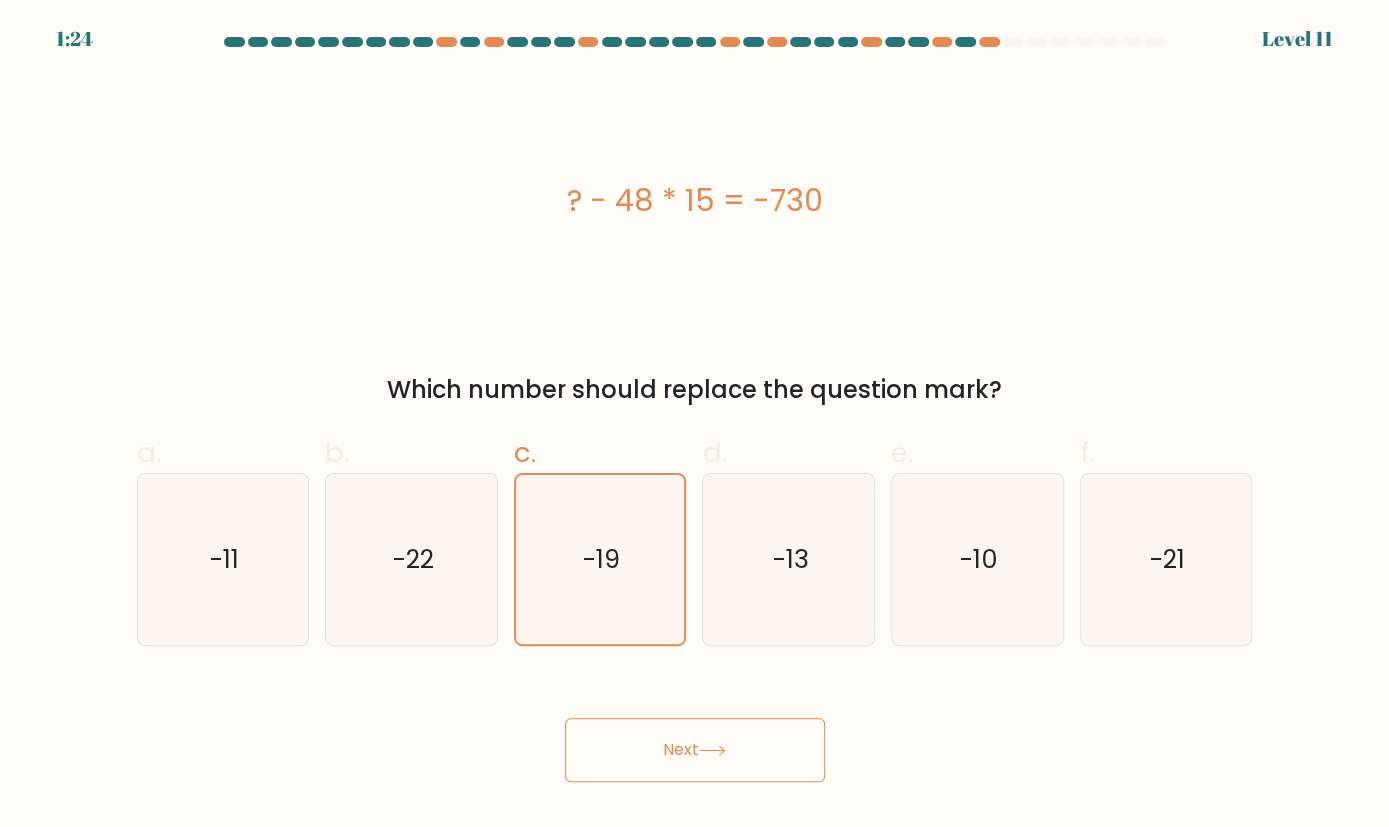 click on "Next" at bounding box center [695, 750] 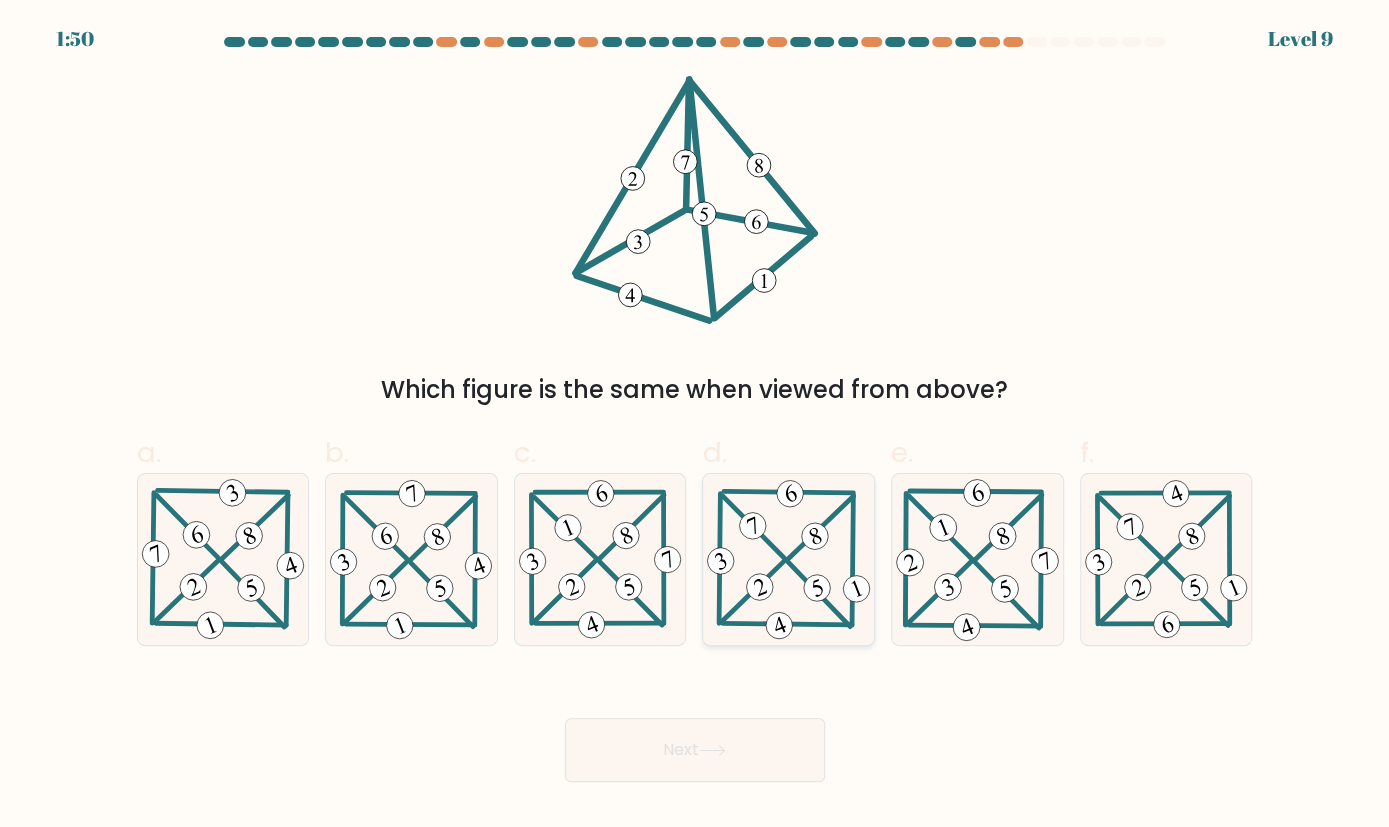 click 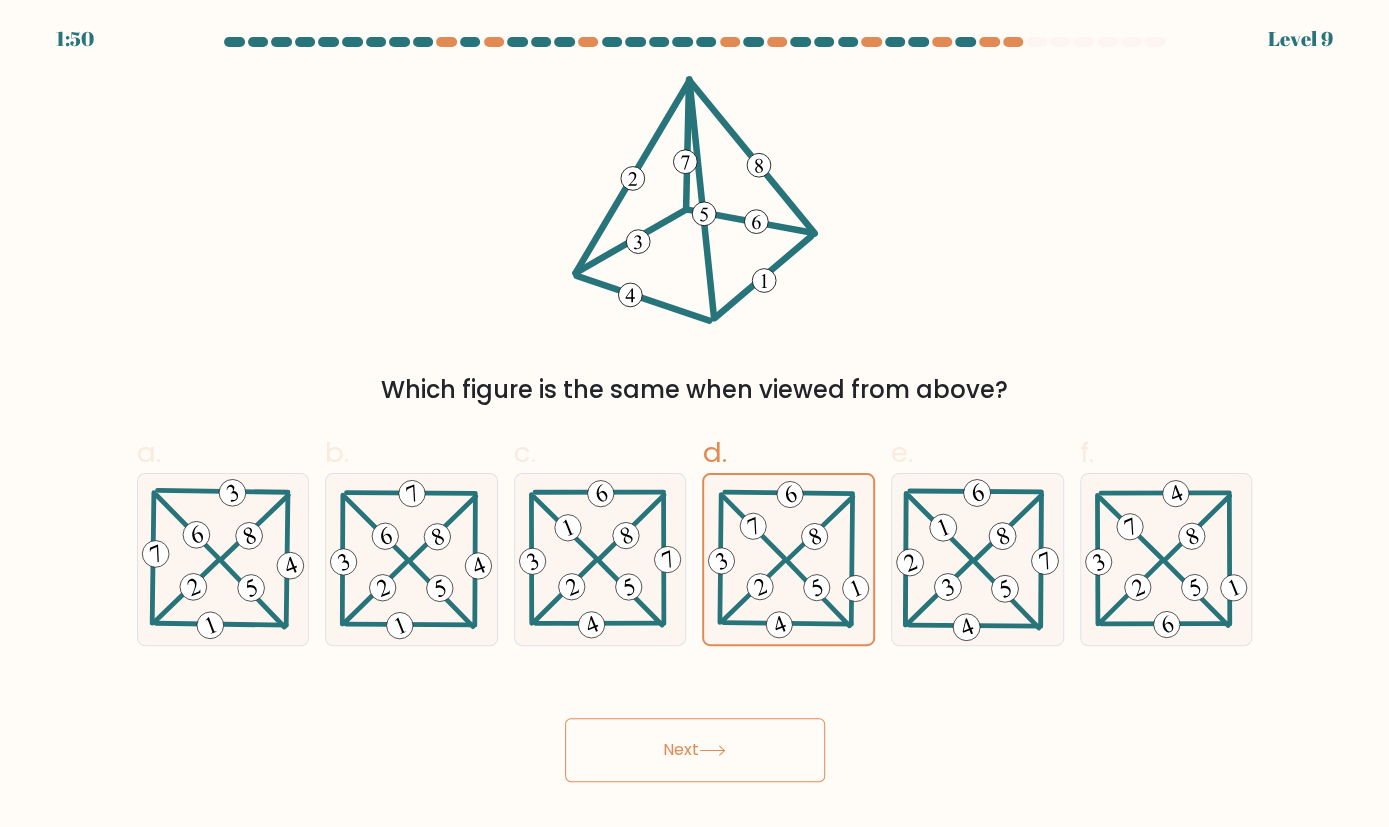 click on "Next" at bounding box center (695, 750) 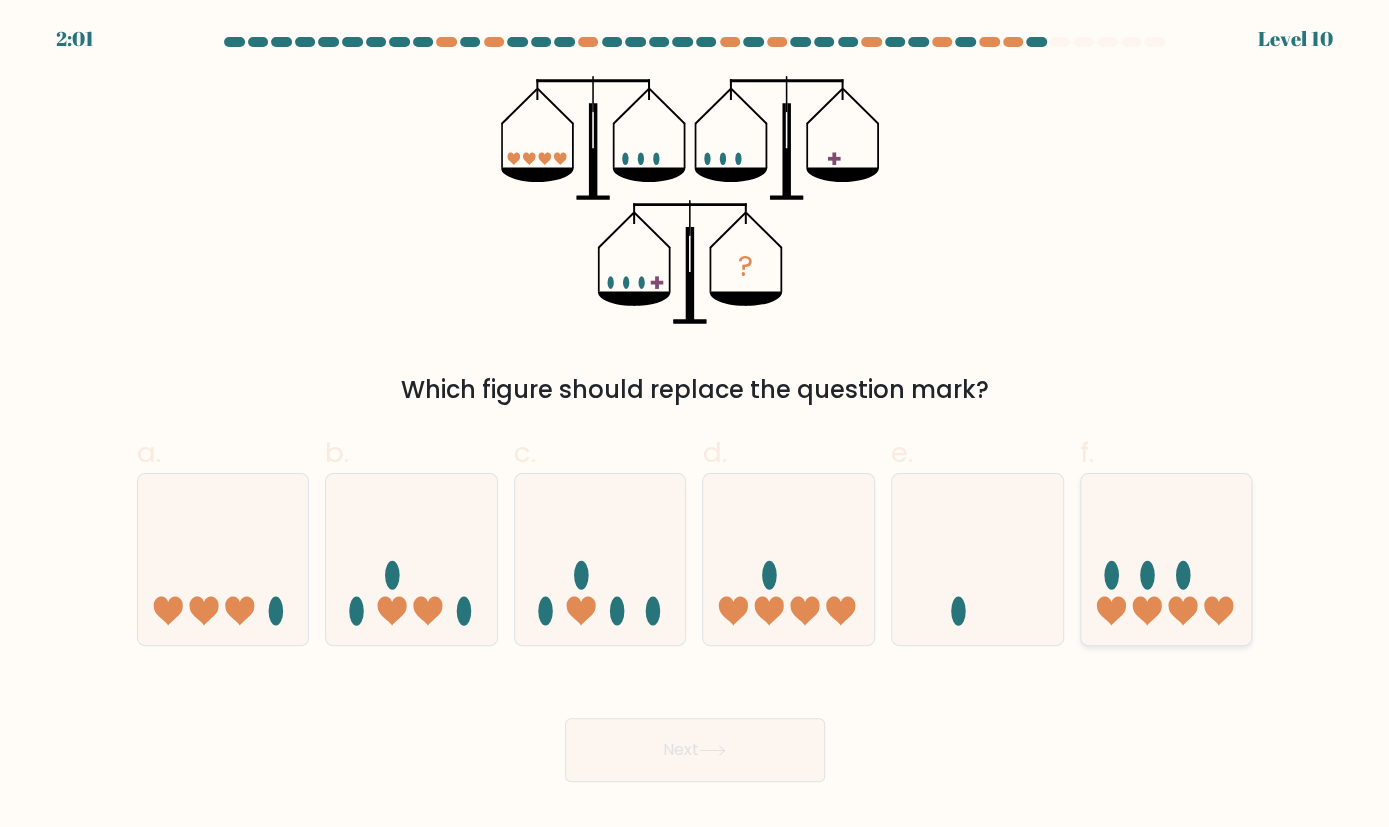 click 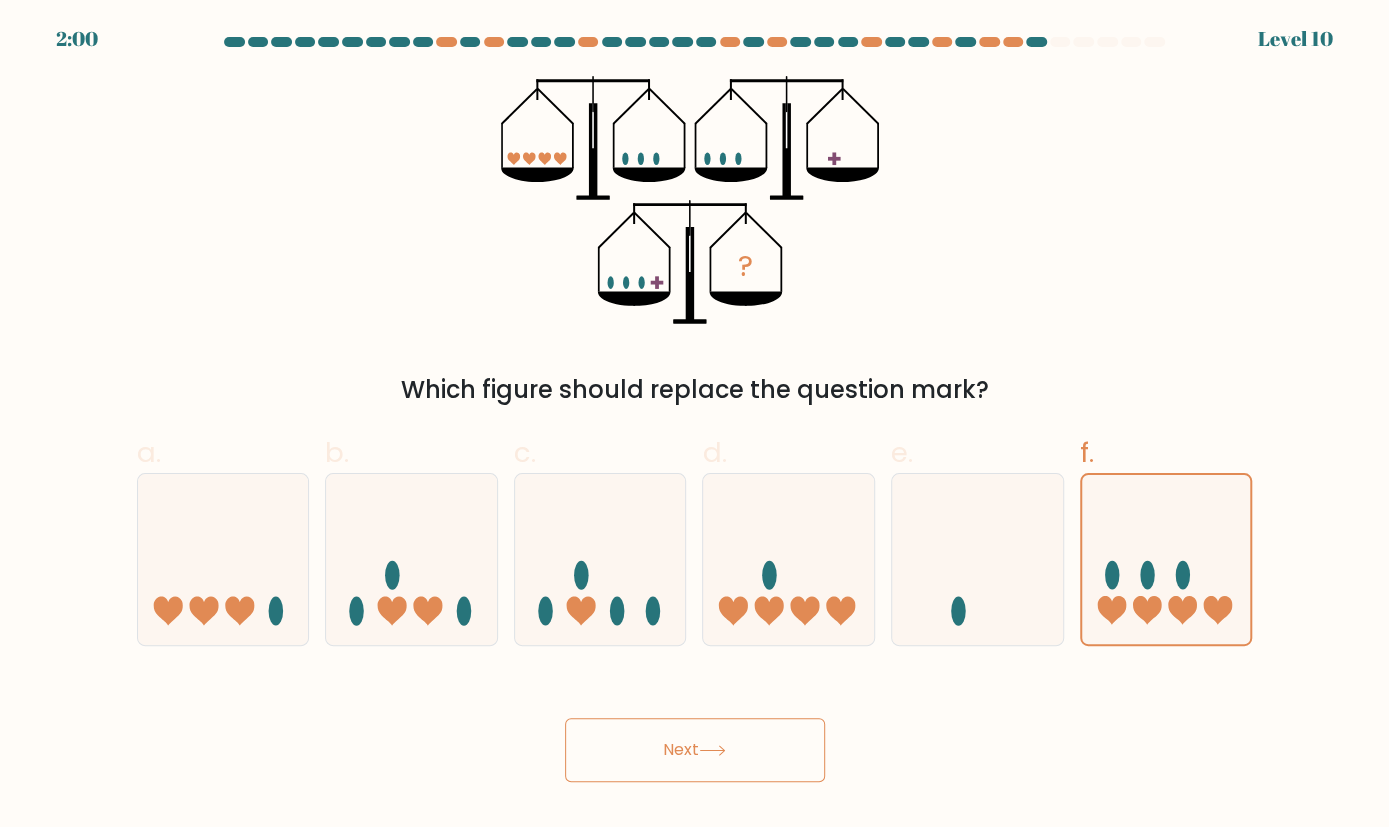 click on "Next" at bounding box center [695, 750] 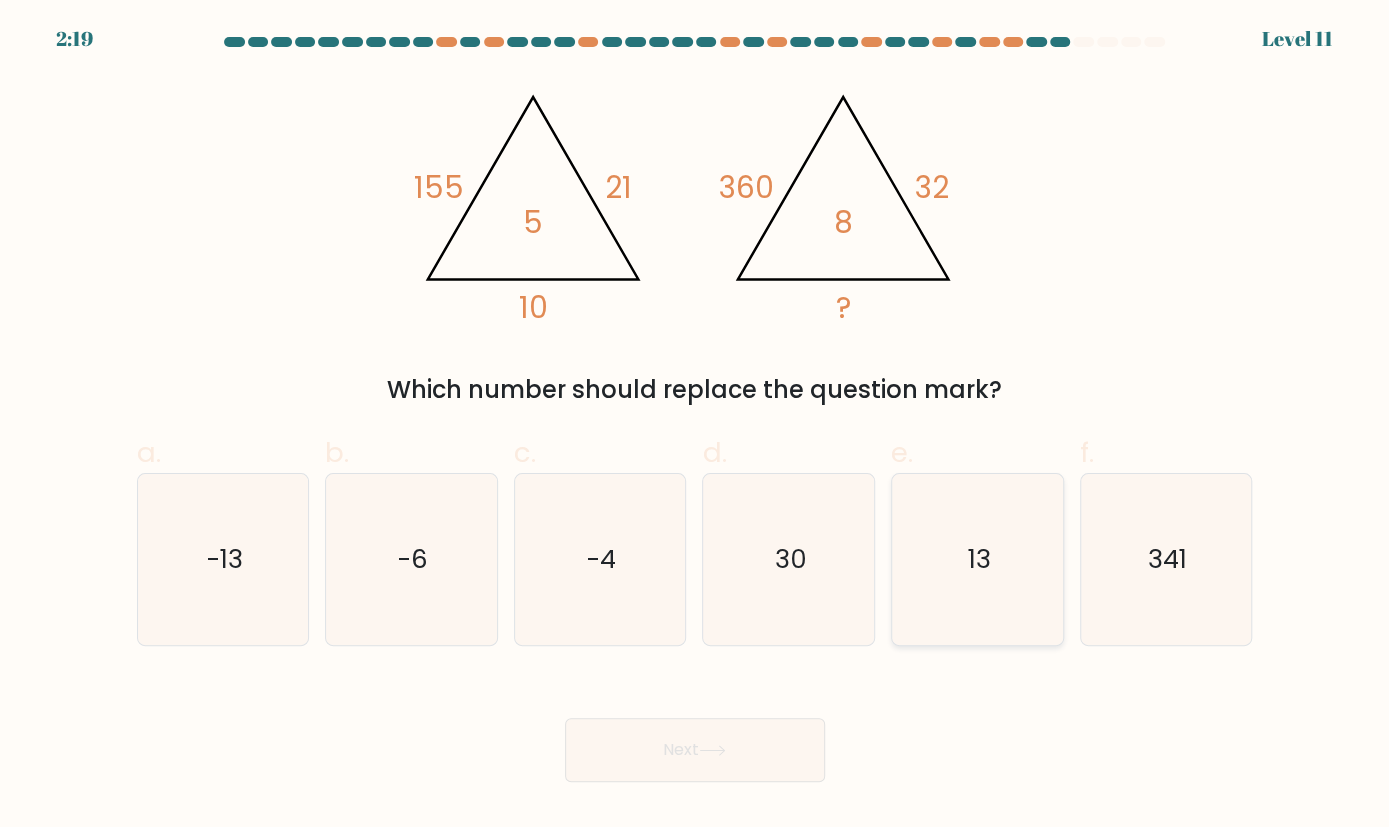 click on "13" 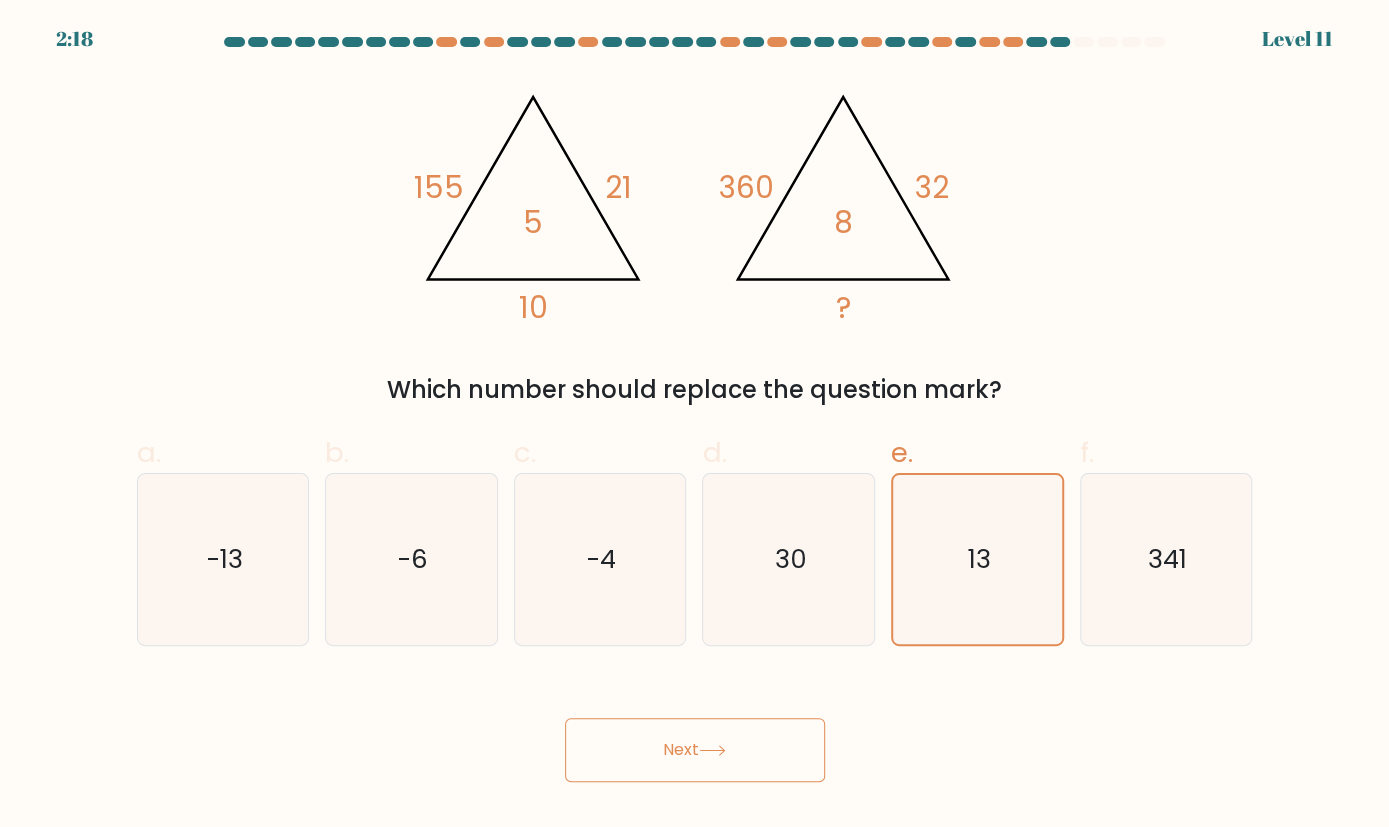 click on "Next" at bounding box center [695, 750] 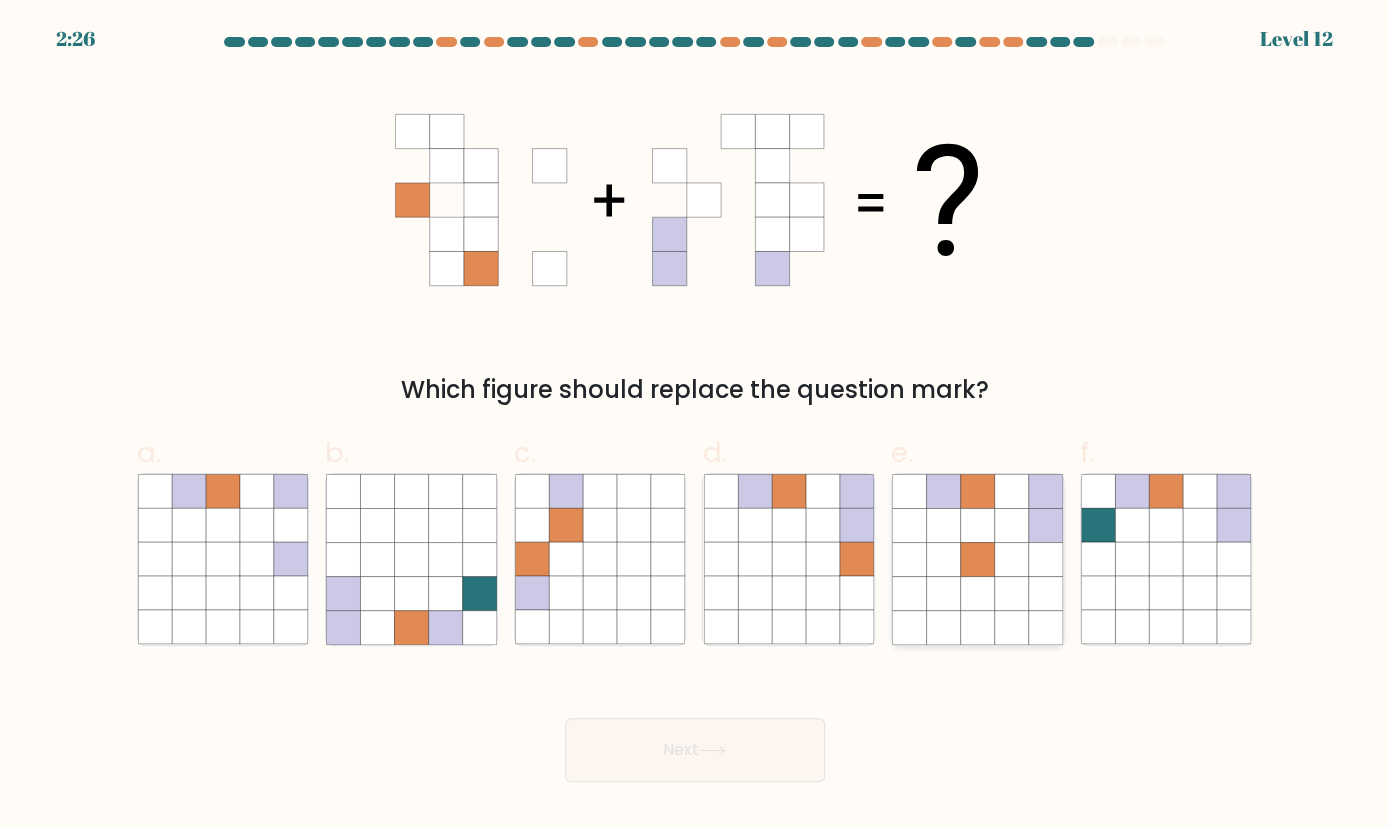 click 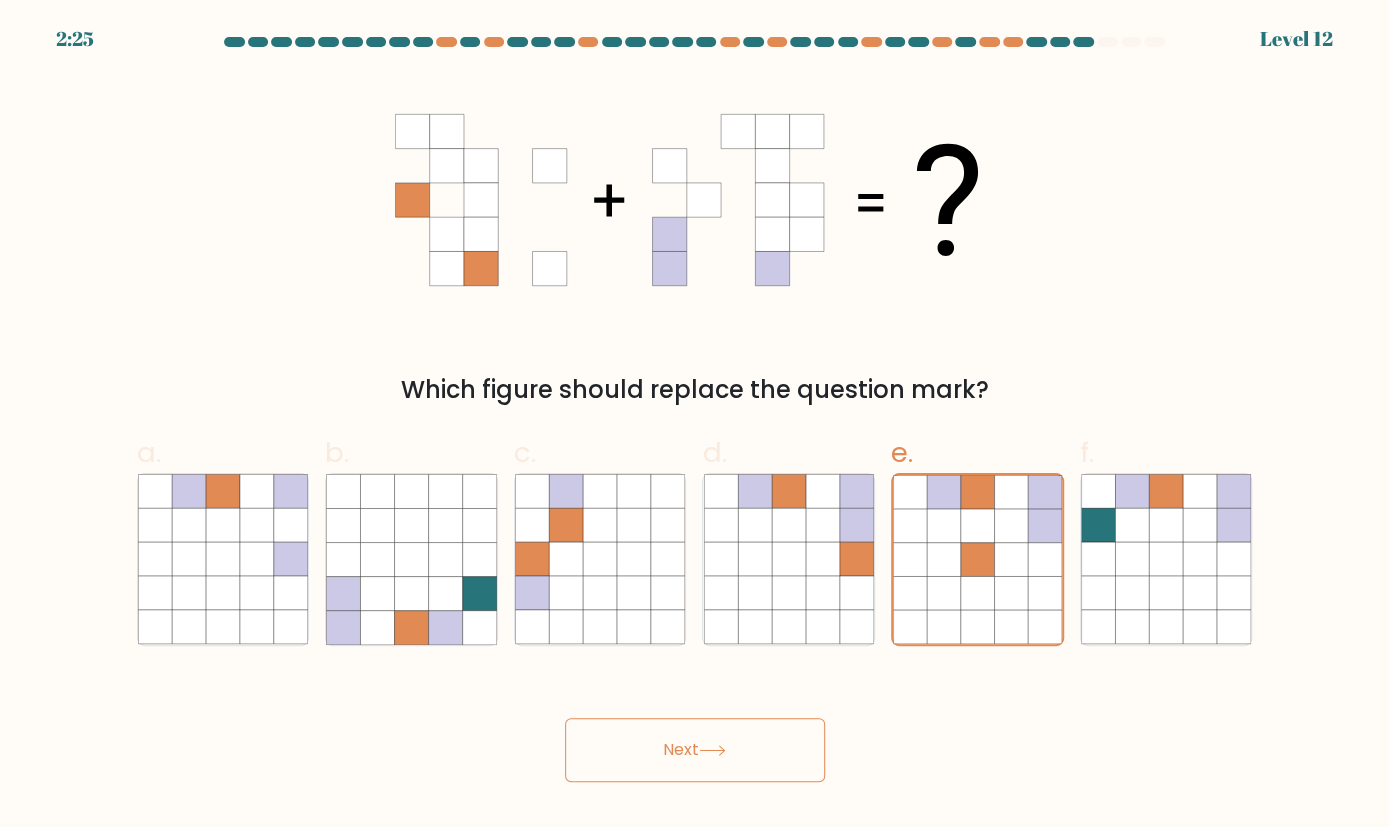 click 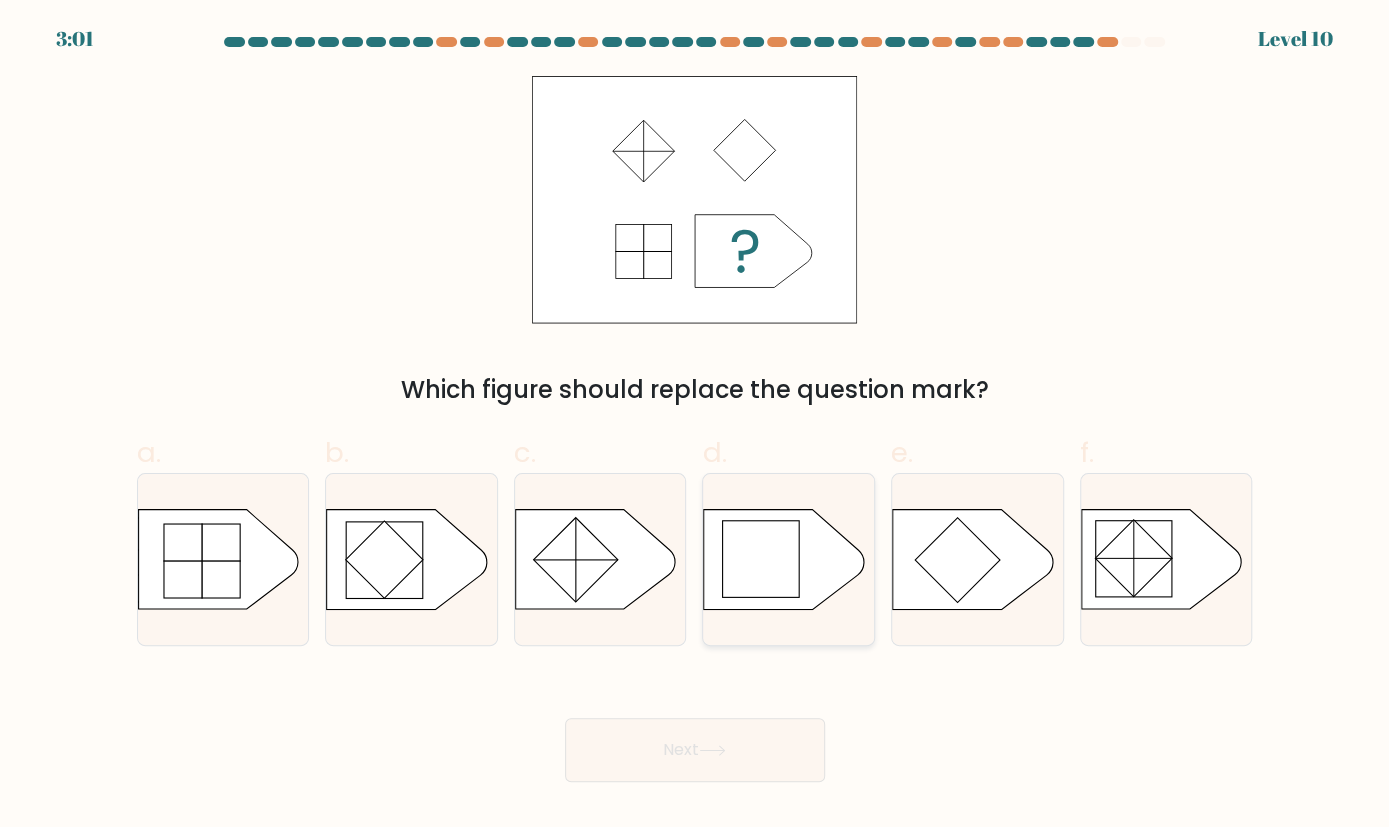 click 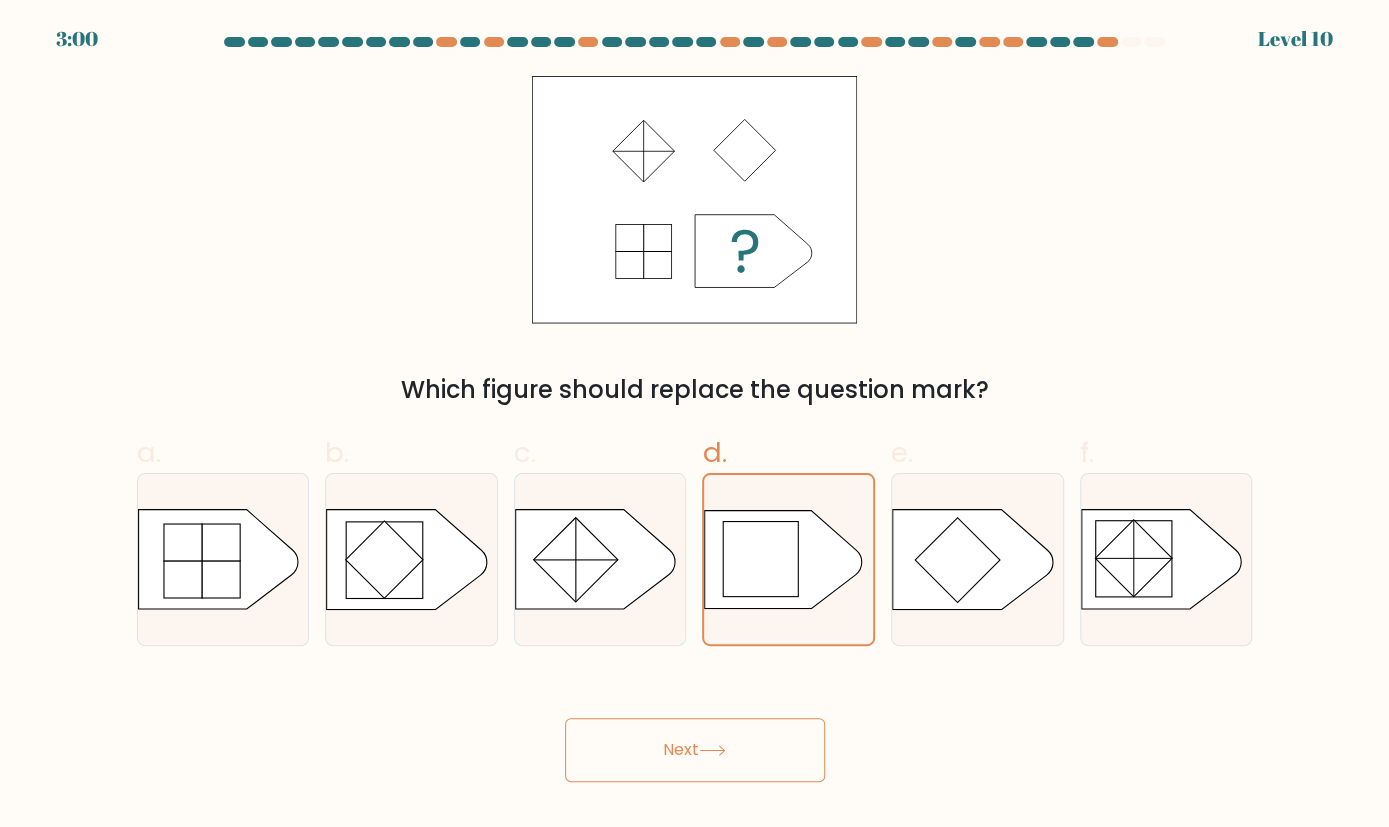 click on "Next" at bounding box center [695, 750] 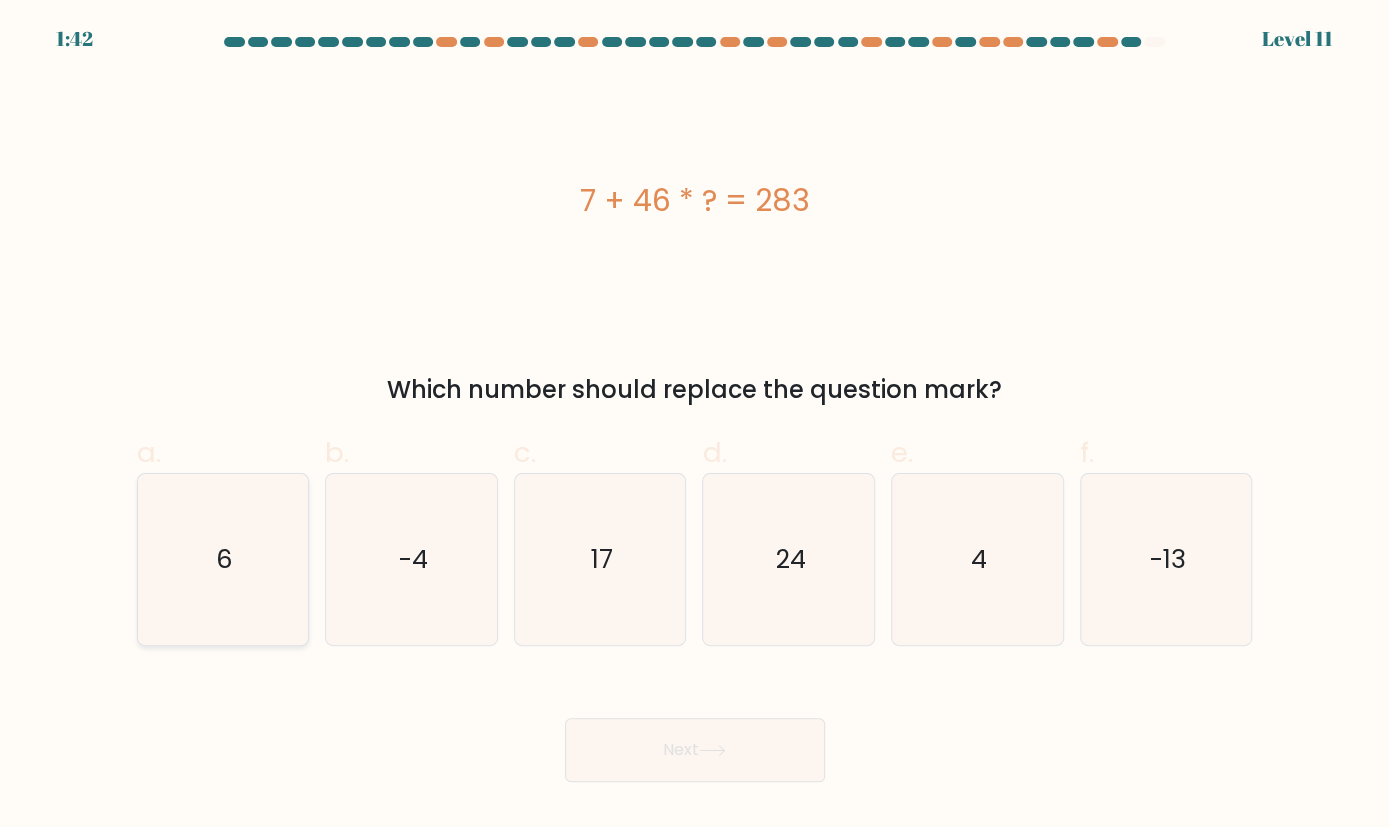click on "6" 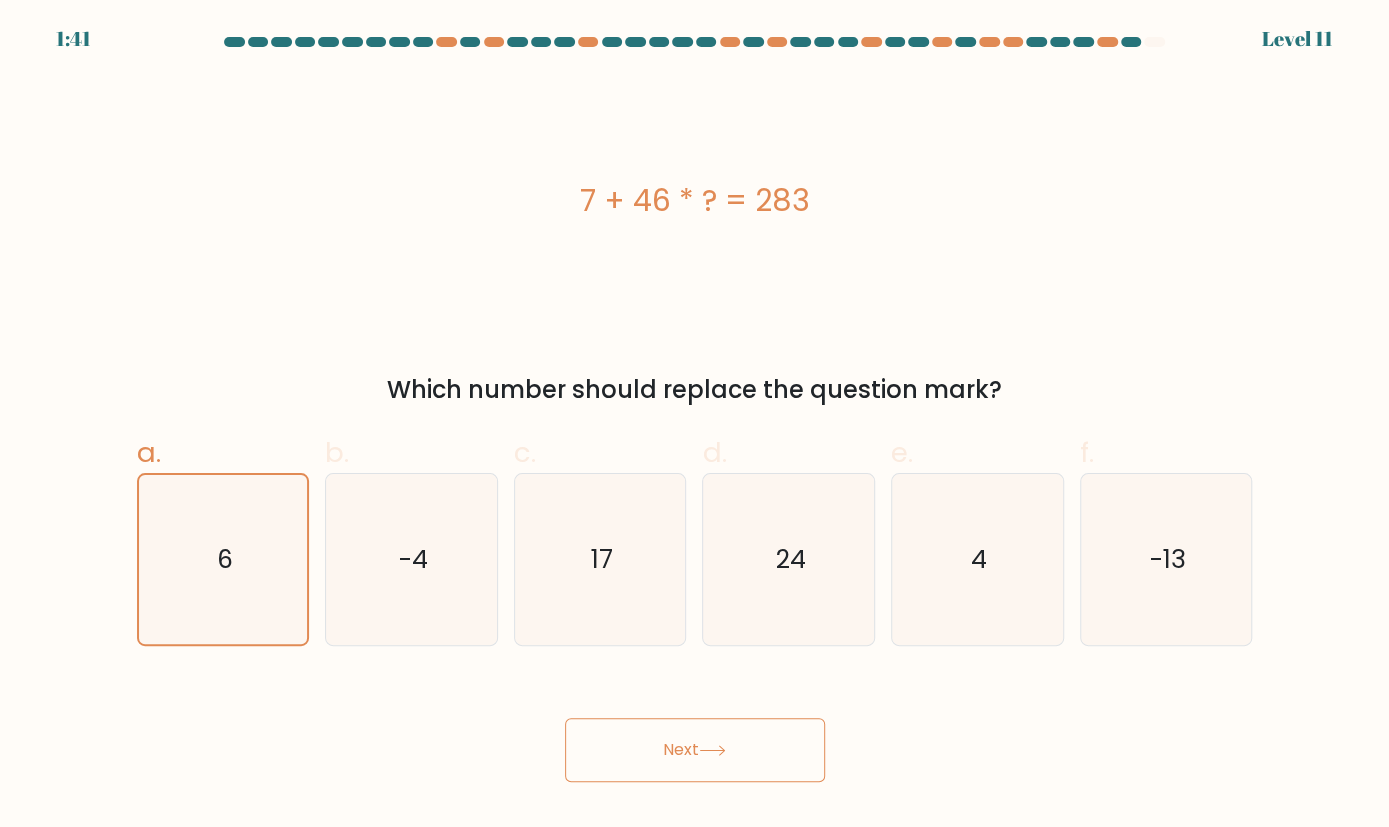 click on "Next" at bounding box center (695, 750) 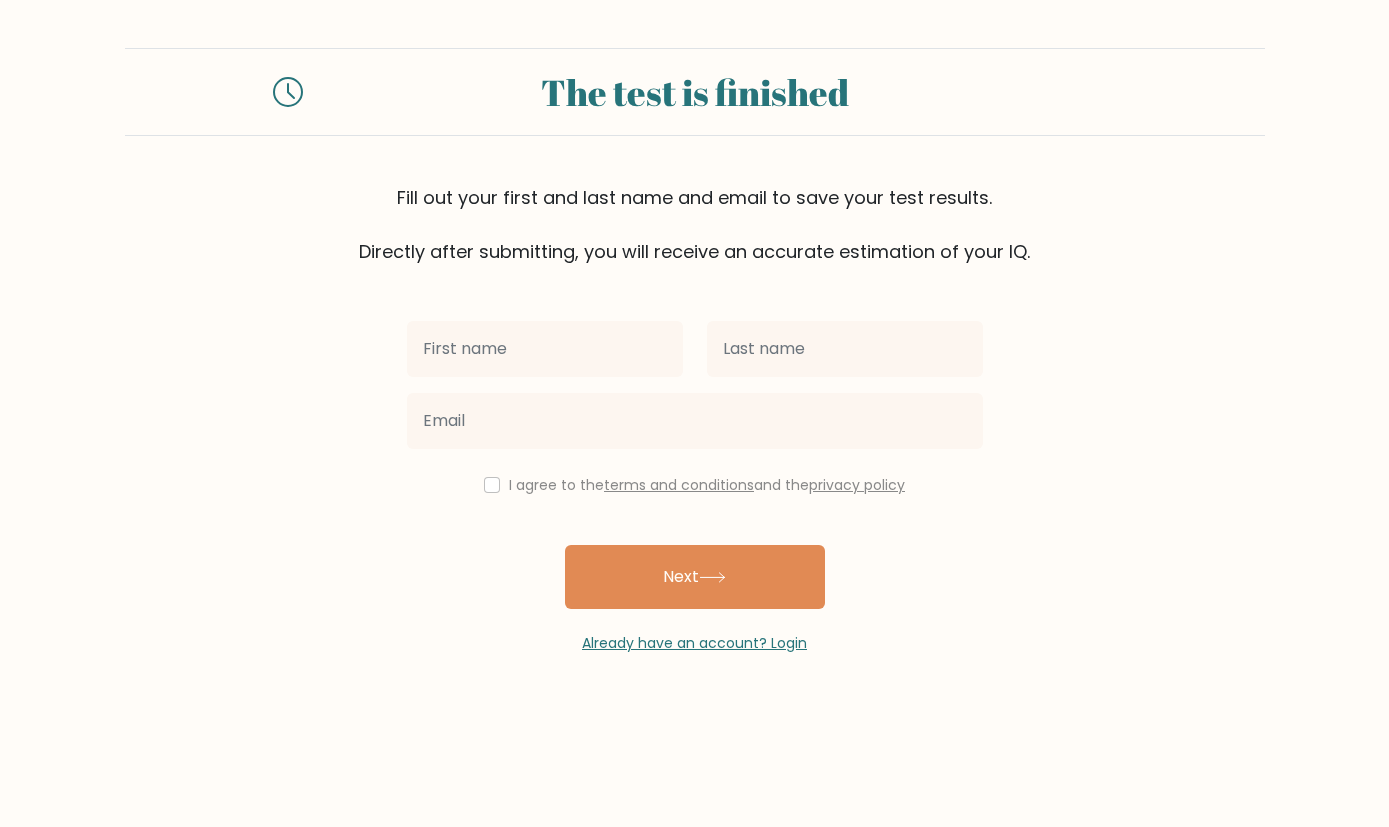 scroll, scrollTop: 0, scrollLeft: 0, axis: both 